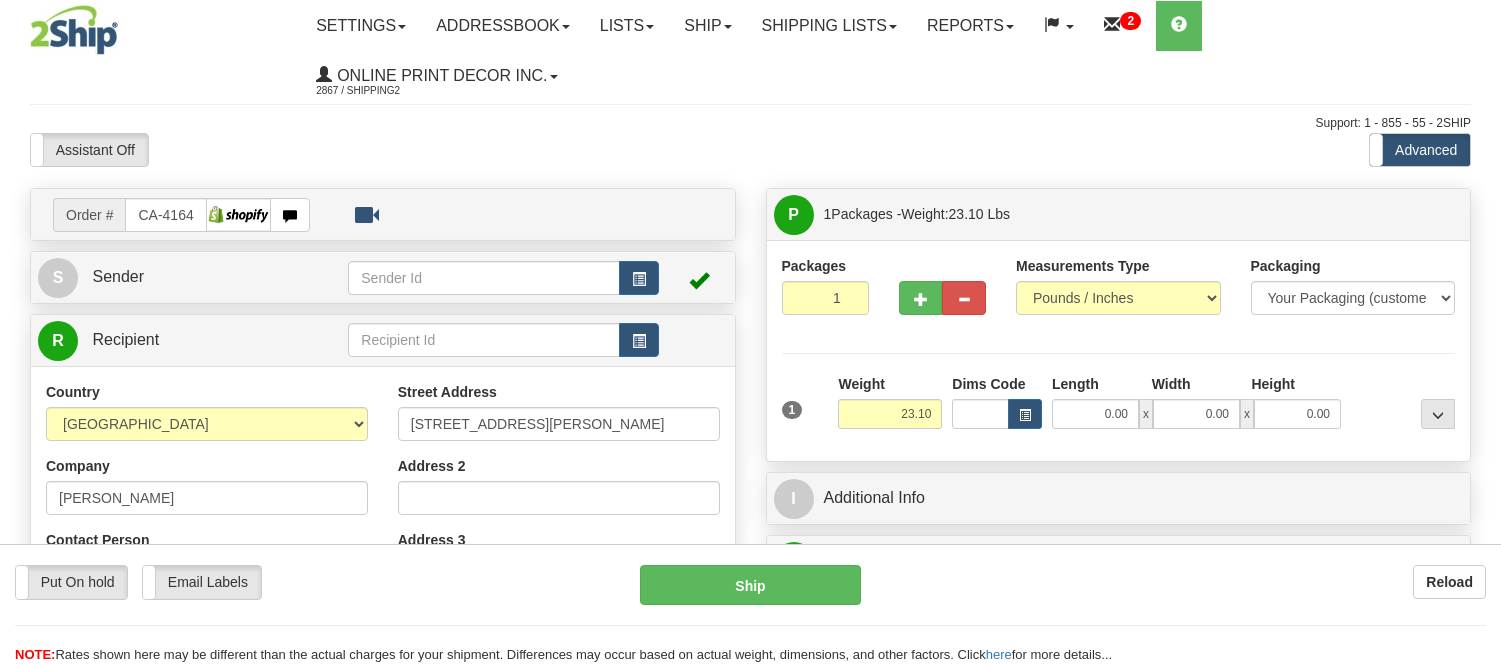 scroll, scrollTop: 0, scrollLeft: 0, axis: both 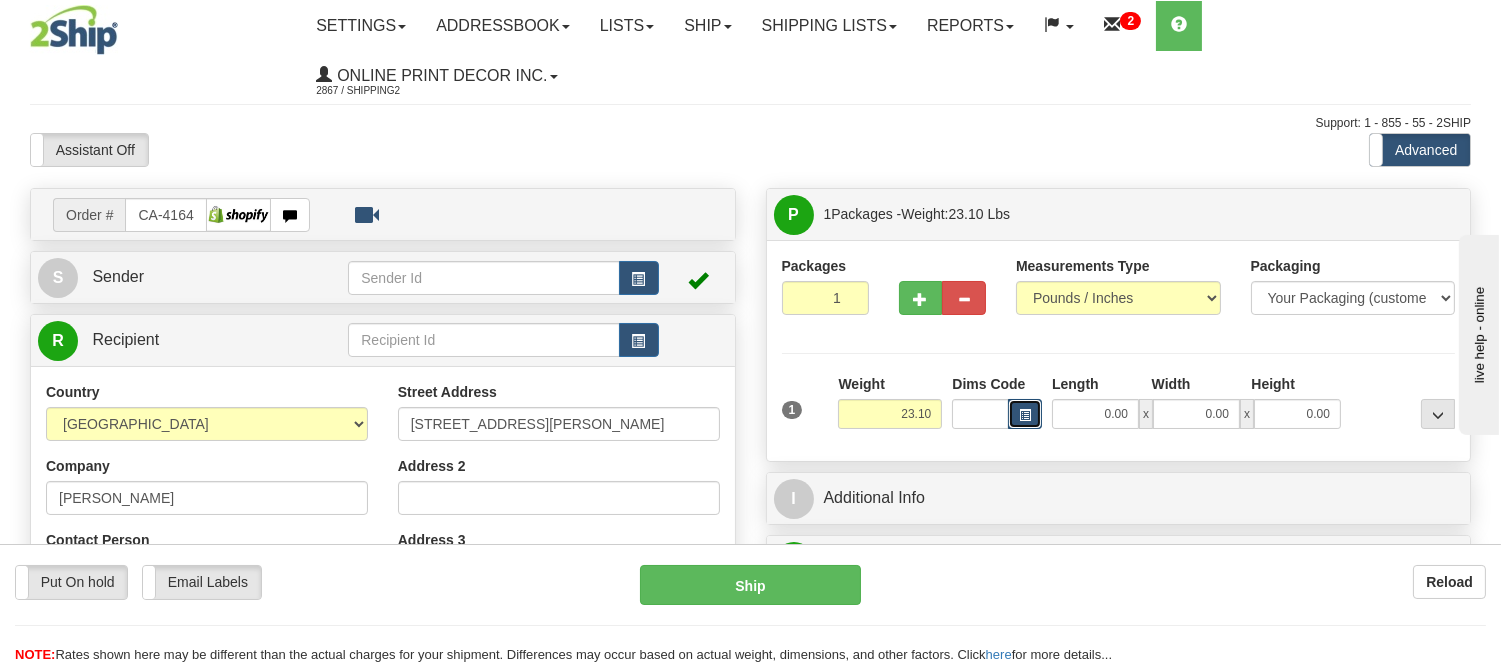 click at bounding box center [1025, 415] 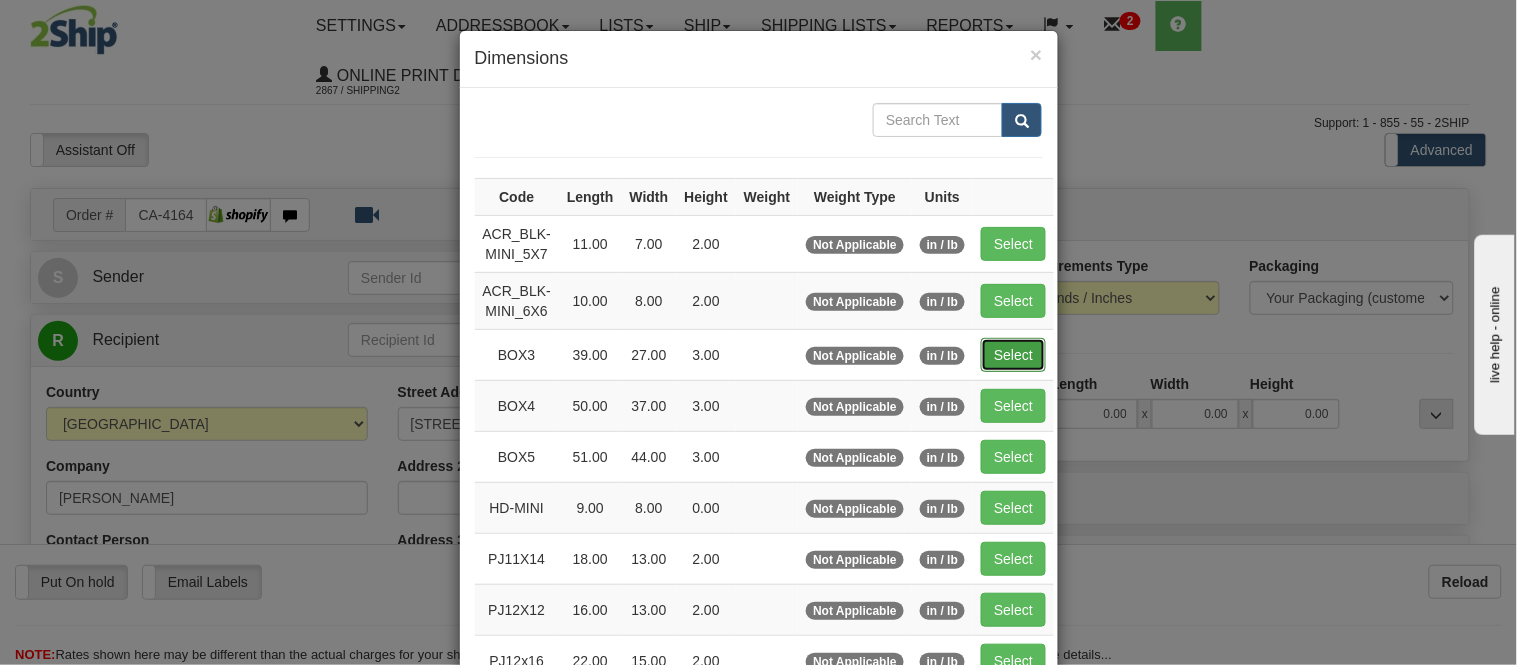 click on "Select" at bounding box center [1013, 355] 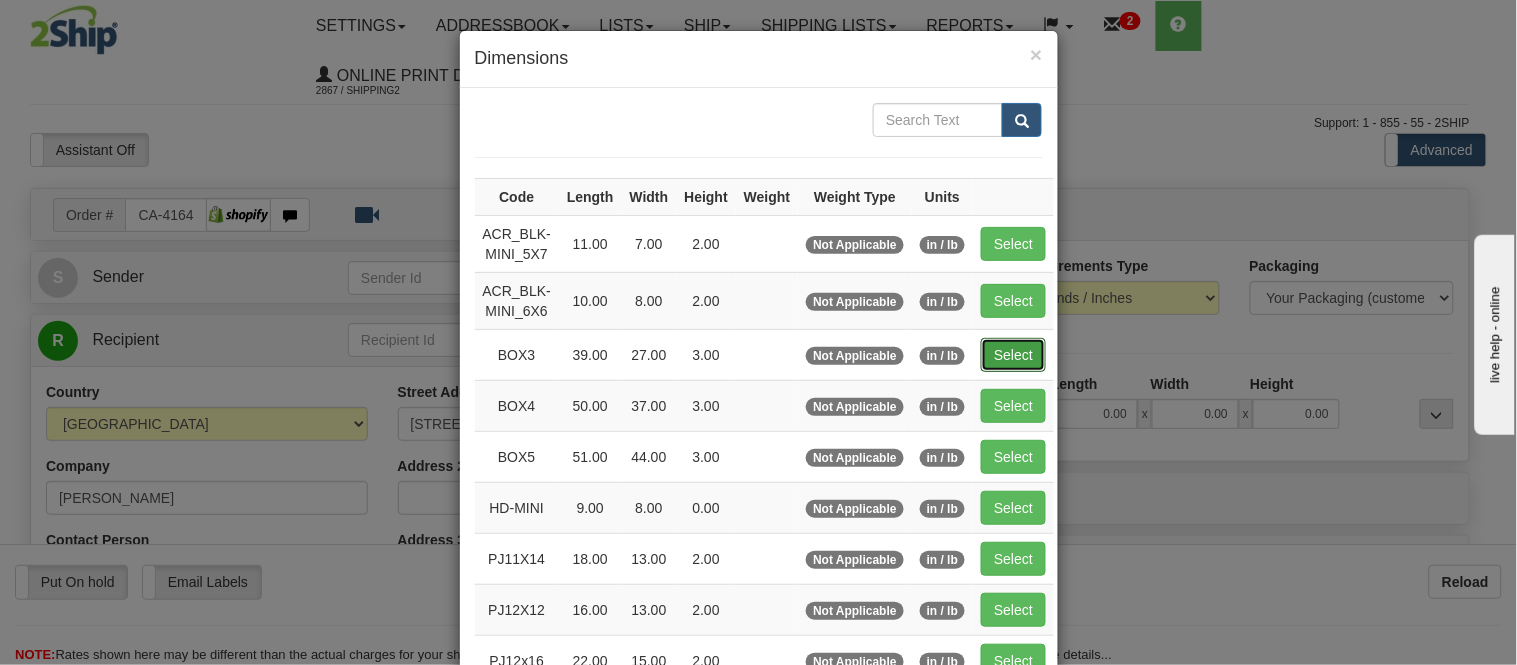 type on "39.00" 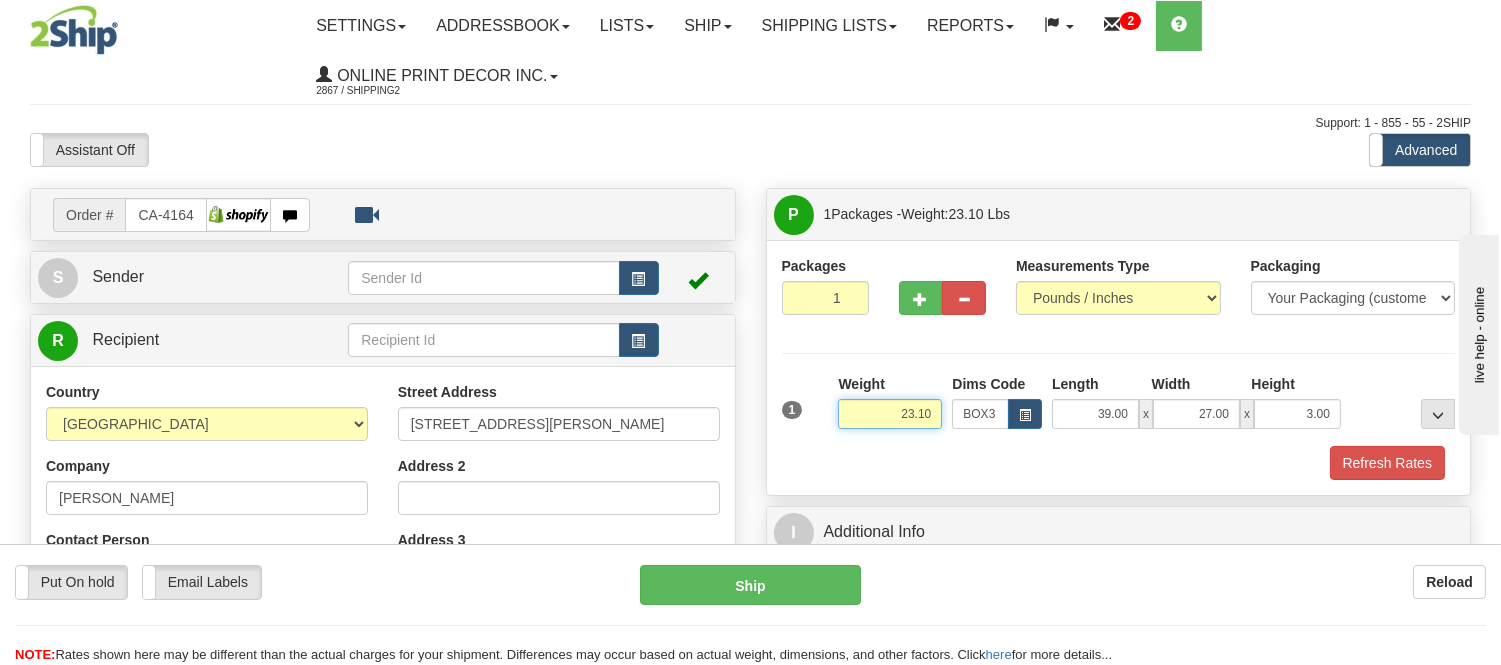 drag, startPoint x: 931, startPoint y: 410, endPoint x: 882, endPoint y: 421, distance: 50.219517 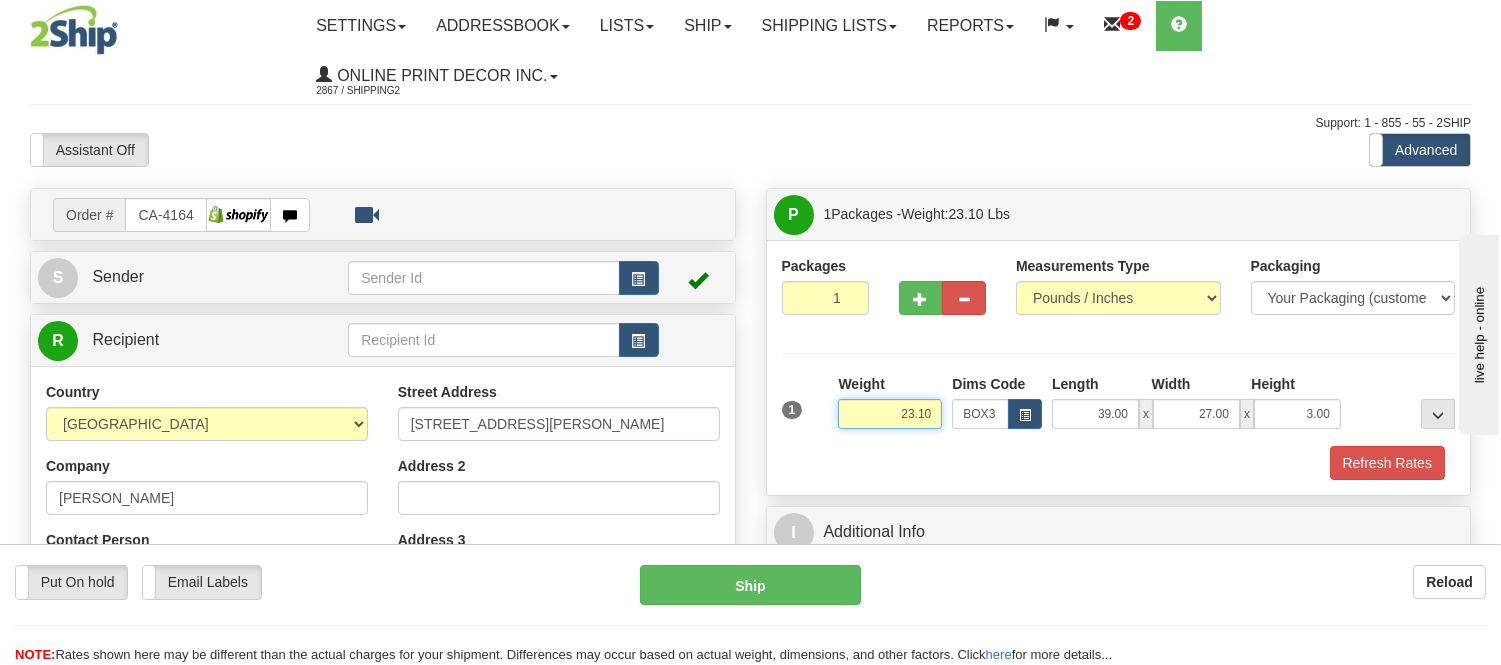 click on "23.10" at bounding box center [890, 414] 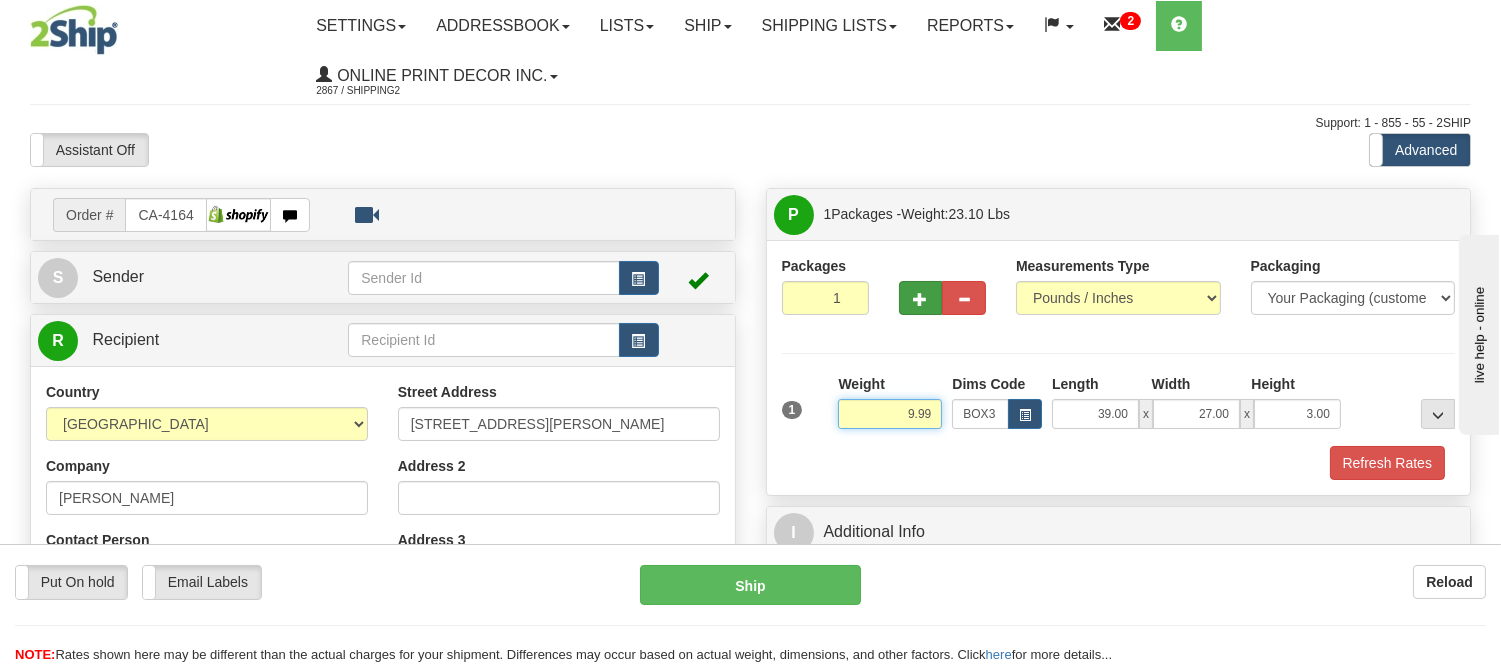 type on "9.99" 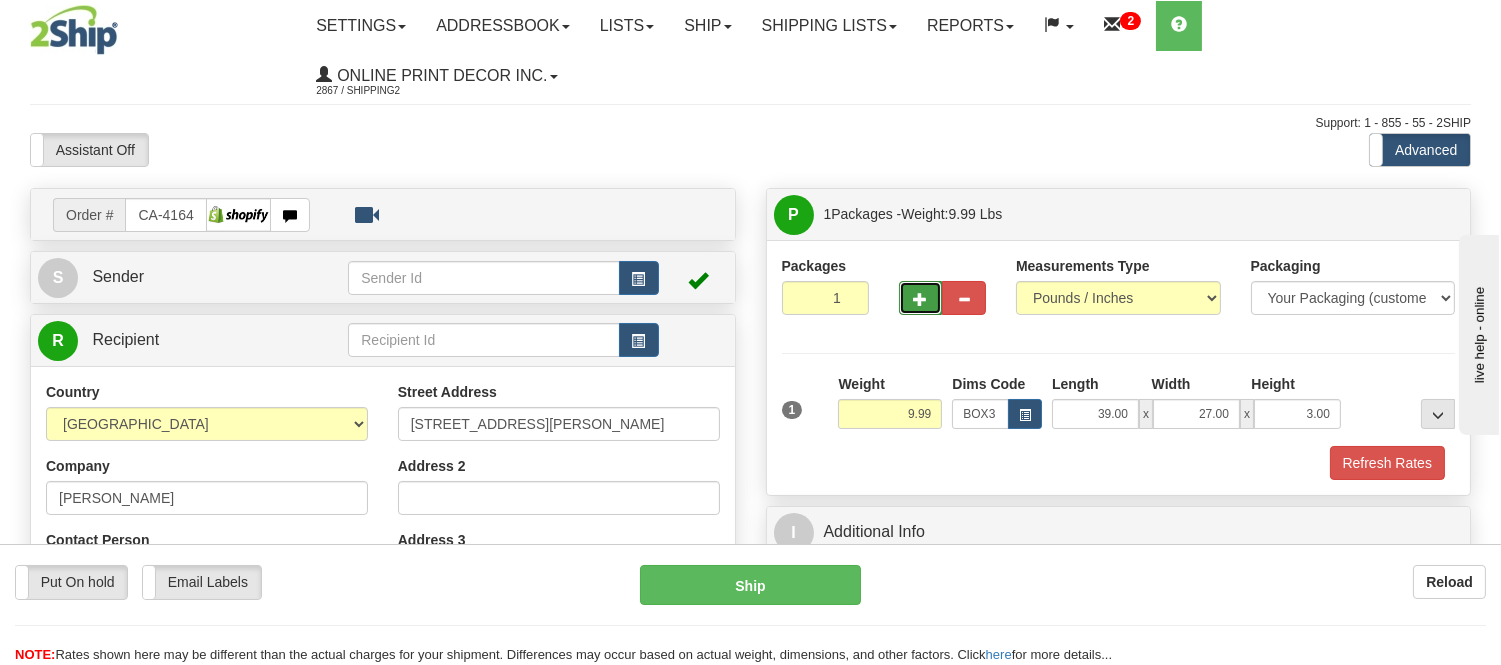 click at bounding box center (921, 299) 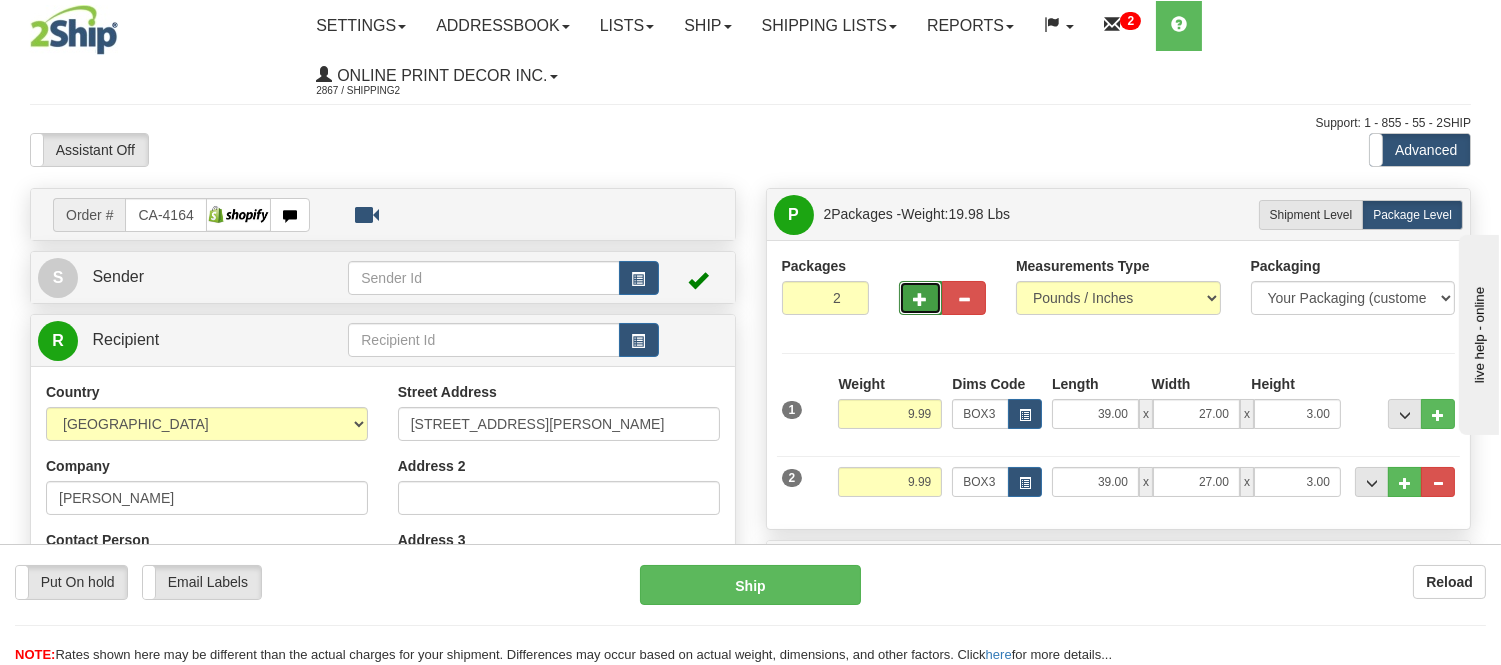 click at bounding box center (921, 299) 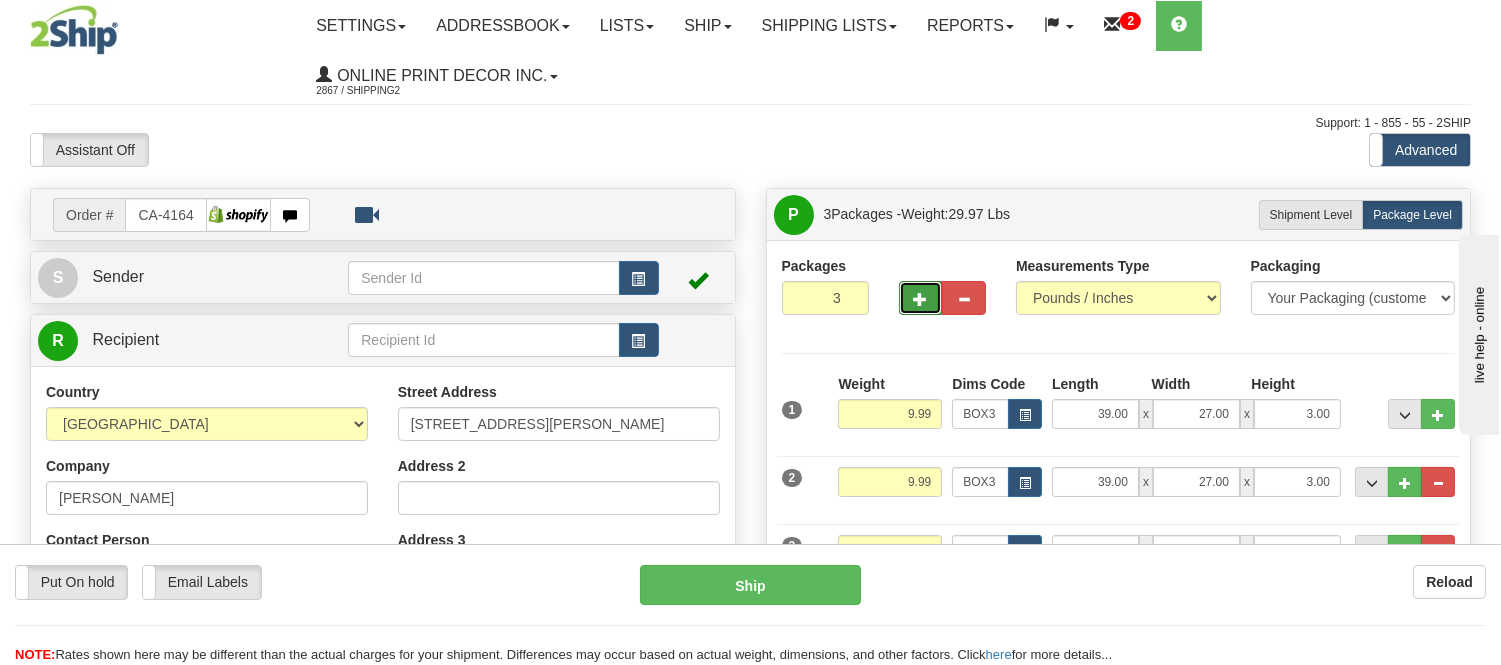 click at bounding box center (921, 299) 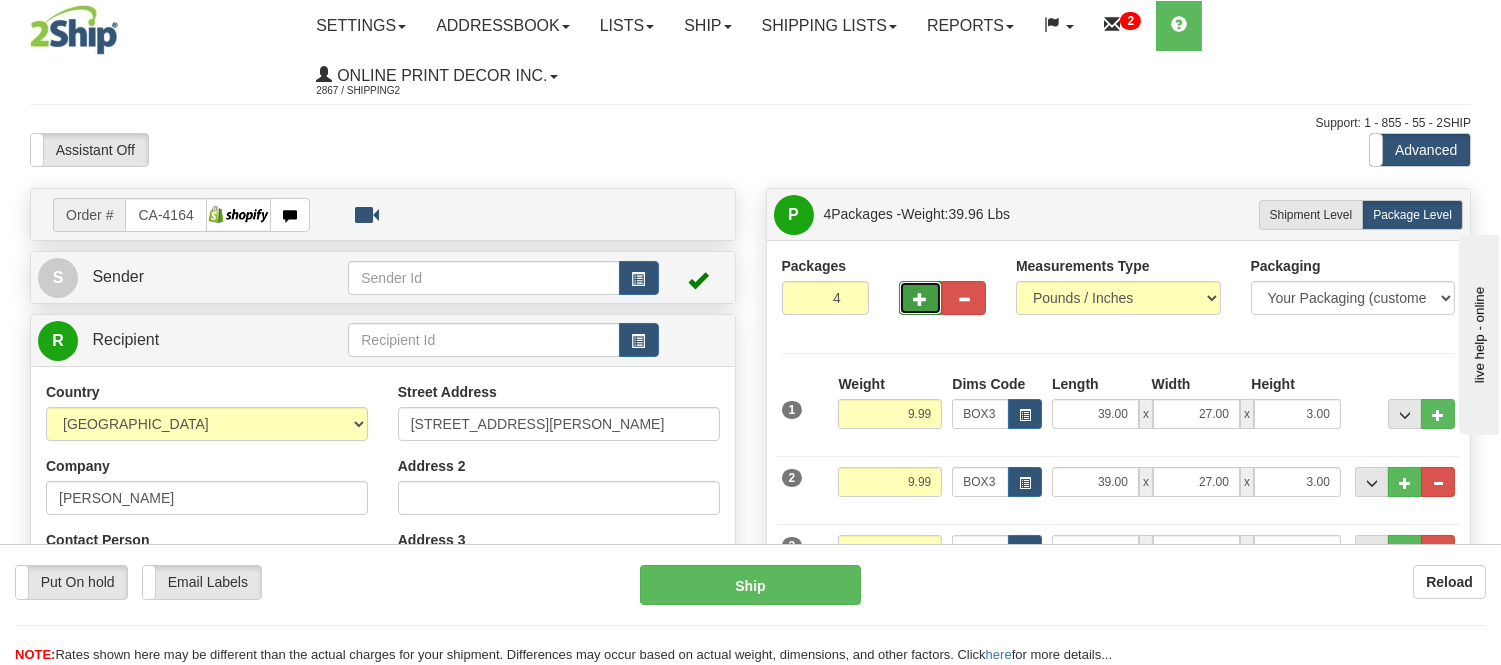 click at bounding box center [921, 299] 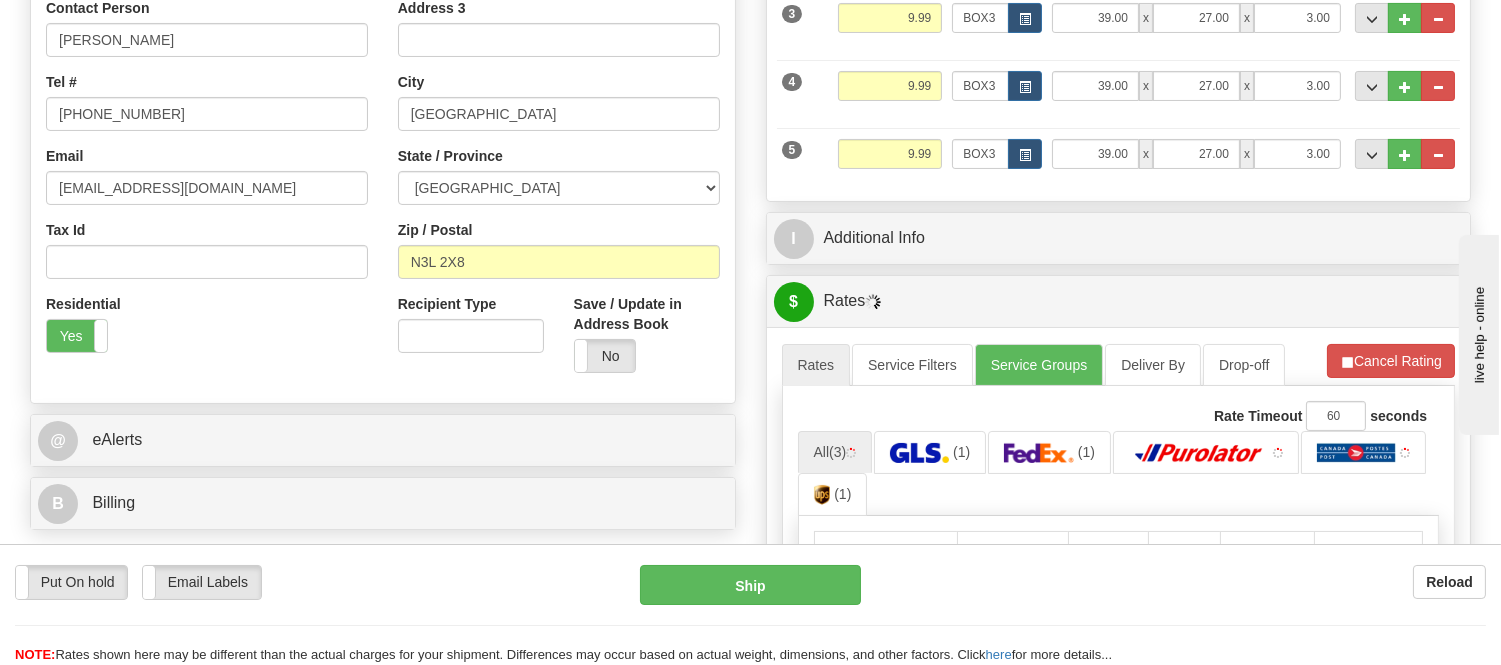 scroll, scrollTop: 593, scrollLeft: 0, axis: vertical 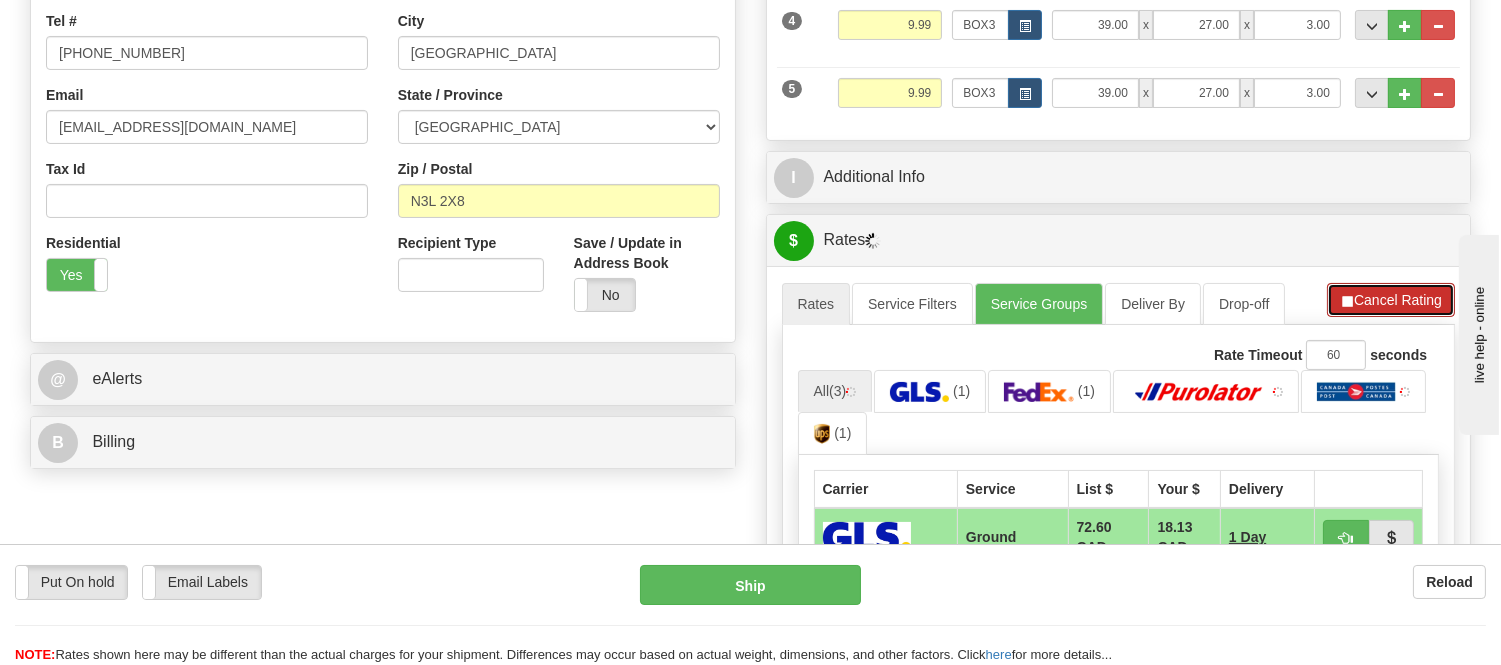 click at bounding box center (1347, 301) 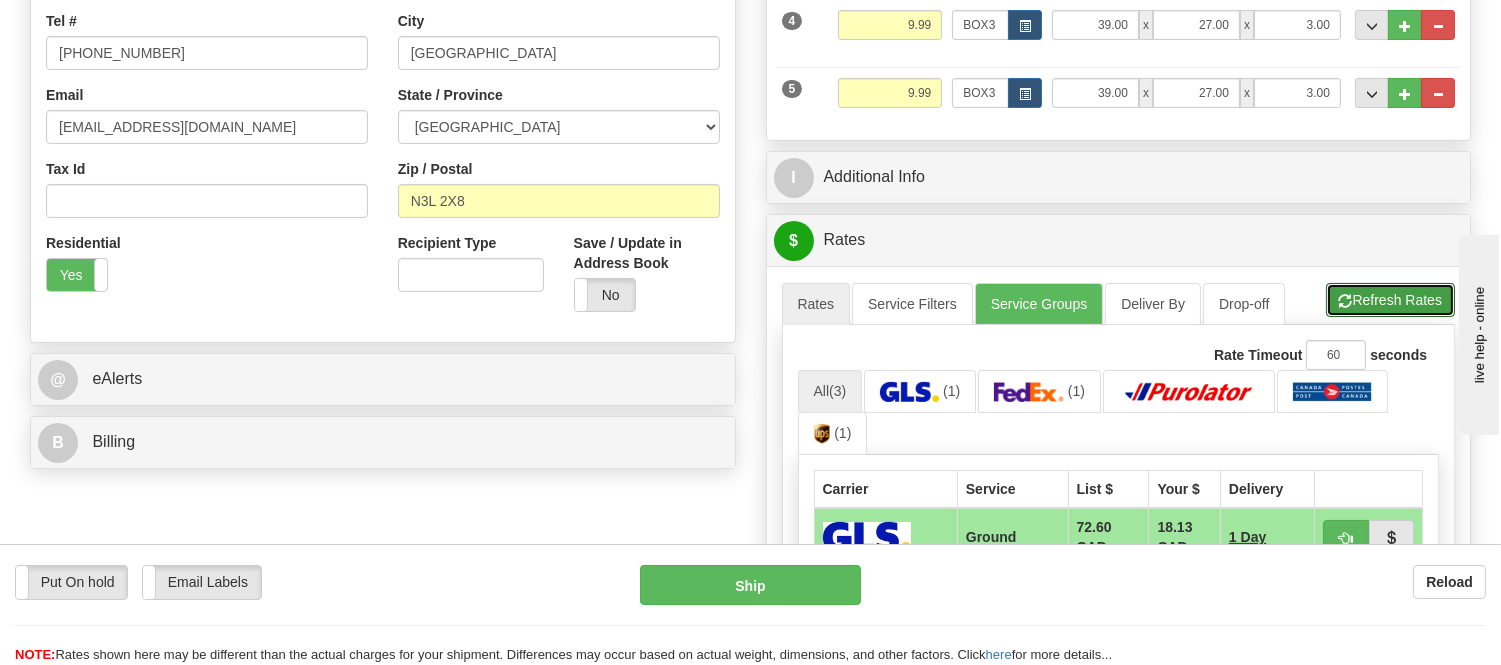 click at bounding box center [1346, 301] 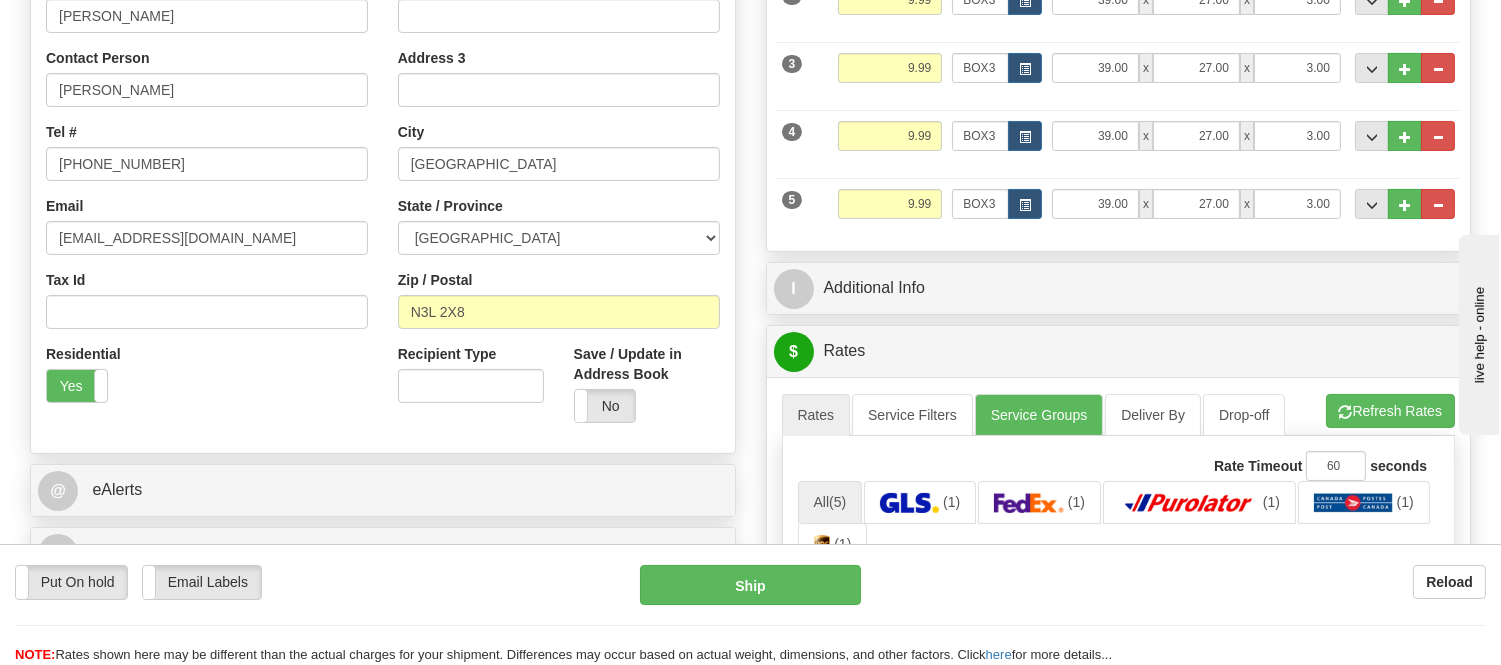 scroll, scrollTop: 371, scrollLeft: 0, axis: vertical 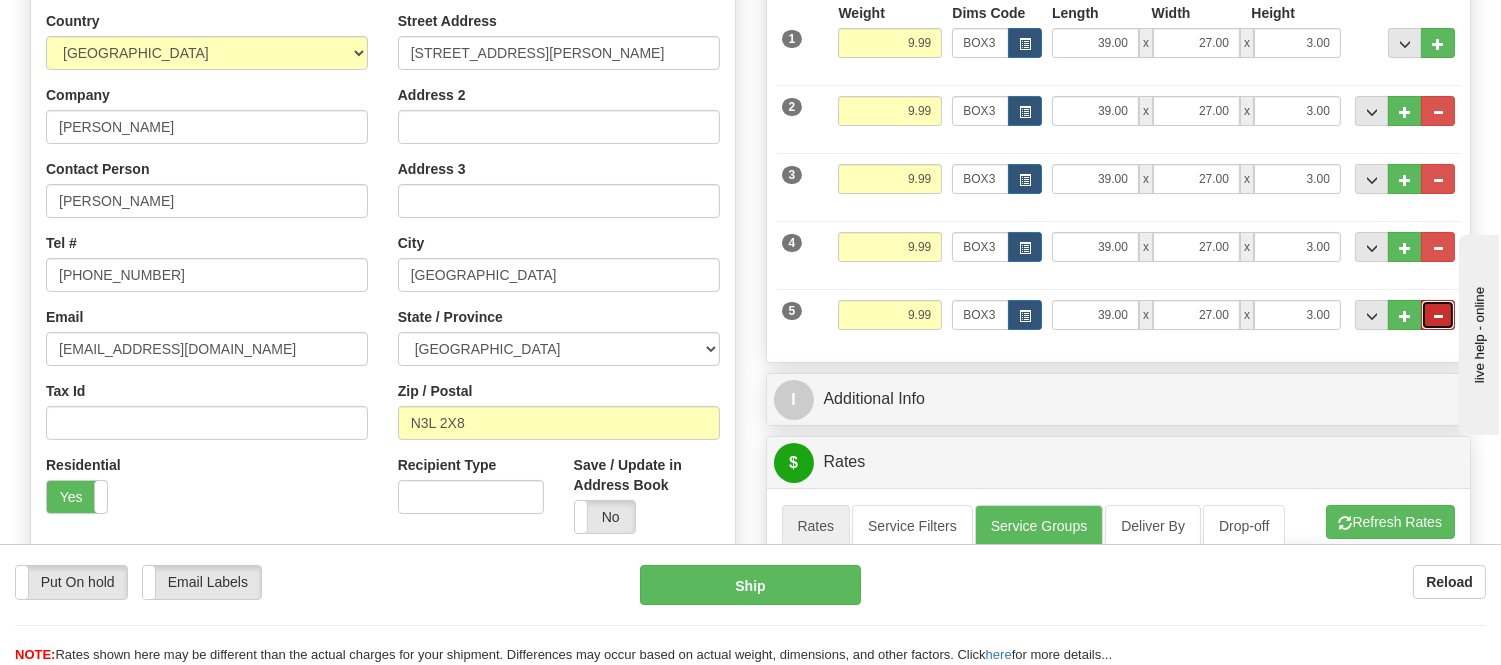 click at bounding box center [1438, 315] 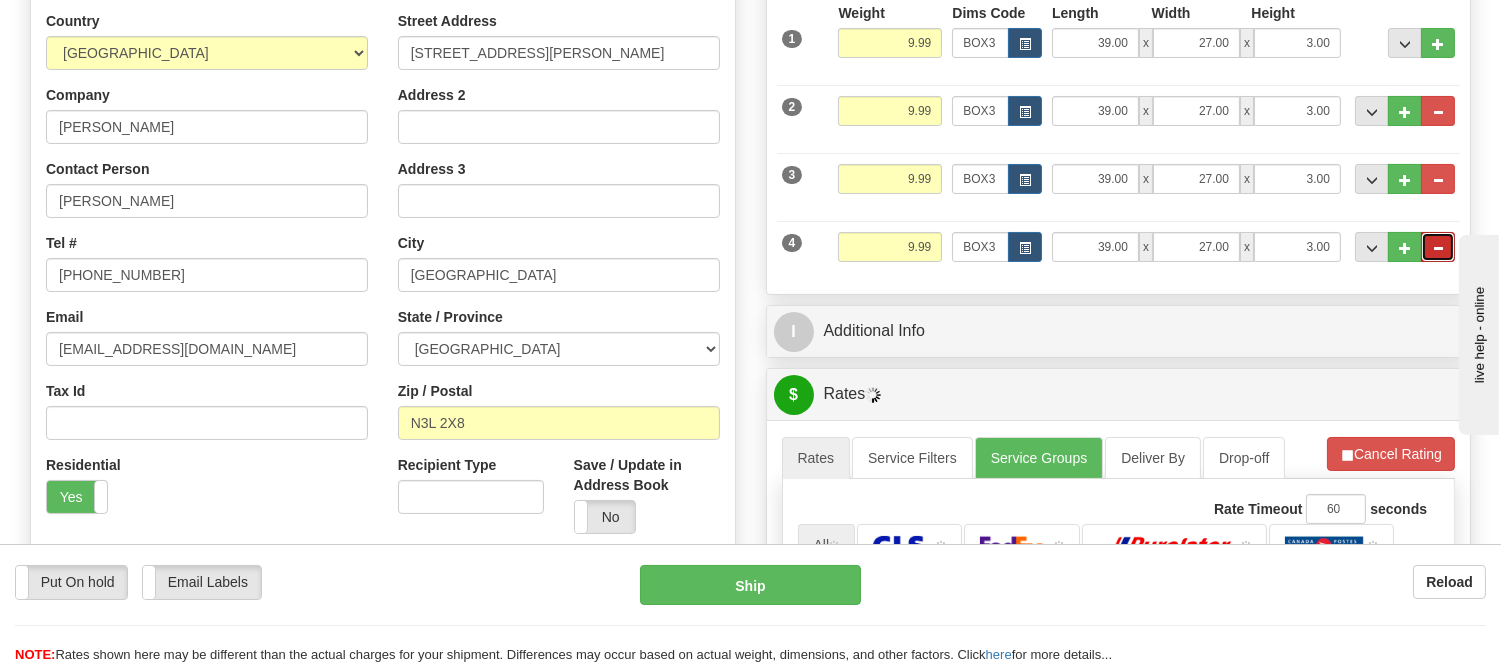 click at bounding box center (1438, 248) 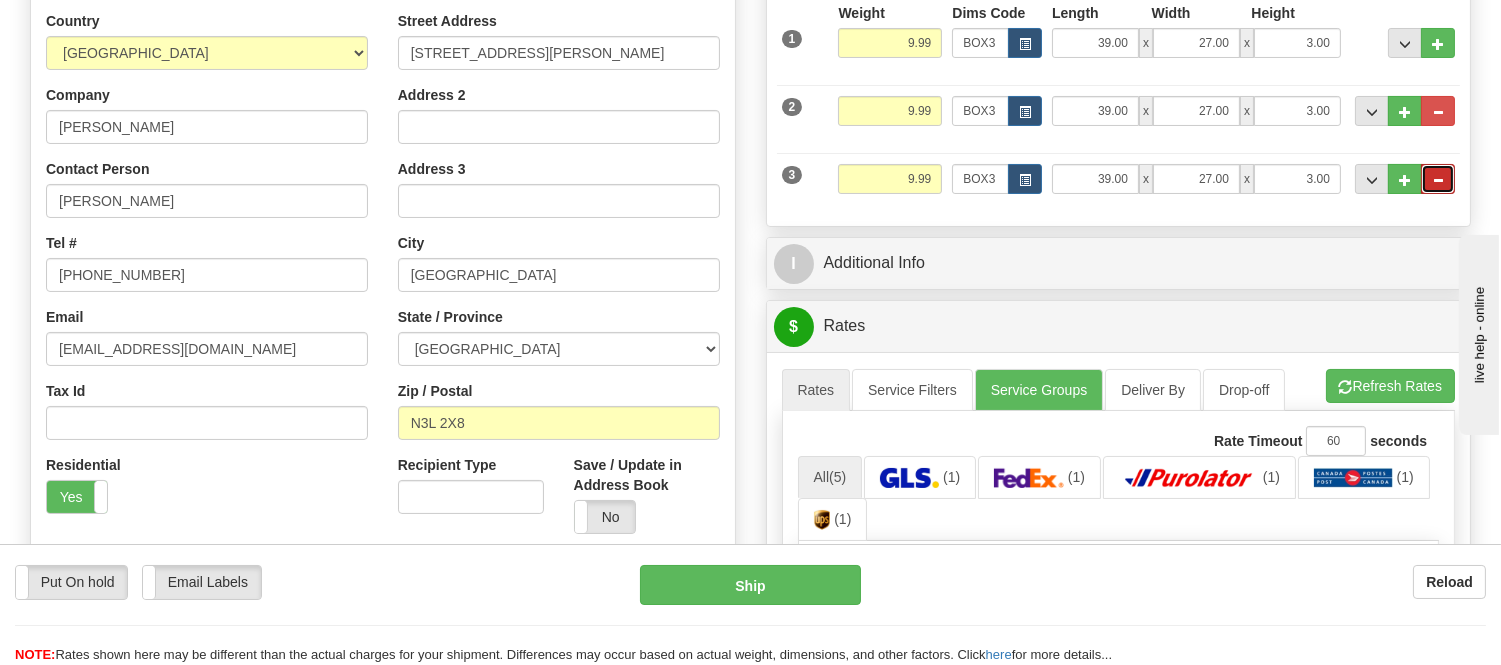 click at bounding box center (1438, 180) 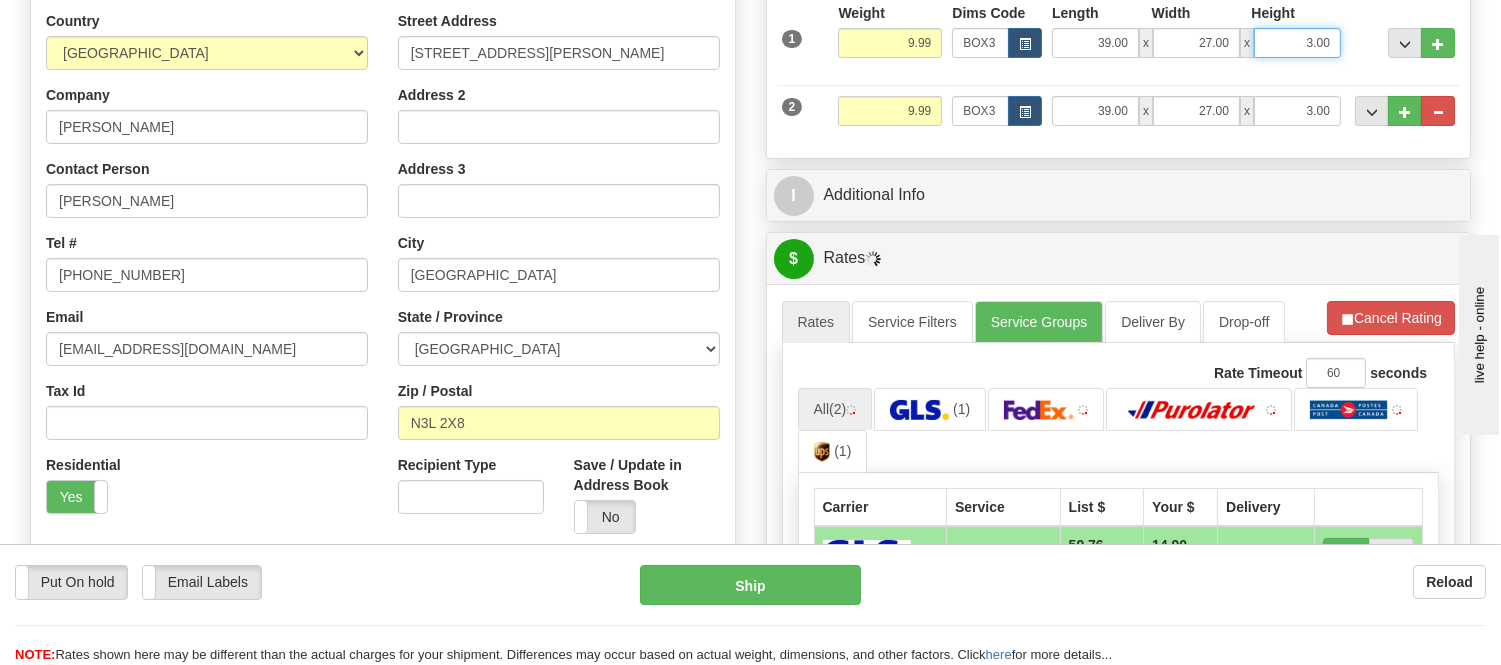 drag, startPoint x: 1334, startPoint y: 42, endPoint x: 1284, endPoint y: 47, distance: 50.24938 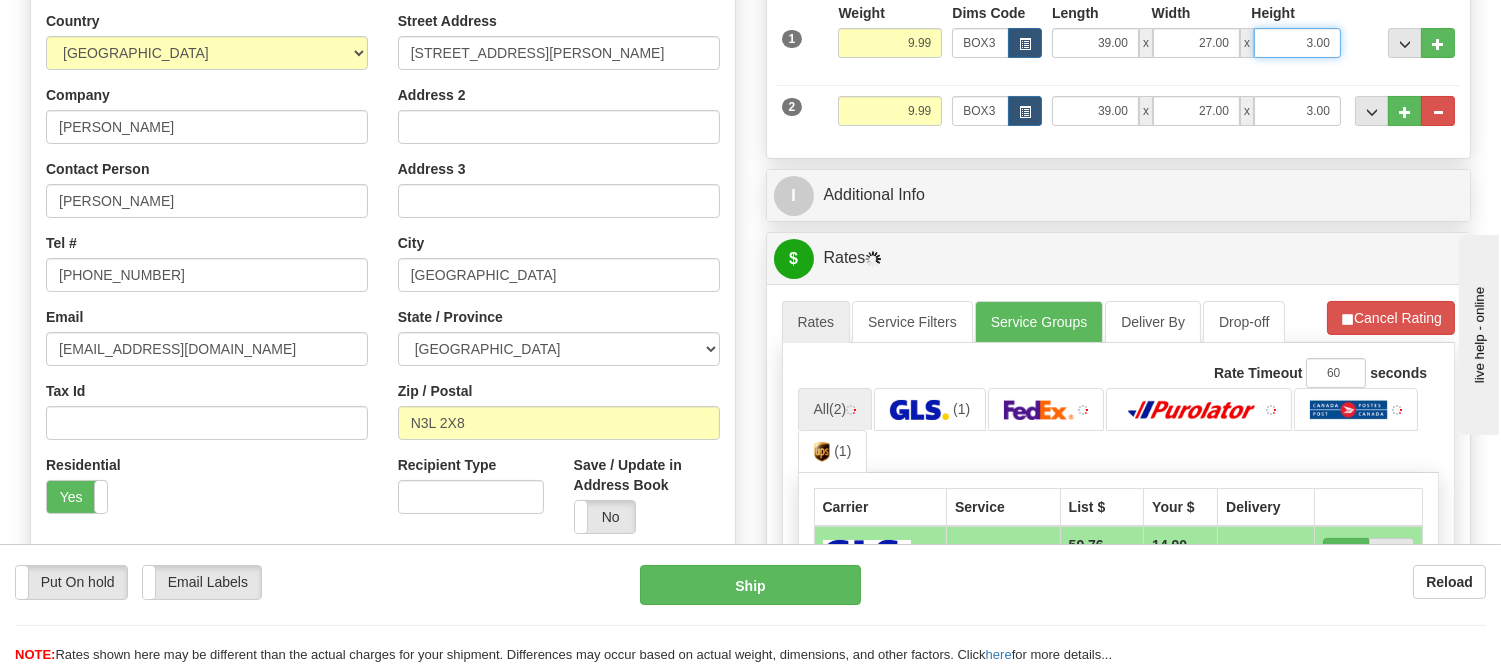 click on "3.00" at bounding box center [1297, 43] 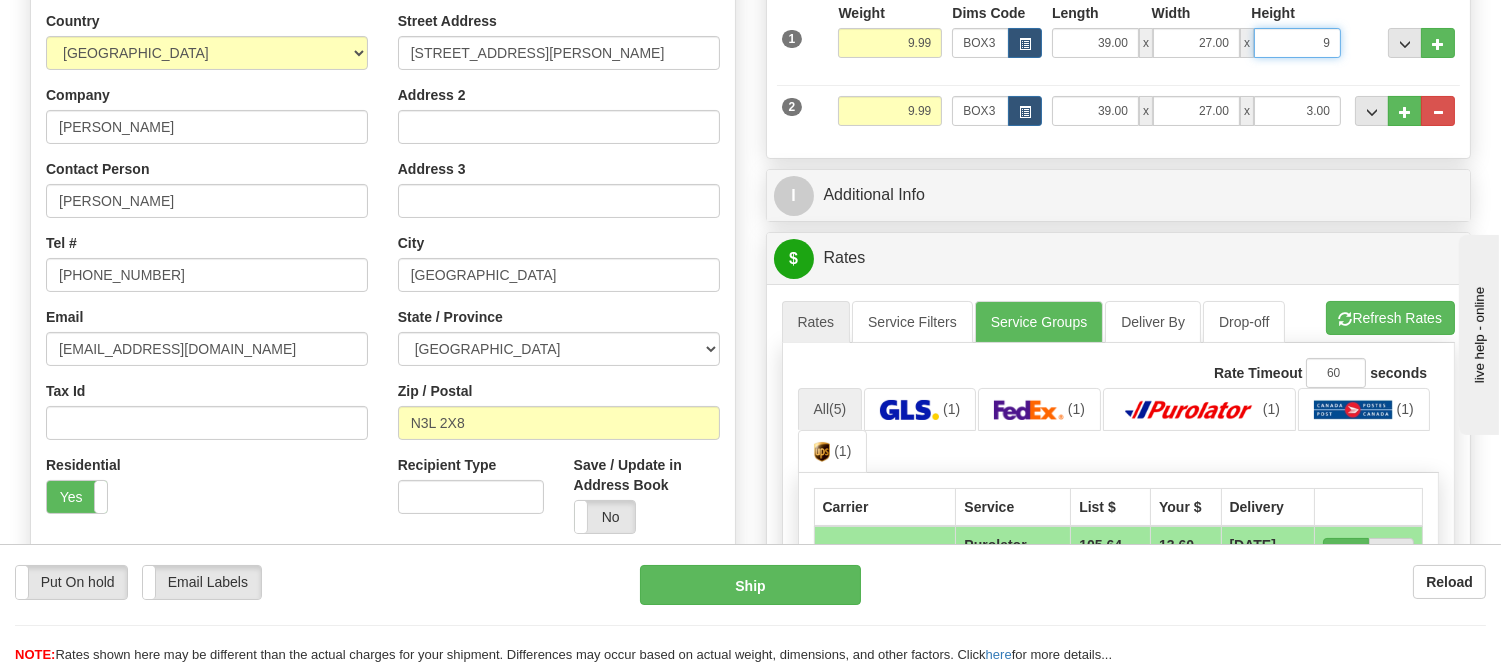 click on "Delete" at bounding box center [0, 0] 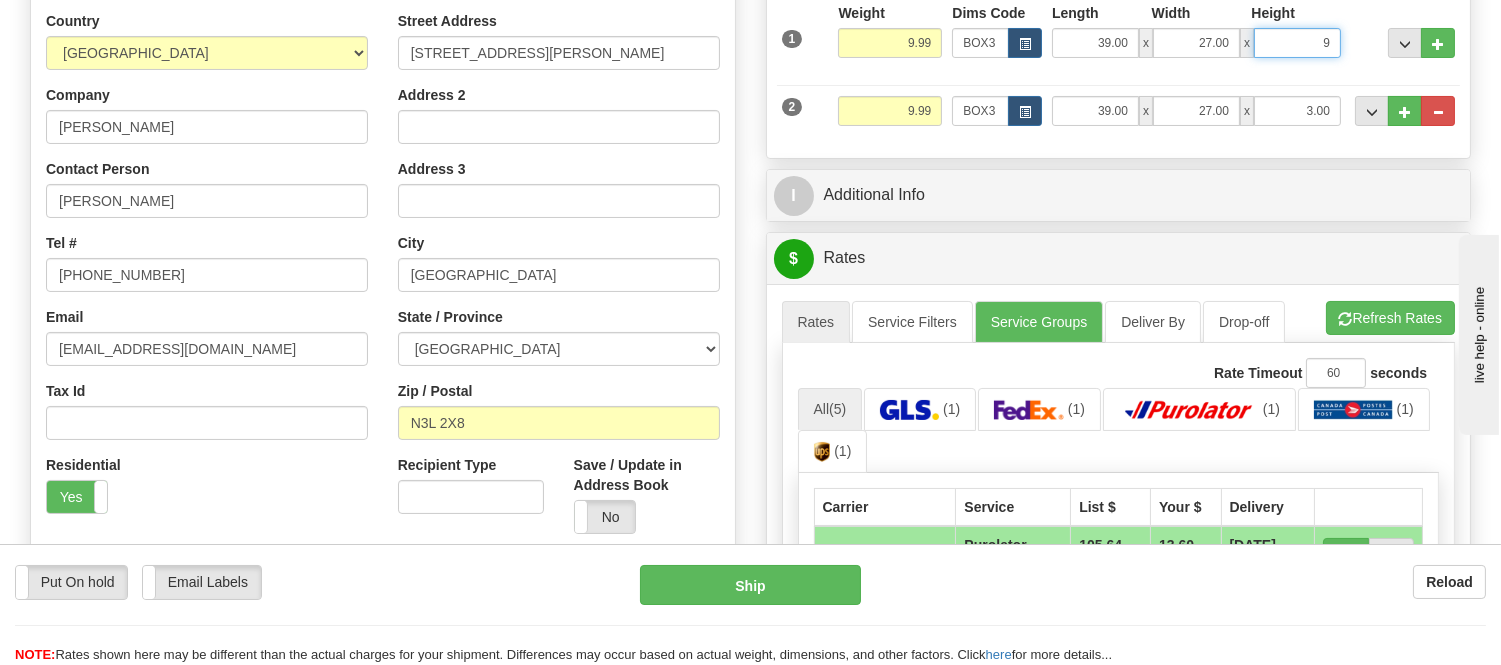 type on "9.00" 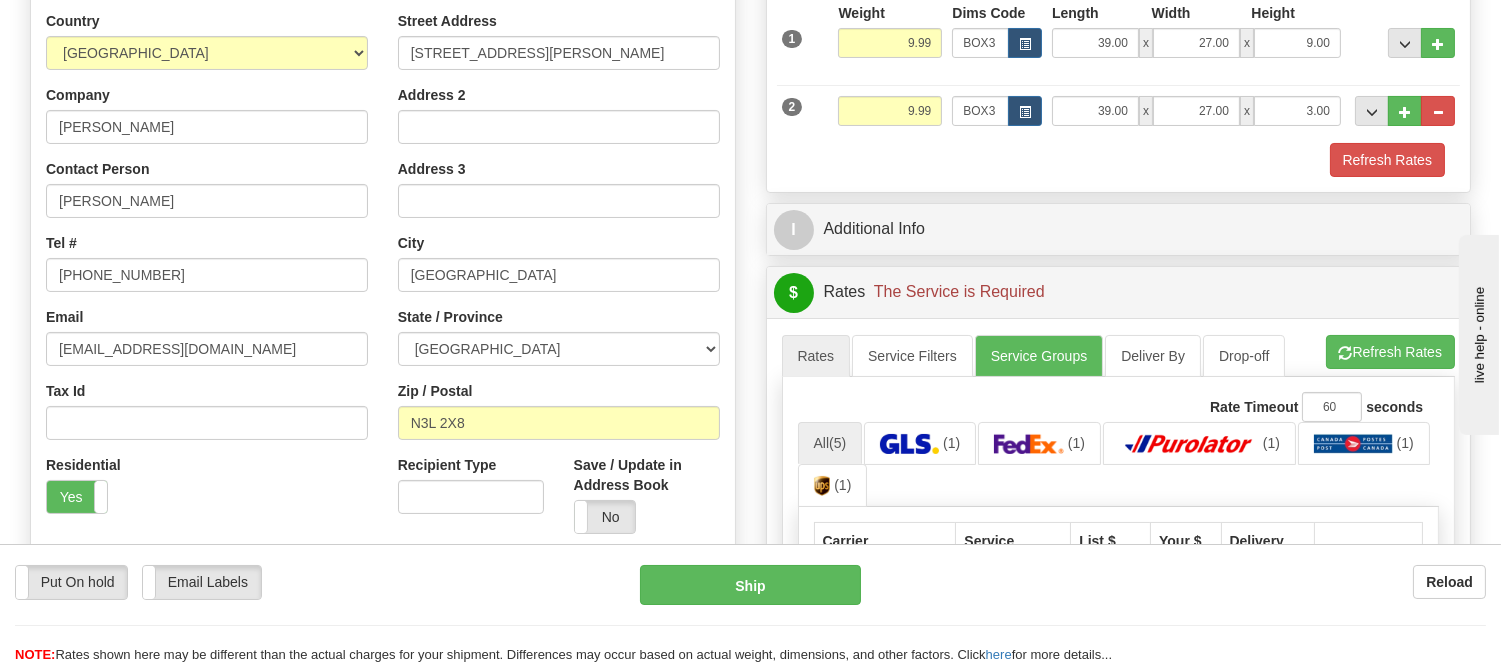 click on "1
Weight
9.99
Dims Code
BOX3" at bounding box center (1119, 38) 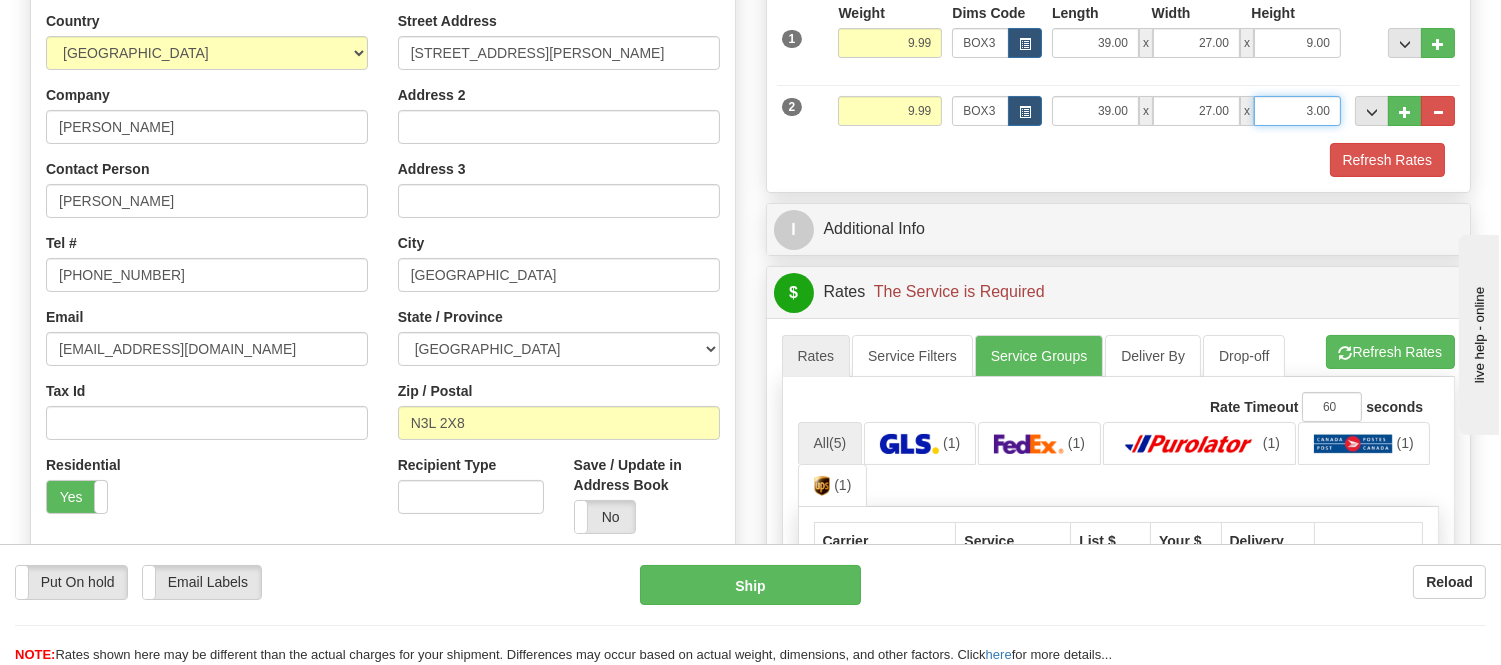 drag, startPoint x: 1336, startPoint y: 108, endPoint x: 1273, endPoint y: 108, distance: 63 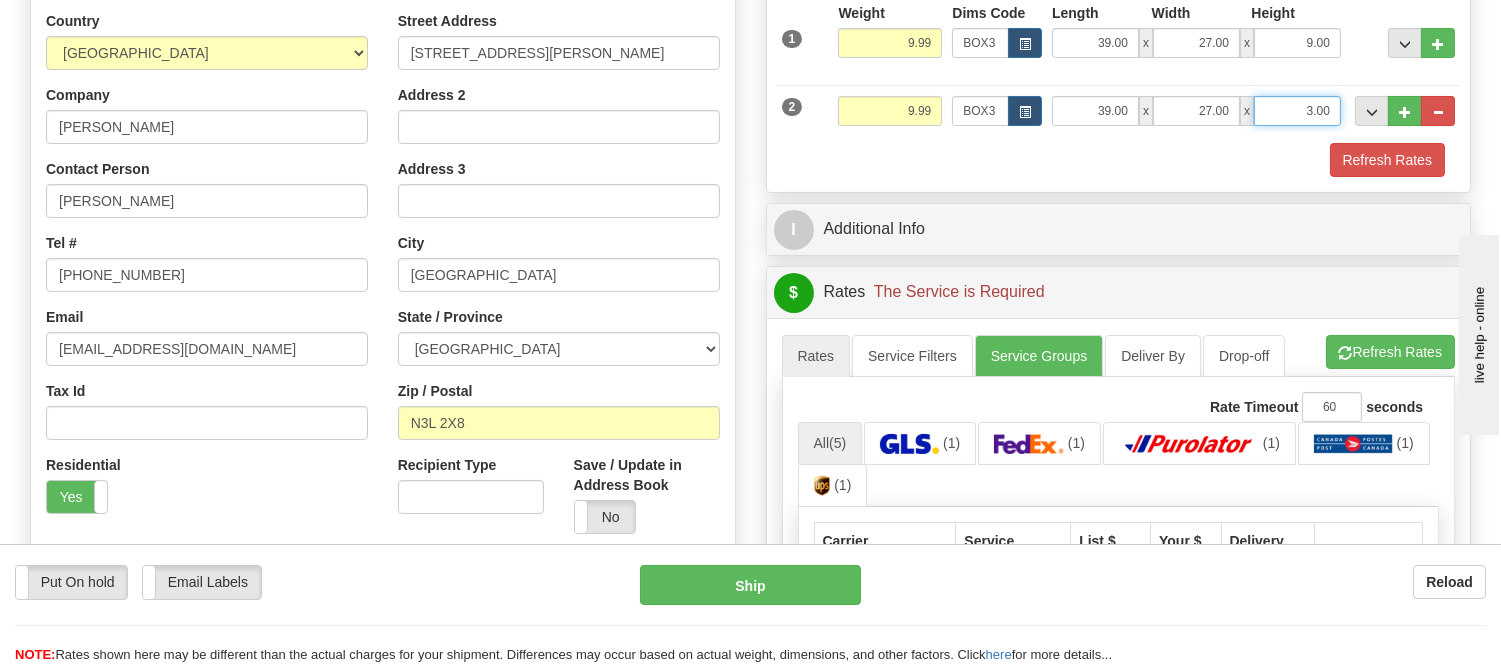 click on "3.00" at bounding box center (1297, 111) 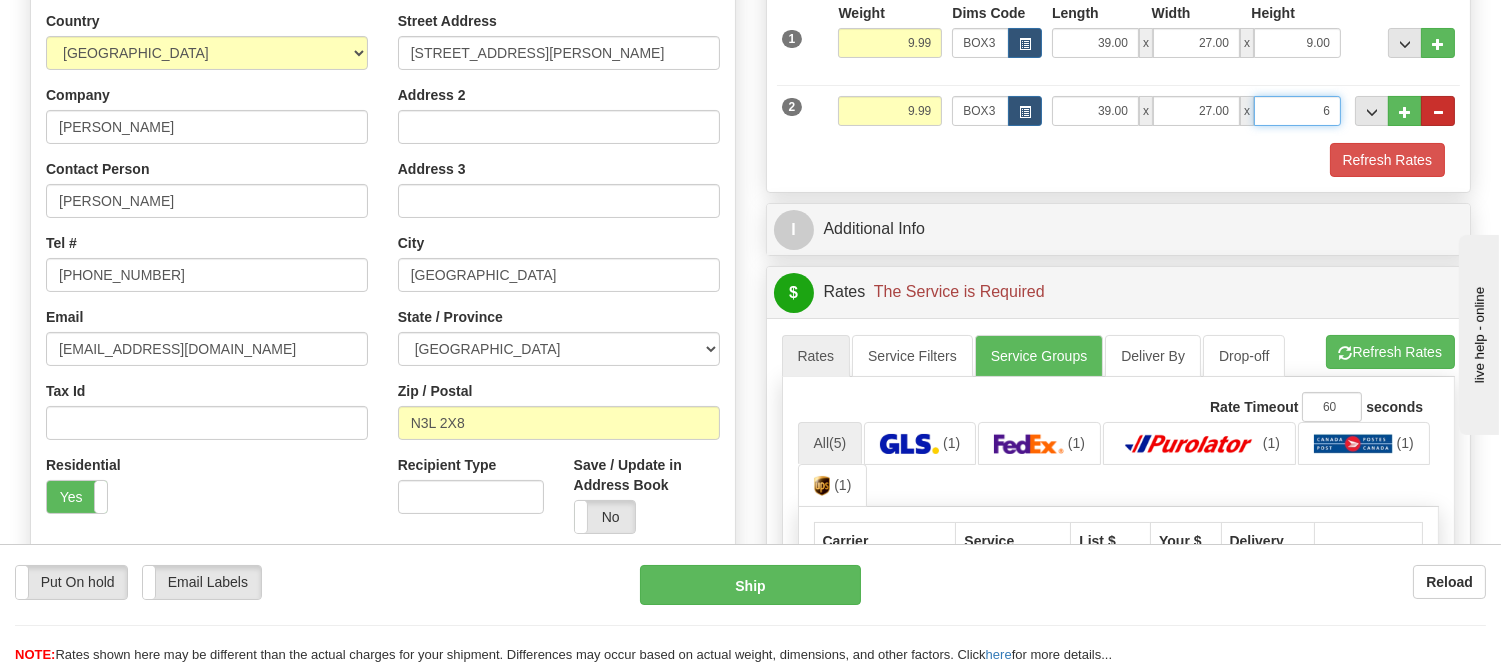 click on "Delete" at bounding box center [0, 0] 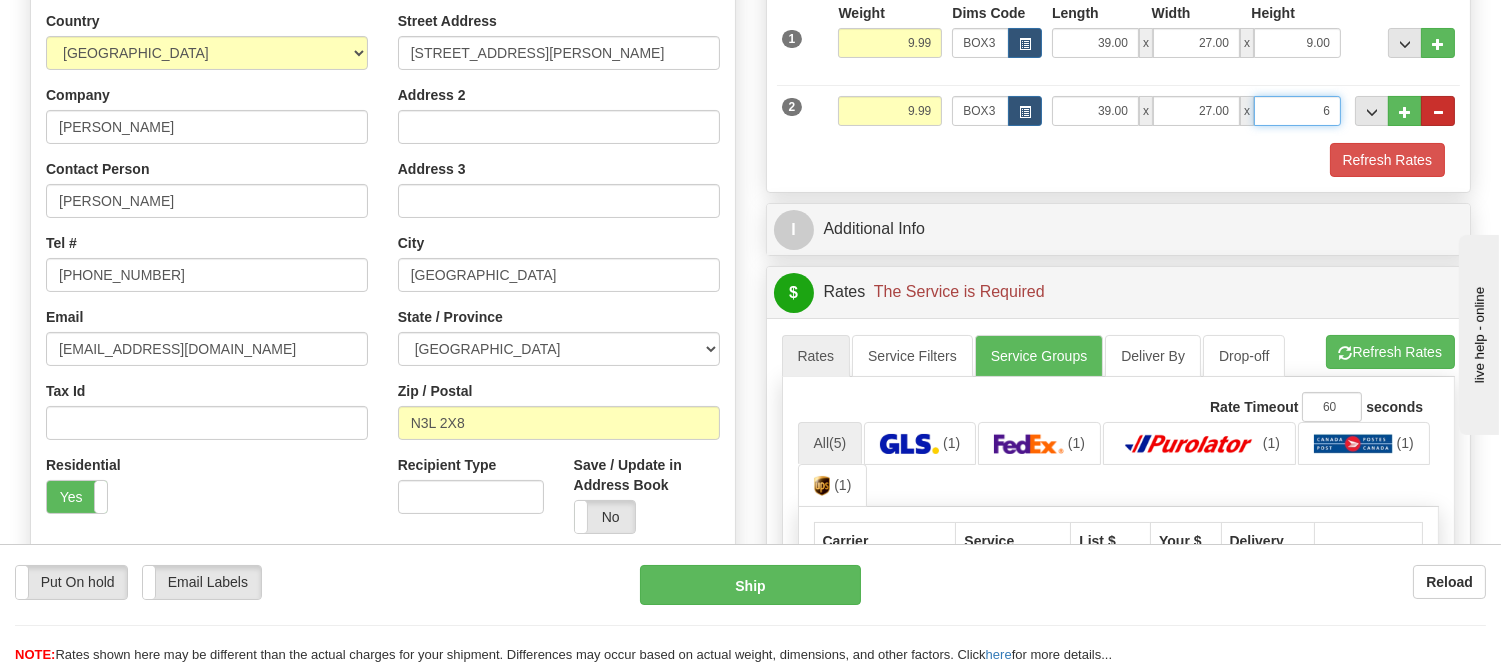 type on "6.00" 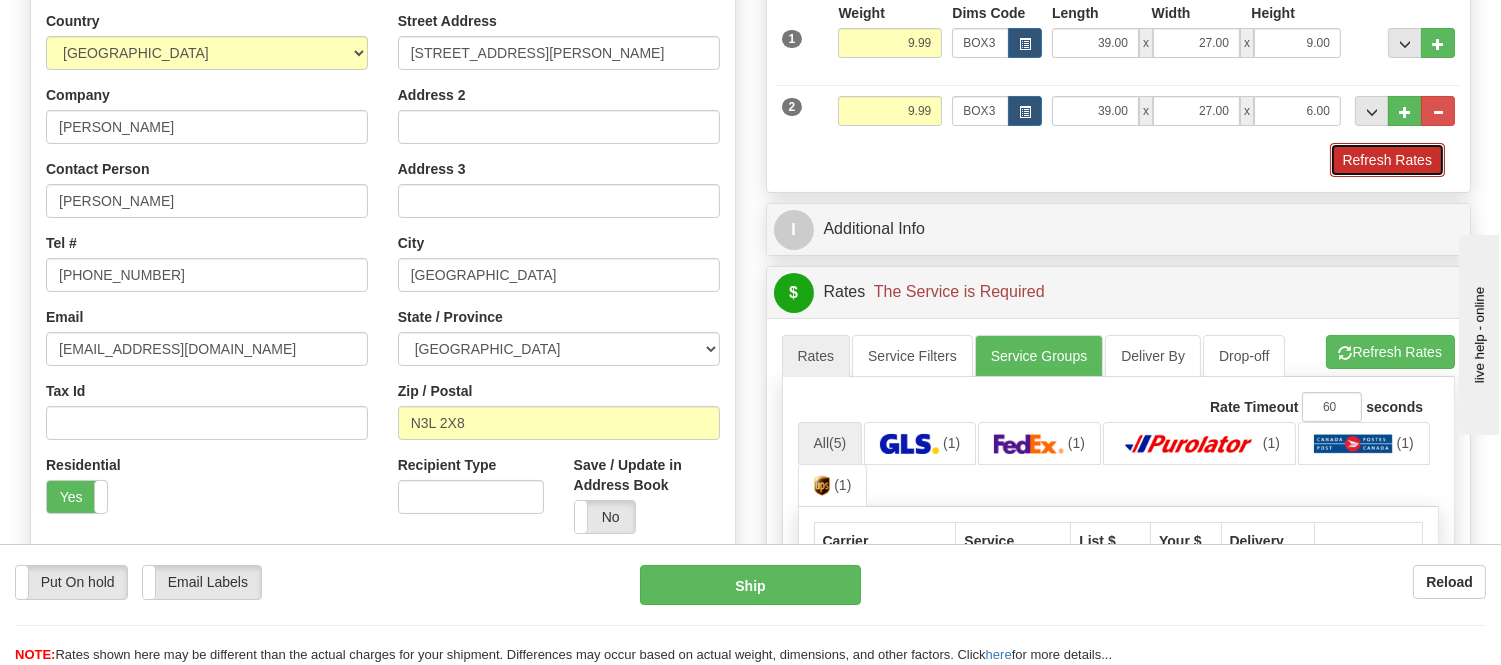 click on "Refresh Rates" at bounding box center [1387, 160] 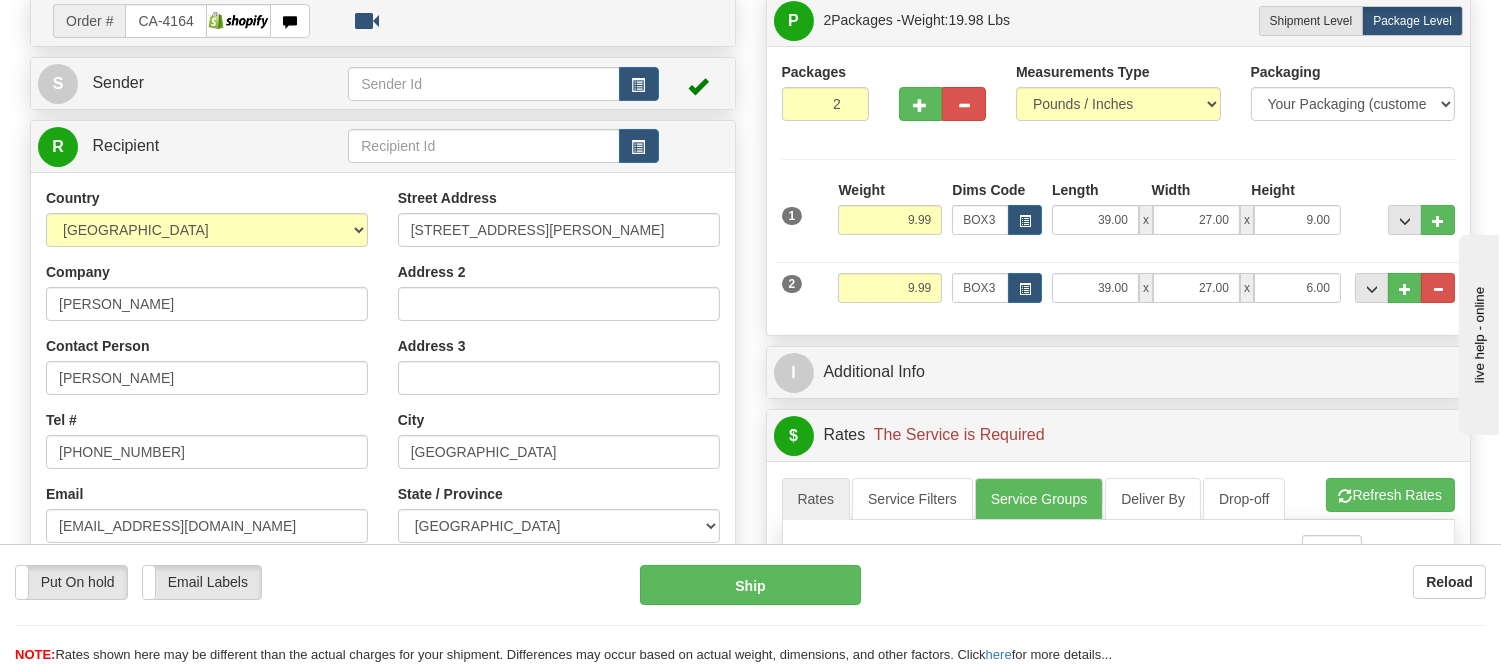 scroll, scrollTop: 148, scrollLeft: 0, axis: vertical 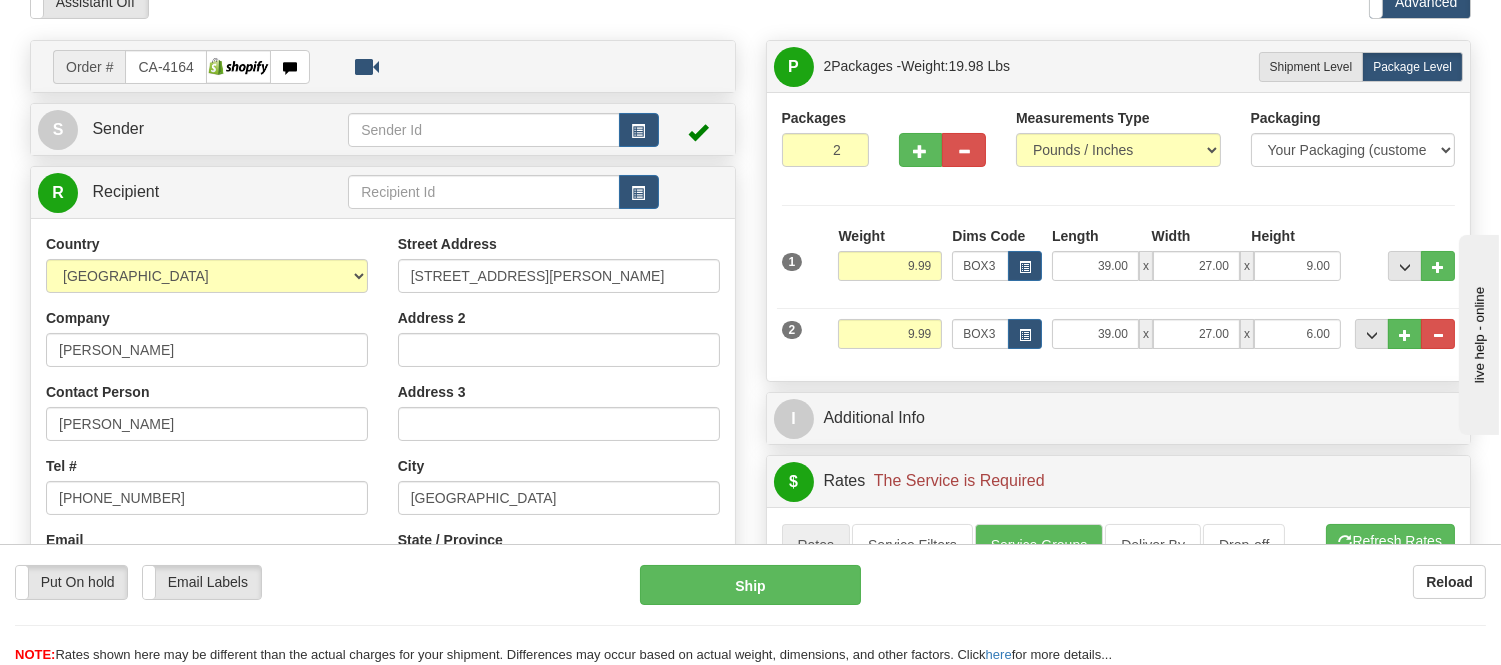 click on "live help - online" at bounding box center [1556, 442] 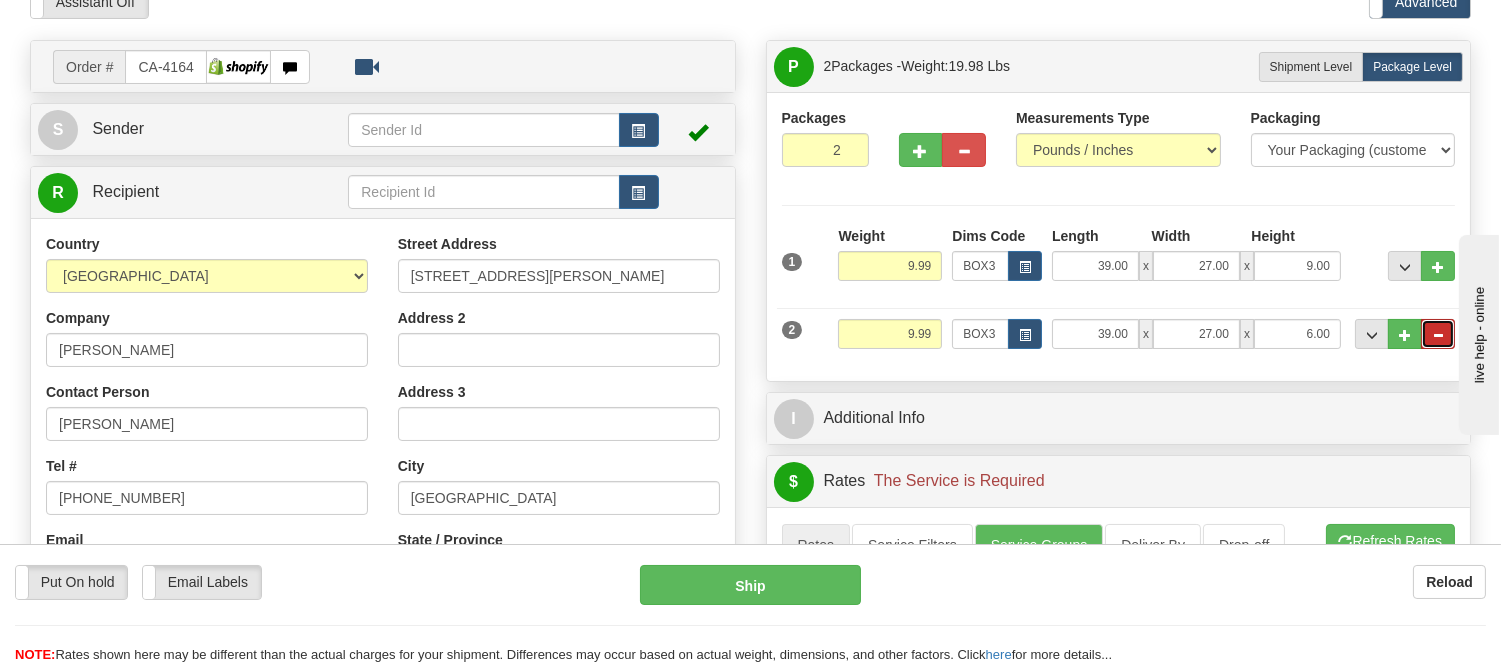 click at bounding box center (1438, 335) 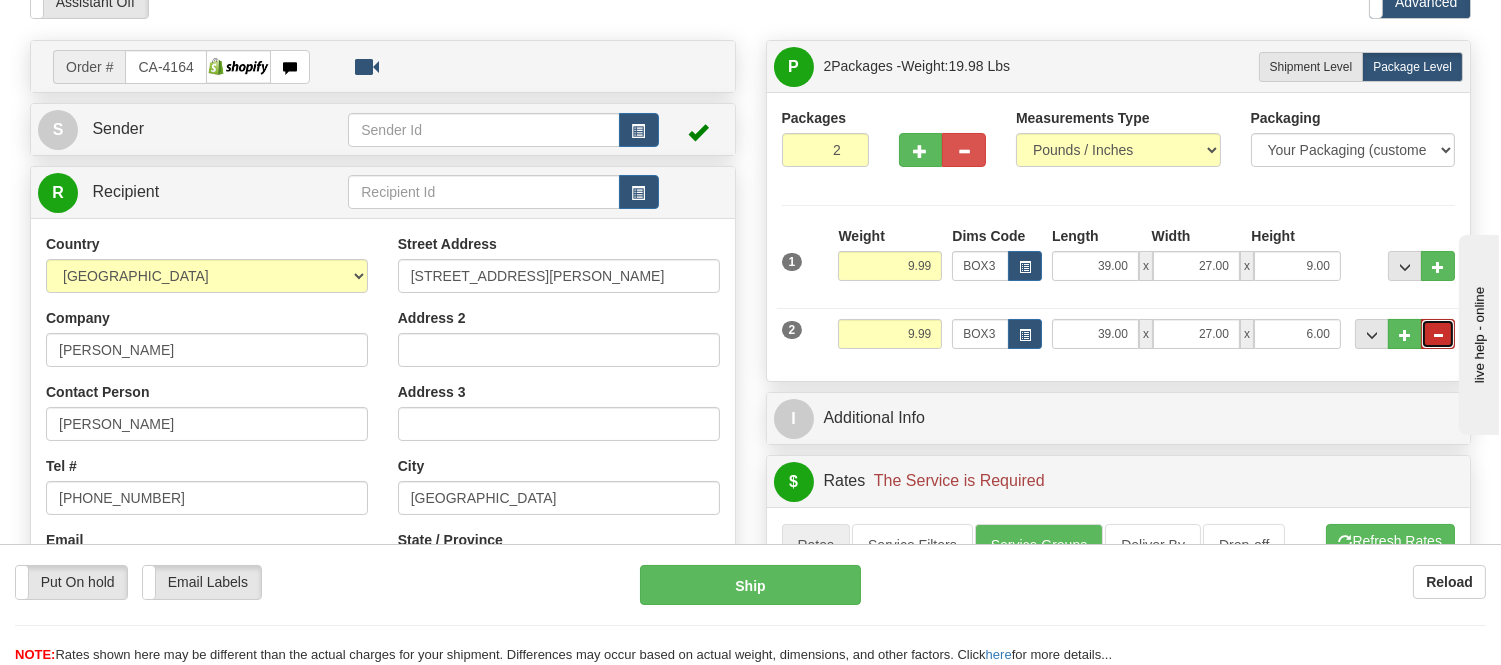 type on "1" 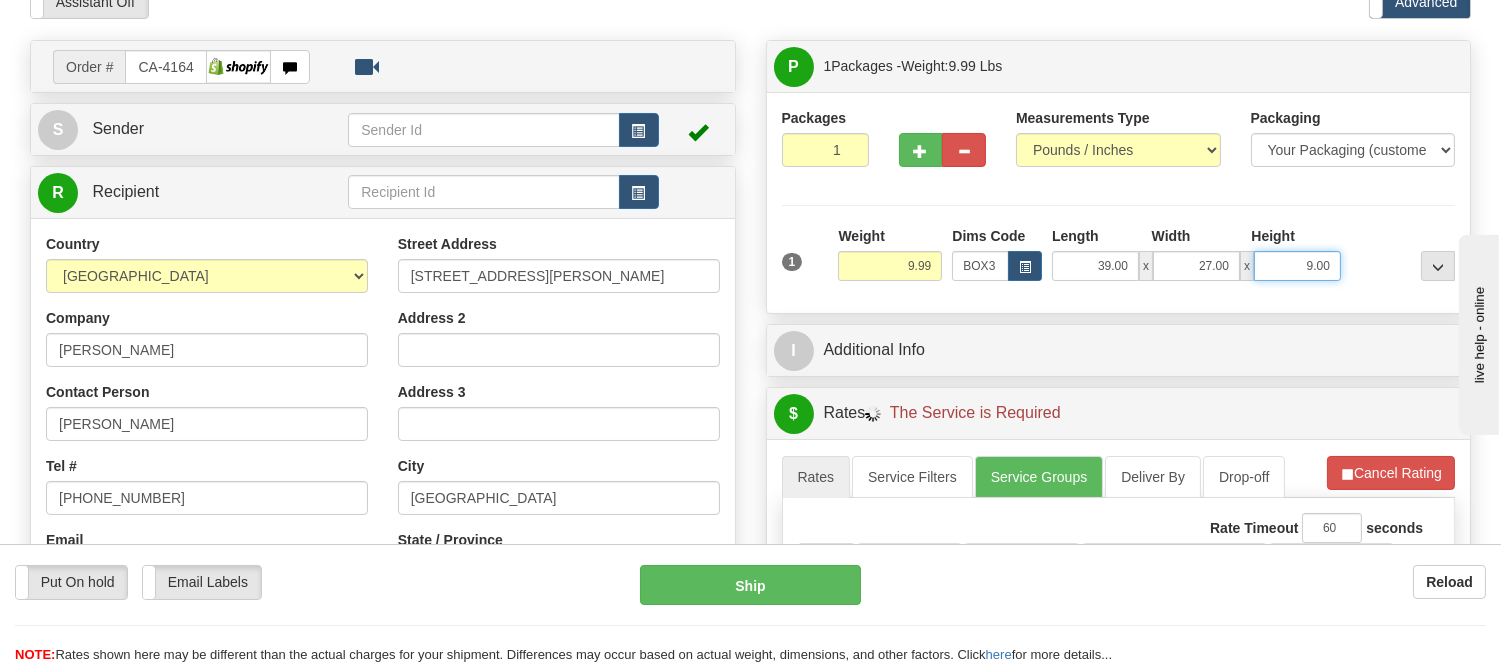 drag, startPoint x: 1331, startPoint y: 271, endPoint x: 1251, endPoint y: 268, distance: 80.05623 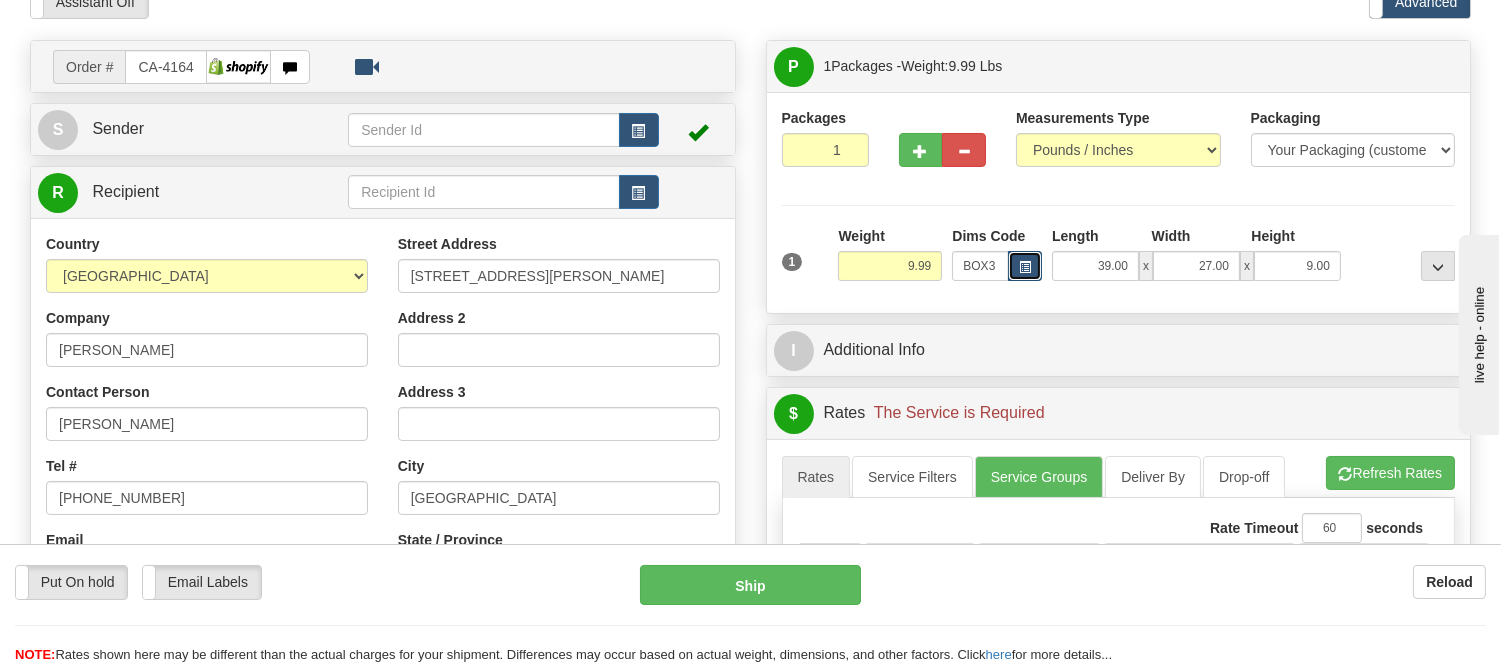 click at bounding box center [1025, 266] 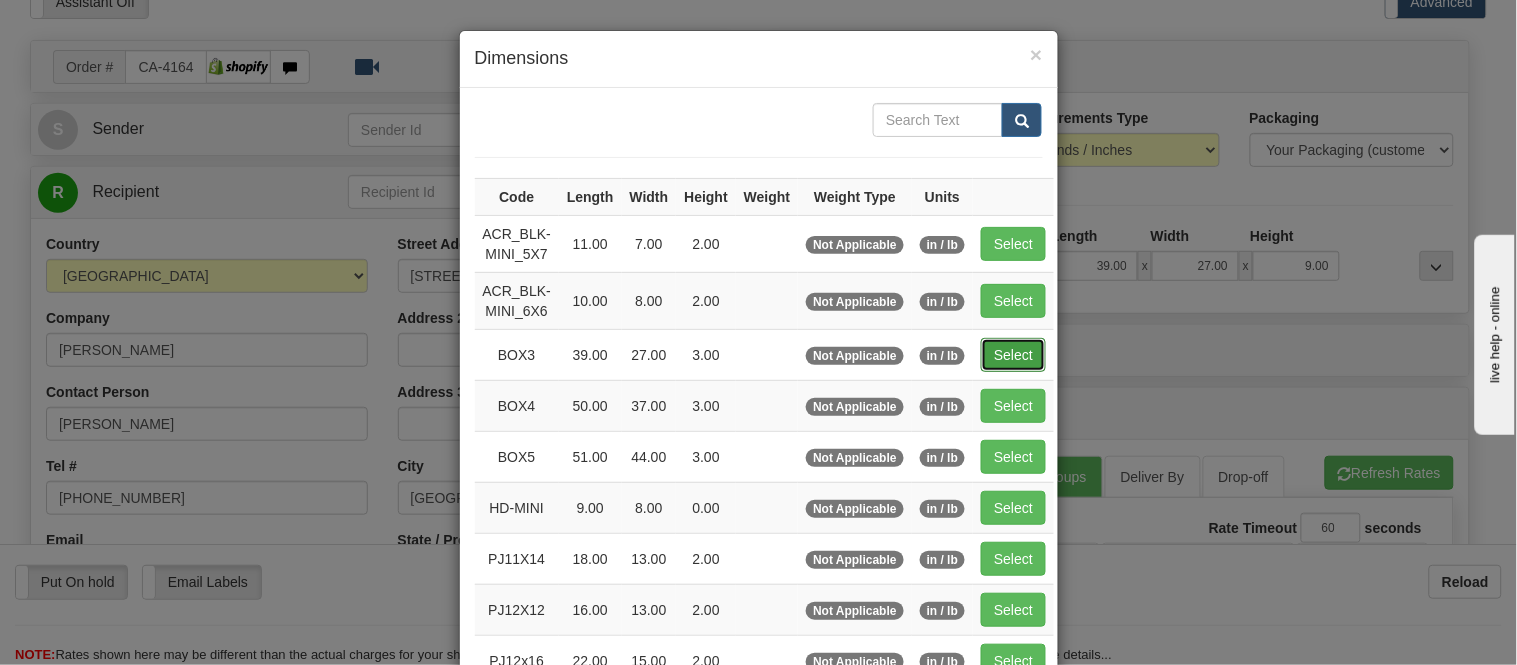 click on "Select" at bounding box center (1013, 355) 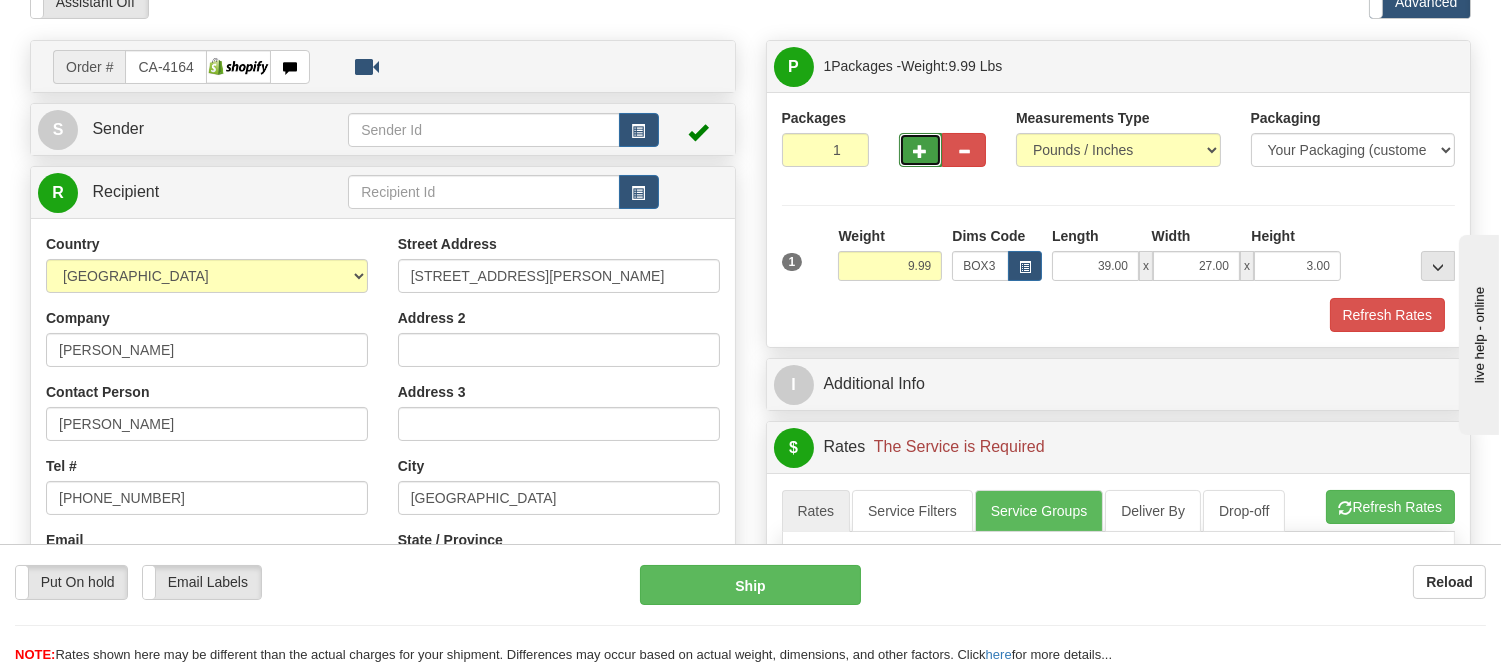 click at bounding box center [921, 151] 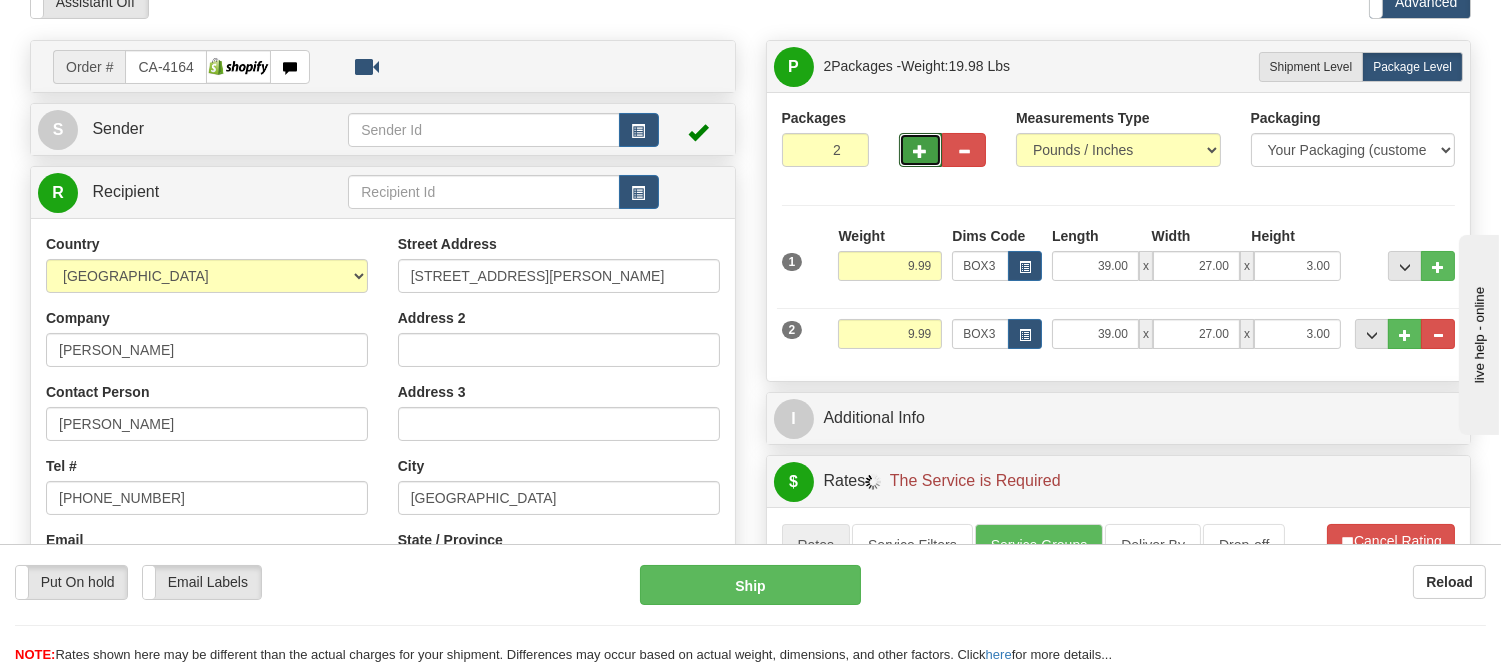 click at bounding box center [921, 150] 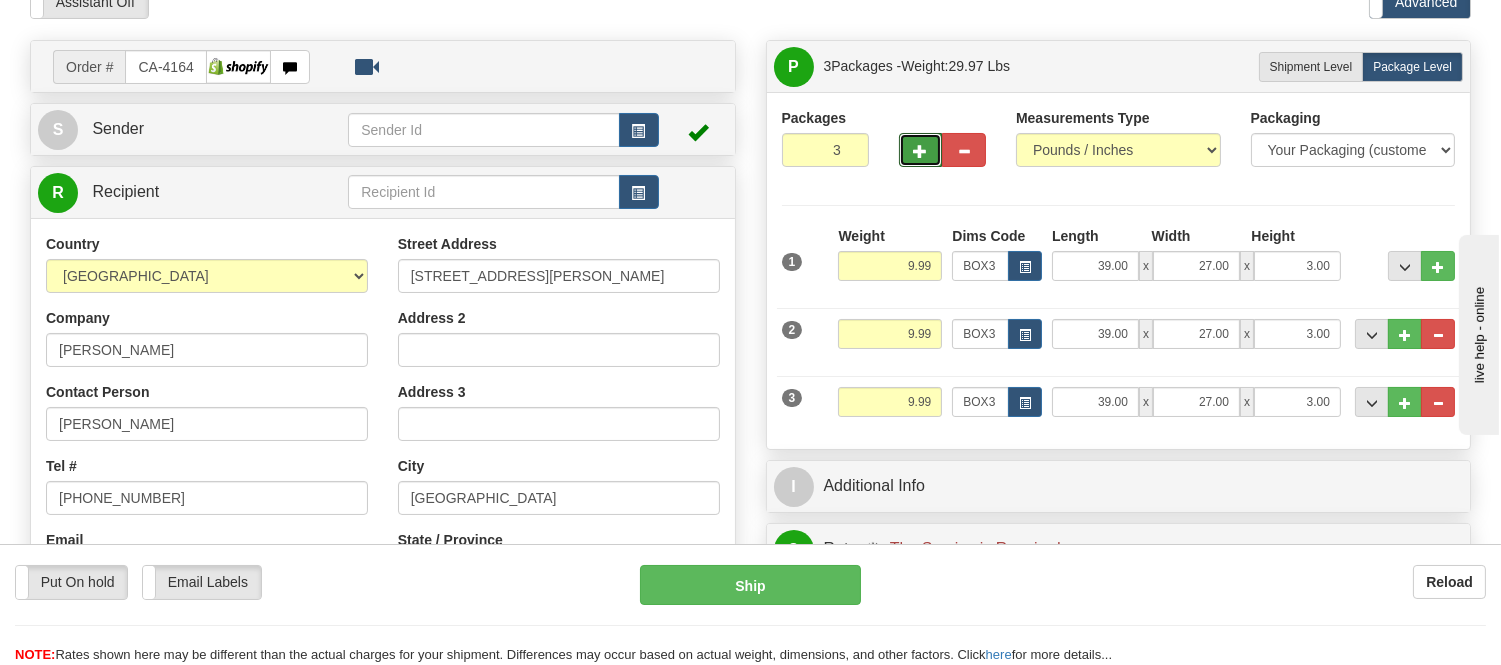 click at bounding box center (921, 150) 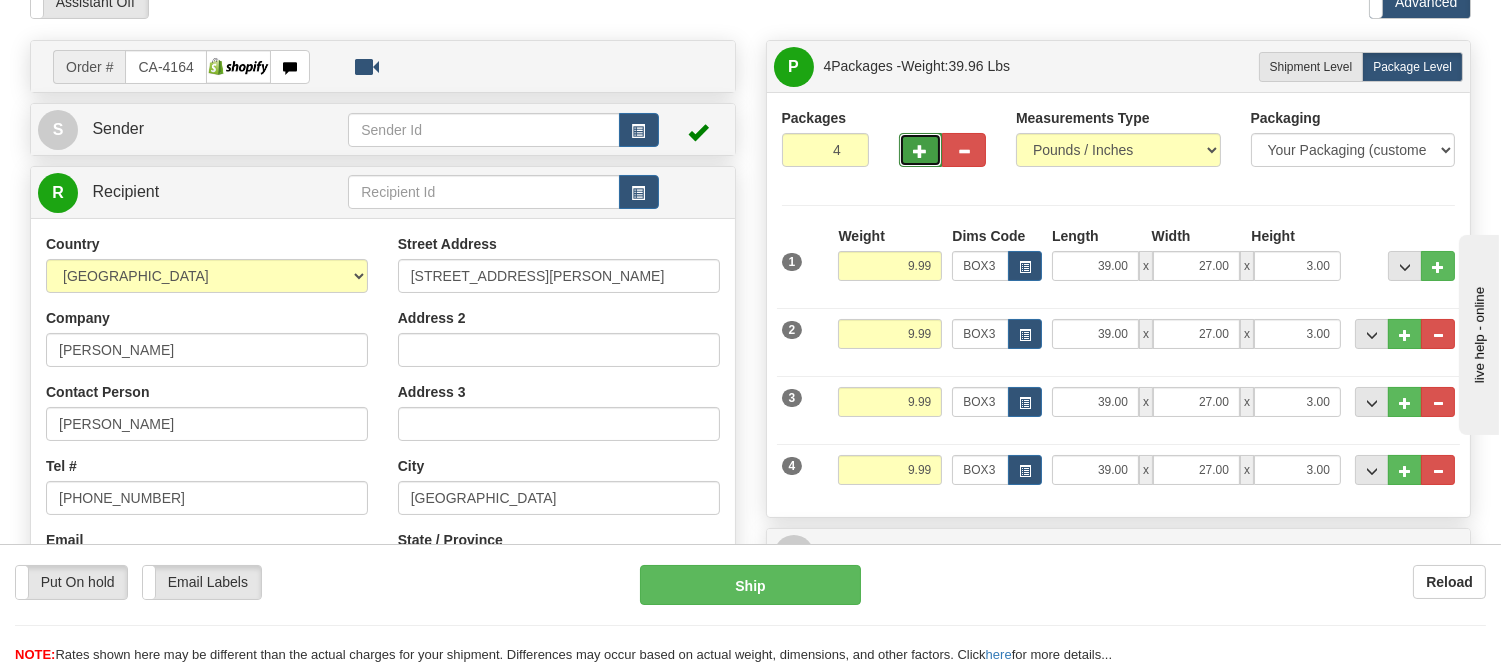 click at bounding box center [921, 150] 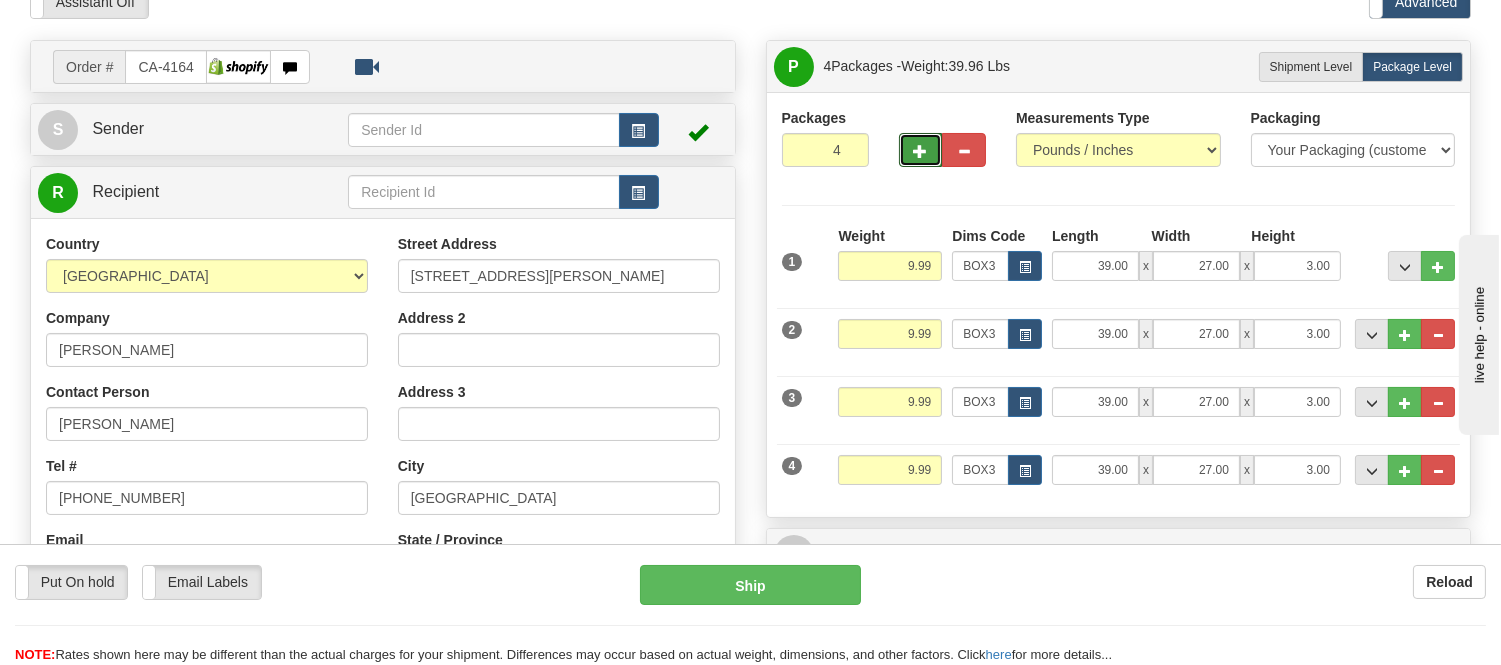 type on "5" 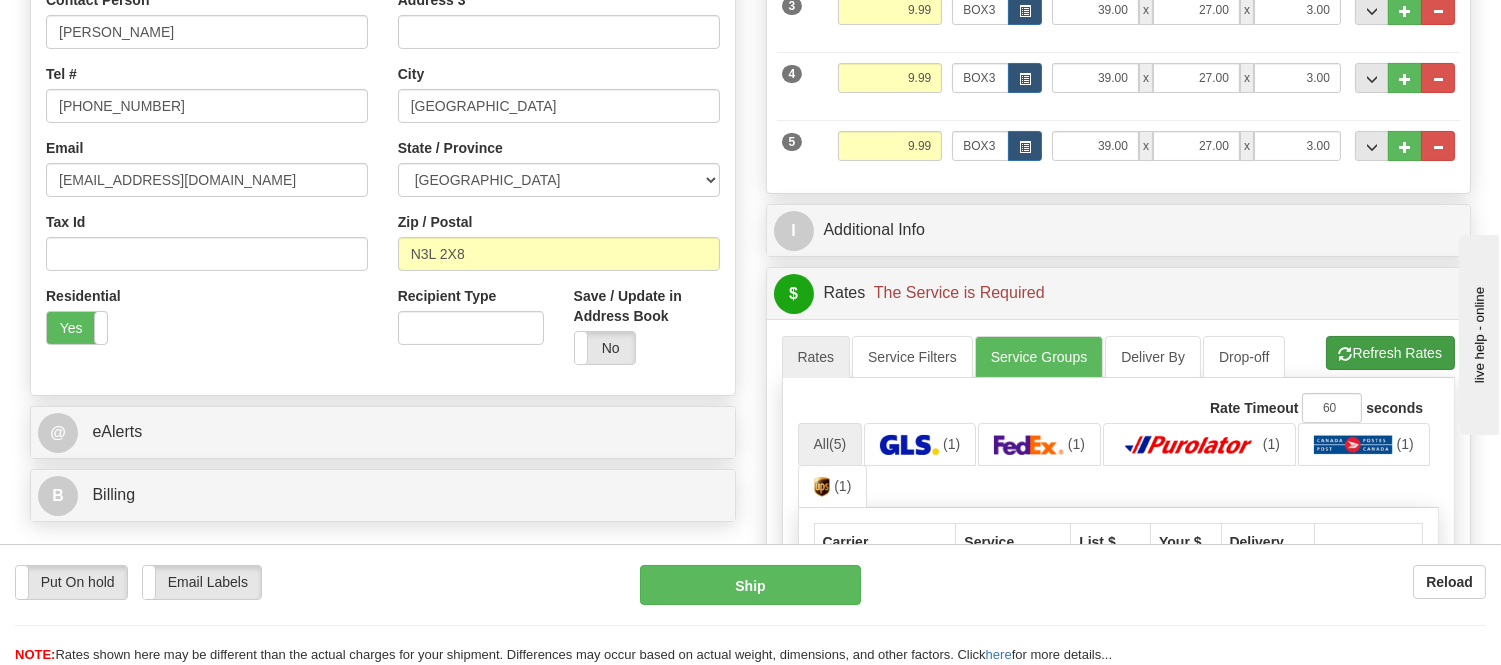 scroll, scrollTop: 593, scrollLeft: 0, axis: vertical 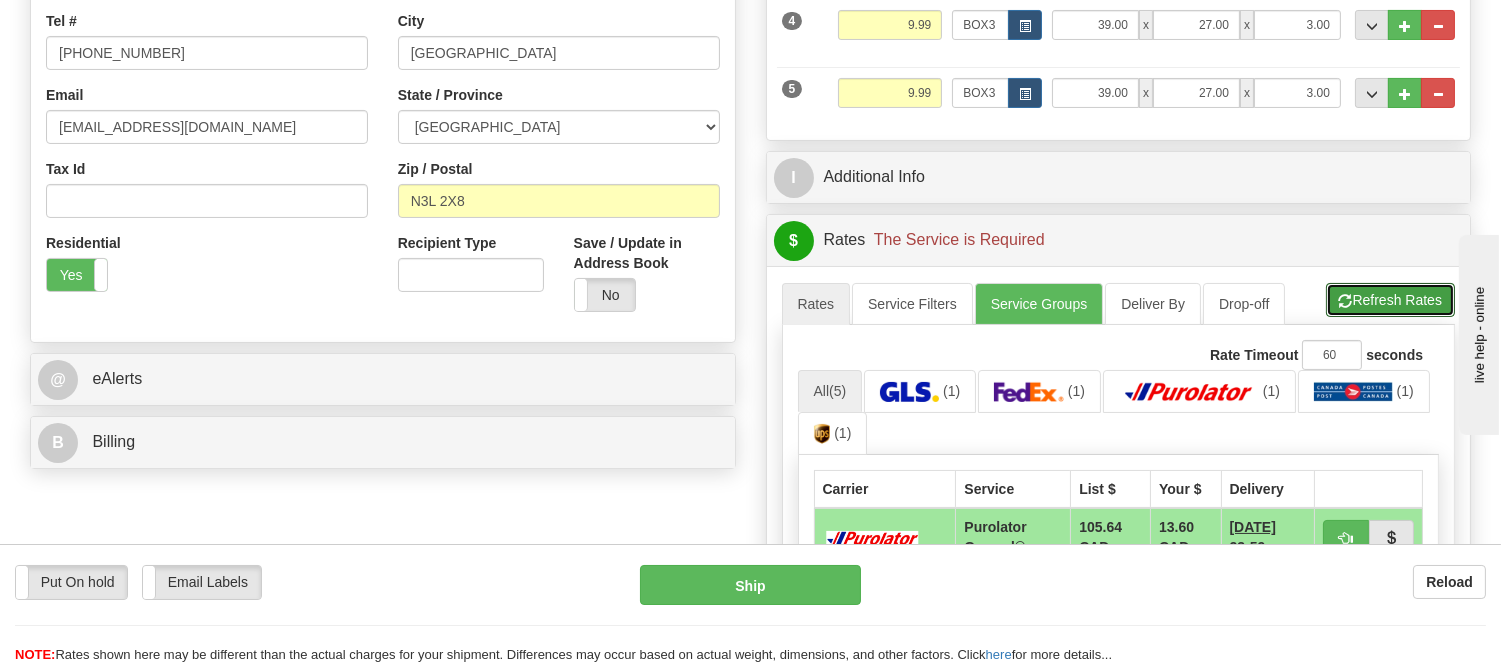 click on "Refresh Rates" at bounding box center (1390, 300) 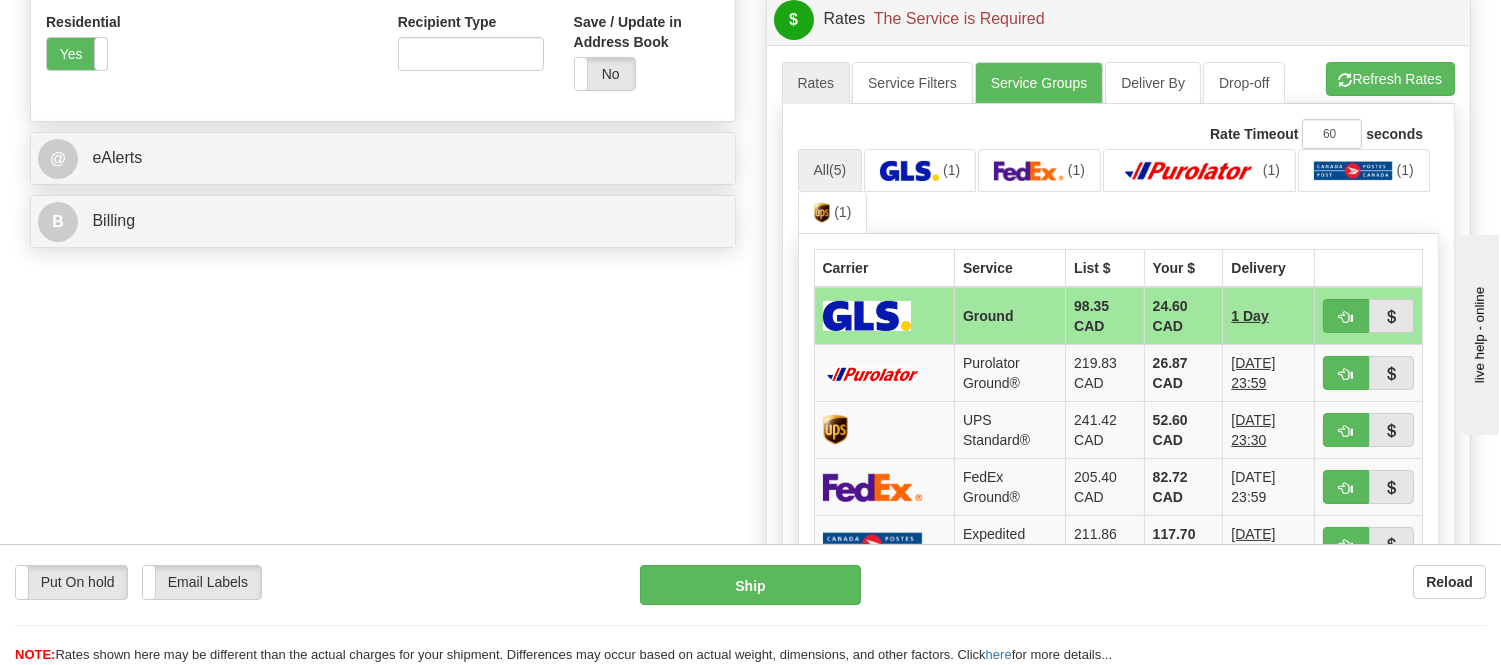 scroll, scrollTop: 815, scrollLeft: 0, axis: vertical 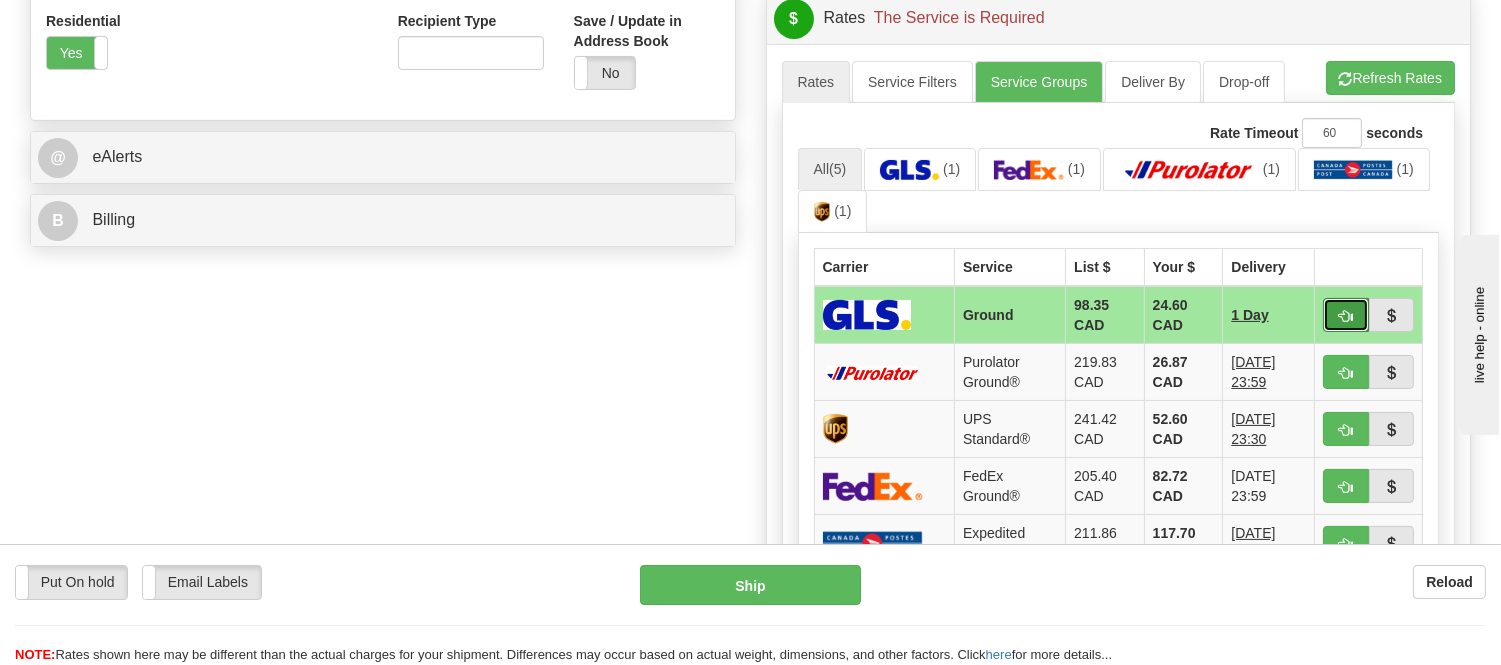 click at bounding box center [1346, 315] 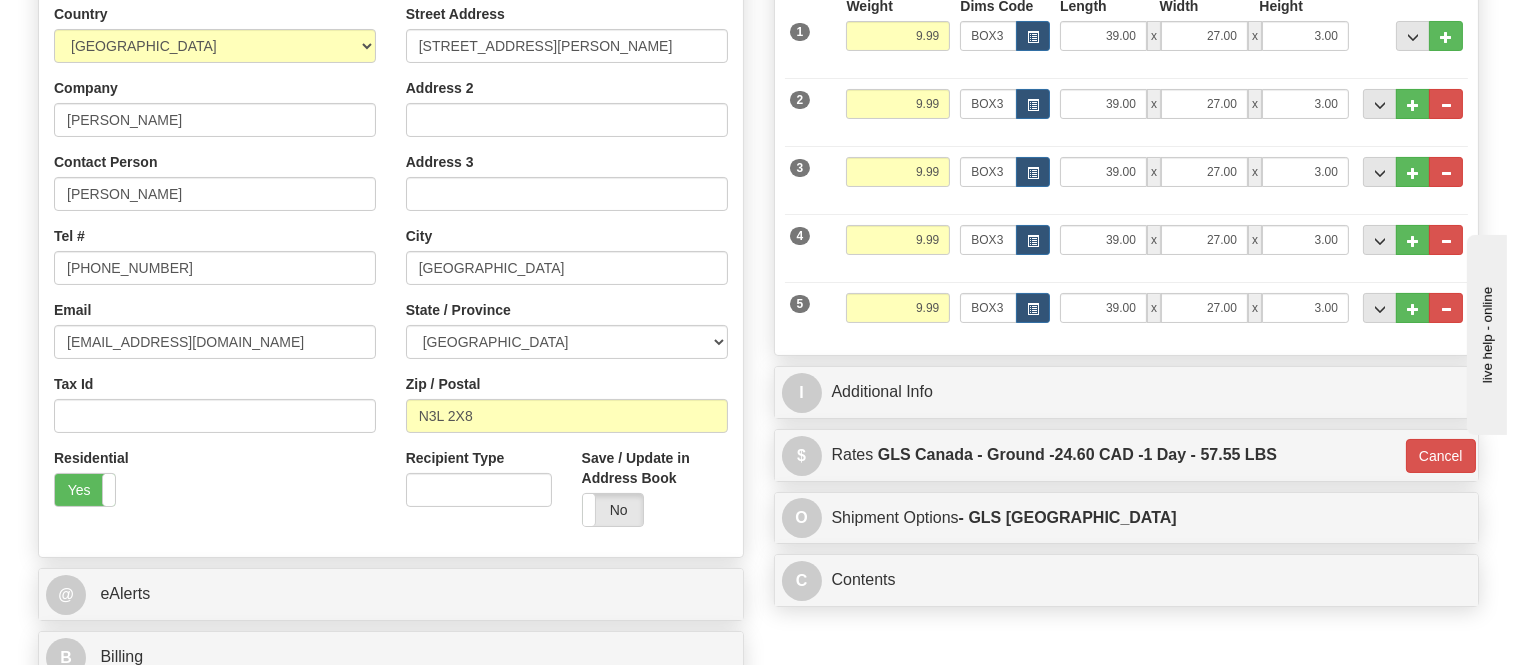 scroll, scrollTop: 371, scrollLeft: 0, axis: vertical 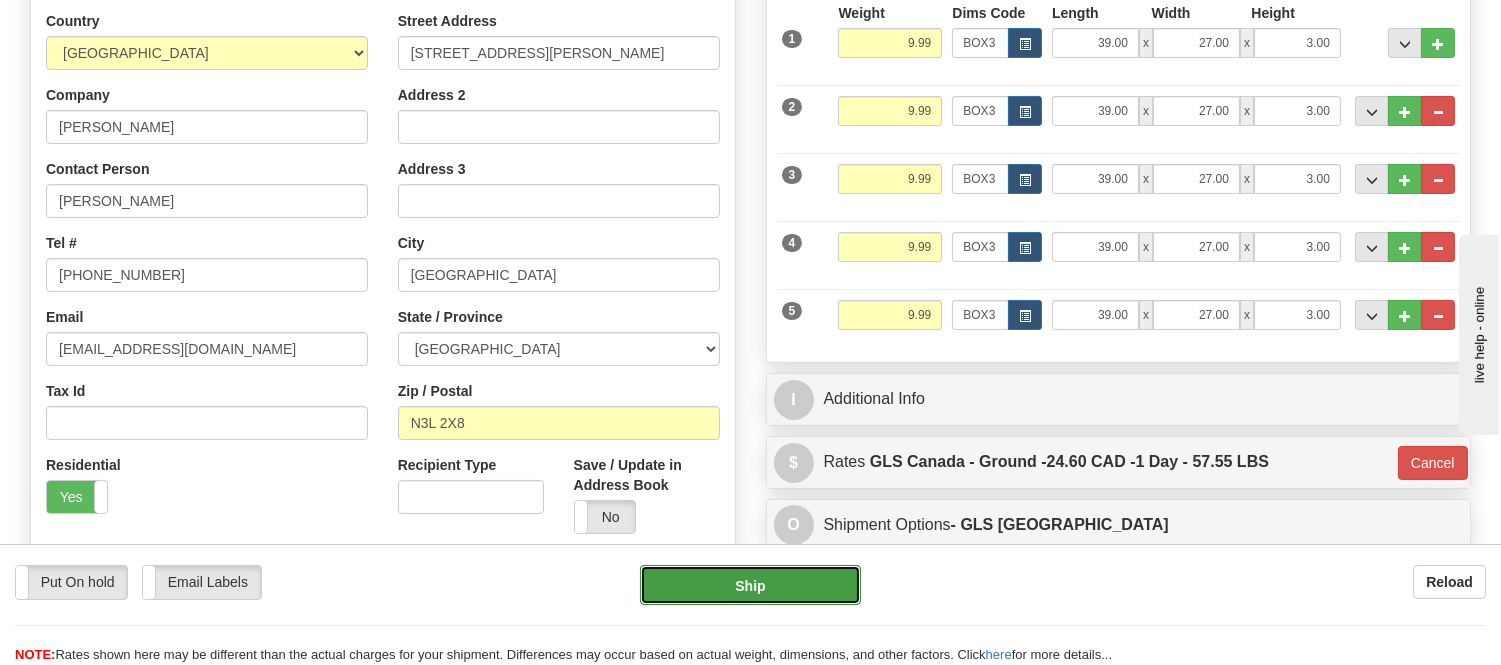 click on "Ship" at bounding box center (750, 585) 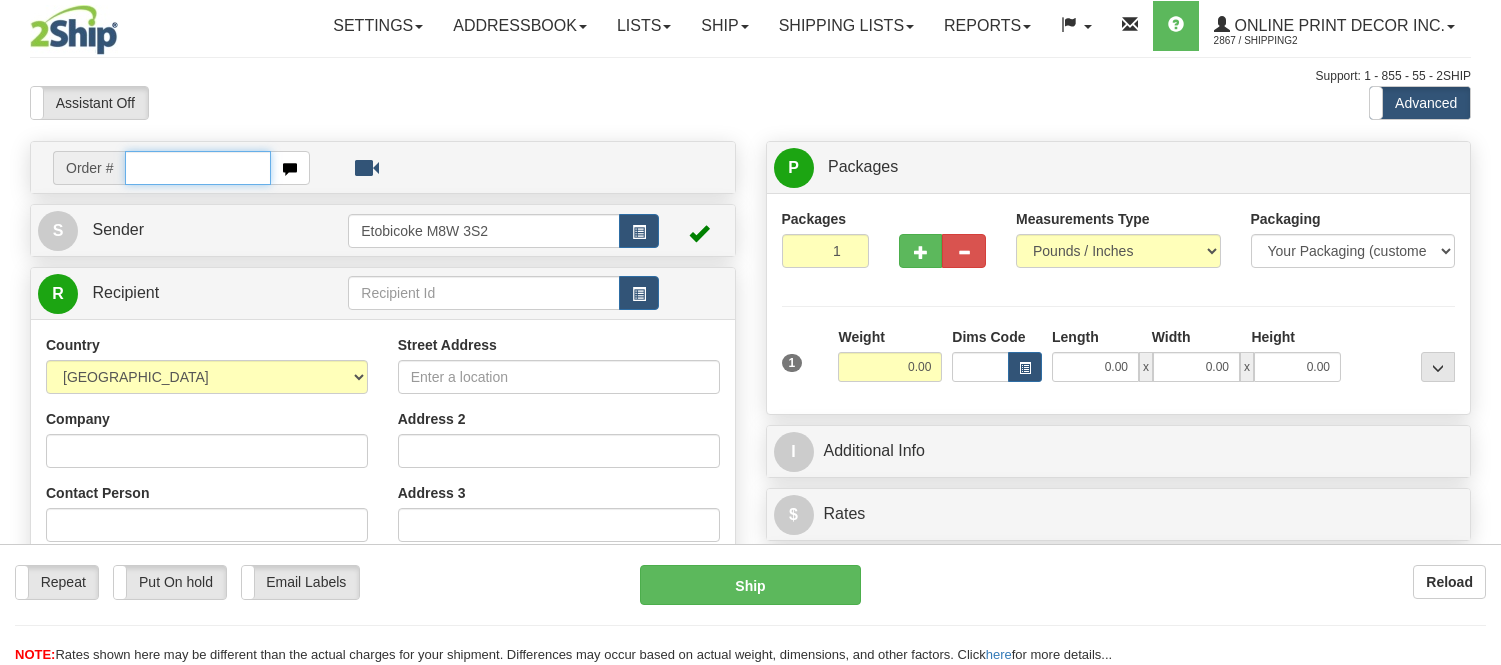 scroll, scrollTop: 0, scrollLeft: 0, axis: both 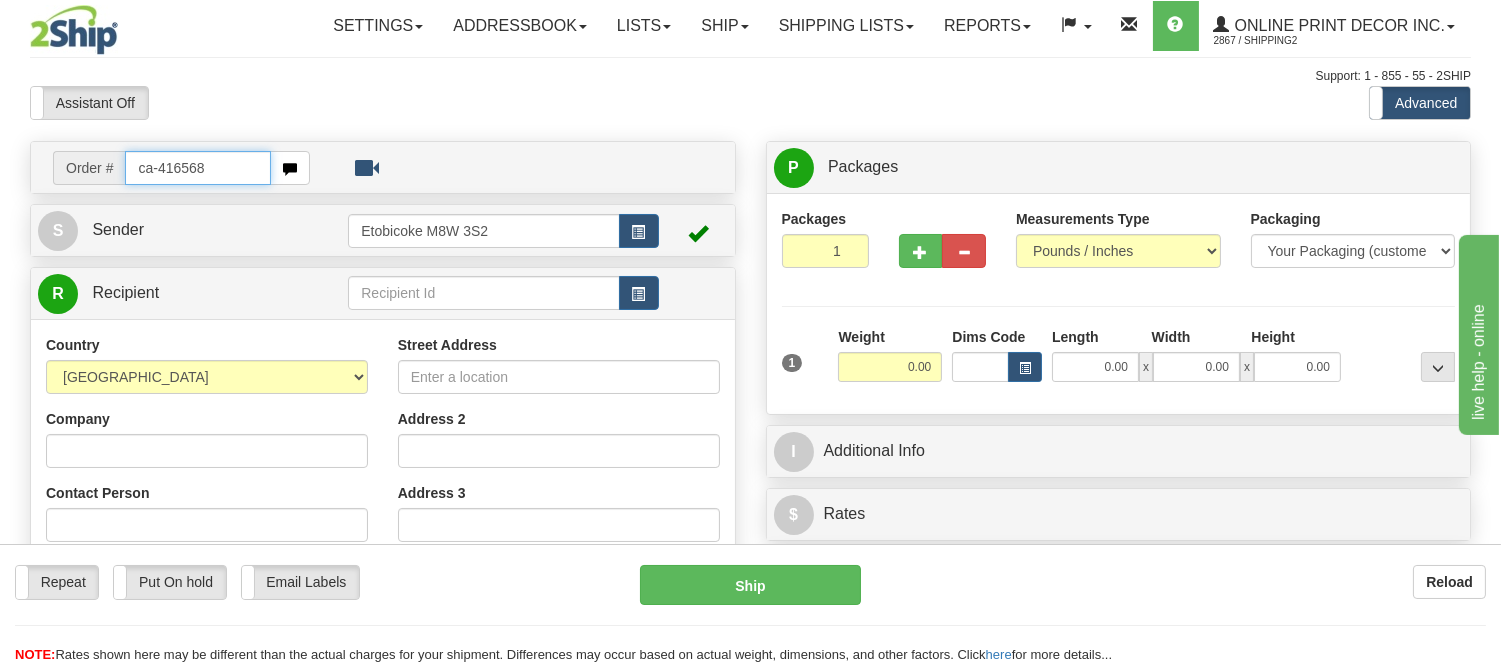 type on "ca-416568" 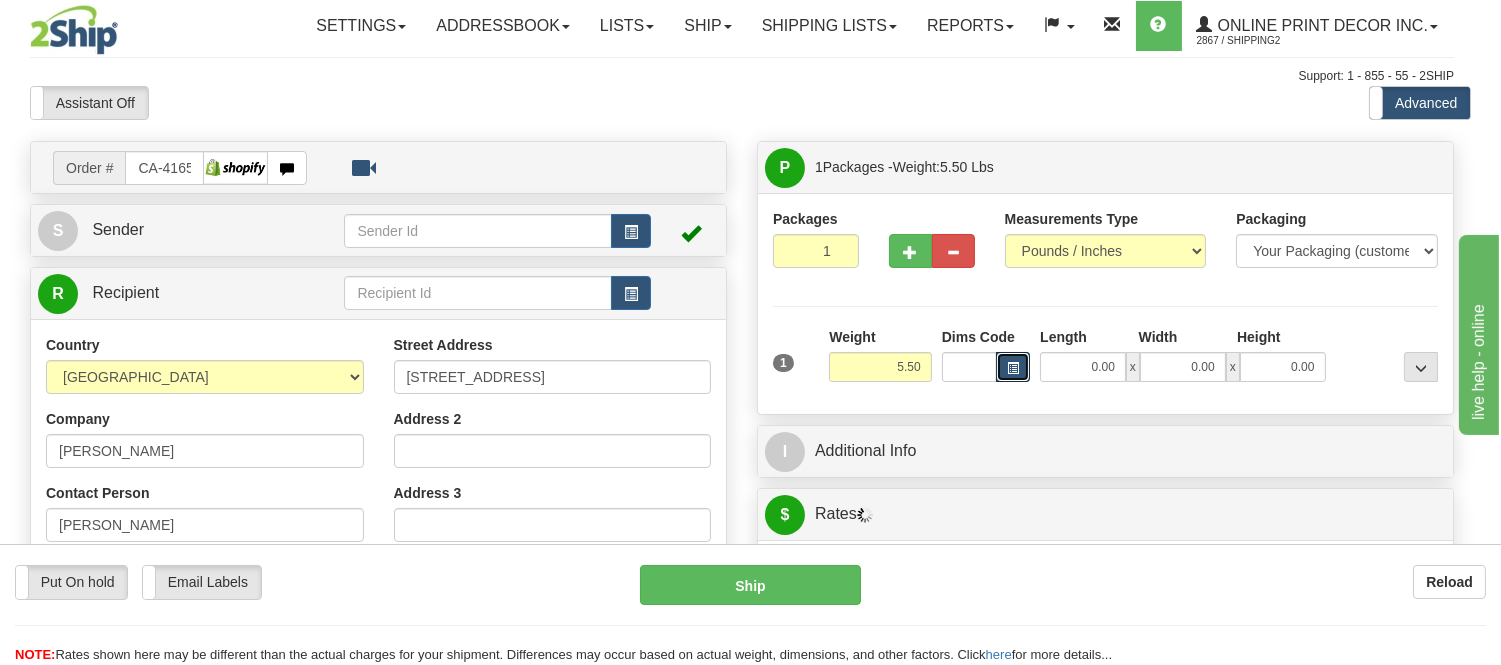 click at bounding box center [1013, 368] 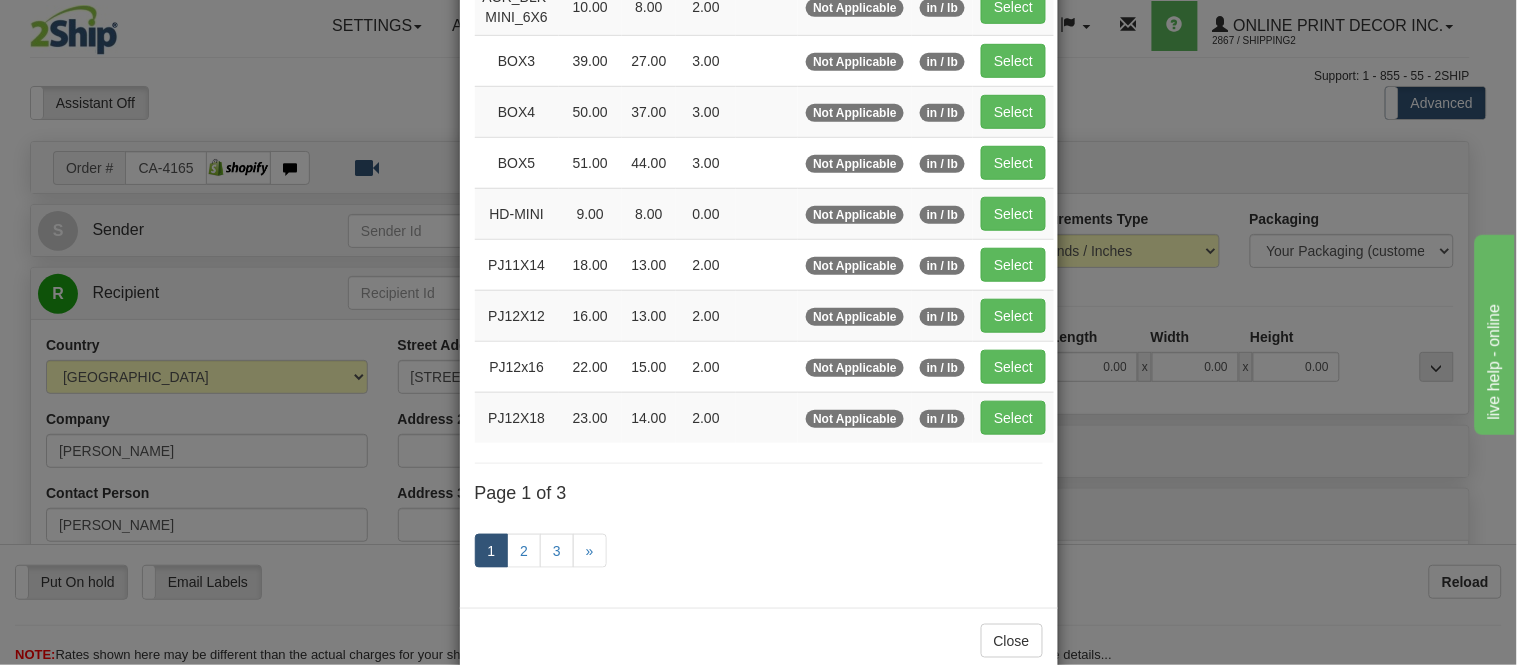 scroll, scrollTop: 333, scrollLeft: 0, axis: vertical 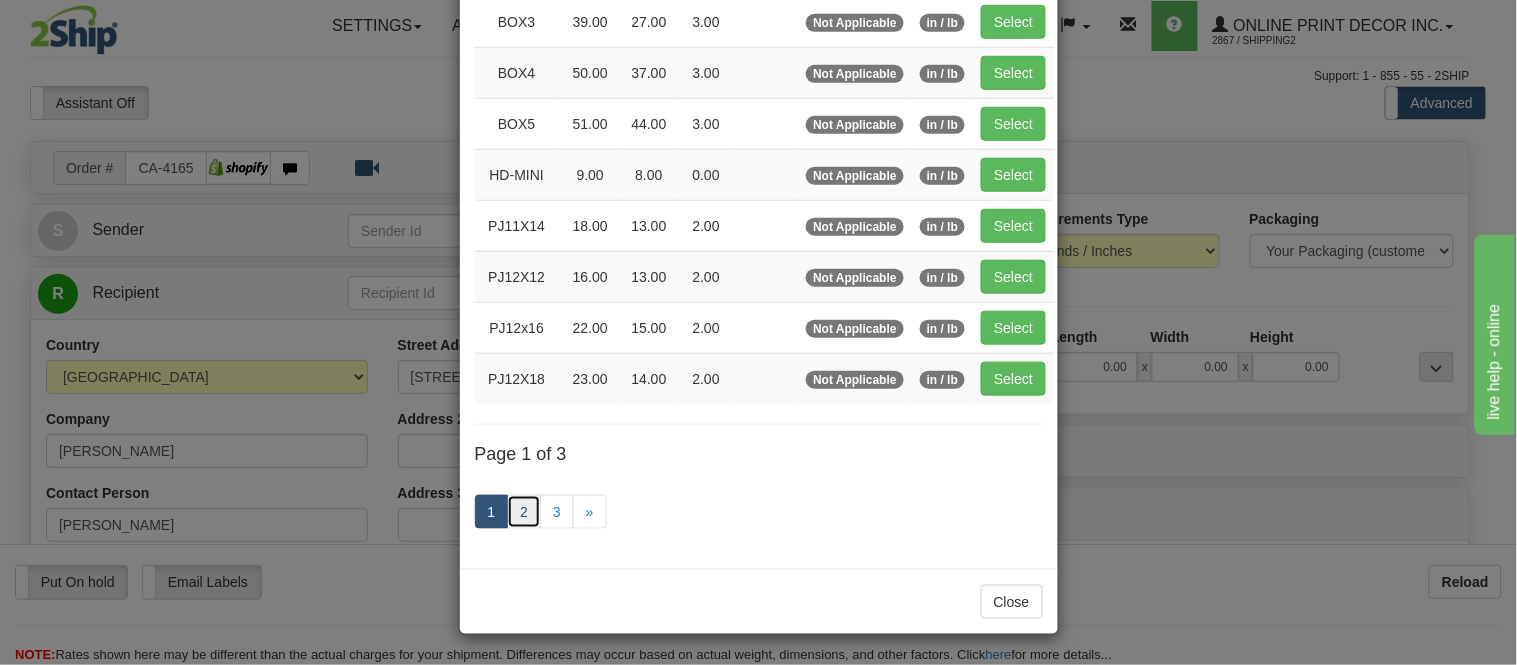click on "2" at bounding box center [524, 512] 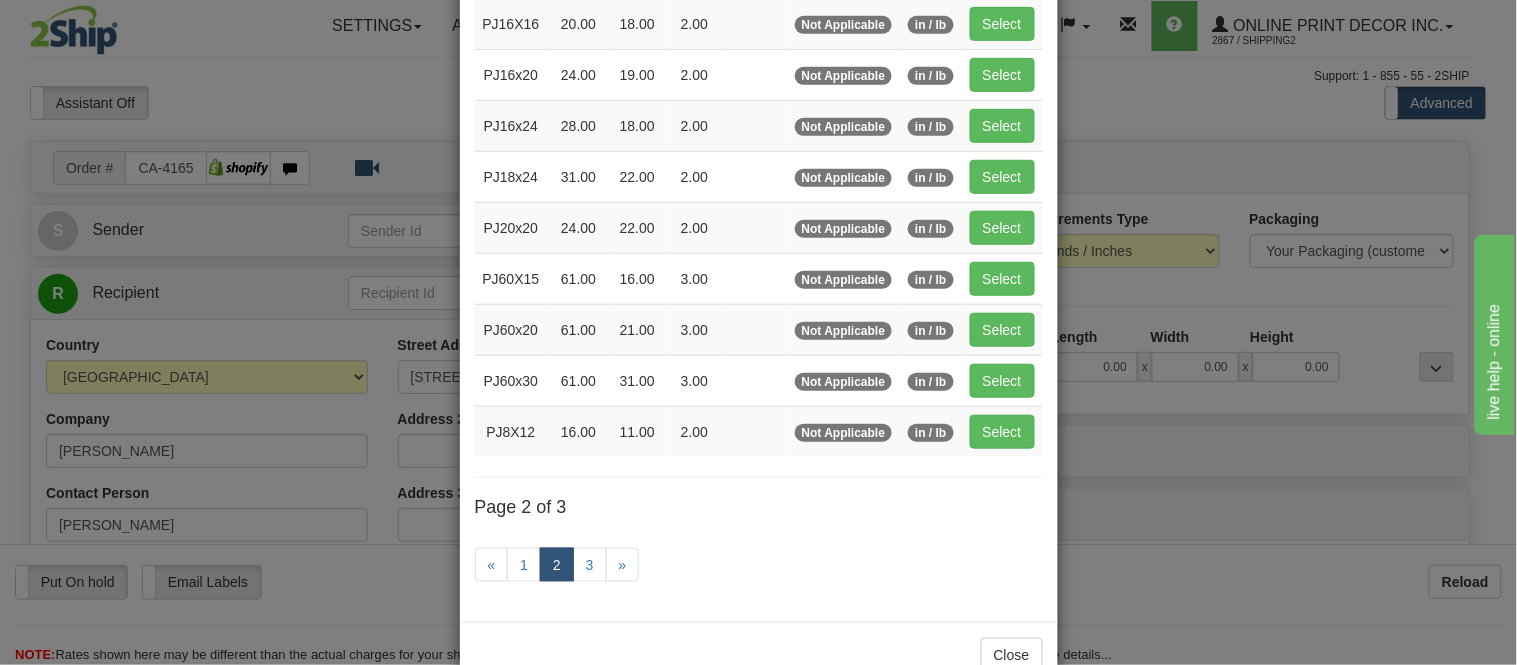 scroll, scrollTop: 214, scrollLeft: 0, axis: vertical 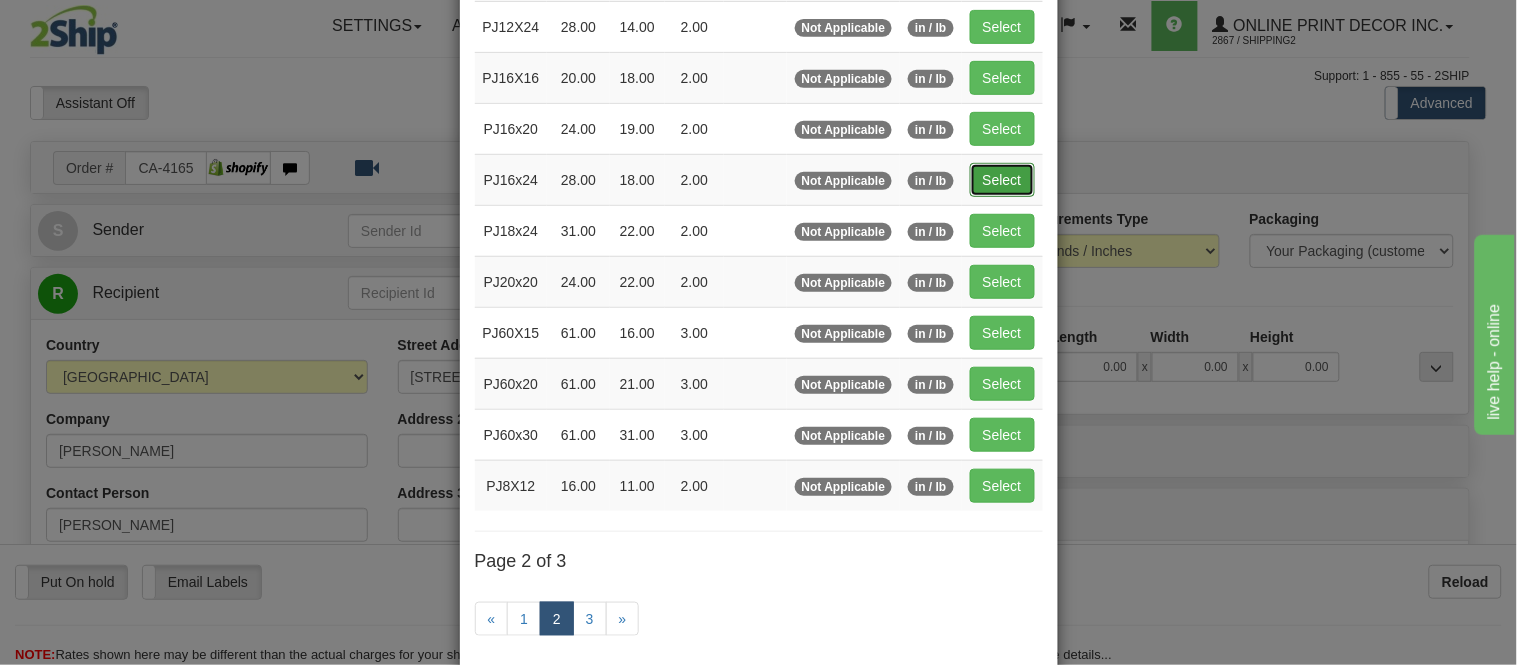 click on "Select" at bounding box center [1002, 180] 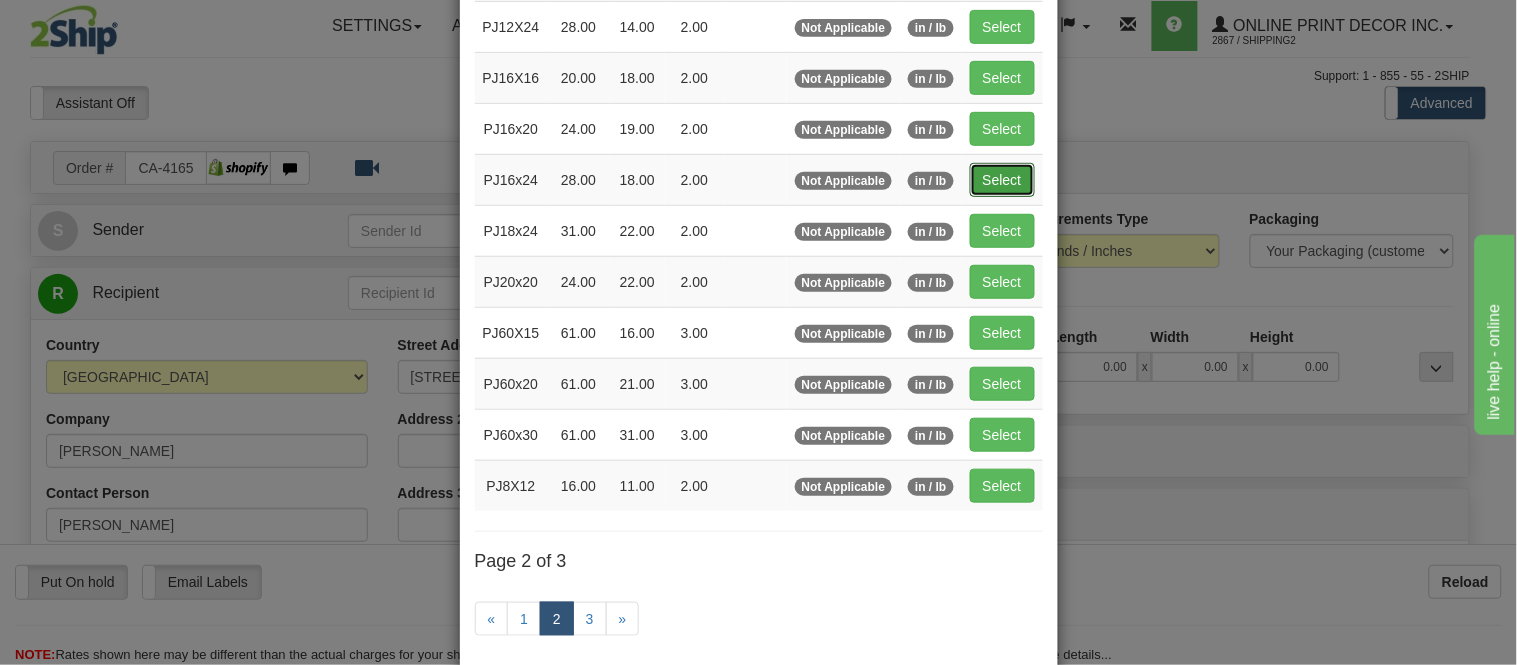 type on "28.00" 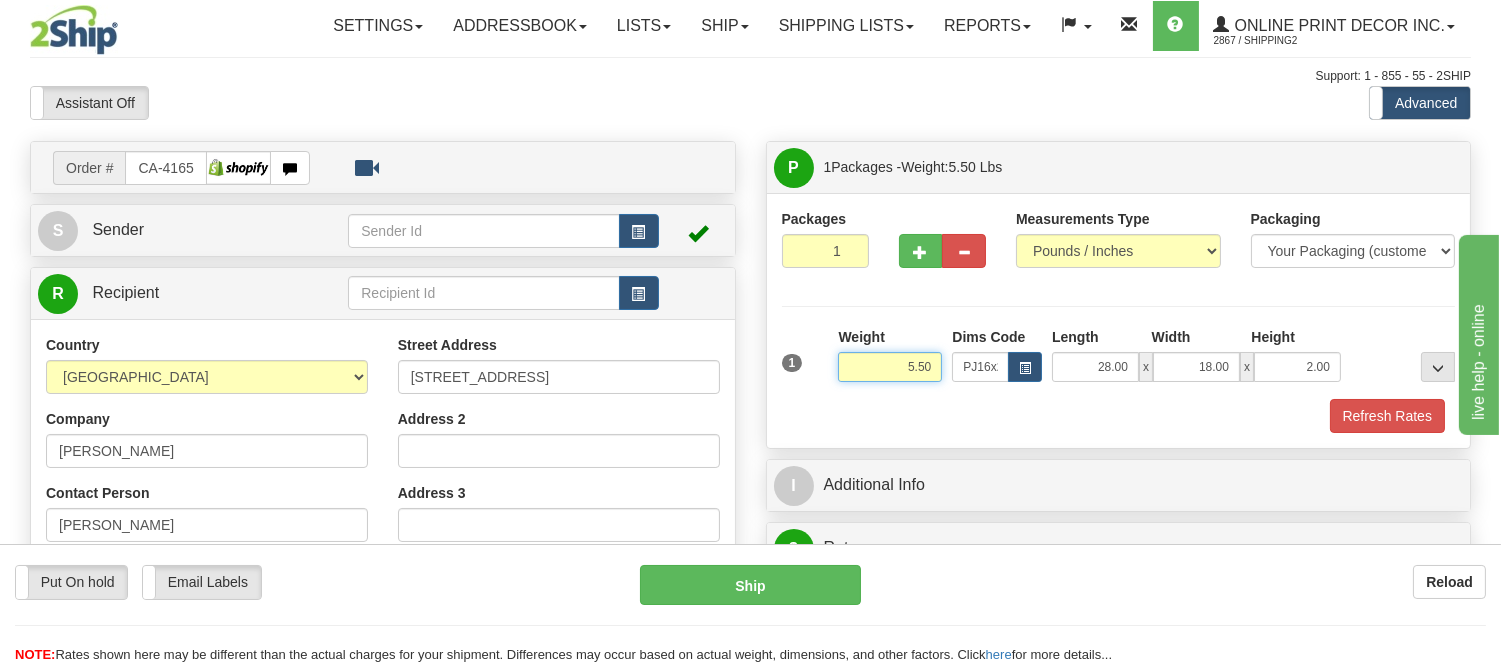 drag, startPoint x: 935, startPoint y: 364, endPoint x: 831, endPoint y: 356, distance: 104.307236 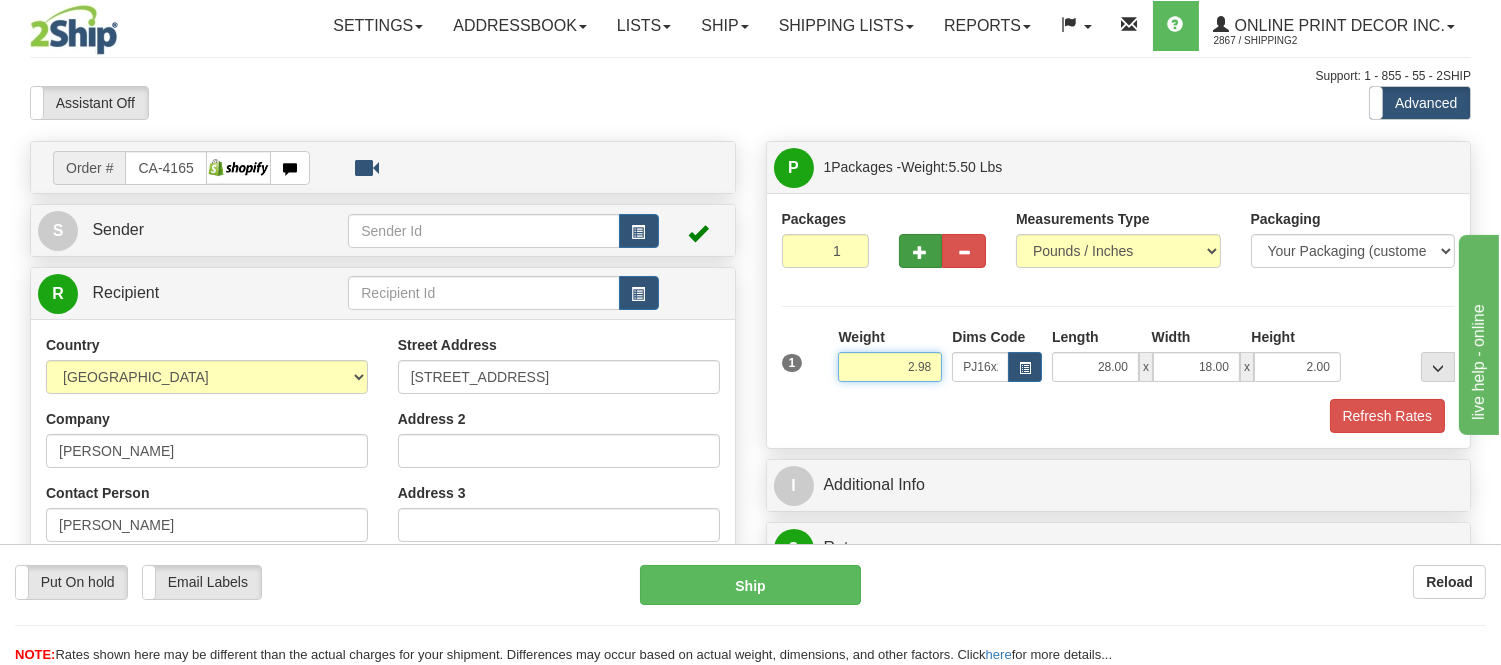 type on "2.98" 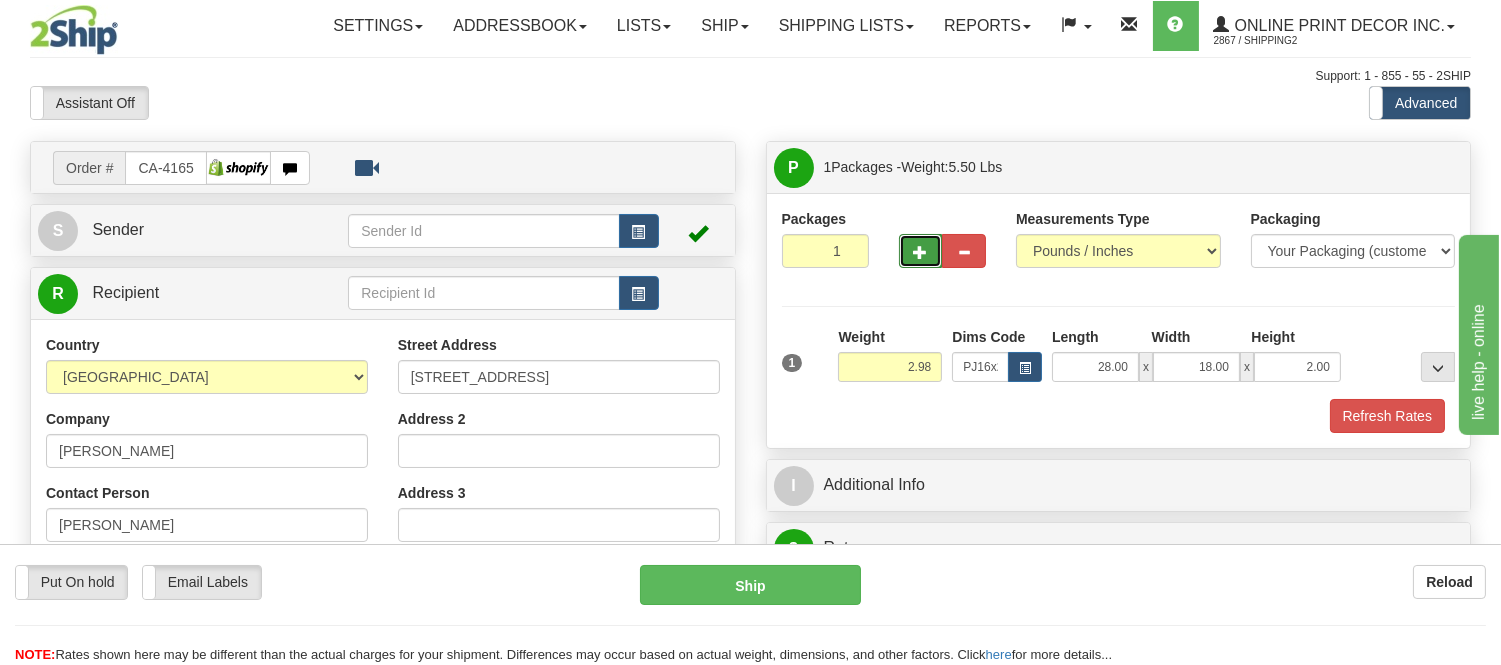 click at bounding box center [921, 251] 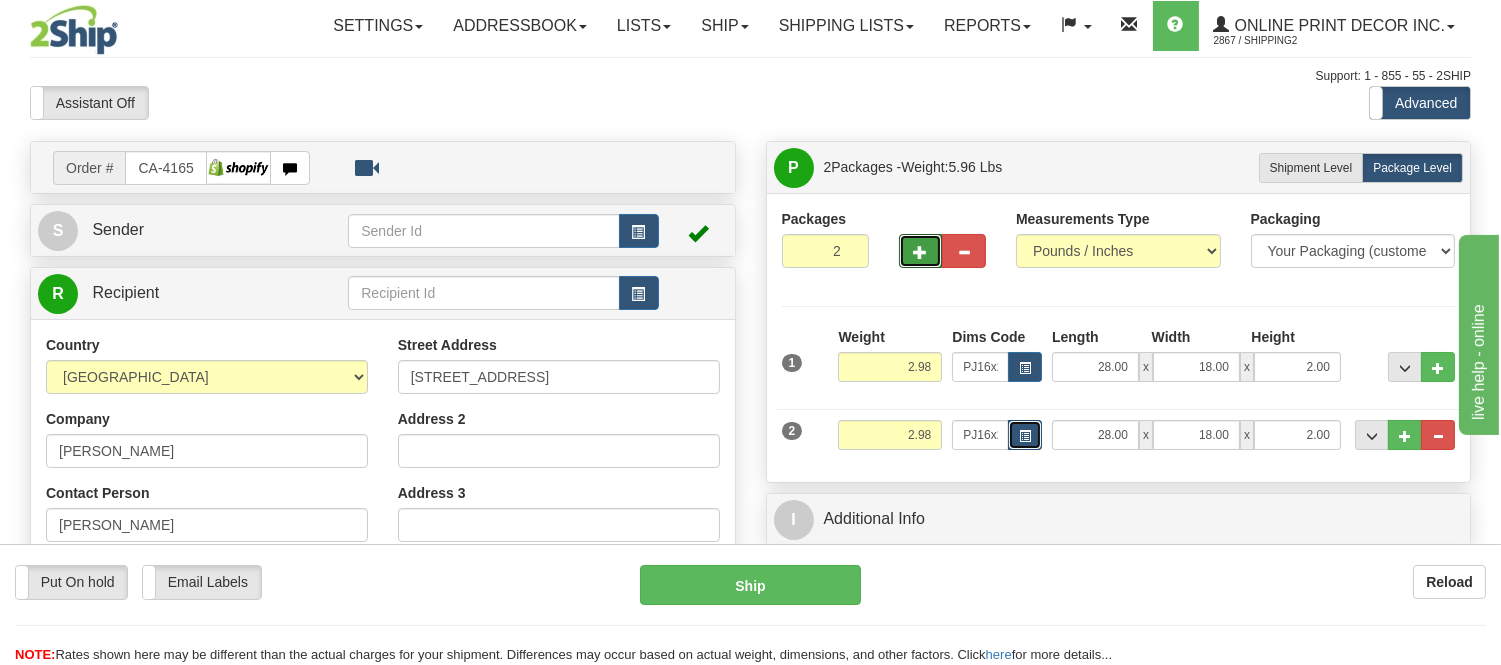 click at bounding box center (1025, 435) 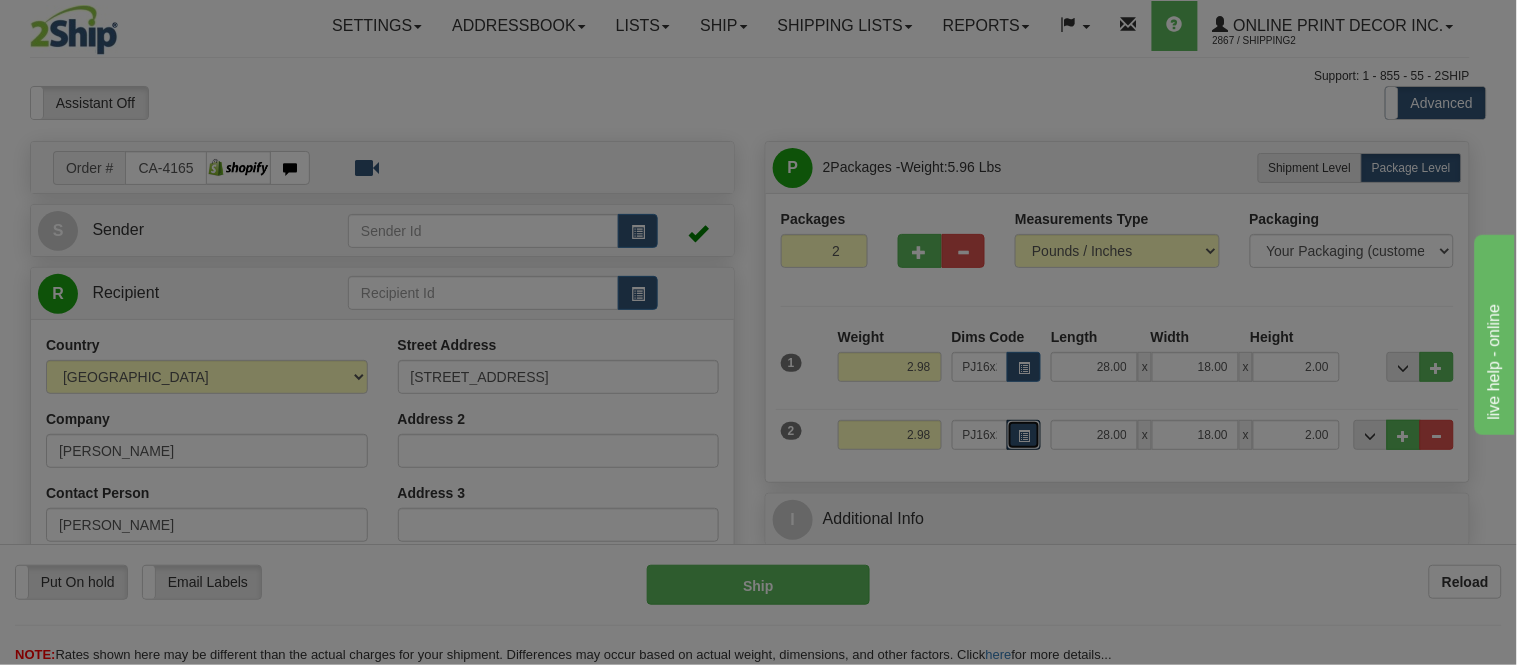 scroll, scrollTop: 0, scrollLeft: 0, axis: both 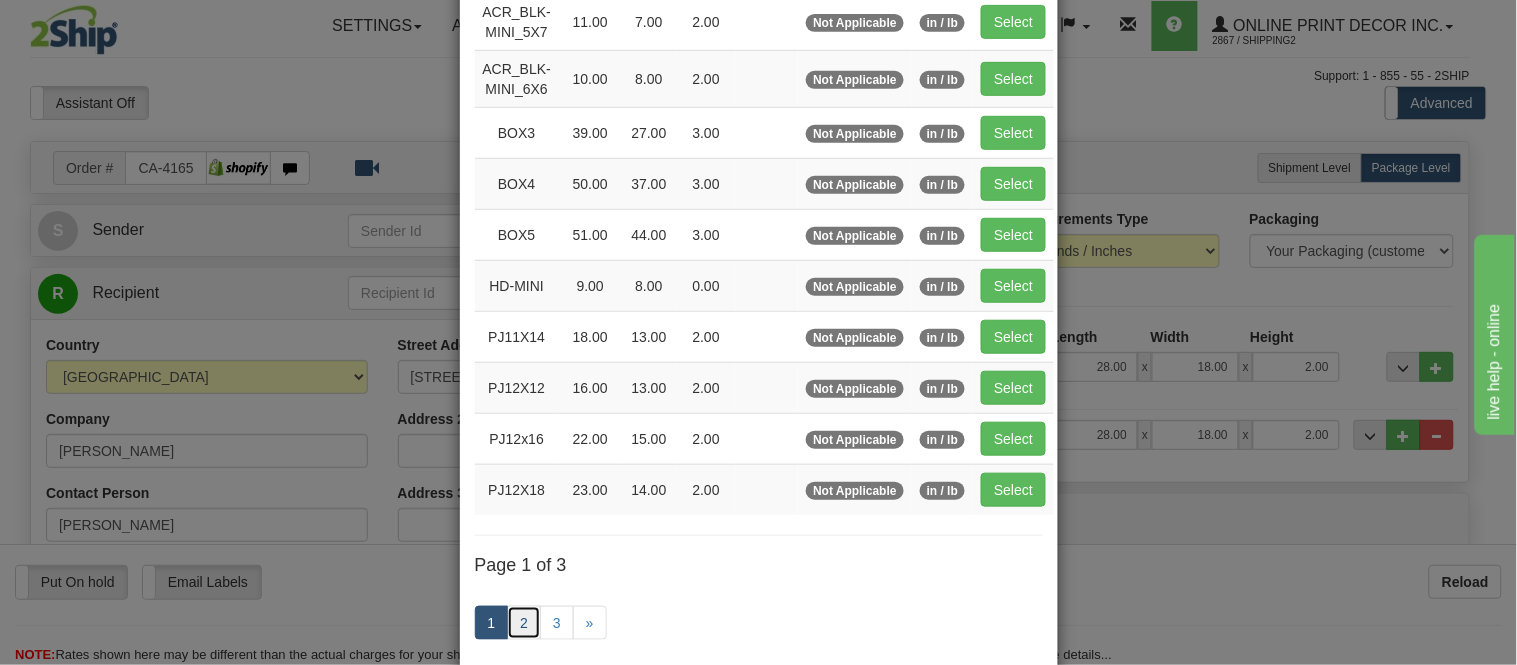 click on "2" at bounding box center (524, 623) 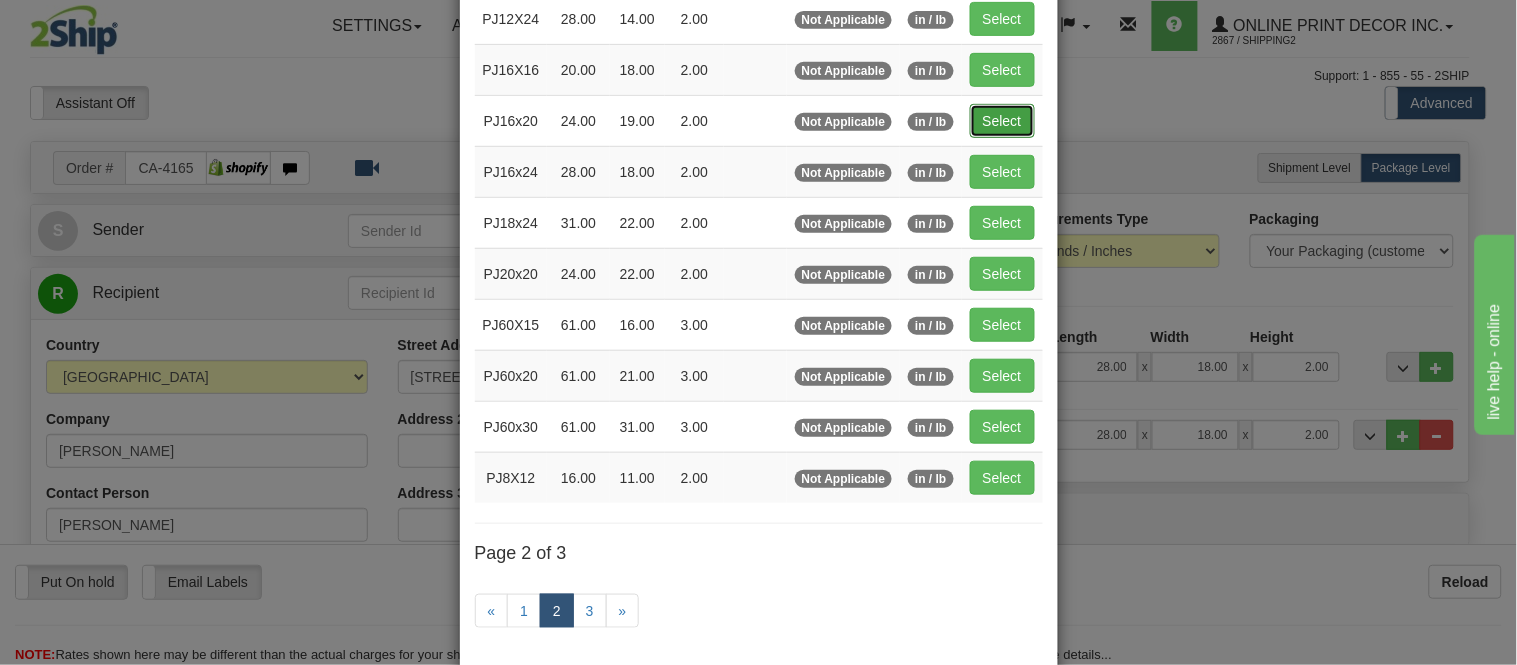 click on "Select" at bounding box center (1002, 121) 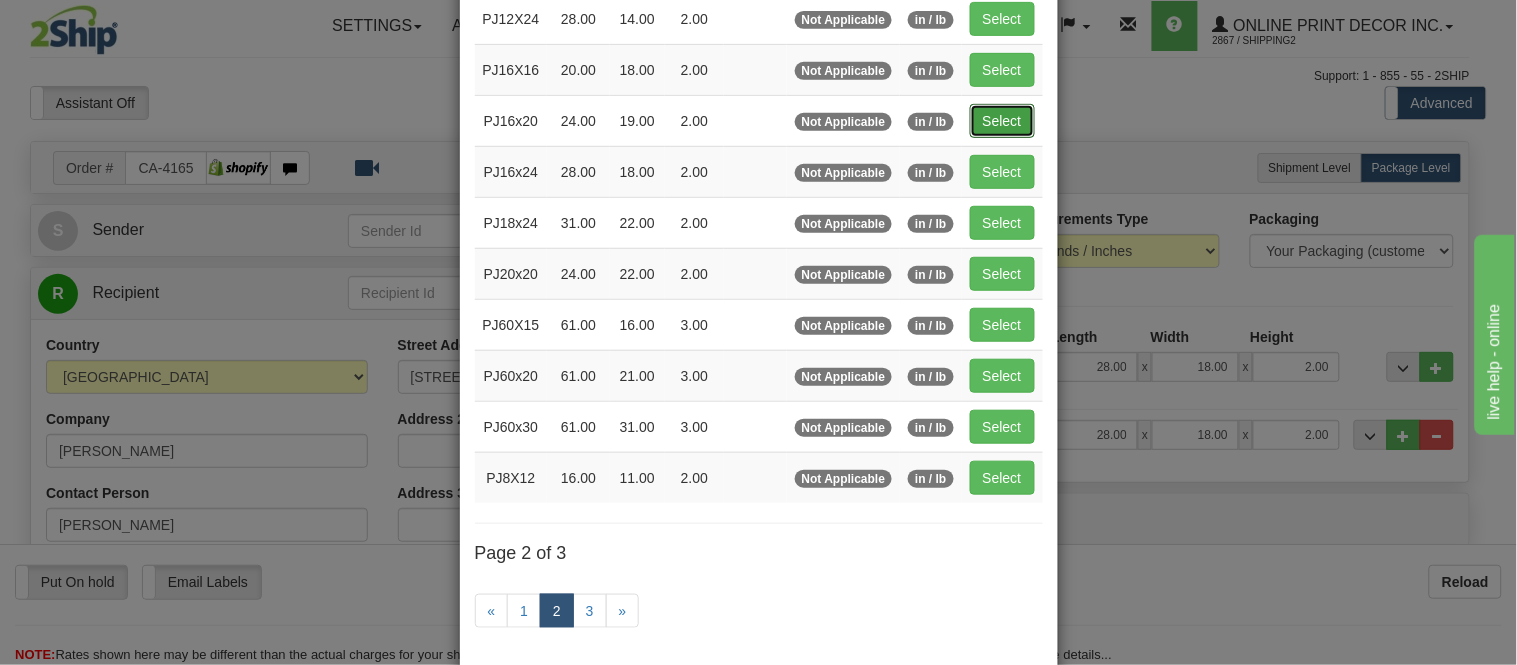 type on "24.00" 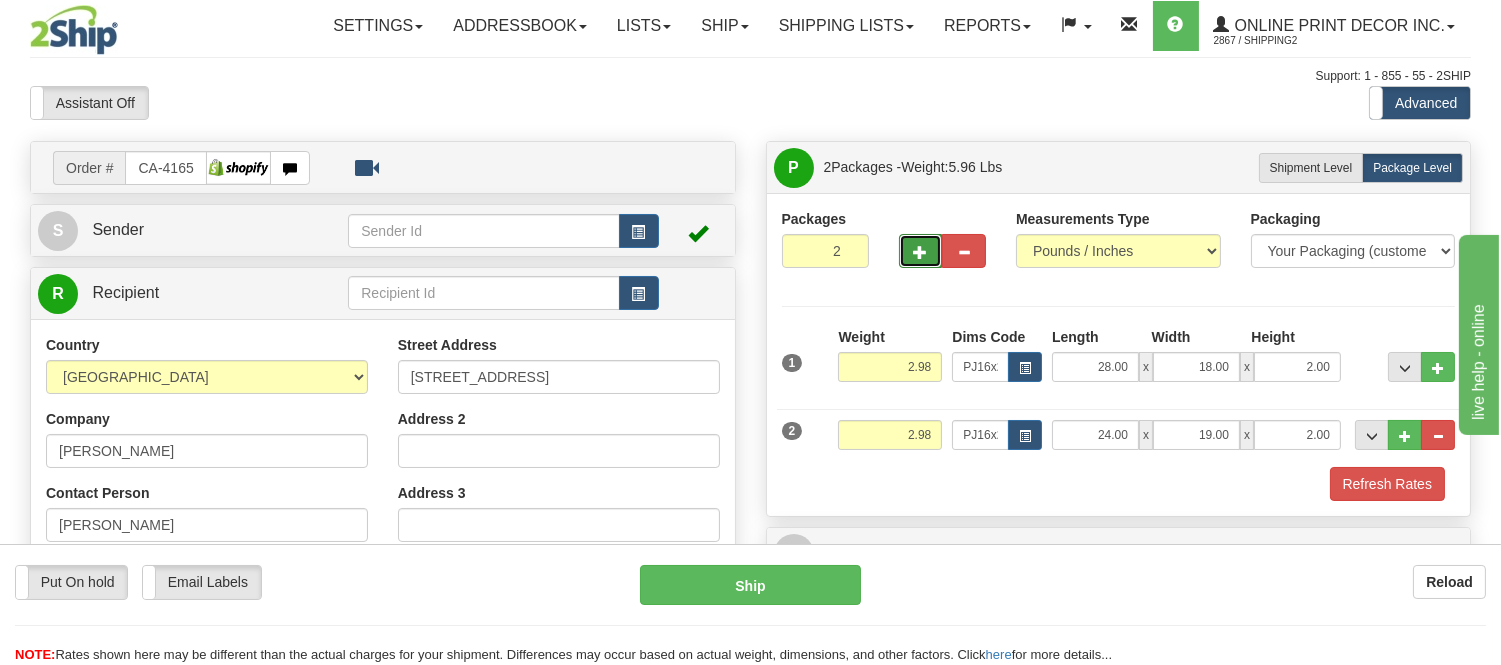 click at bounding box center [921, 251] 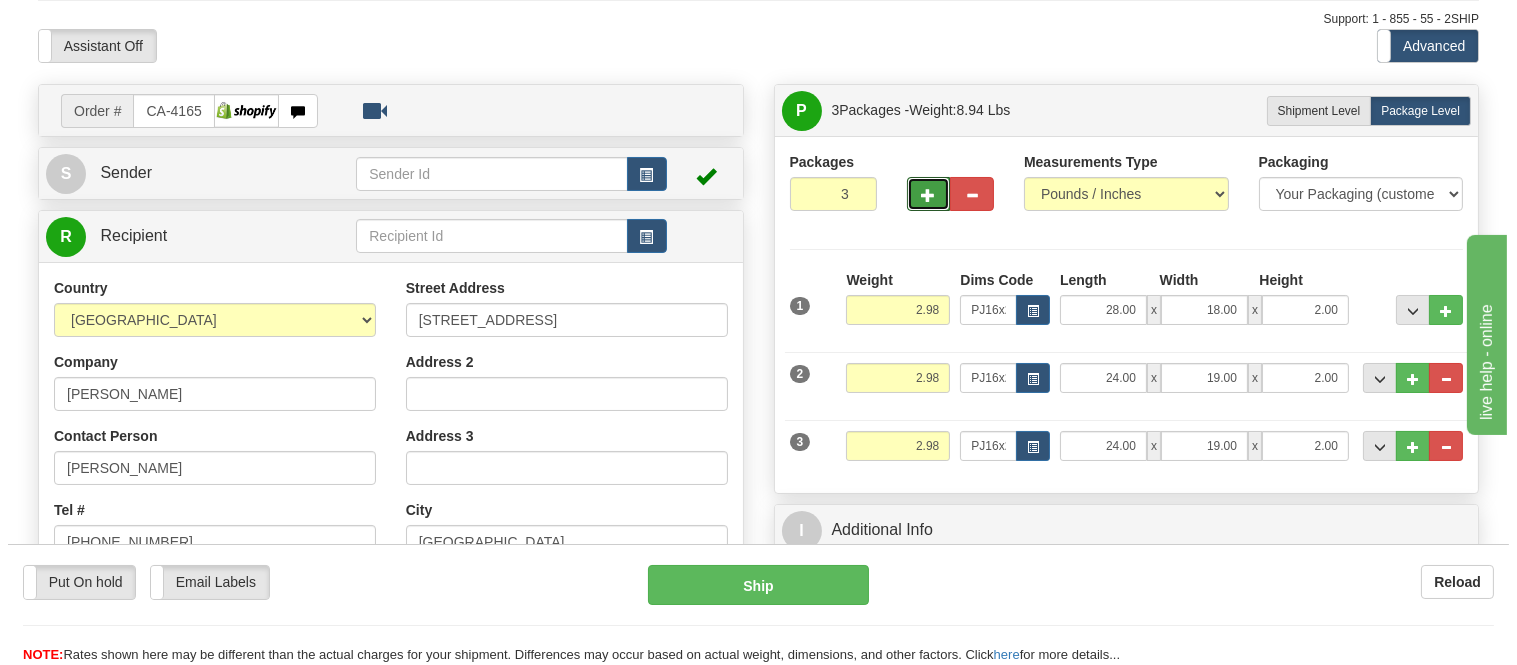scroll, scrollTop: 111, scrollLeft: 0, axis: vertical 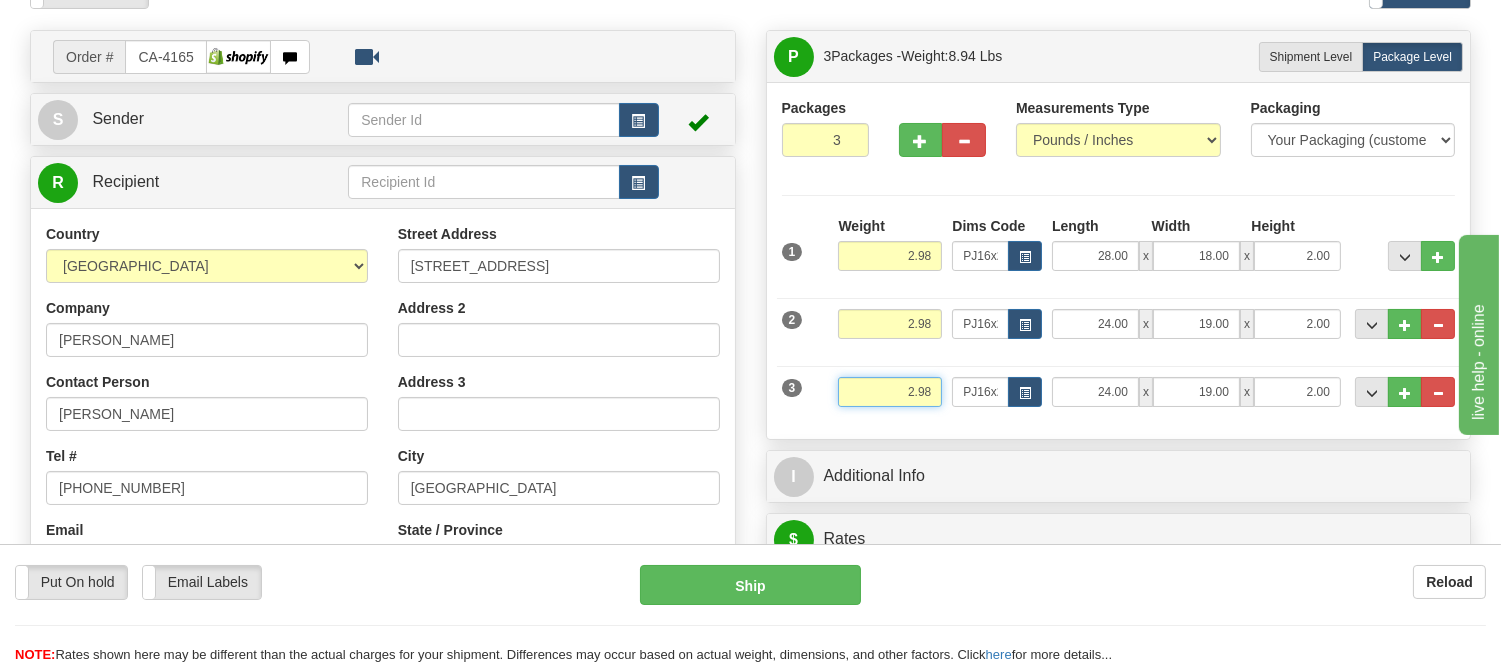 drag, startPoint x: 936, startPoint y: 385, endPoint x: 845, endPoint y: 381, distance: 91.08787 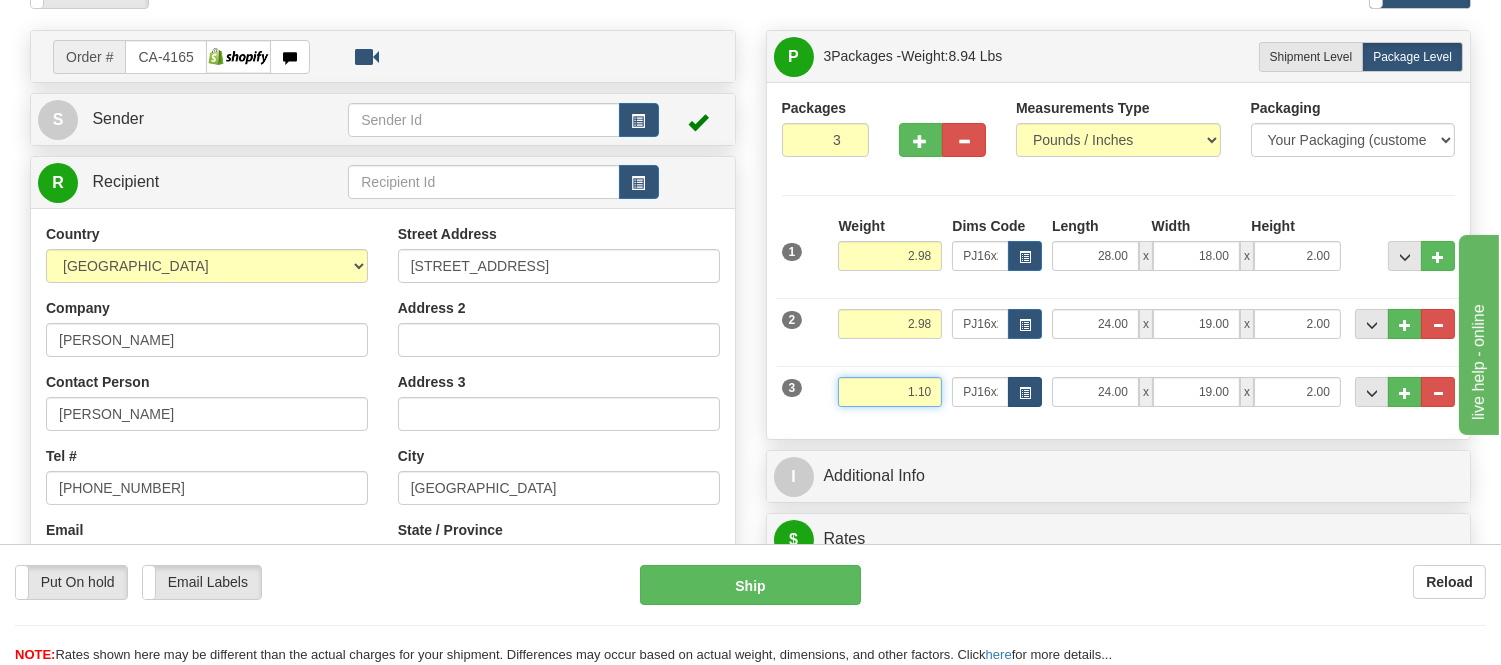 type on "1.10" 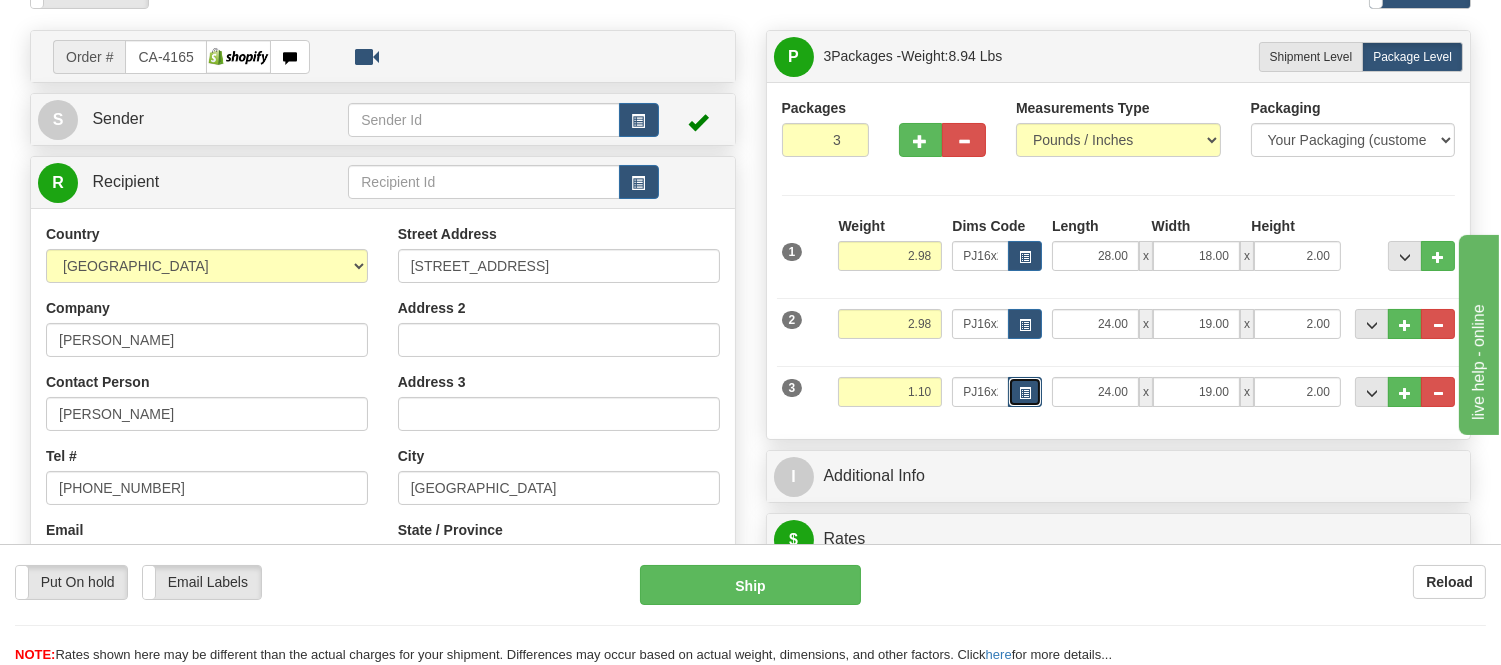click at bounding box center (1025, 393) 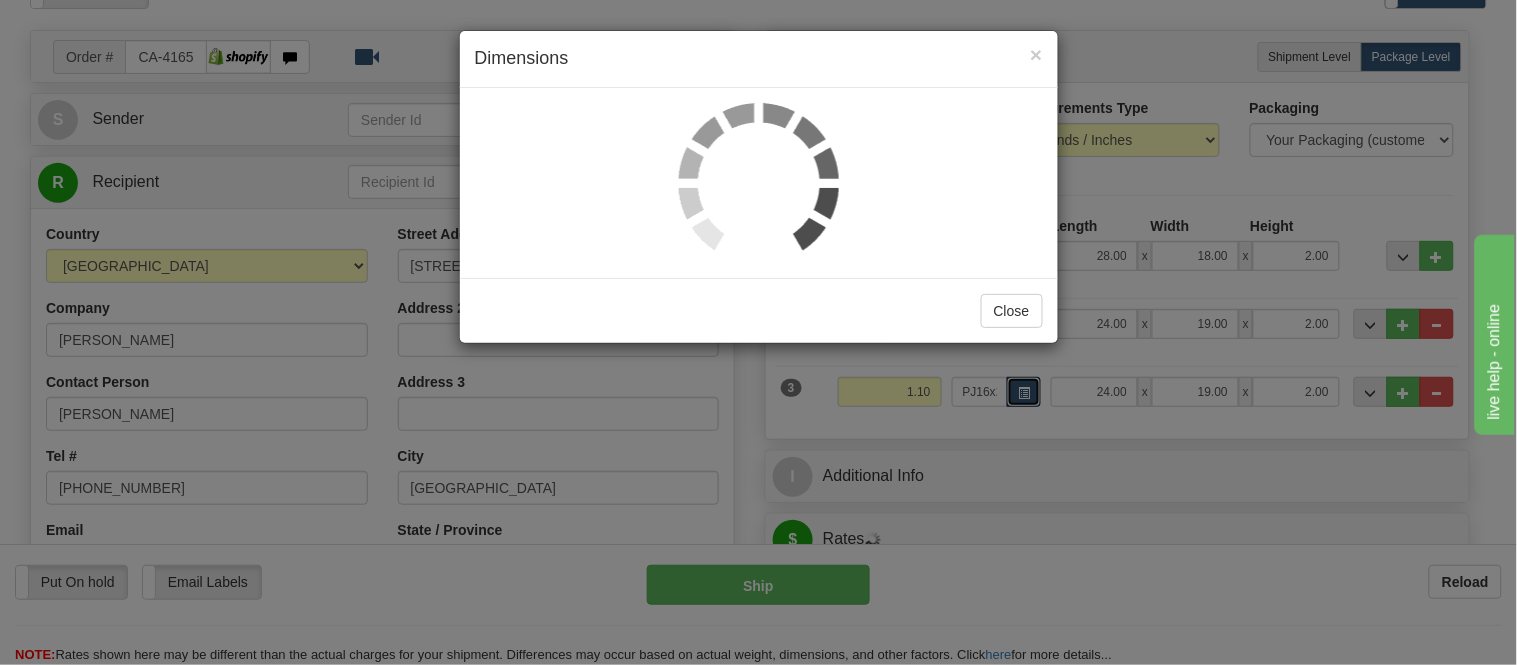 scroll, scrollTop: 0, scrollLeft: 0, axis: both 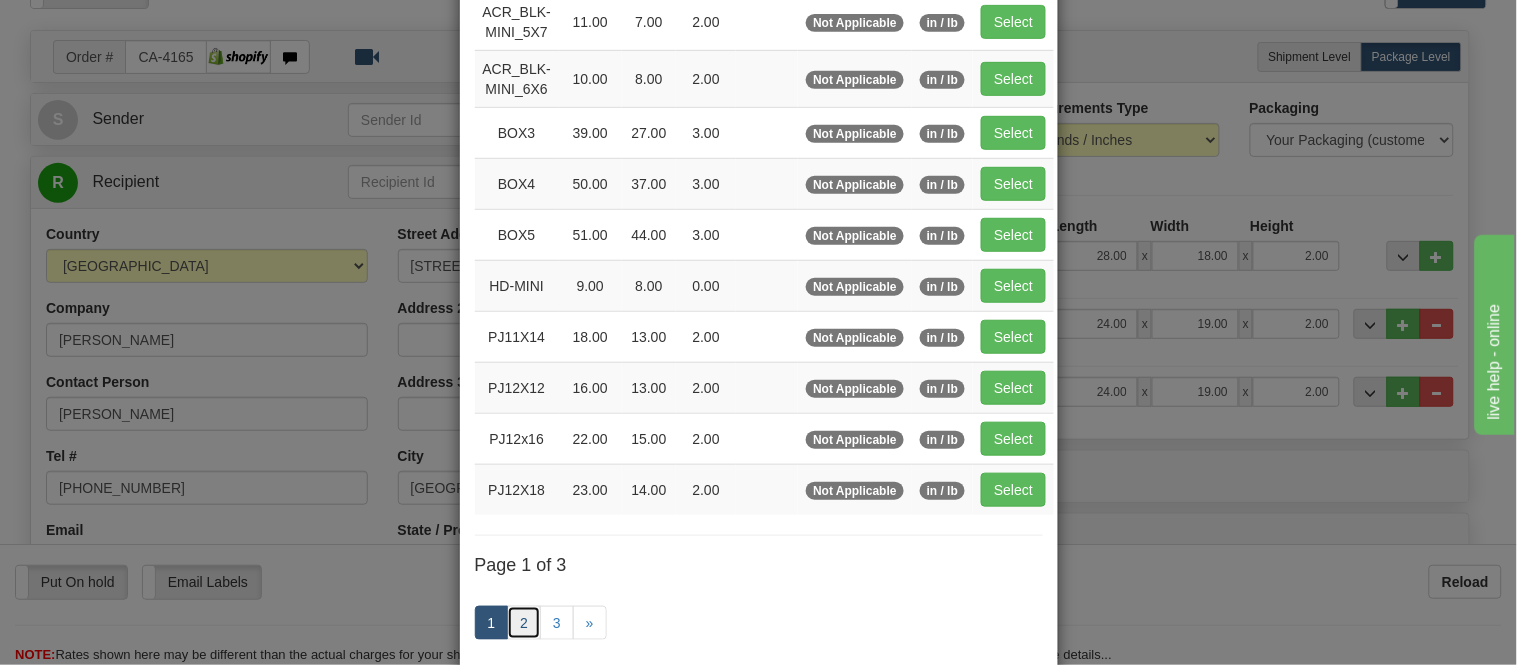 click on "2" at bounding box center (524, 623) 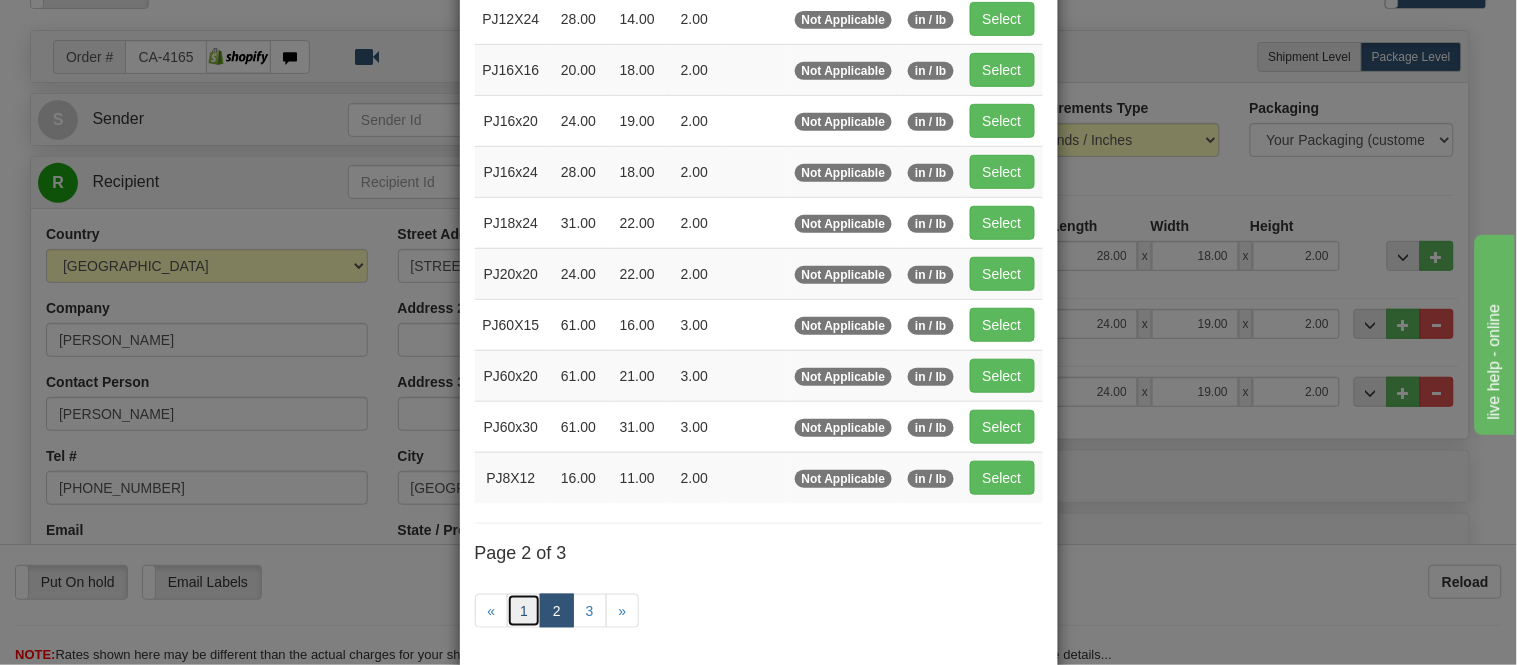 click on "1" at bounding box center (524, 611) 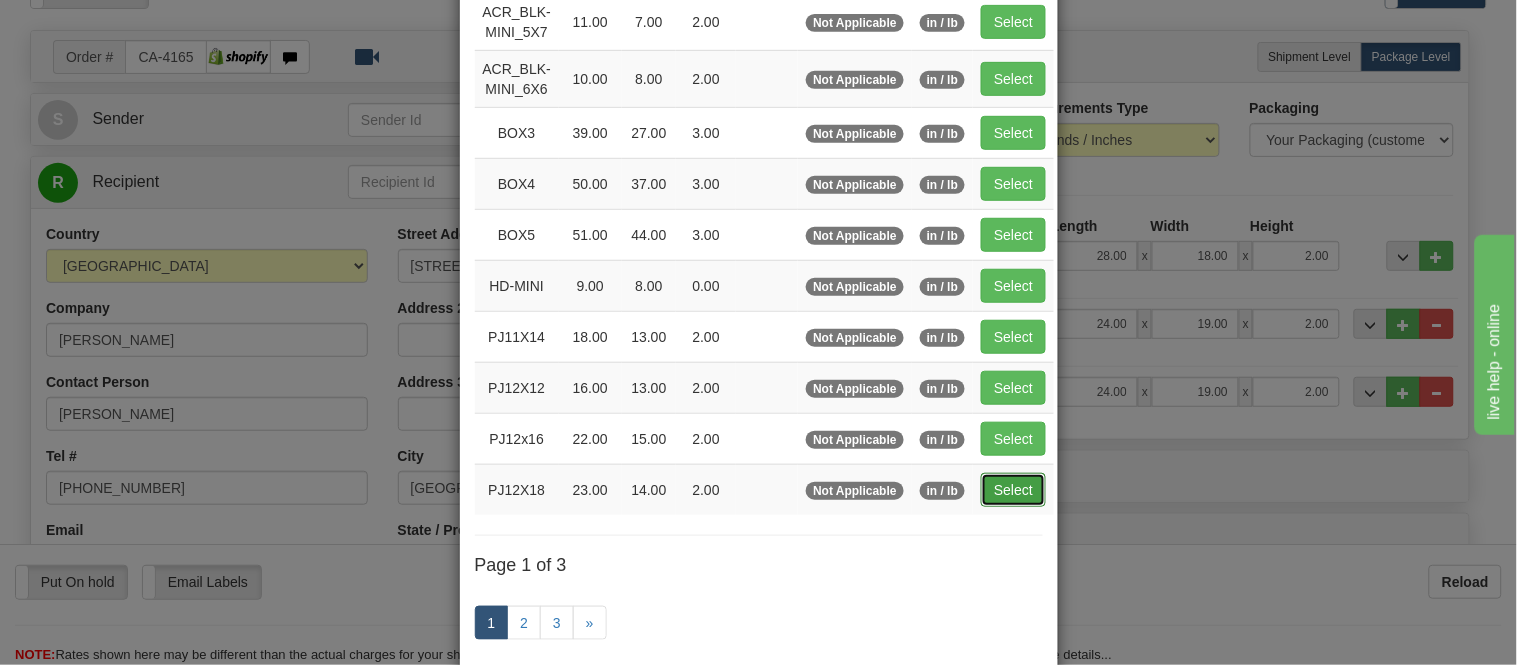 click on "Select" at bounding box center [1013, 490] 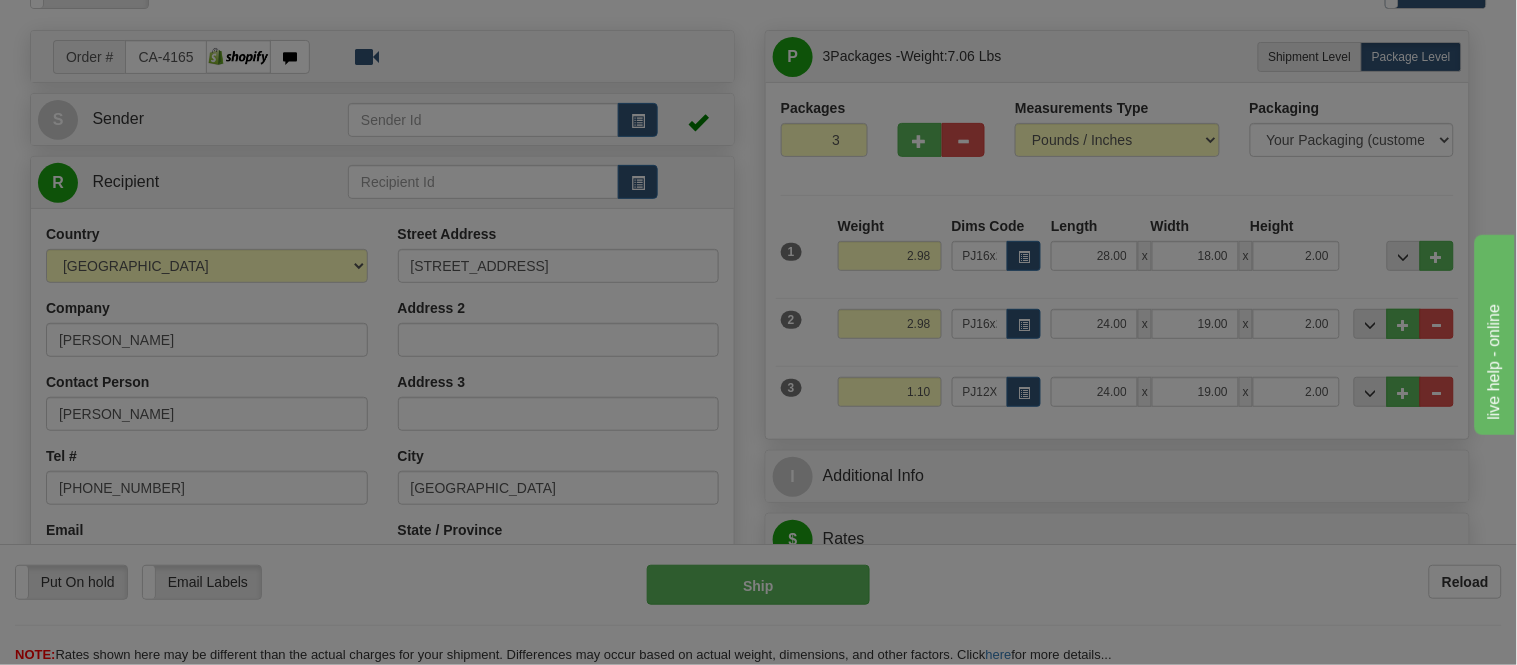 type on "23.00" 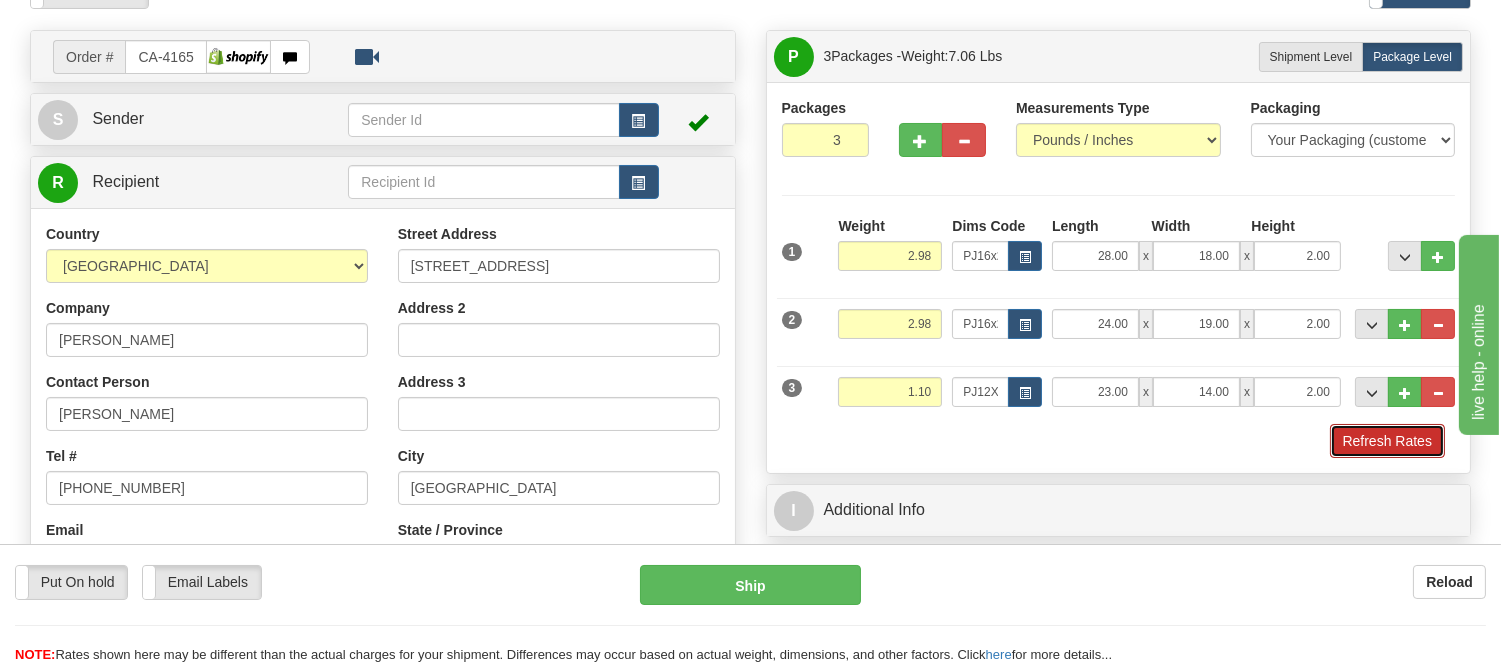 click on "Refresh Rates" at bounding box center (1387, 441) 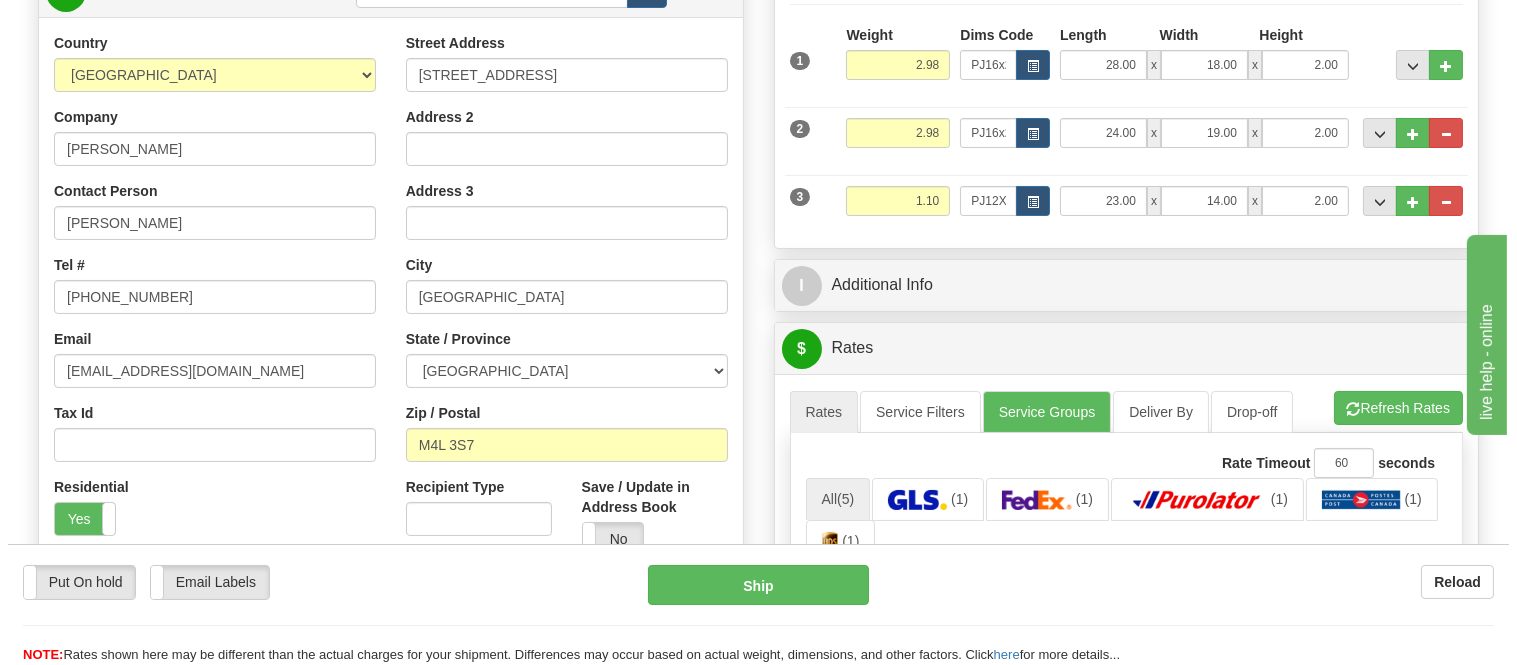 scroll, scrollTop: 222, scrollLeft: 0, axis: vertical 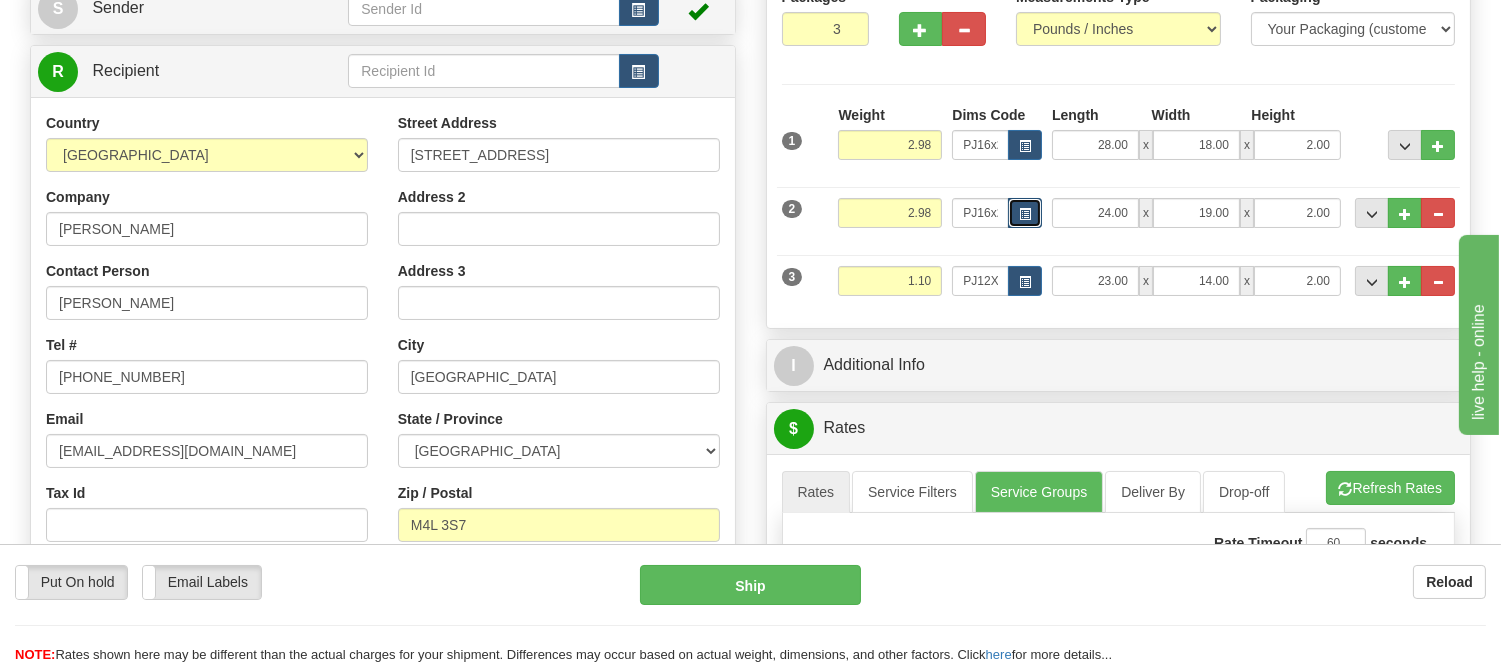 click at bounding box center (1025, 214) 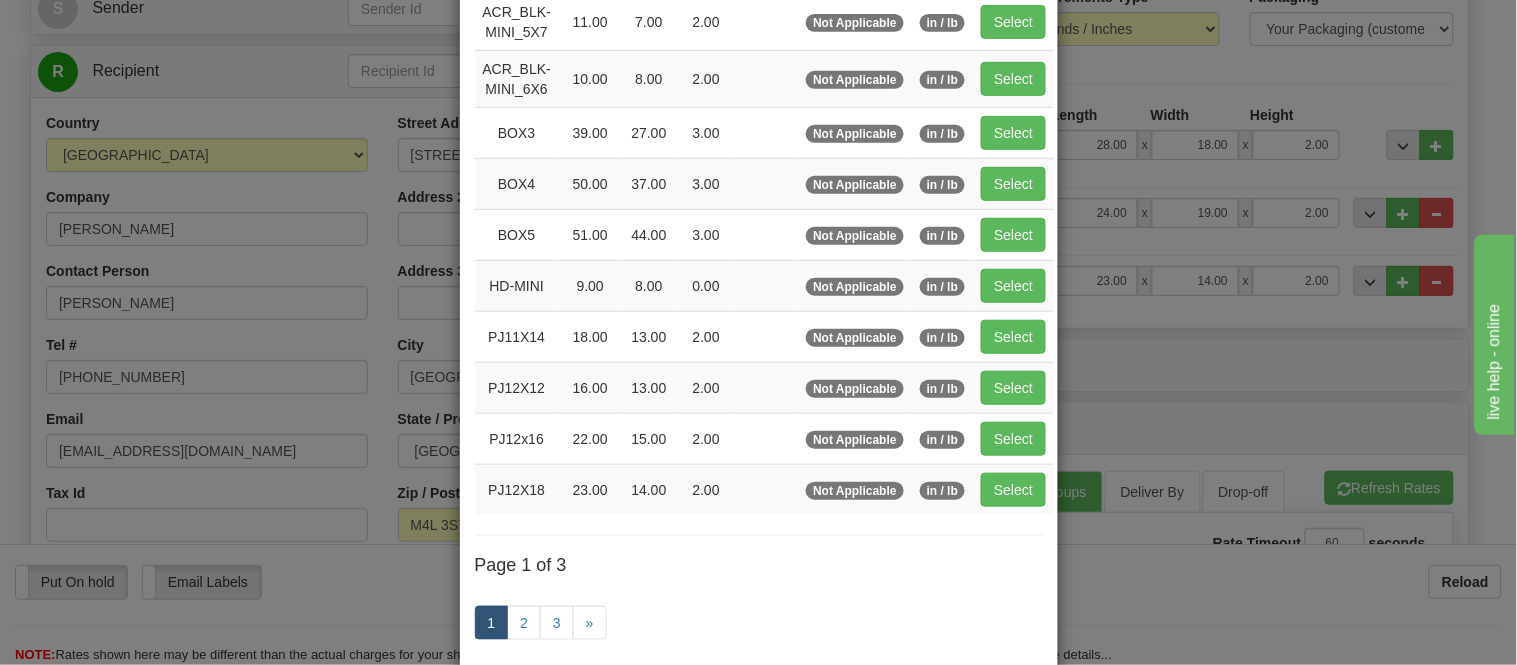 scroll, scrollTop: 0, scrollLeft: 0, axis: both 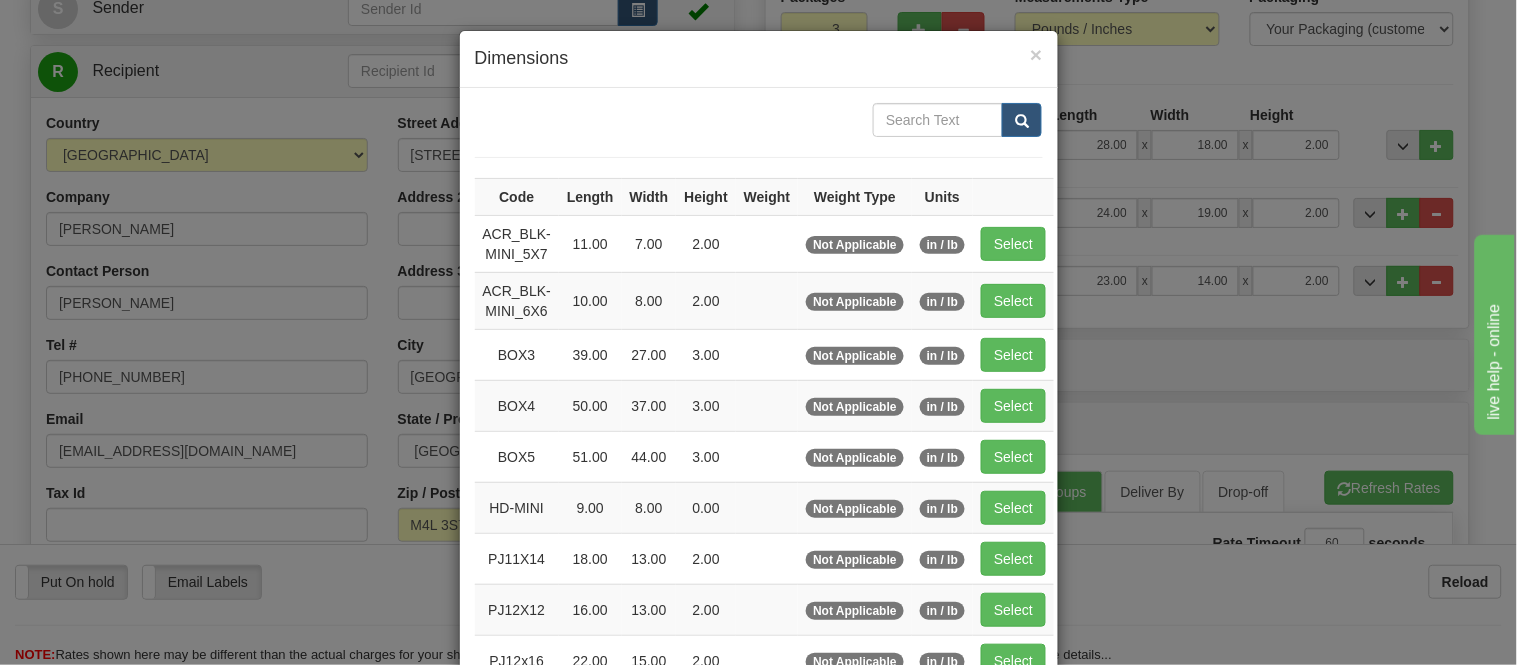 click on "×
Dimensions
Code
Length
Width
Height
Weight
Weight Type
Units
ACR_BLK-MINI_5X7
11.00
7.00
2.00
Not Applicable
in / lb" at bounding box center (758, 332) 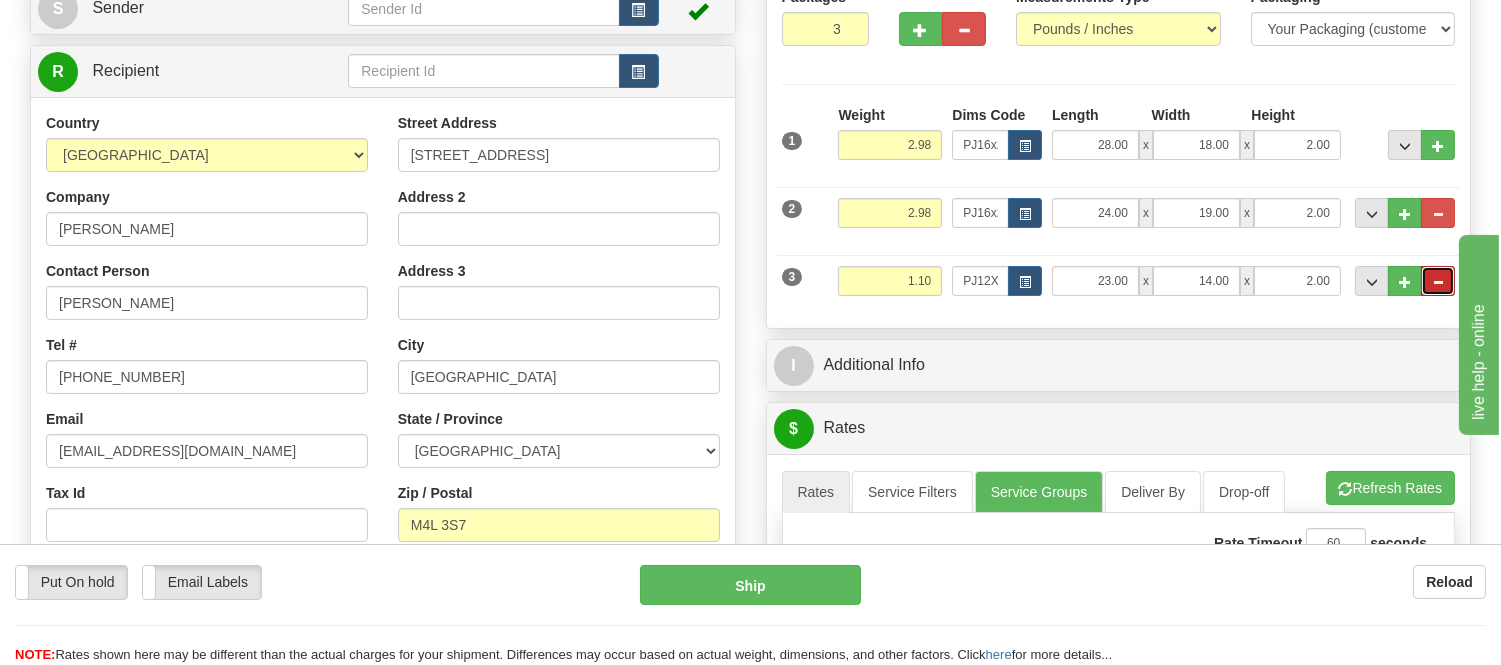 click at bounding box center [1438, 282] 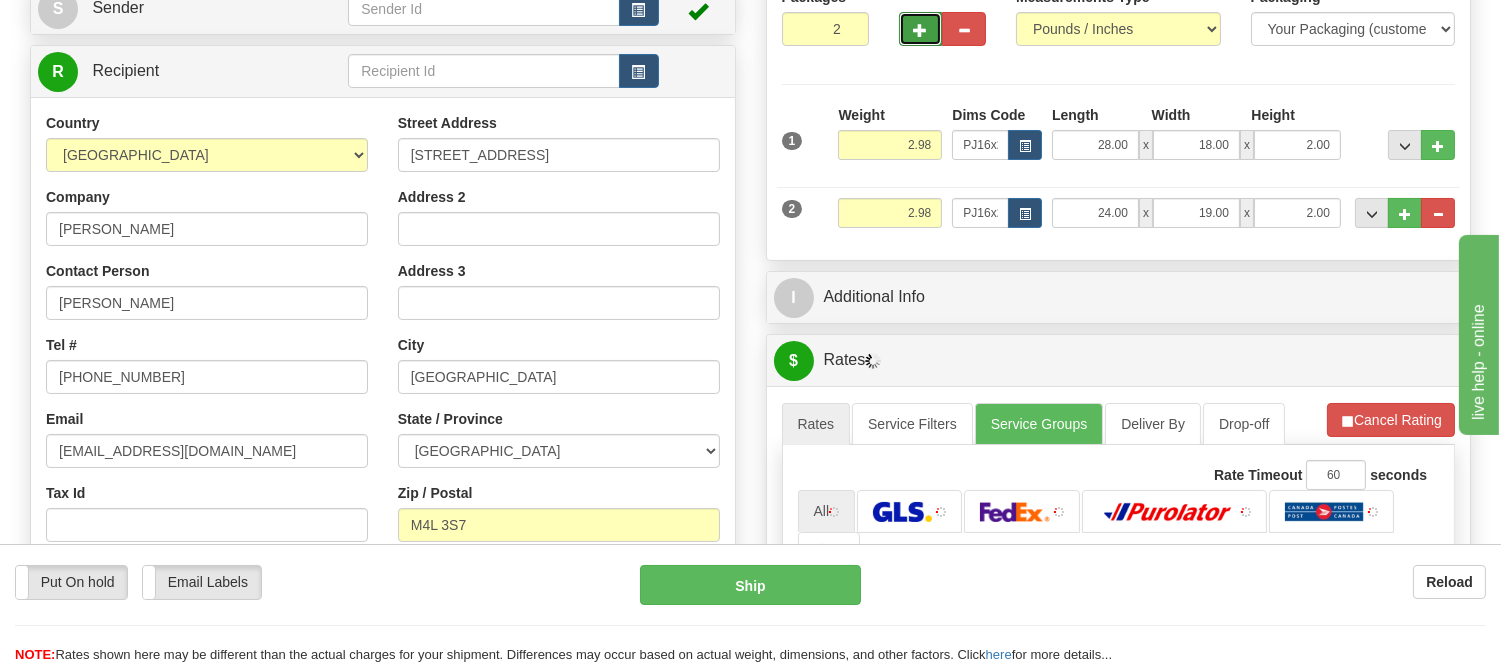 click at bounding box center (921, 30) 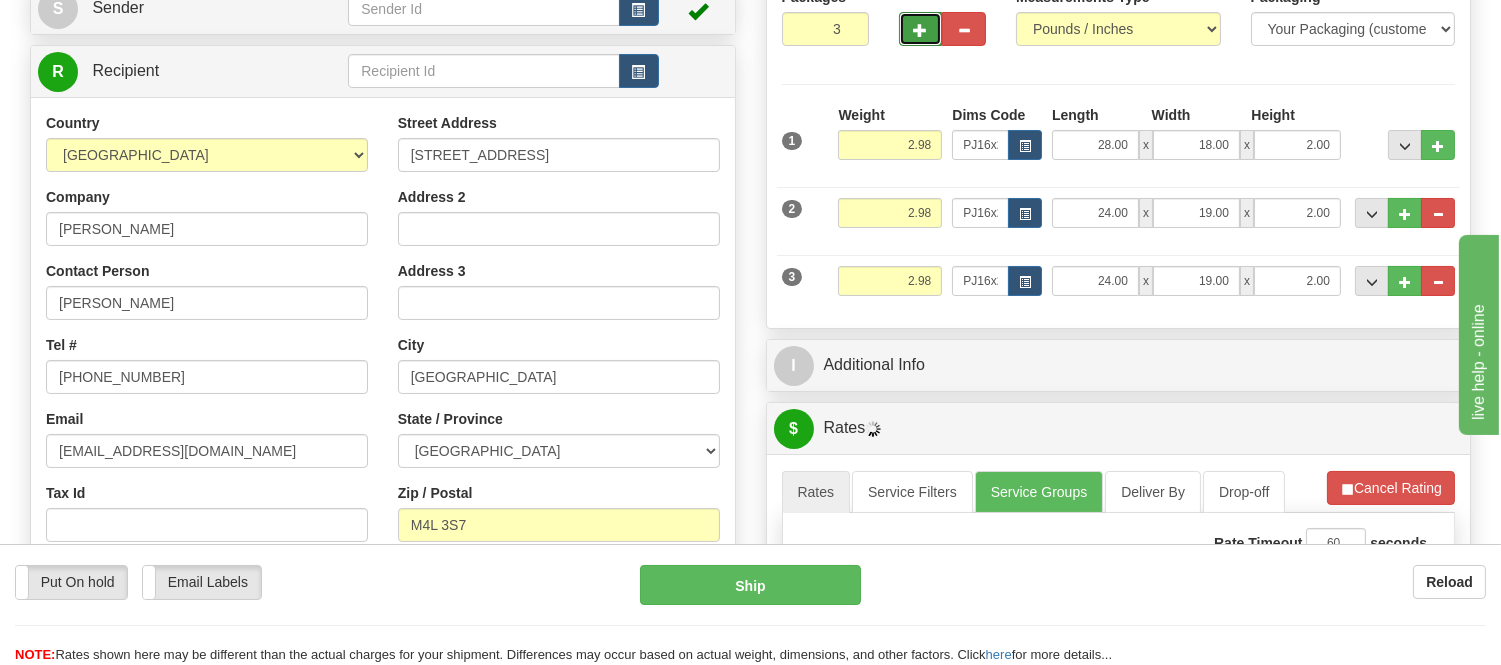 click at bounding box center (921, 30) 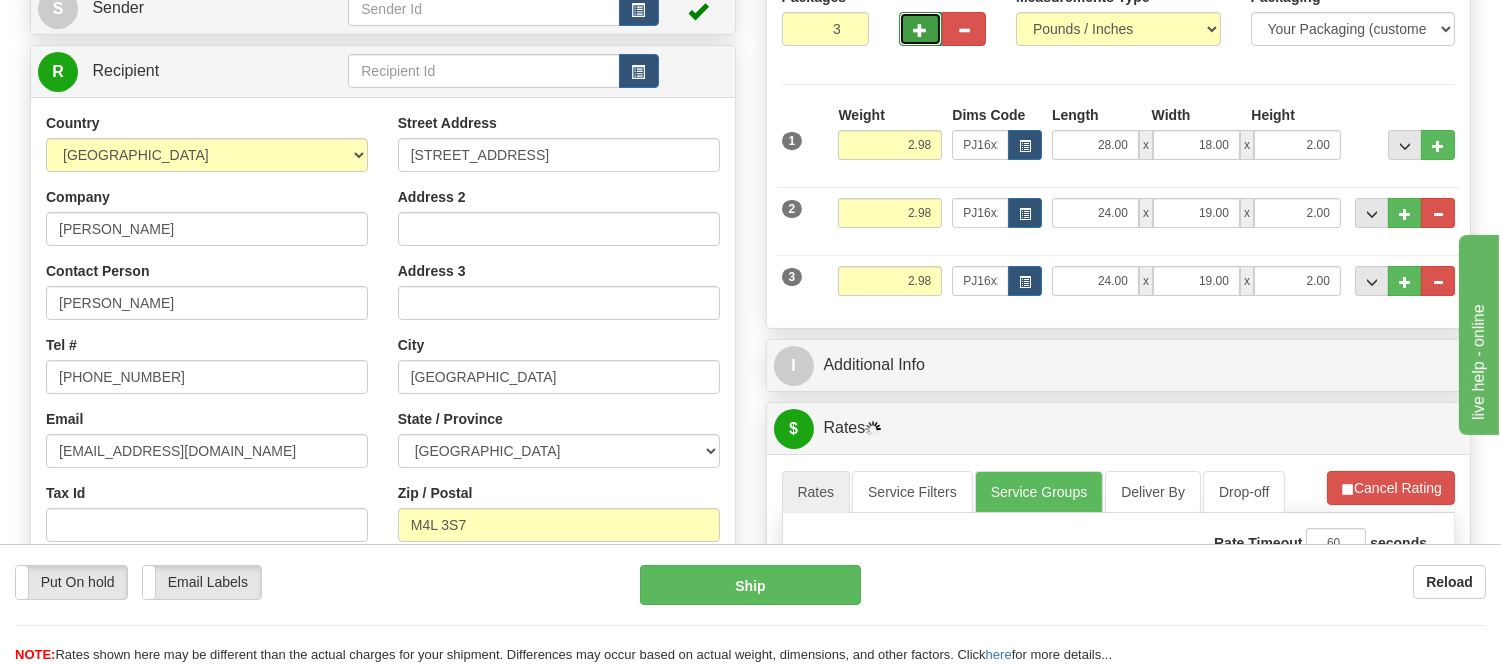 type on "4" 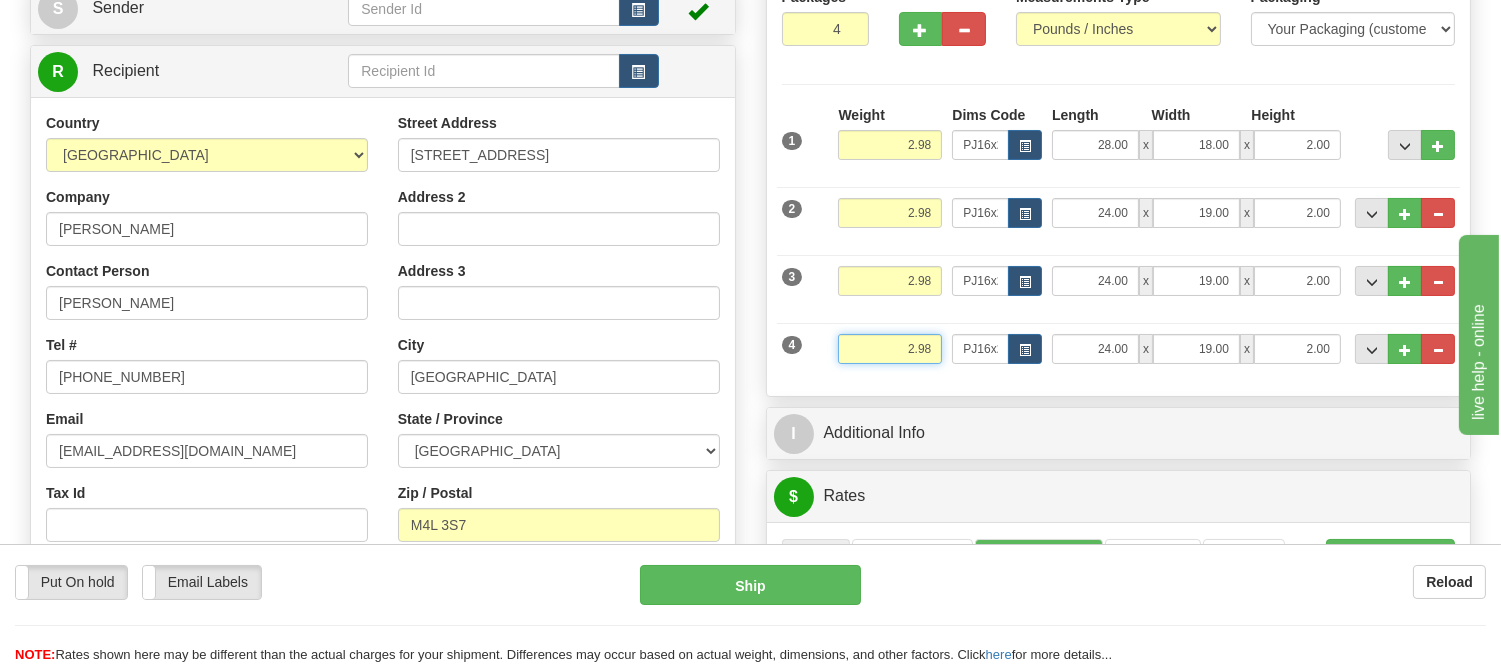 drag, startPoint x: 938, startPoint y: 346, endPoint x: 807, endPoint y: 378, distance: 134.85178 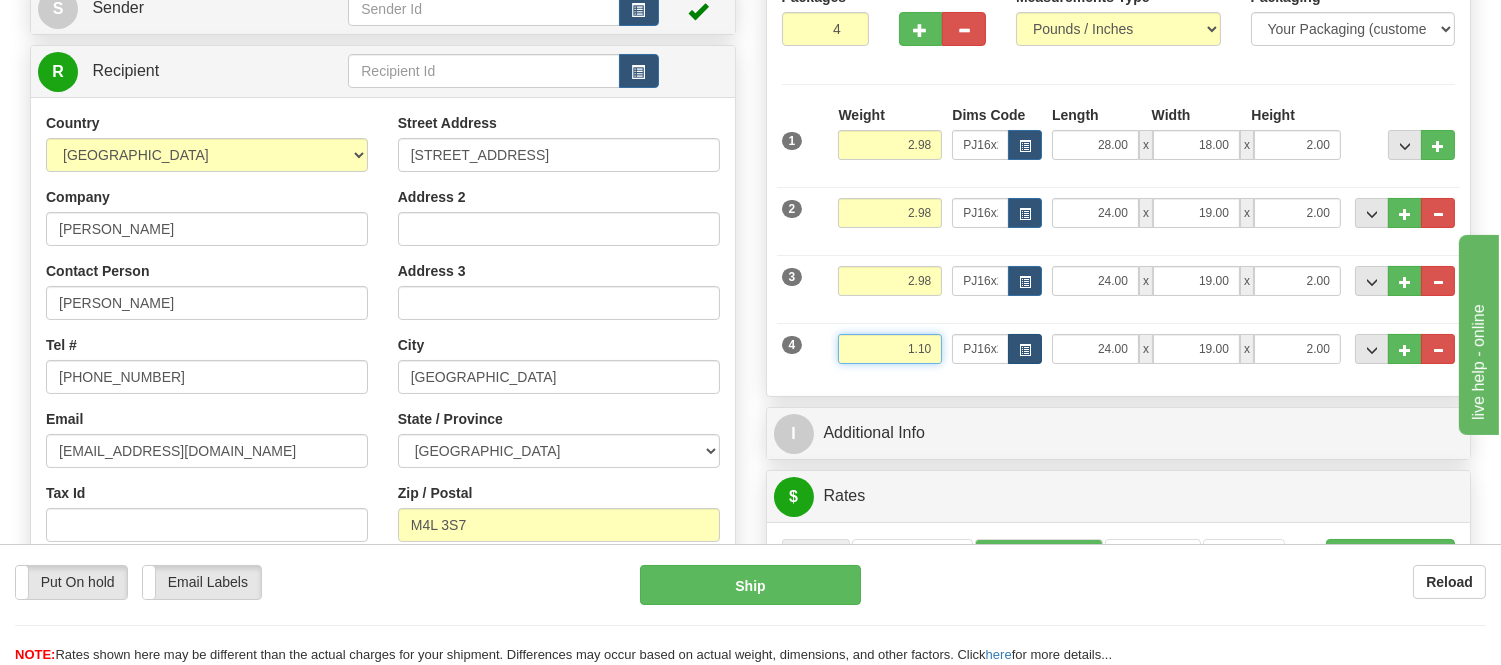 type on "1.10" 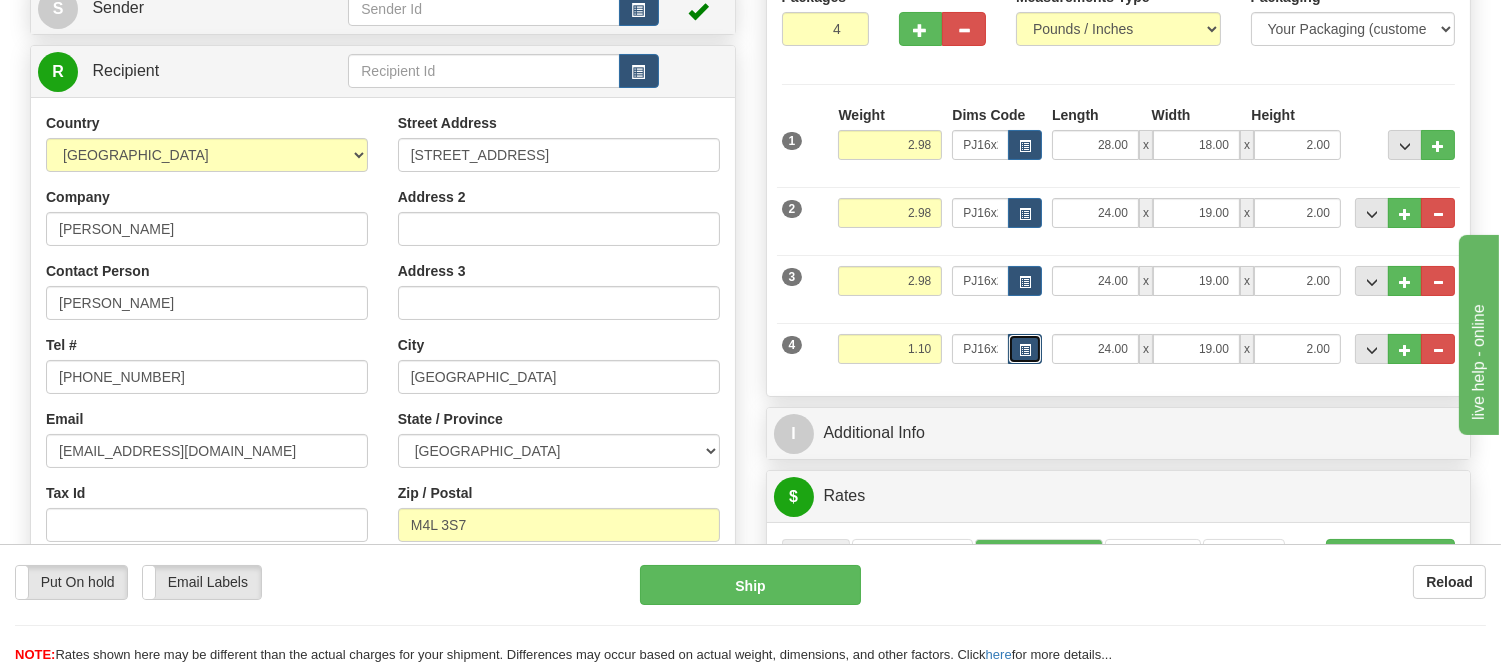 click at bounding box center [1025, 349] 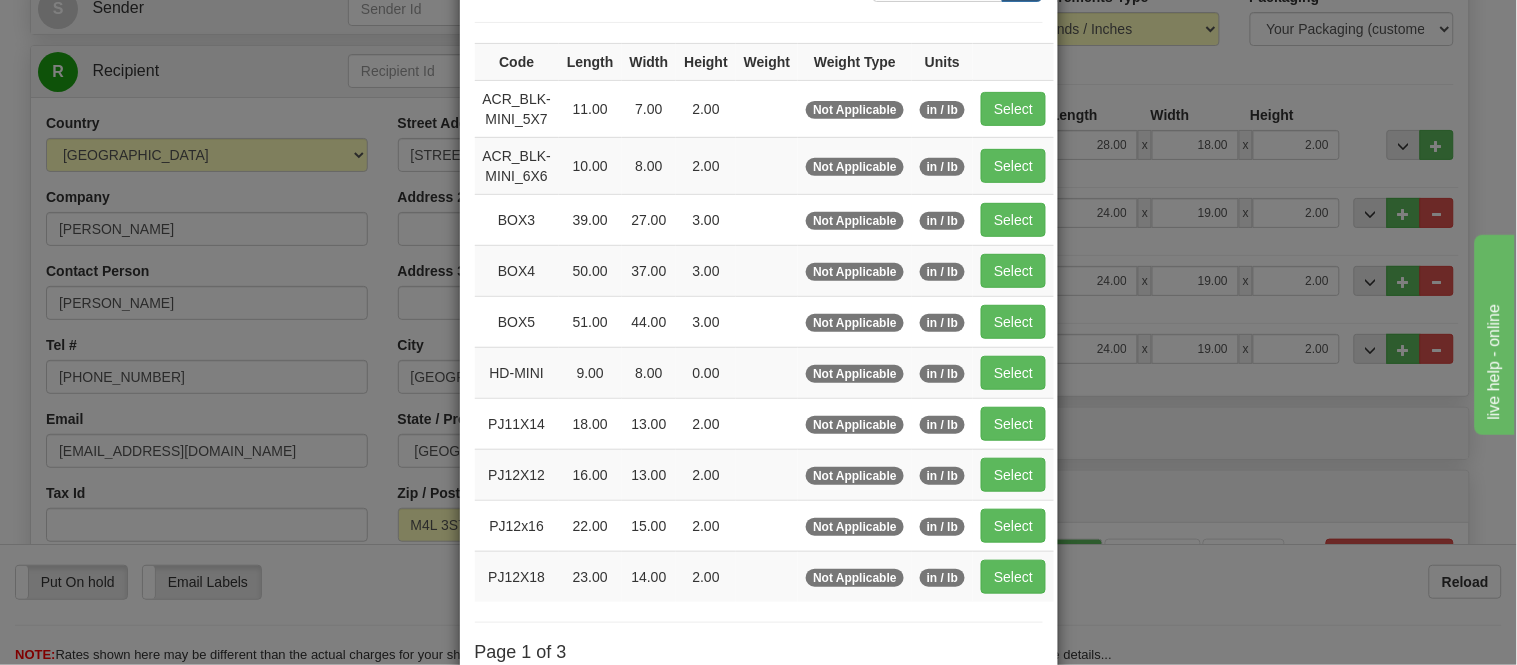 scroll, scrollTop: 333, scrollLeft: 0, axis: vertical 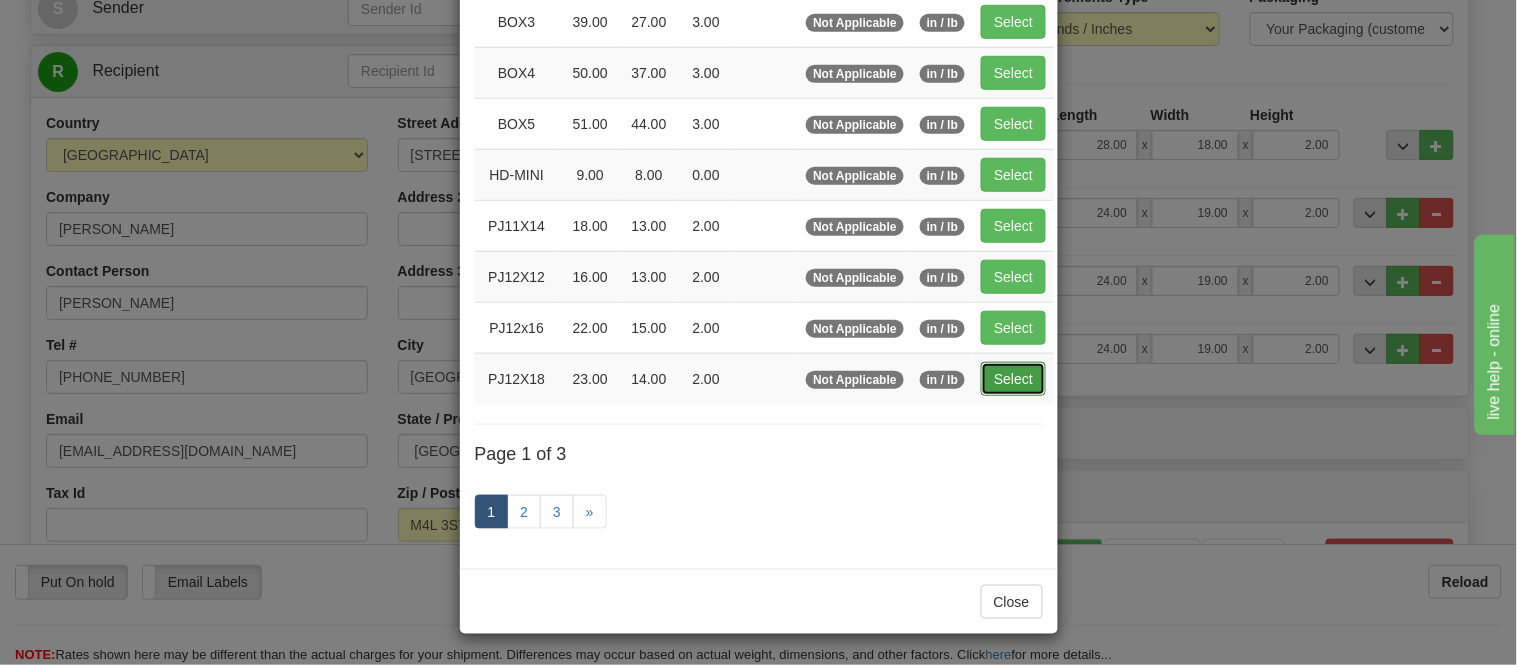 click on "Select" at bounding box center [1013, 379] 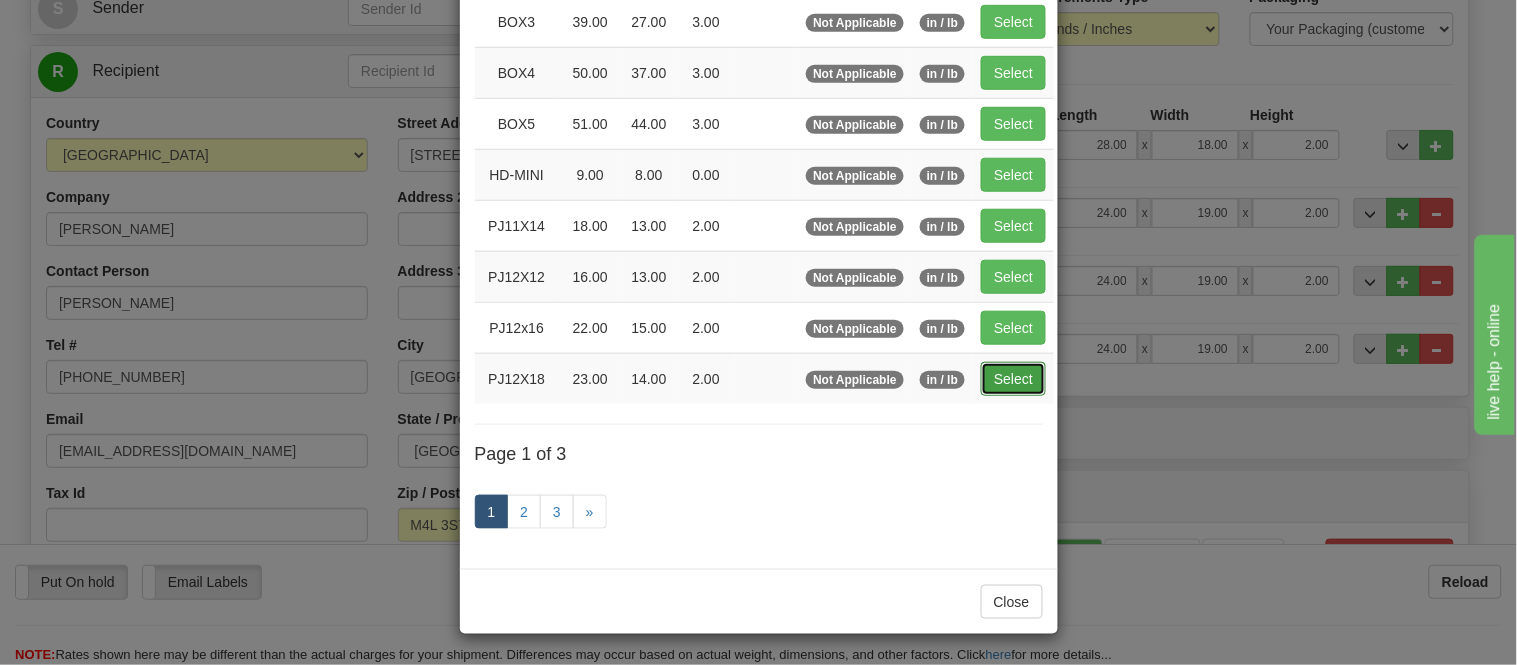type on "PJ12X18" 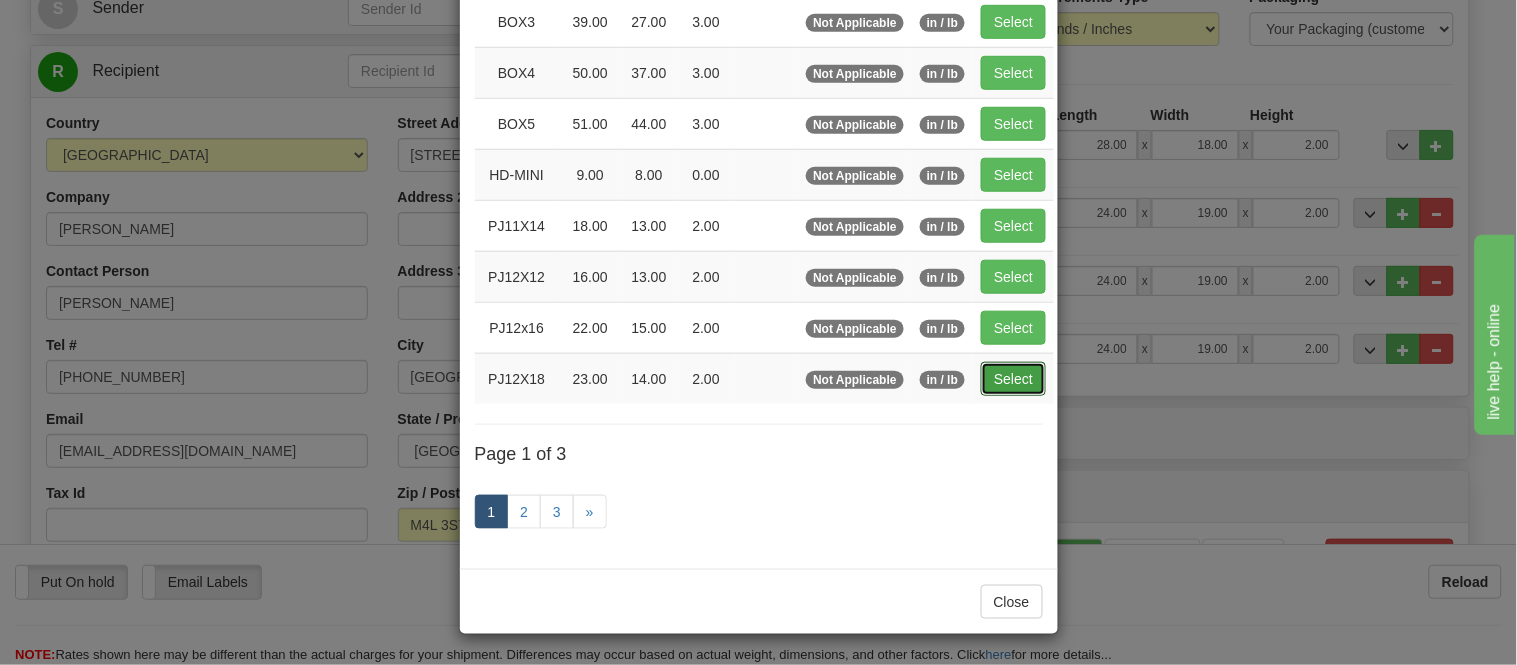 type on "23.00" 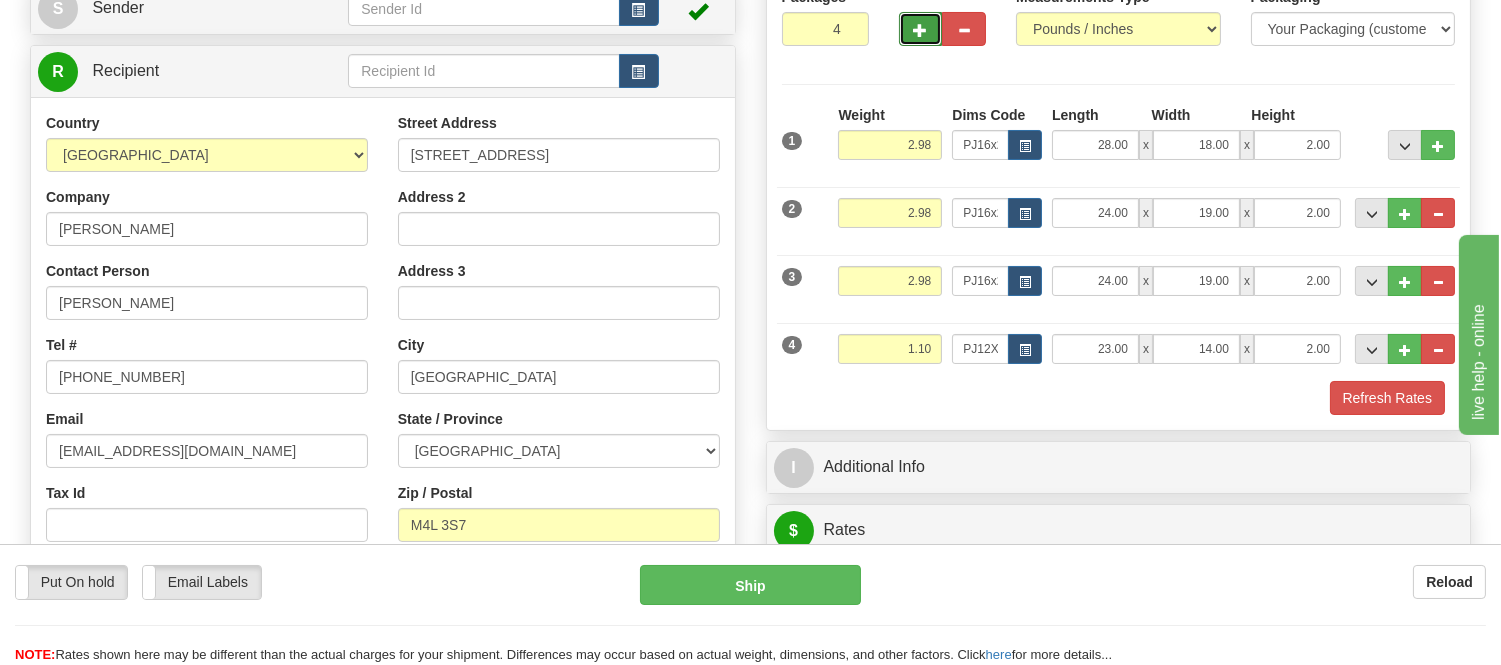click at bounding box center (921, 29) 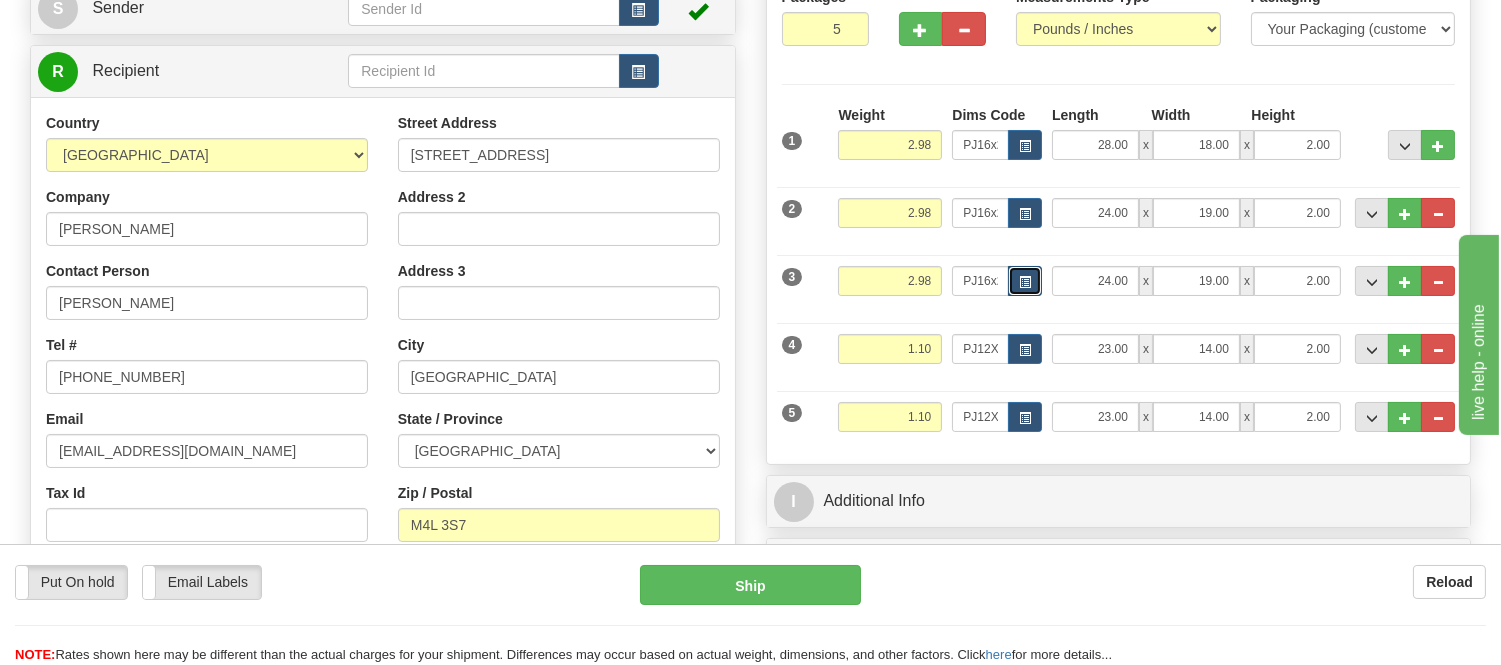 click at bounding box center (1025, 281) 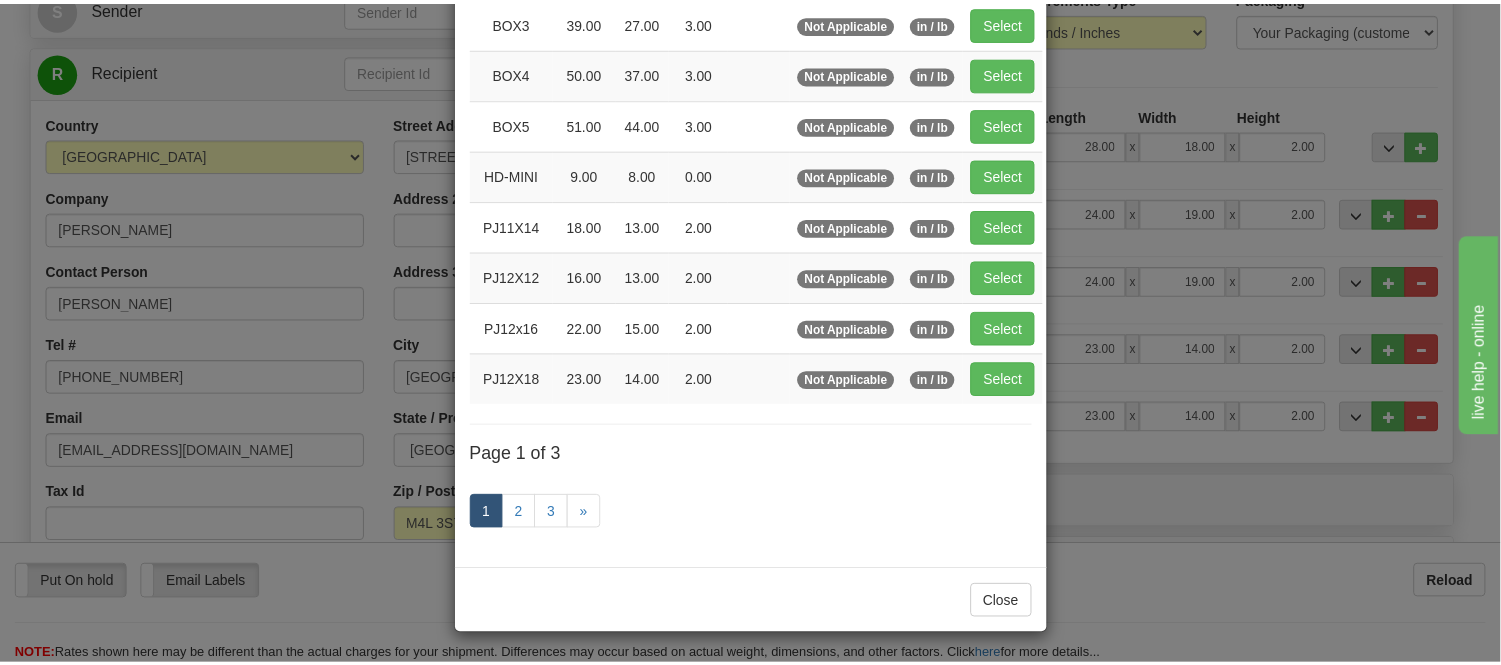 scroll, scrollTop: 0, scrollLeft: 0, axis: both 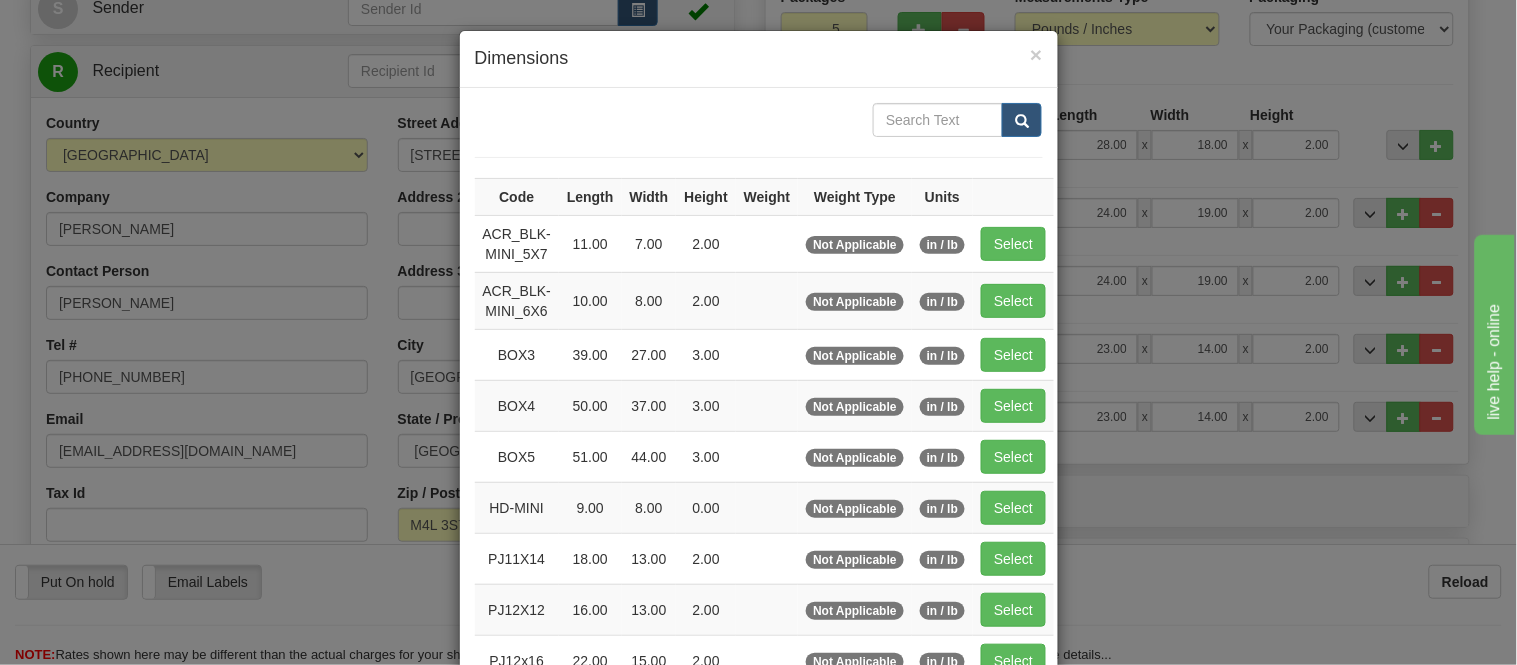 click on "×
Dimensions
Code
Length
Width
Height
Weight
Weight Type
Units
ACR_BLK-MINI_5X7
11.00
7.00
2.00
Not Applicable
in / lb" at bounding box center (758, 332) 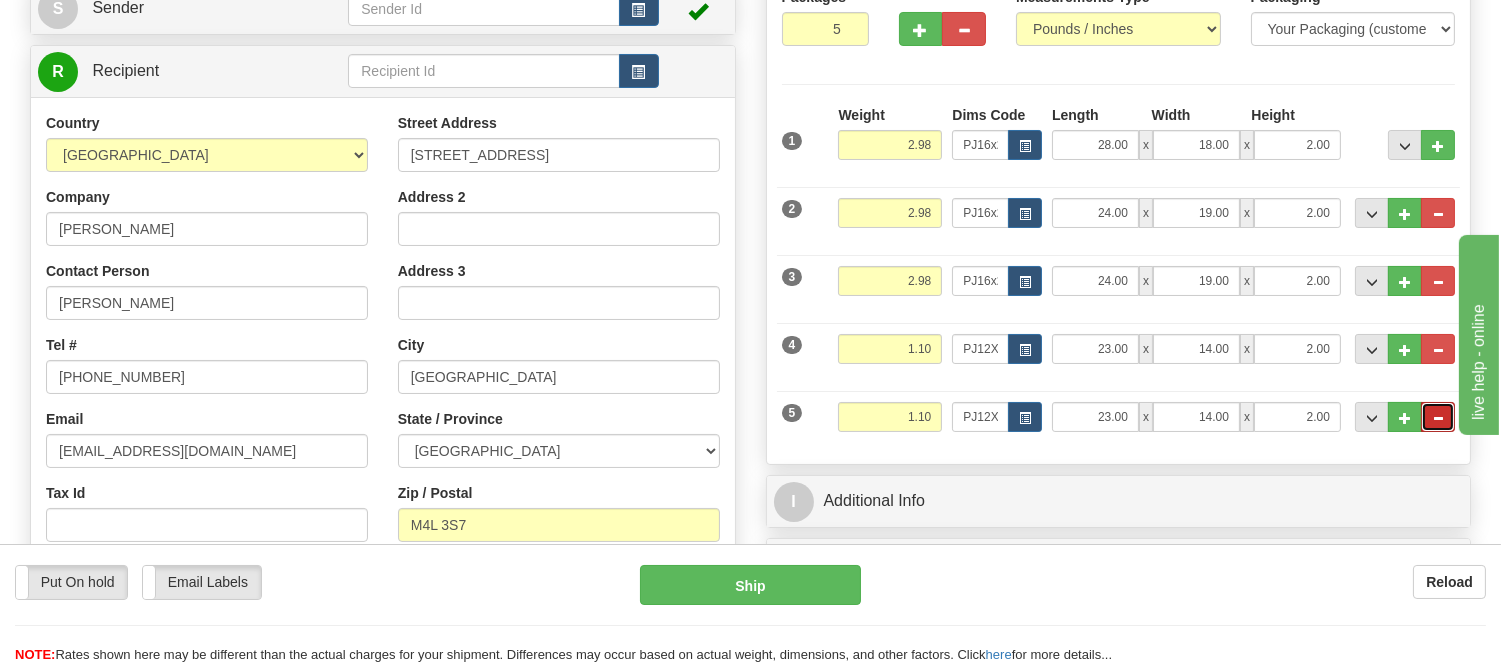 click at bounding box center [1438, 418] 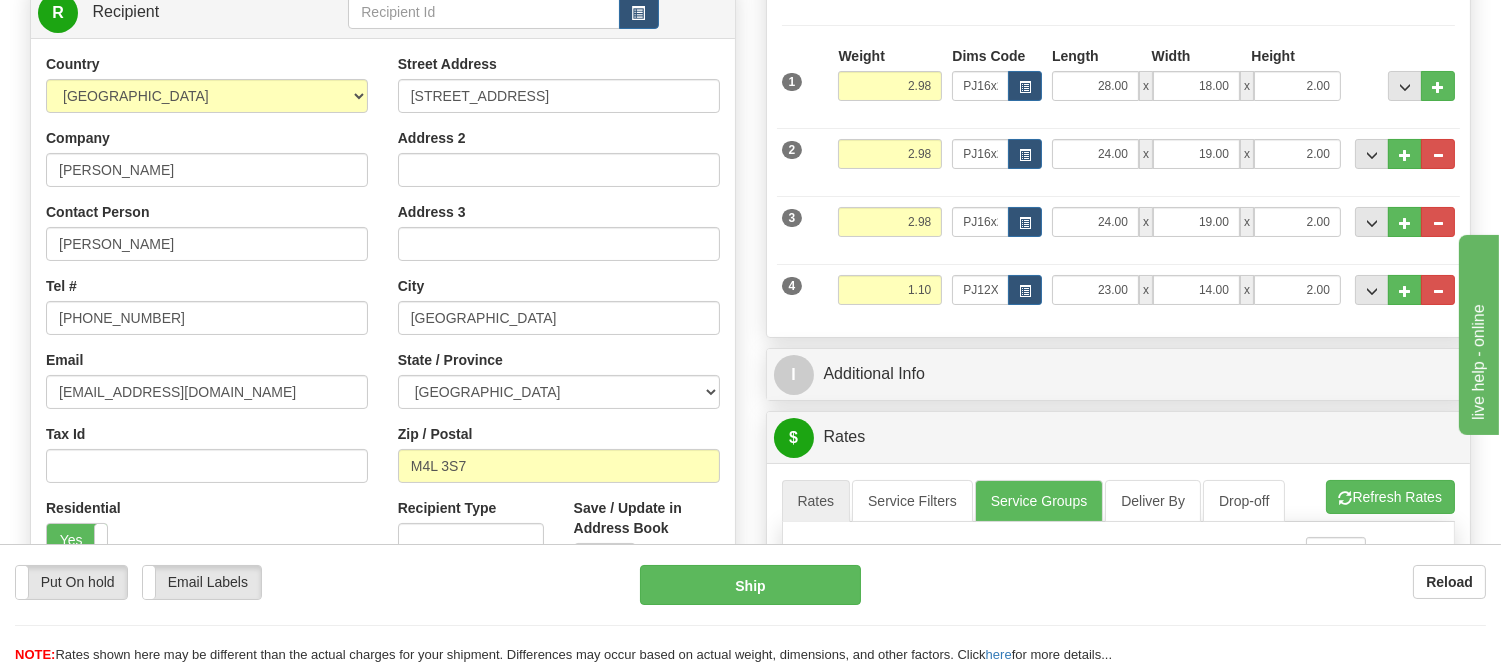 scroll, scrollTop: 333, scrollLeft: 0, axis: vertical 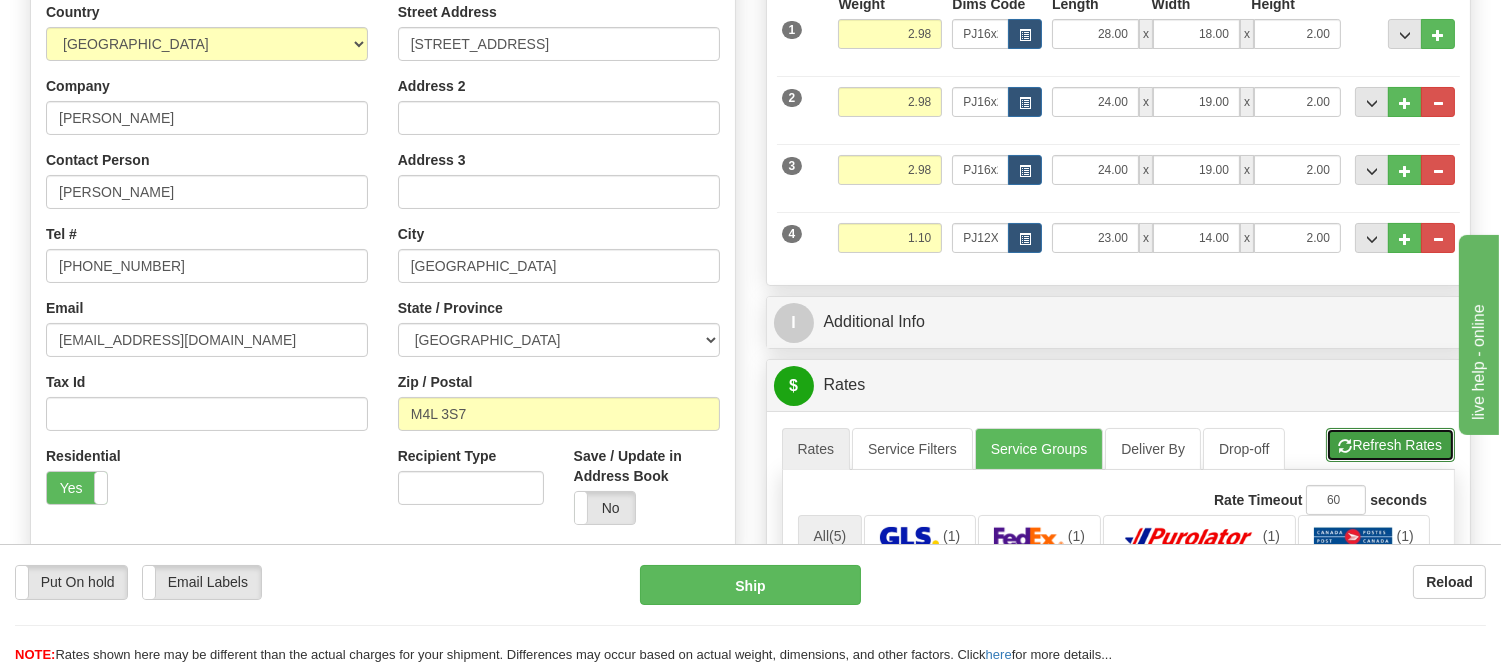 click on "Refresh Rates" at bounding box center [1390, 445] 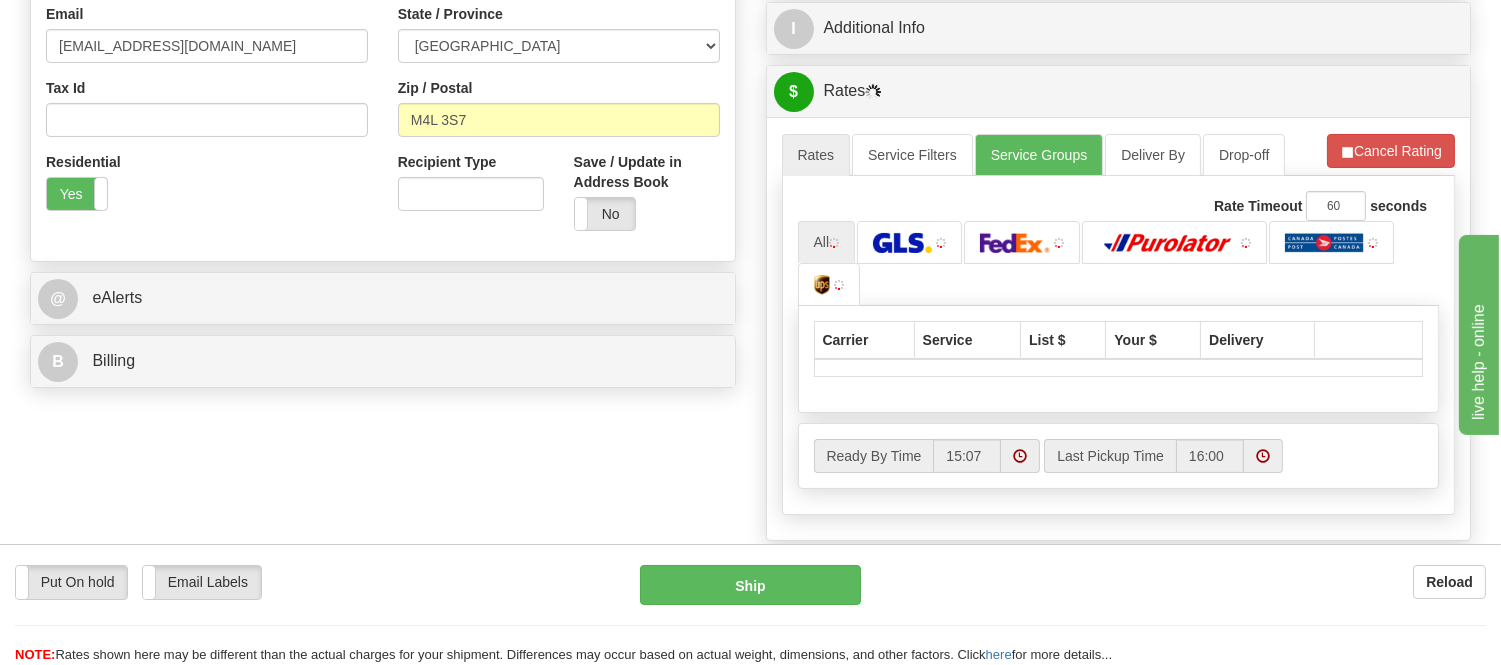 scroll, scrollTop: 666, scrollLeft: 0, axis: vertical 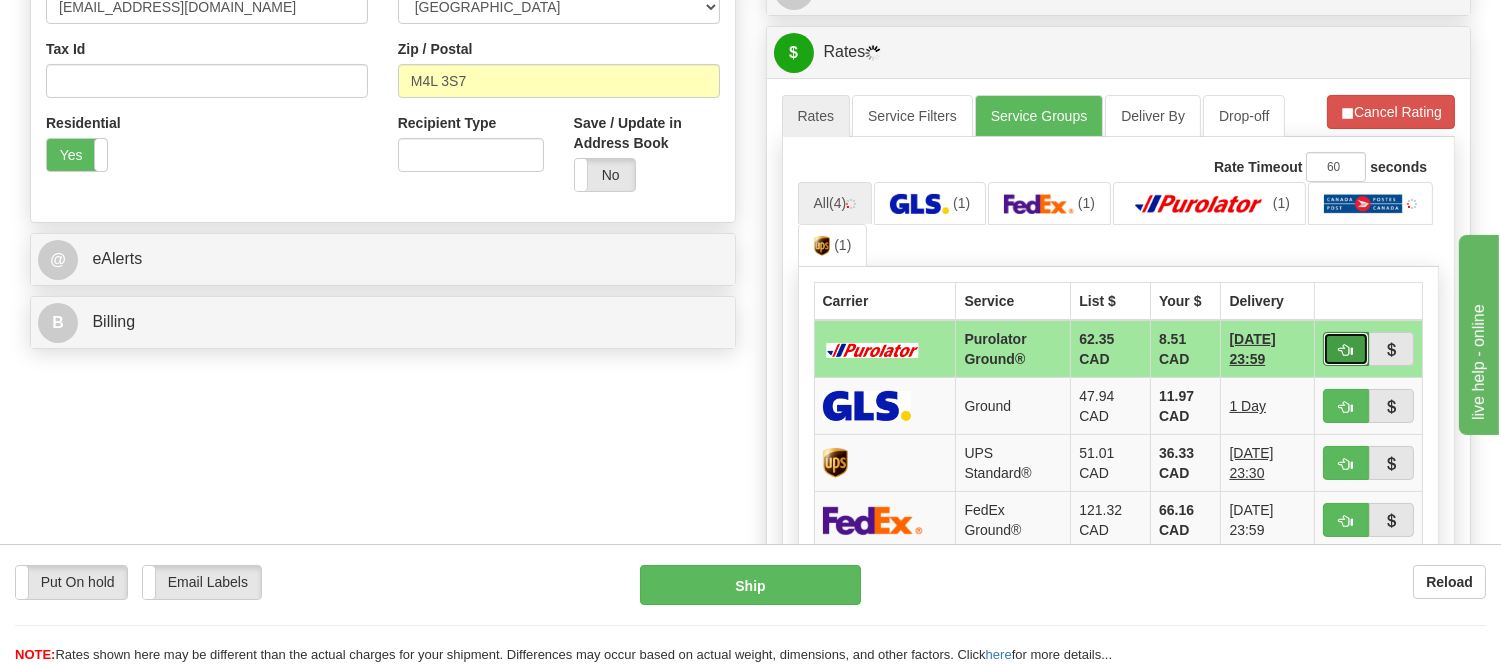 click at bounding box center [1346, 349] 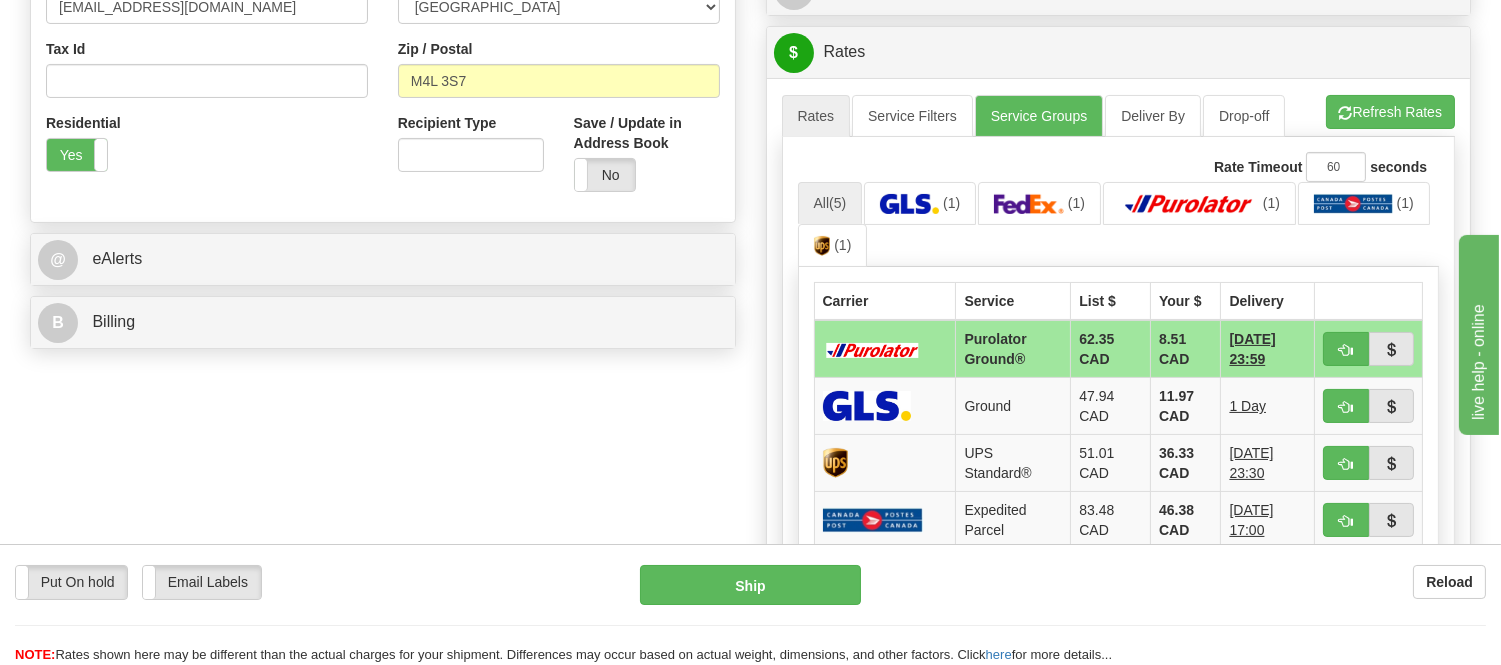click on "All  (5)
(1)
(1)
(1)
(1)
(1)" at bounding box center (1119, 225) 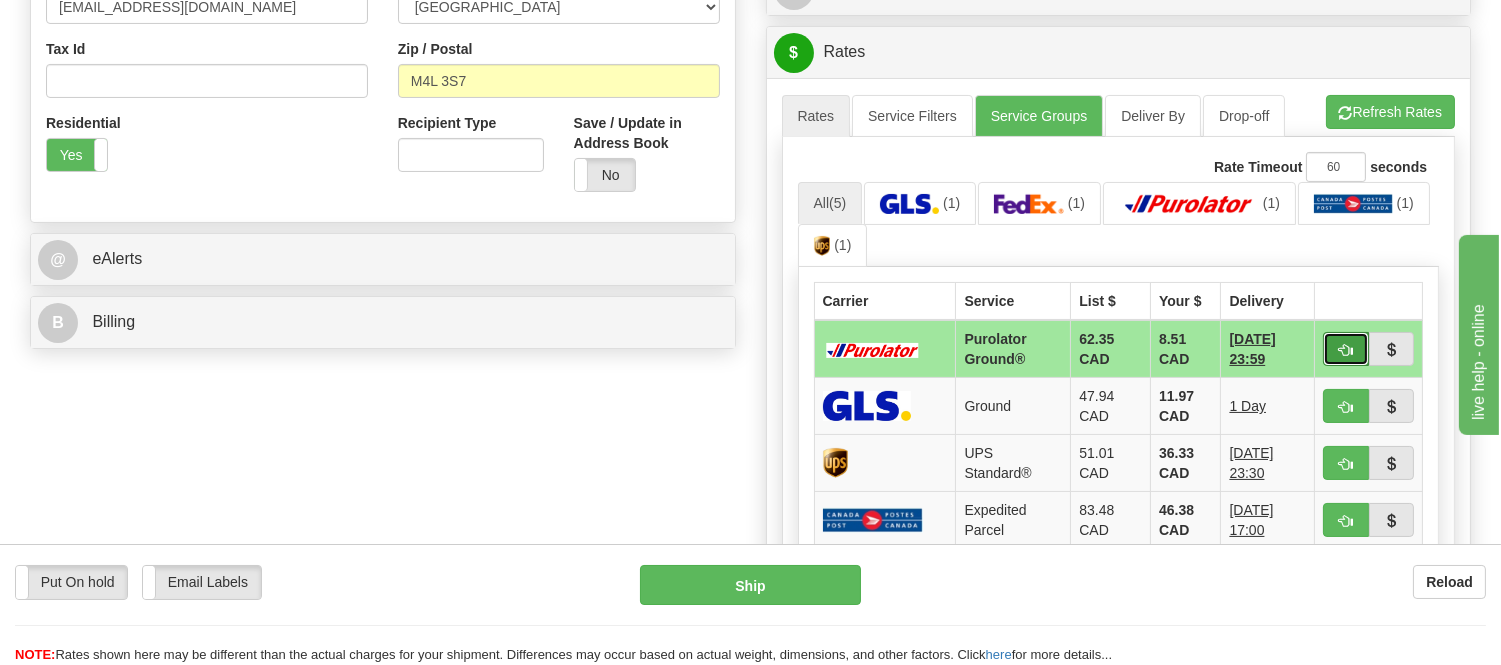 click at bounding box center (1346, 349) 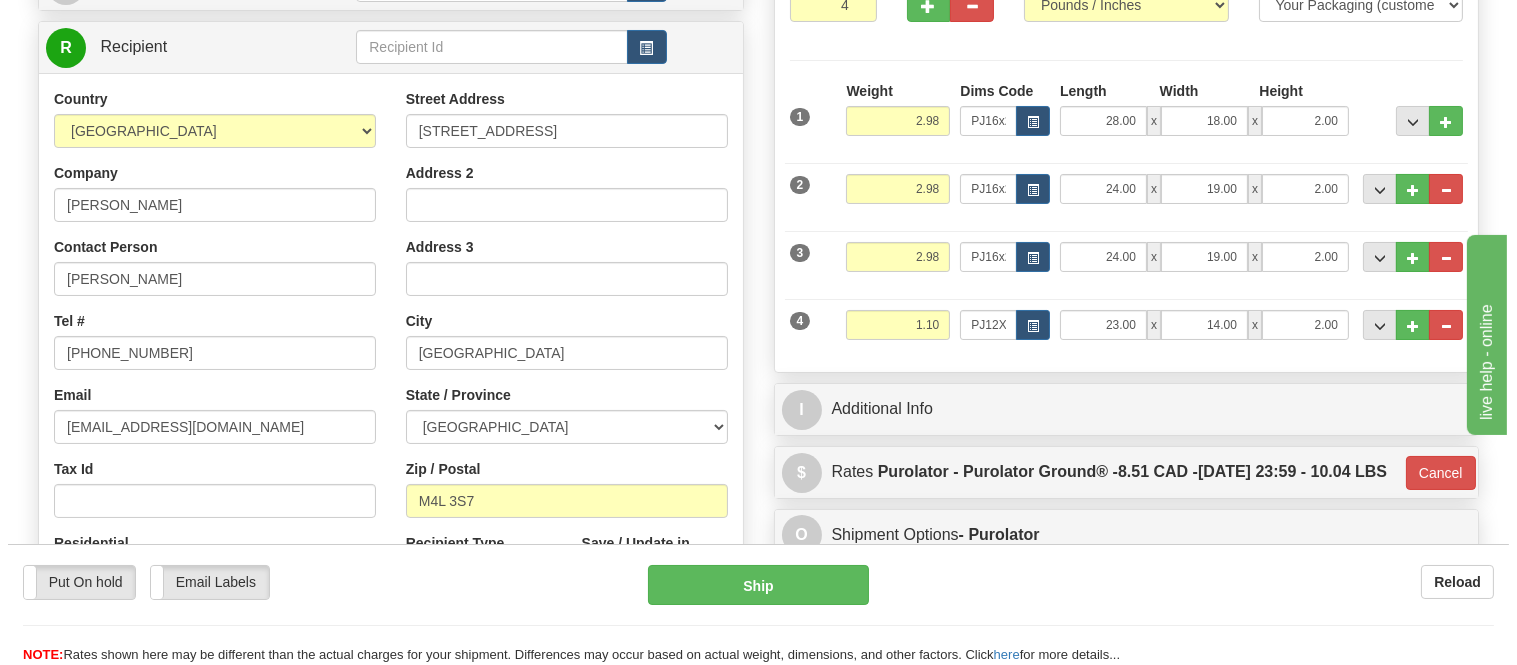 scroll, scrollTop: 222, scrollLeft: 0, axis: vertical 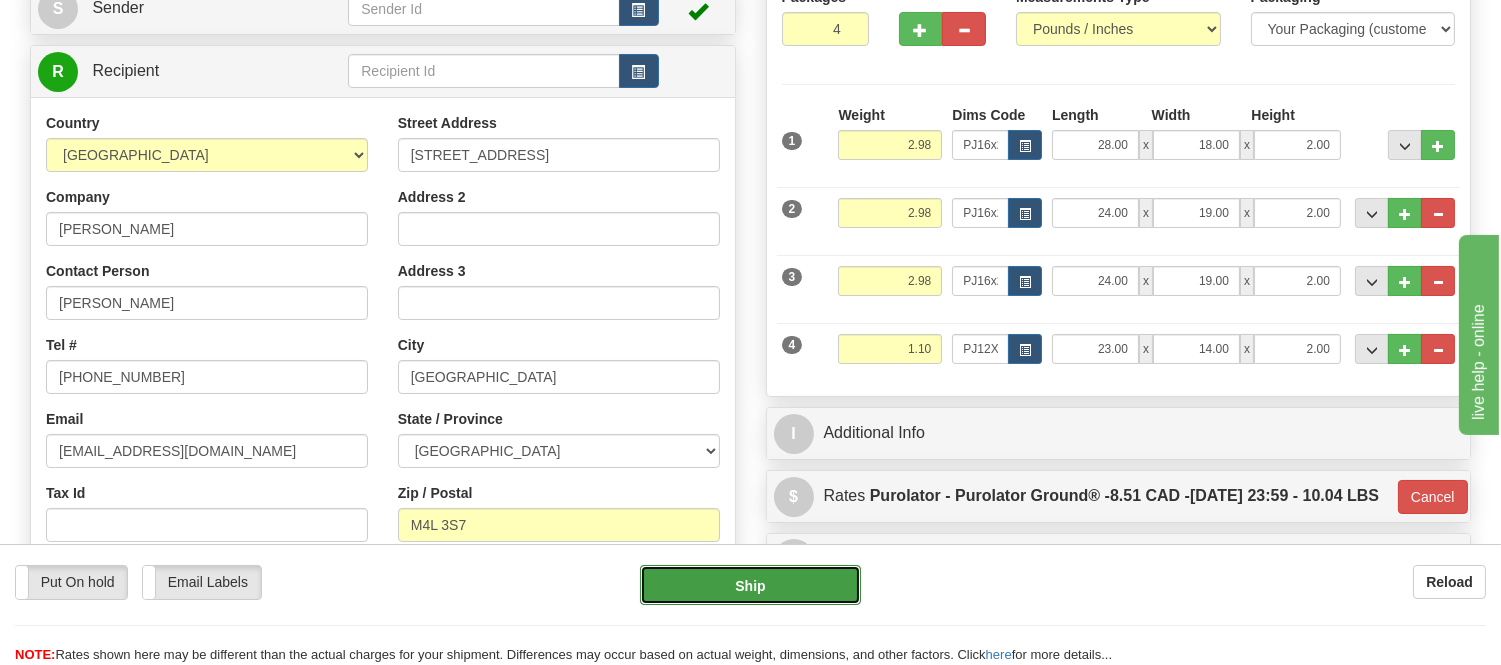 click on "Ship" at bounding box center [750, 585] 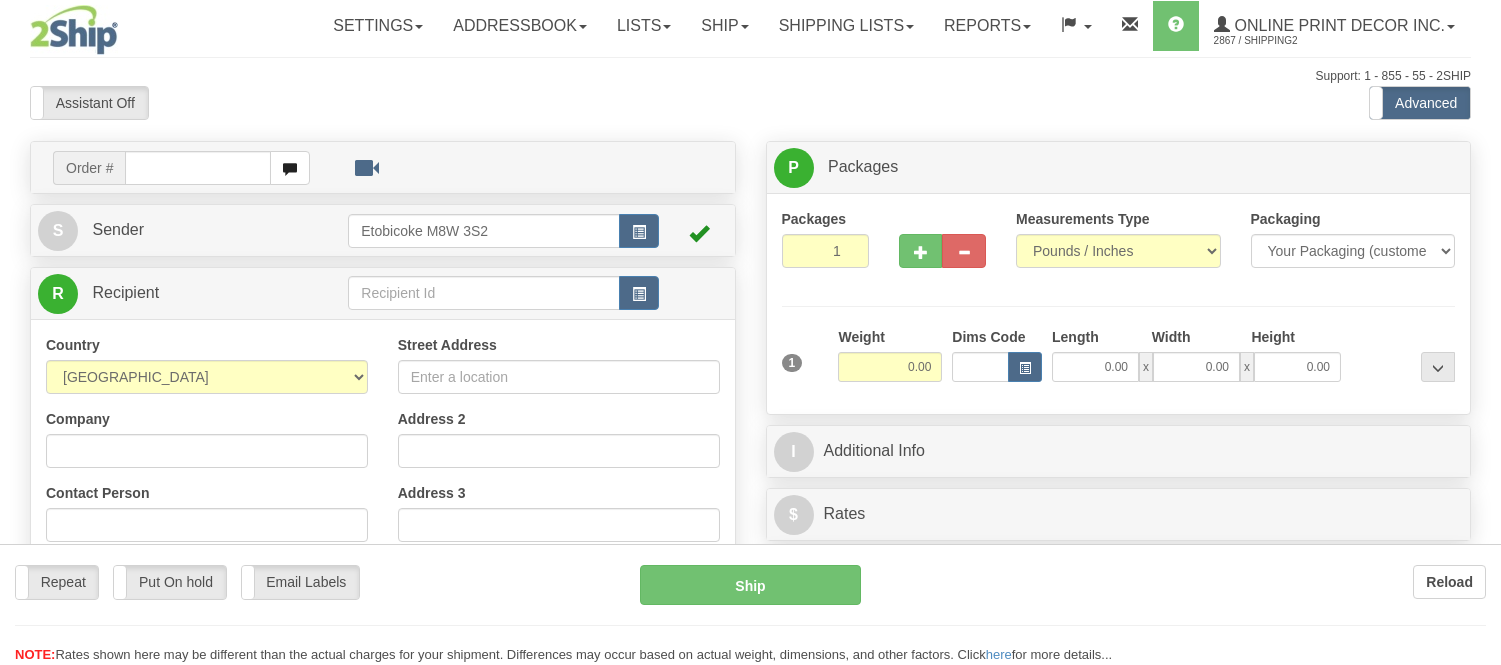 scroll, scrollTop: 0, scrollLeft: 0, axis: both 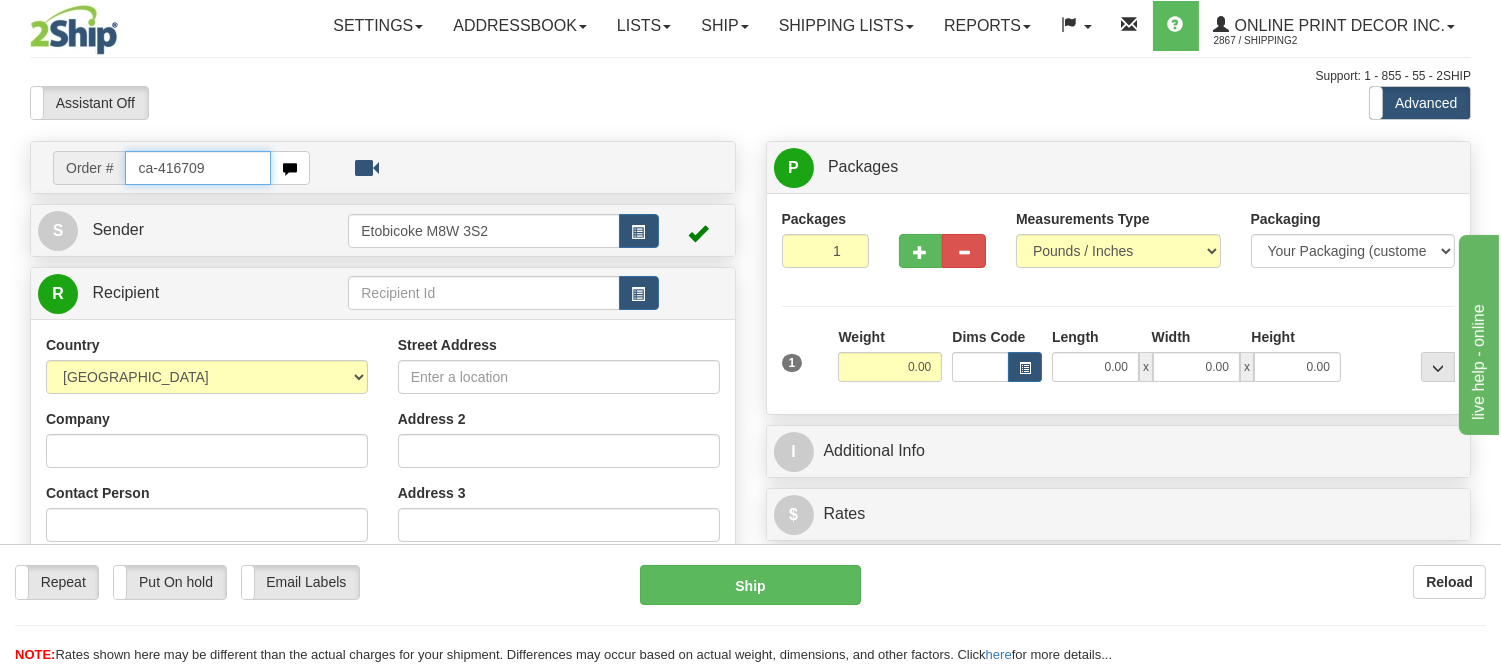type on "ca-416709" 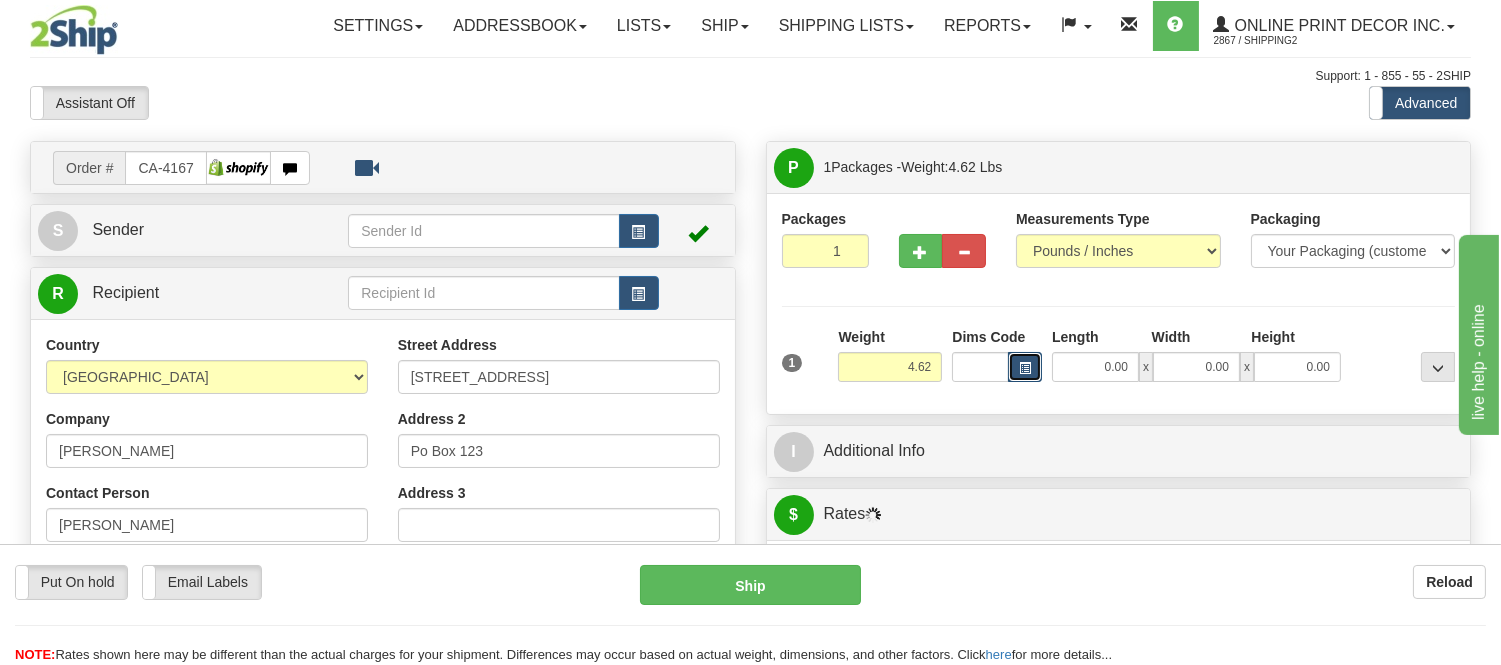 click at bounding box center [1025, 367] 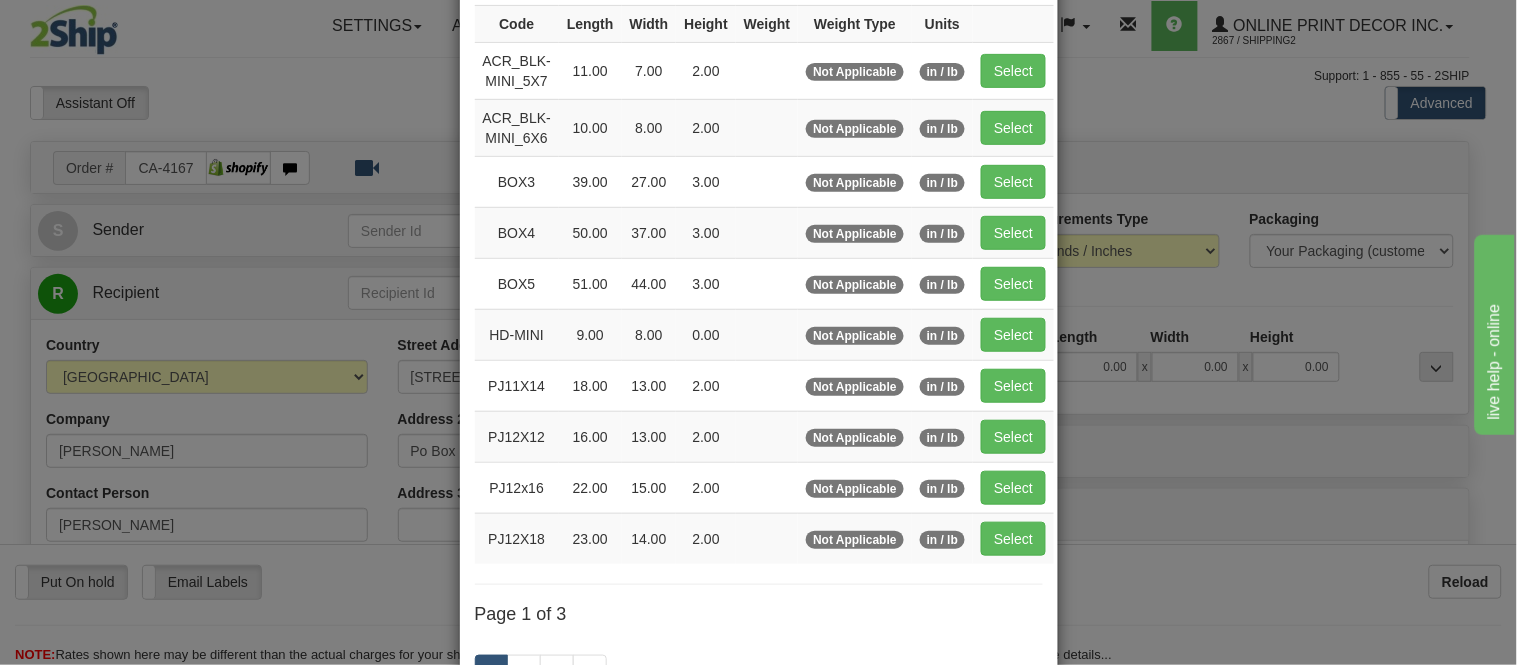 scroll, scrollTop: 333, scrollLeft: 0, axis: vertical 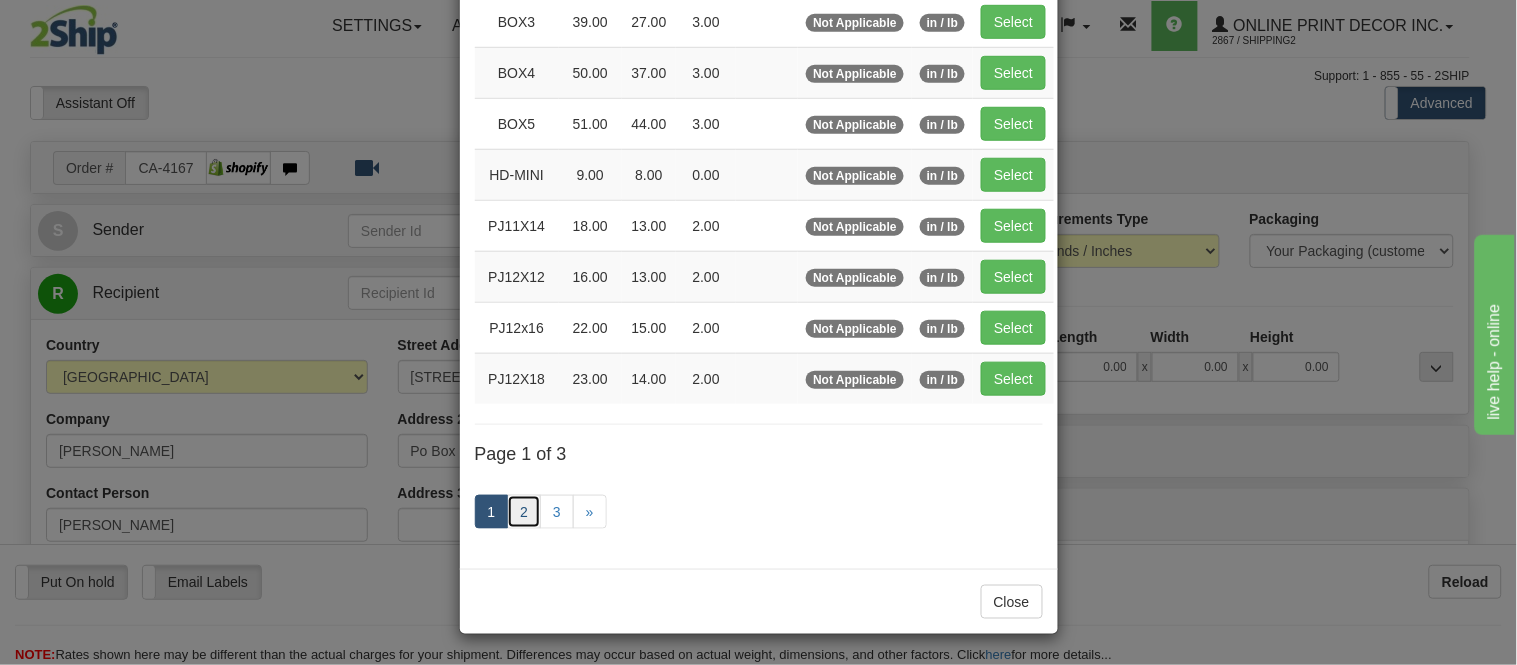 click on "2" at bounding box center (524, 512) 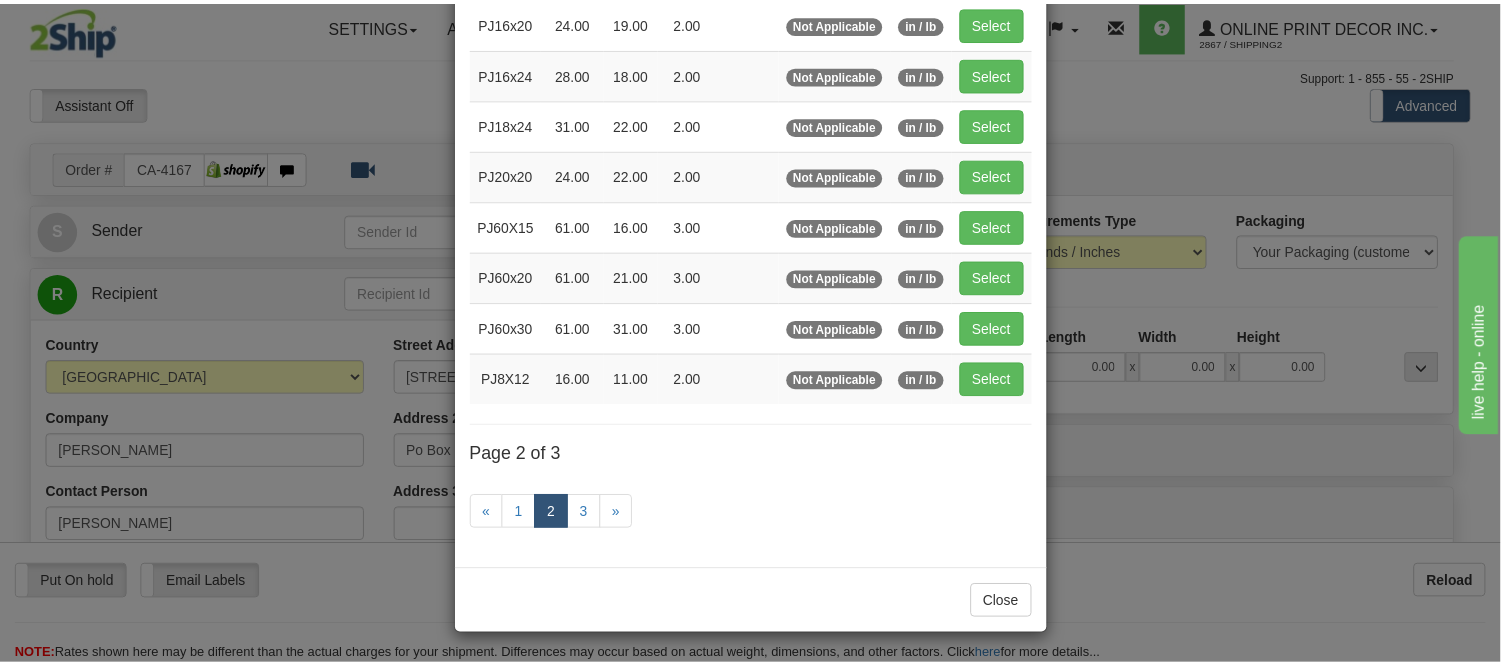 scroll, scrollTop: 325, scrollLeft: 0, axis: vertical 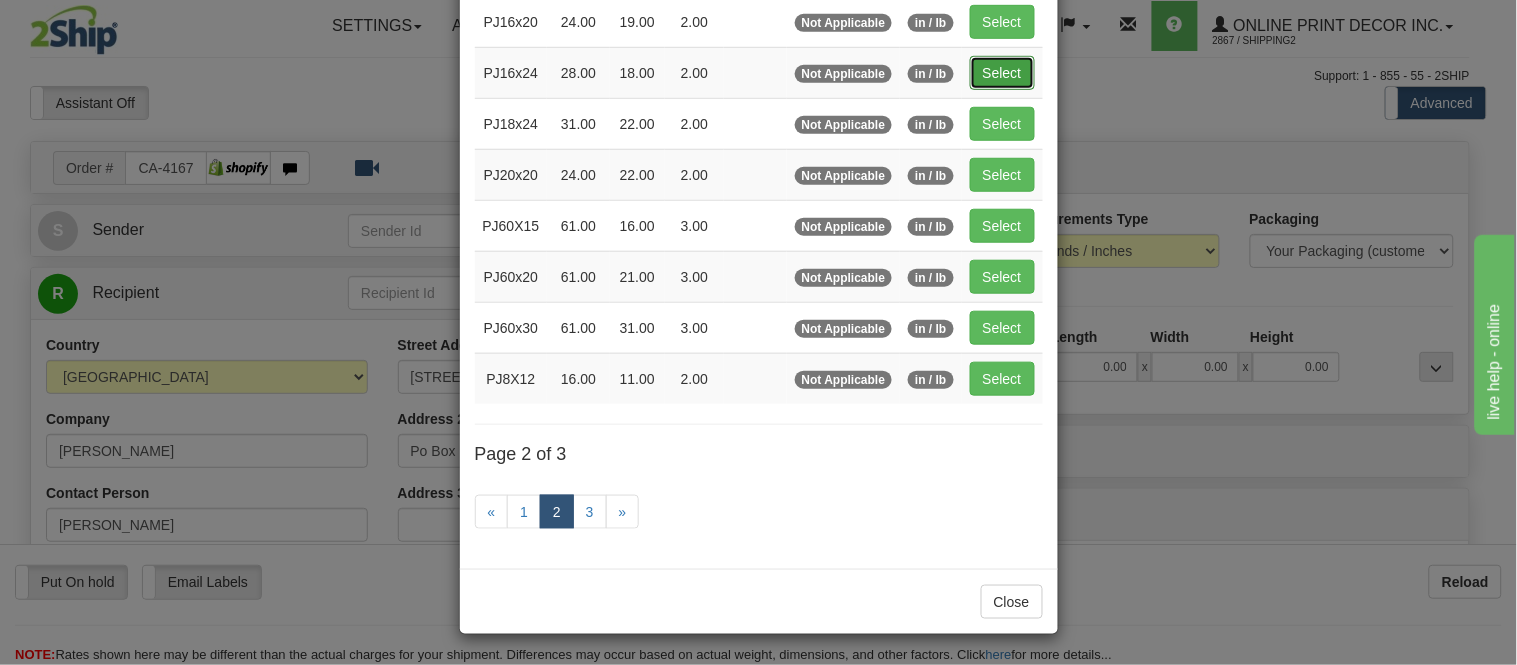 click on "Select" at bounding box center [1002, 73] 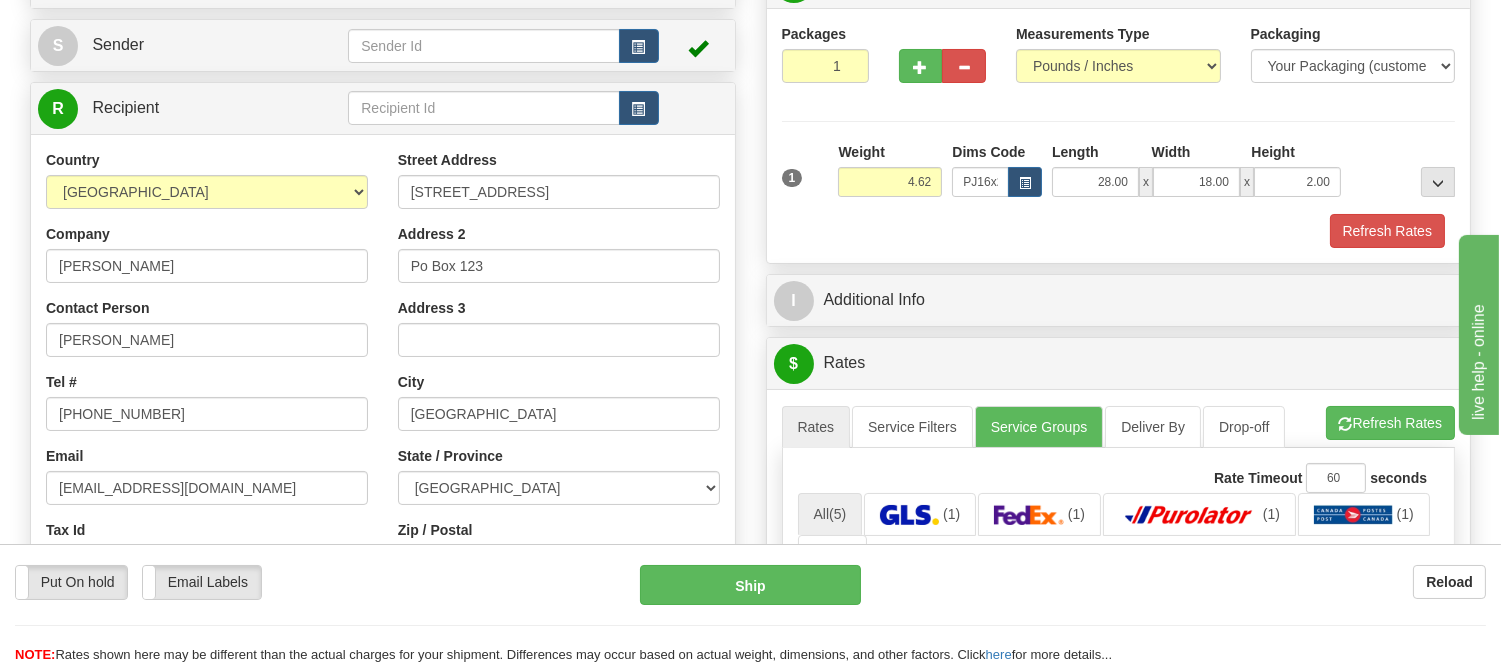 scroll, scrollTop: 222, scrollLeft: 0, axis: vertical 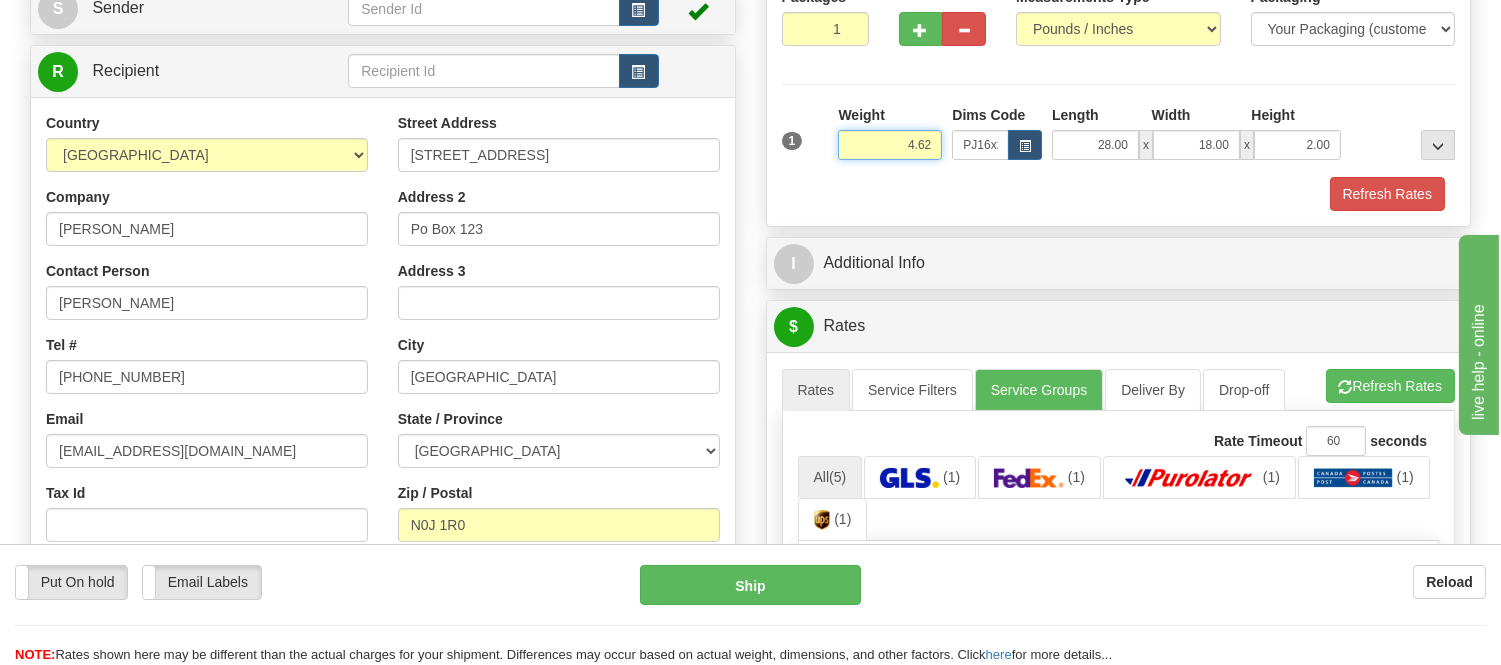 drag, startPoint x: 931, startPoint y: 146, endPoint x: 867, endPoint y: 162, distance: 65.96969 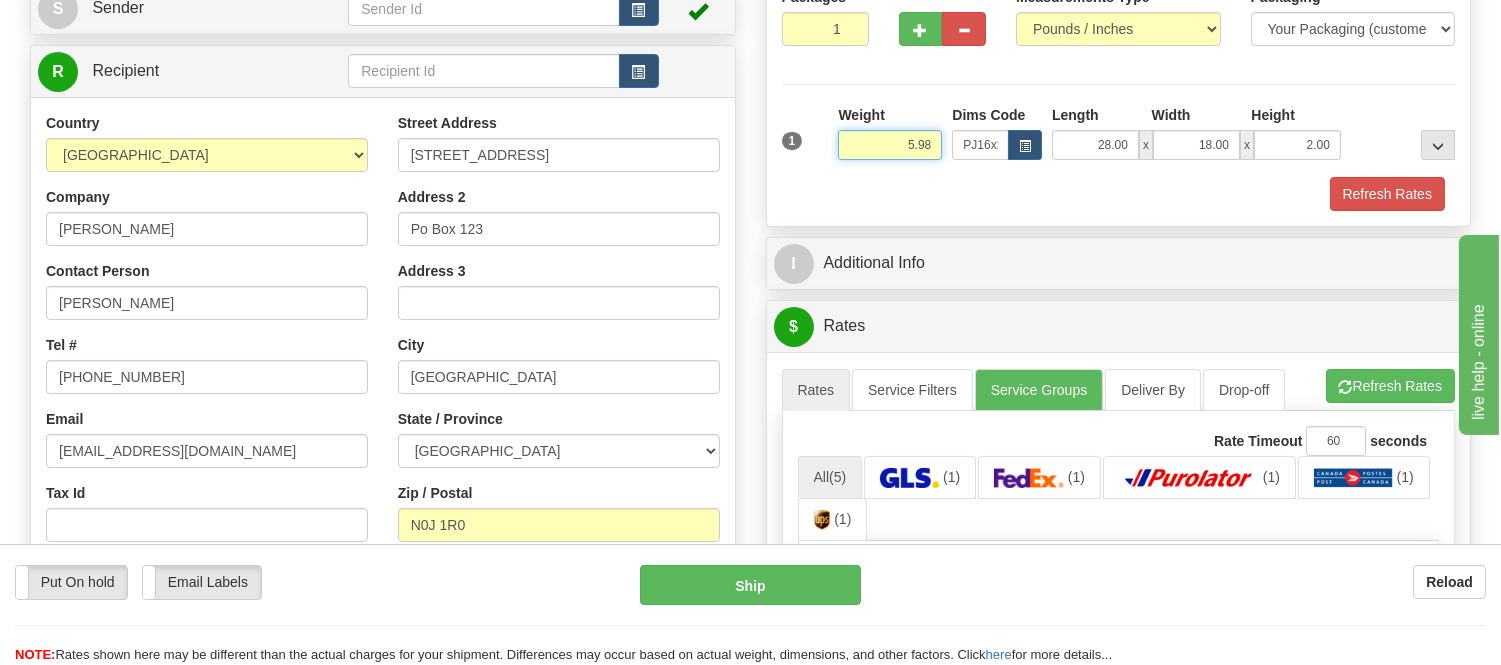 type on "5.98" 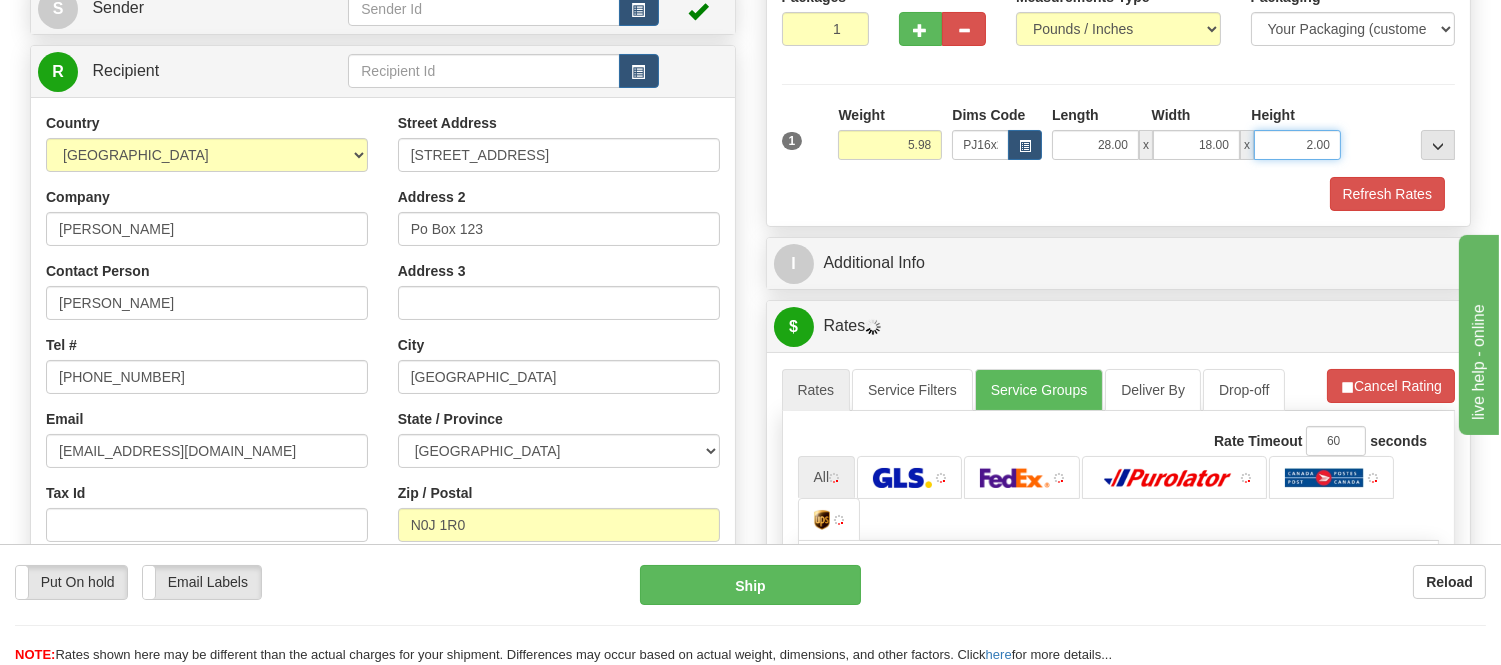 drag, startPoint x: 1318, startPoint y: 143, endPoint x: 1243, endPoint y: 128, distance: 76.48529 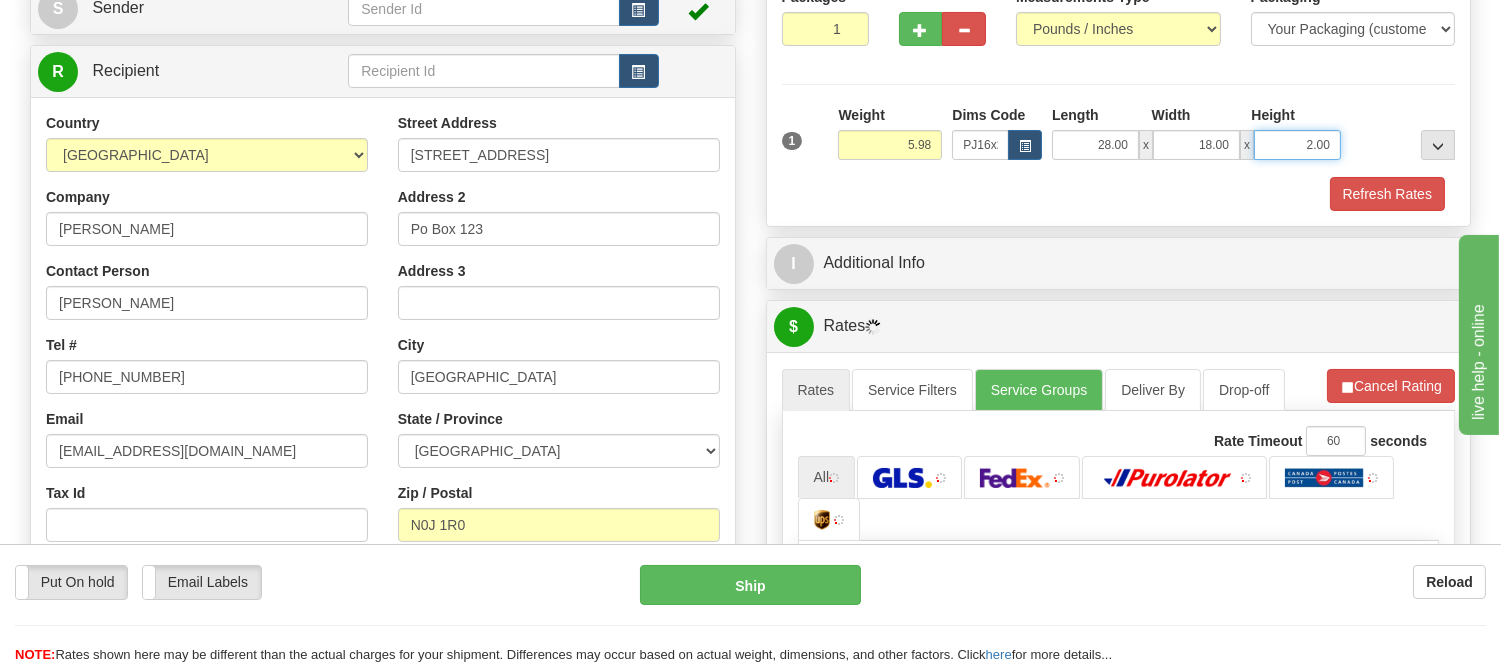 click on "Length
Width
Height
28.00
x
18.00
x
2.00" at bounding box center (1196, 132) 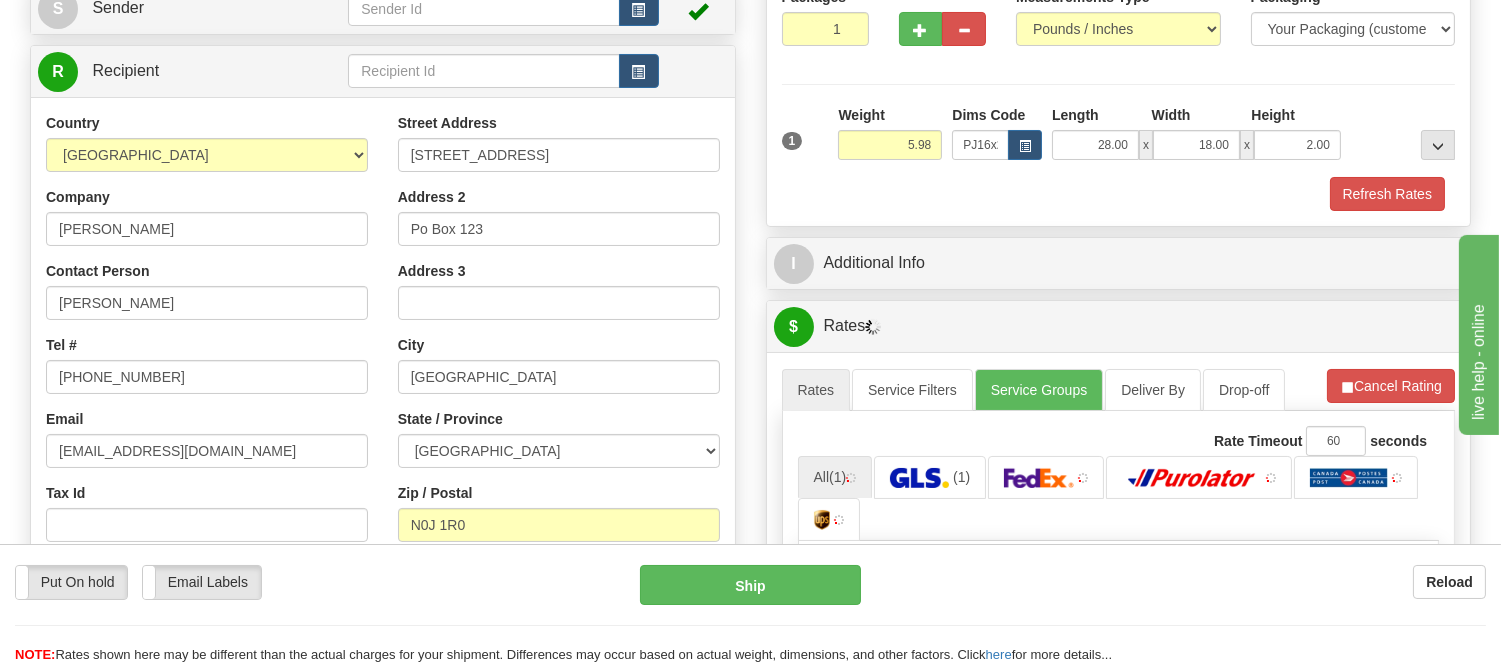 click at bounding box center [1403, 132] 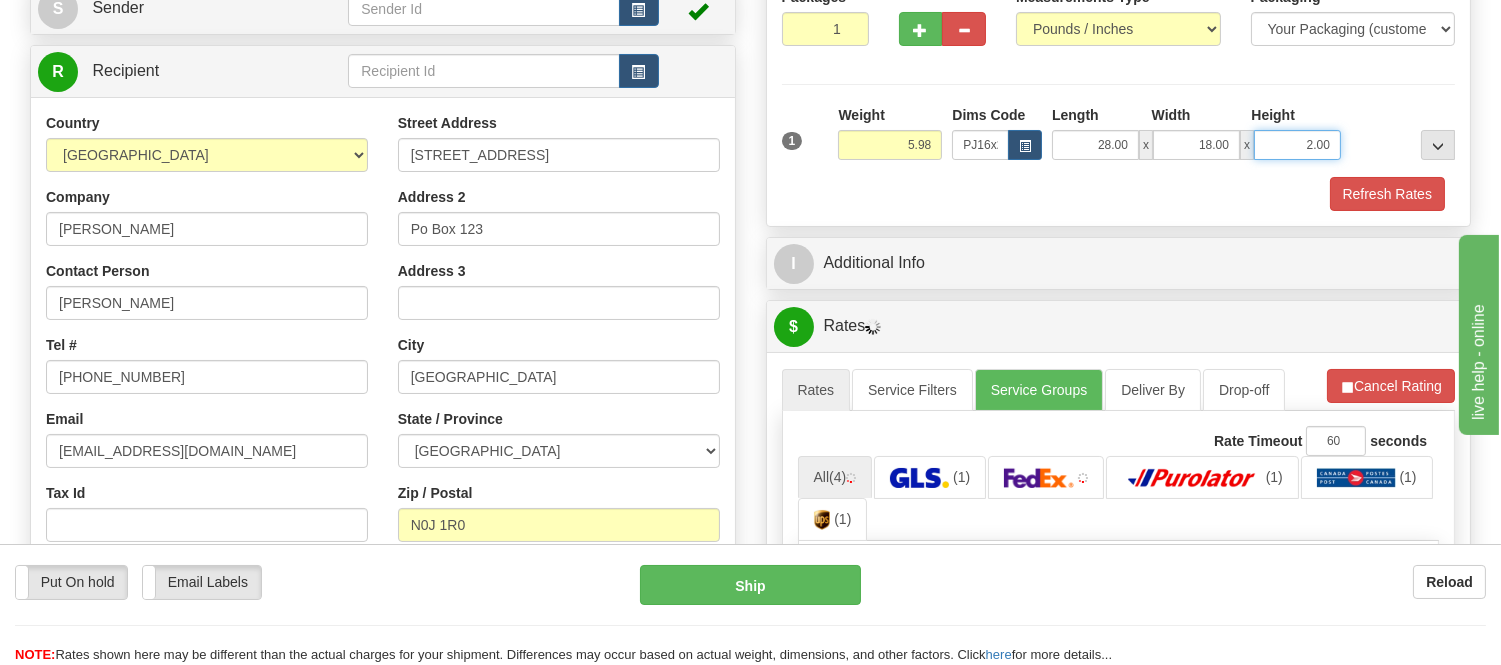 drag, startPoint x: 1328, startPoint y: 142, endPoint x: 1264, endPoint y: 152, distance: 64.77654 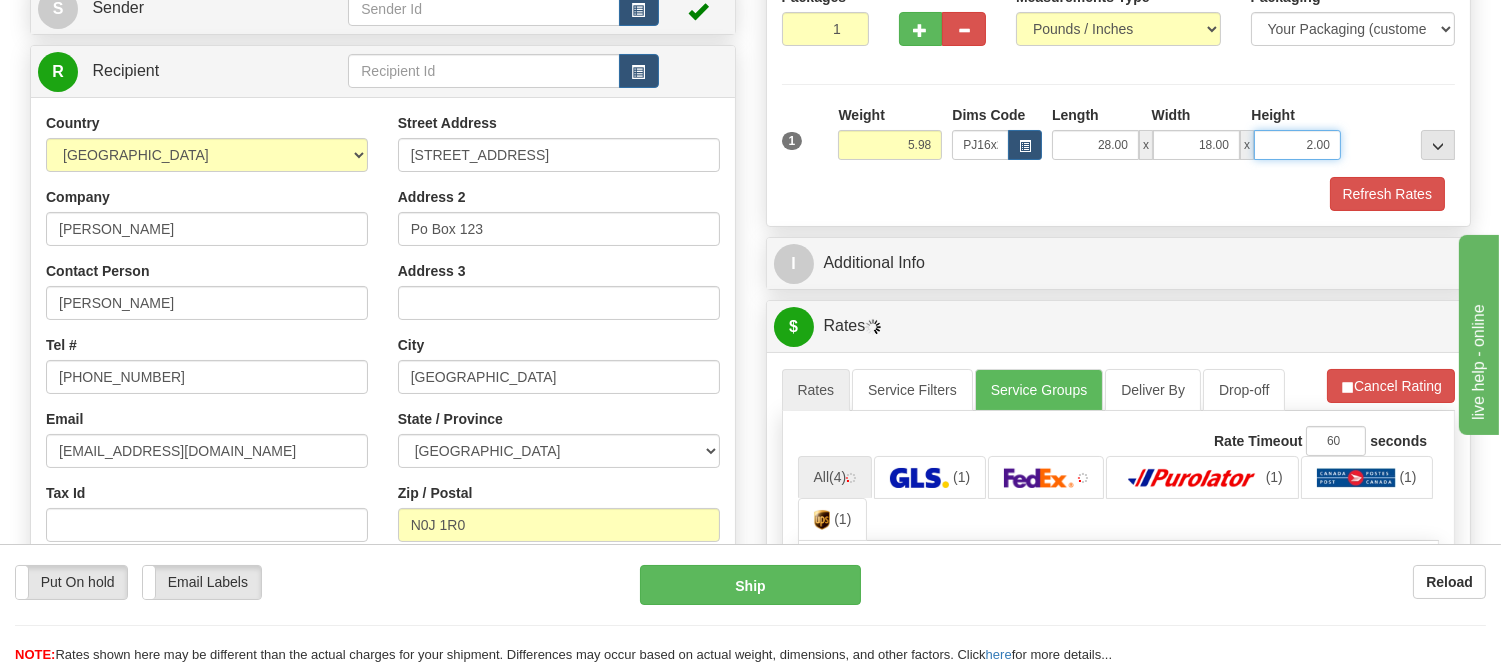 click on "2.00" at bounding box center (1297, 145) 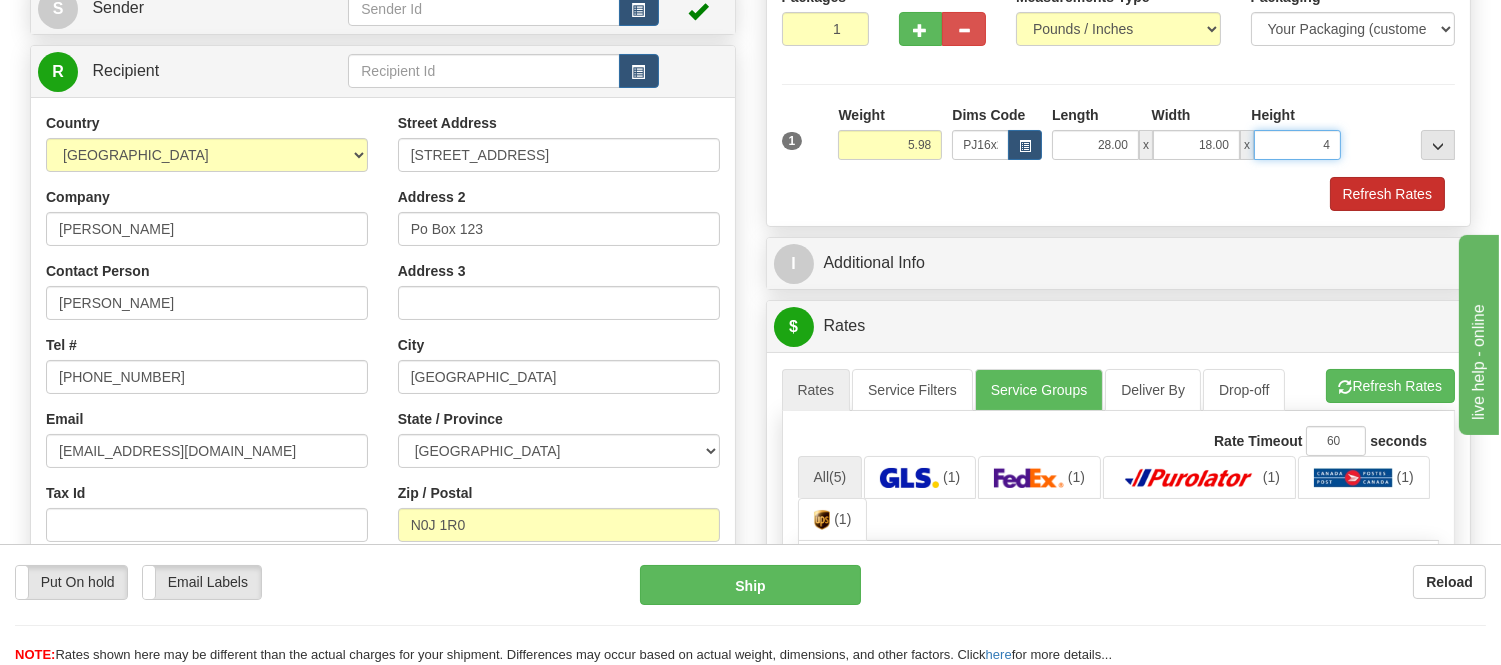 click on "Delete" at bounding box center (0, 0) 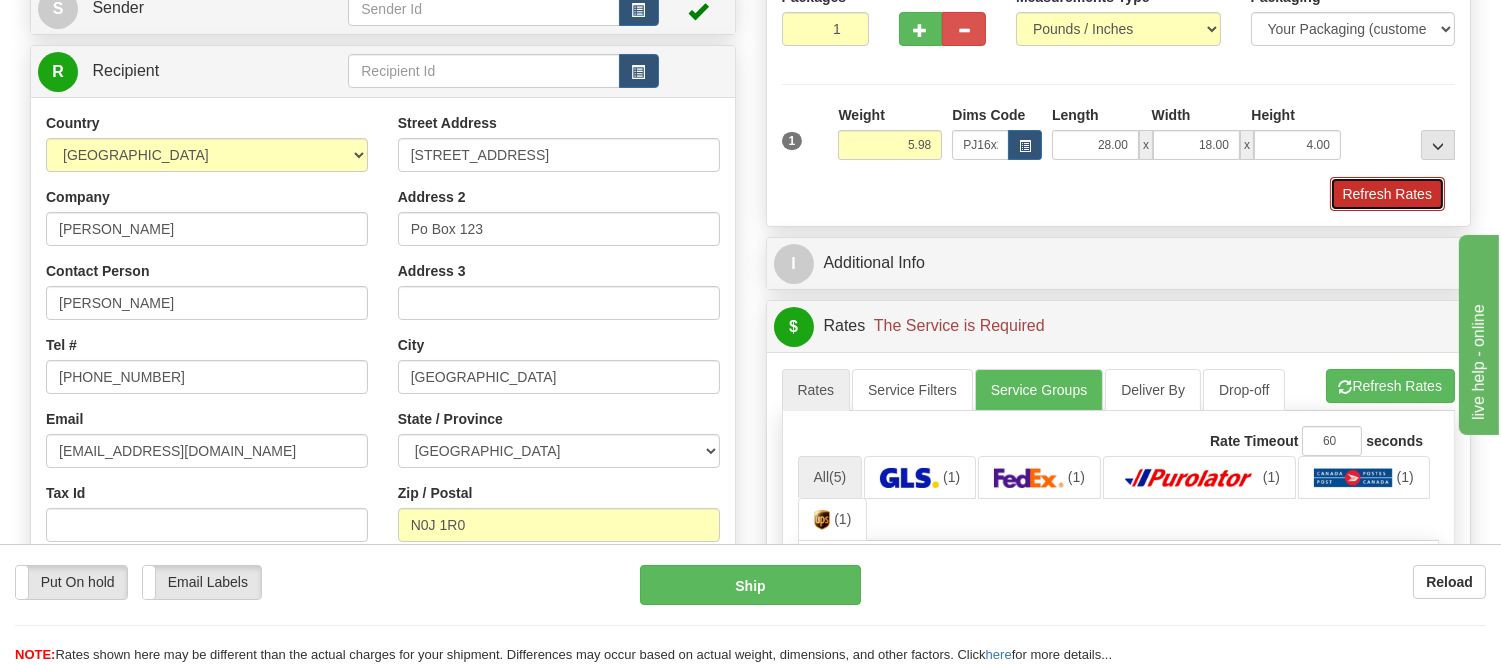click on "Refresh Rates" at bounding box center [1387, 194] 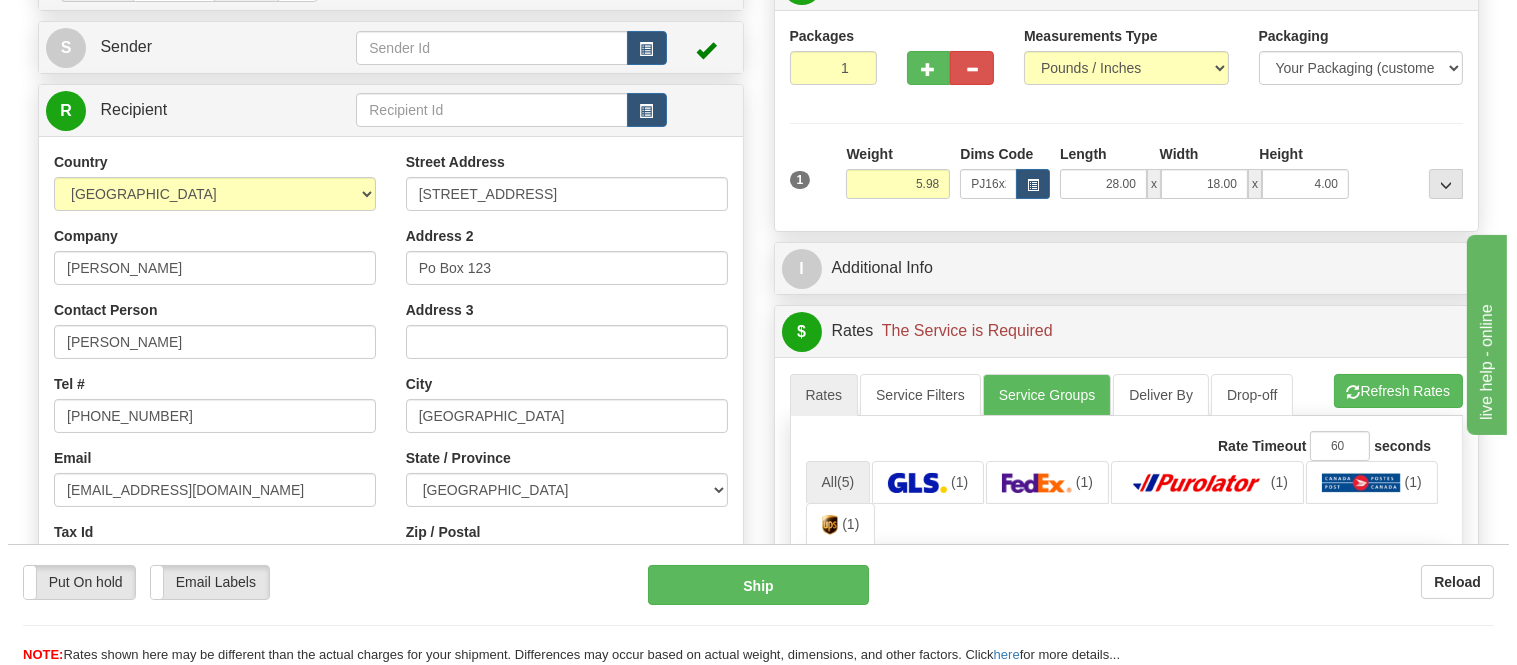 scroll, scrollTop: 222, scrollLeft: 0, axis: vertical 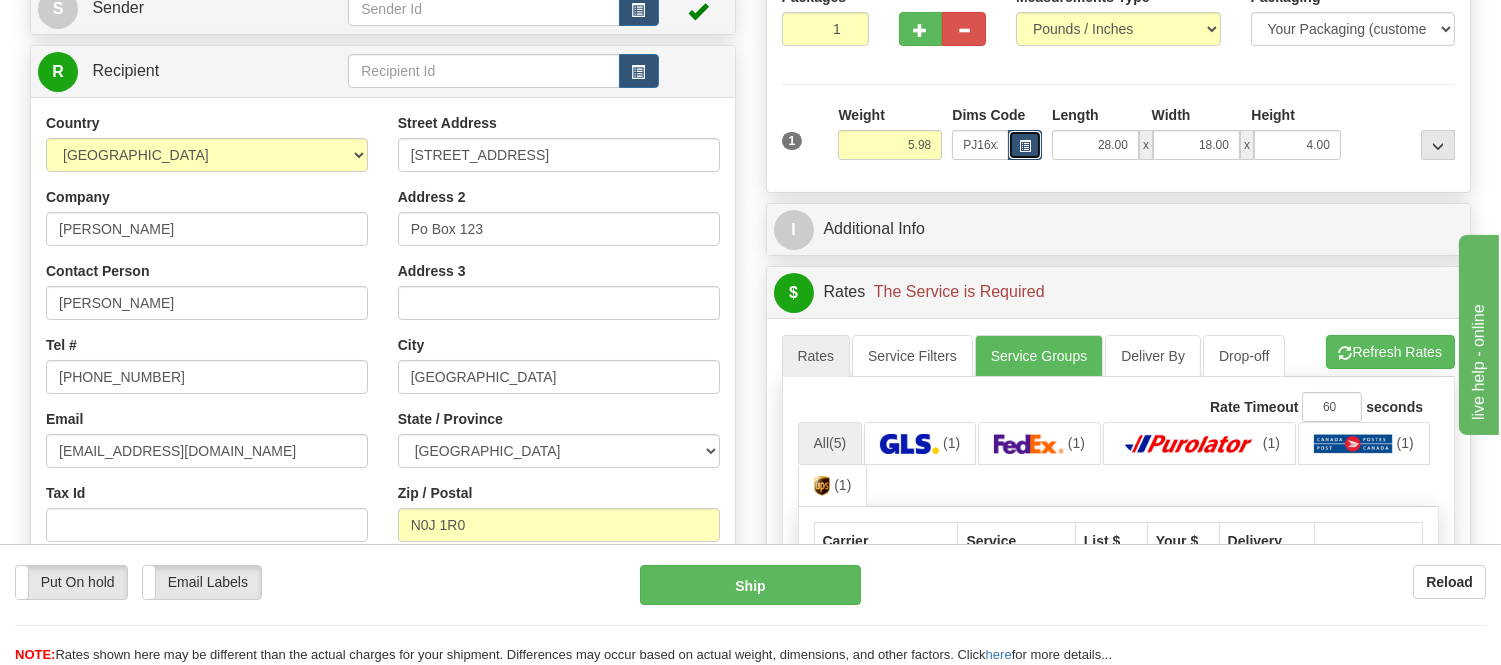 click at bounding box center [1025, 145] 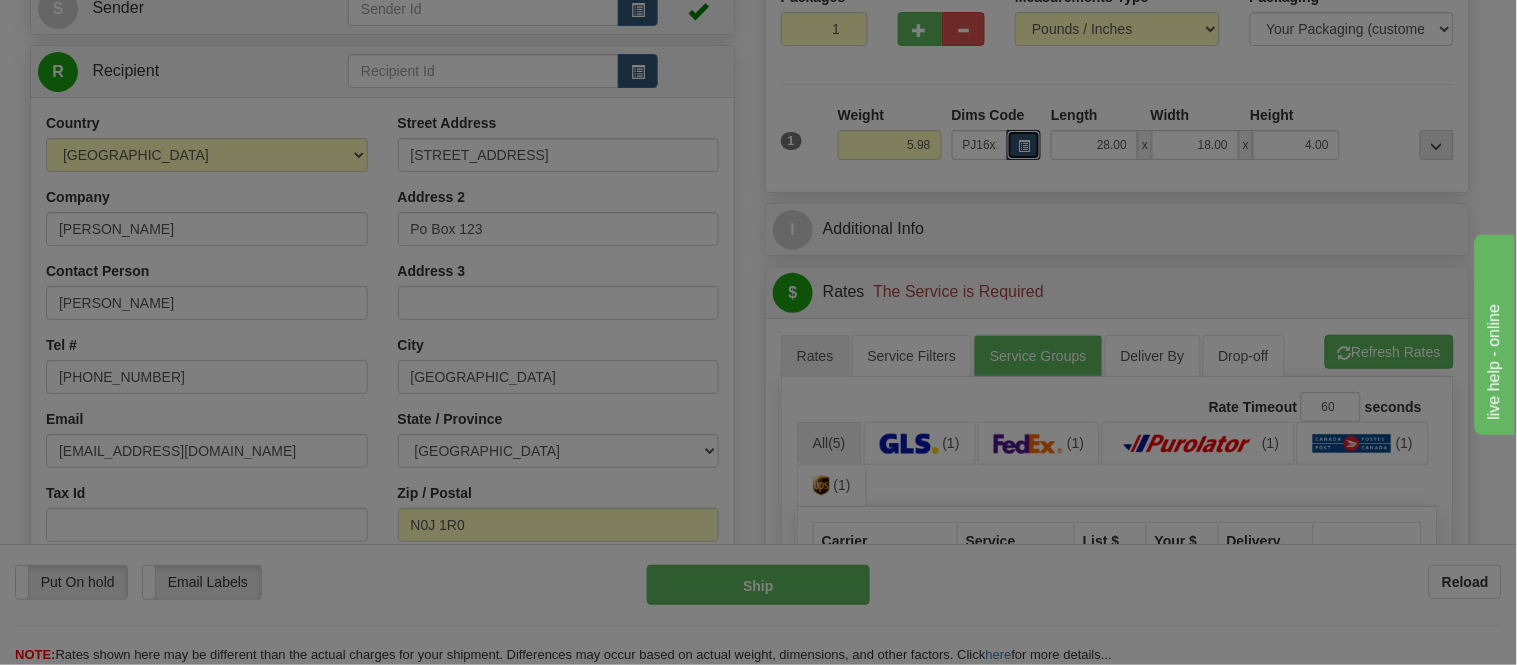 scroll, scrollTop: 0, scrollLeft: 0, axis: both 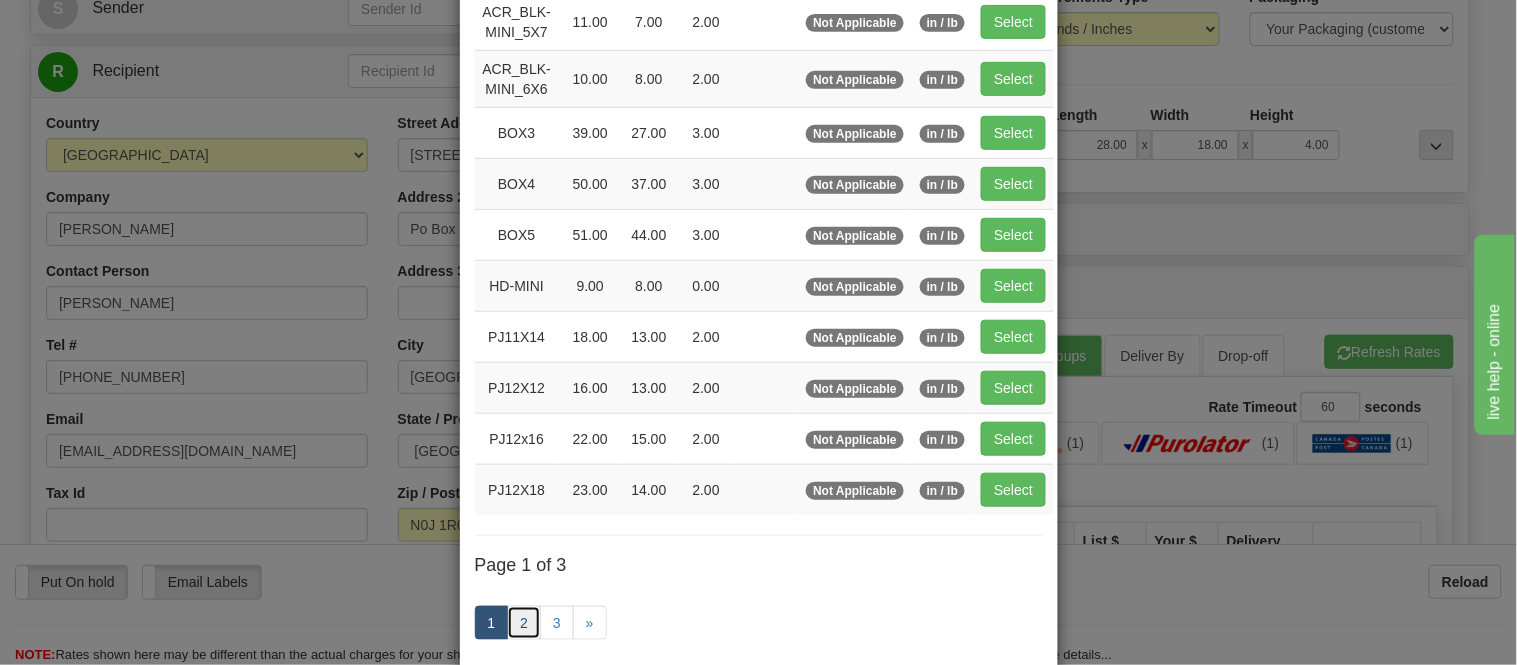 click on "2" at bounding box center (524, 623) 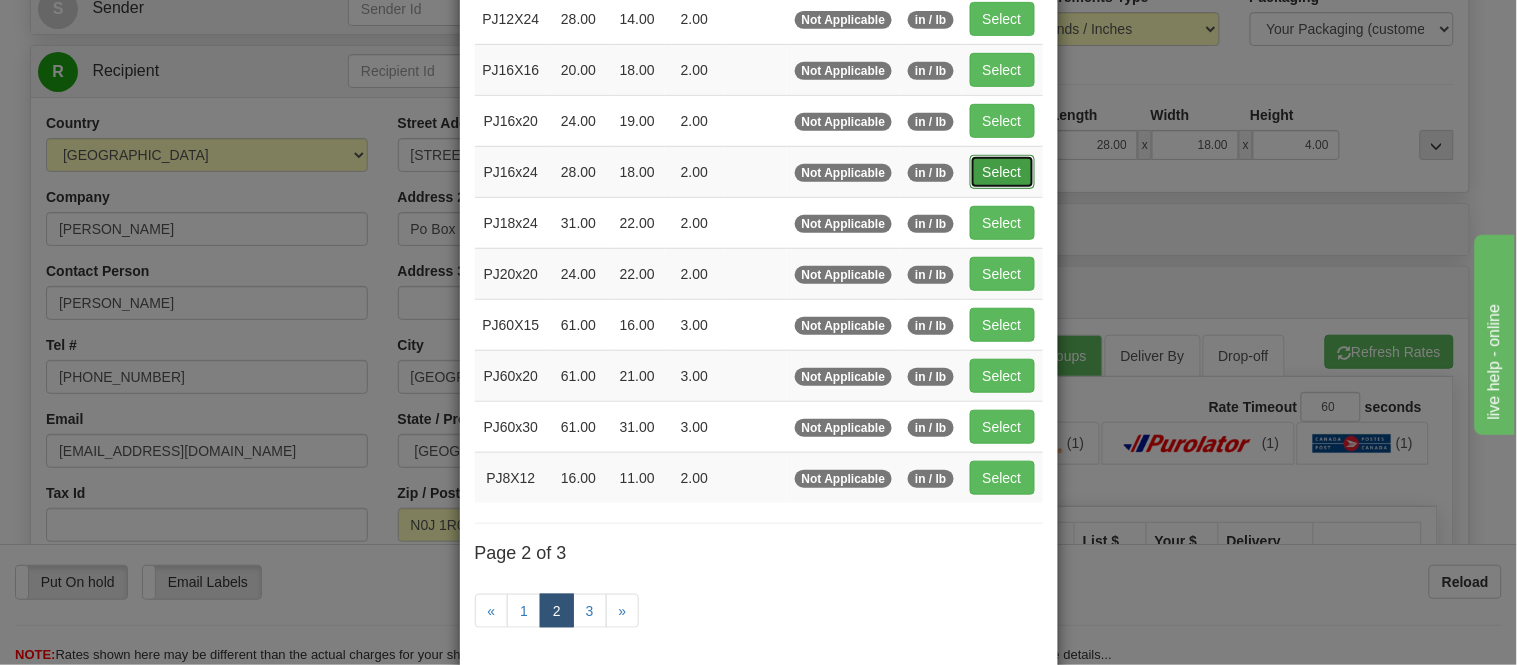 click on "Select" at bounding box center (1002, 172) 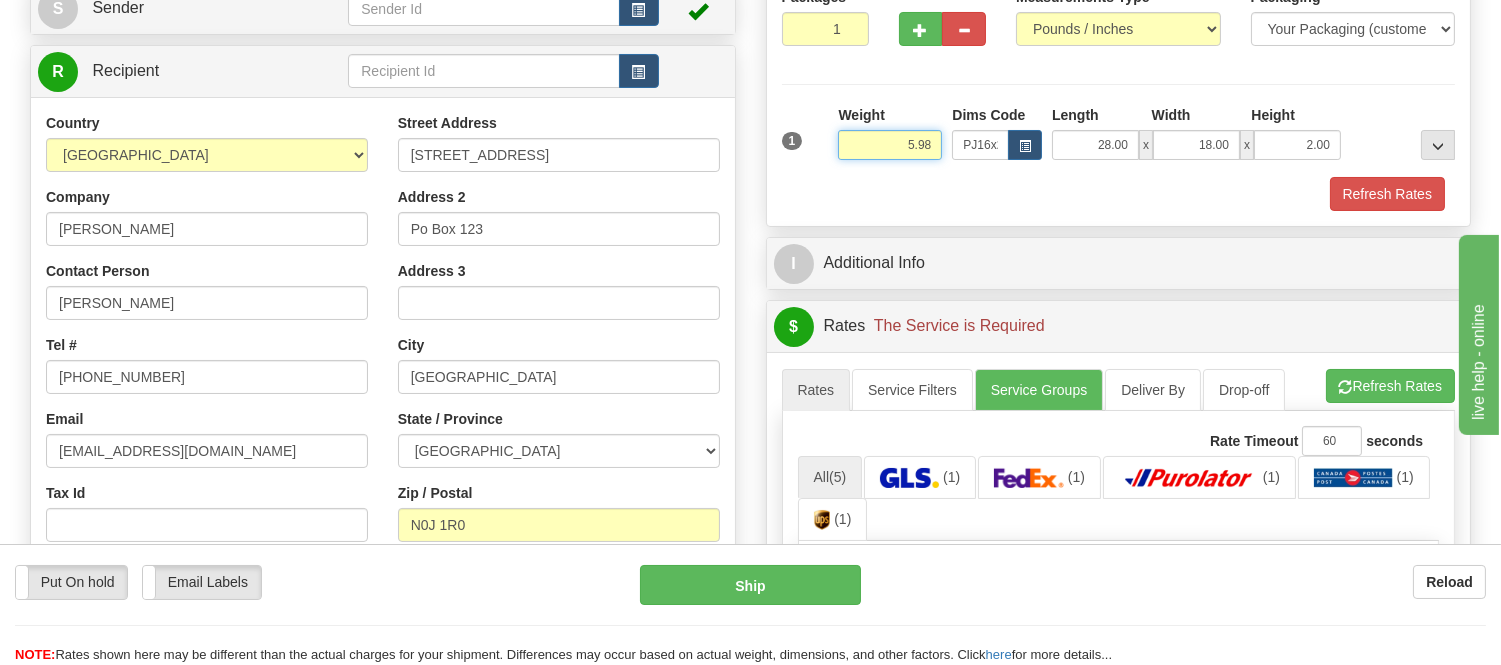 drag, startPoint x: 938, startPoint y: 141, endPoint x: 820, endPoint y: 126, distance: 118.94957 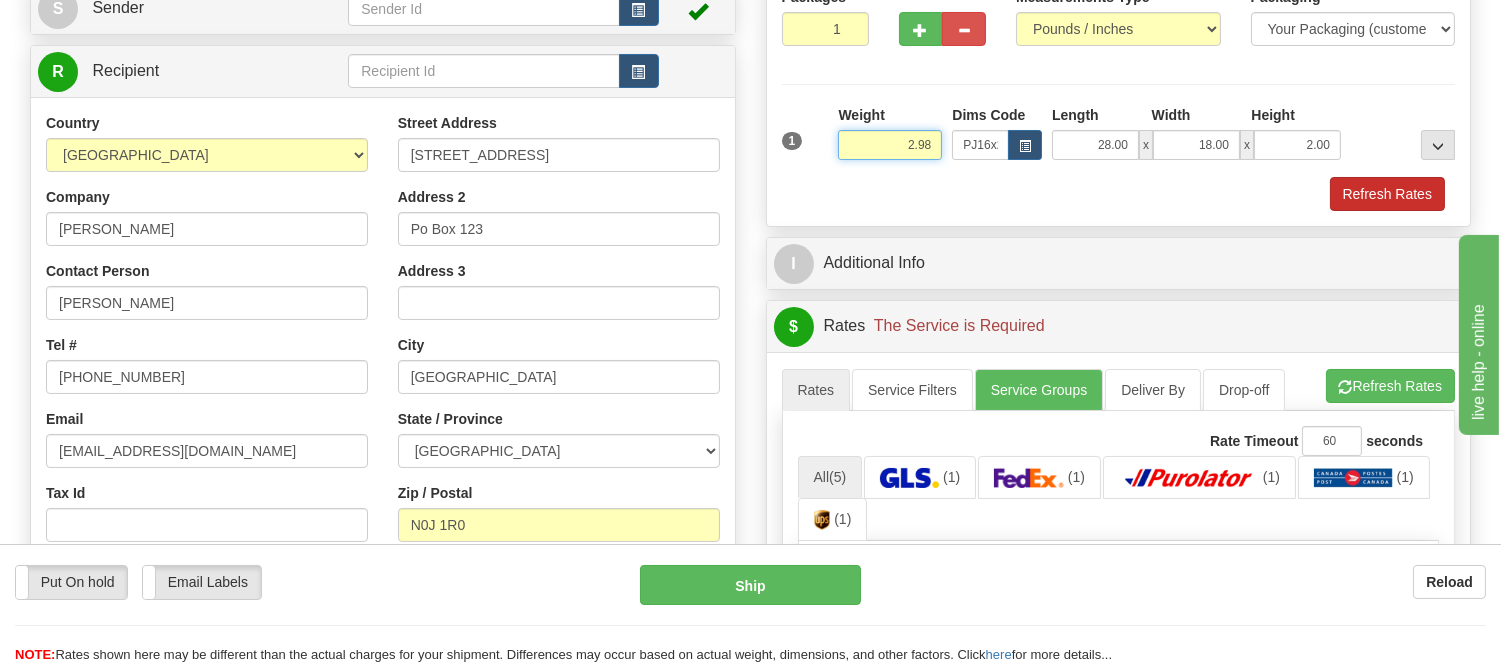 type on "2.98" 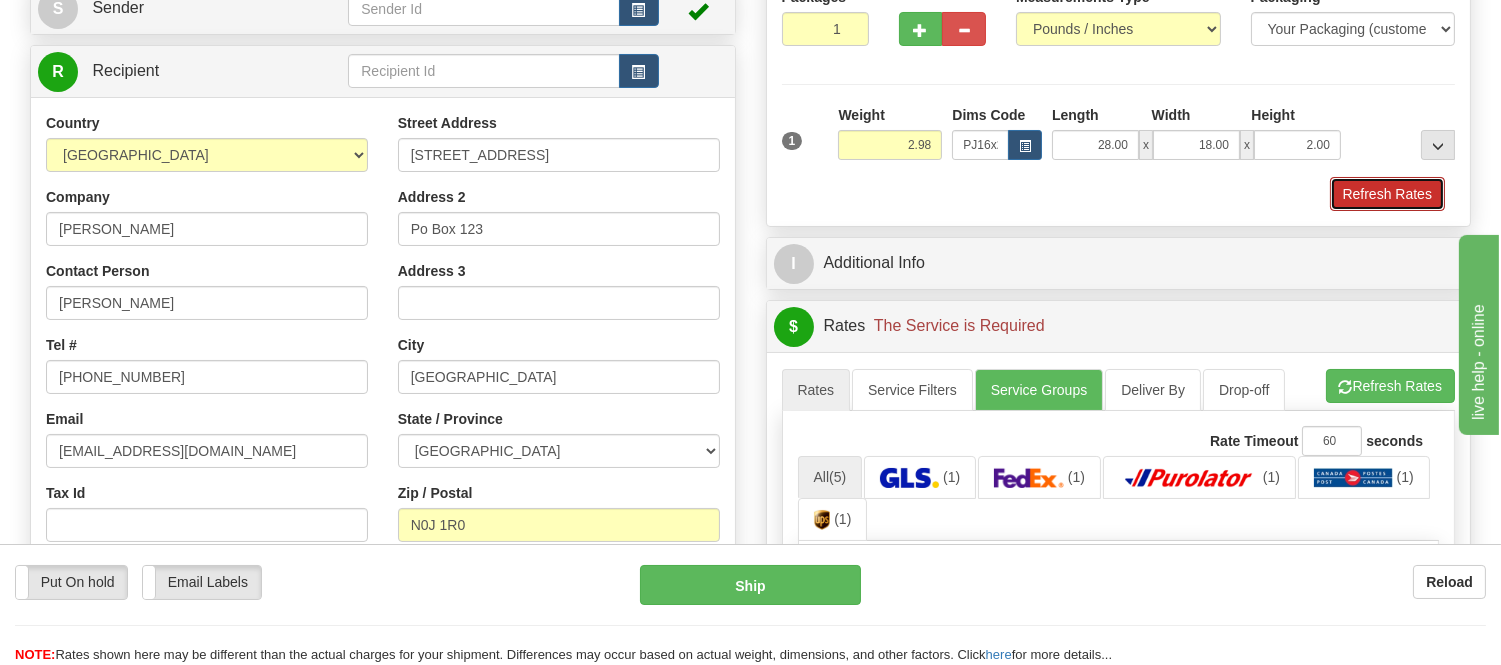 click on "Refresh Rates" at bounding box center (1387, 194) 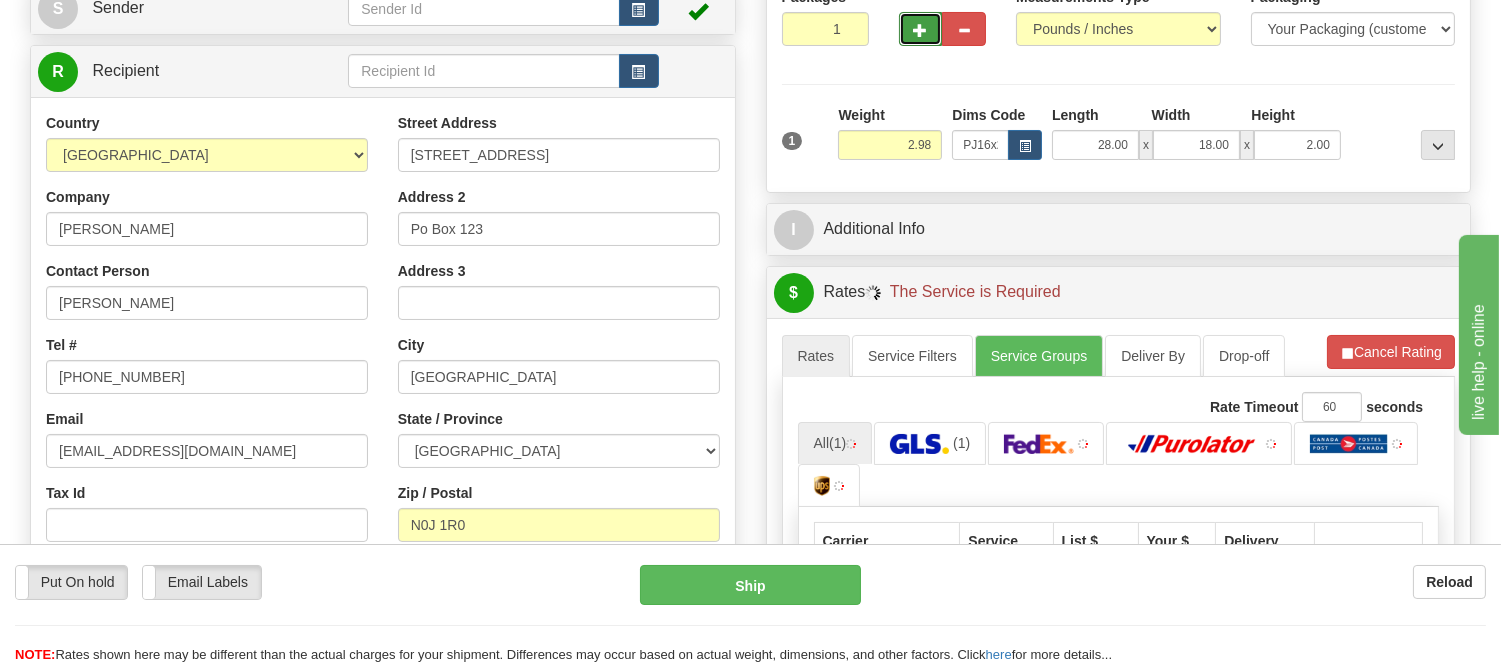 click at bounding box center (921, 29) 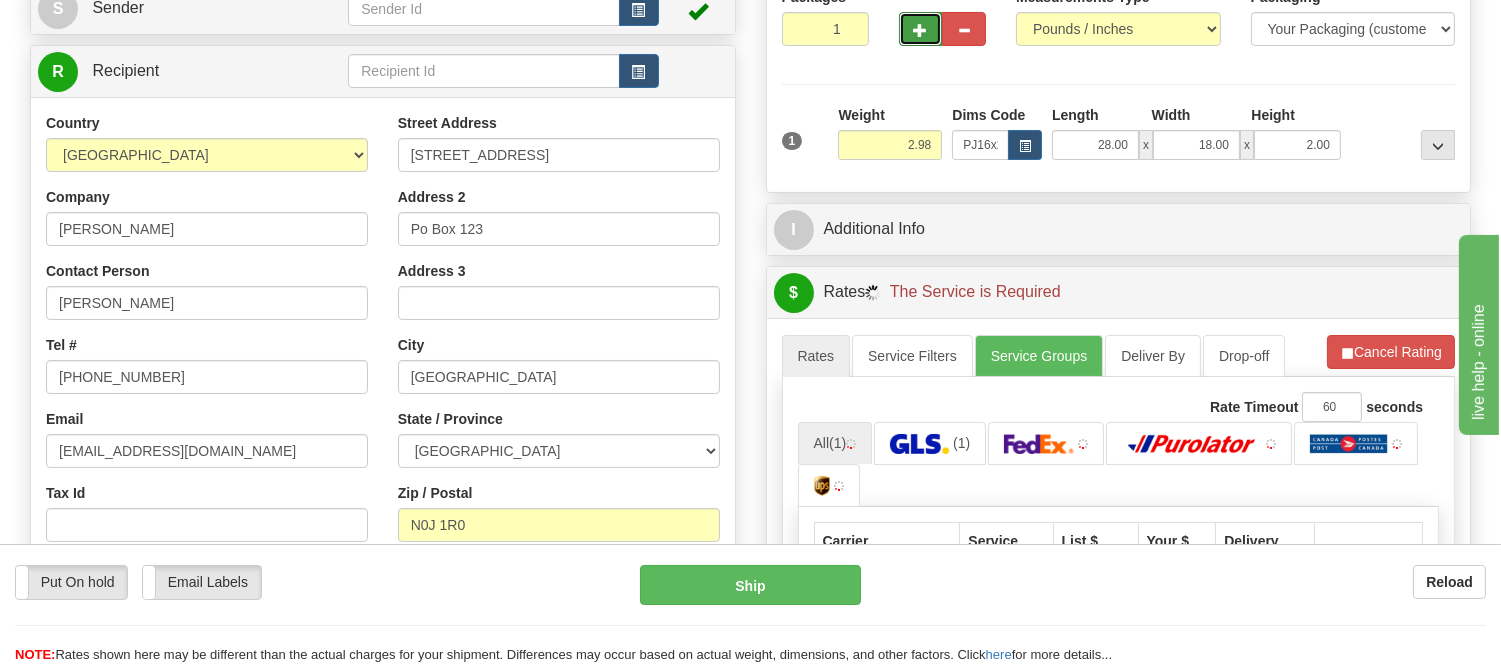 radio on "true" 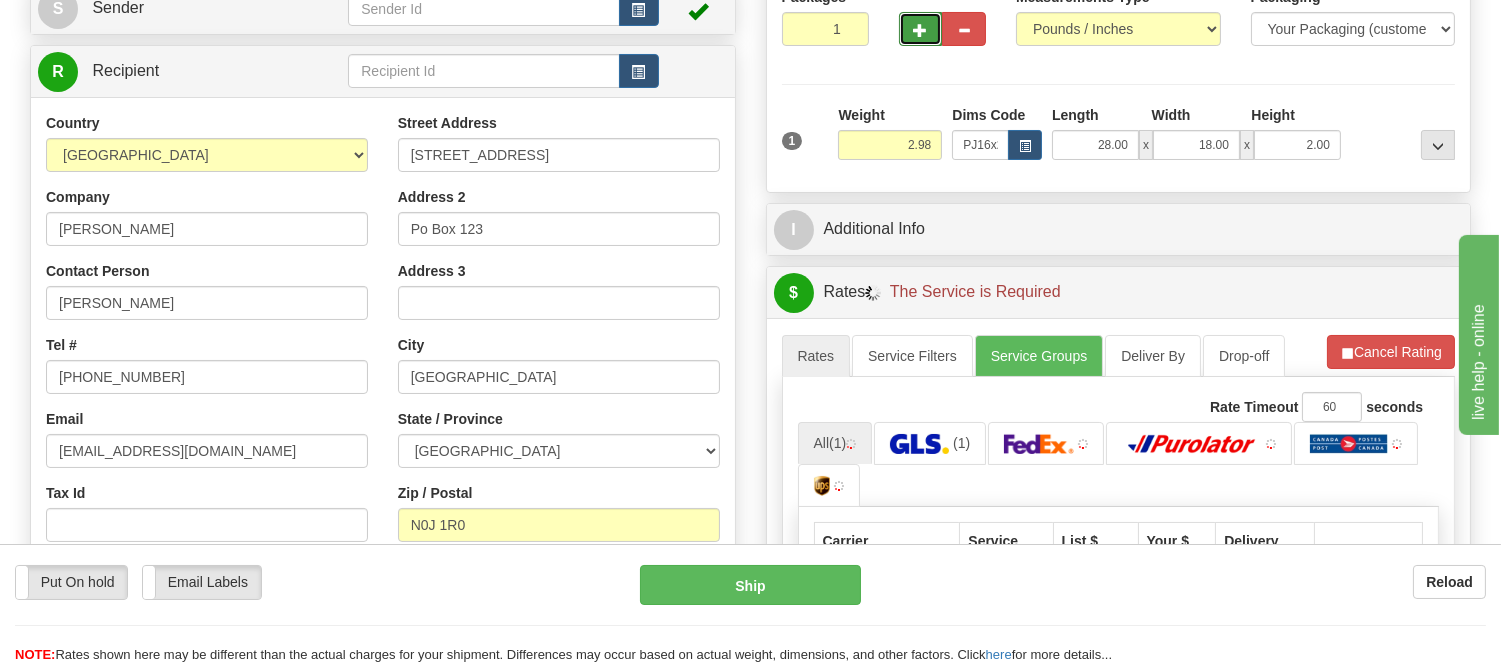 type on "2" 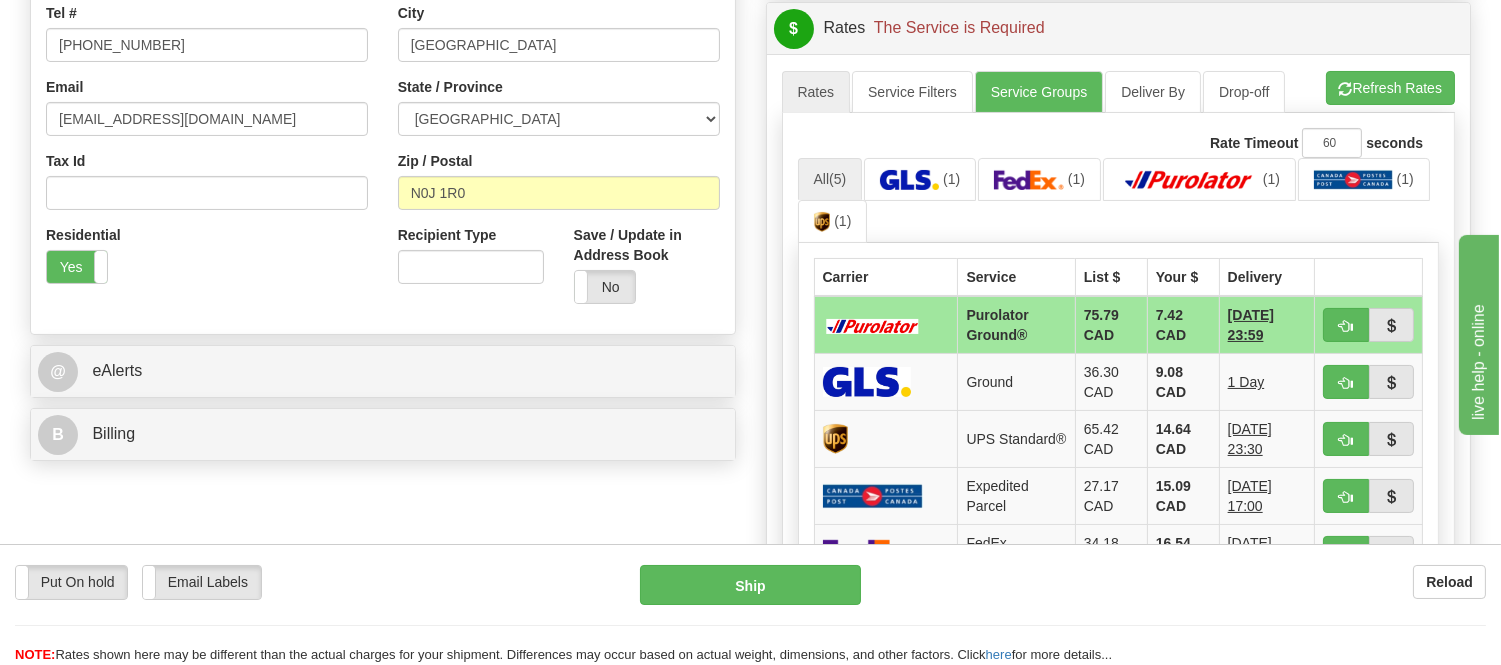 scroll, scrollTop: 555, scrollLeft: 0, axis: vertical 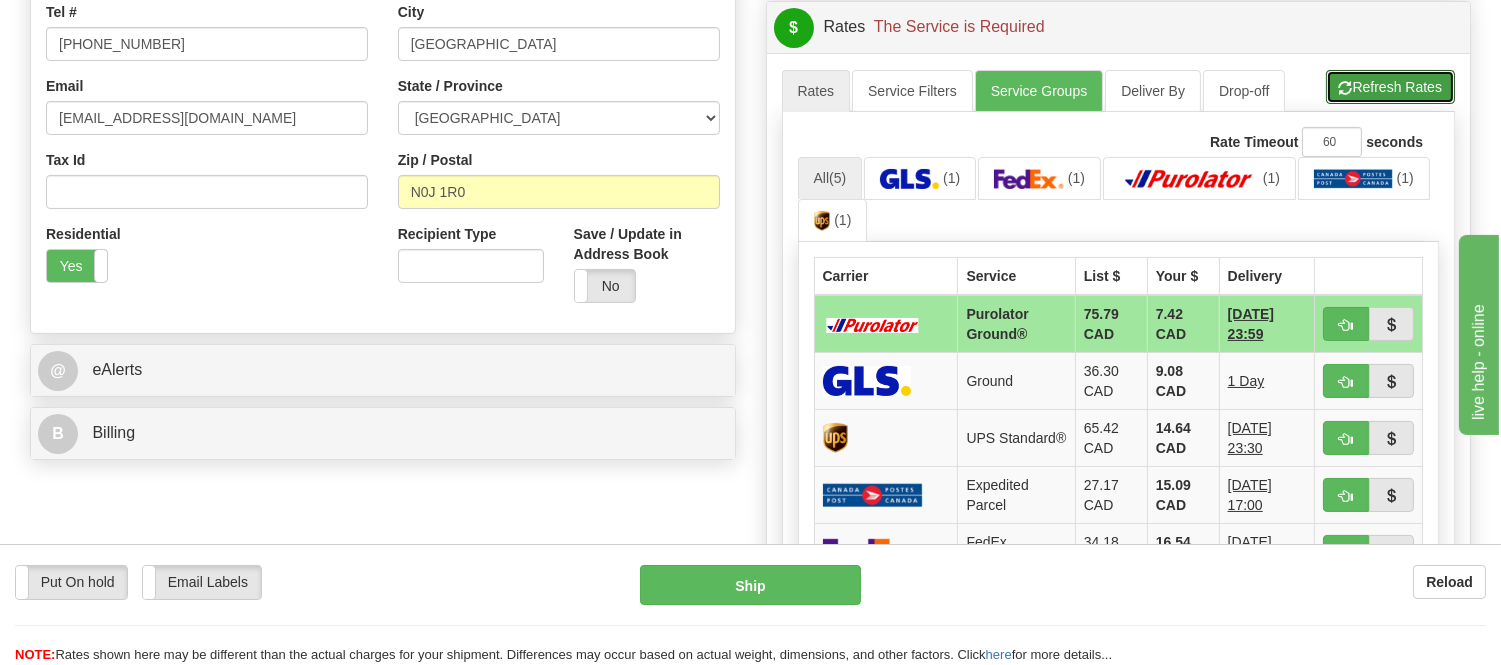 click on "Refresh Rates" at bounding box center [1390, 87] 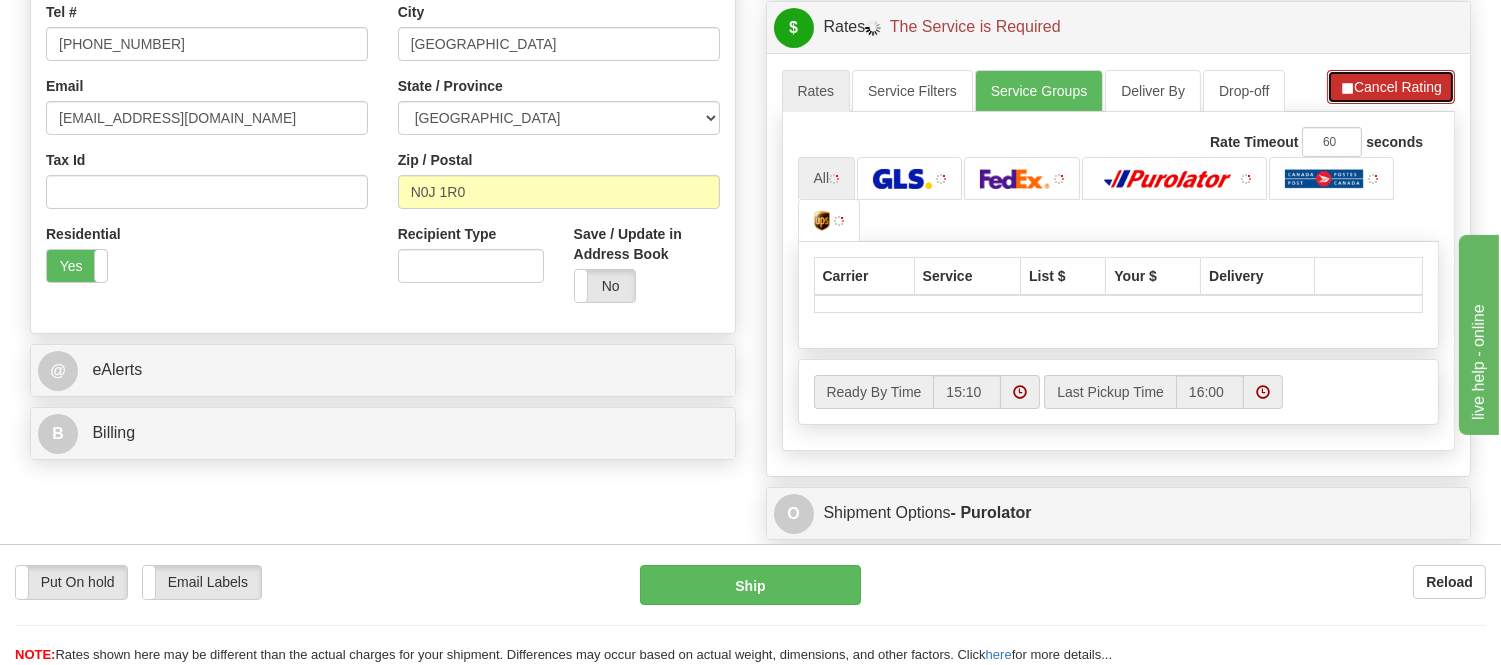click on "Cancel Rating" at bounding box center [1391, 87] 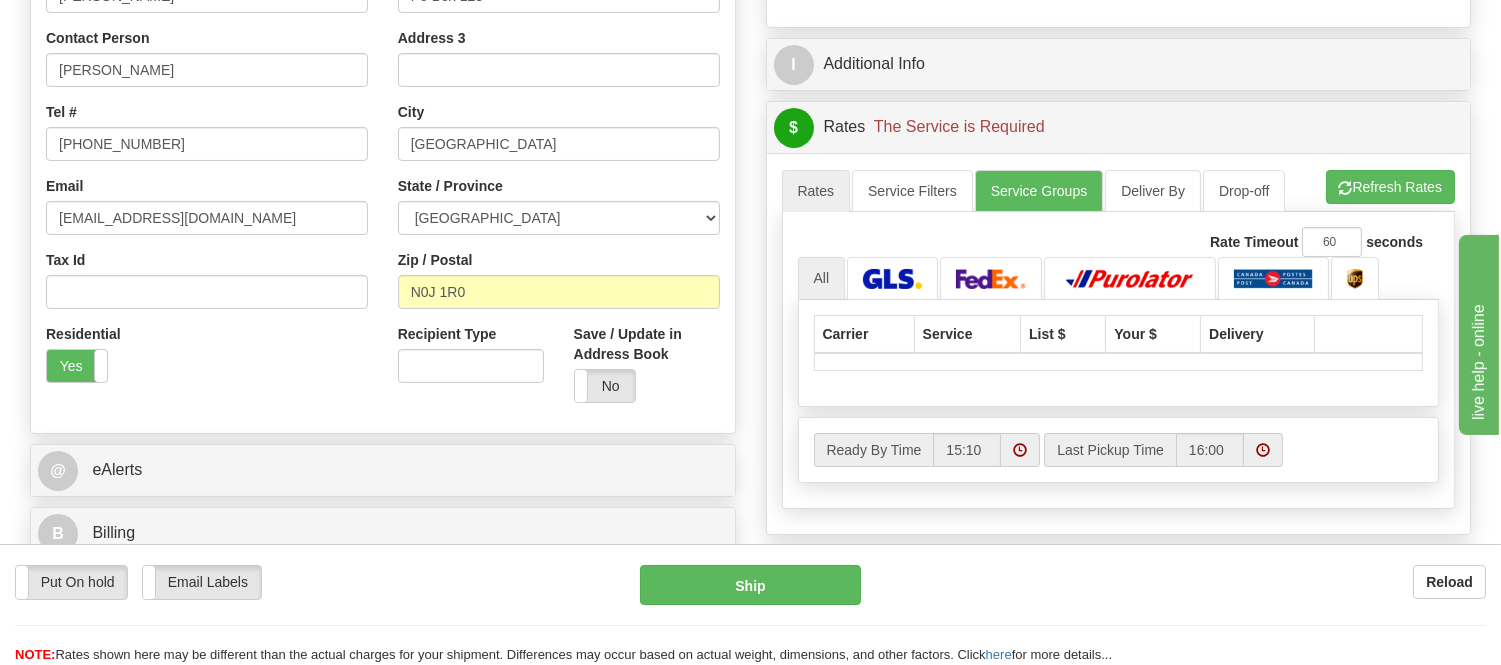 scroll, scrollTop: 333, scrollLeft: 0, axis: vertical 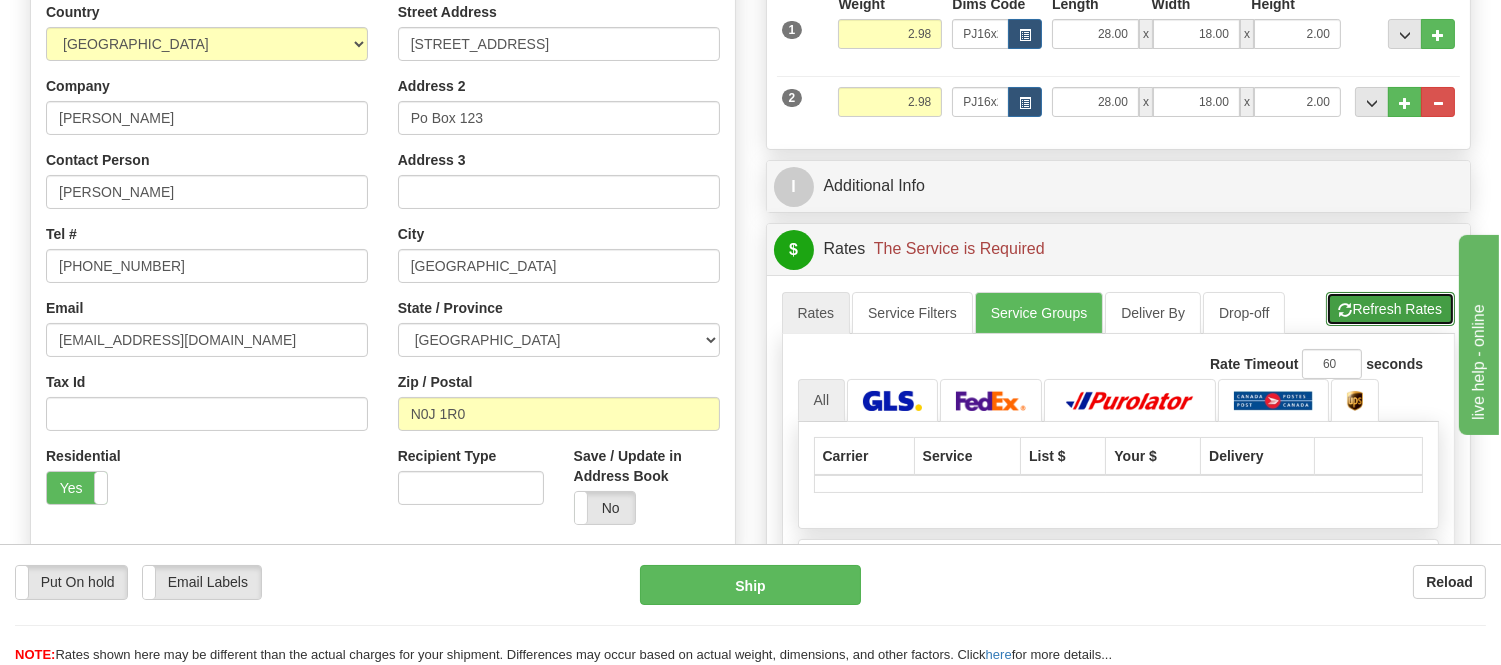 click on "Refresh Rates" at bounding box center [1390, 309] 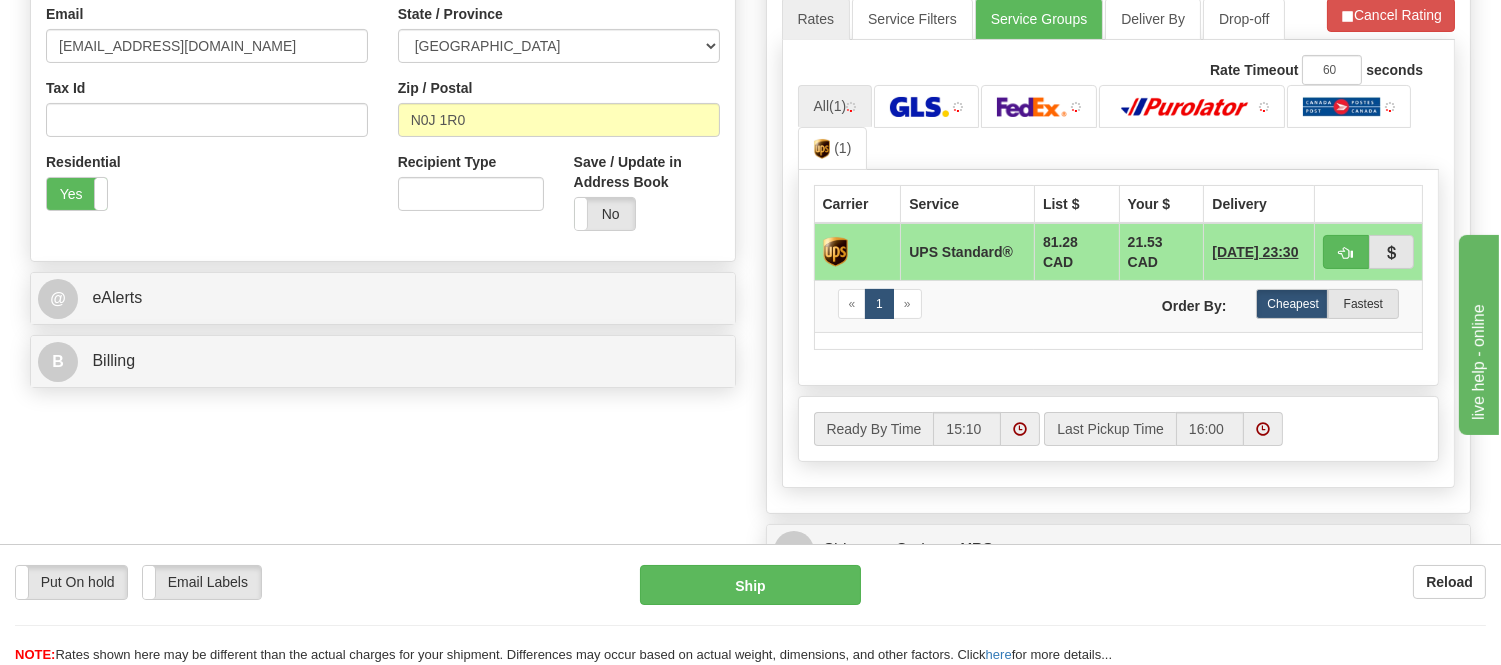 scroll, scrollTop: 666, scrollLeft: 0, axis: vertical 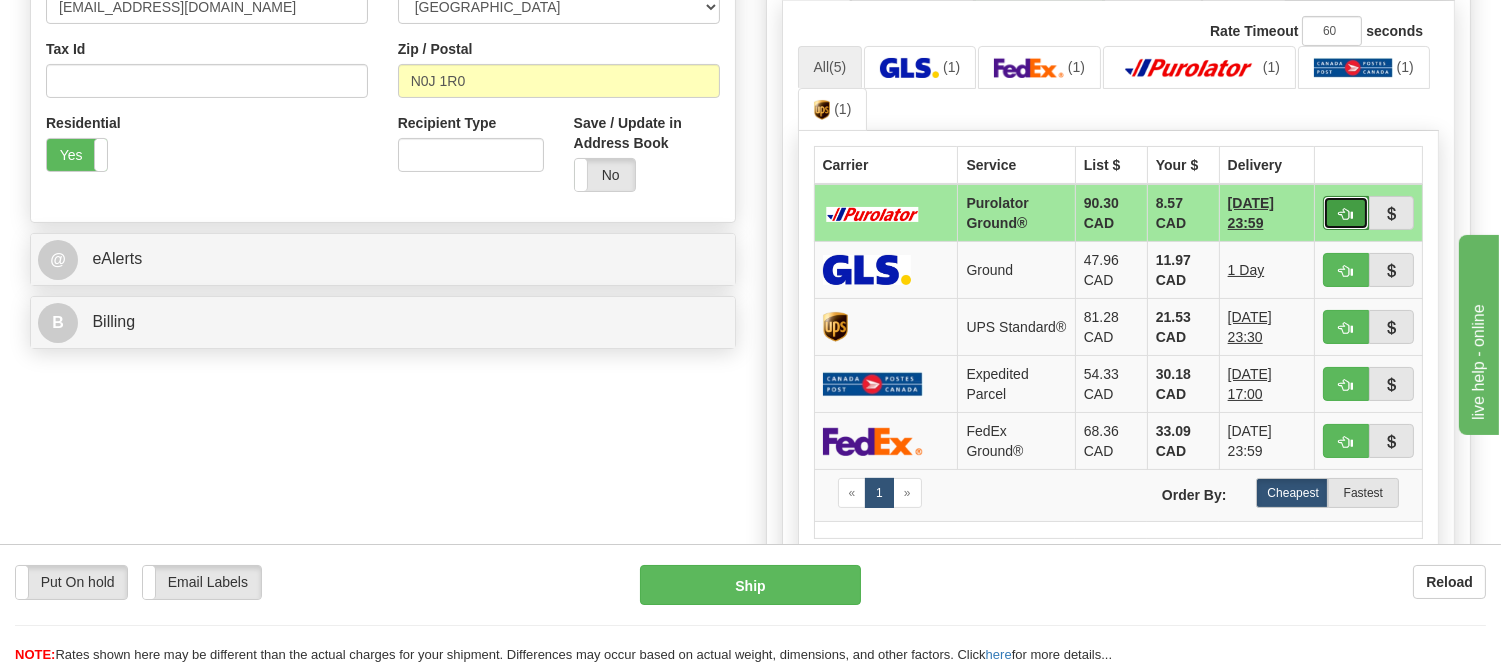 click at bounding box center [1346, 213] 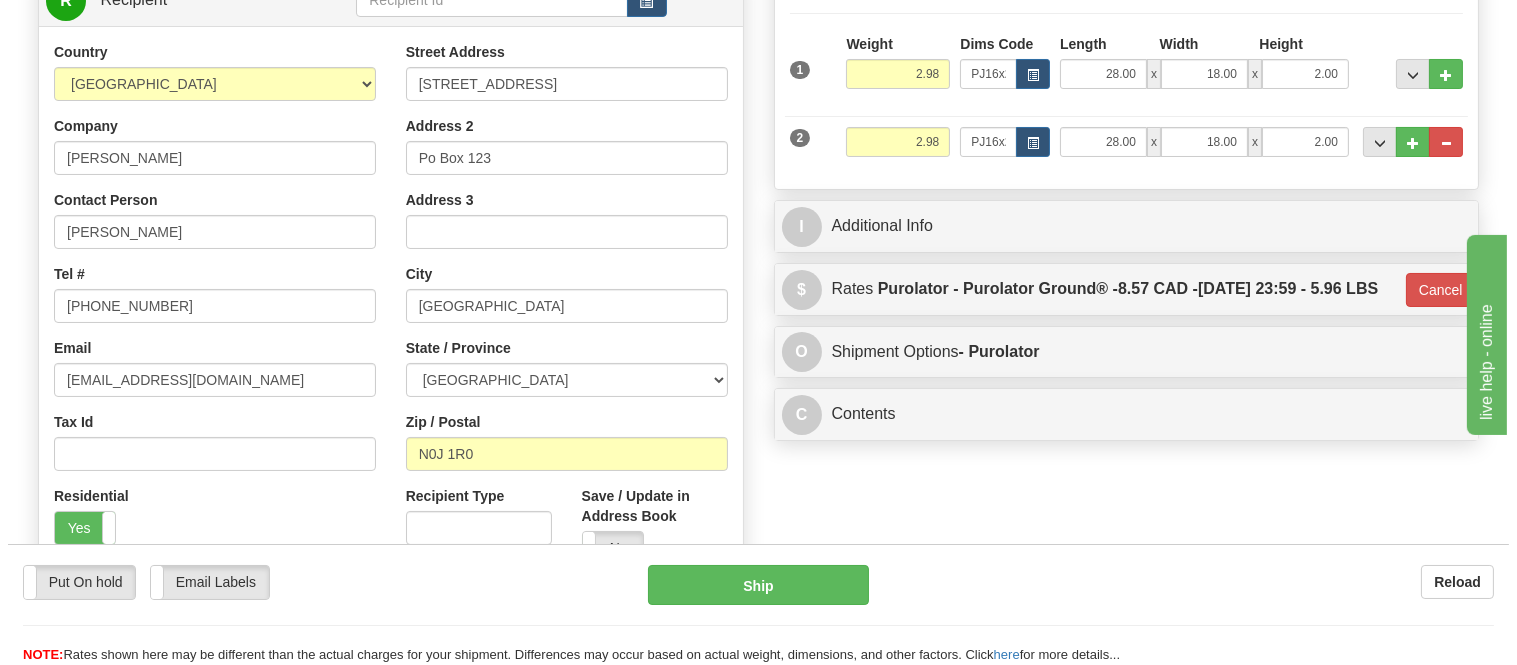 scroll, scrollTop: 222, scrollLeft: 0, axis: vertical 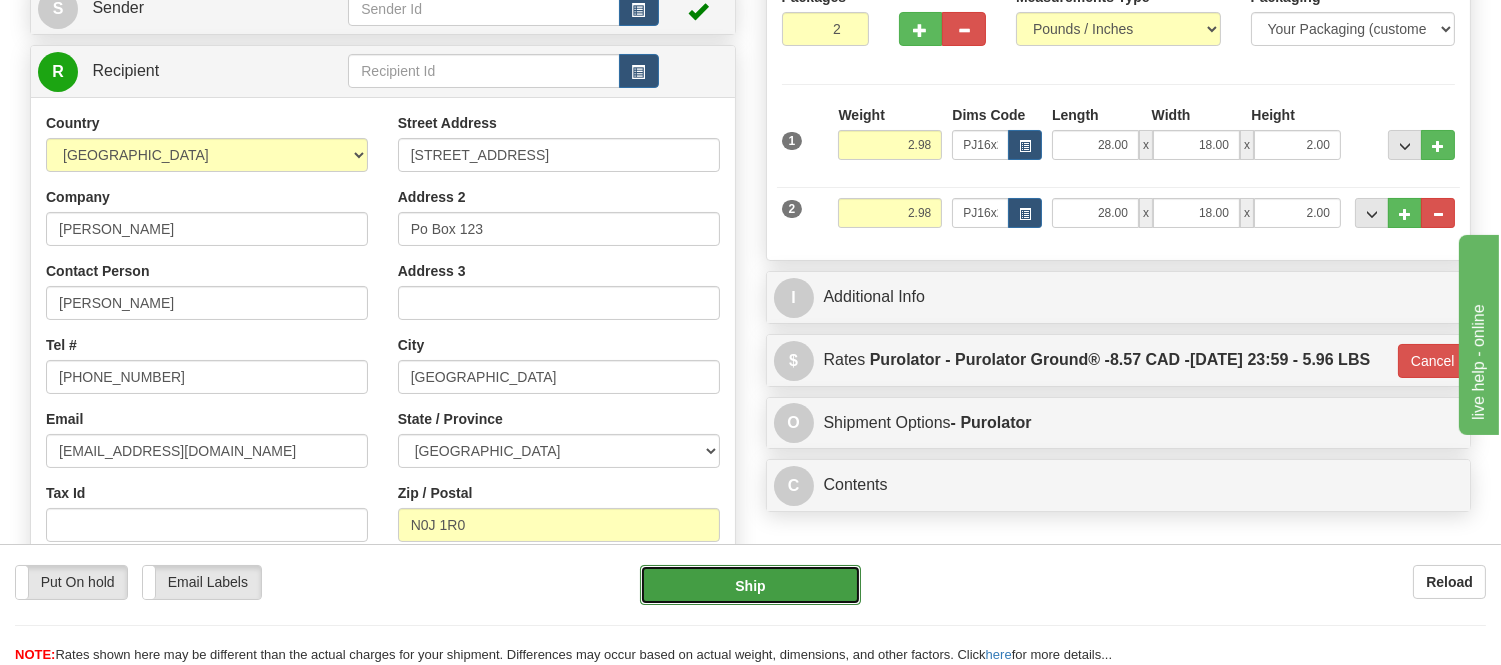 click on "Ship" at bounding box center [750, 585] 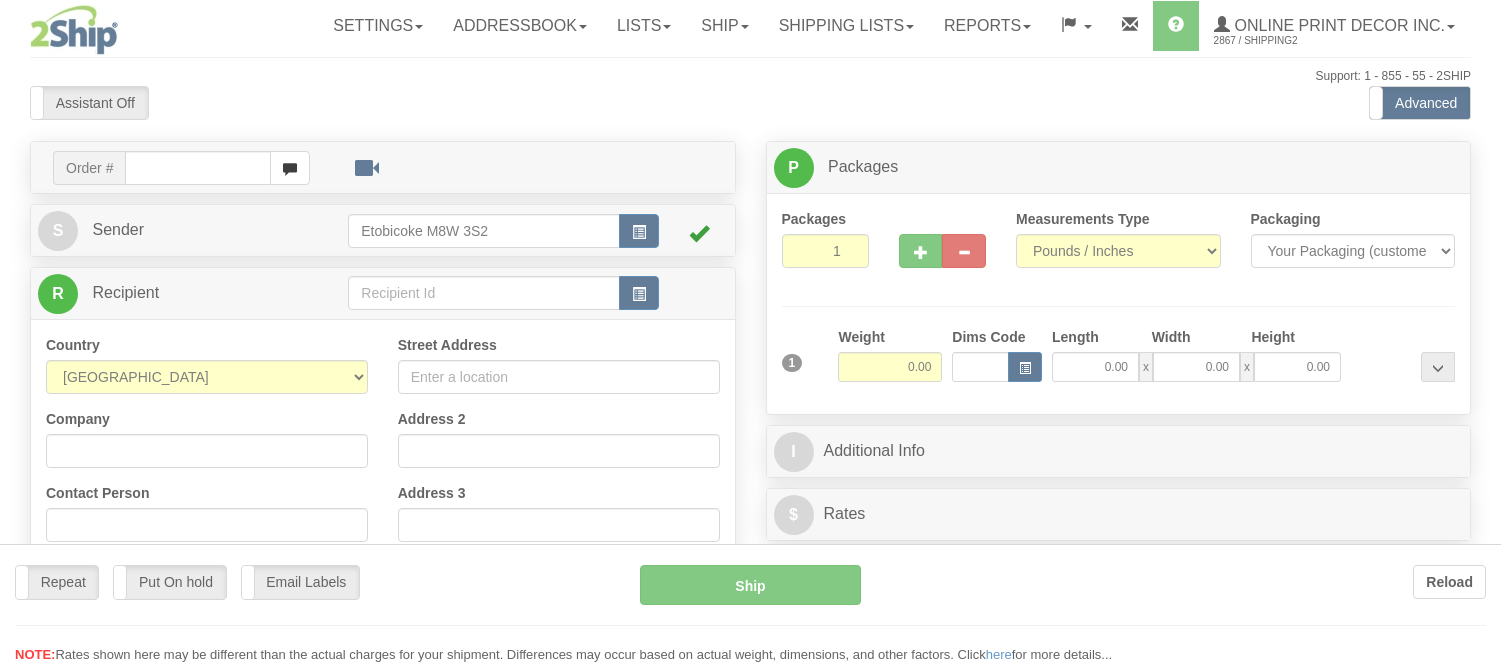 scroll, scrollTop: 0, scrollLeft: 0, axis: both 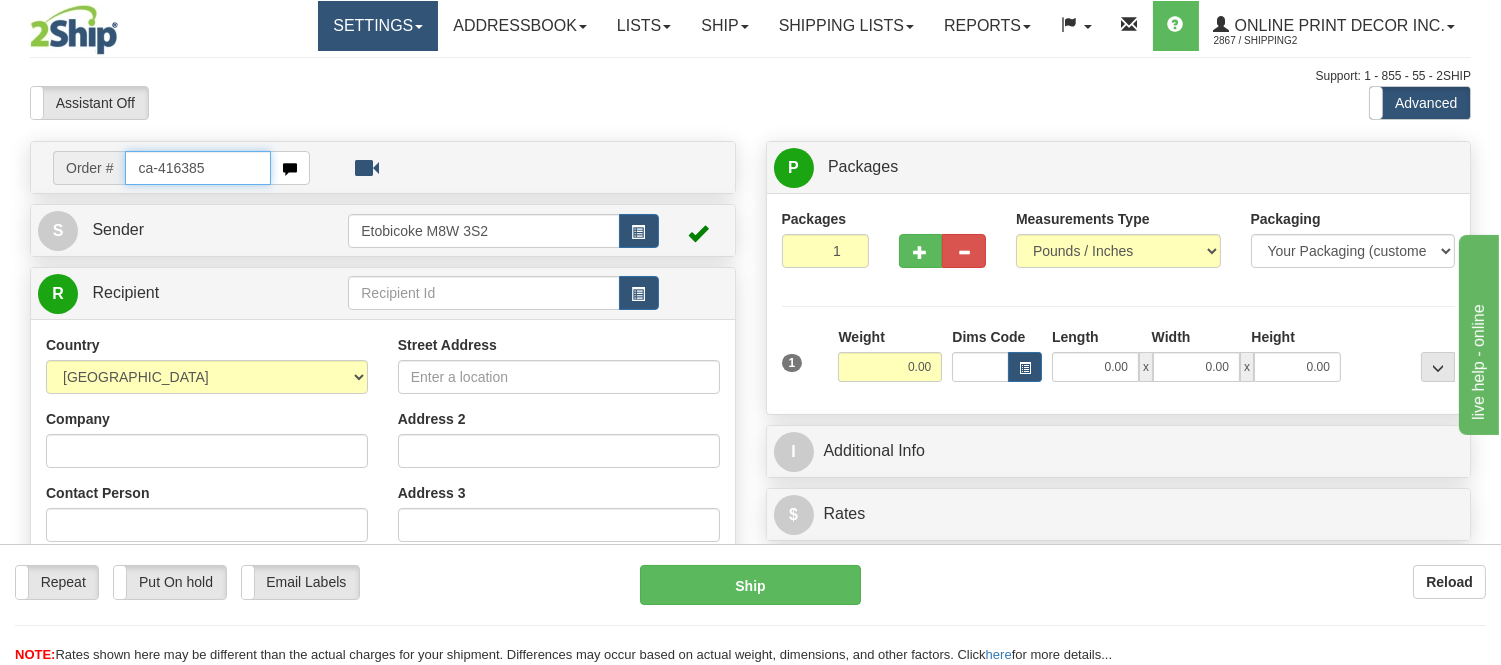 type on "ca-416385" 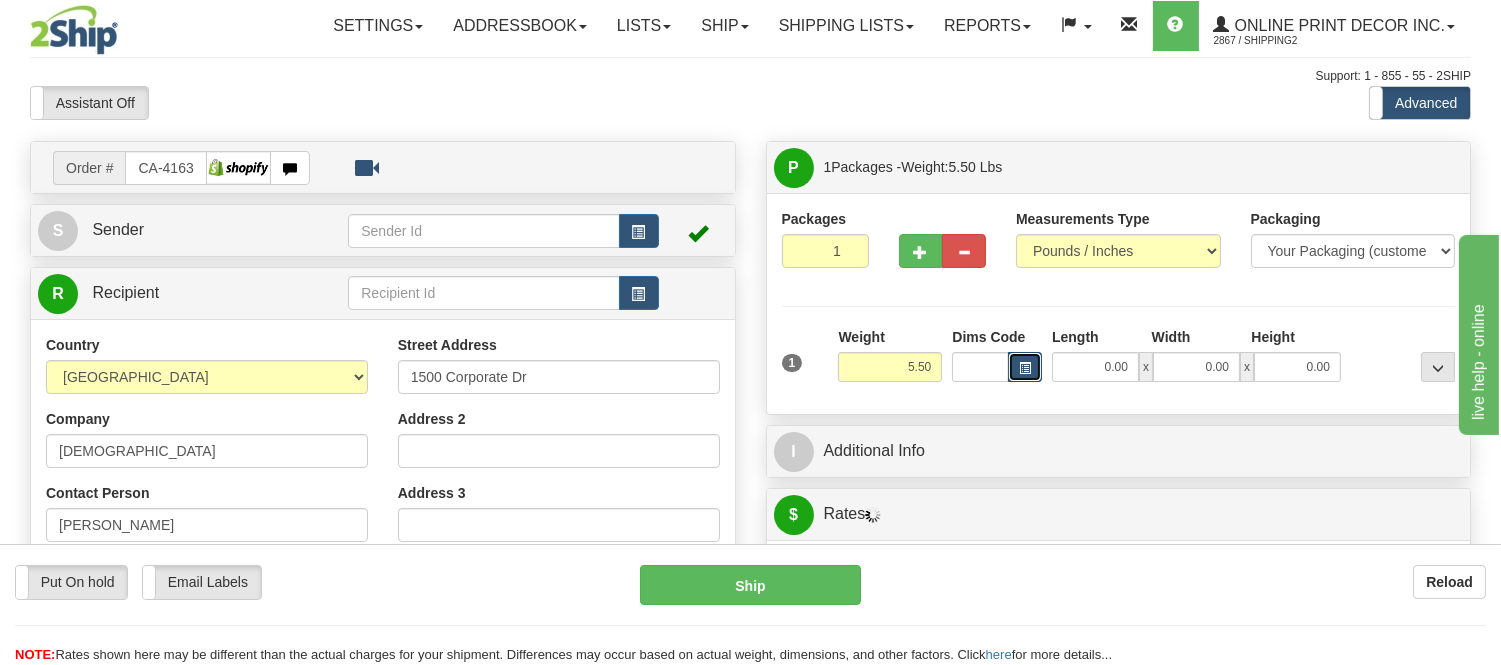 click at bounding box center (1025, 368) 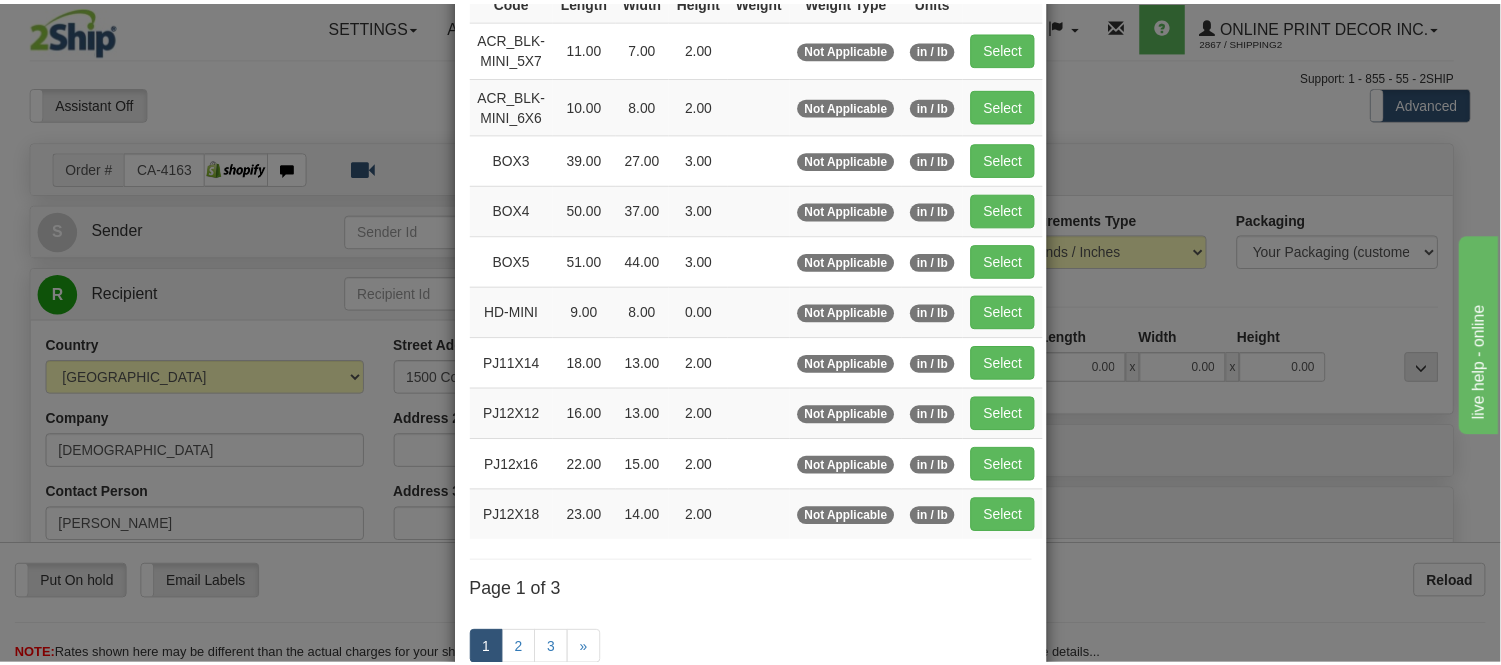 scroll, scrollTop: 222, scrollLeft: 0, axis: vertical 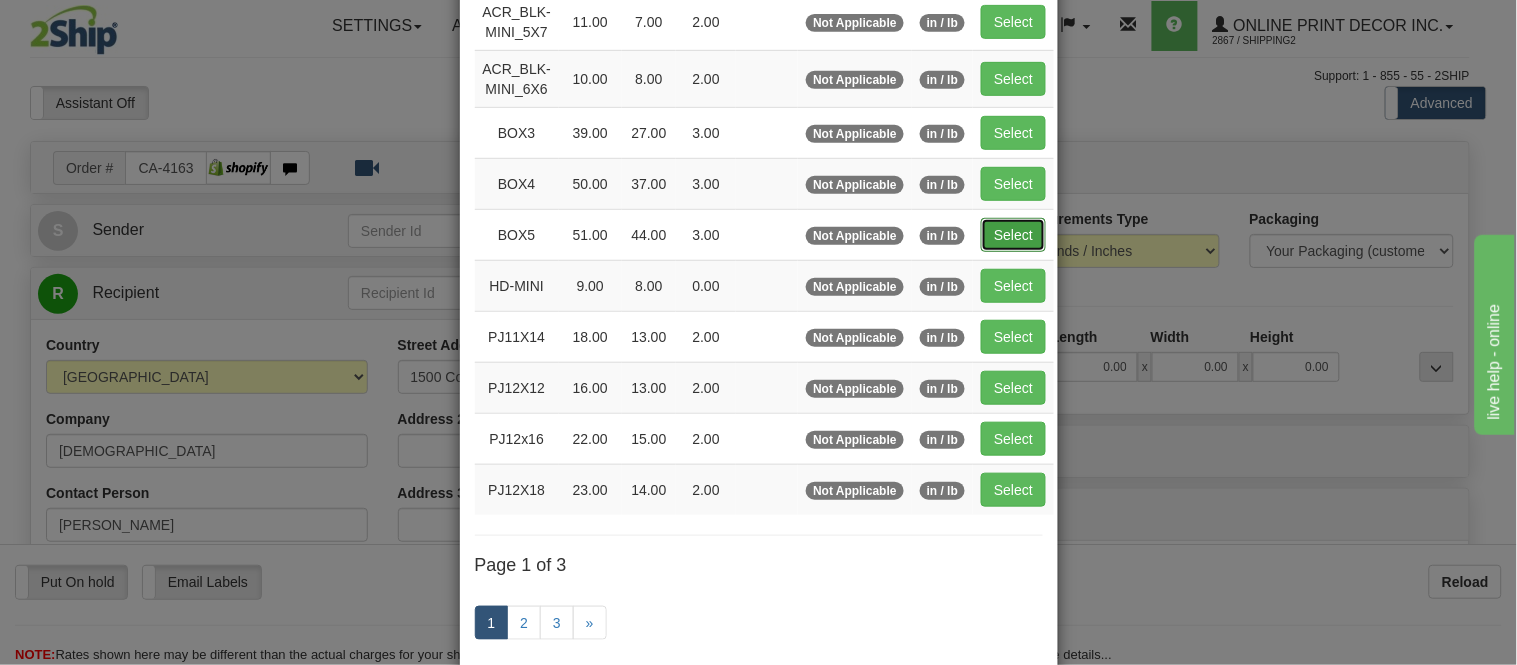 click on "Select" at bounding box center [1013, 235] 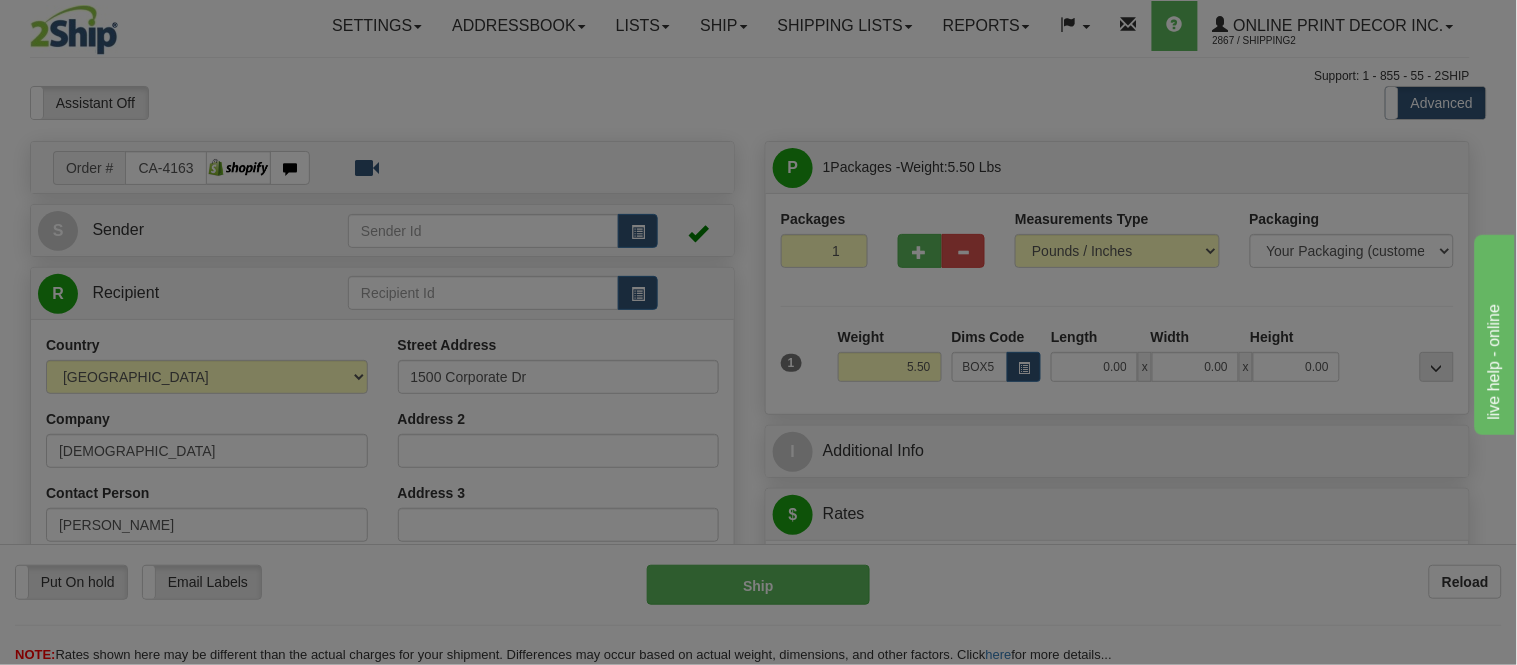type on "51.00" 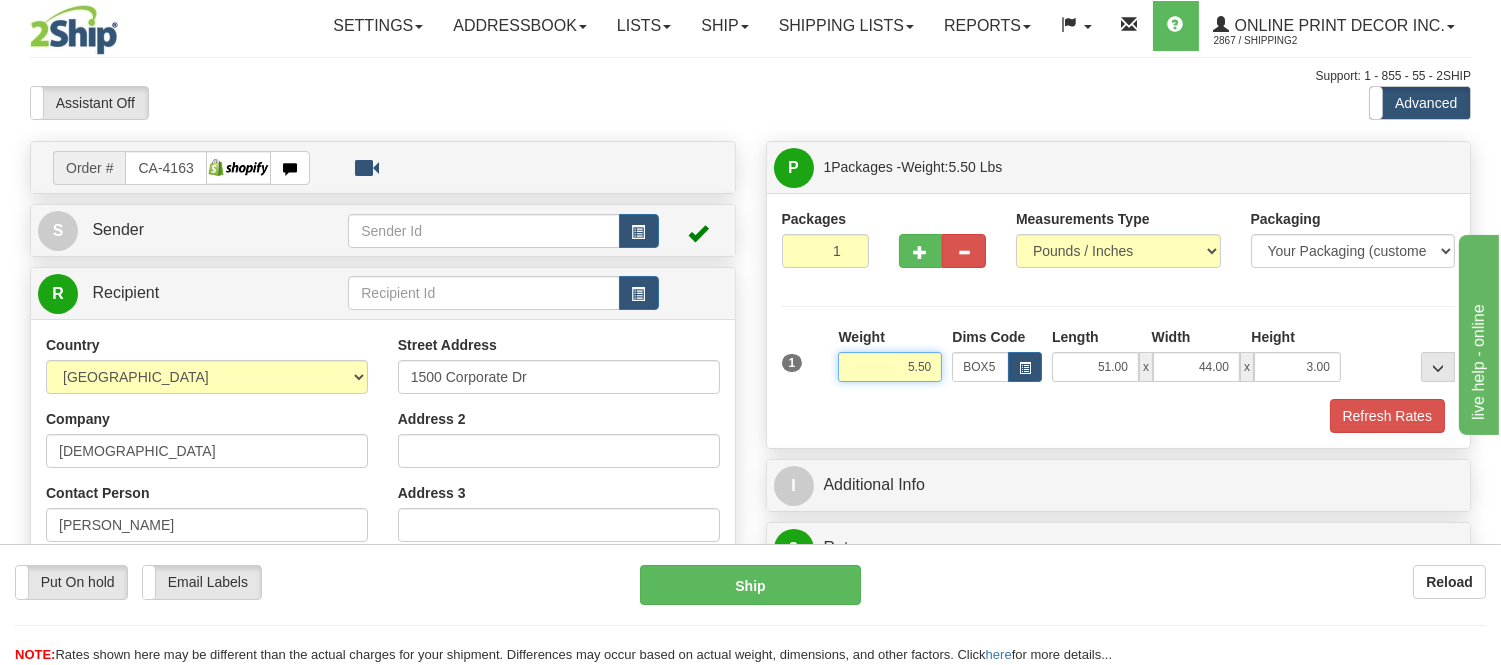 drag, startPoint x: 935, startPoint y: 361, endPoint x: 783, endPoint y: 391, distance: 154.93224 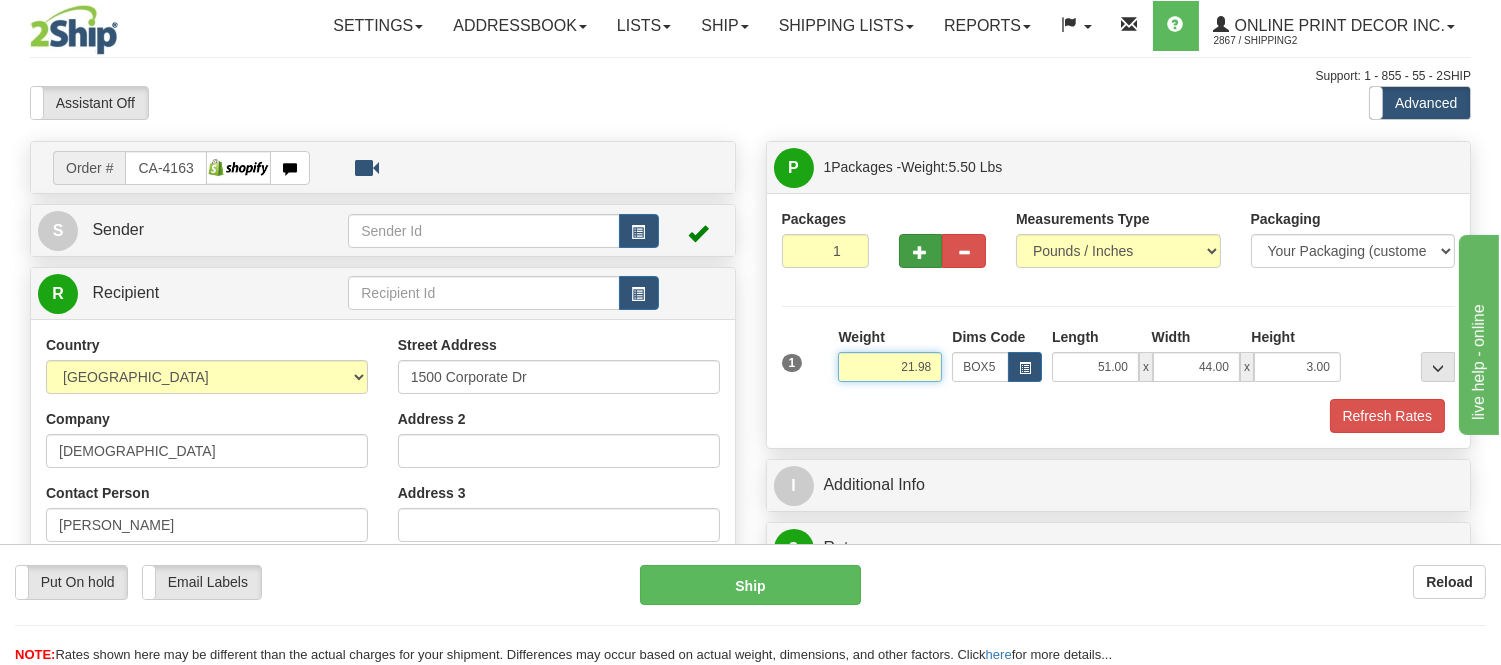 type on "21.98" 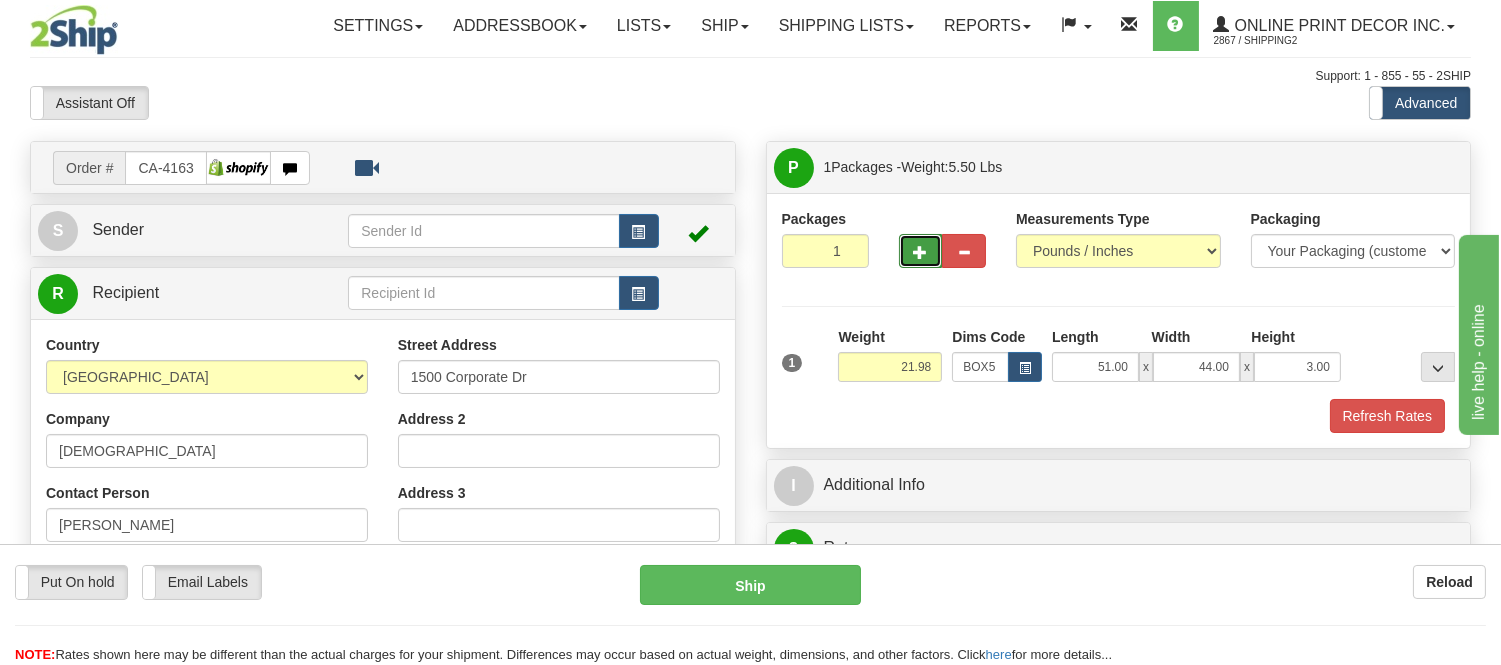 click at bounding box center (921, 252) 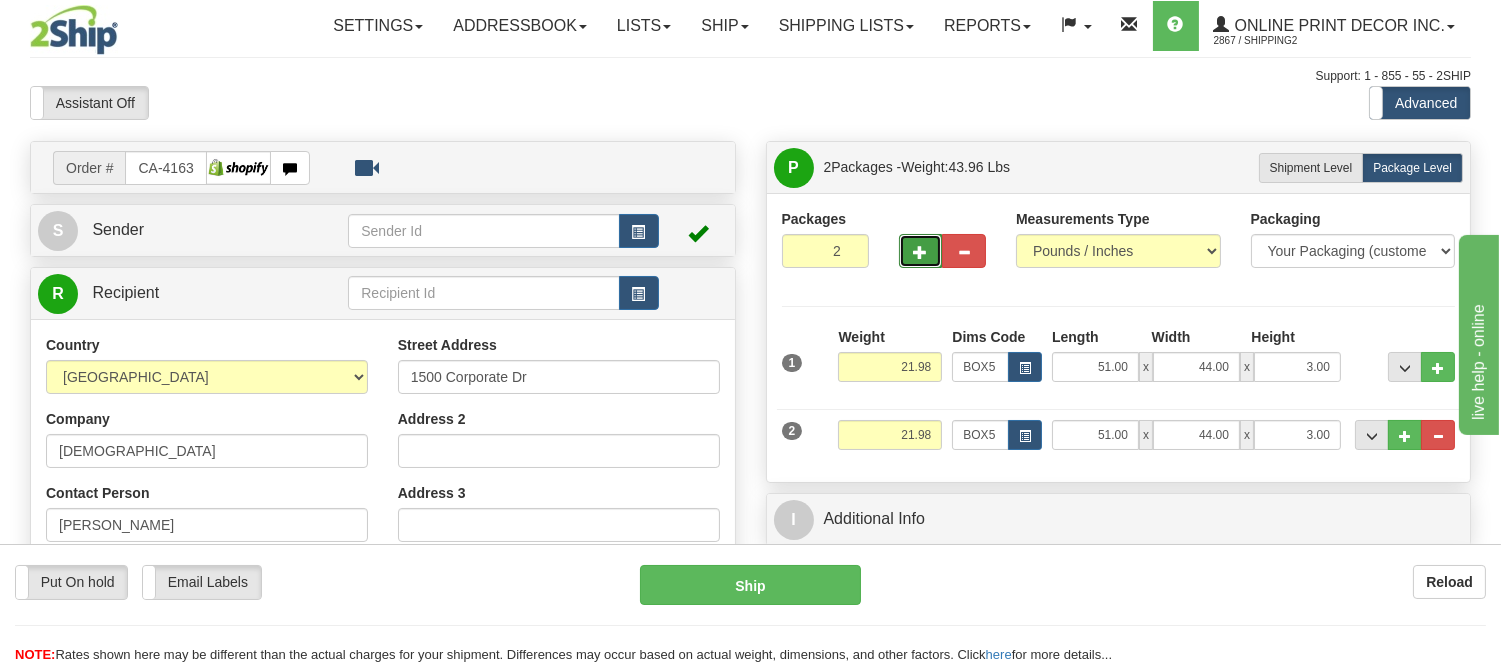 click at bounding box center [921, 252] 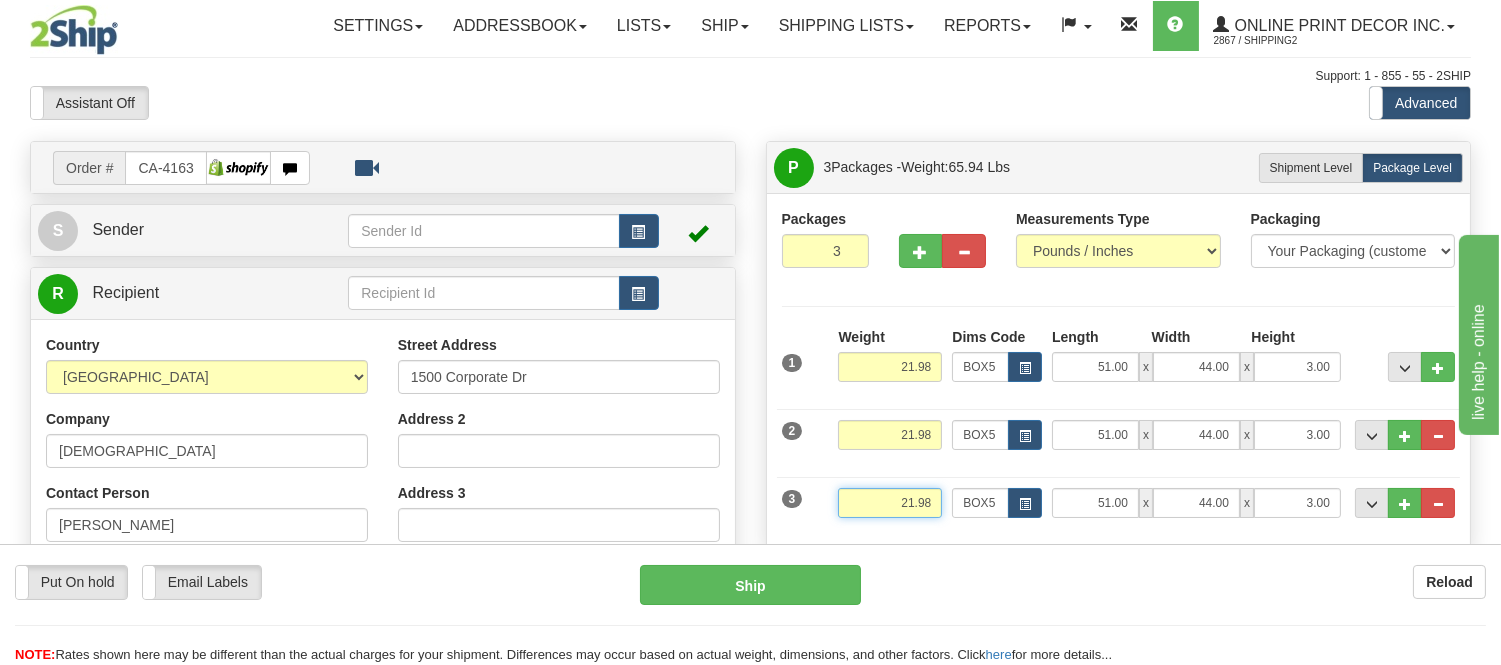 drag, startPoint x: 935, startPoint y: 502, endPoint x: 793, endPoint y: 523, distance: 143.54442 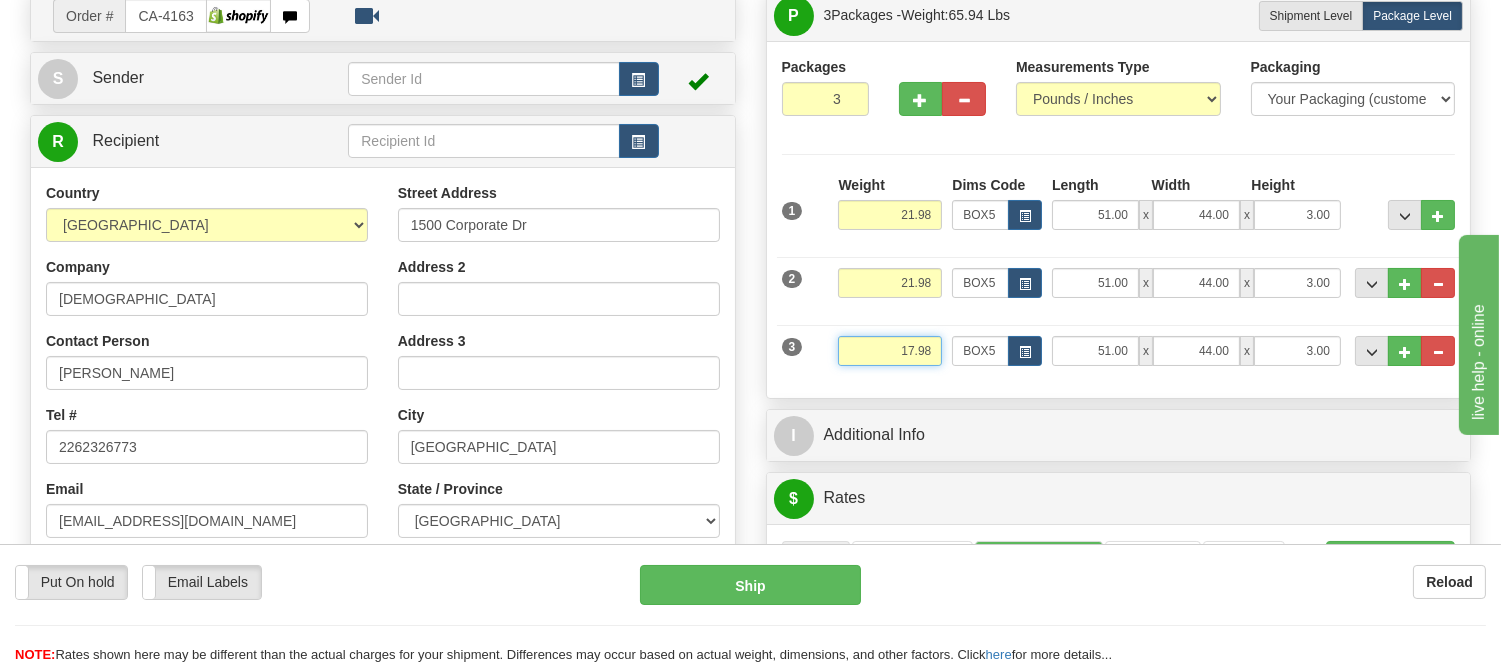 scroll, scrollTop: 222, scrollLeft: 0, axis: vertical 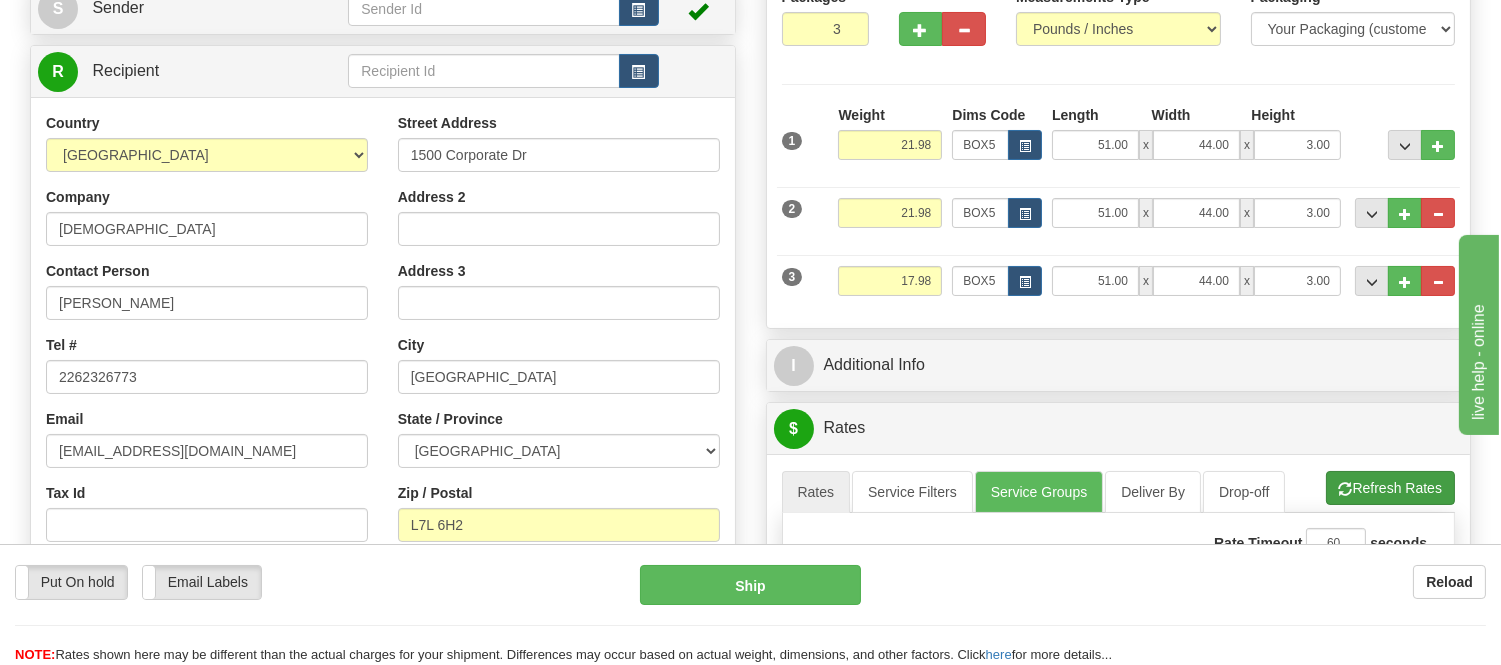 click on "Refresh Rates
Cancel Rating" at bounding box center (1390, 488) 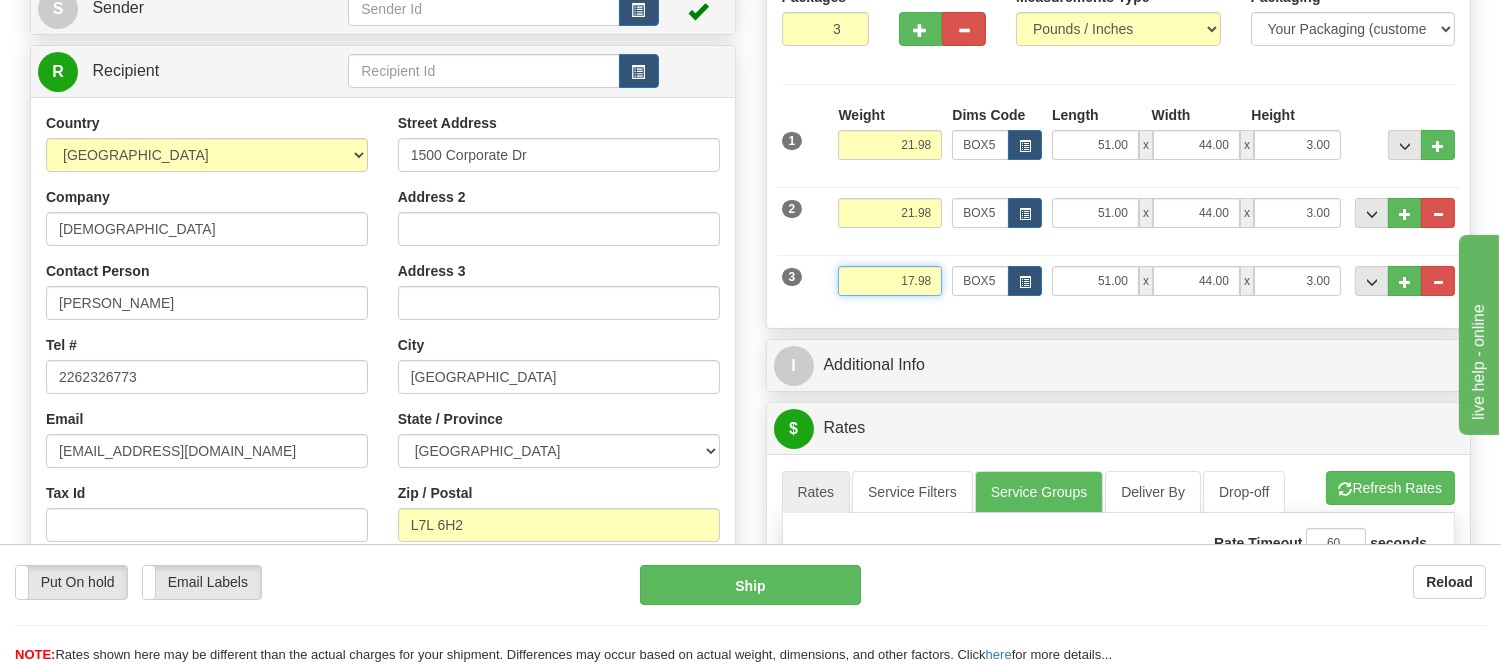 drag, startPoint x: 915, startPoint y: 280, endPoint x: 884, endPoint y: 301, distance: 37.44329 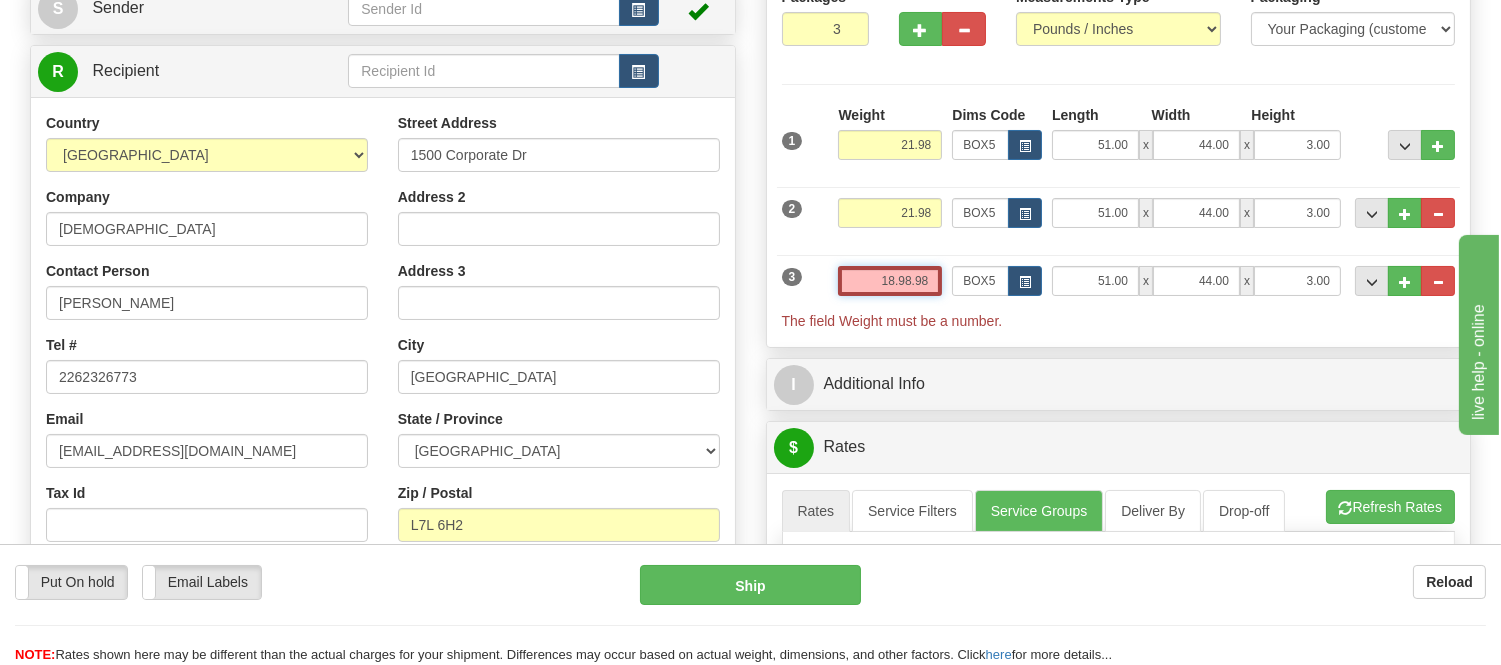 click on "18.98.98" at bounding box center (890, 281) 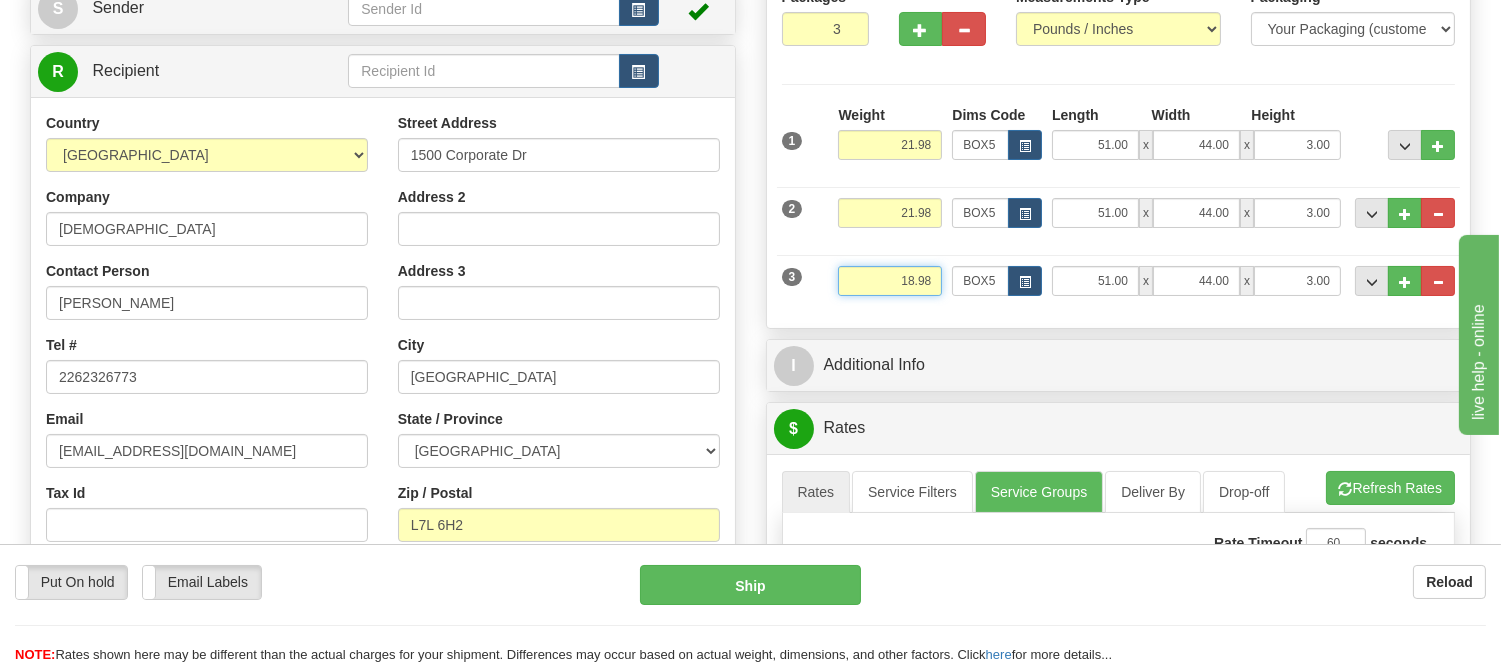 type on "18.98" 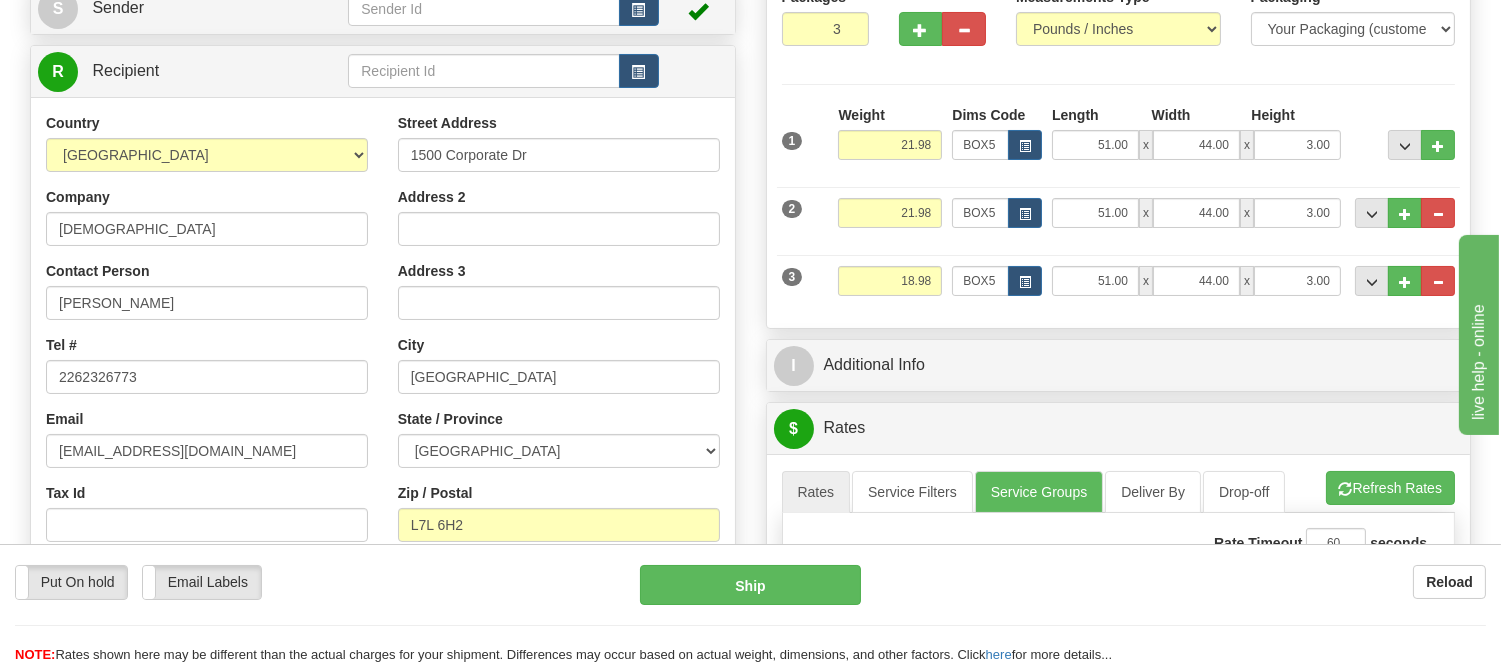 click on "Refresh Rates
Cancel Rating" at bounding box center (1390, 488) 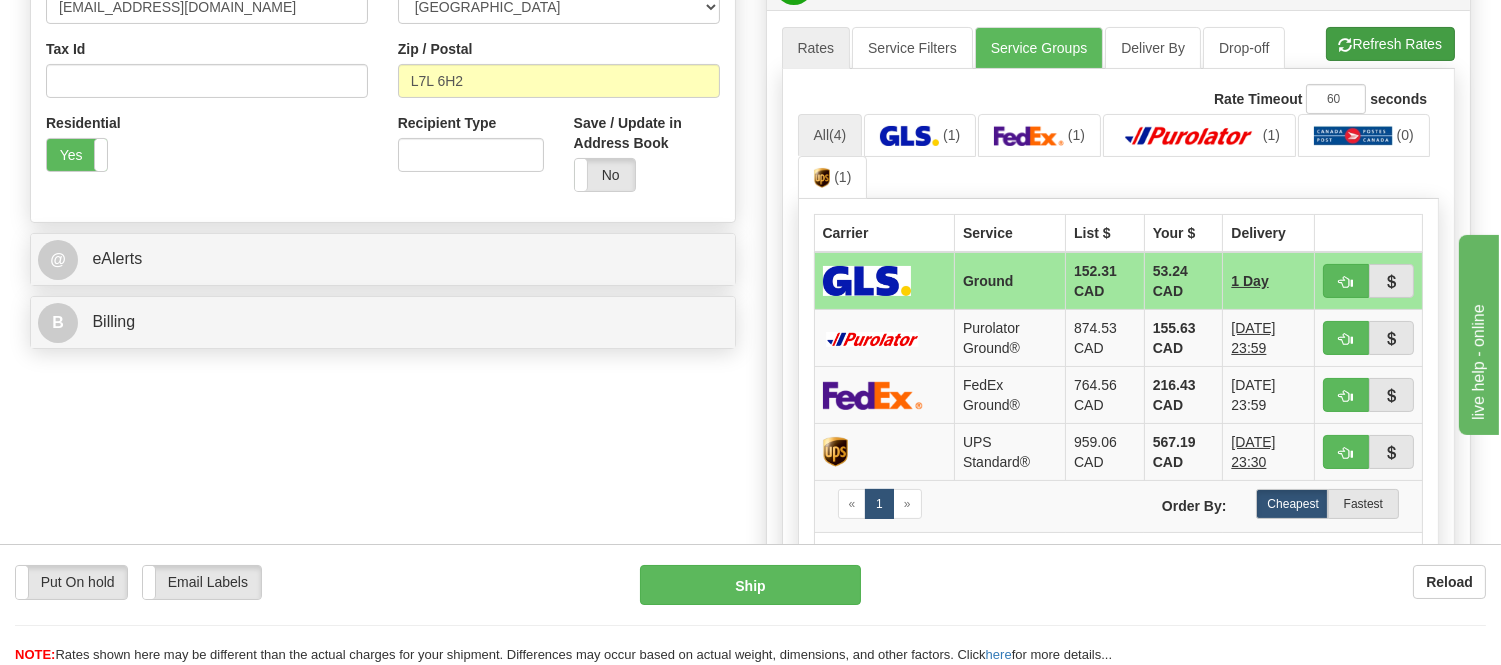 scroll, scrollTop: 555, scrollLeft: 0, axis: vertical 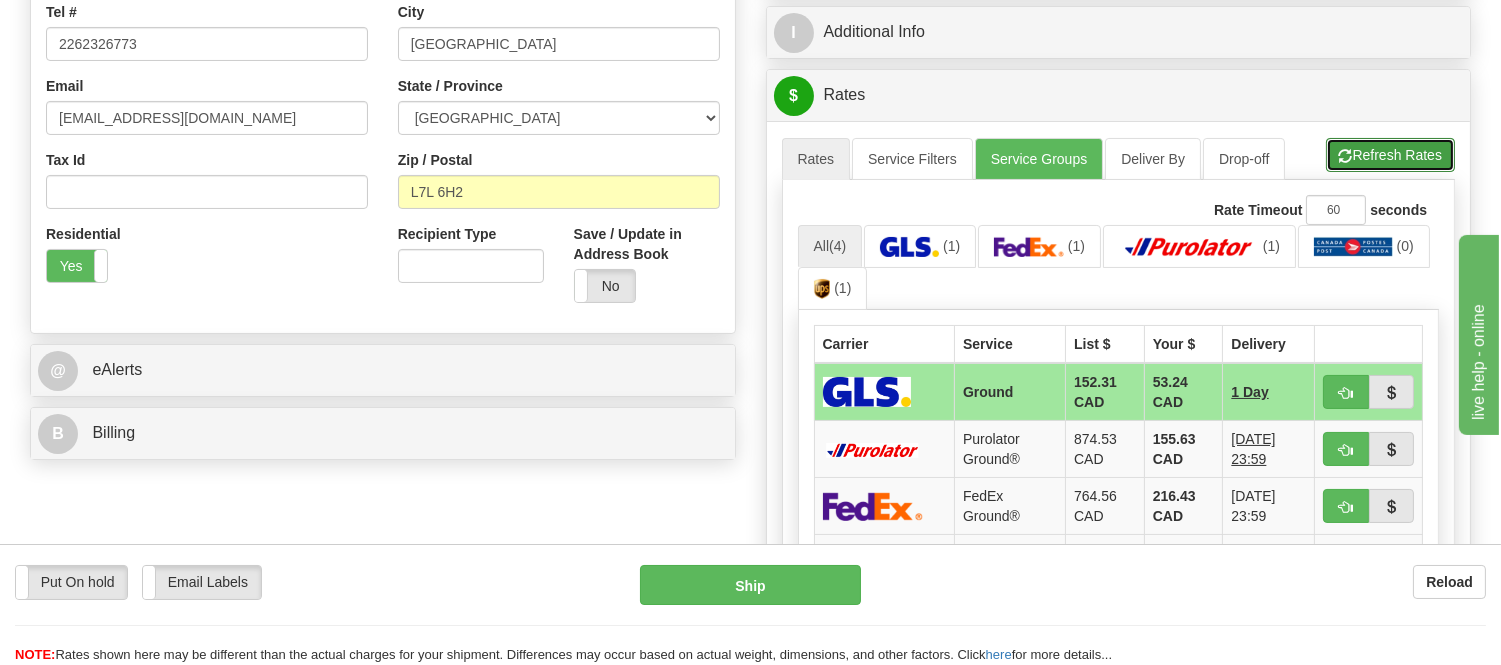 click on "Refresh Rates" at bounding box center [1390, 155] 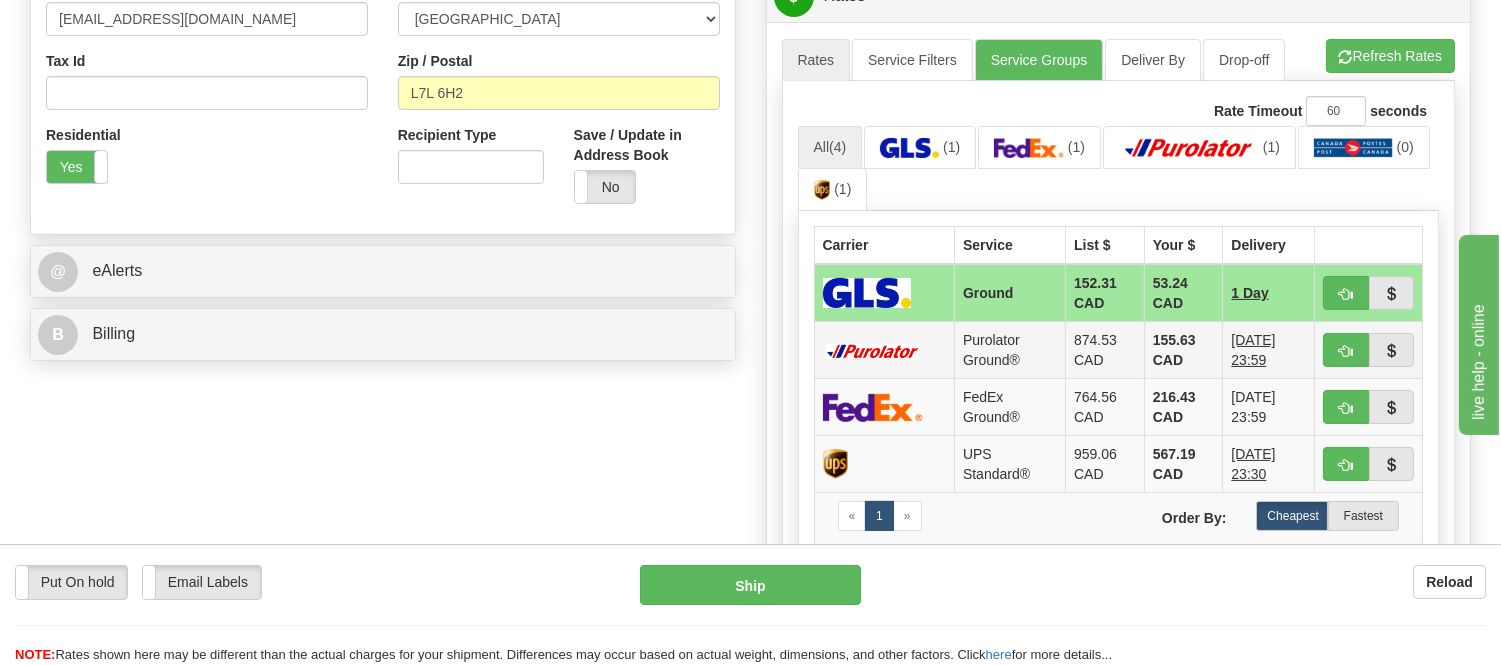scroll, scrollTop: 666, scrollLeft: 0, axis: vertical 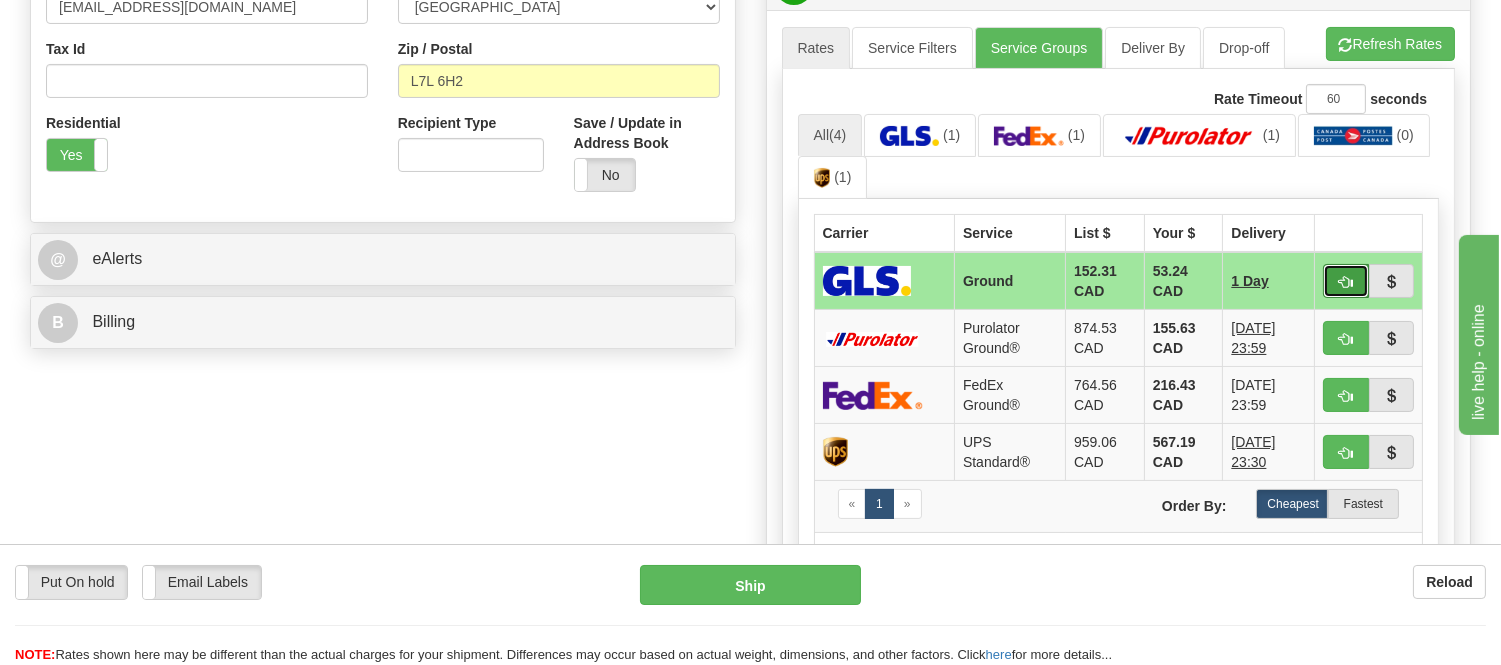 click at bounding box center [1346, 282] 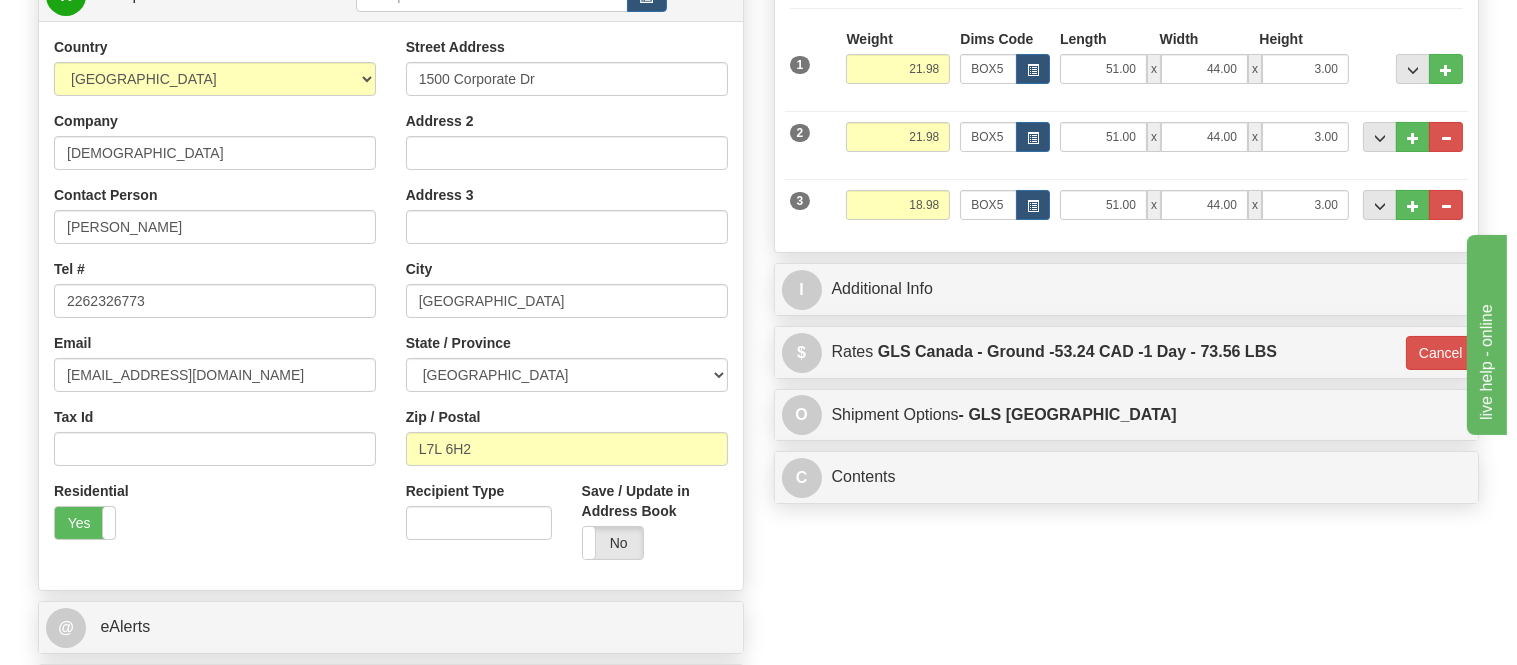 scroll, scrollTop: 222, scrollLeft: 0, axis: vertical 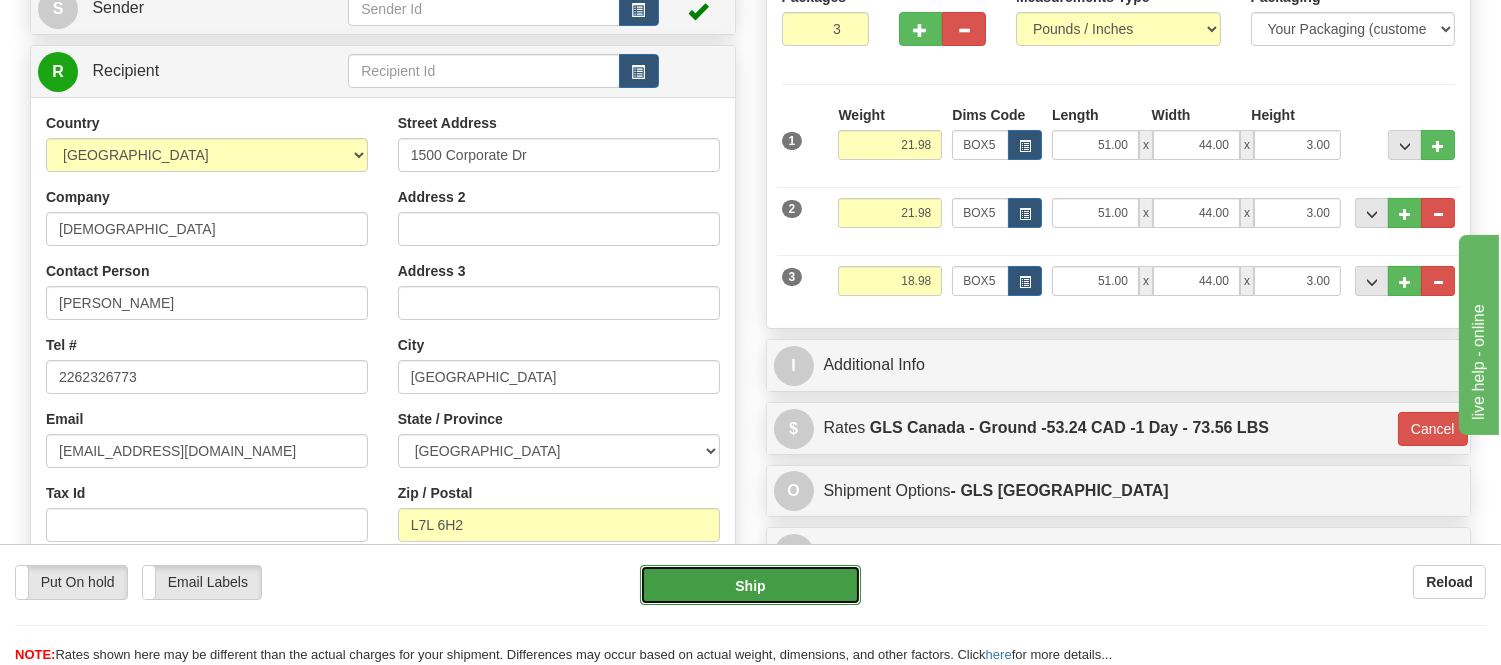 click on "Ship" at bounding box center [750, 585] 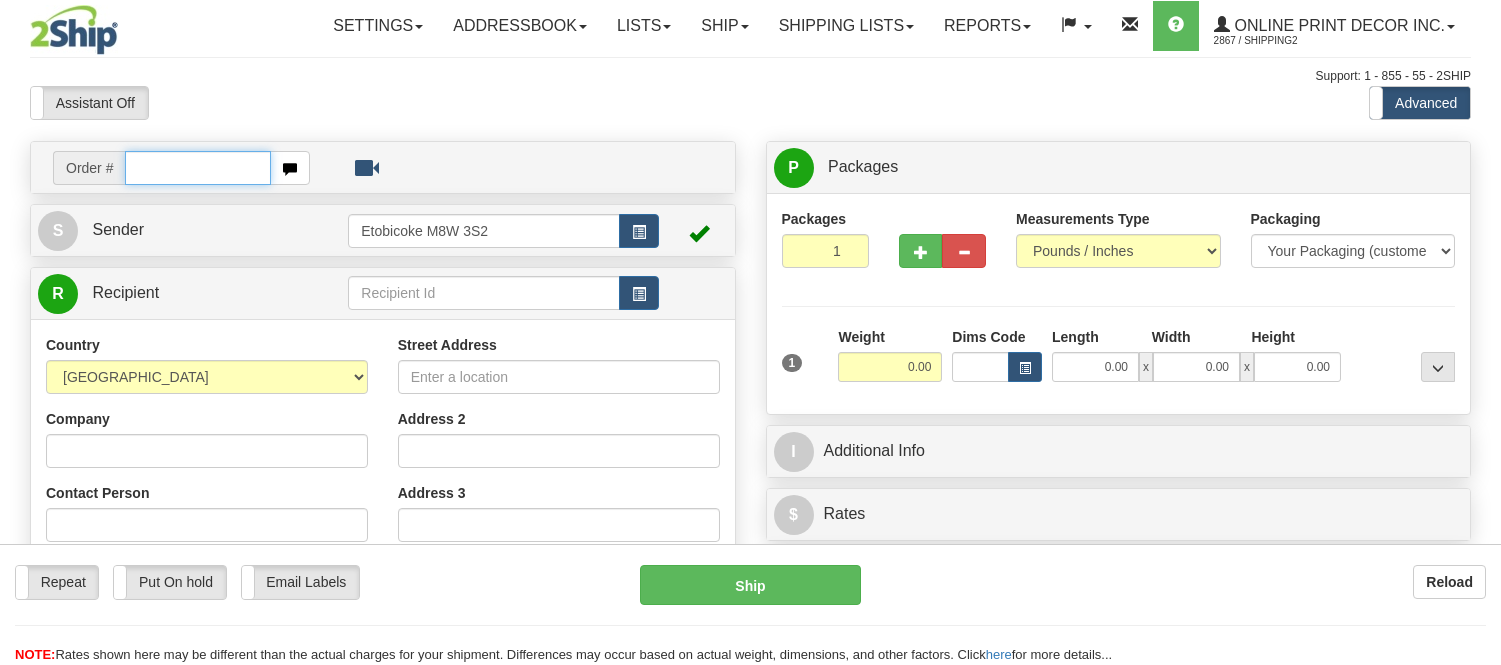 scroll, scrollTop: 0, scrollLeft: 0, axis: both 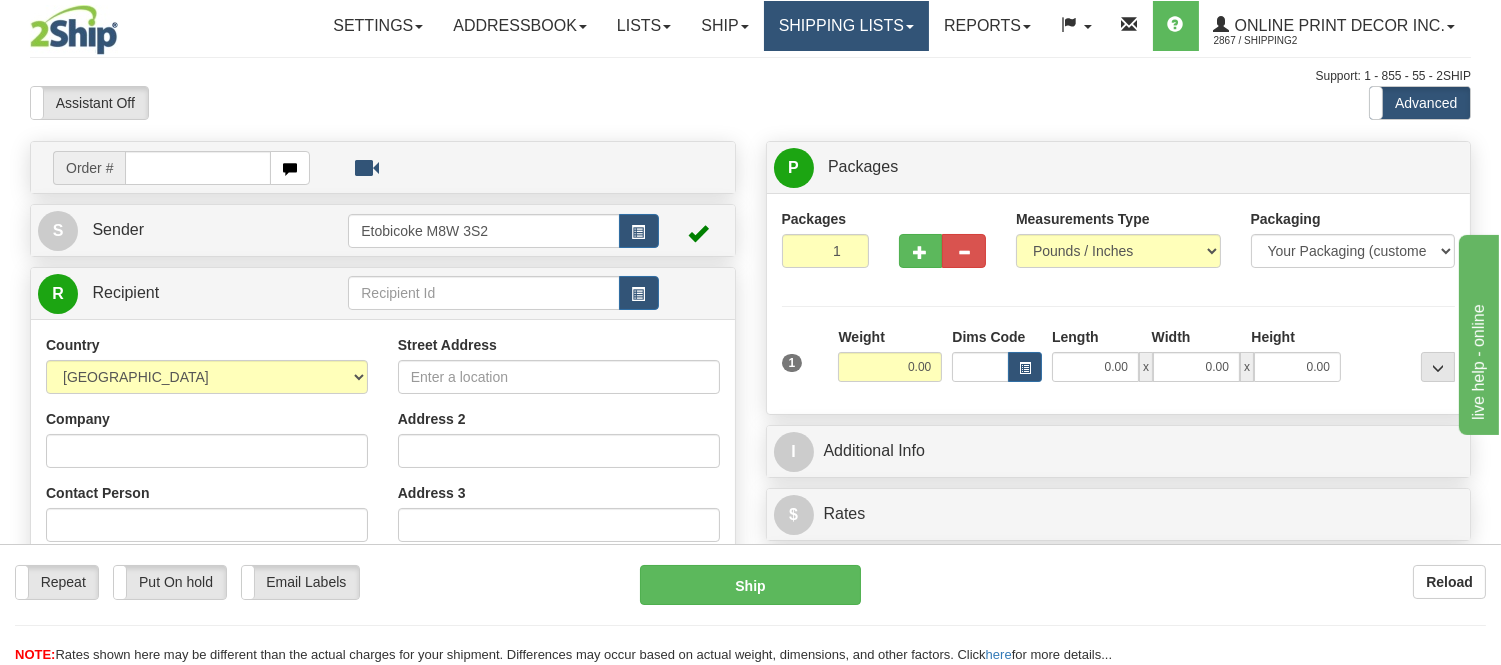 click on "Shipping lists" at bounding box center [846, 26] 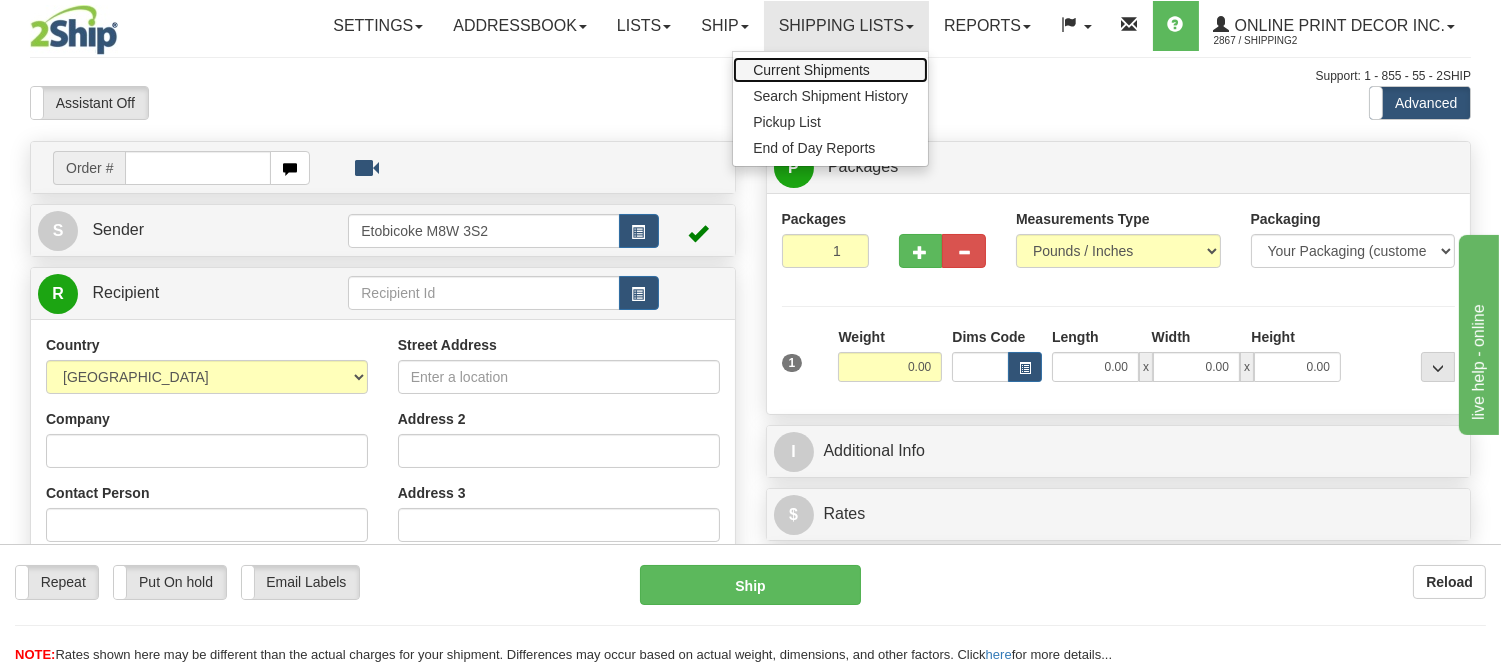 click on "Current Shipments" at bounding box center (811, 70) 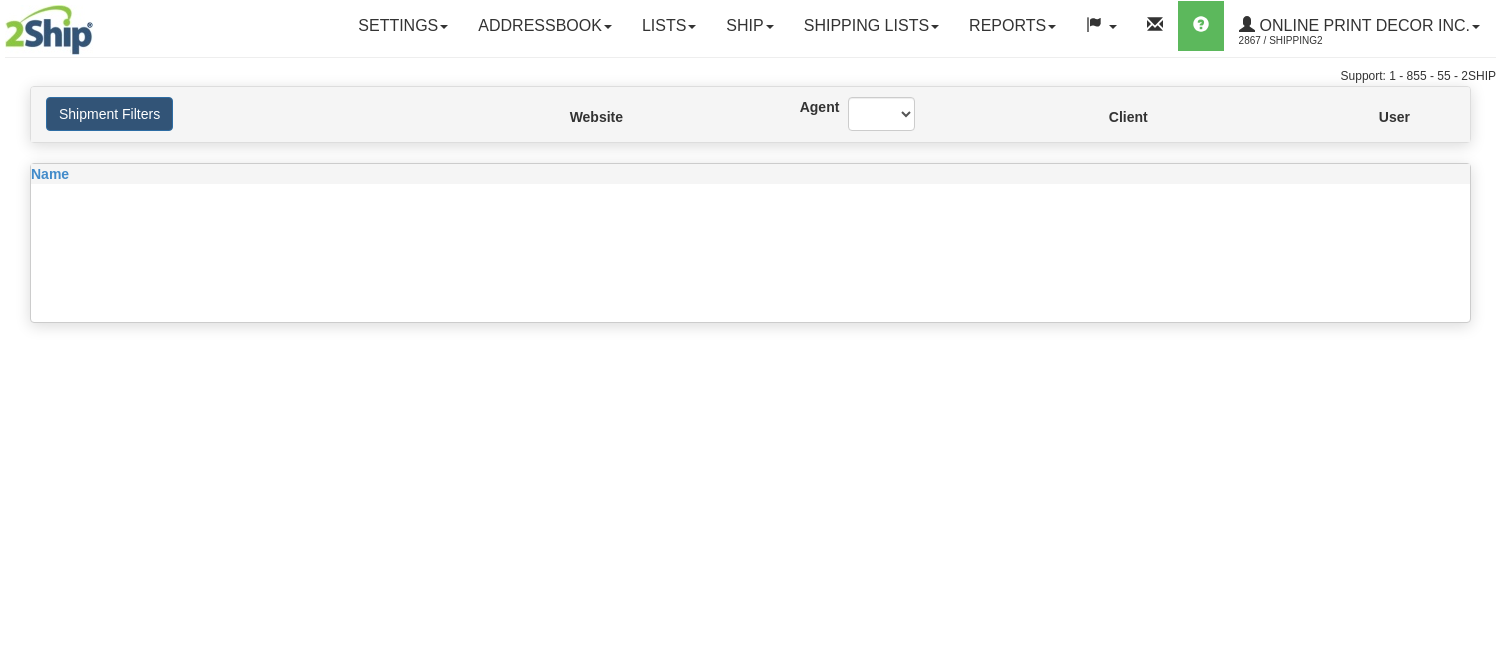 scroll, scrollTop: 0, scrollLeft: 0, axis: both 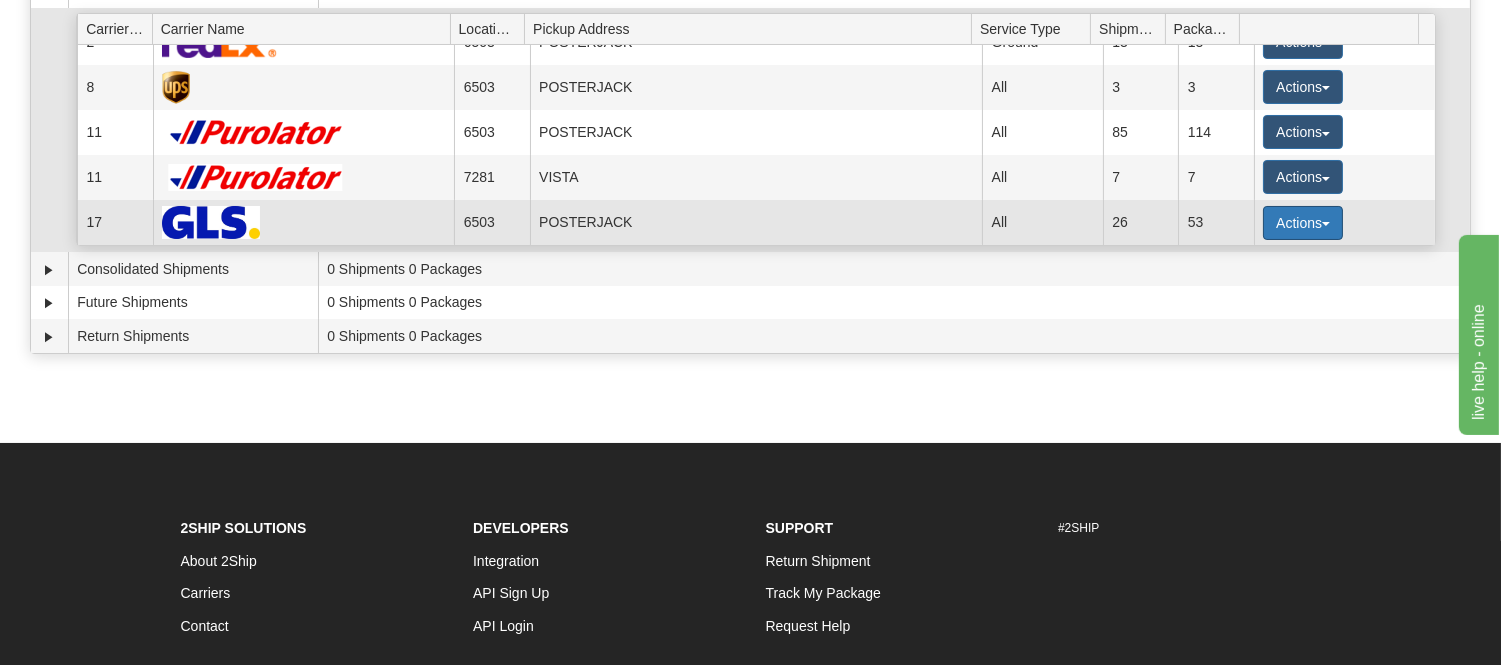 click on "Actions" at bounding box center [1303, 223] 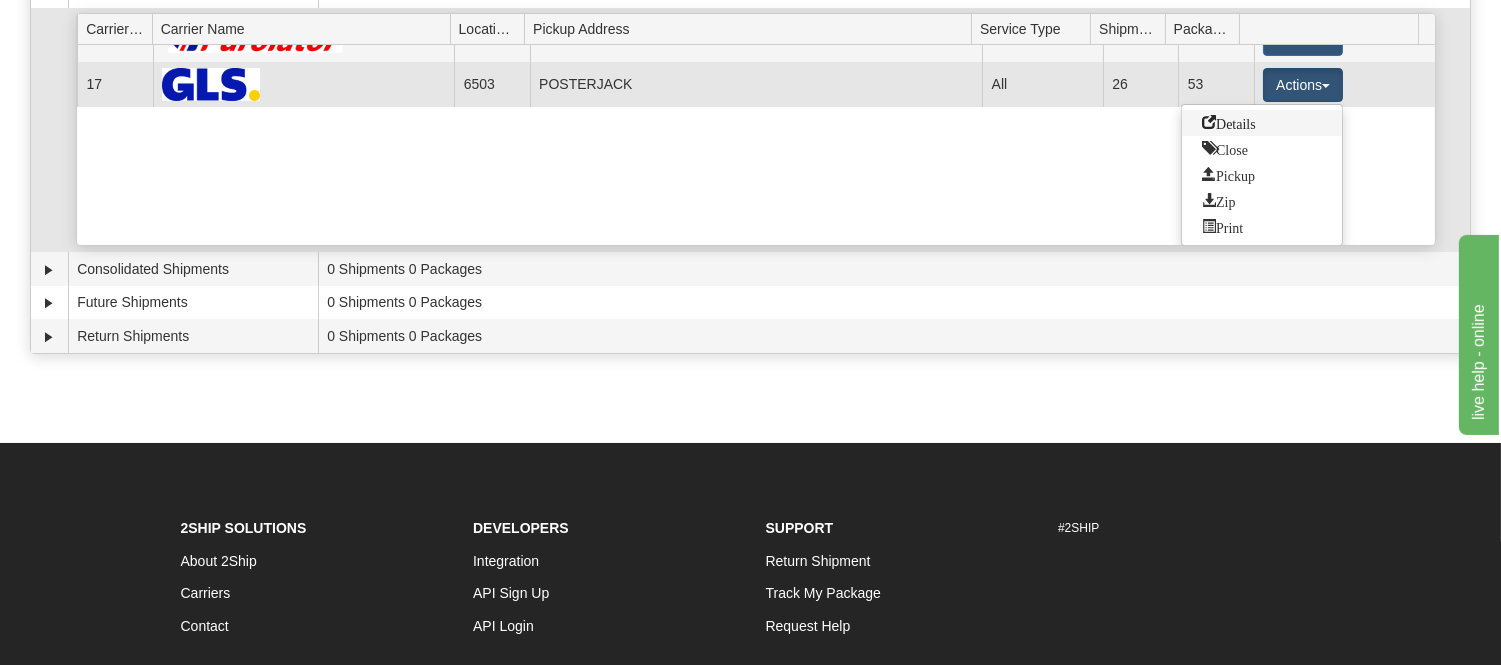 click on "Details" at bounding box center [1229, 122] 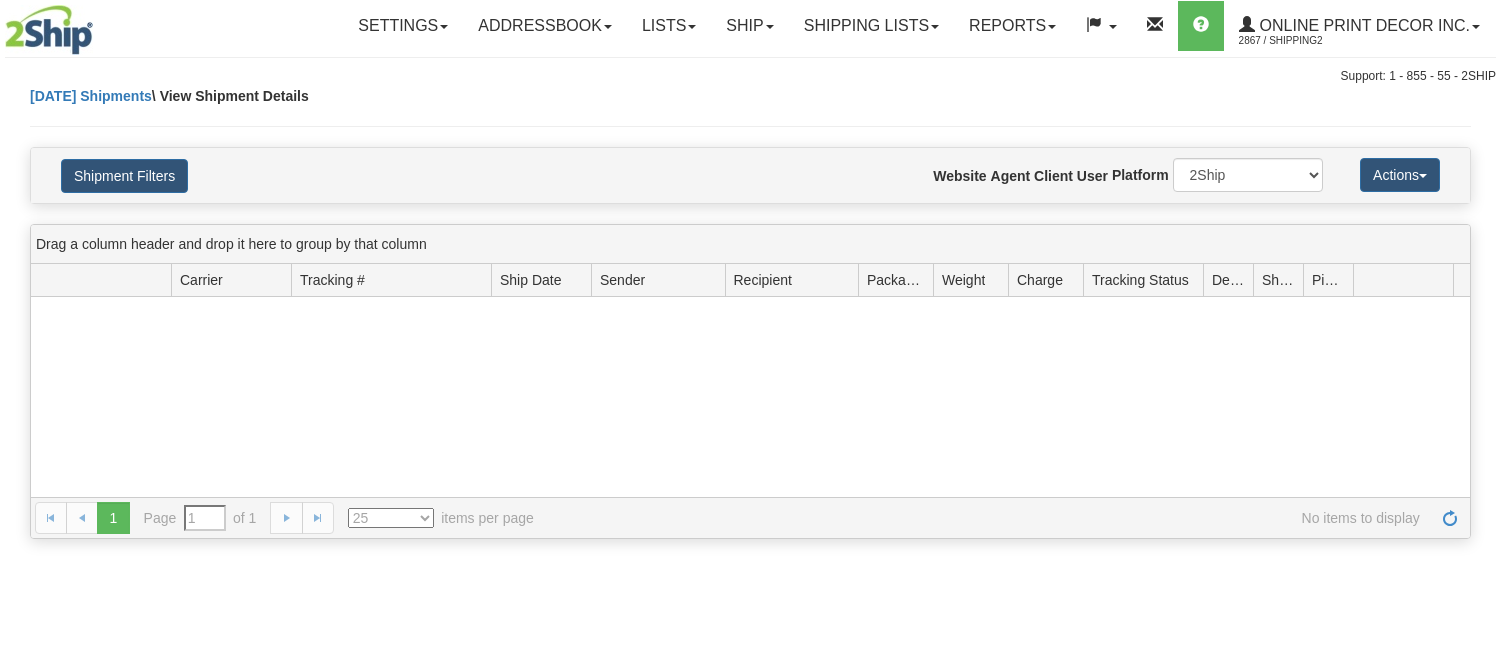 scroll, scrollTop: 0, scrollLeft: 0, axis: both 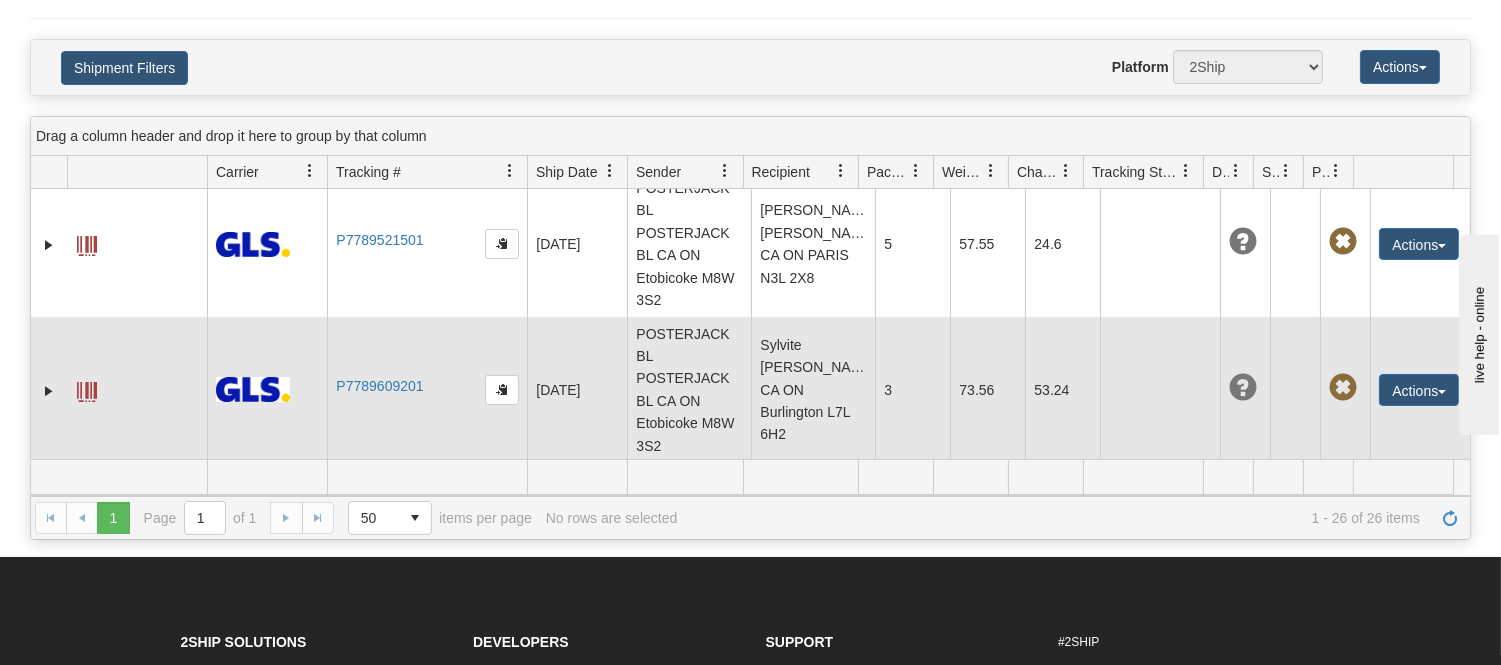 click at bounding box center [87, 392] 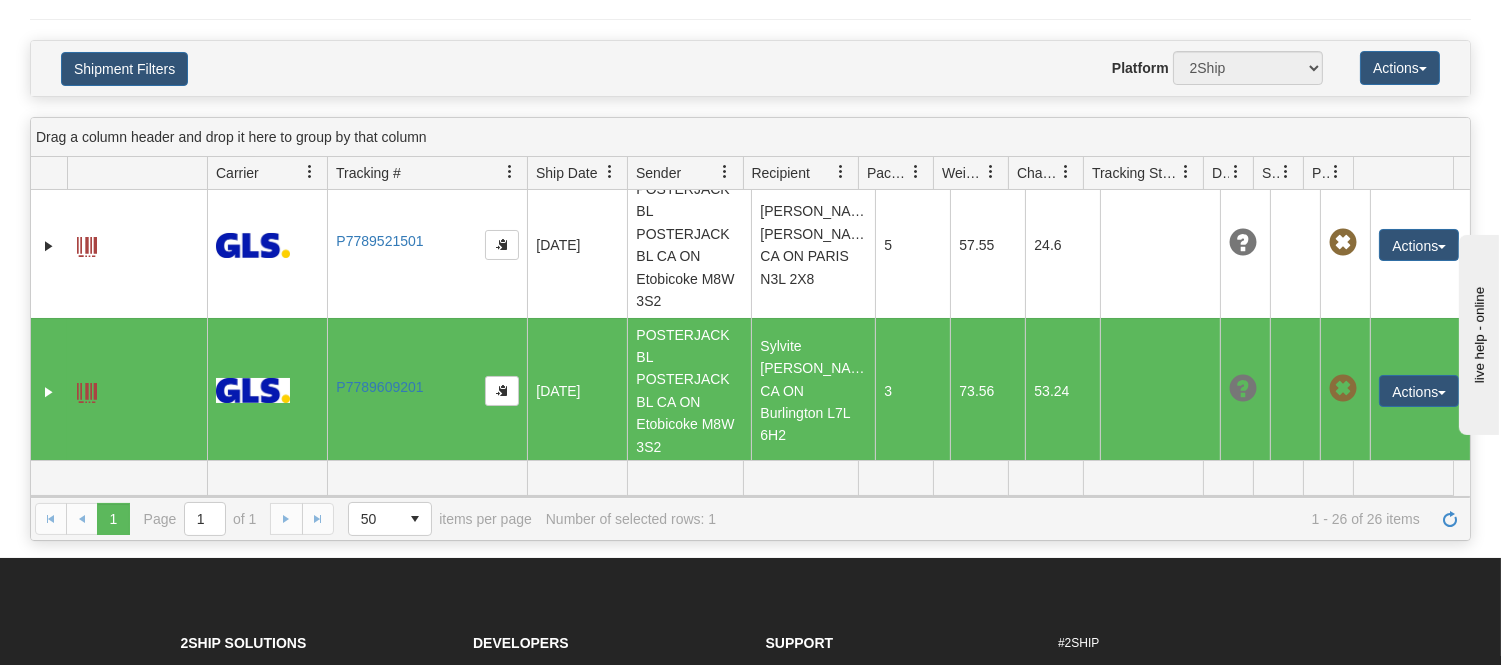 scroll, scrollTop: 0, scrollLeft: 0, axis: both 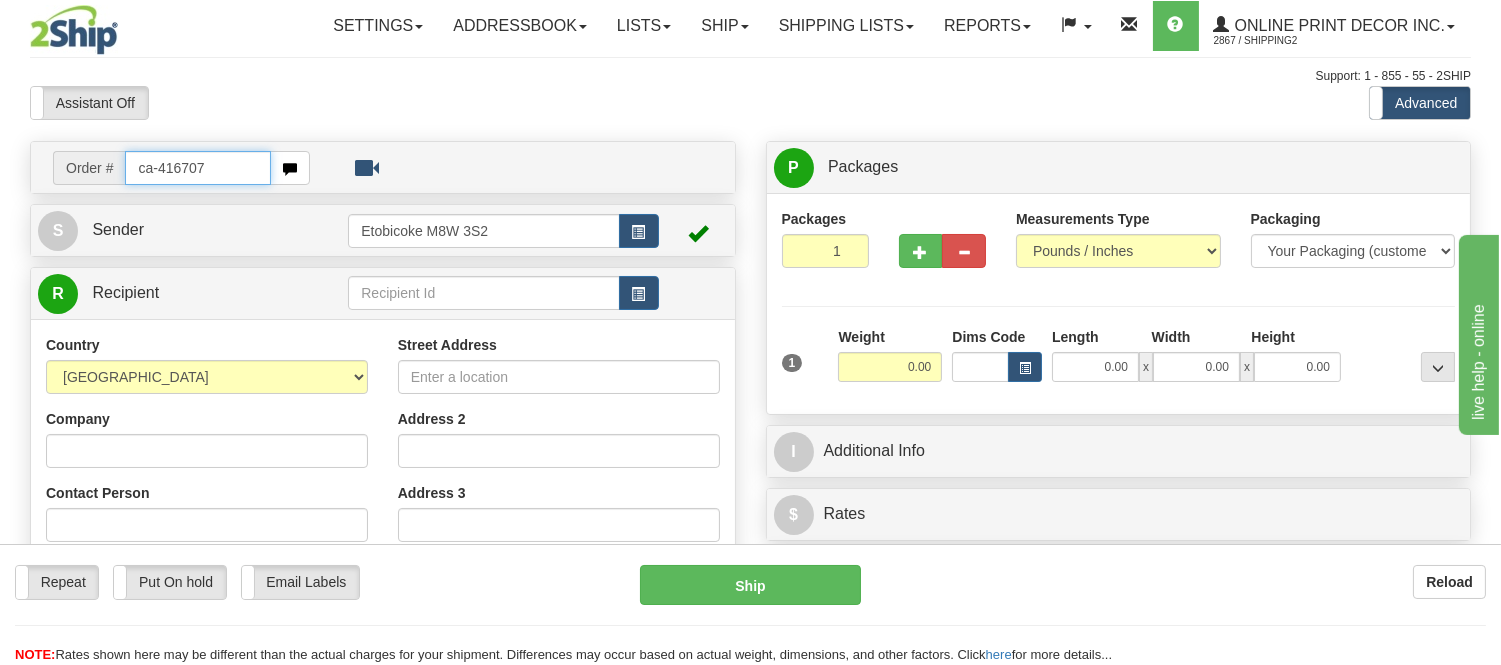 type on "ca-416707" 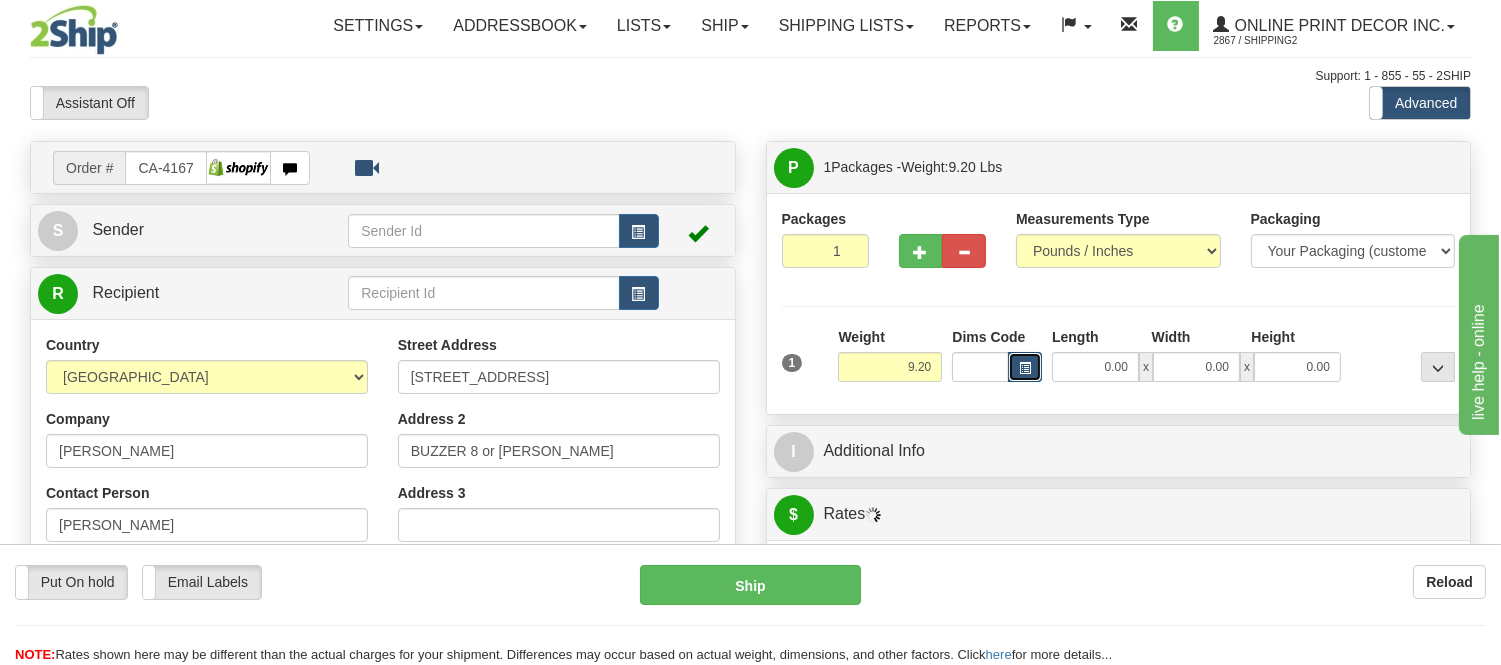 click at bounding box center [1025, 368] 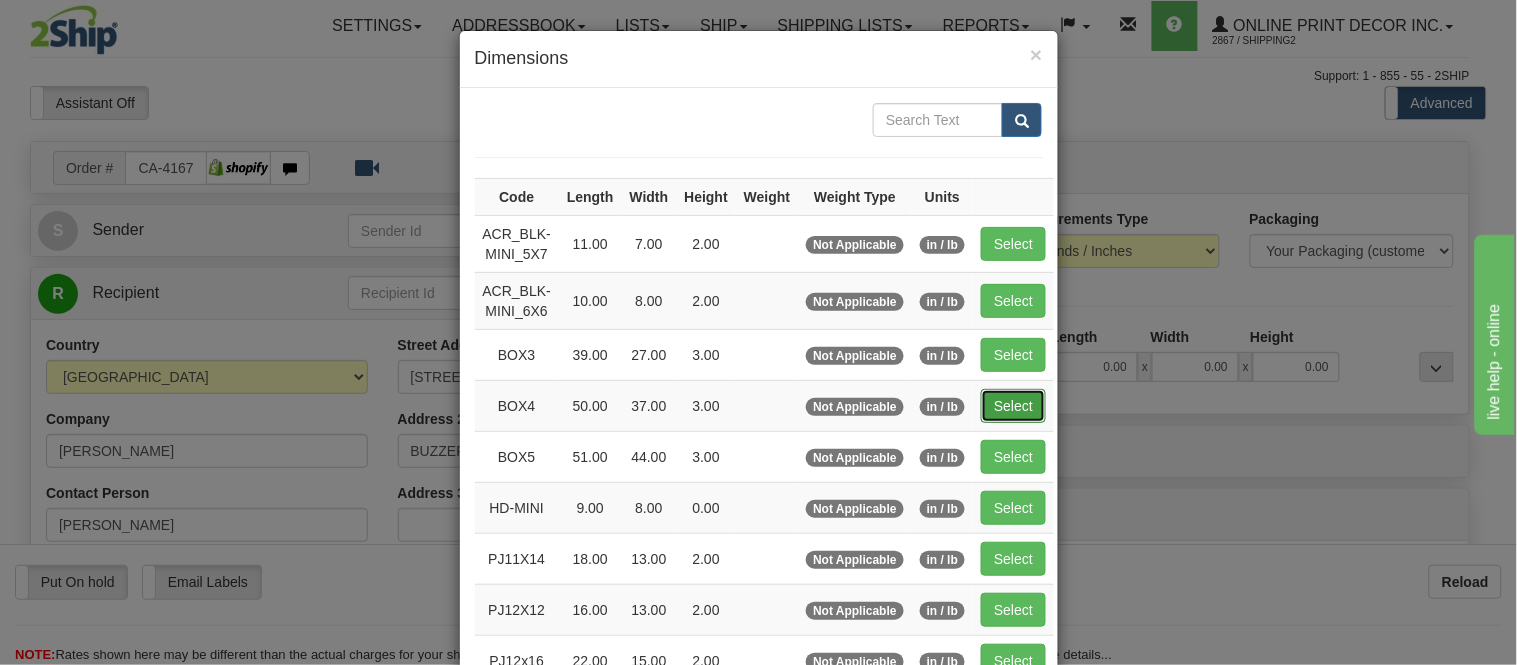 click on "Select" at bounding box center (1013, 406) 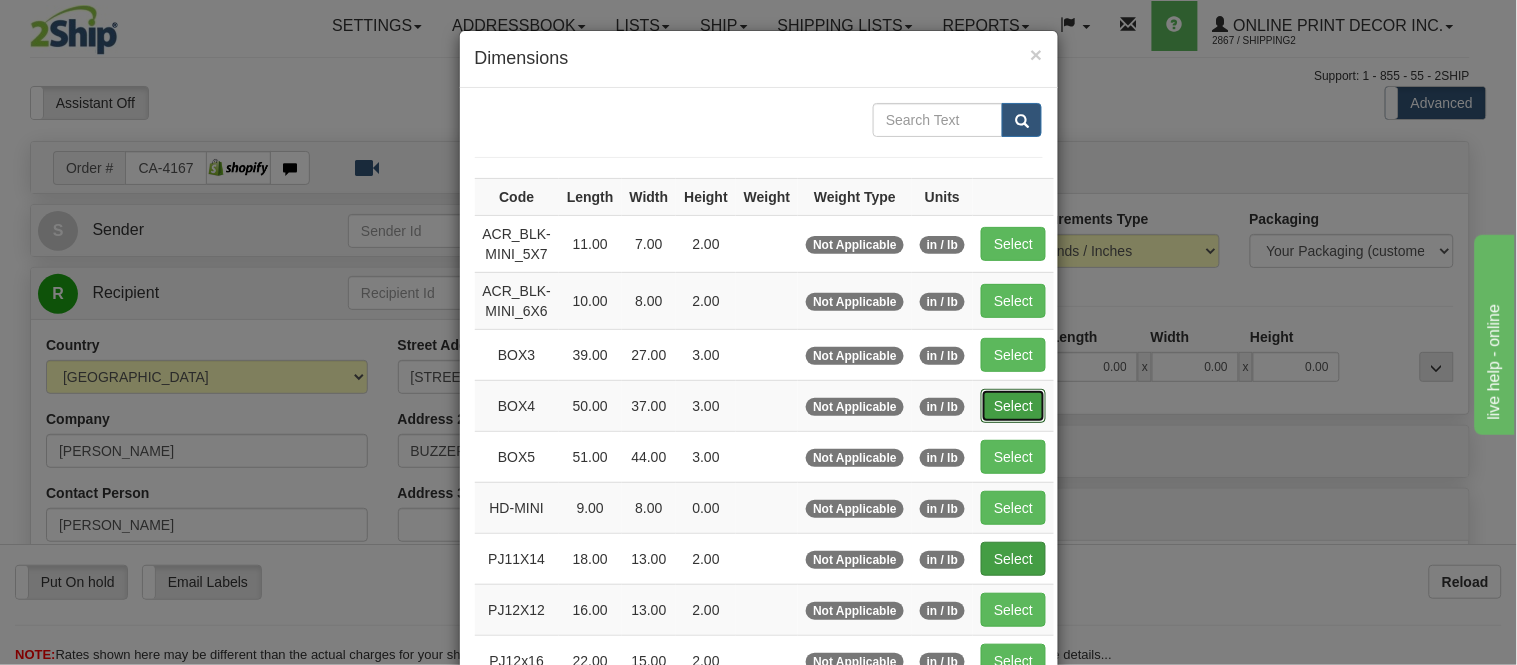 type on "50.00" 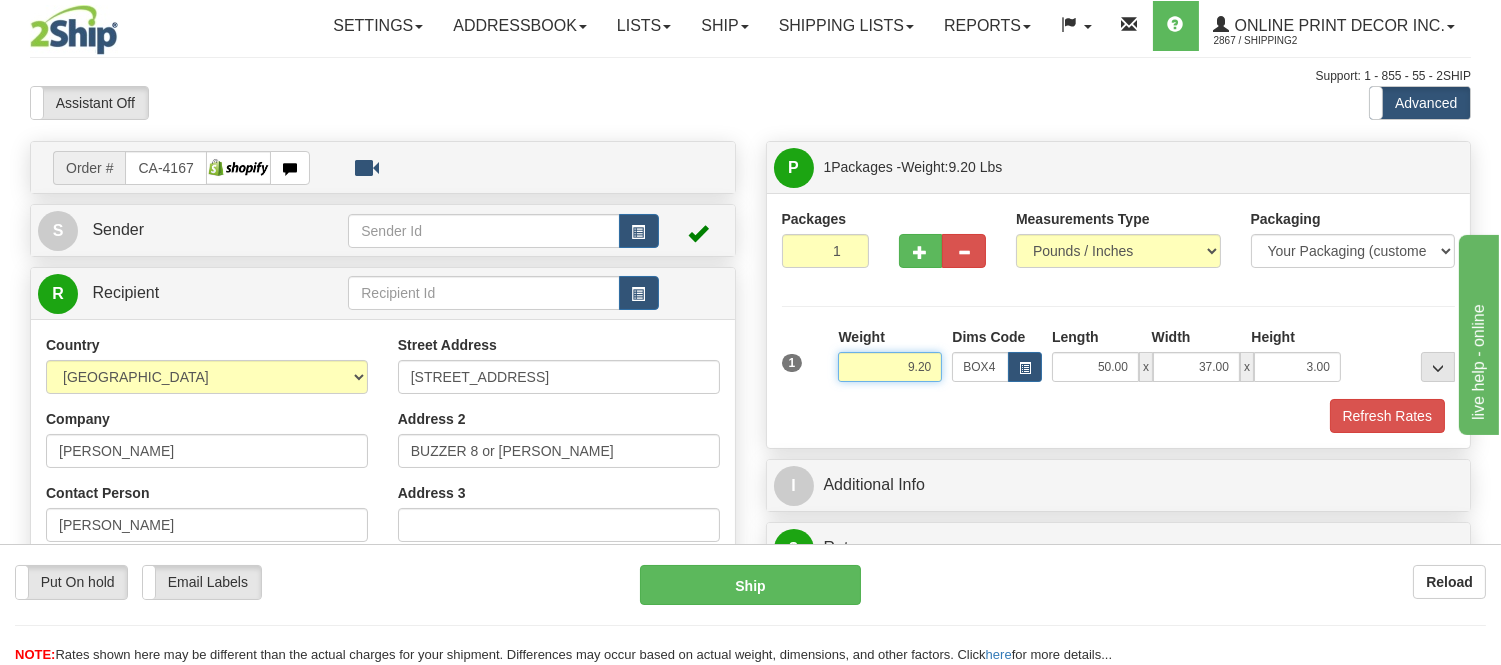 drag, startPoint x: 933, startPoint y: 374, endPoint x: 830, endPoint y: 397, distance: 105.53672 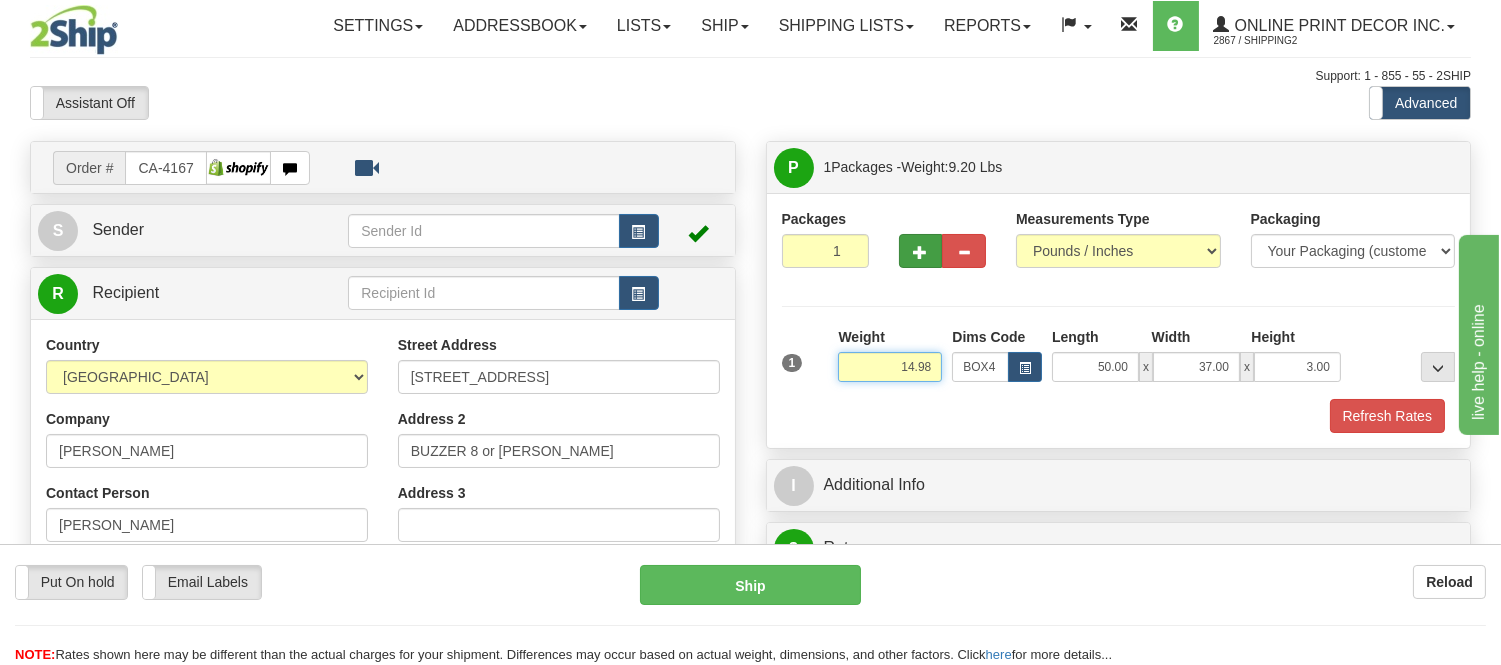 type on "14.98" 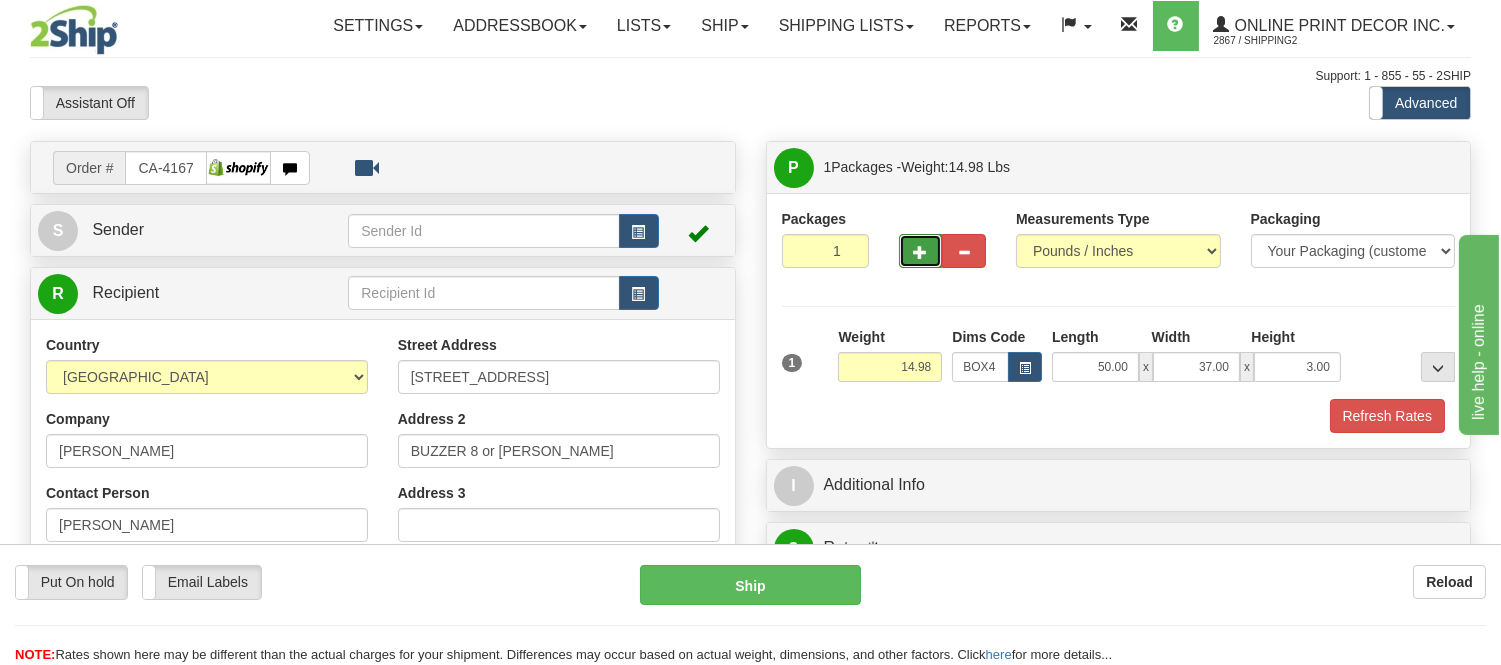 click at bounding box center [921, 251] 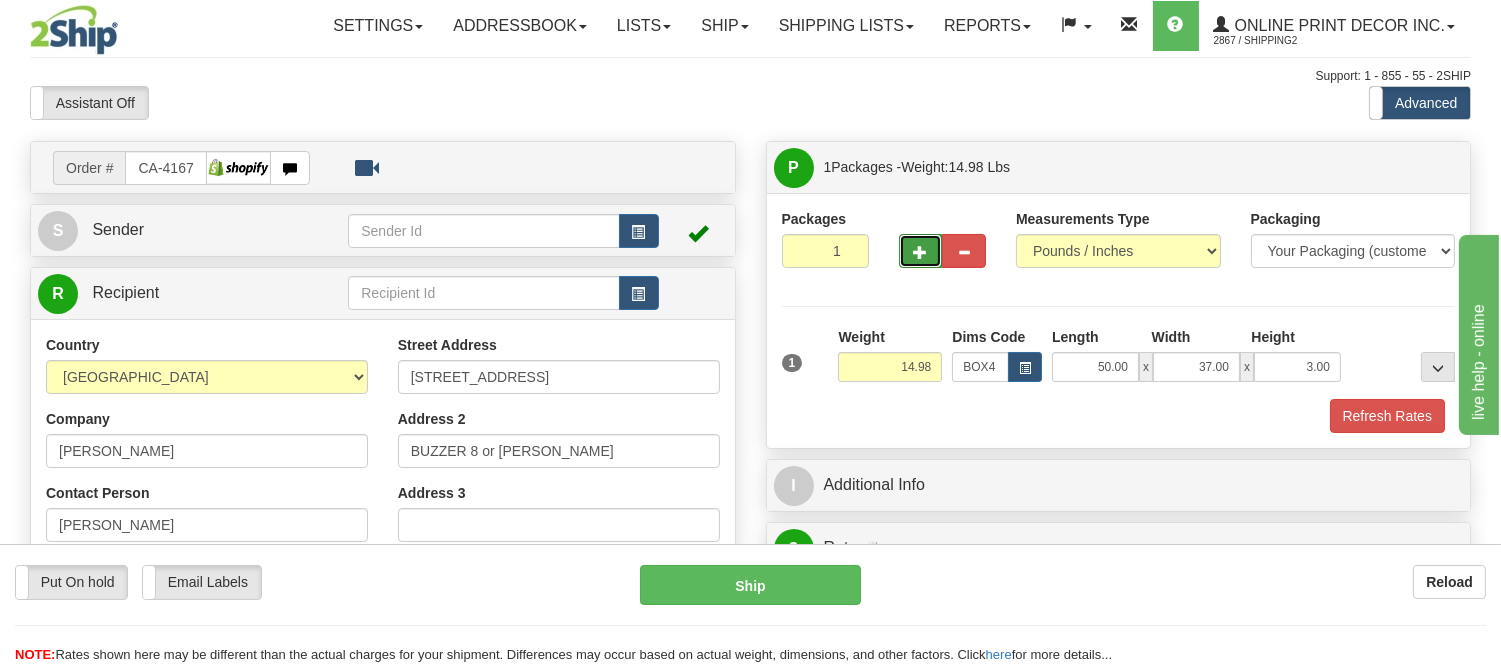 type on "2" 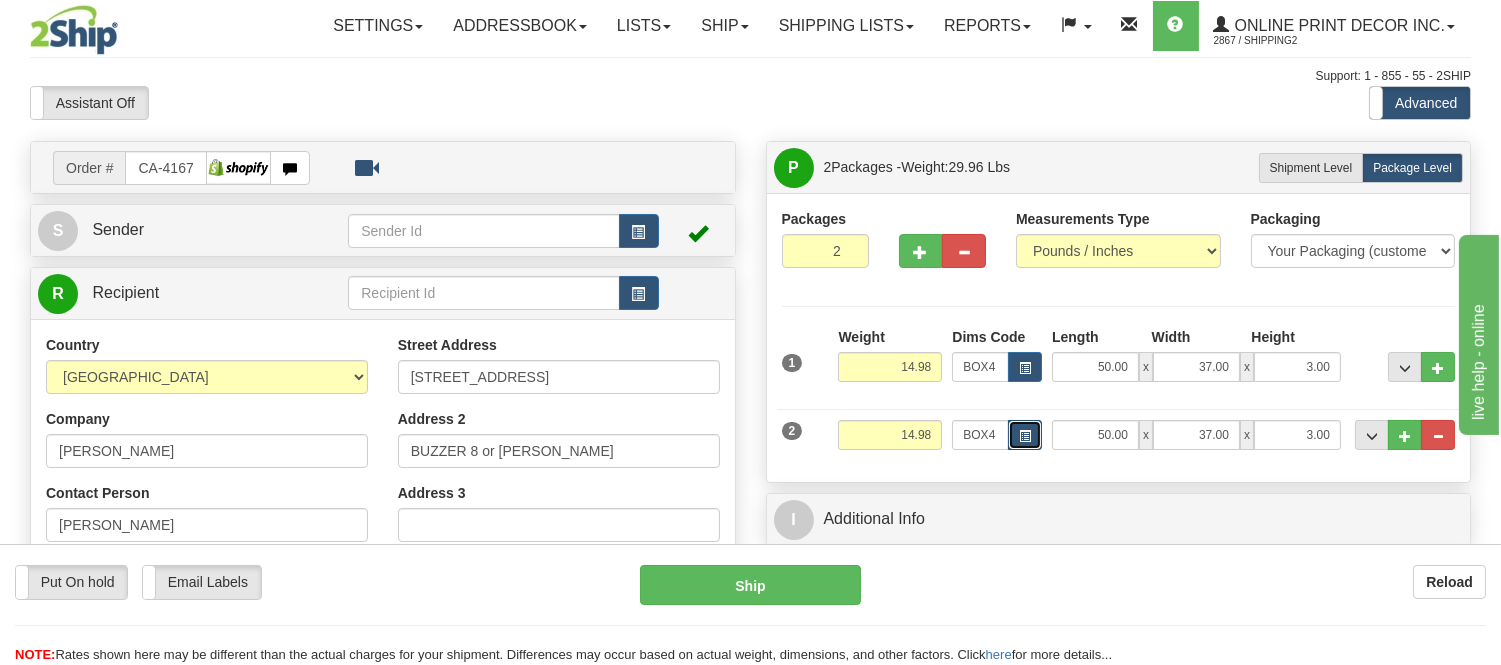 click at bounding box center (1025, 435) 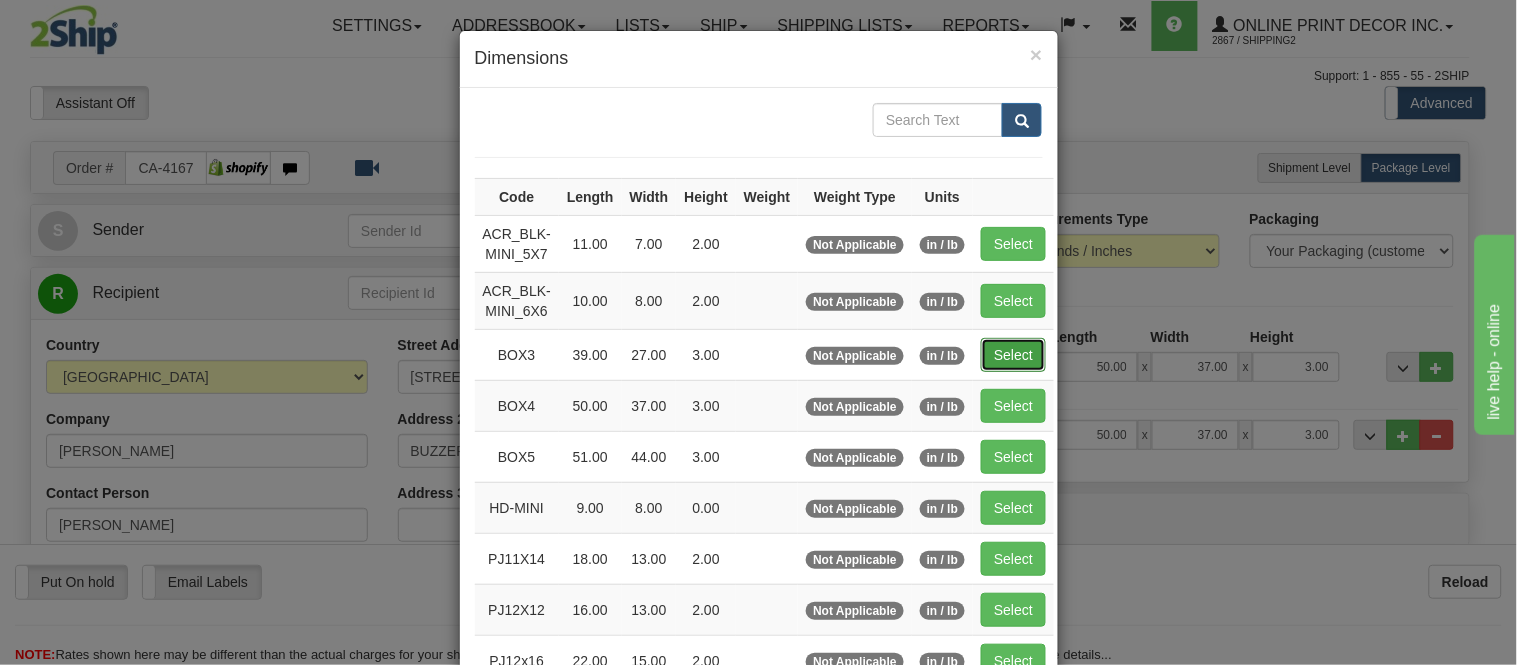 click on "Select" at bounding box center (1013, 355) 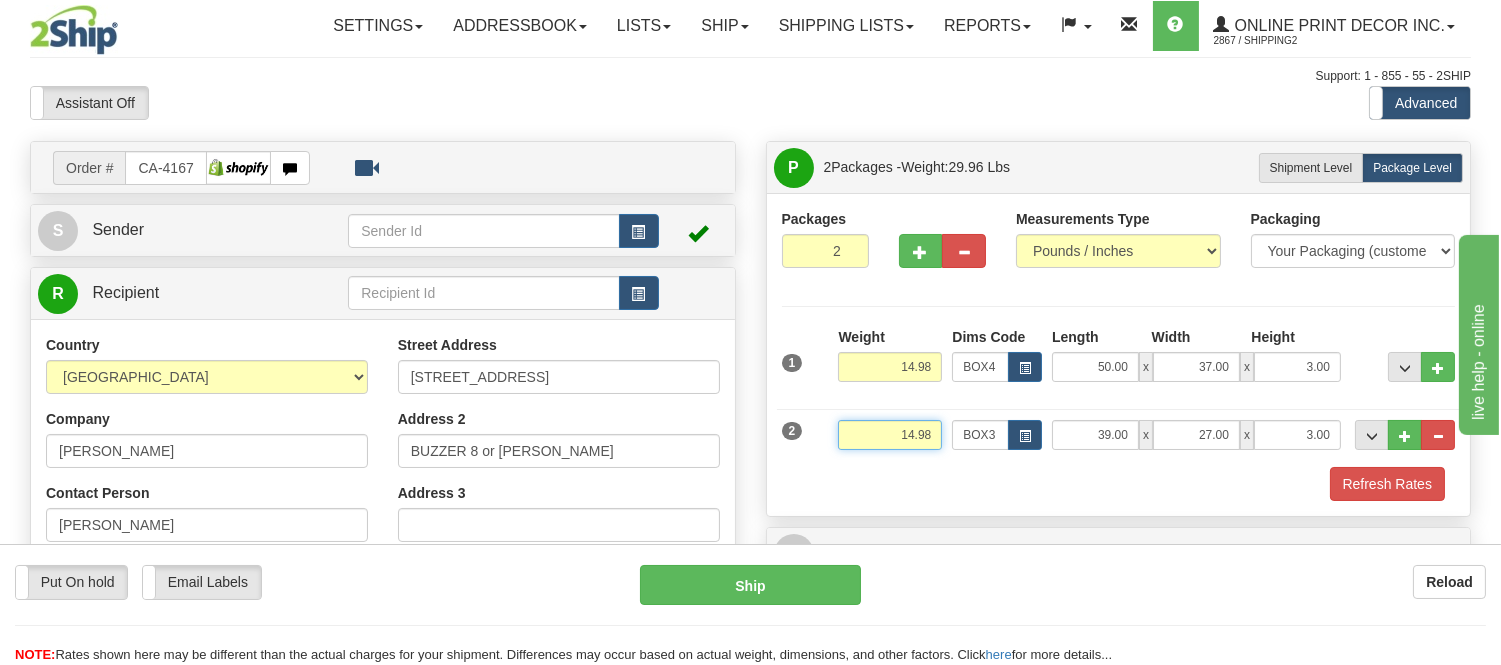 drag, startPoint x: 935, startPoint y: 434, endPoint x: 846, endPoint y: 441, distance: 89.27486 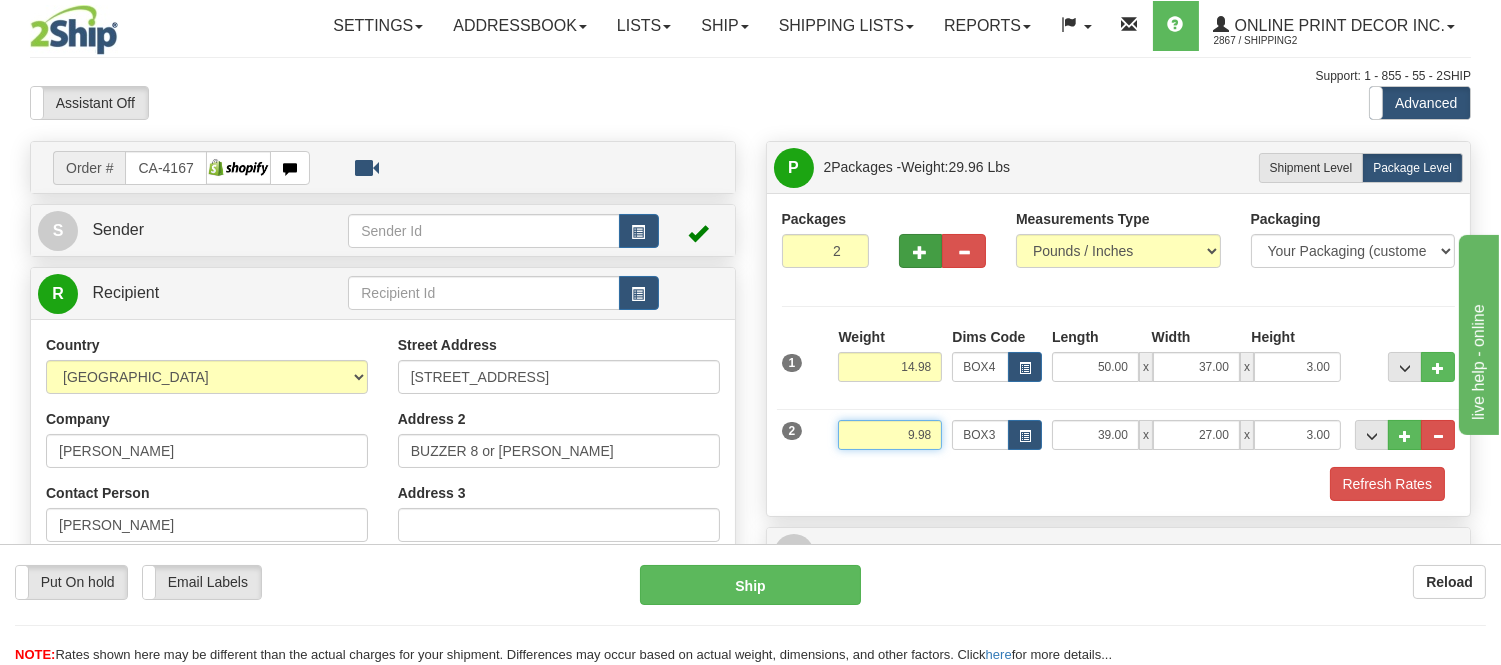 type on "9.98" 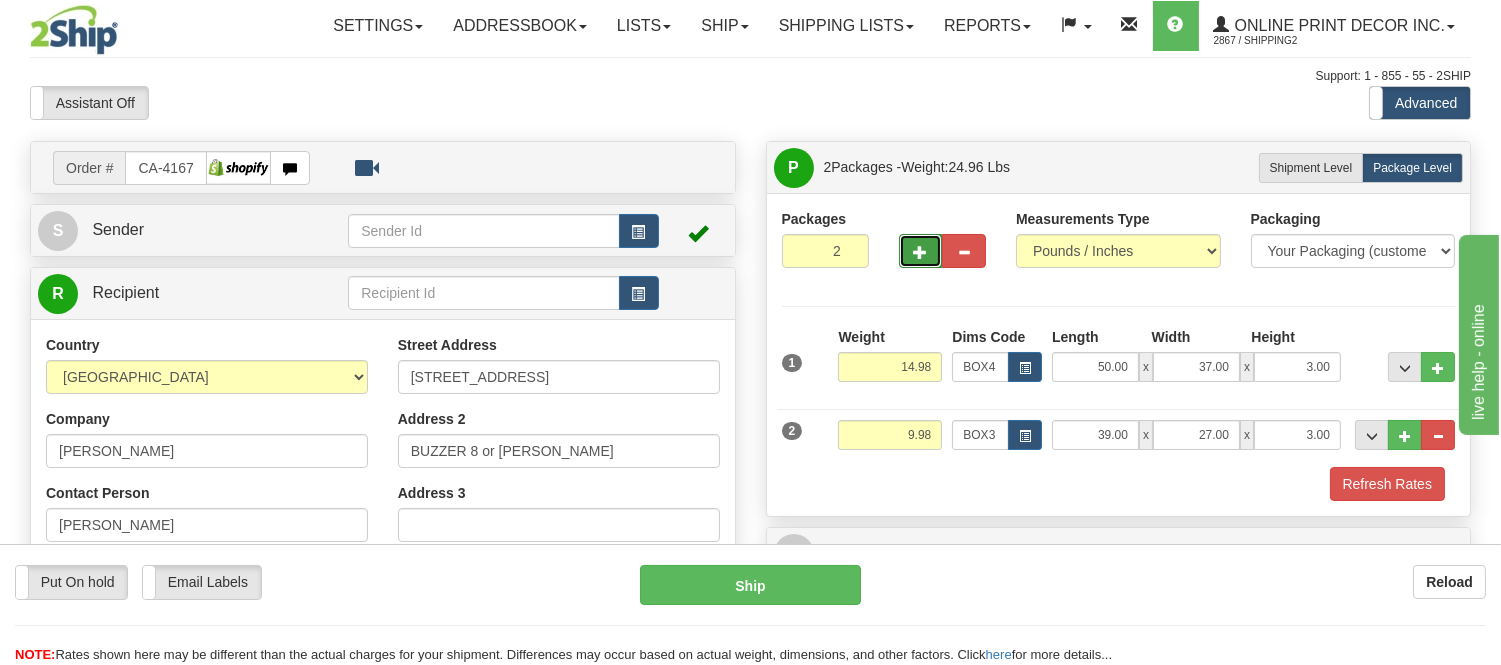 click at bounding box center [921, 251] 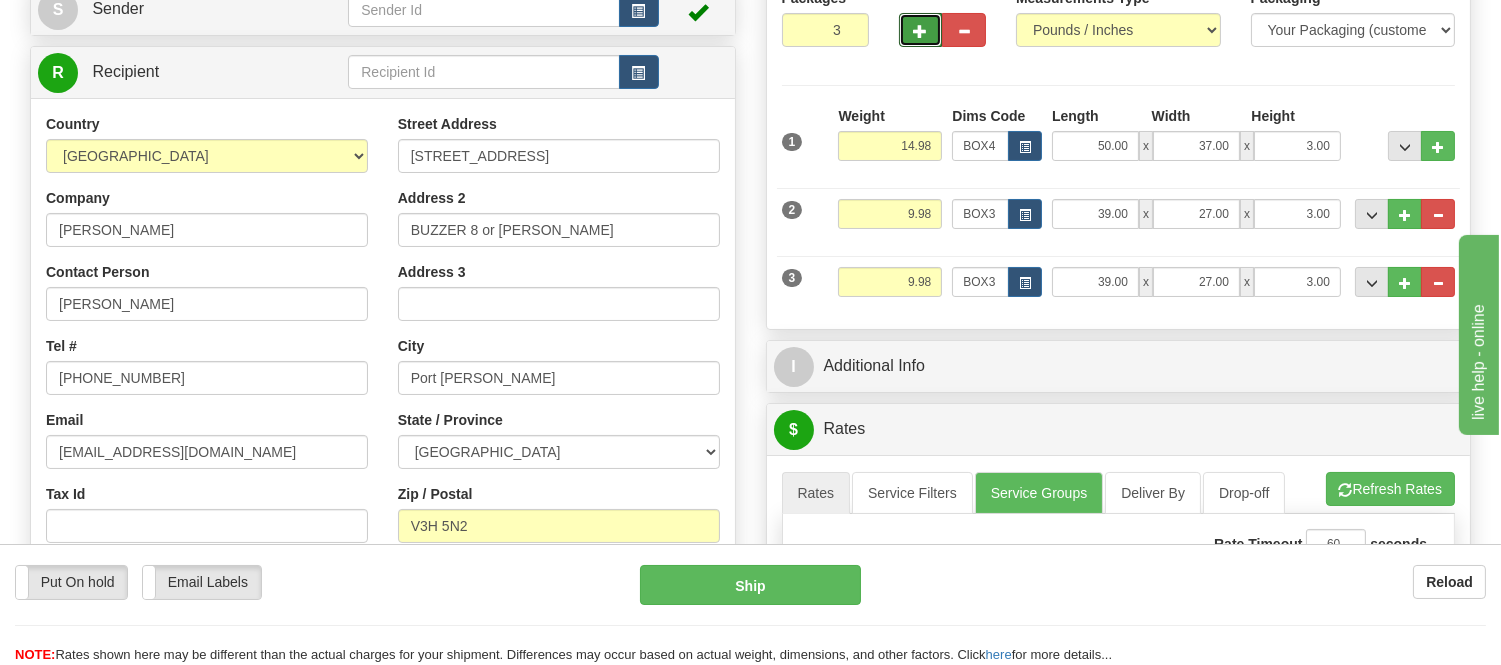scroll, scrollTop: 222, scrollLeft: 0, axis: vertical 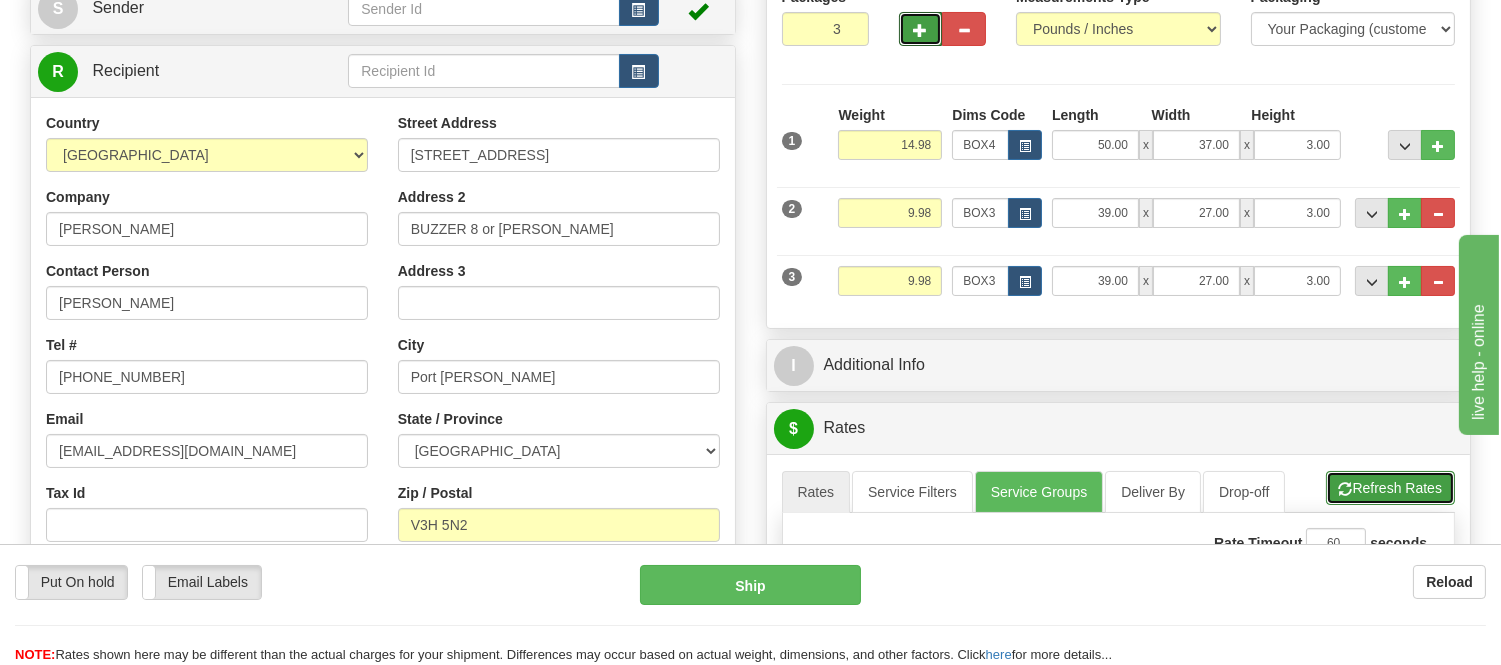 click on "Refresh Rates" at bounding box center [1390, 488] 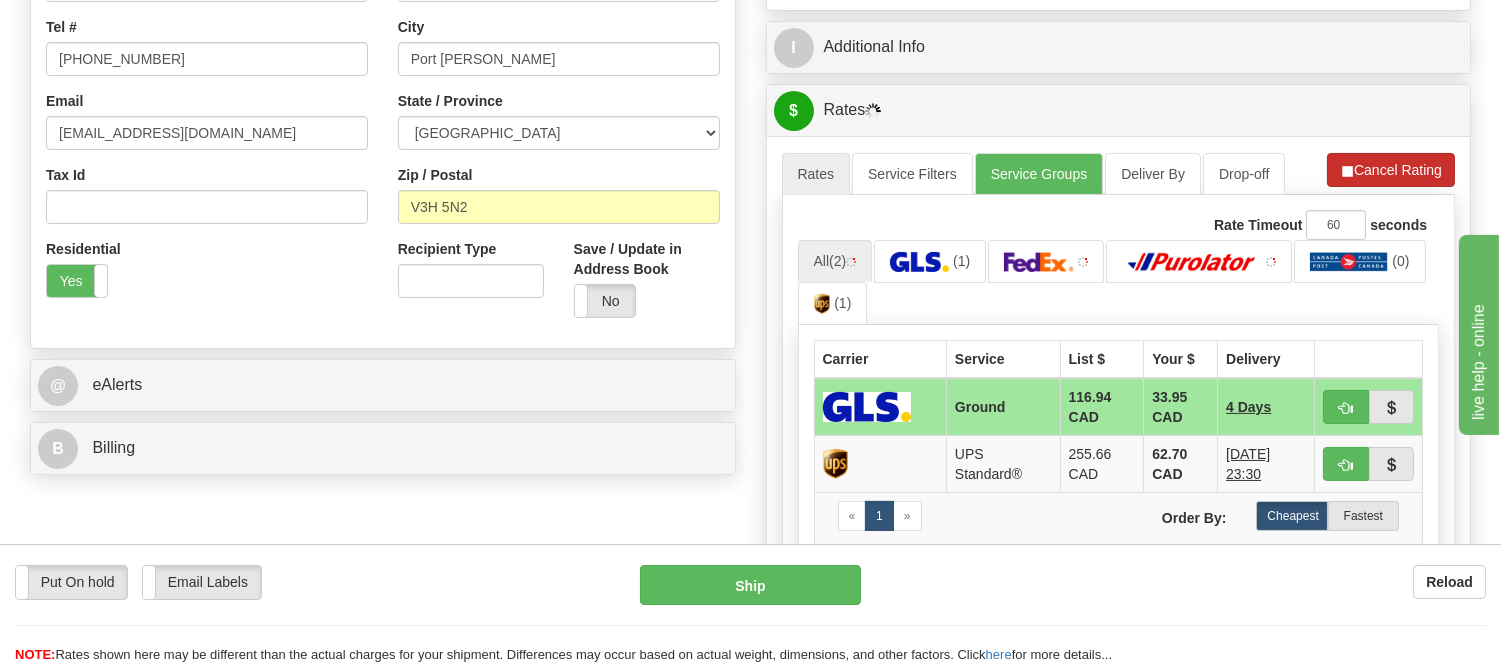 scroll, scrollTop: 555, scrollLeft: 0, axis: vertical 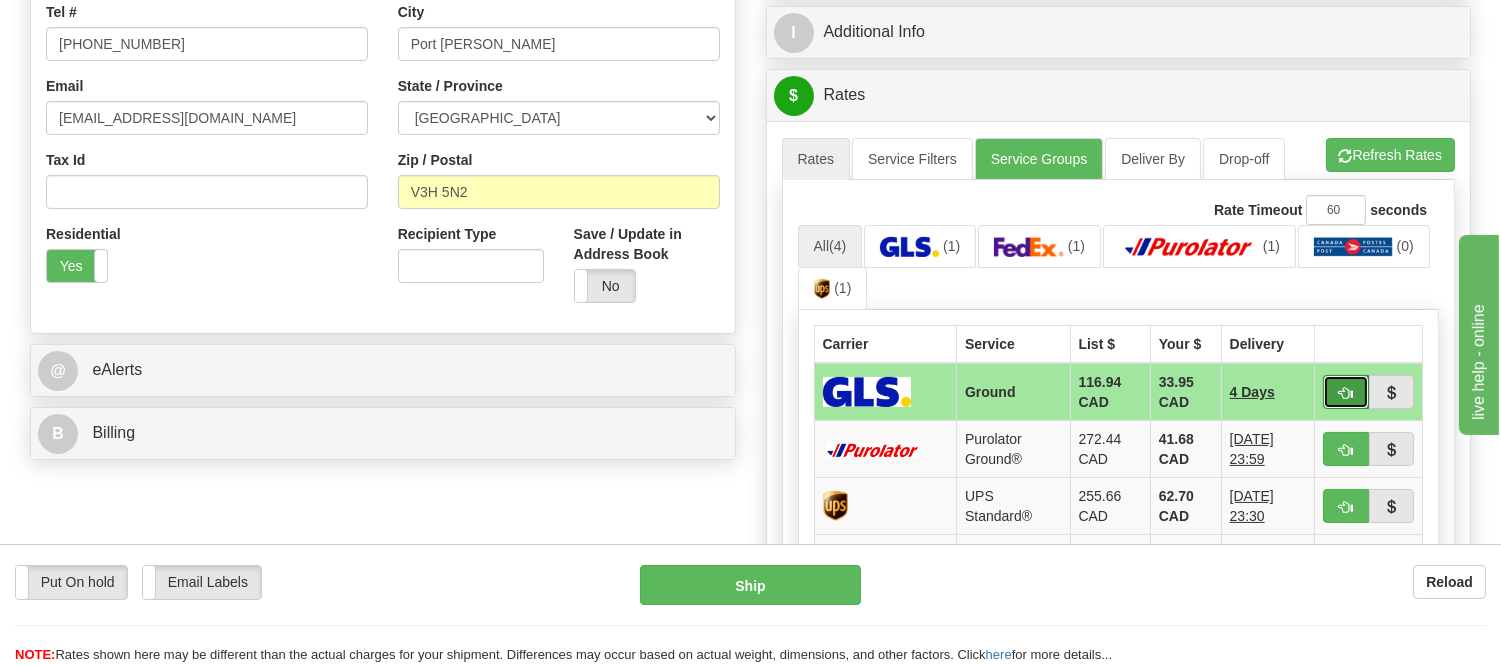 click at bounding box center (1346, 392) 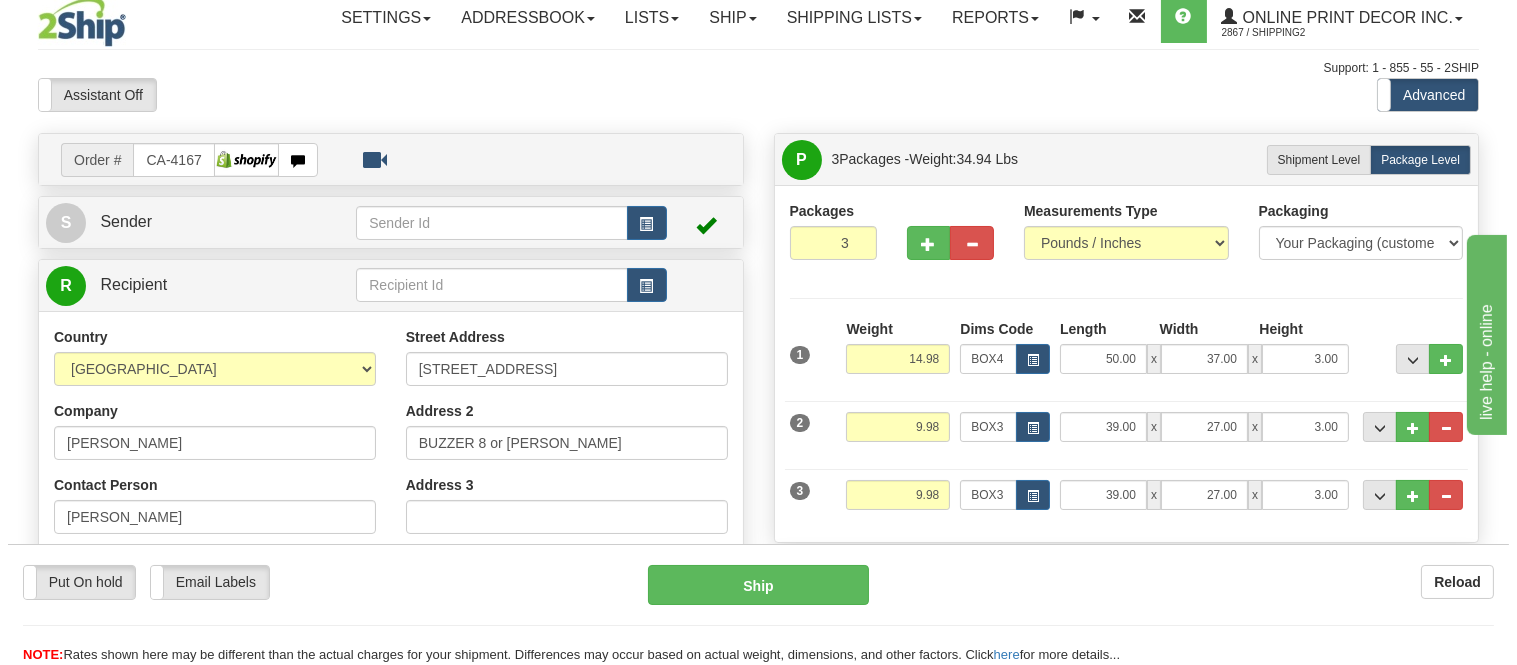 scroll, scrollTop: 0, scrollLeft: 0, axis: both 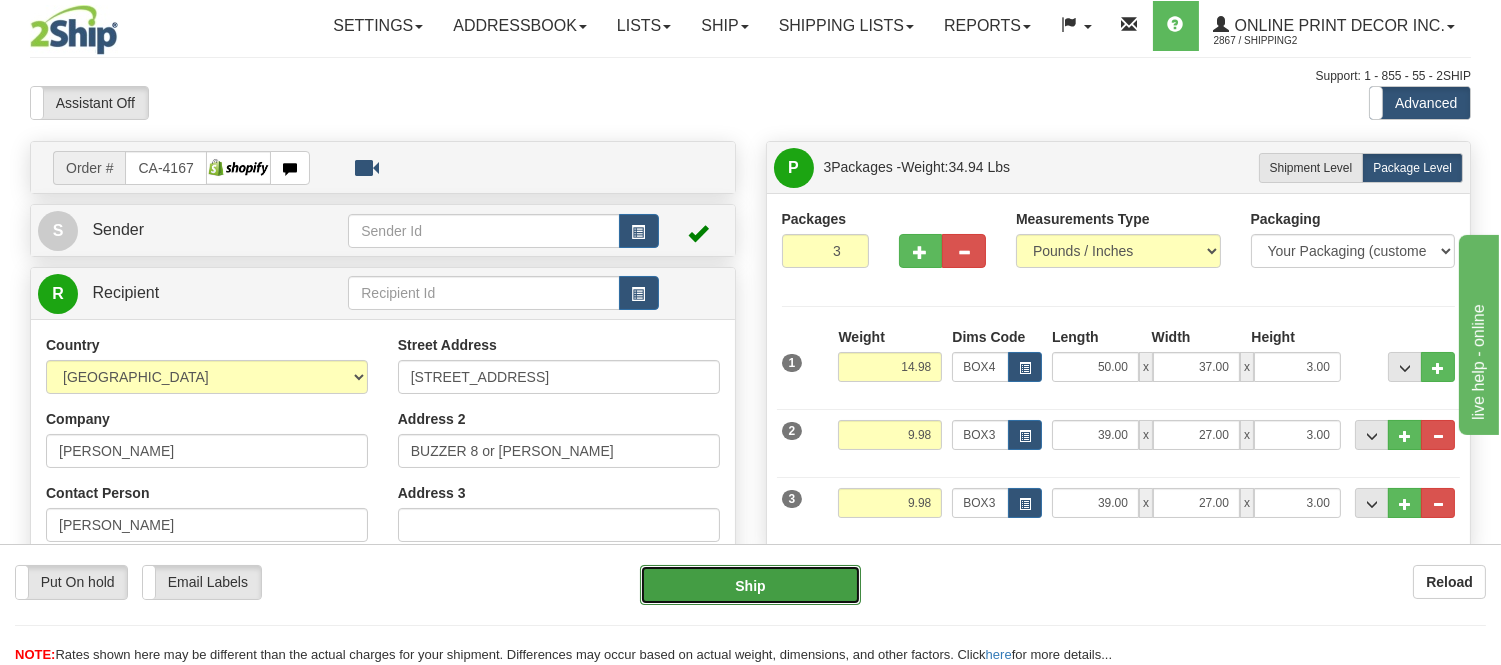 click on "Ship" at bounding box center (750, 585) 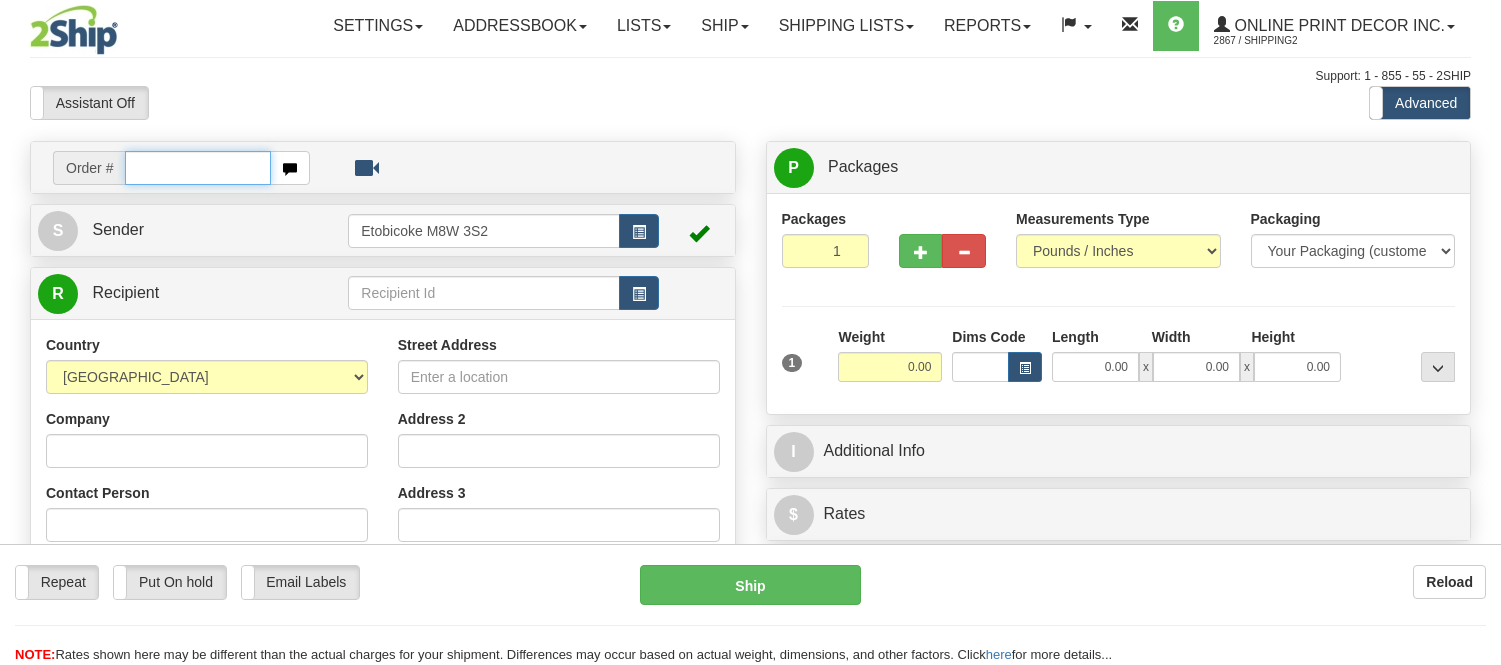 scroll, scrollTop: 0, scrollLeft: 0, axis: both 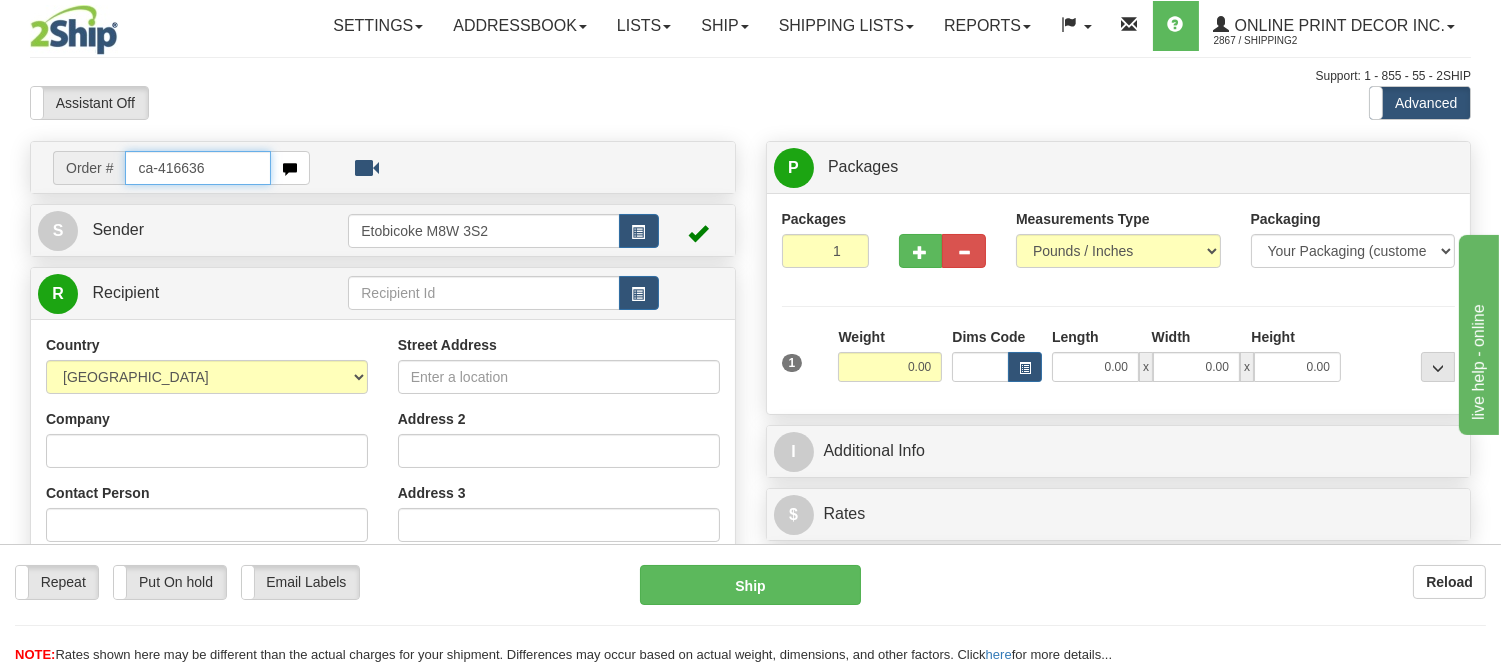 type on "ca-416636" 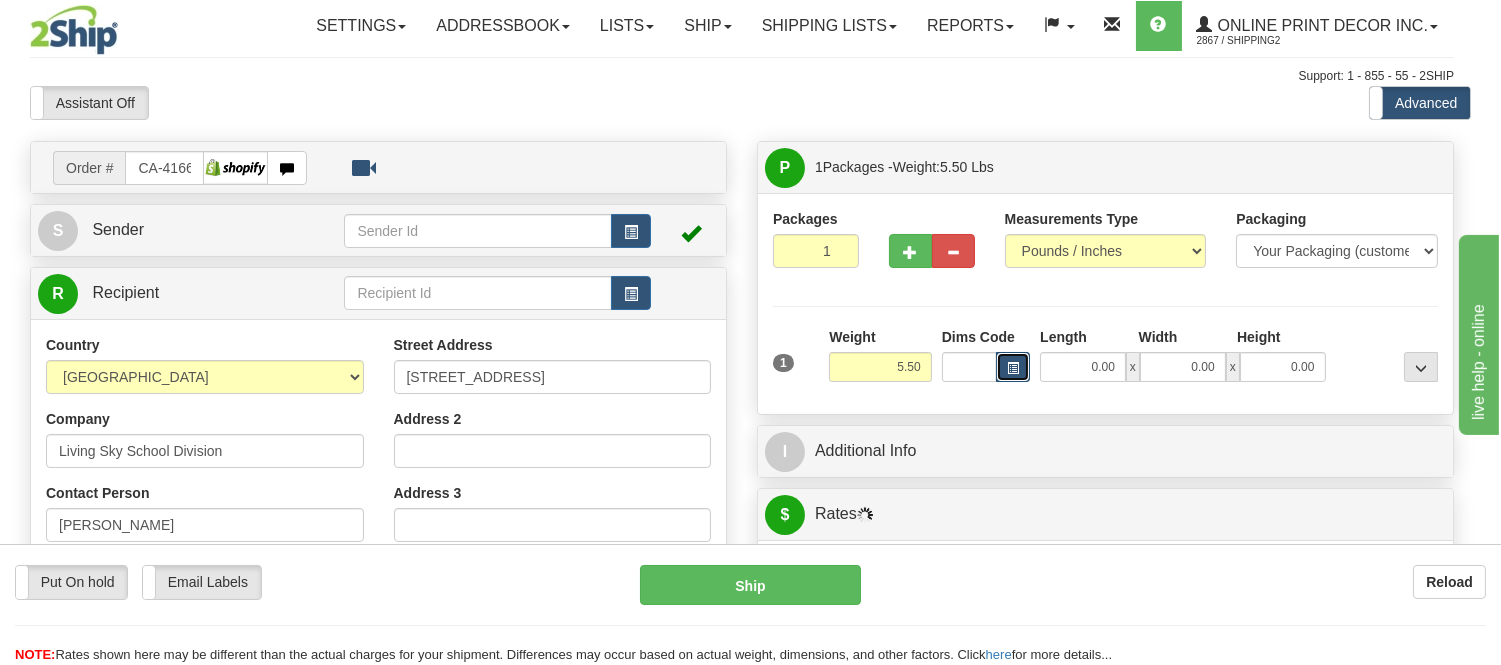 click at bounding box center (1013, 368) 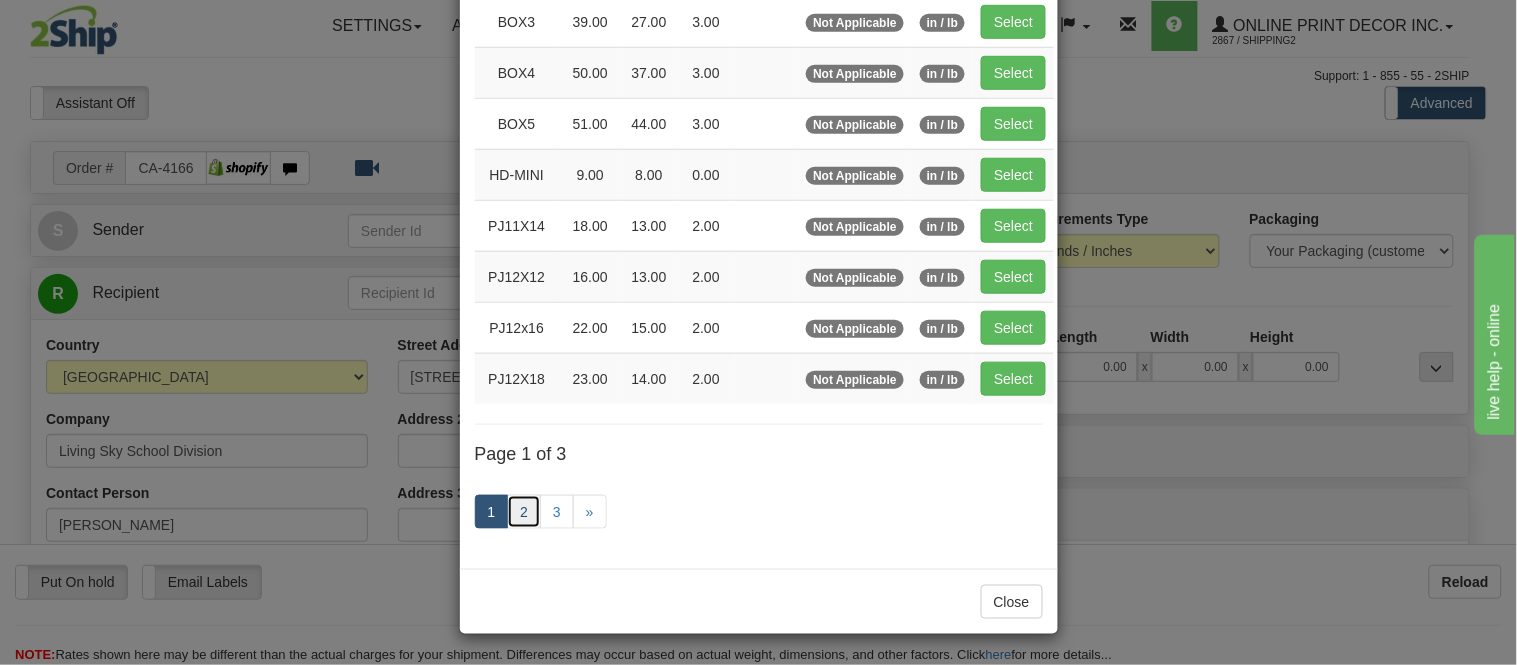 click on "2" at bounding box center (524, 512) 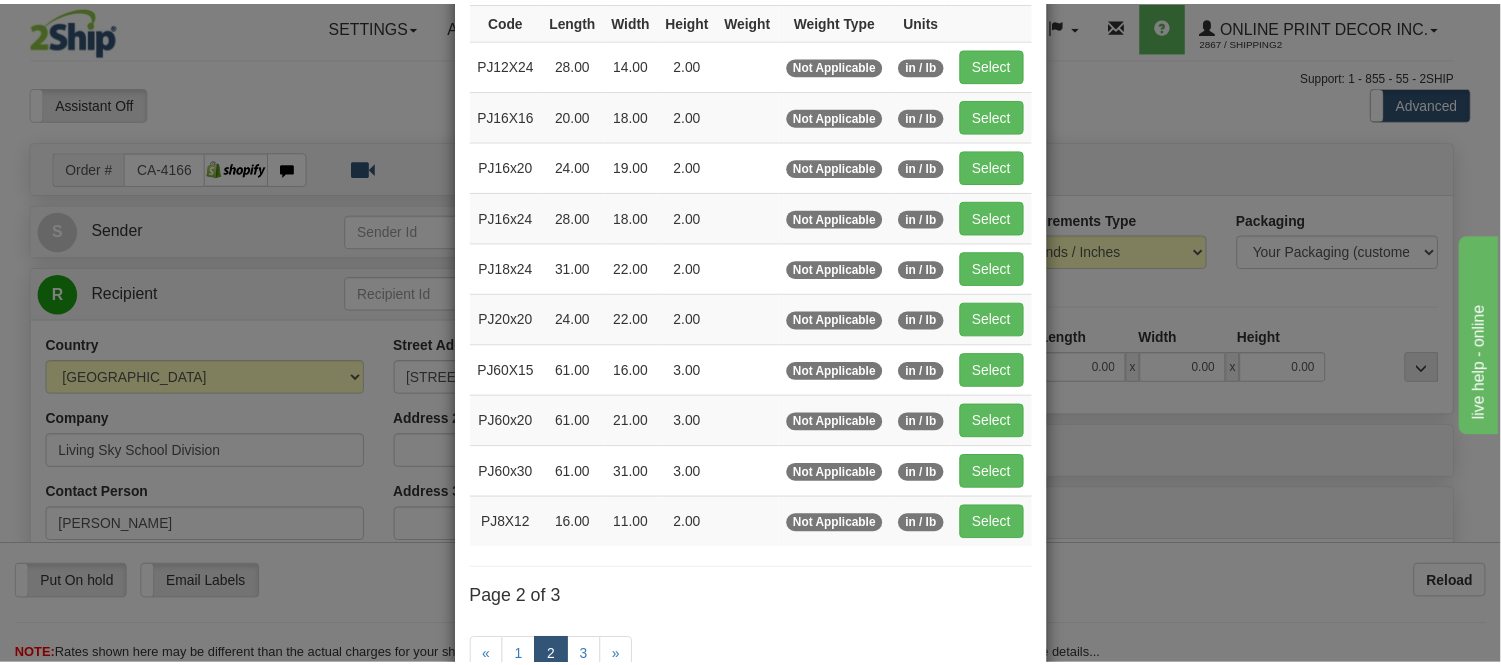 scroll, scrollTop: 214, scrollLeft: 0, axis: vertical 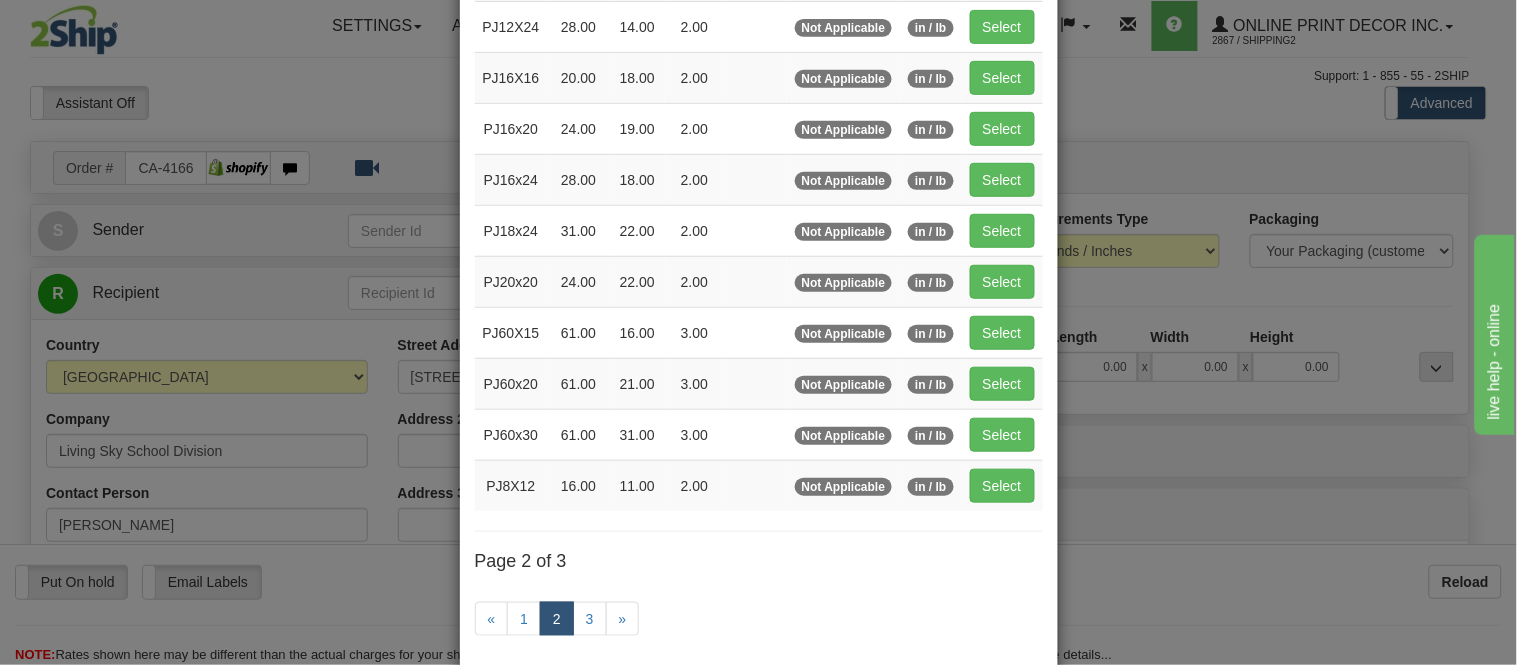 click on "Select" at bounding box center [1002, 230] 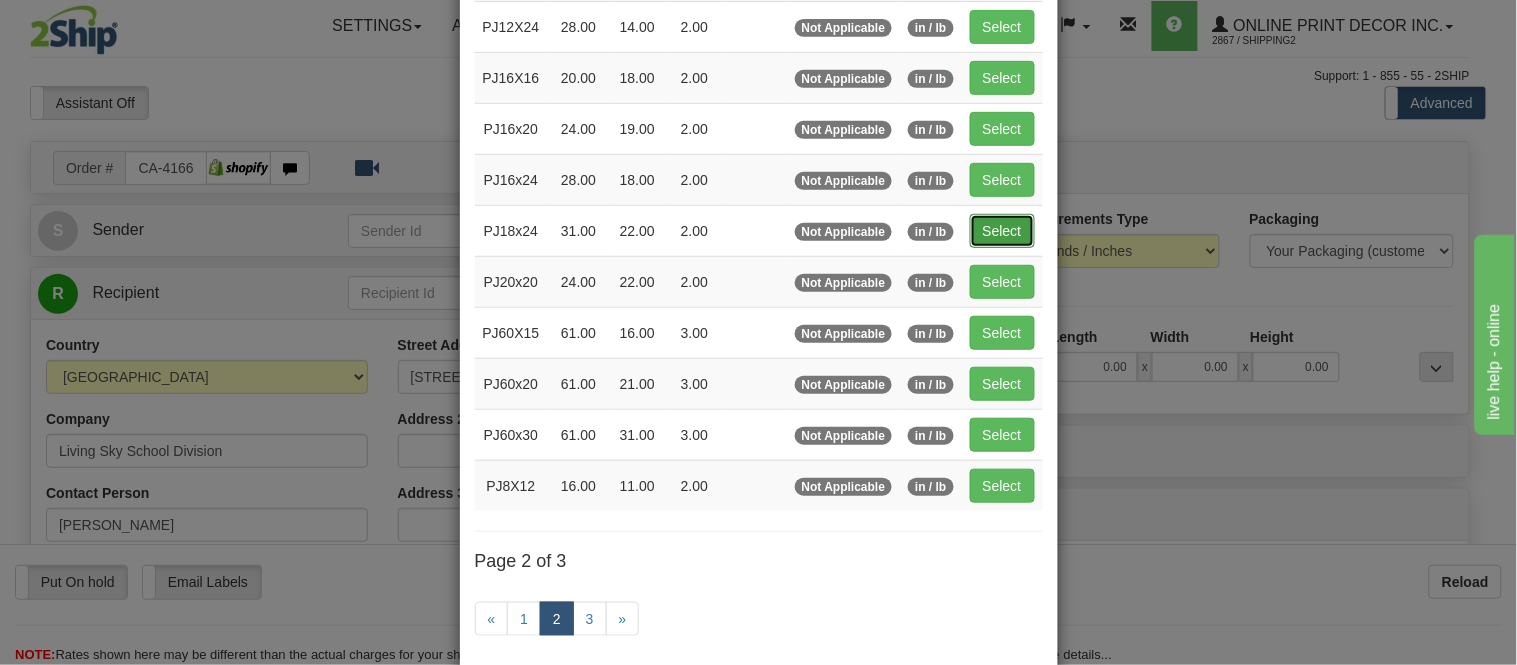 click on "Select" at bounding box center (1002, 231) 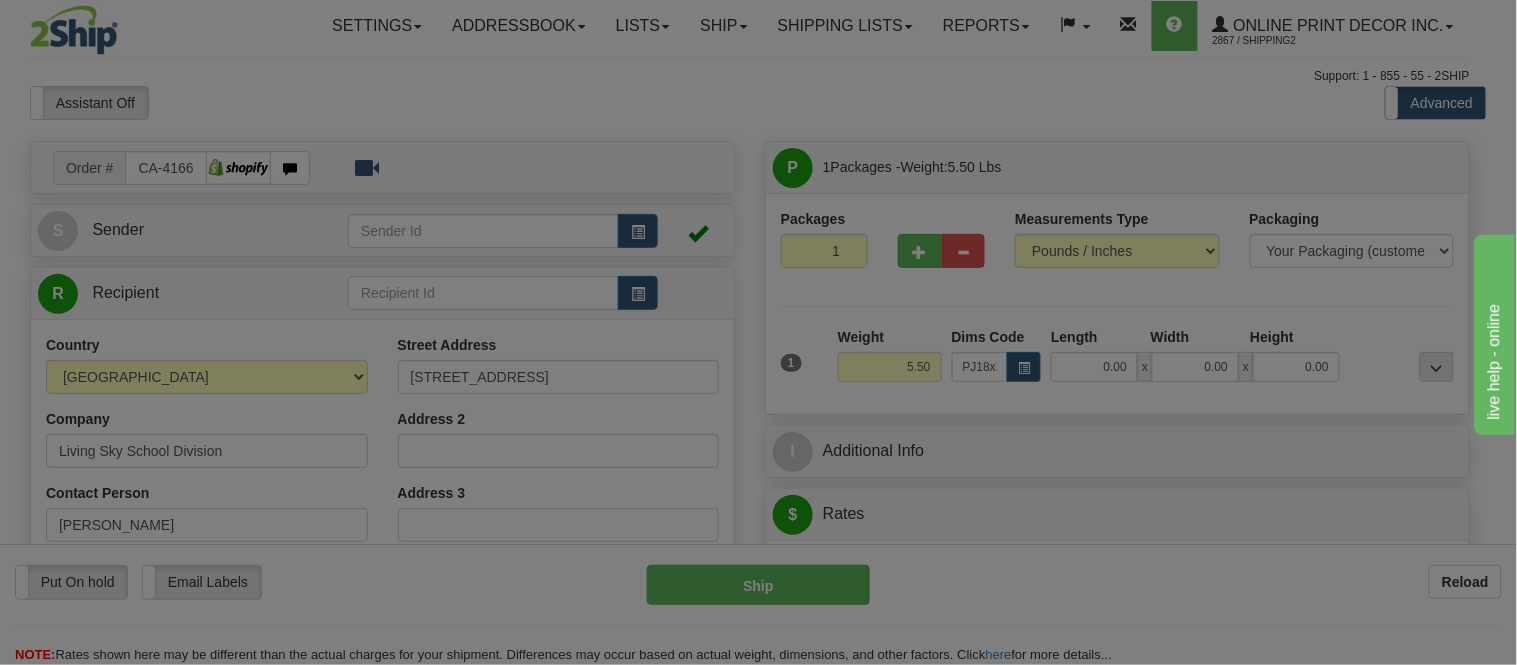 type on "31.00" 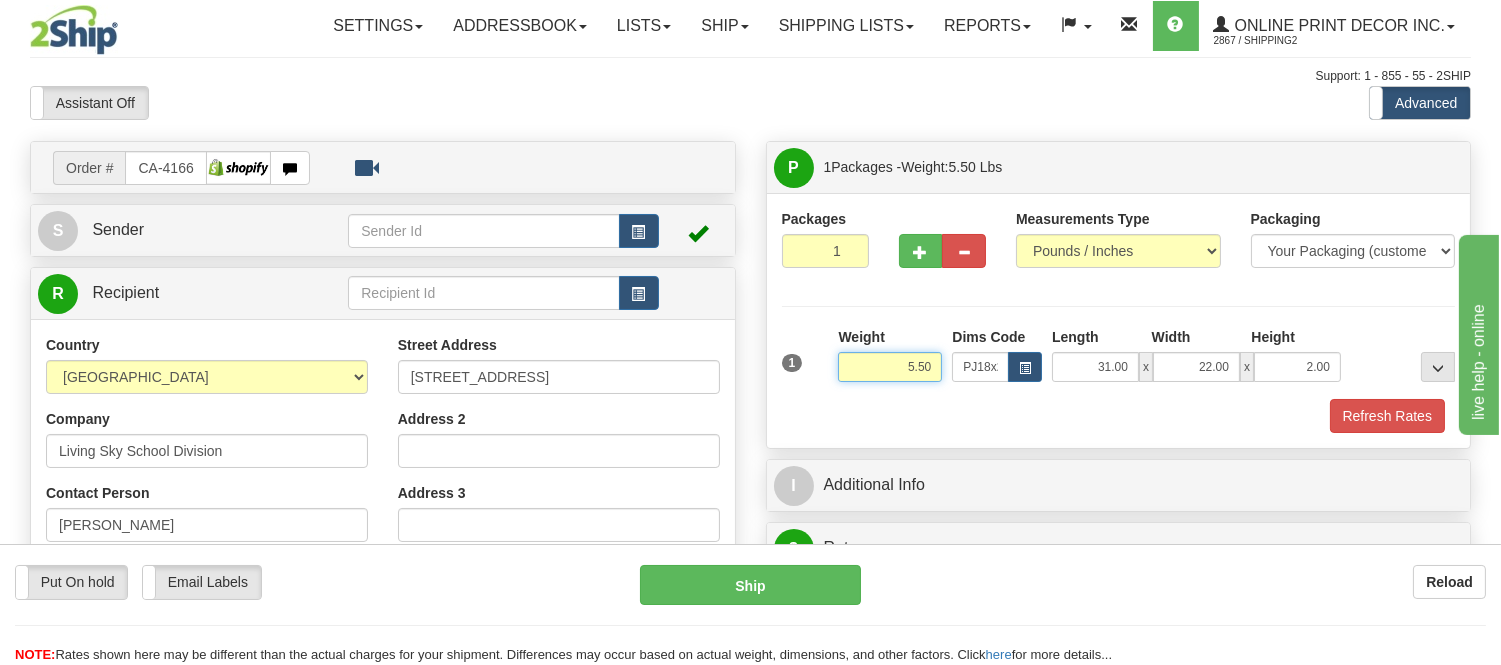 drag, startPoint x: 935, startPoint y: 368, endPoint x: 763, endPoint y: 348, distance: 173.15889 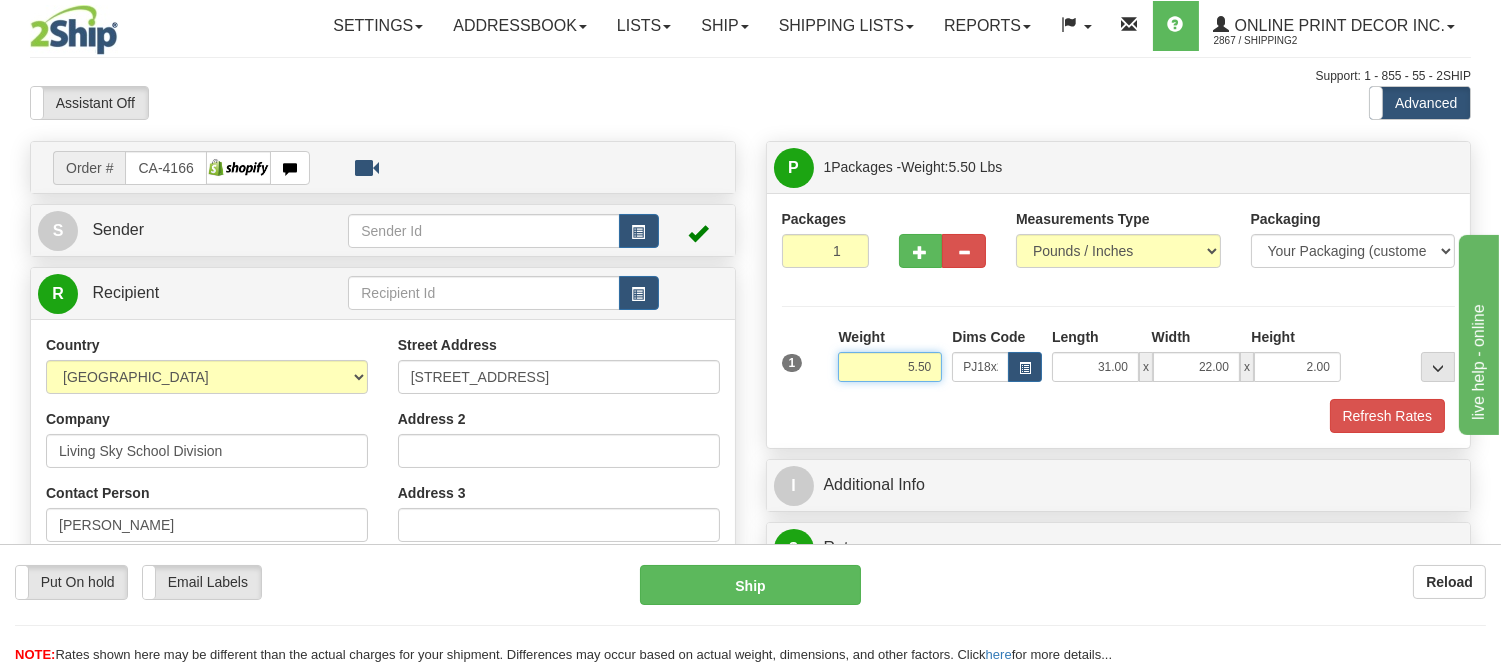 type on "3" 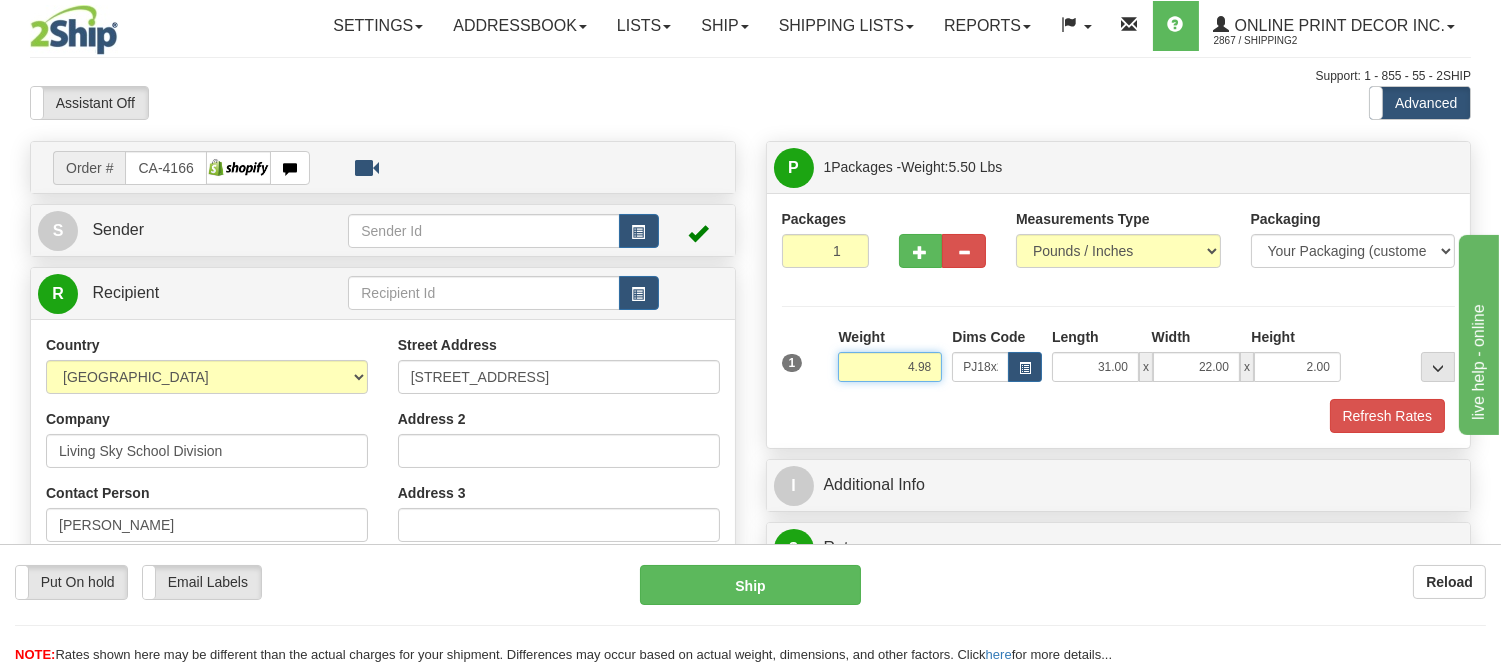 click on "4.98" at bounding box center [890, 367] 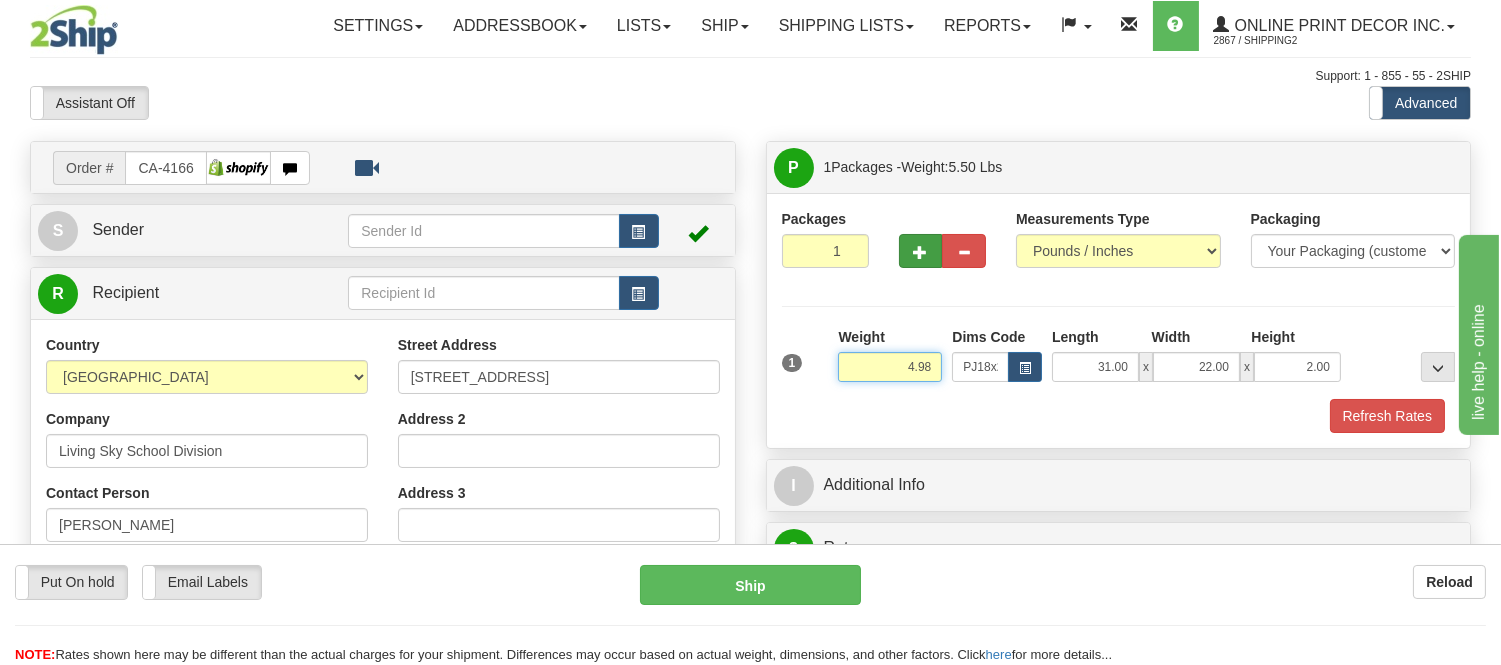 type on "4.98" 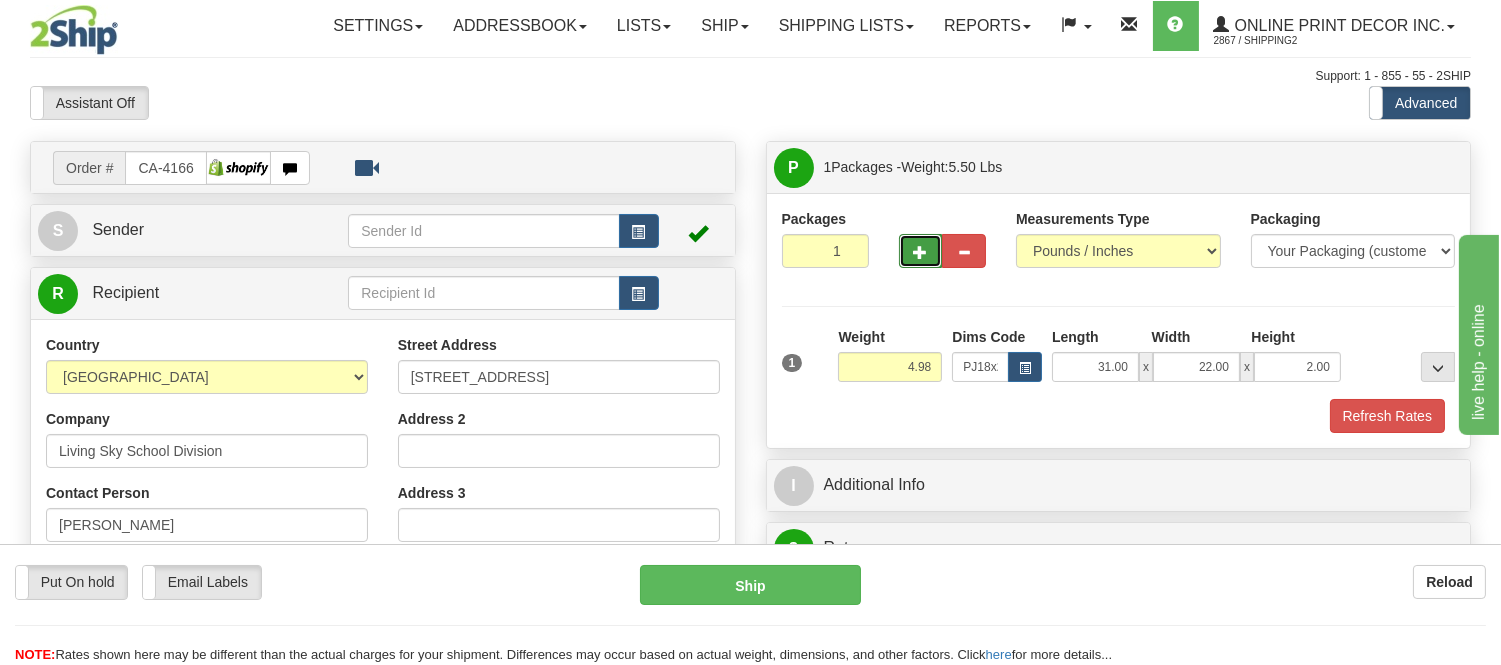 click at bounding box center [921, 252] 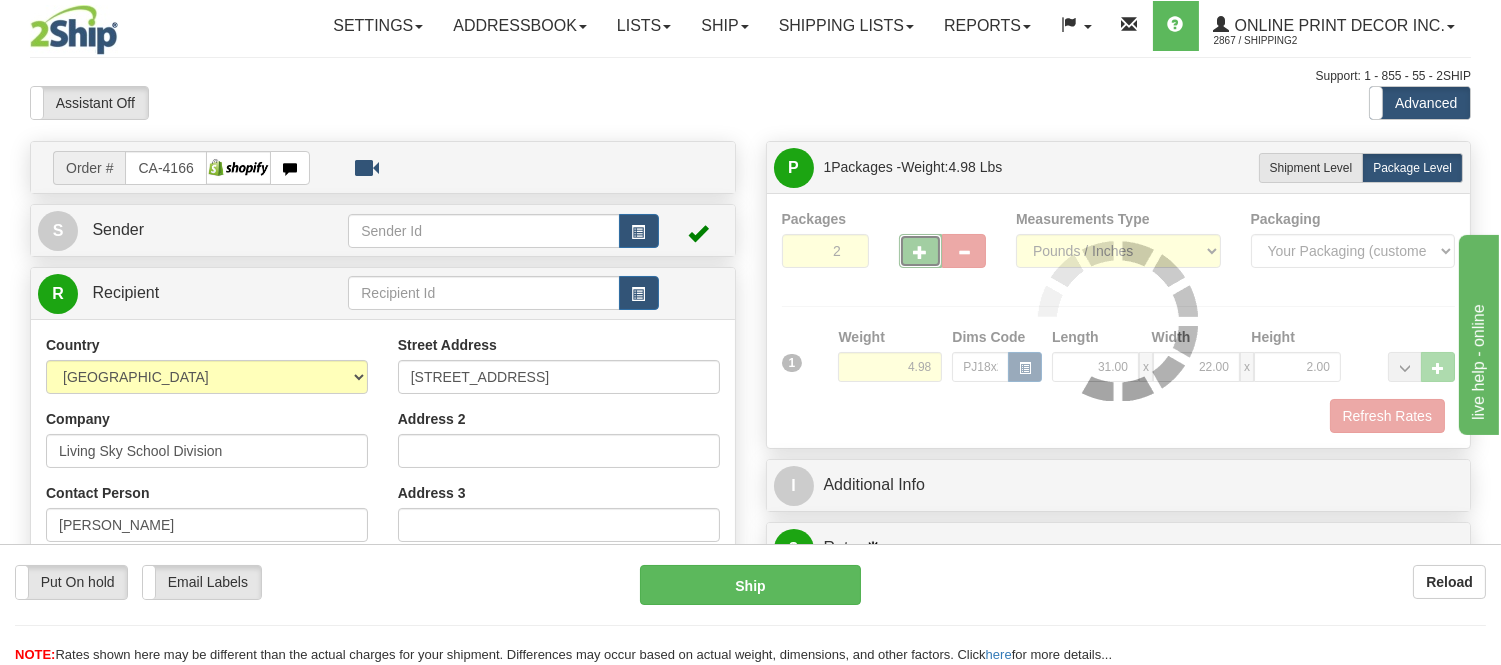 click at bounding box center [921, 252] 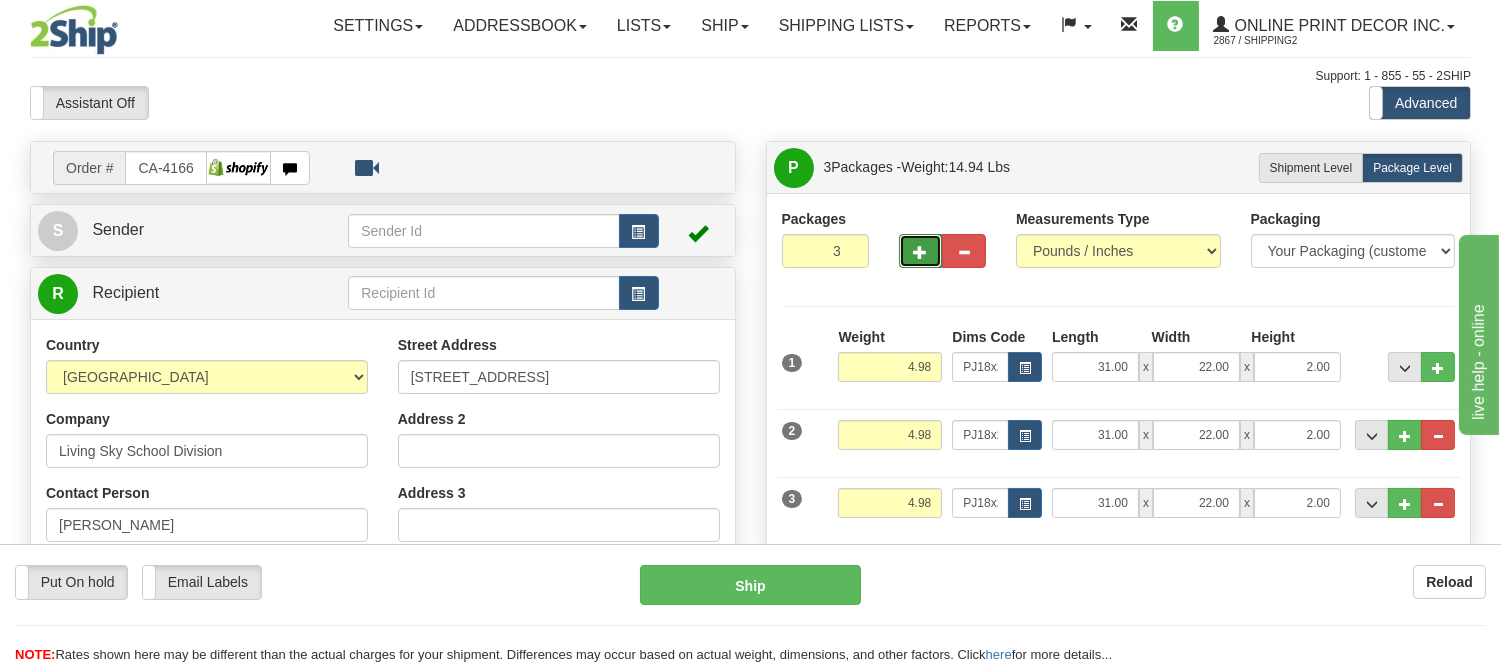 click at bounding box center (921, 251) 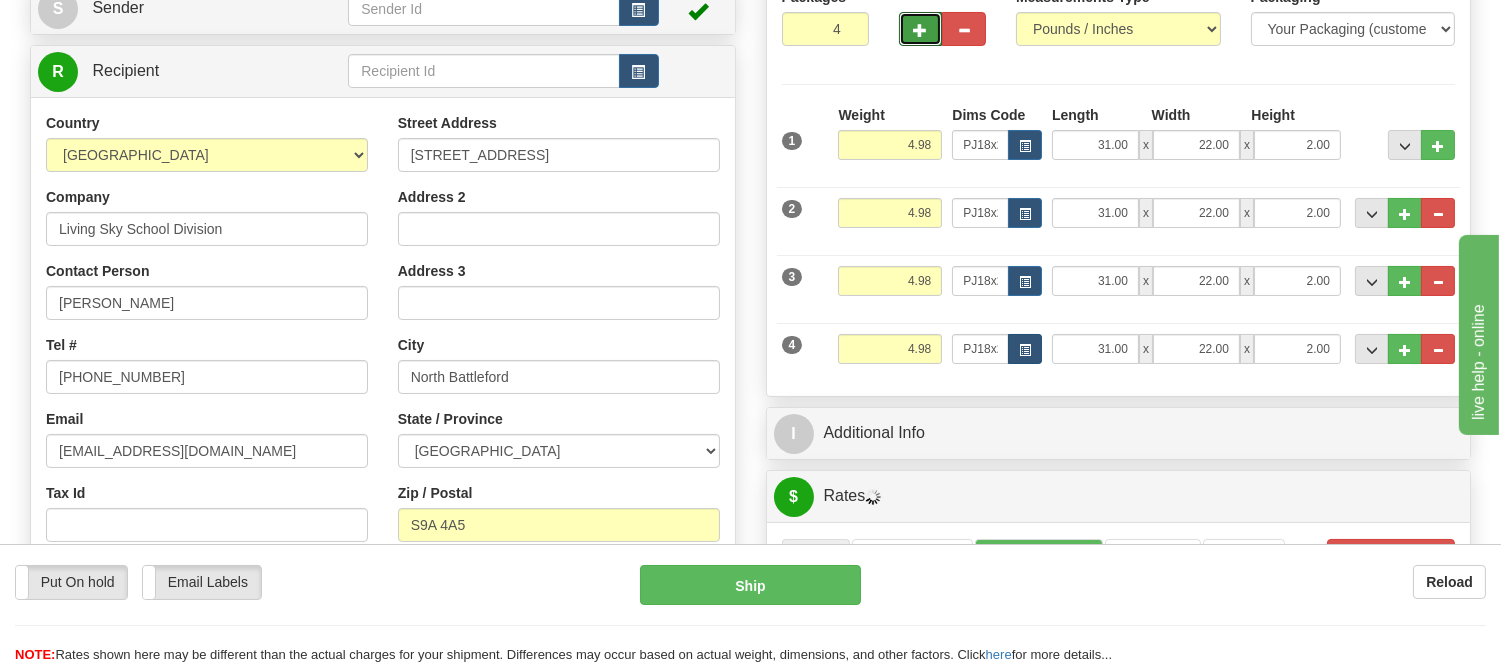 scroll, scrollTop: 444, scrollLeft: 0, axis: vertical 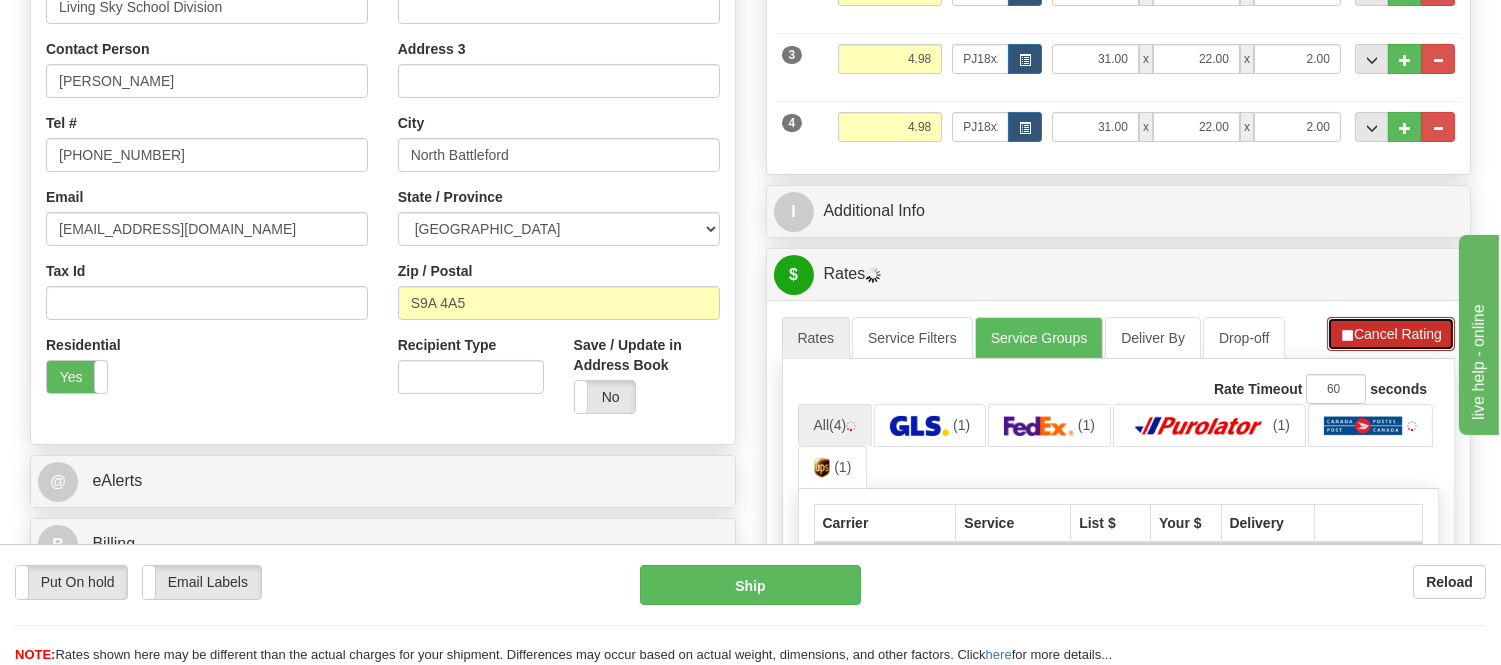 click on "Cancel Rating" at bounding box center [1391, 334] 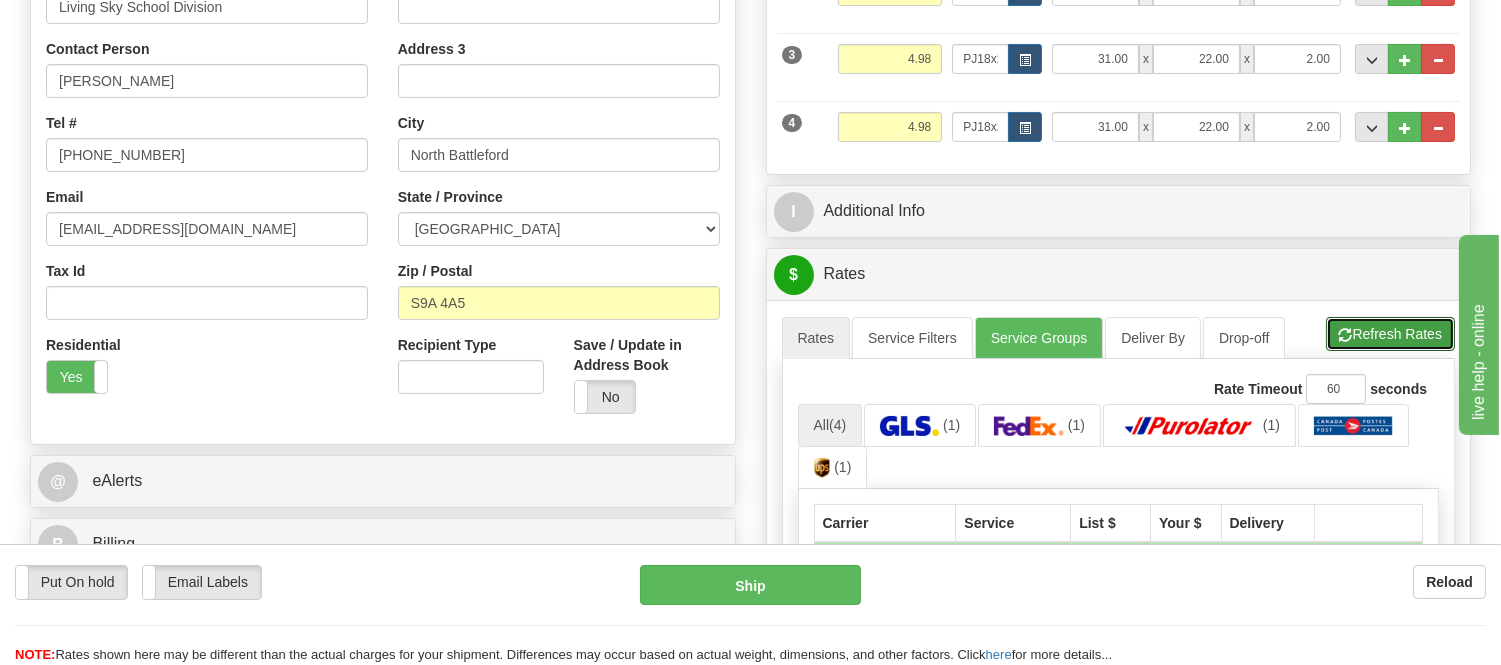 click on "Refresh Rates" at bounding box center (1390, 334) 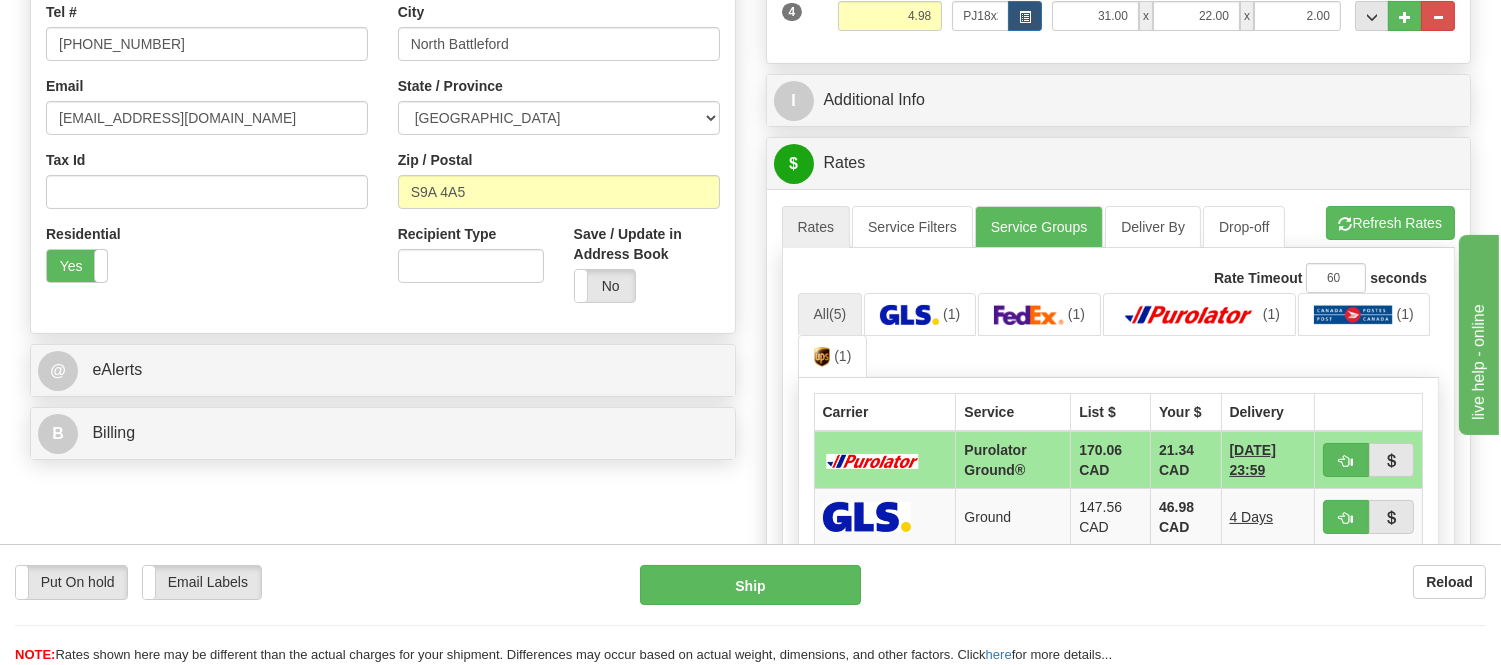 scroll, scrollTop: 777, scrollLeft: 0, axis: vertical 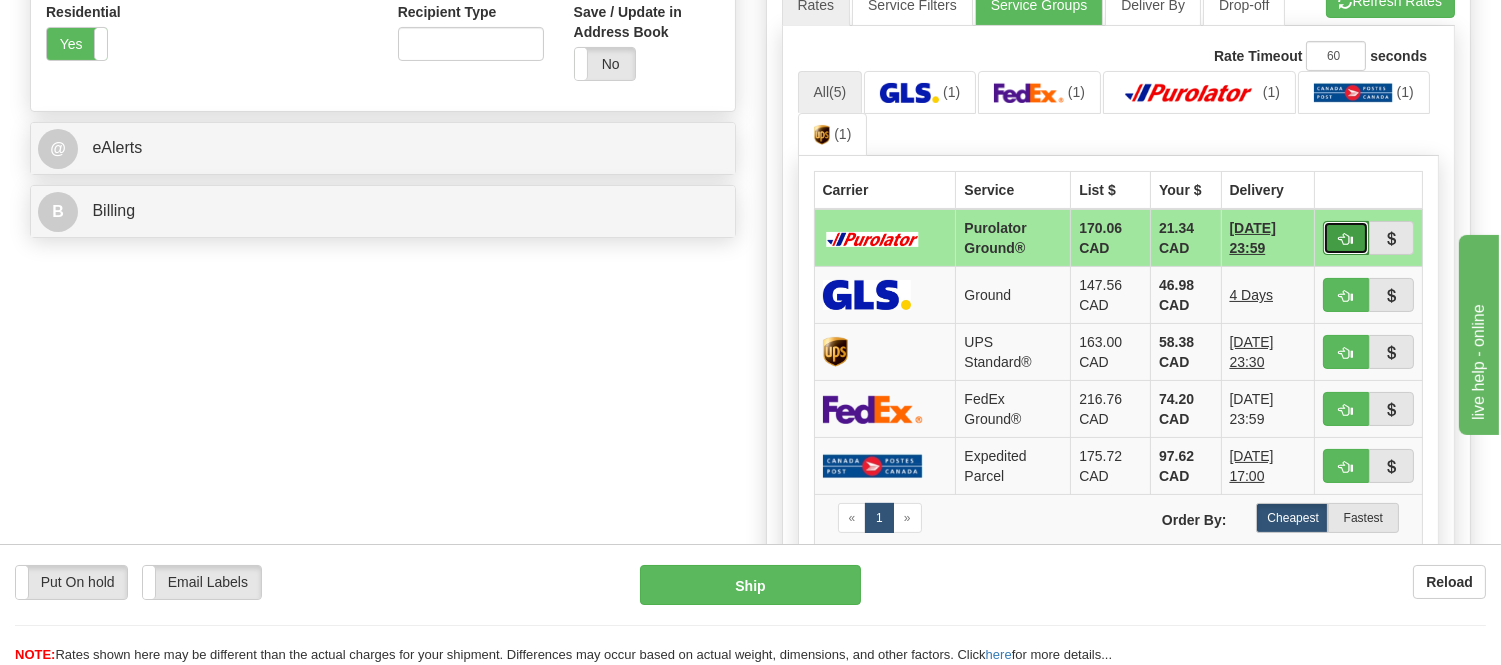 click at bounding box center [1346, 238] 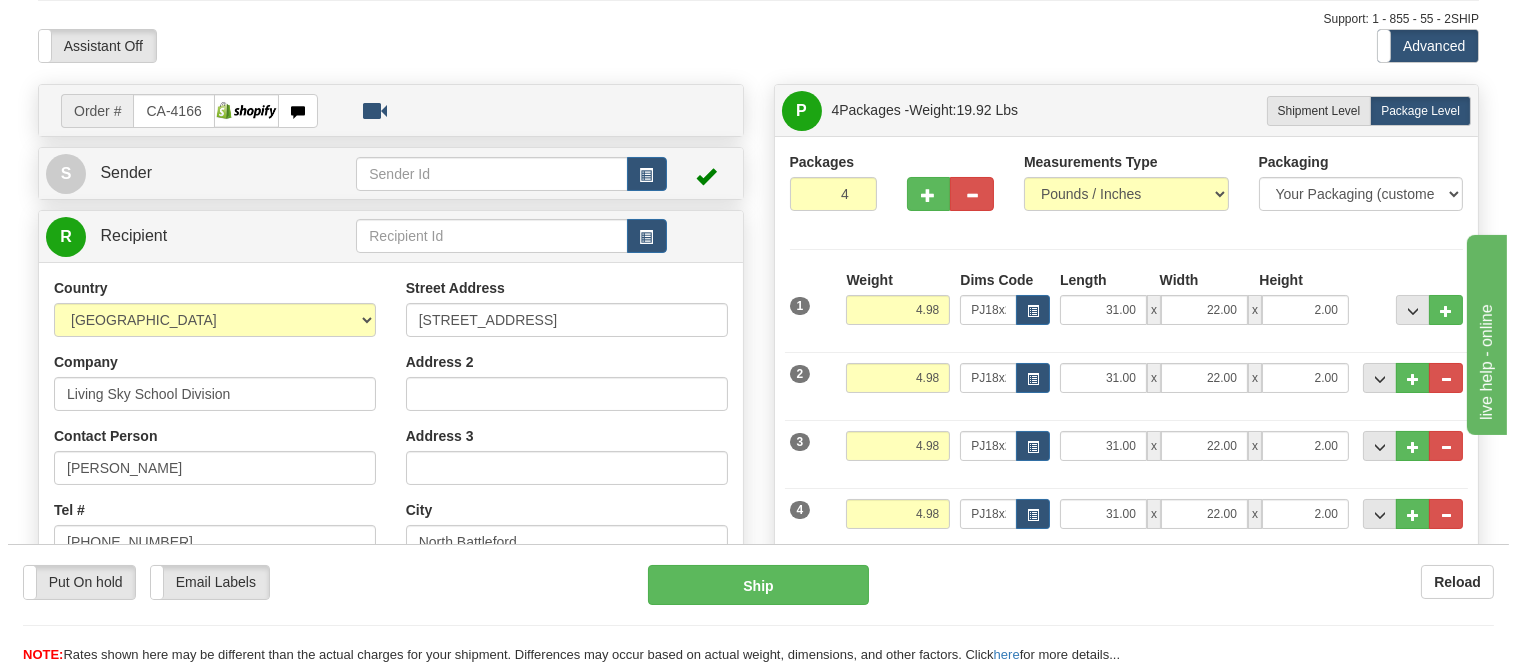 scroll, scrollTop: 0, scrollLeft: 0, axis: both 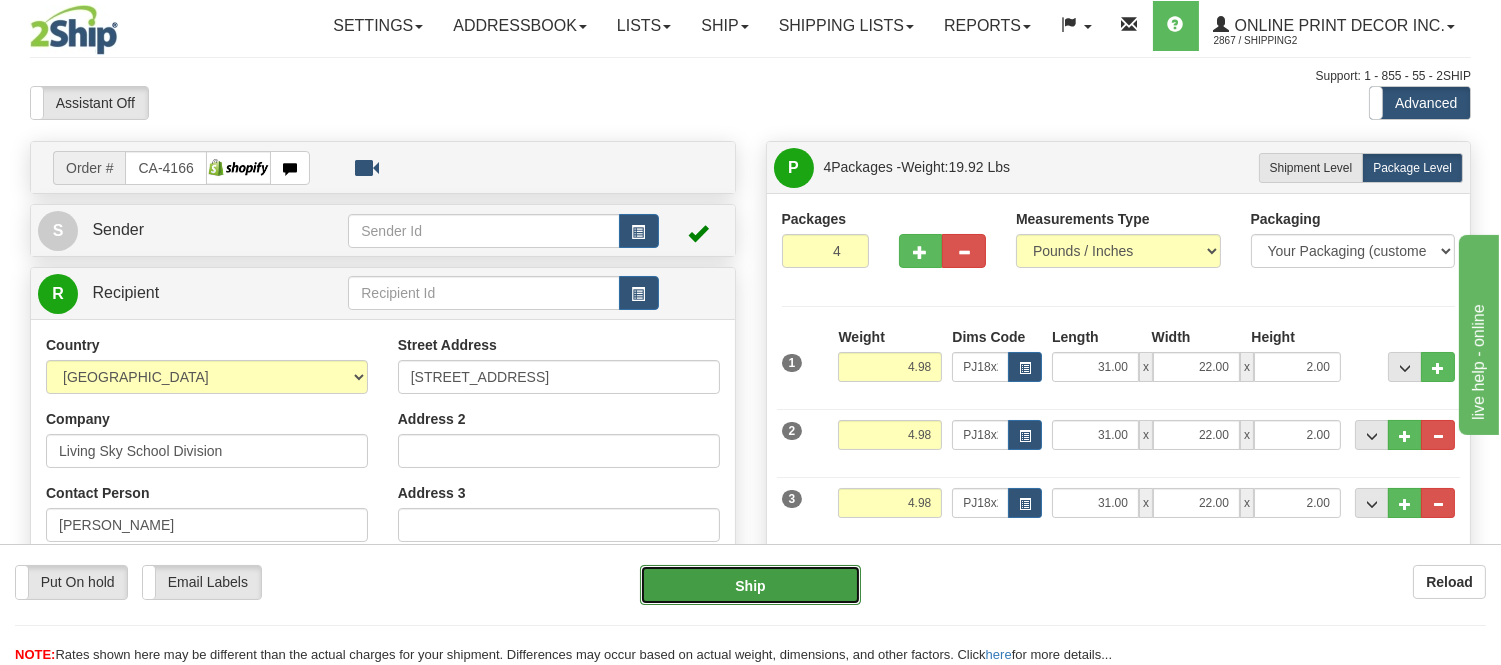 click on "Ship" at bounding box center (750, 585) 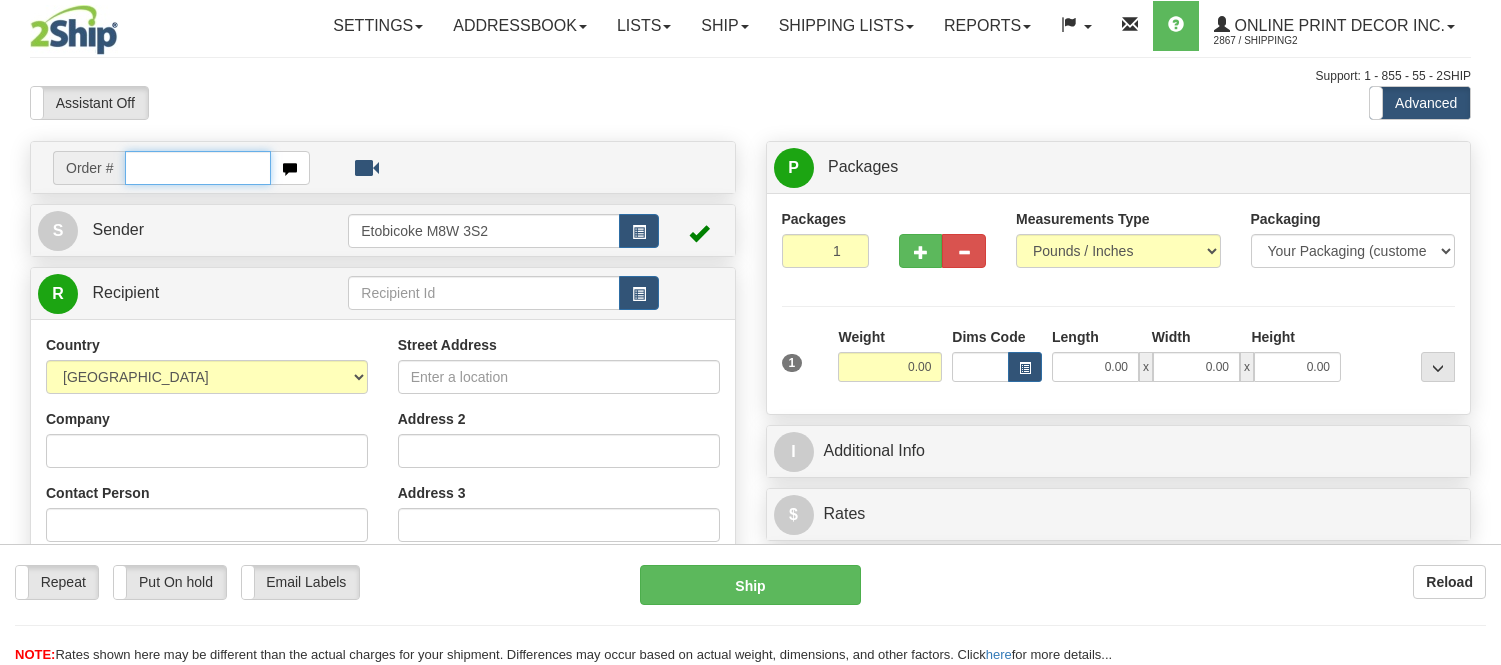 scroll, scrollTop: 0, scrollLeft: 0, axis: both 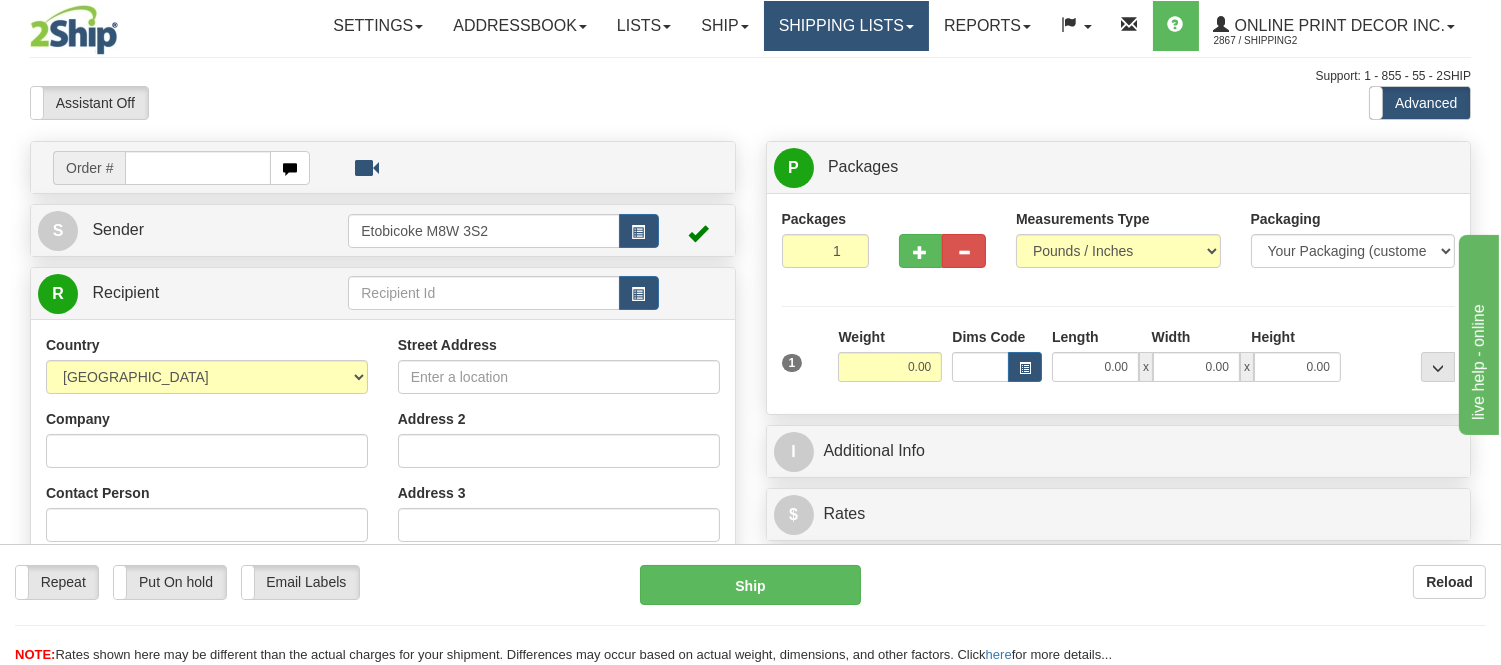 click on "Shipping lists" at bounding box center (846, 26) 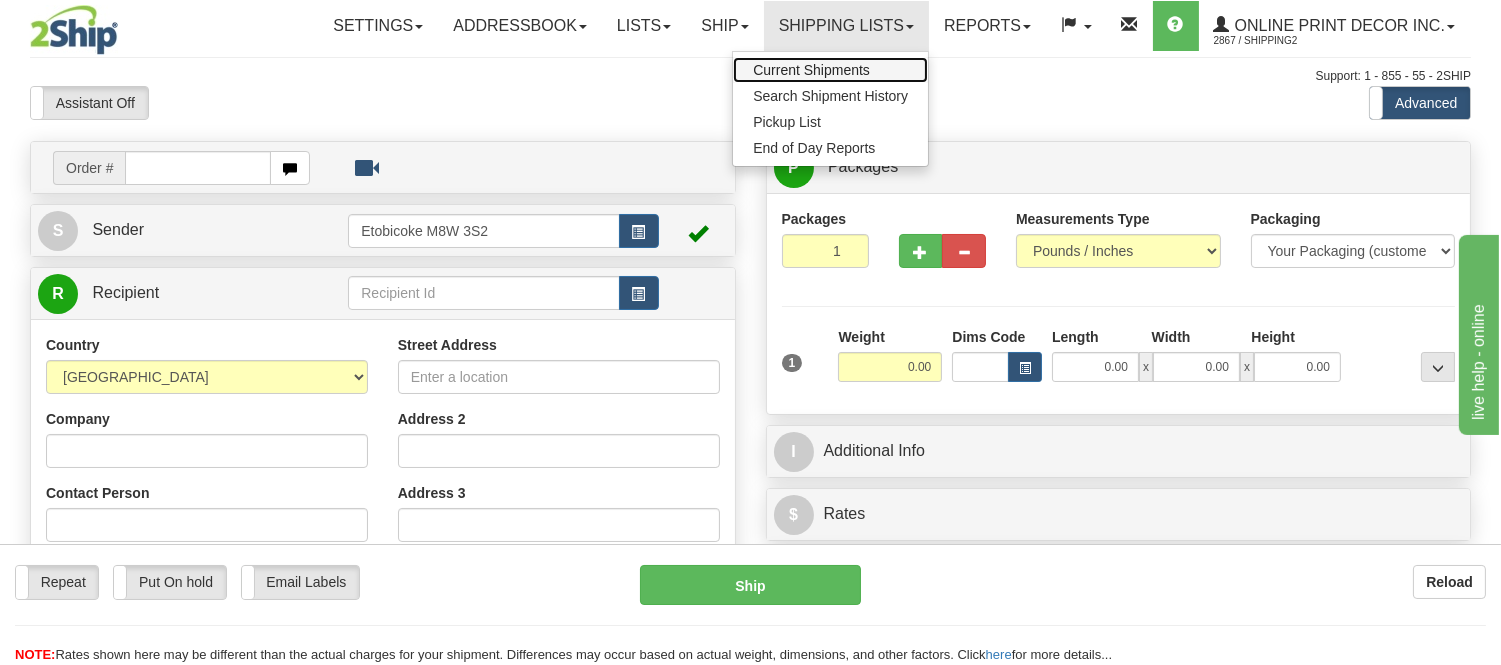 click on "Current Shipments" at bounding box center [811, 70] 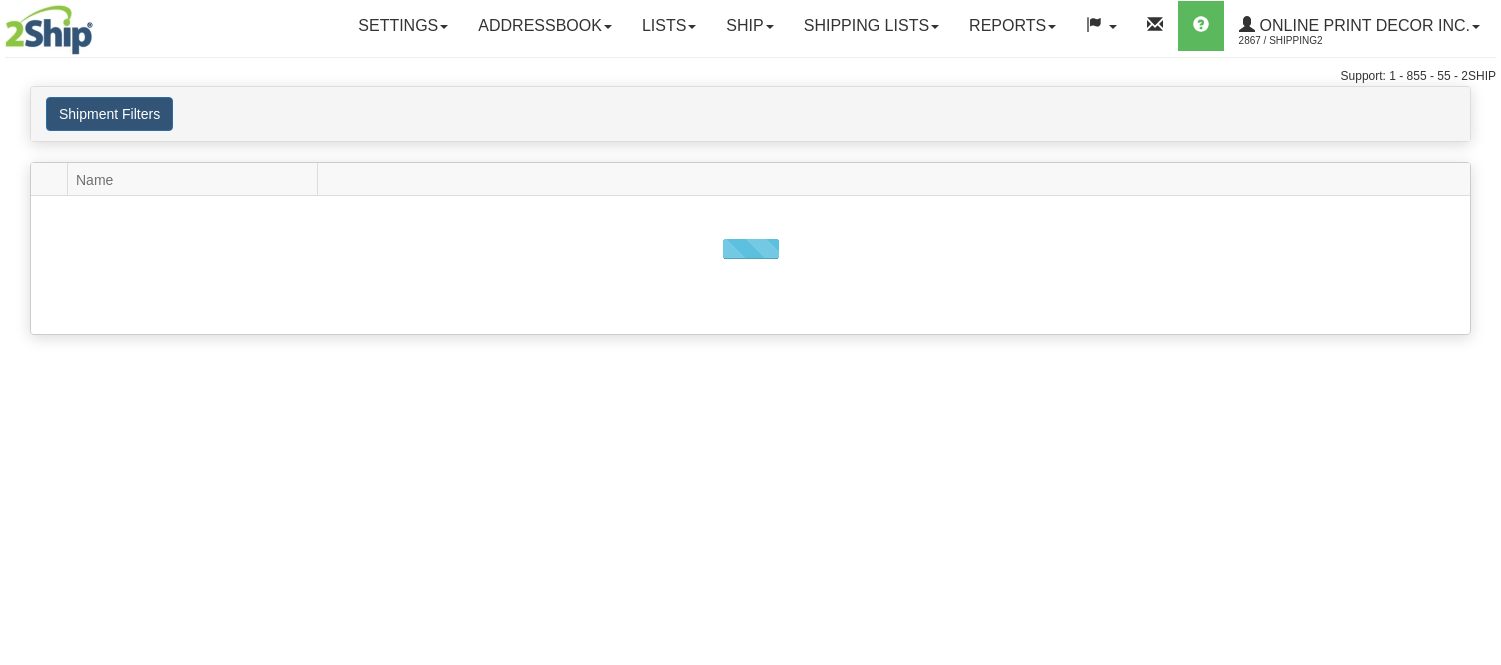 scroll, scrollTop: 0, scrollLeft: 0, axis: both 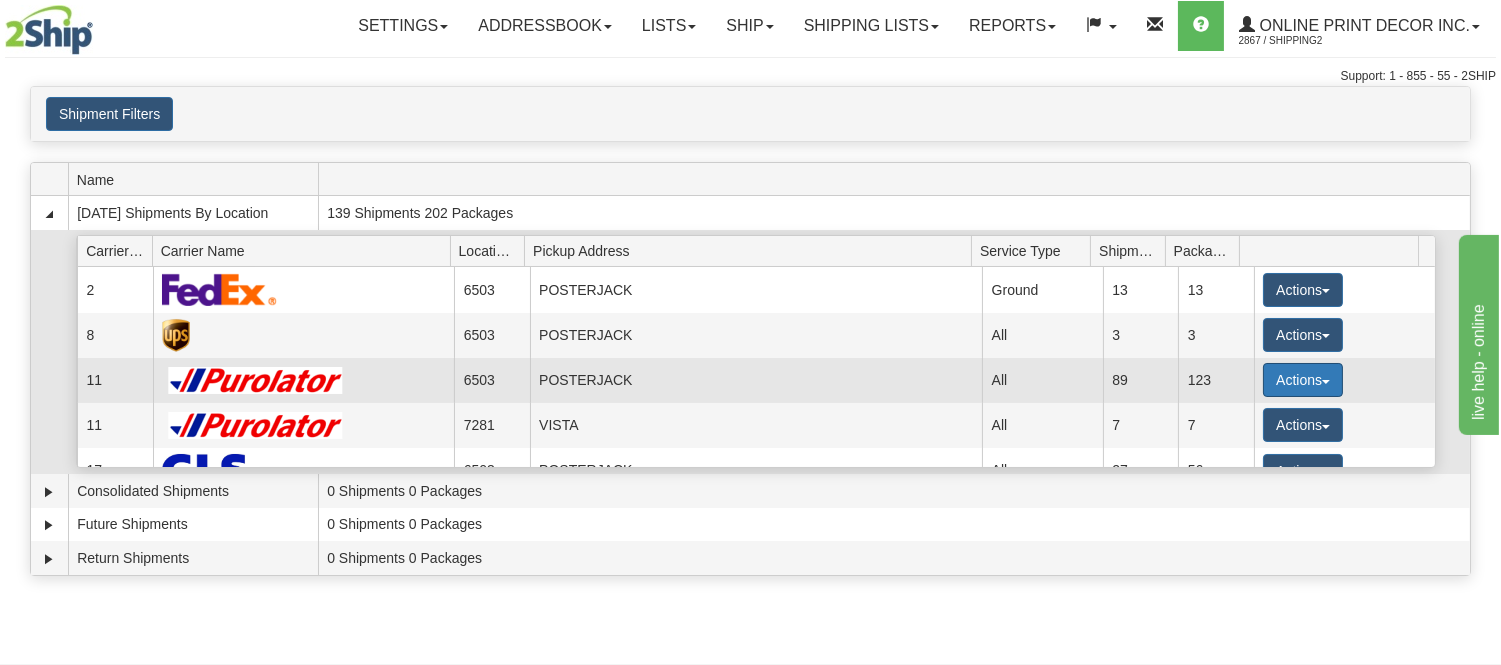 click on "Actions" at bounding box center [1303, 380] 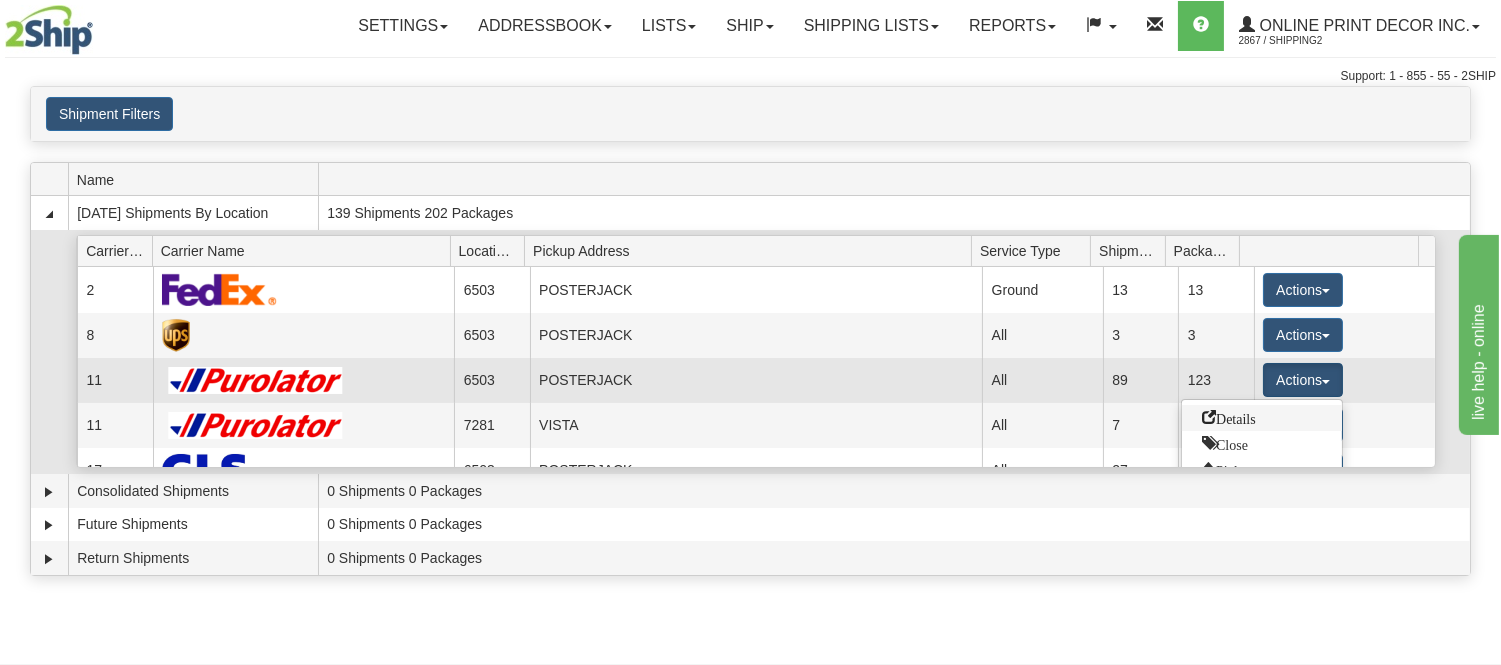 click on "Details" at bounding box center (1229, 417) 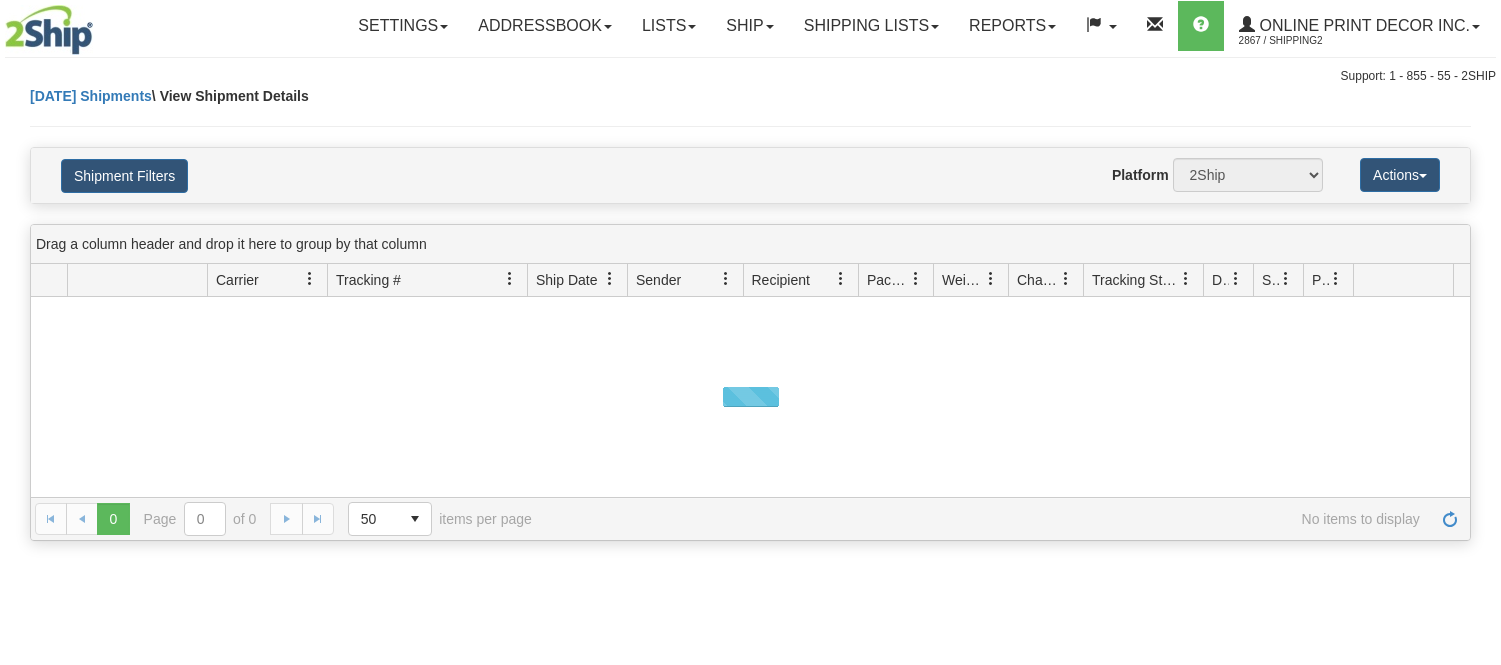 scroll, scrollTop: 111, scrollLeft: 0, axis: vertical 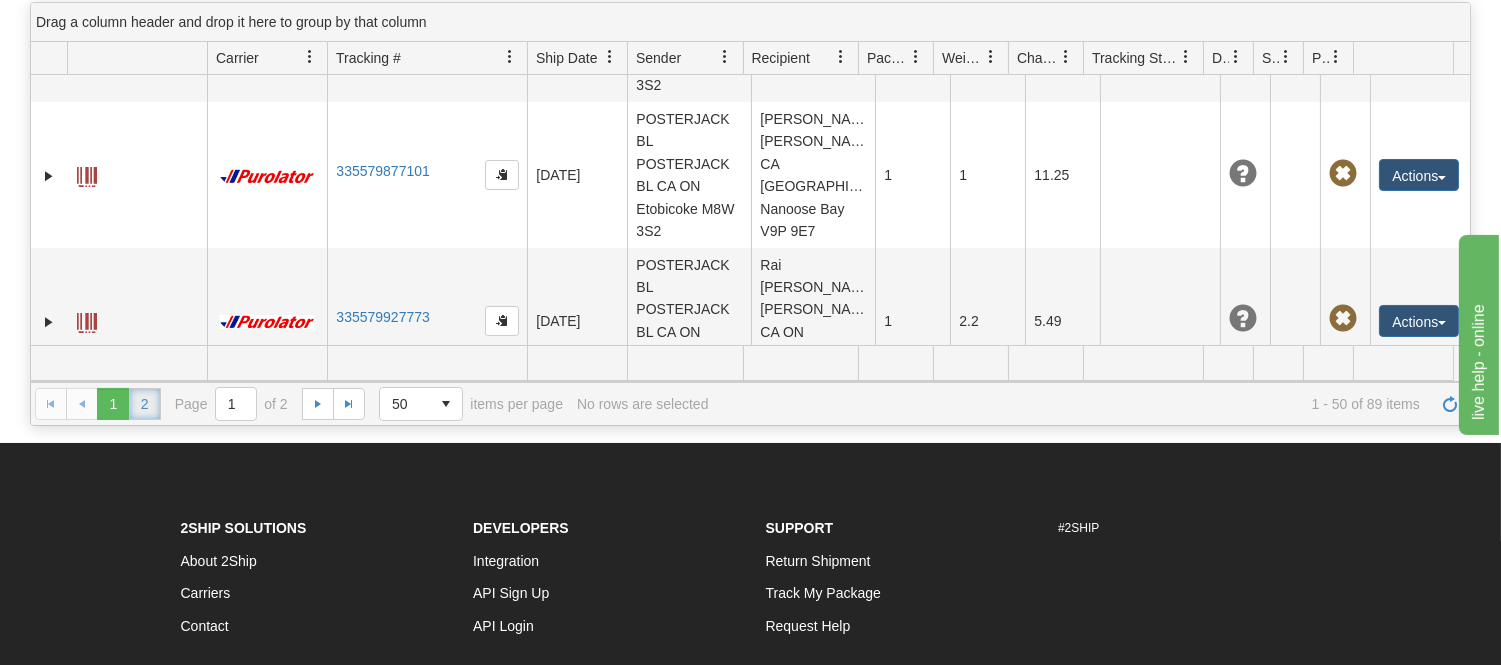 click on "2" at bounding box center (145, 404) 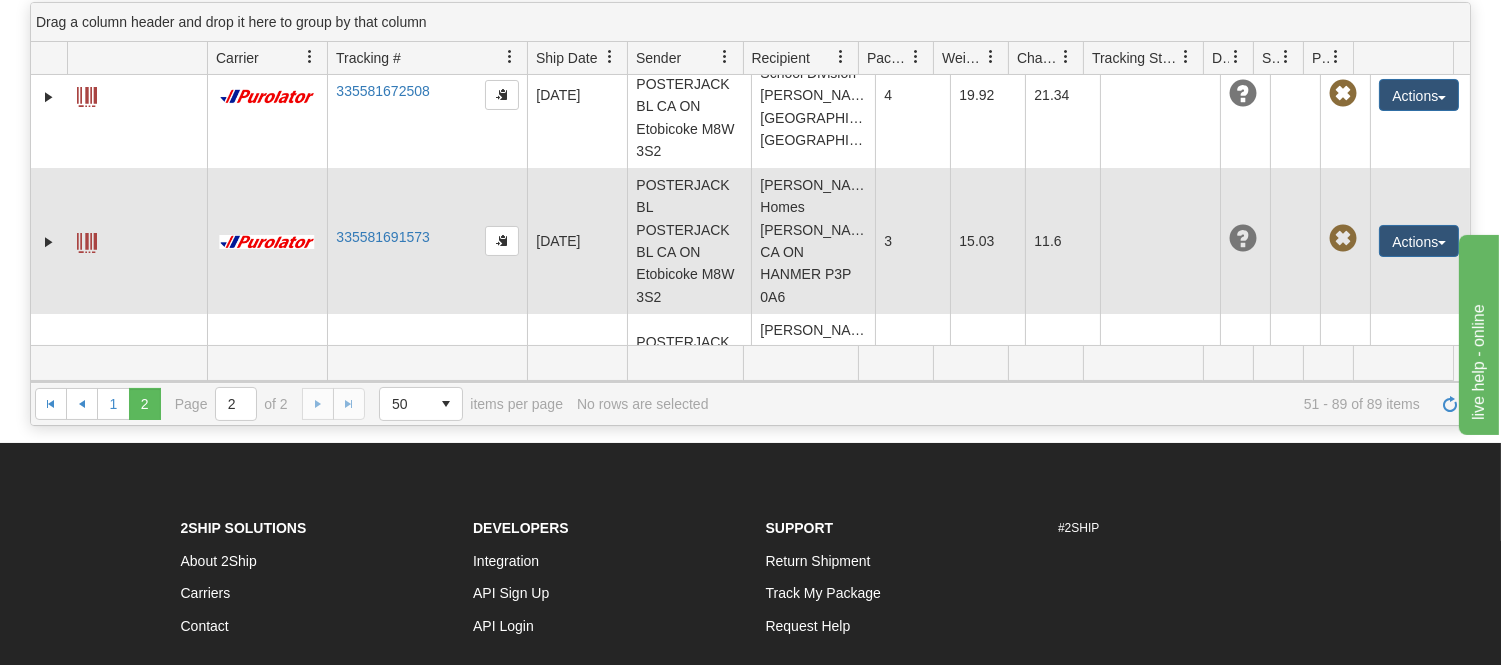 scroll, scrollTop: 5251, scrollLeft: 0, axis: vertical 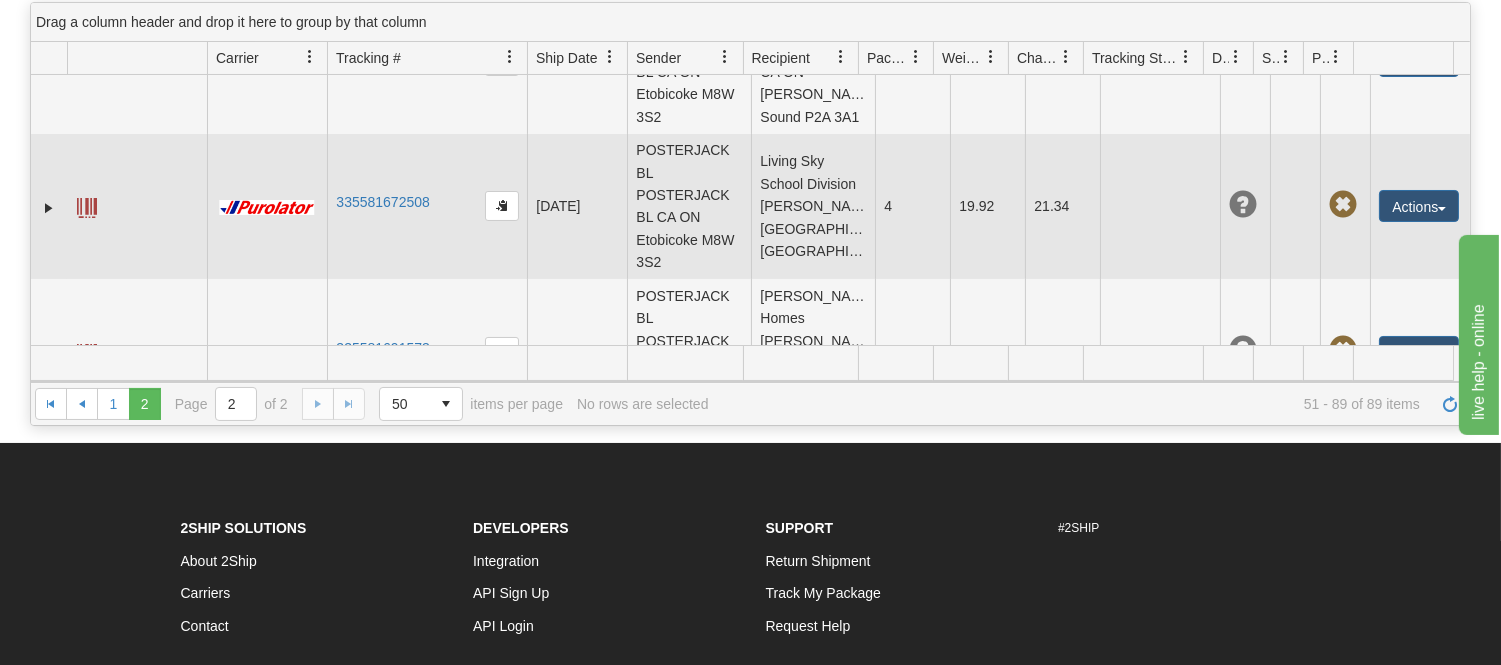 click at bounding box center [137, 207] 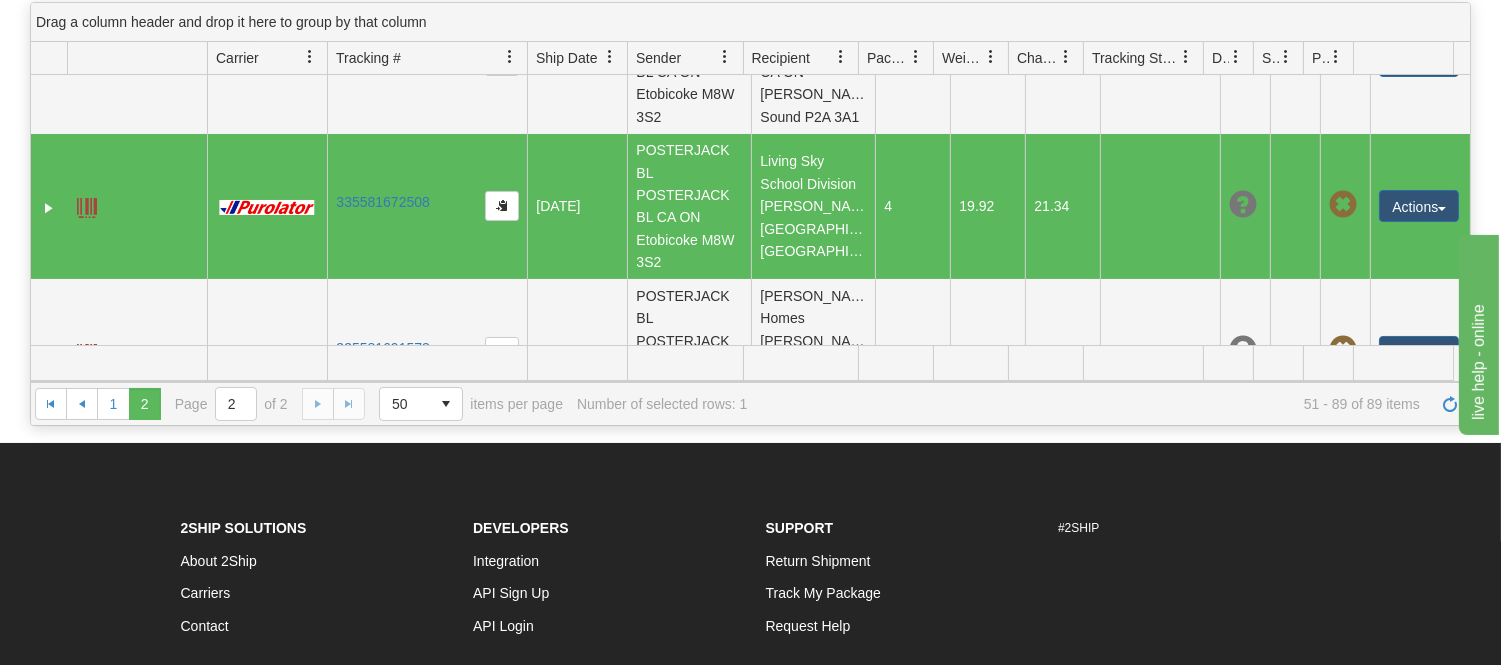 click at bounding box center (87, 208) 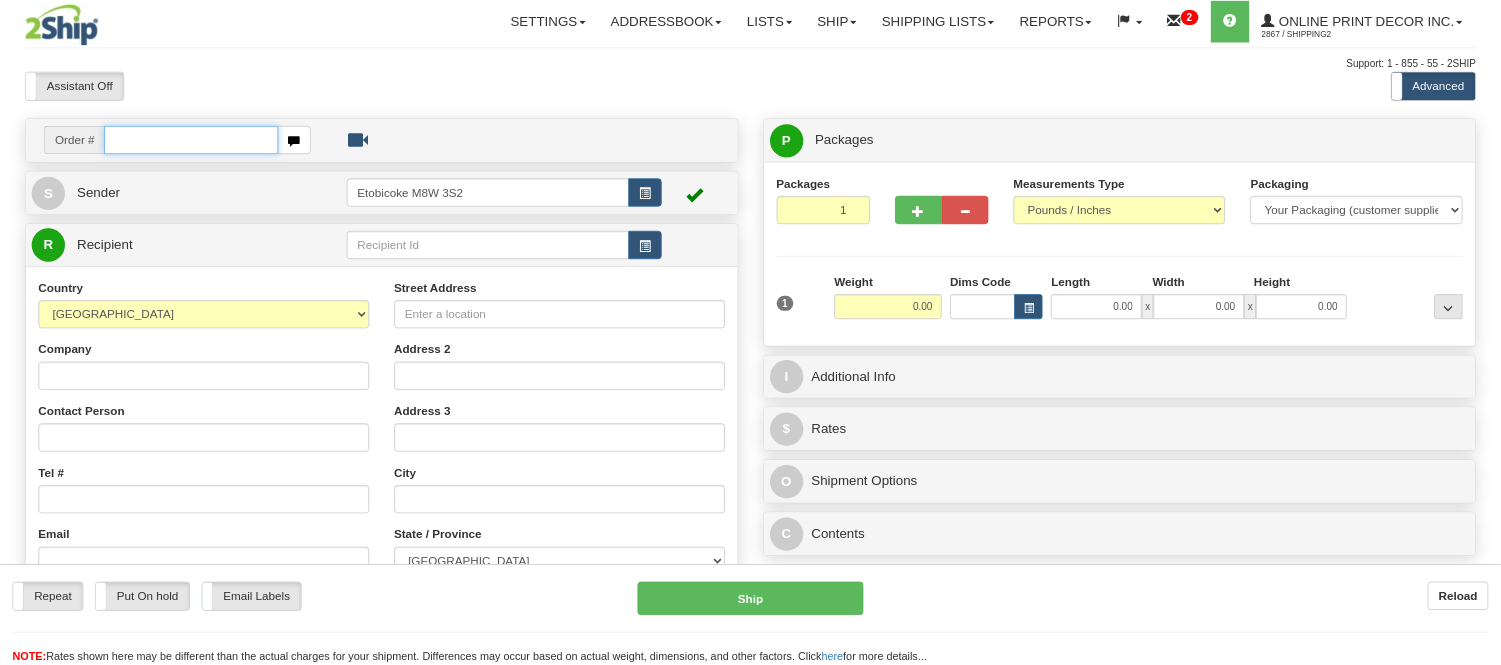 scroll, scrollTop: 0, scrollLeft: 0, axis: both 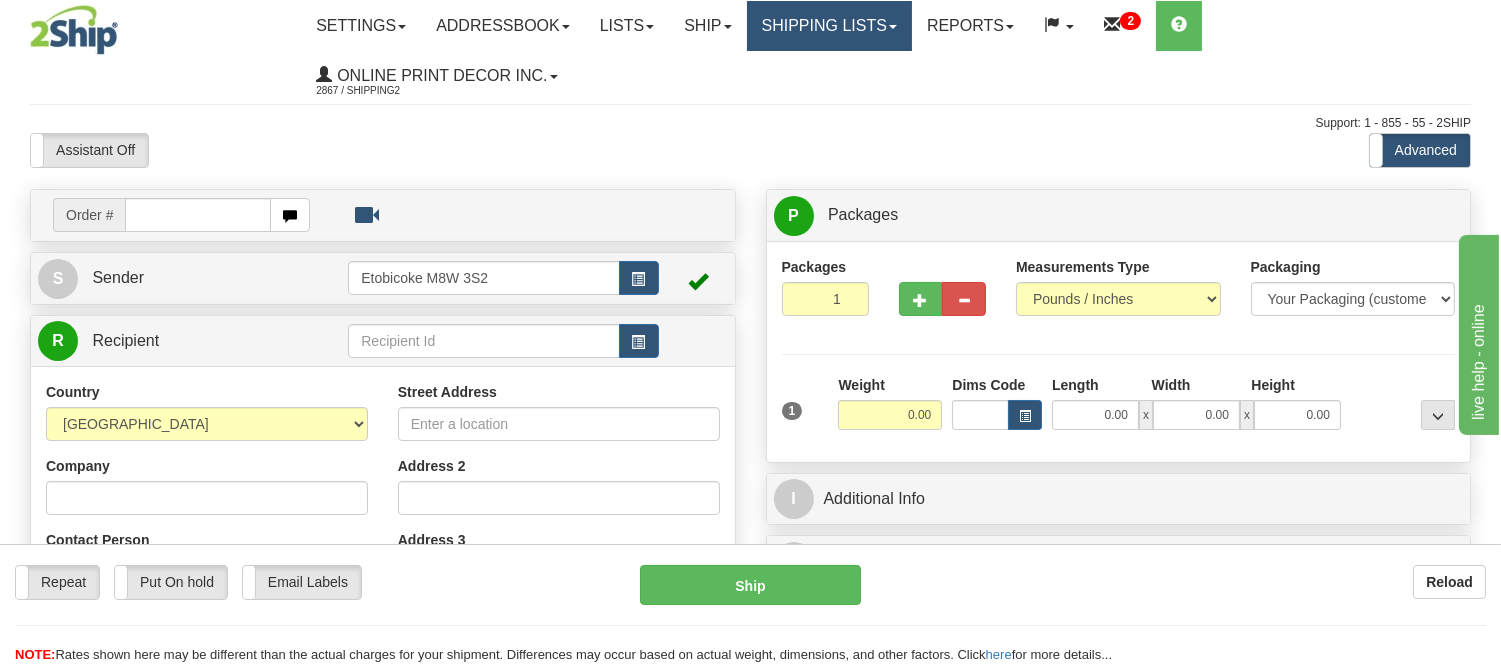 click on "Shipping lists" at bounding box center [829, 26] 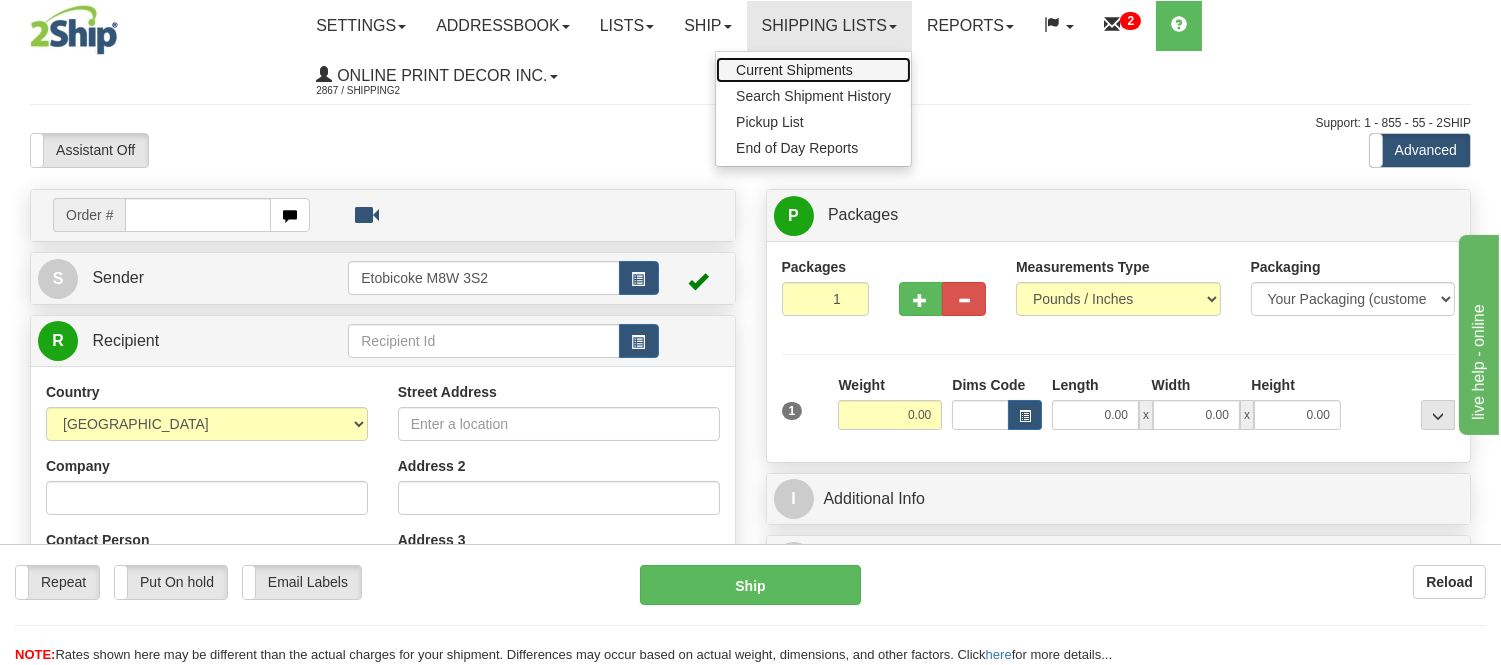 click on "Current Shipments" at bounding box center [794, 70] 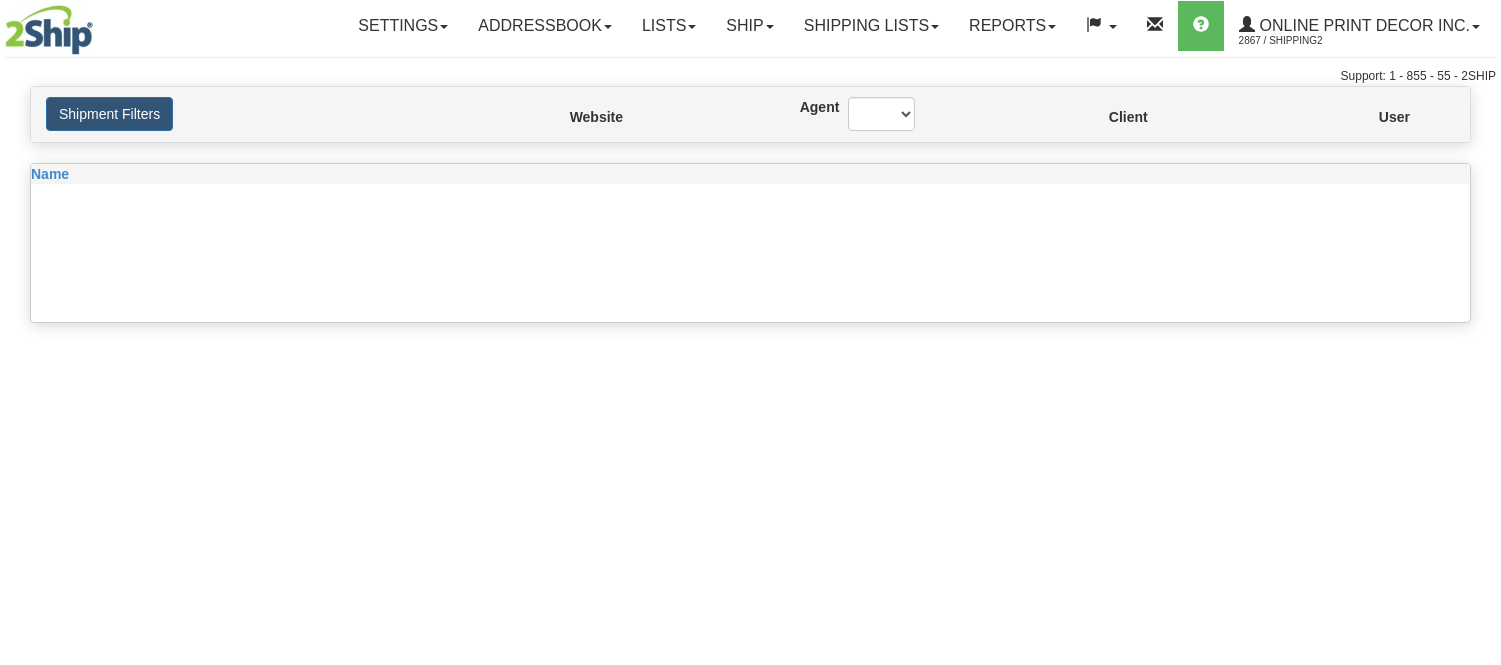 scroll, scrollTop: 0, scrollLeft: 0, axis: both 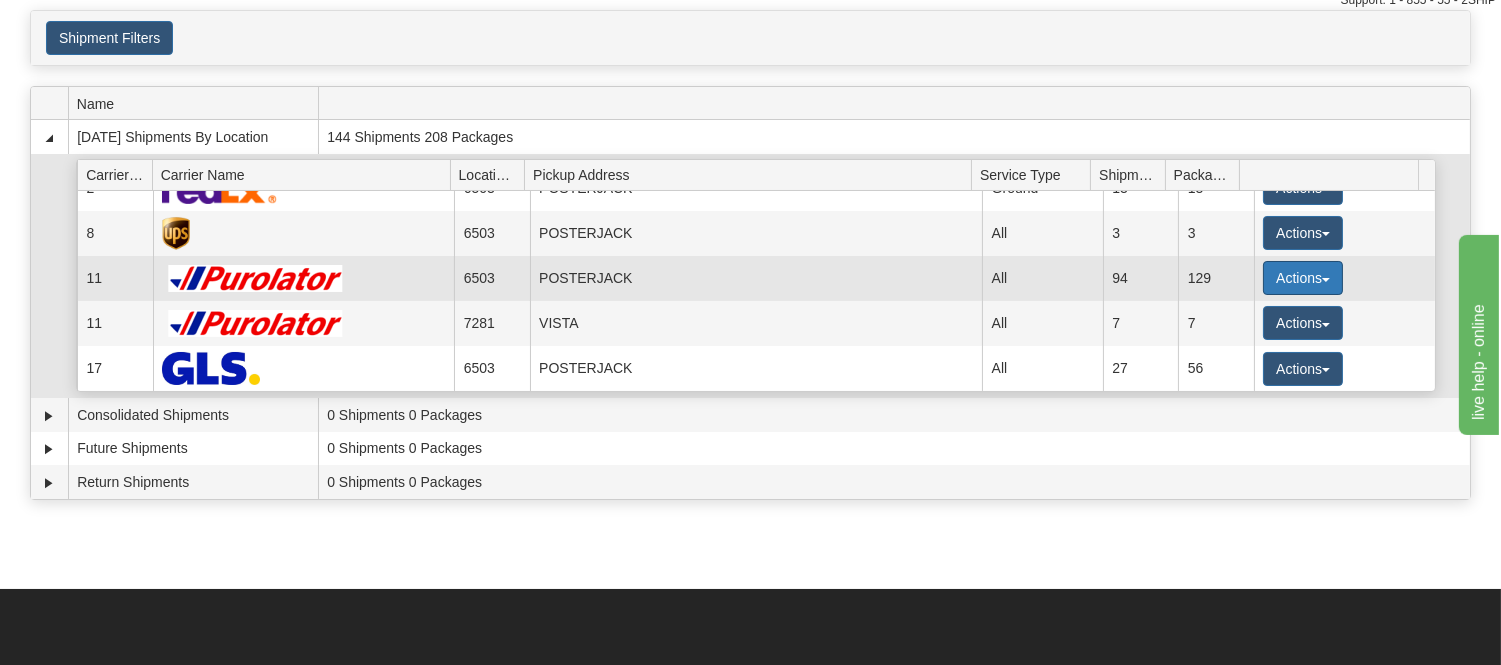 click on "Actions" at bounding box center (1303, 278) 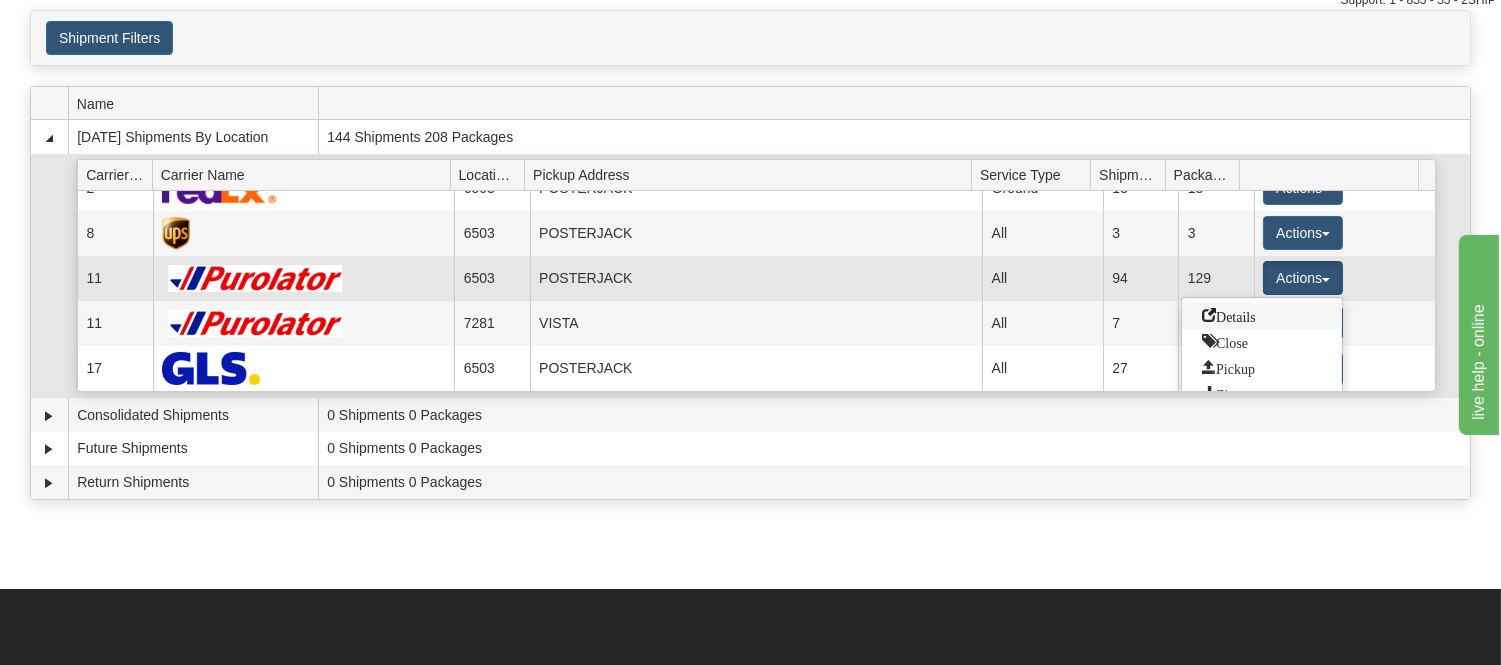 click on "Details" at bounding box center (1262, 316) 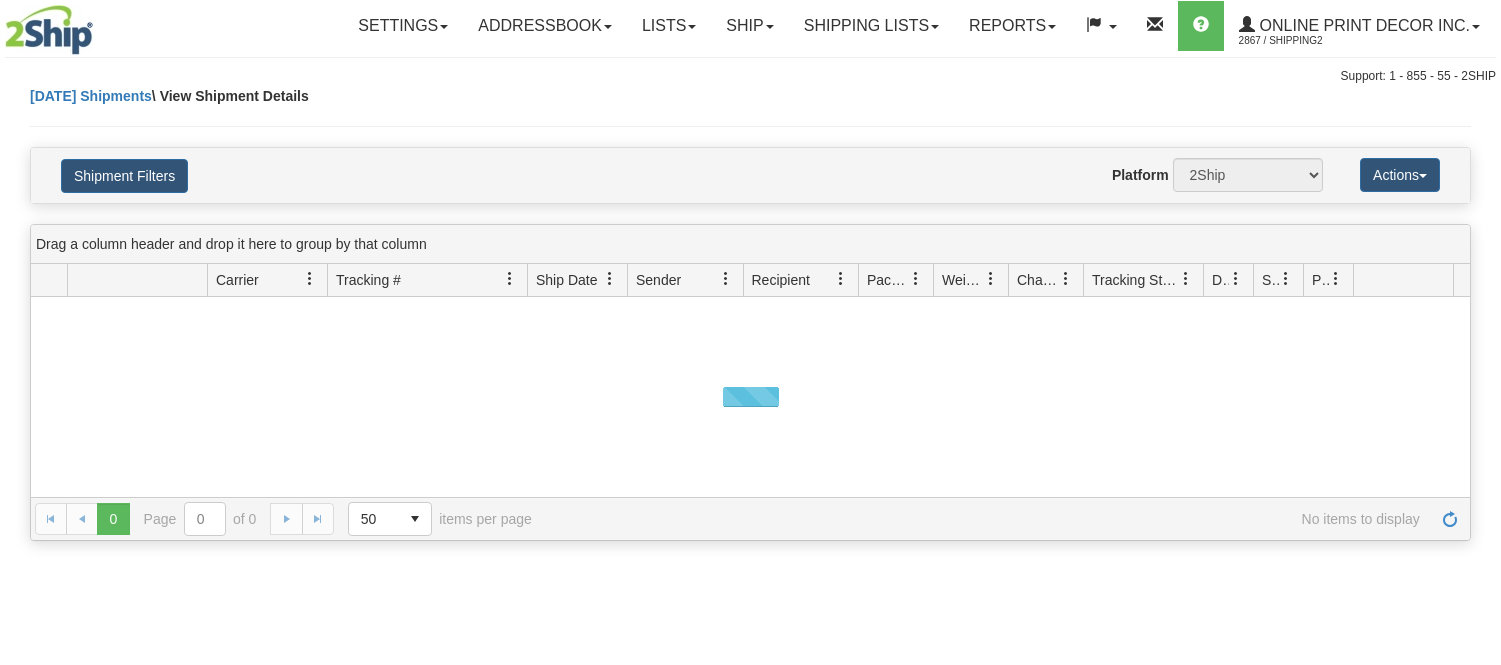 scroll, scrollTop: 0, scrollLeft: 0, axis: both 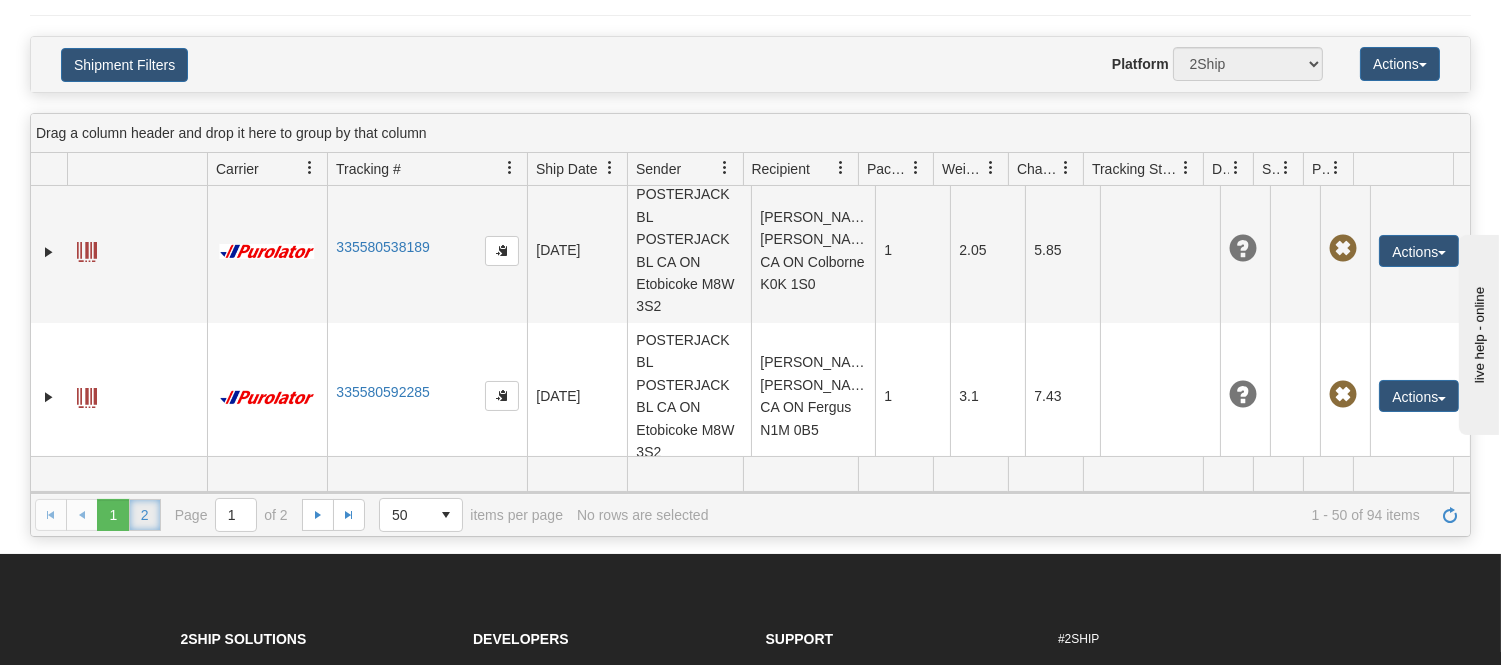 click on "2" at bounding box center (145, 515) 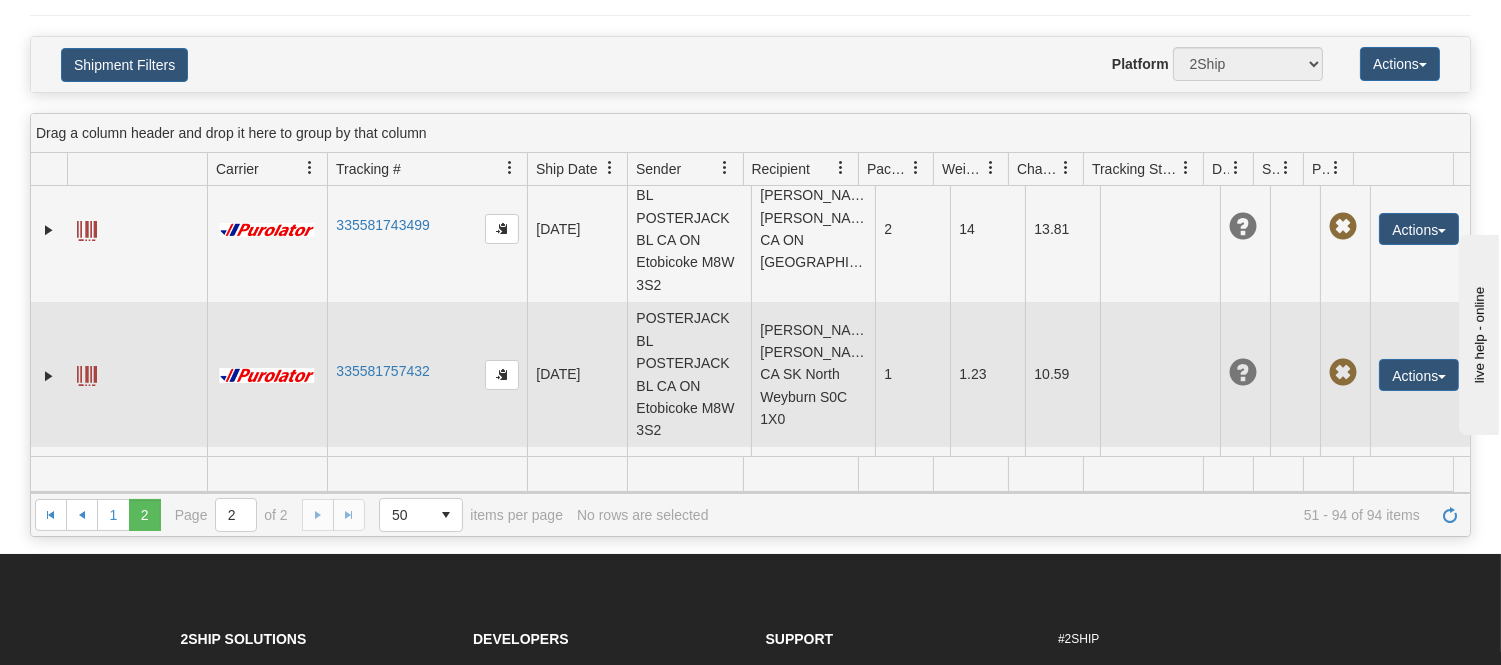 scroll, scrollTop: 6200, scrollLeft: 0, axis: vertical 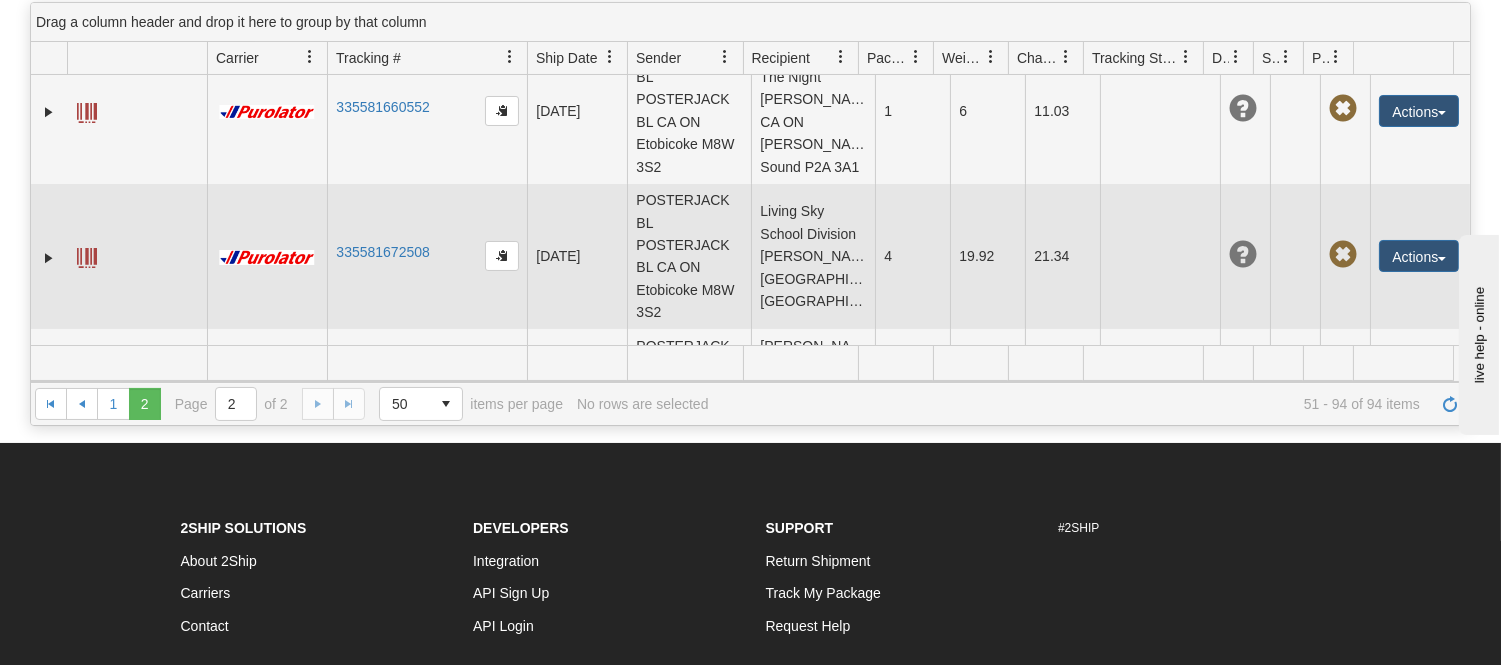 click at bounding box center [87, 258] 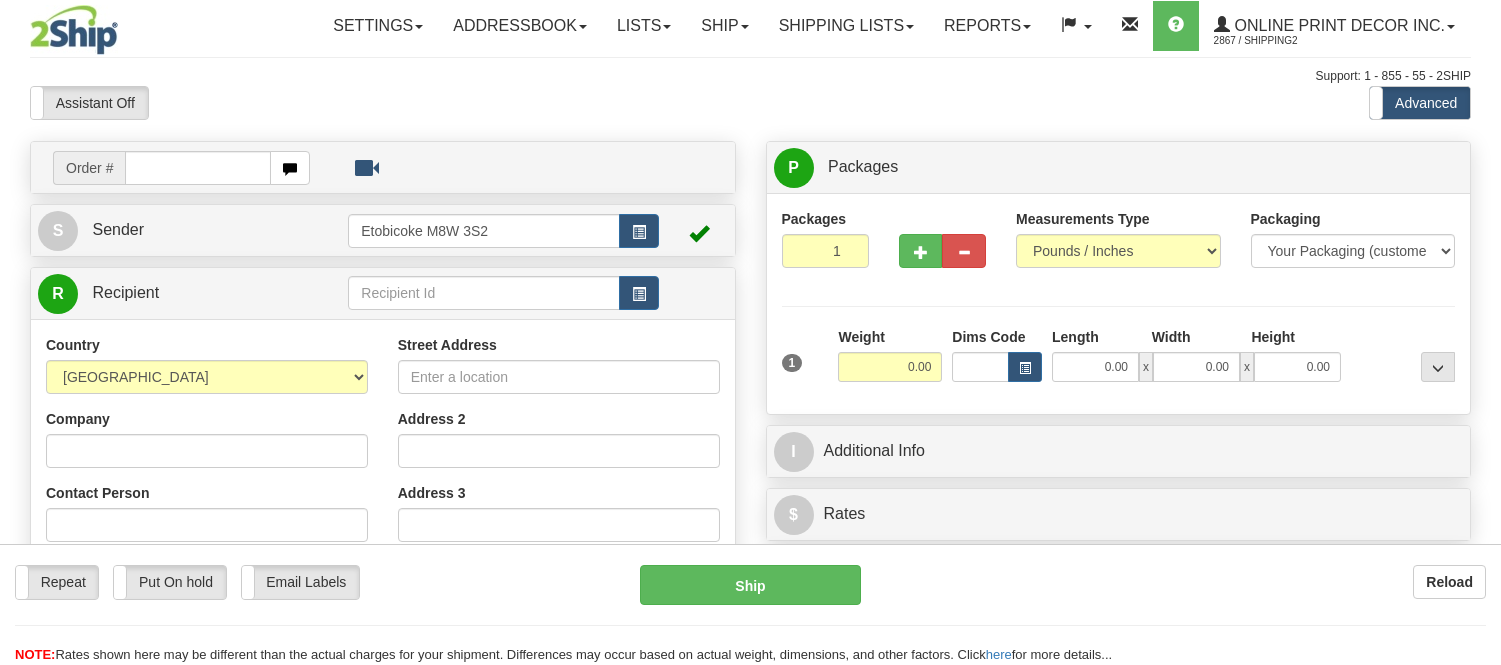 scroll, scrollTop: 0, scrollLeft: 0, axis: both 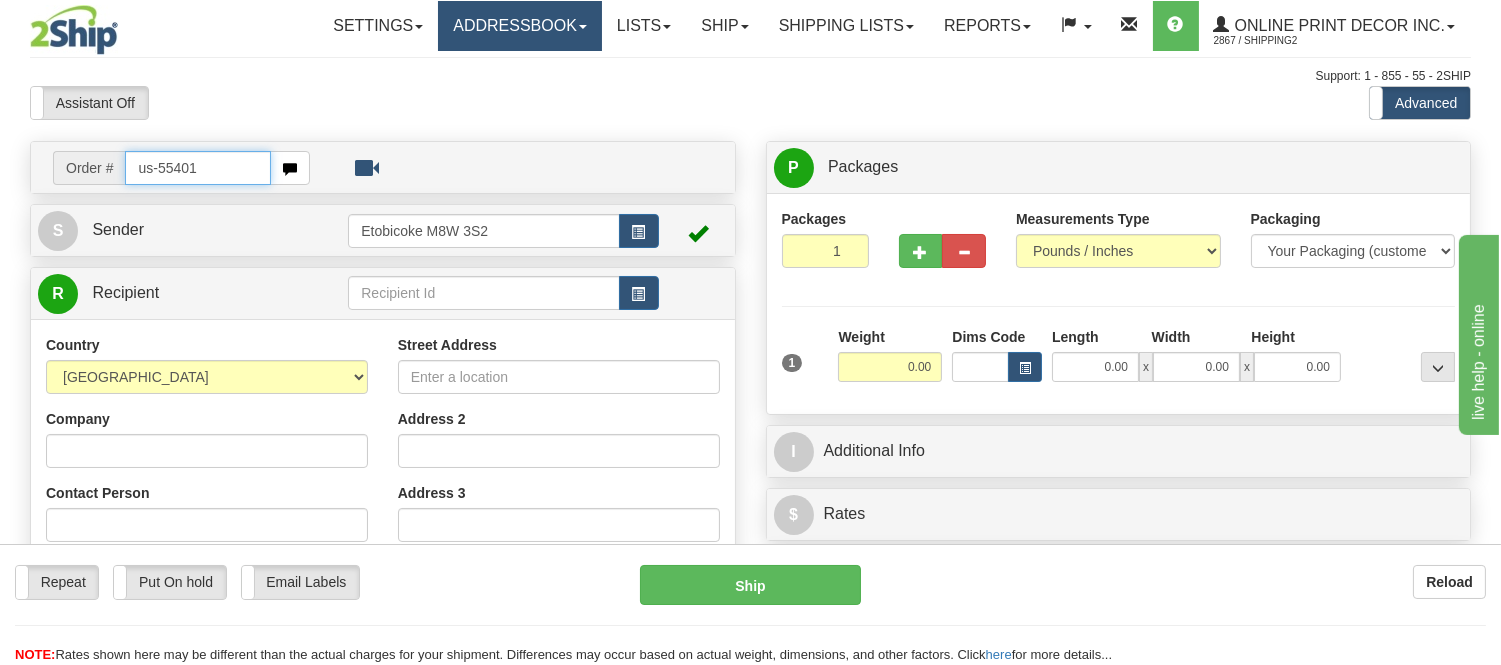 type on "us-55401" 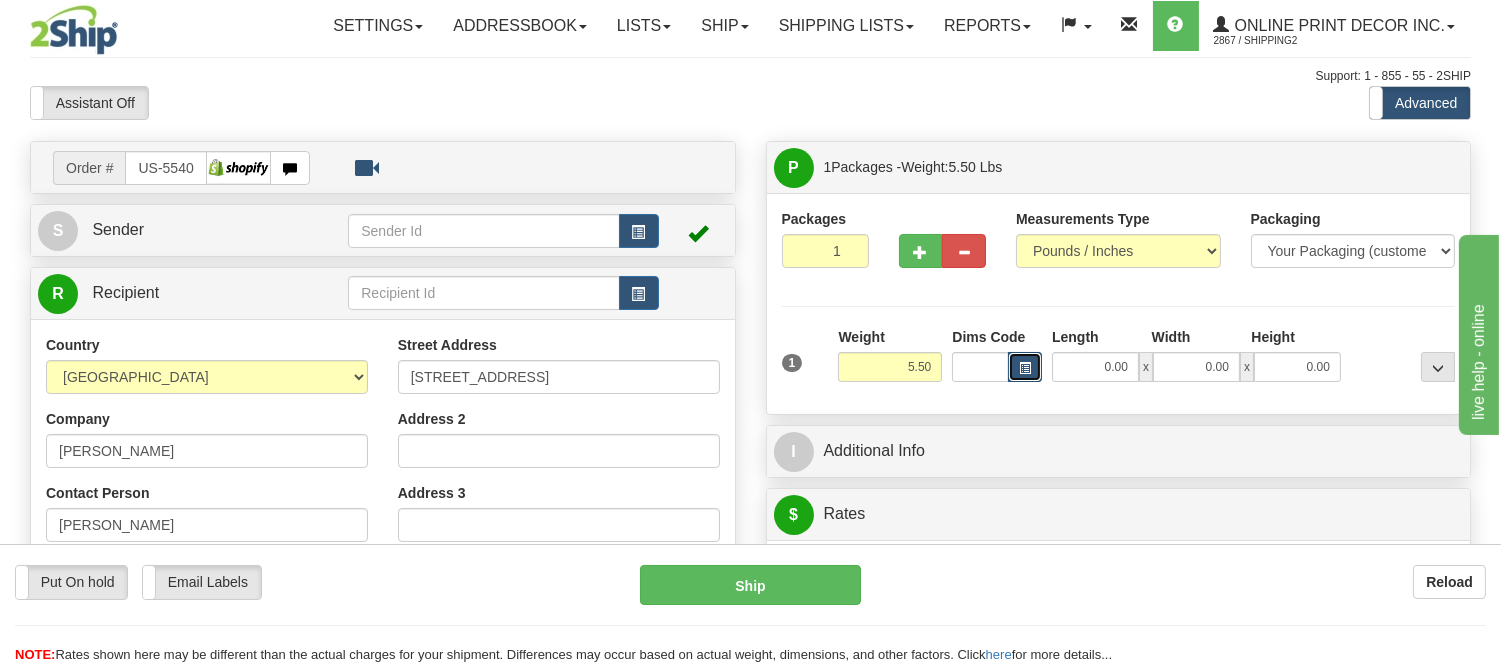 click at bounding box center (1025, 367) 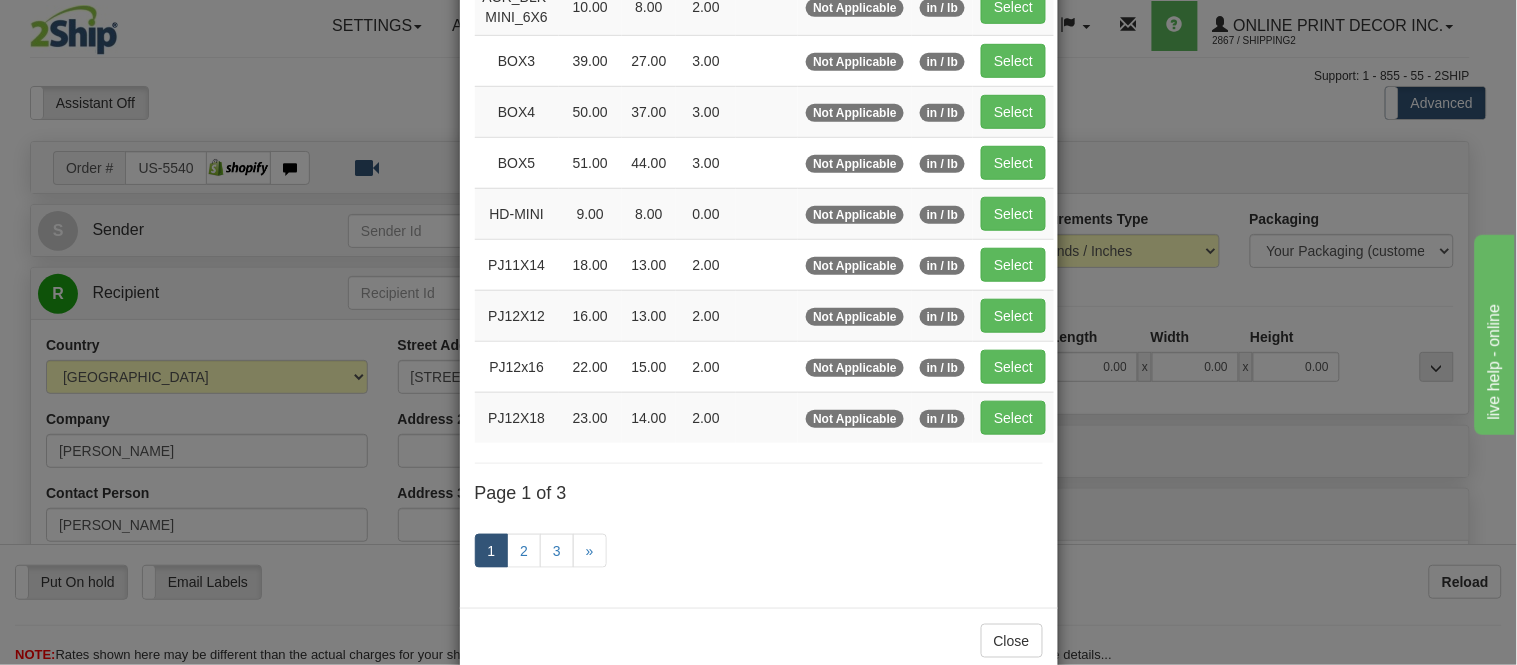 scroll, scrollTop: 333, scrollLeft: 0, axis: vertical 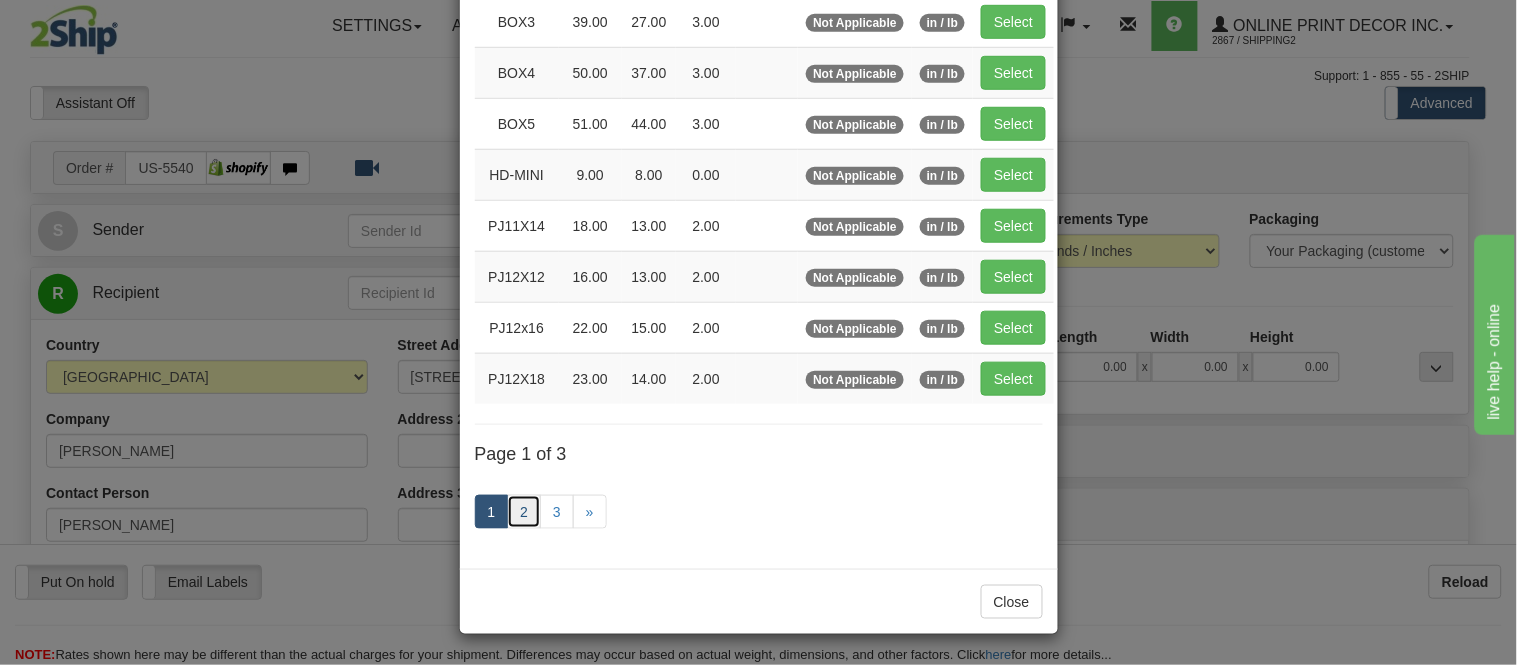 click on "2" at bounding box center (524, 512) 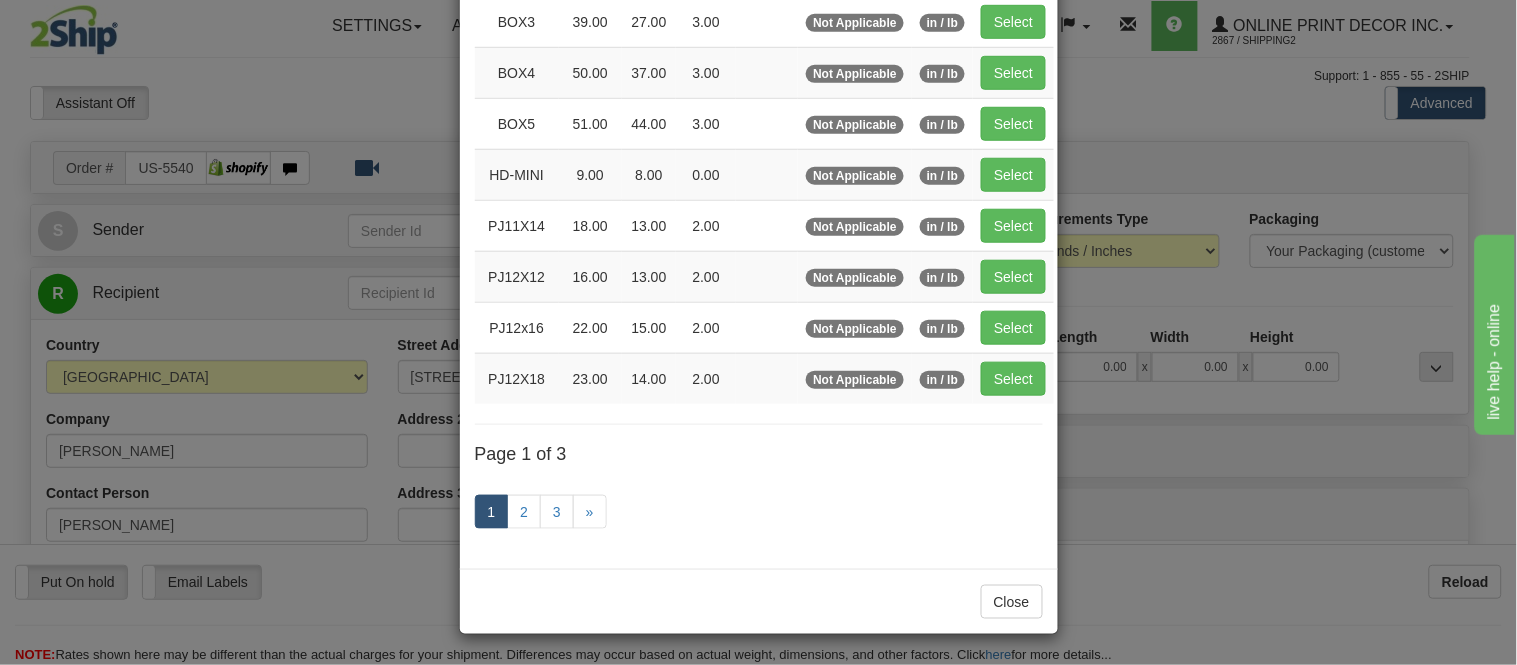 scroll, scrollTop: 325, scrollLeft: 0, axis: vertical 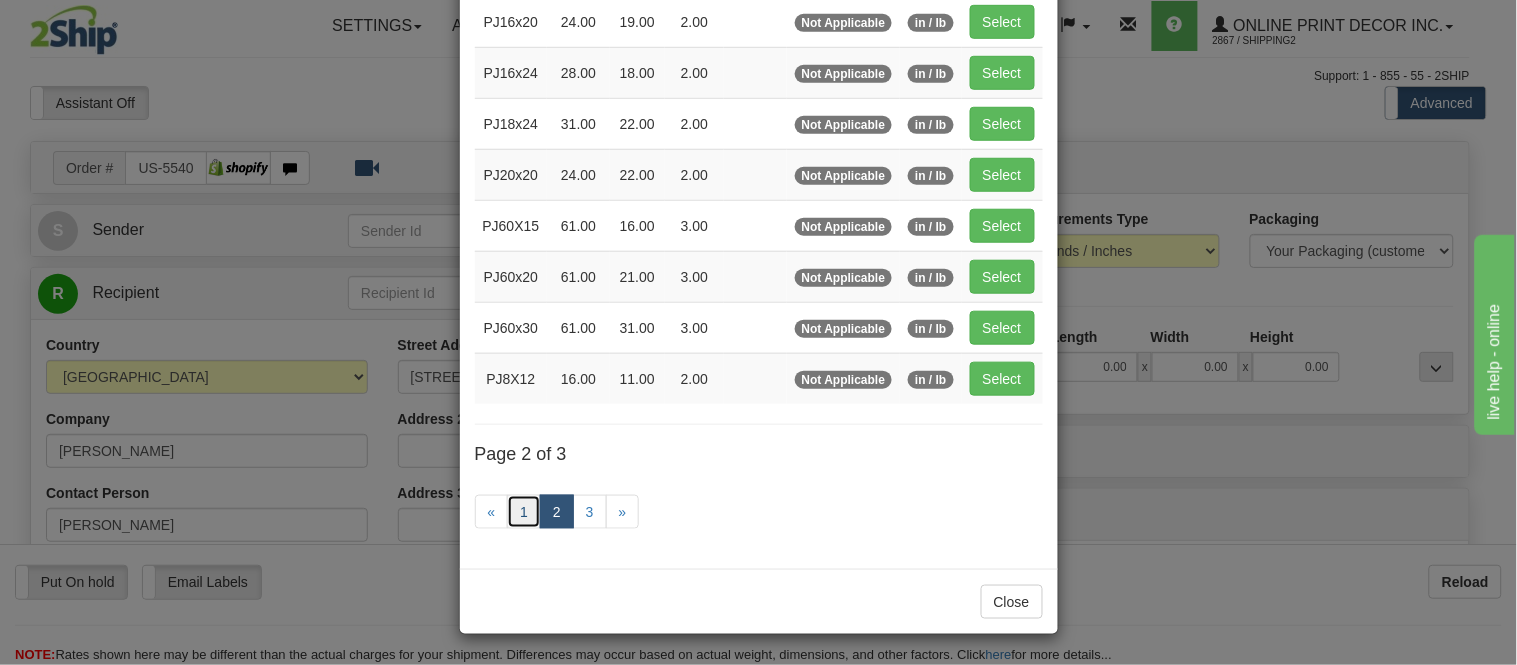 click on "1" at bounding box center [524, 512] 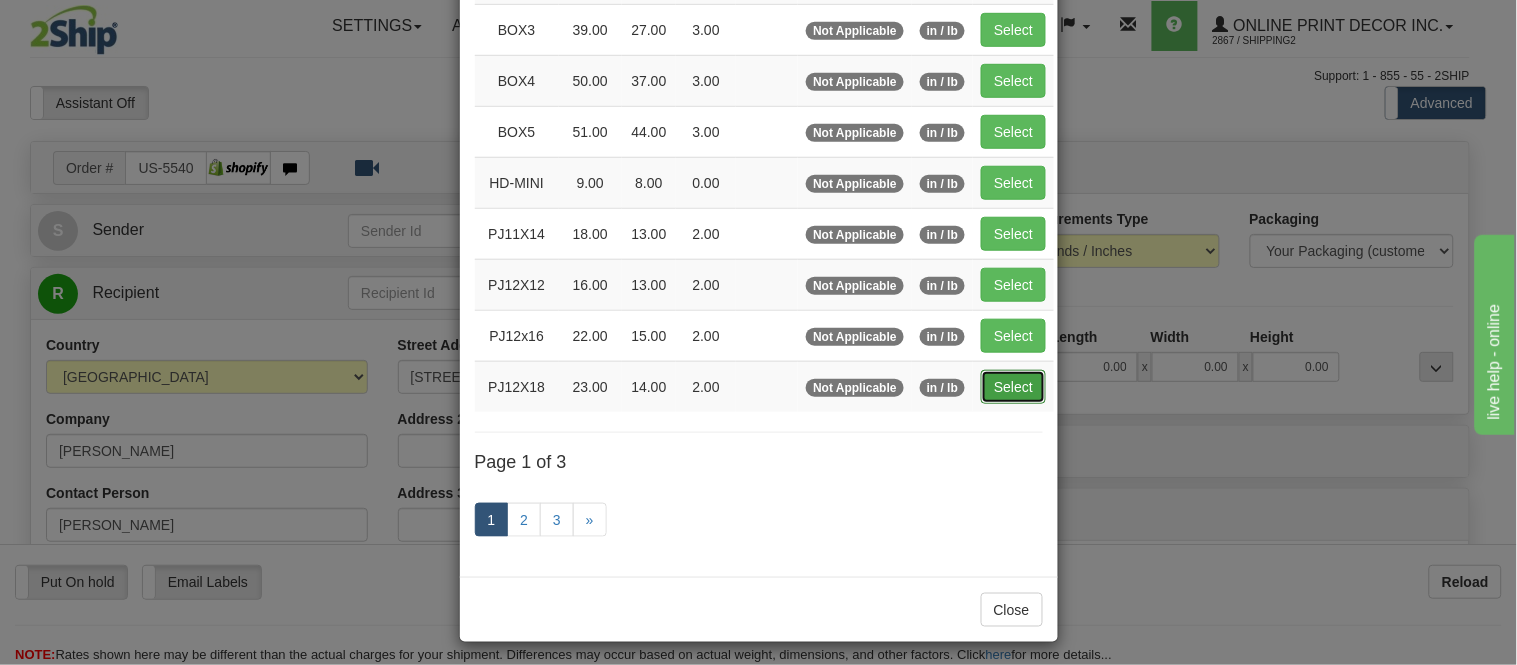 click on "Select" at bounding box center [1013, 387] 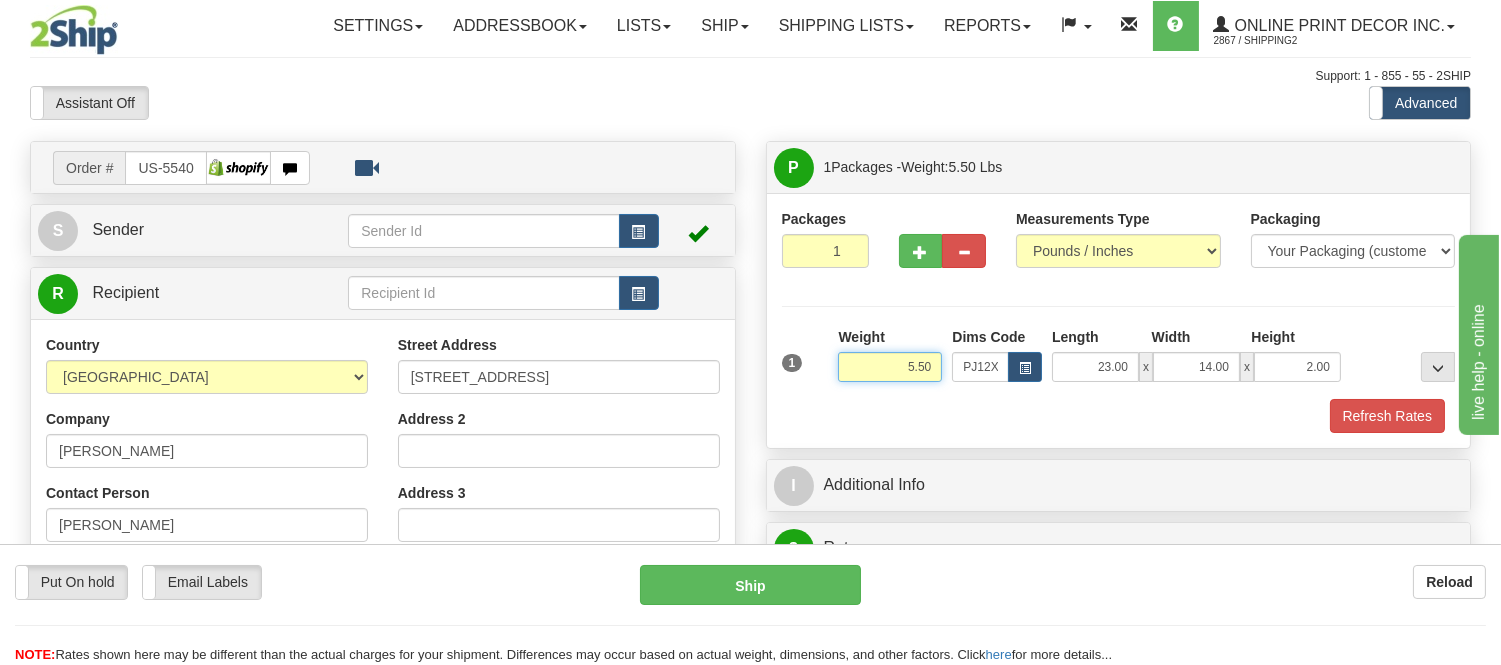 drag, startPoint x: 931, startPoint y: 372, endPoint x: 812, endPoint y: 372, distance: 119 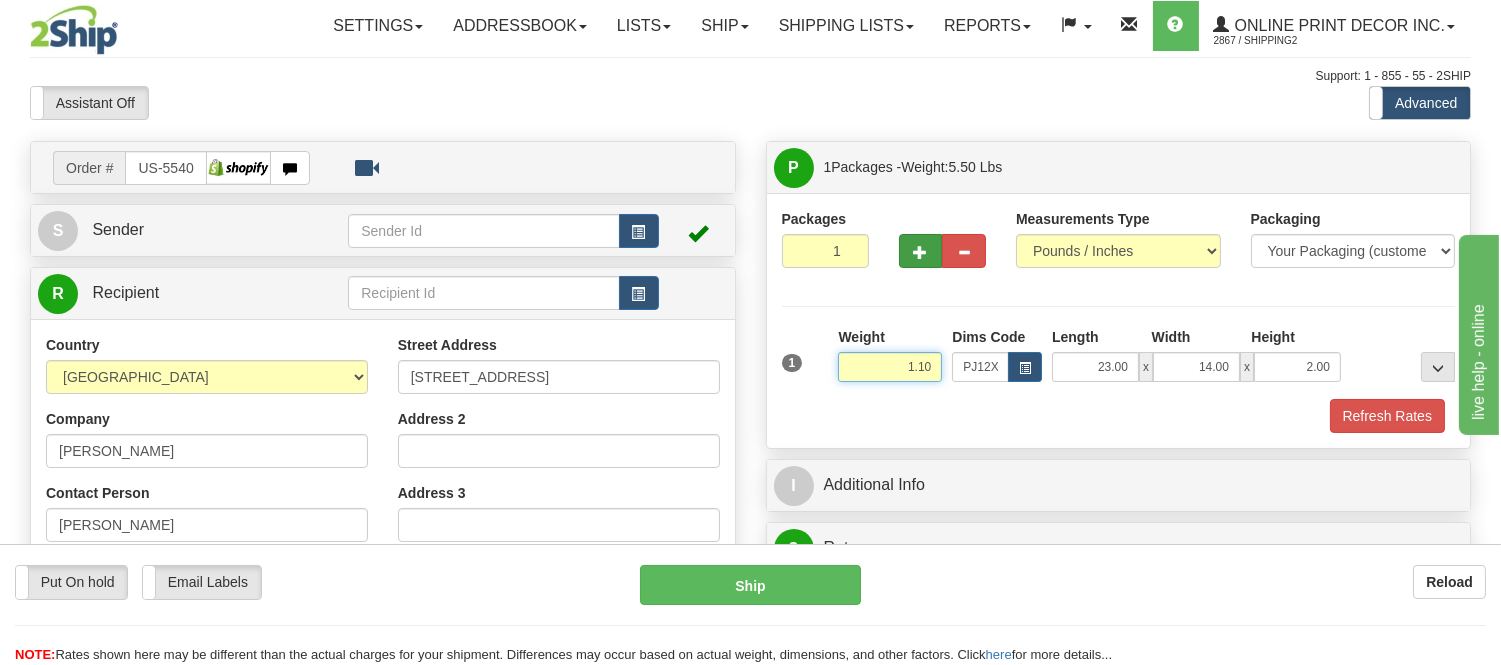 type on "1.10" 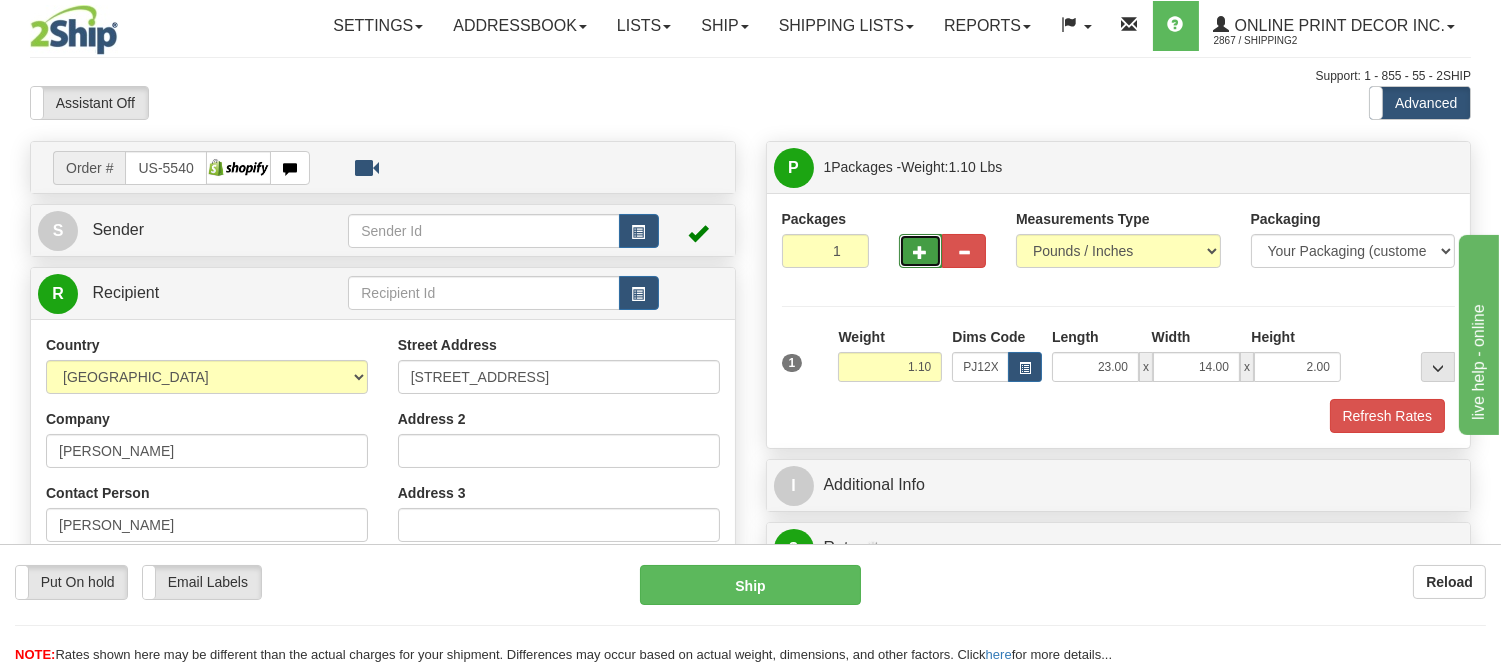click at bounding box center (921, 251) 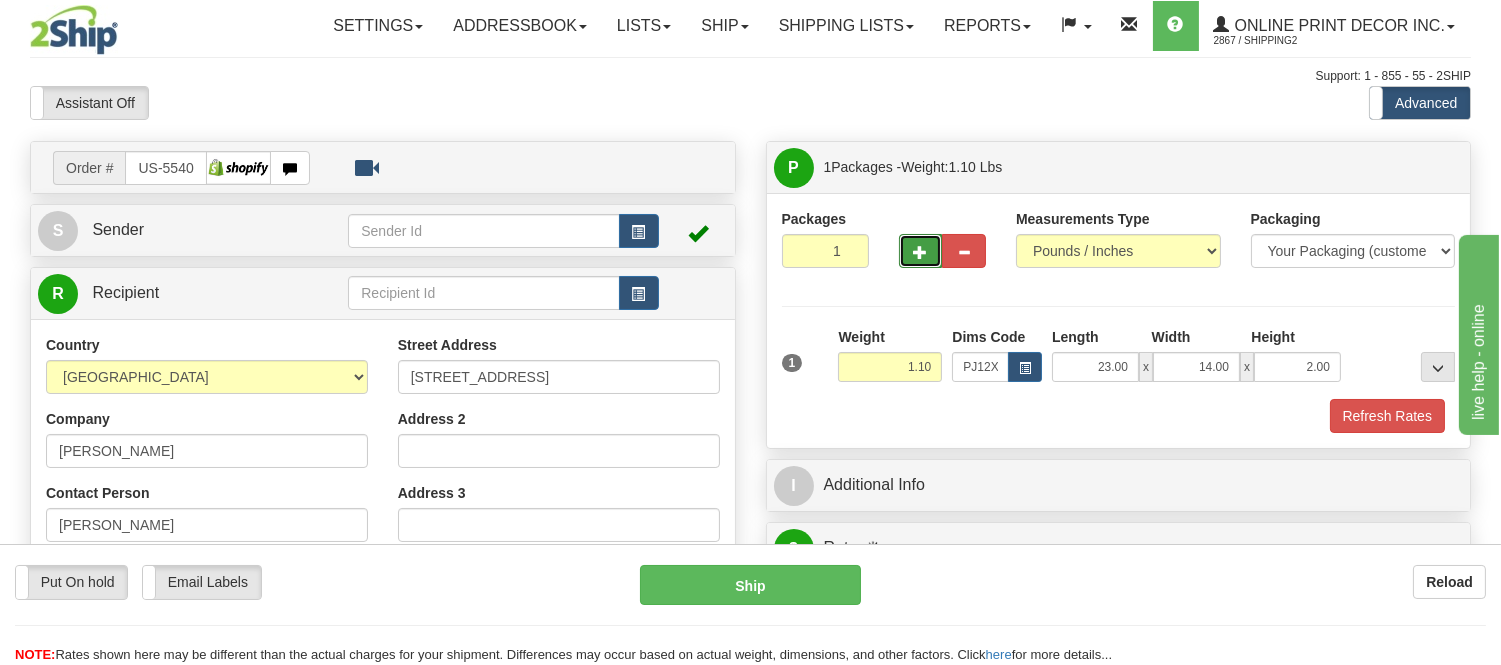 radio on "true" 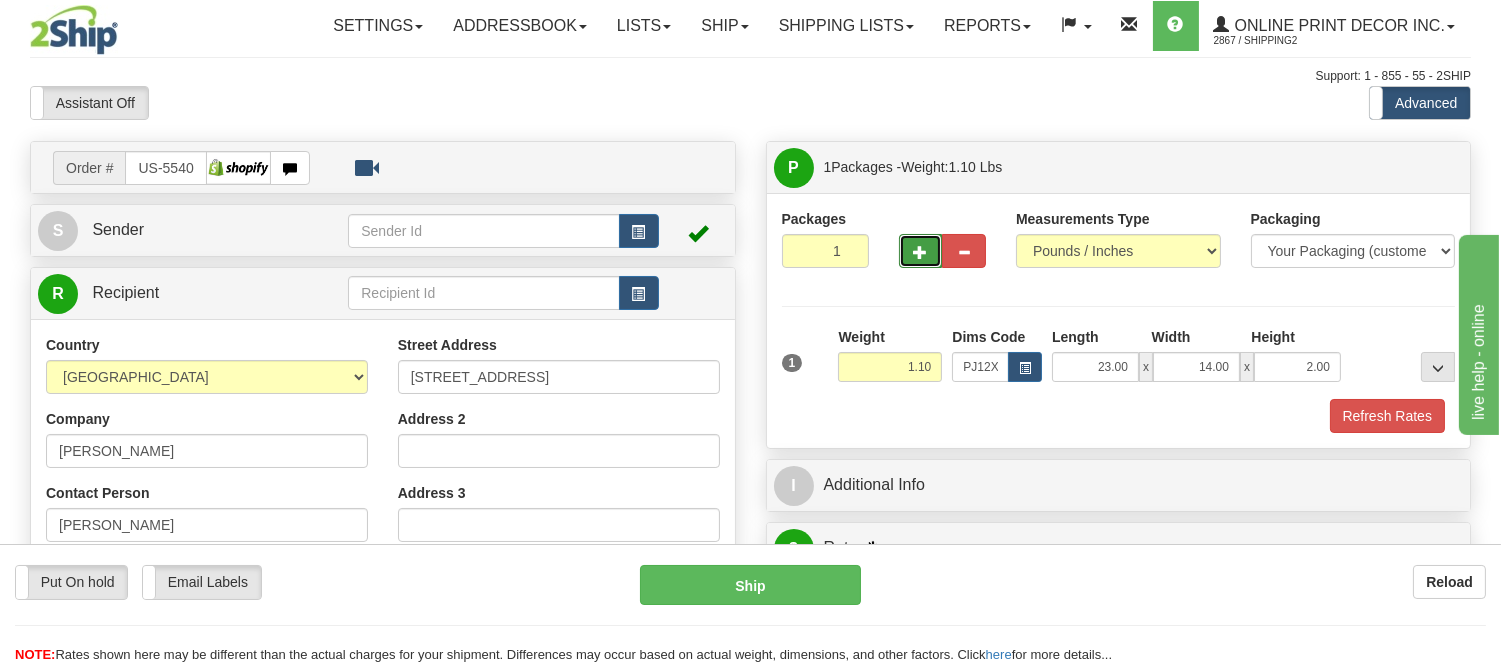type on "2" 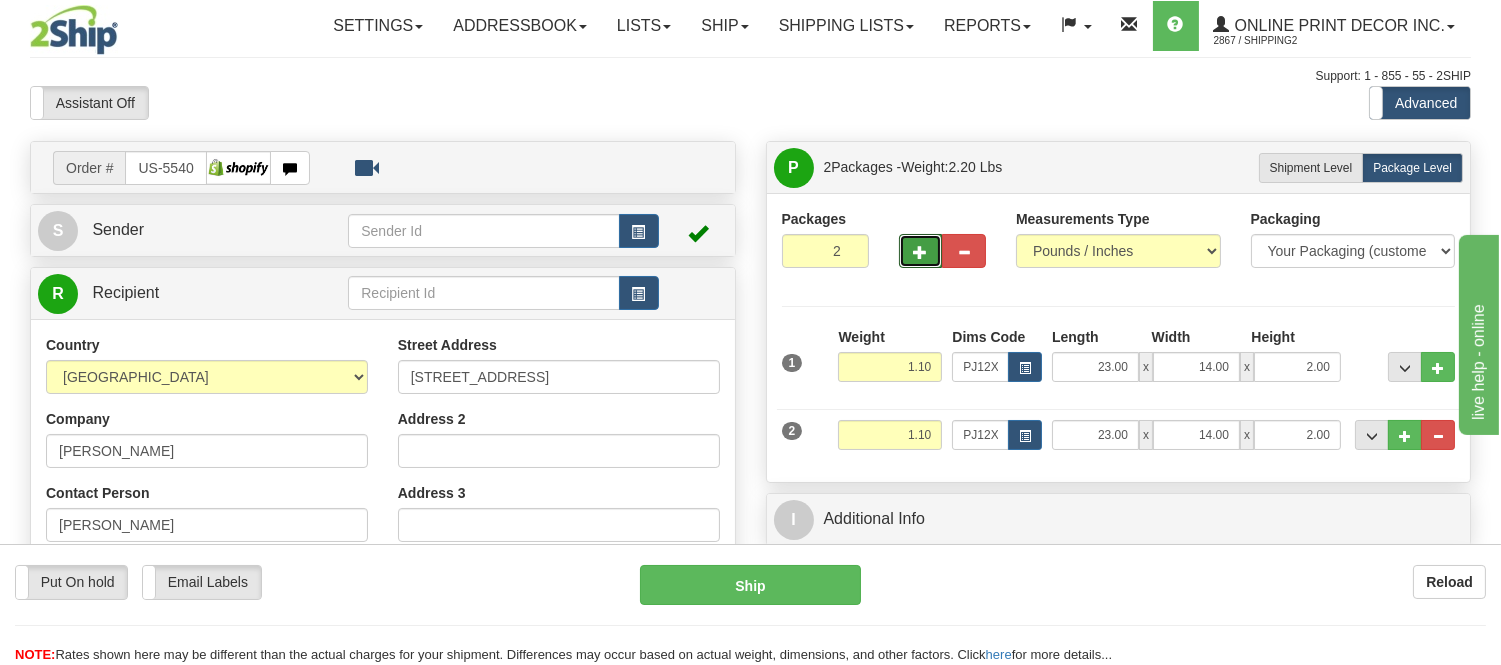 click on "2
Weight
1.10
Dims Code PJ12X18 Length Width" at bounding box center (1119, 432) 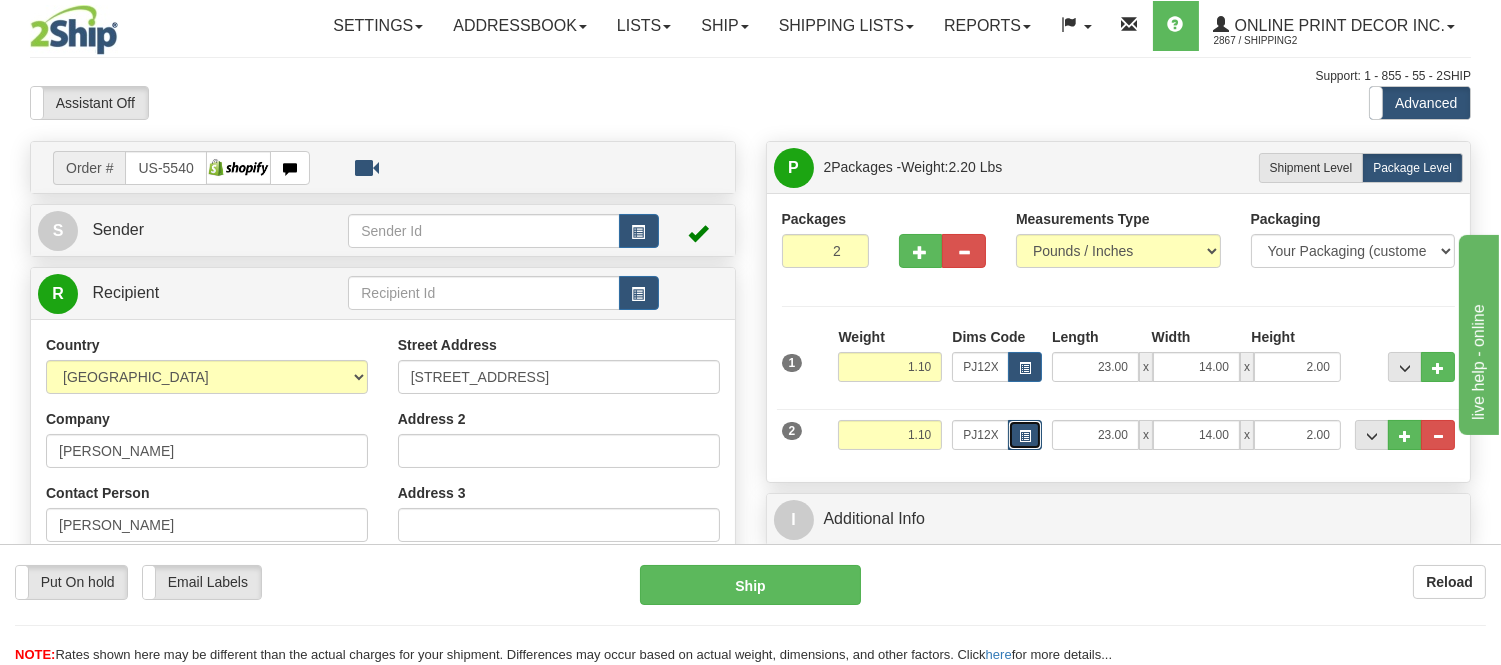click at bounding box center (1025, 435) 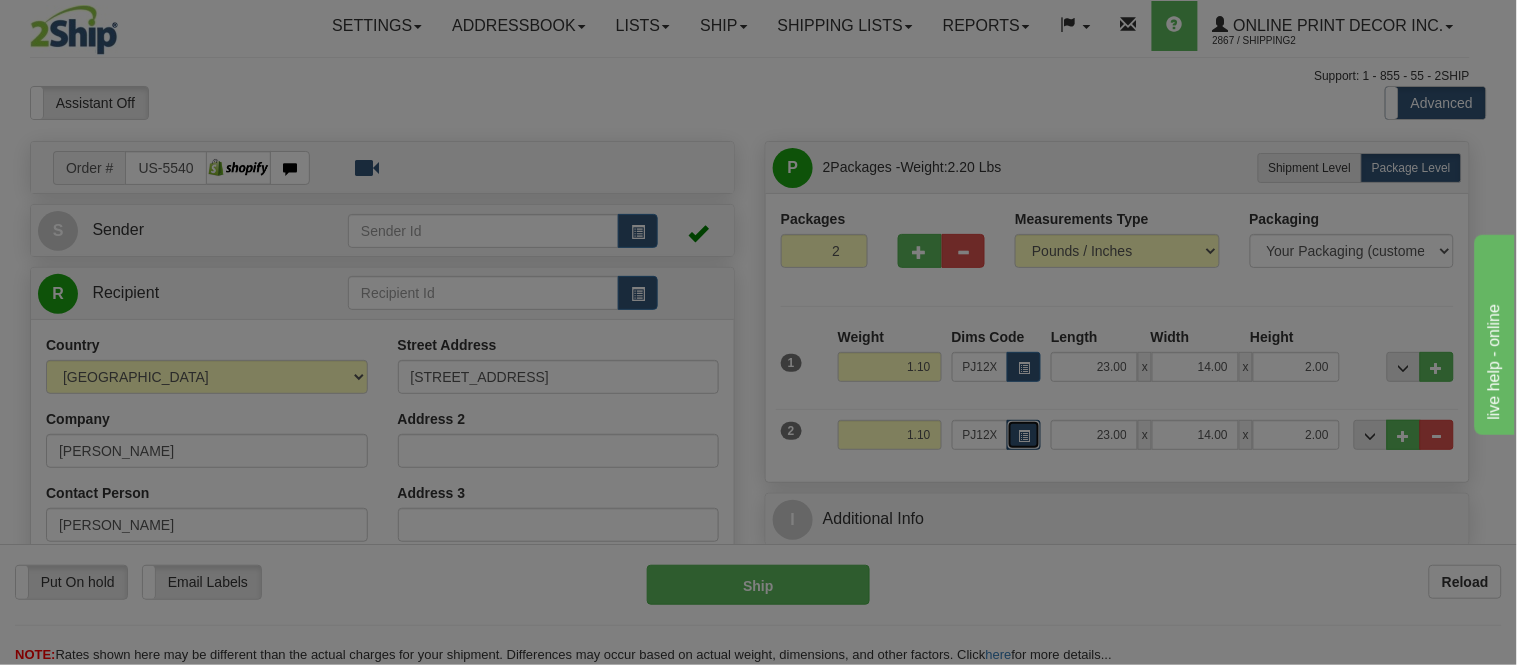 scroll, scrollTop: 0, scrollLeft: 0, axis: both 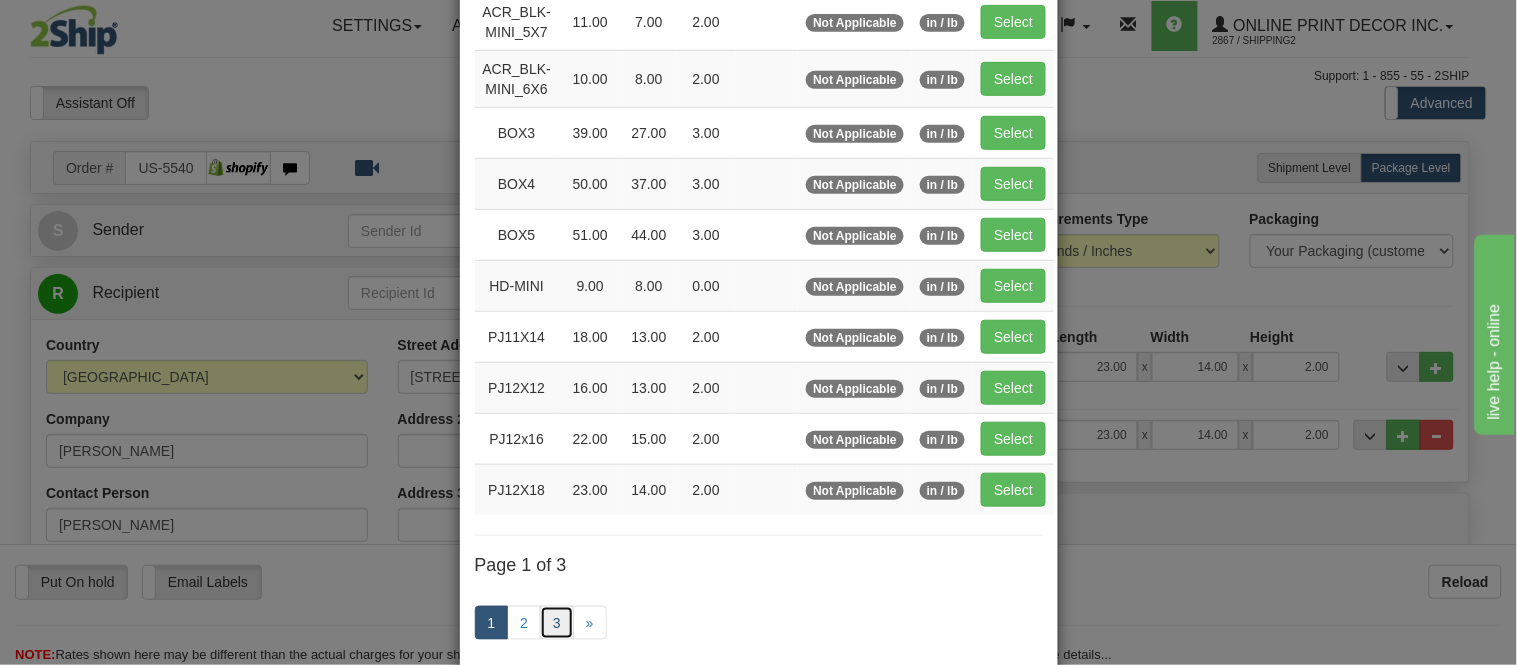 click on "3" at bounding box center (557, 623) 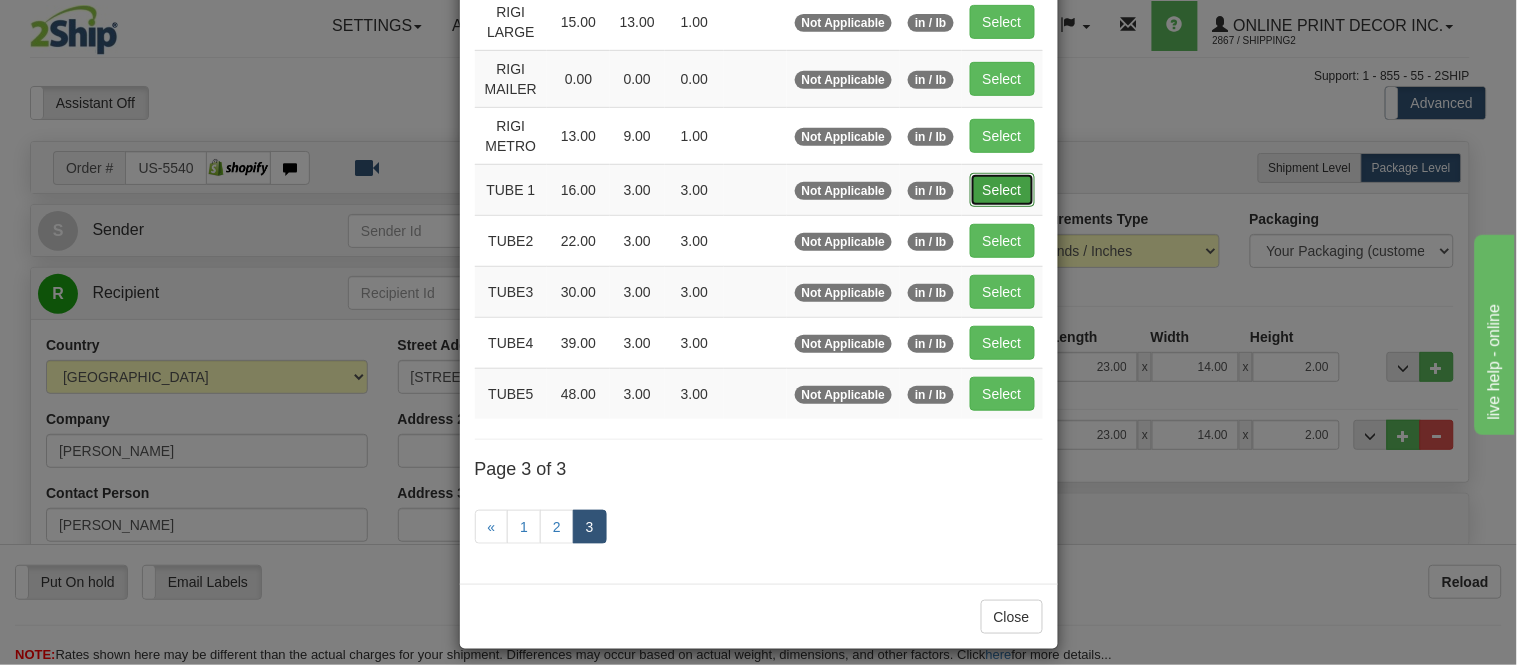 click on "Select" at bounding box center (1002, 190) 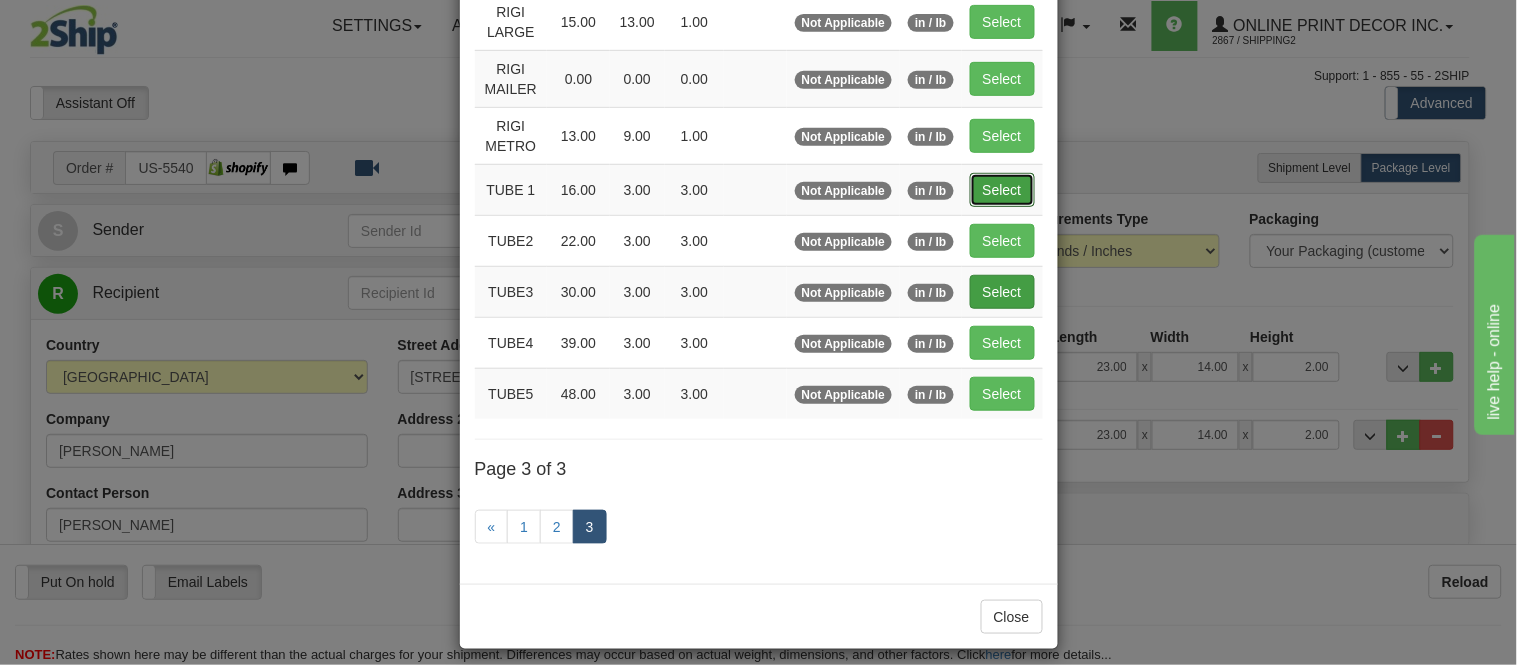 type on "16.00" 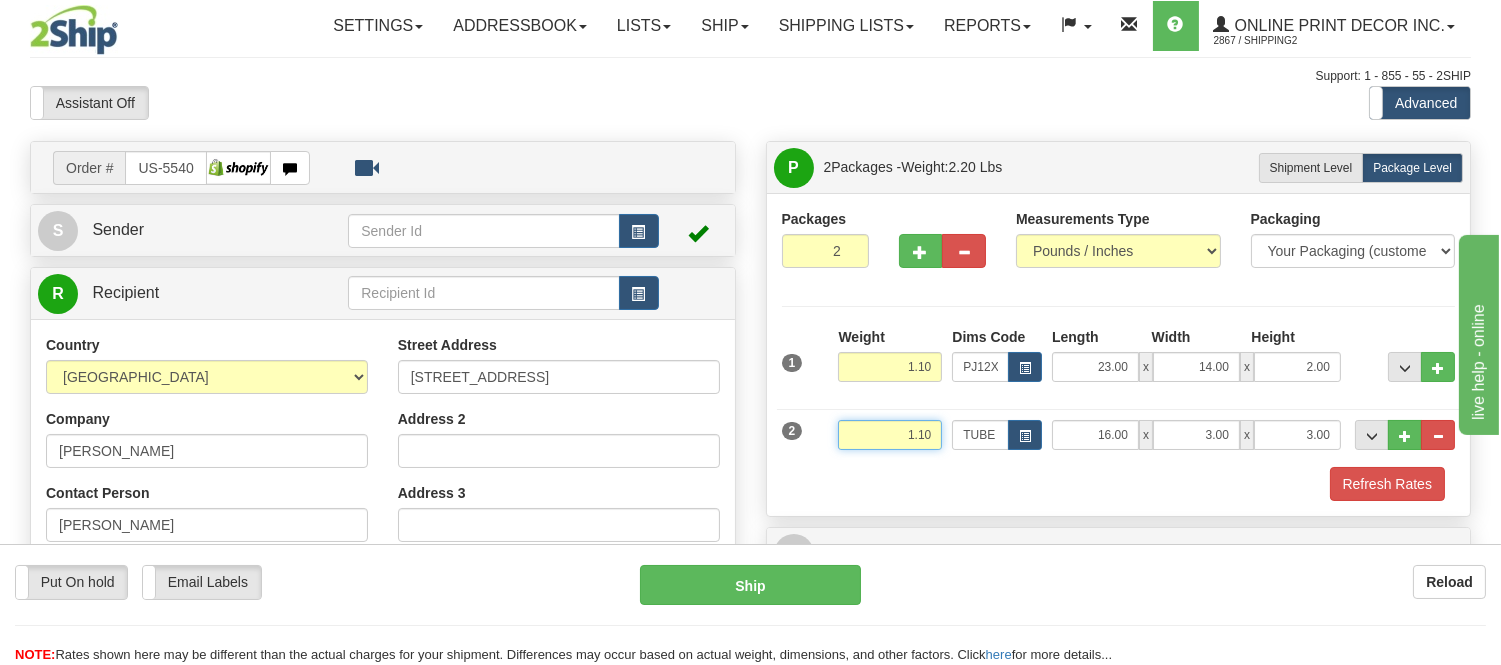 drag, startPoint x: 931, startPoint y: 435, endPoint x: 827, endPoint y: 435, distance: 104 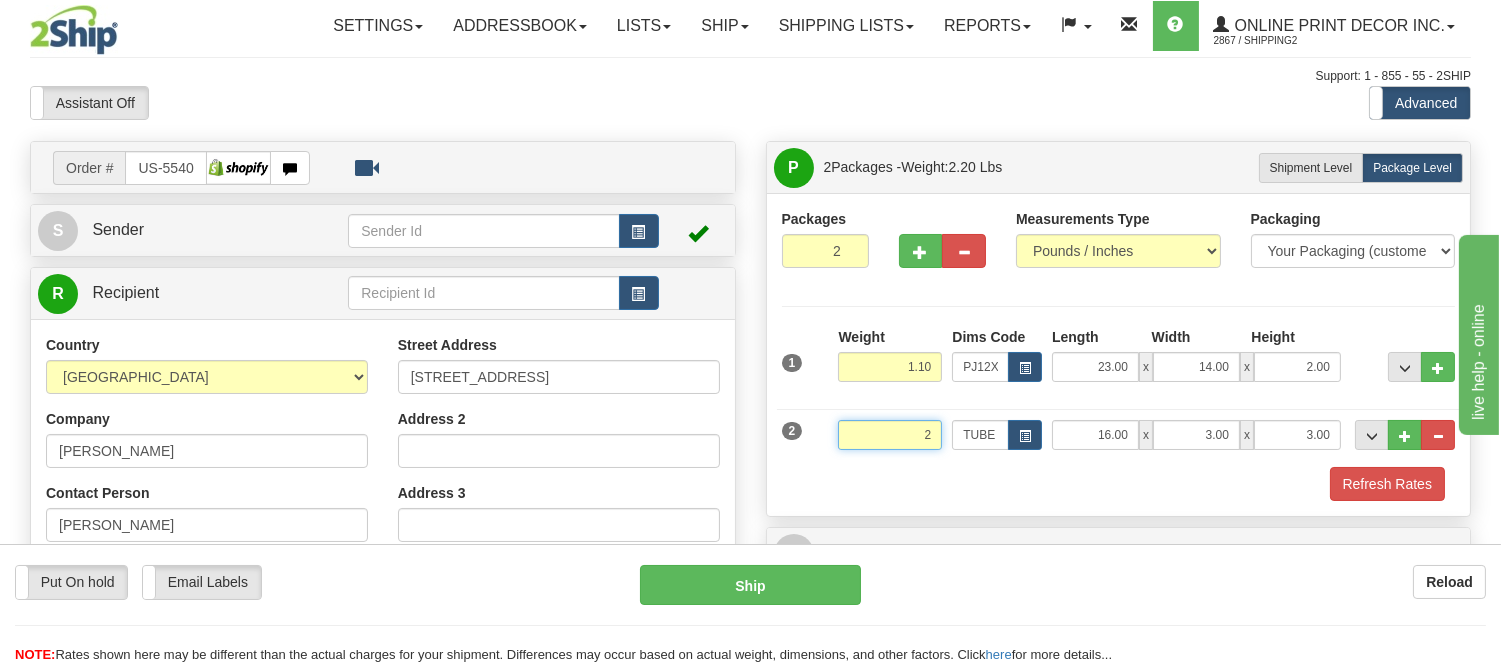 click on "Delete" at bounding box center (0, 0) 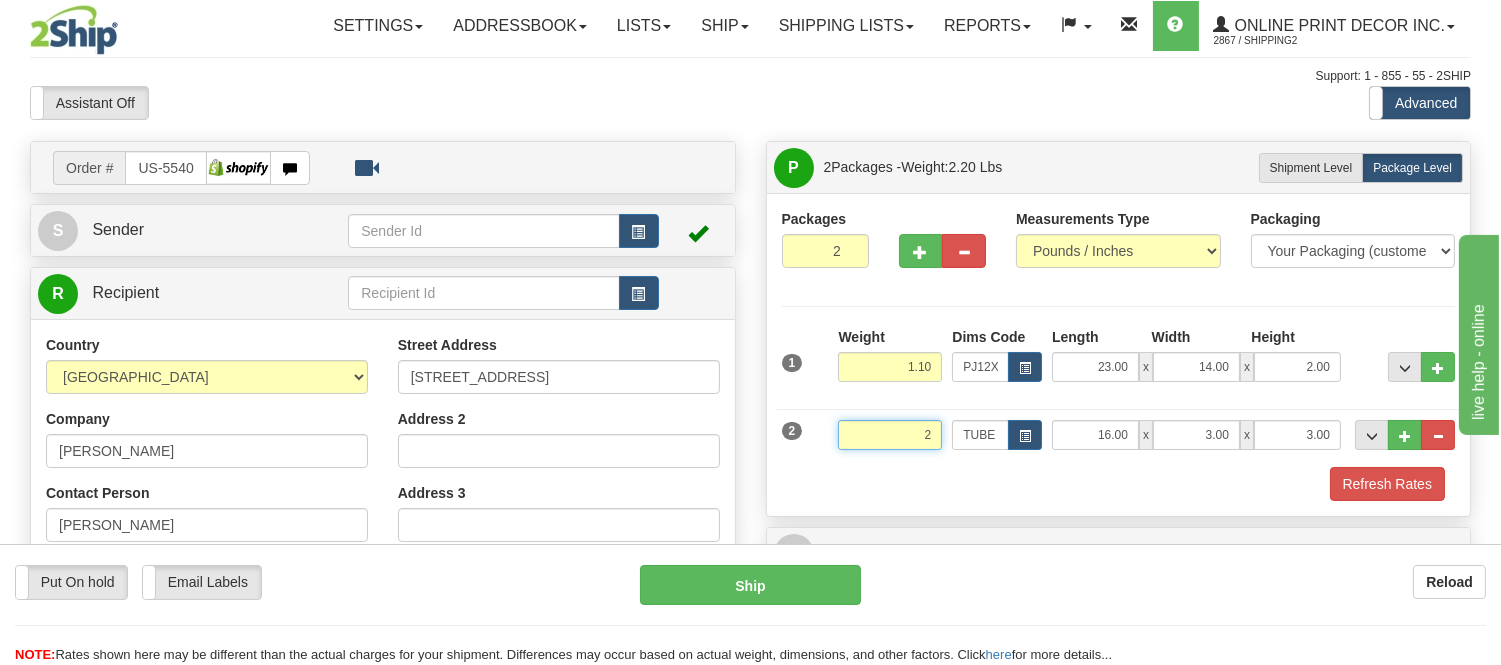 type on "2.00" 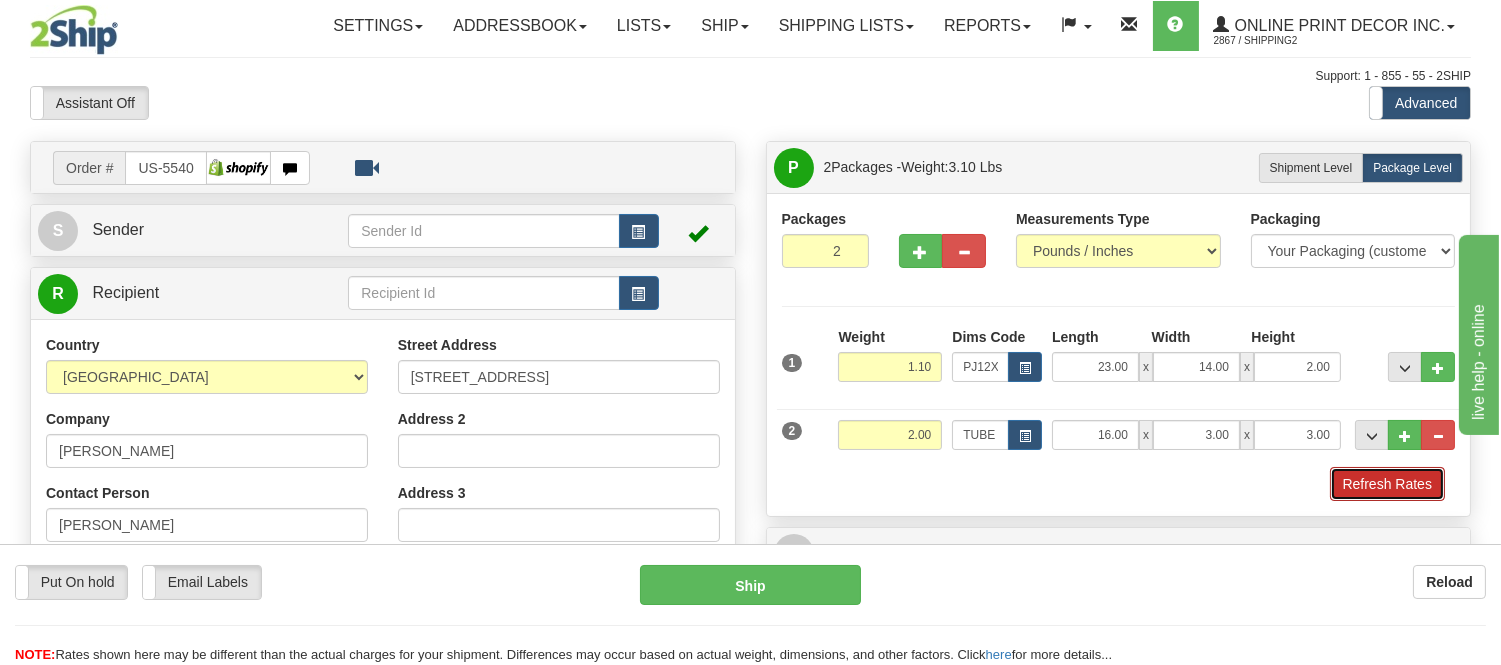 click on "Refresh Rates" at bounding box center [1387, 484] 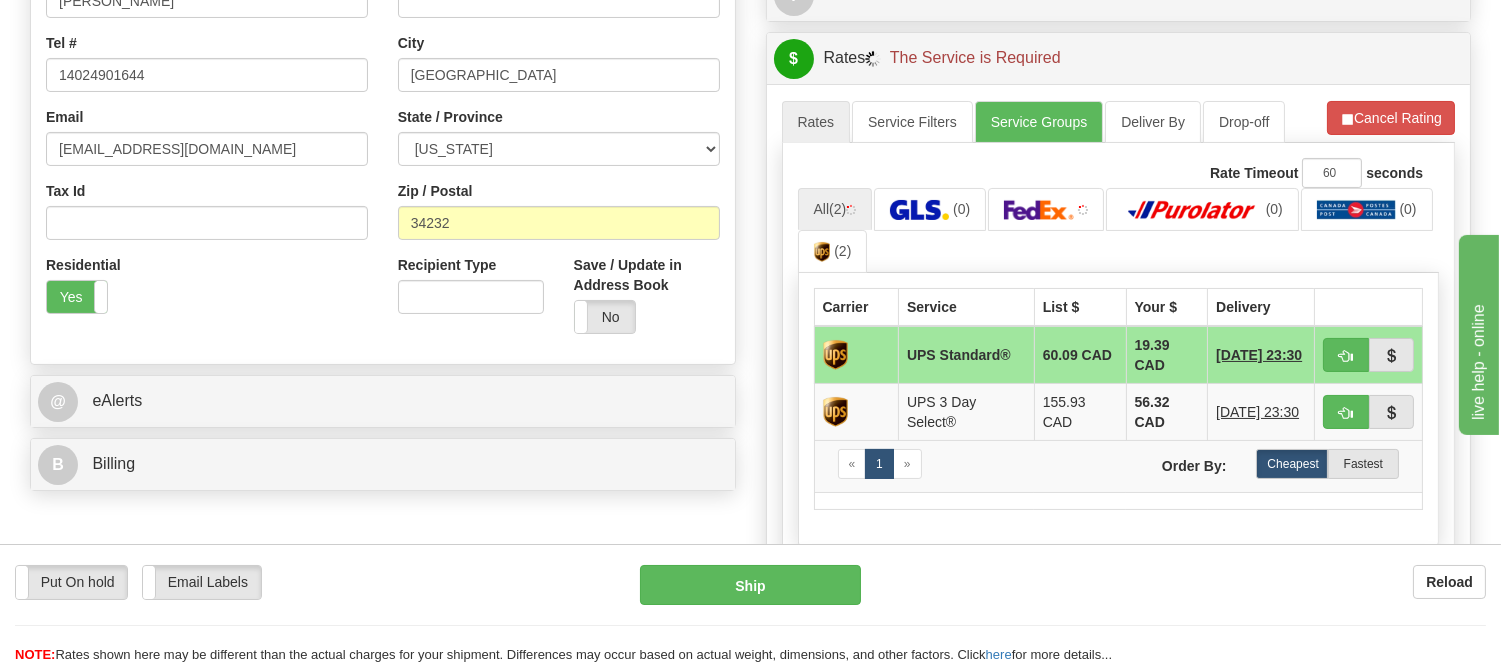scroll, scrollTop: 544, scrollLeft: 0, axis: vertical 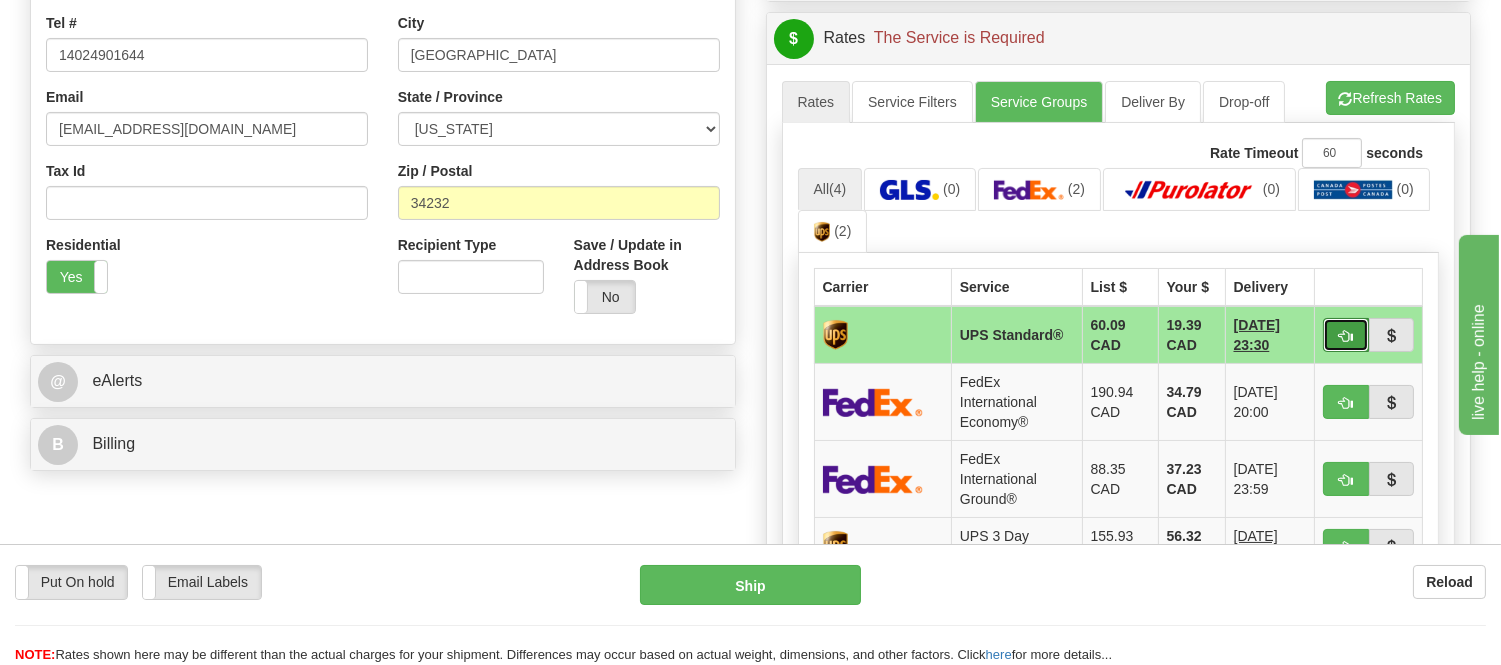click at bounding box center [1346, 335] 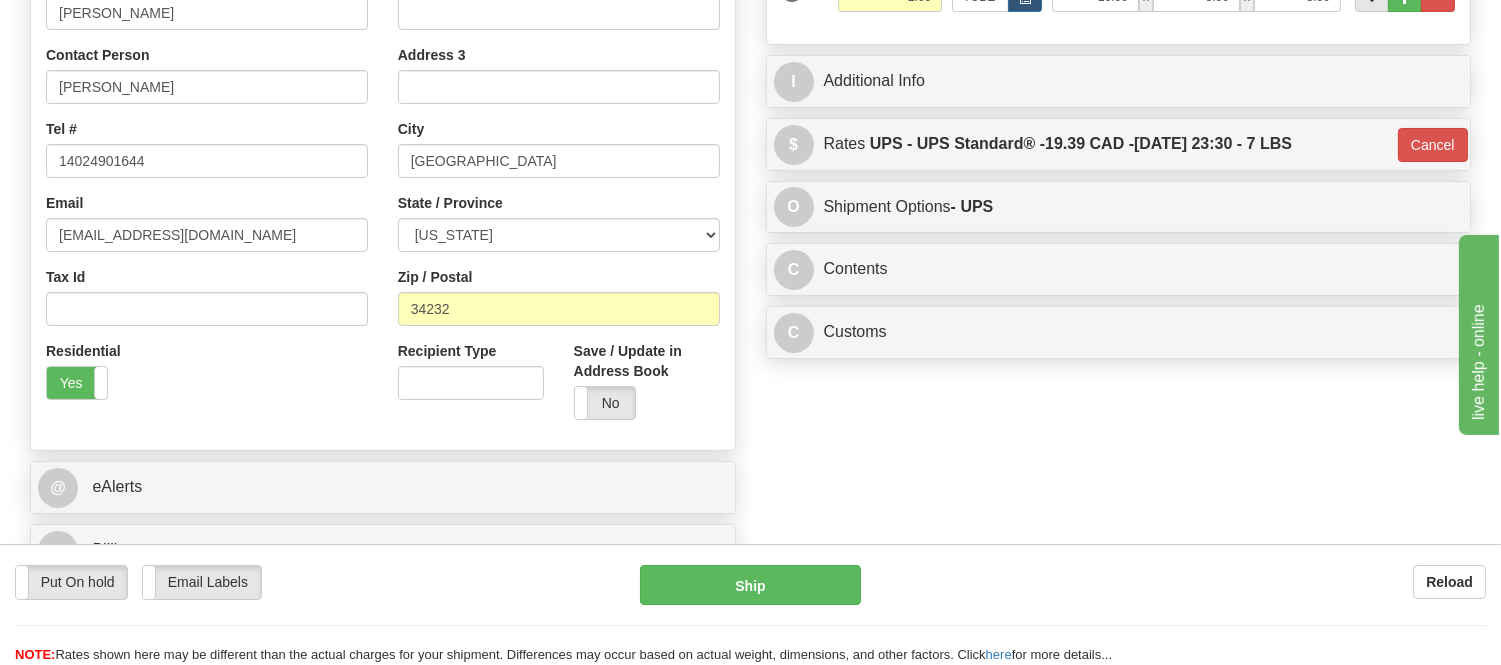 scroll, scrollTop: 322, scrollLeft: 0, axis: vertical 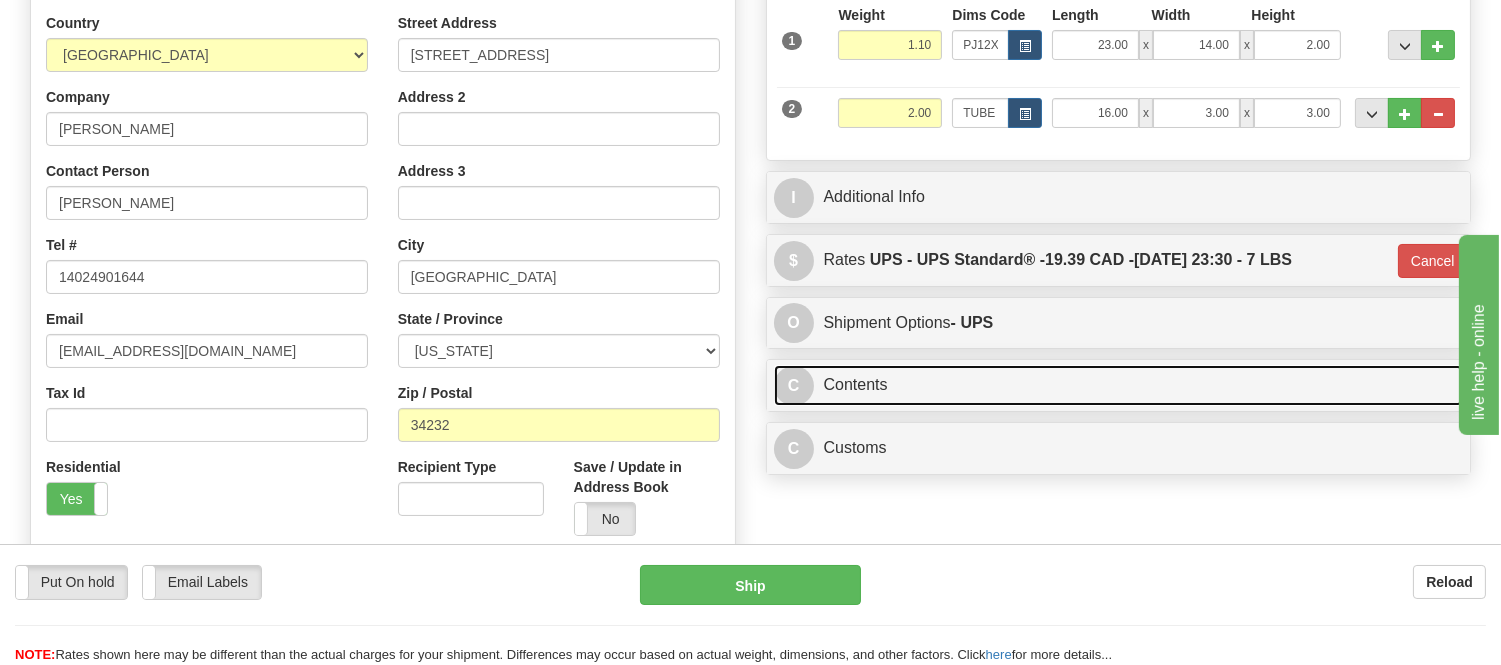 click on "C Contents" at bounding box center [1119, 385] 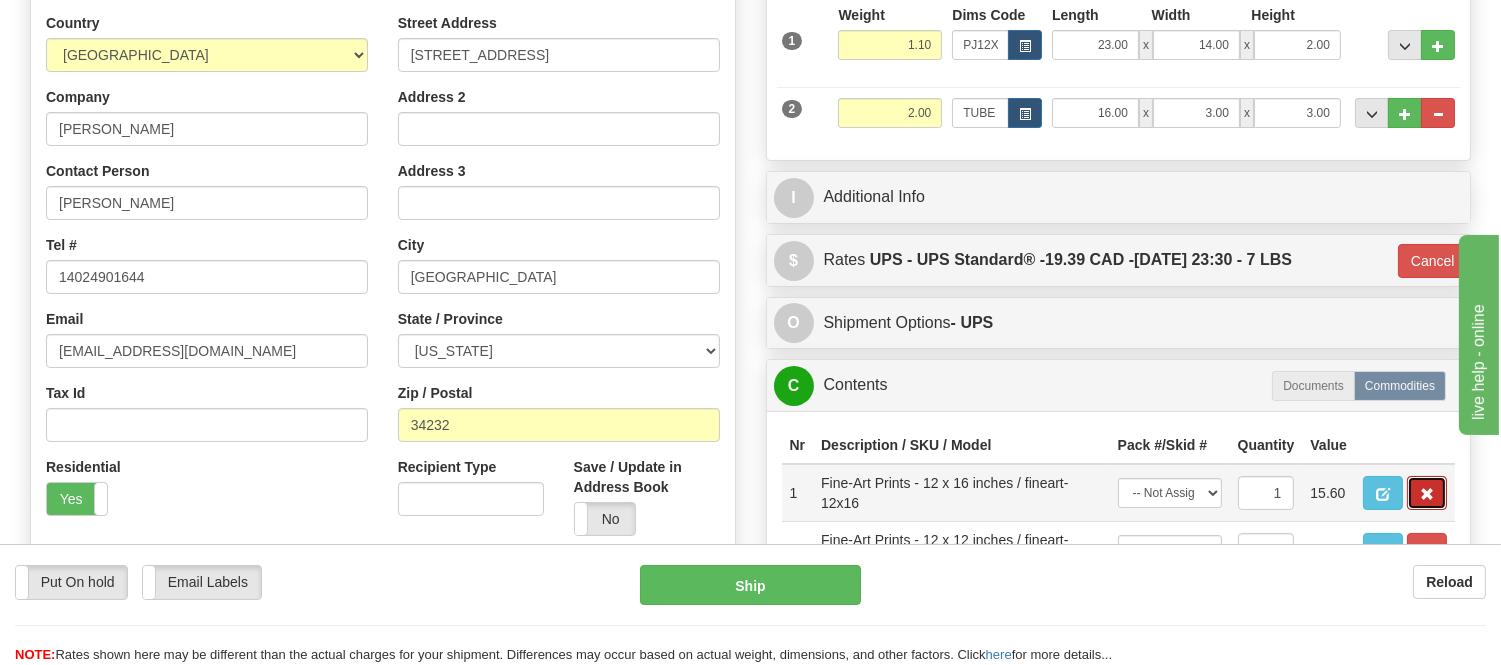 click at bounding box center (1427, 493) 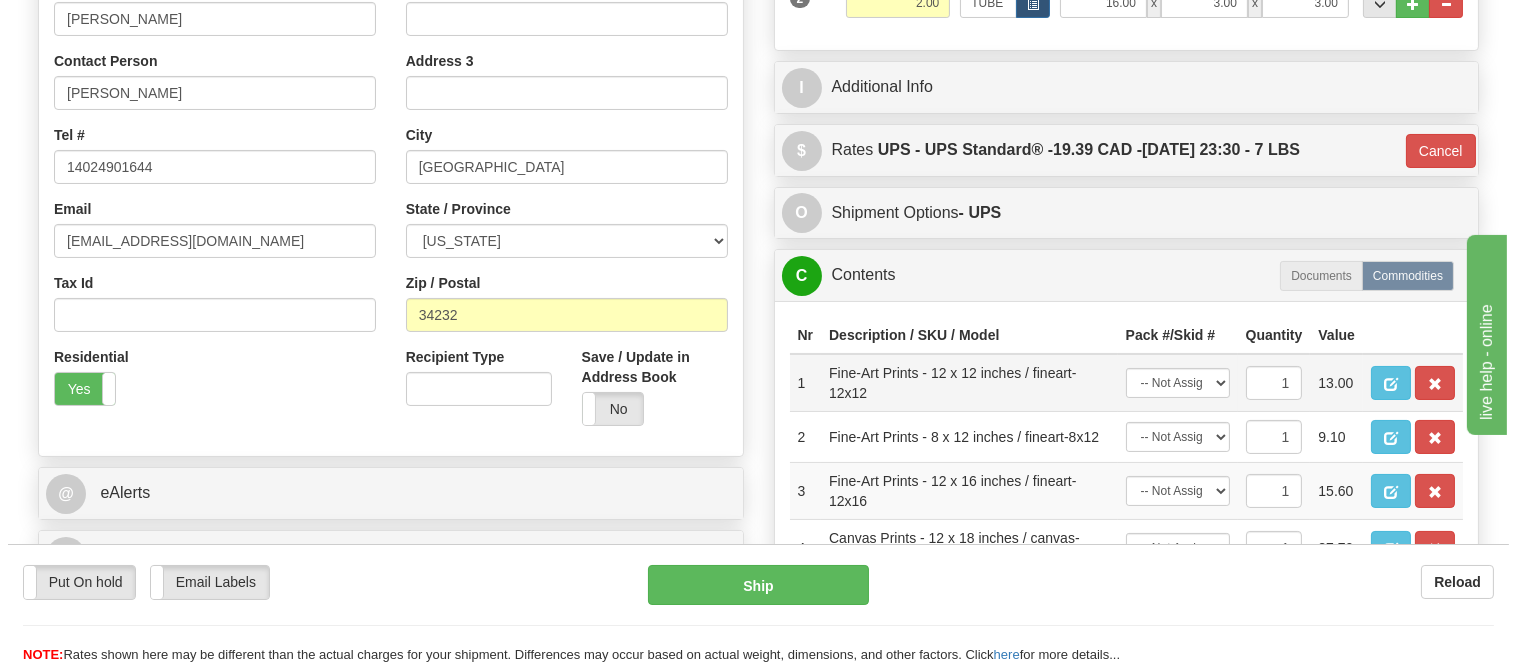 scroll, scrollTop: 433, scrollLeft: 0, axis: vertical 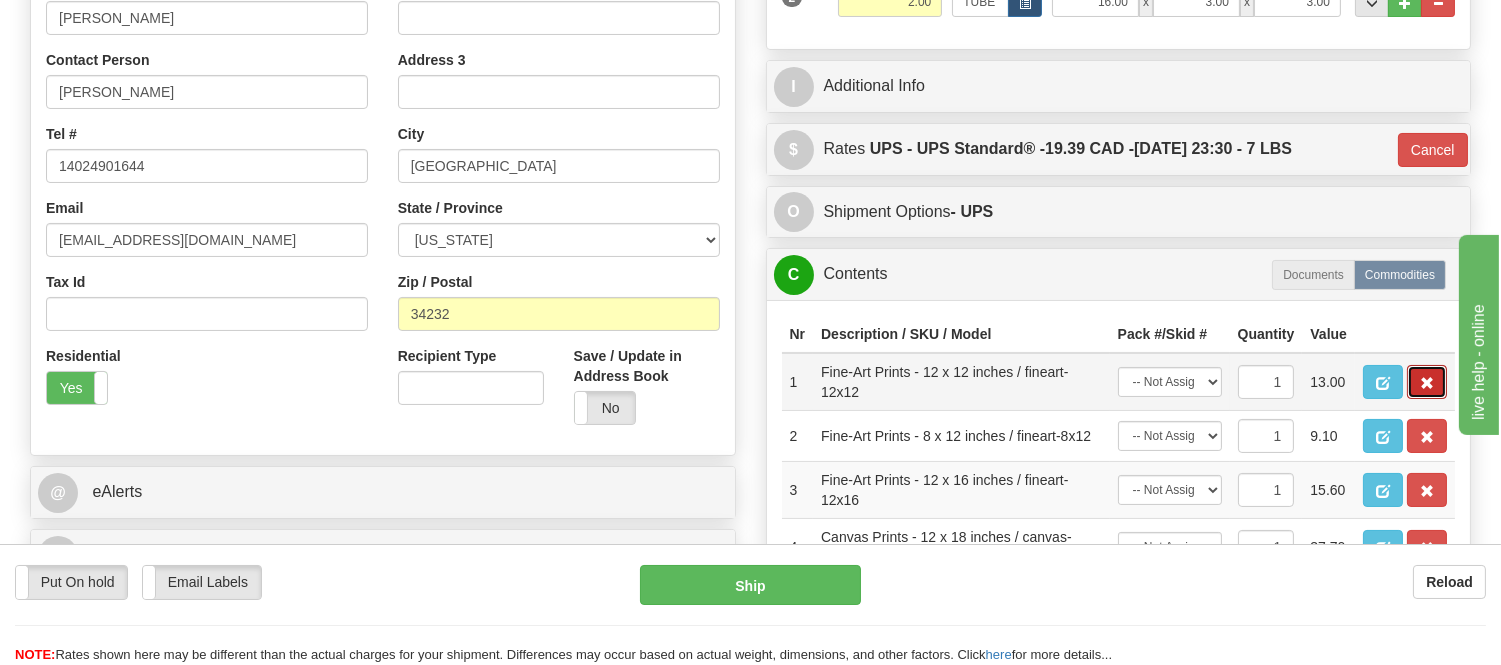 click at bounding box center [1427, 382] 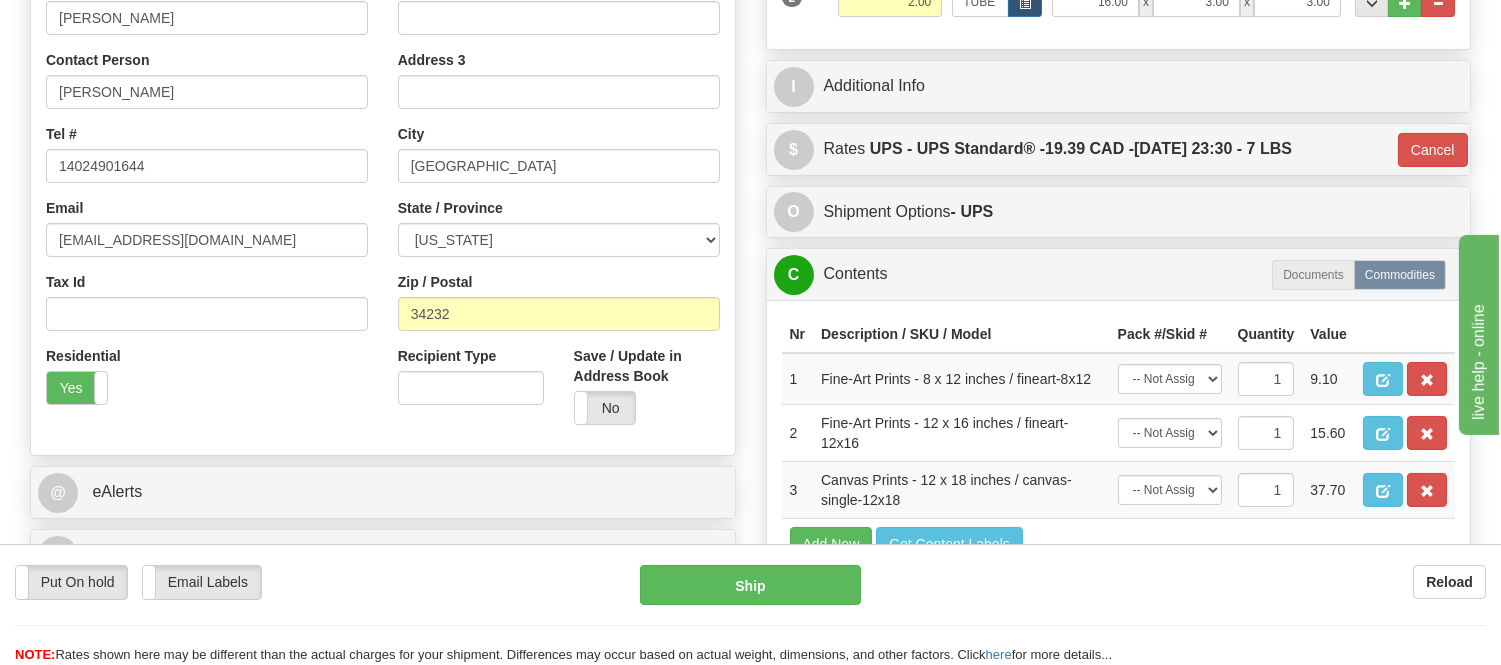 click at bounding box center (1427, 379) 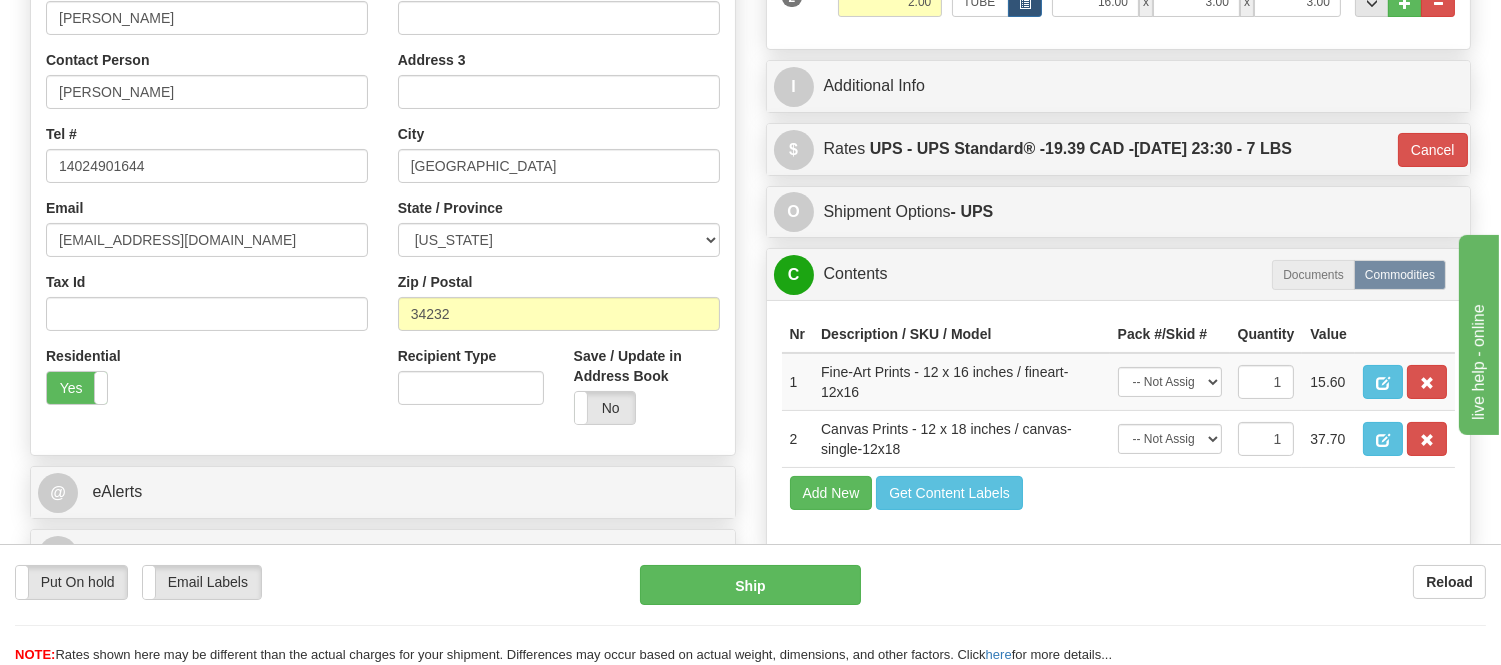click at bounding box center (1427, 382) 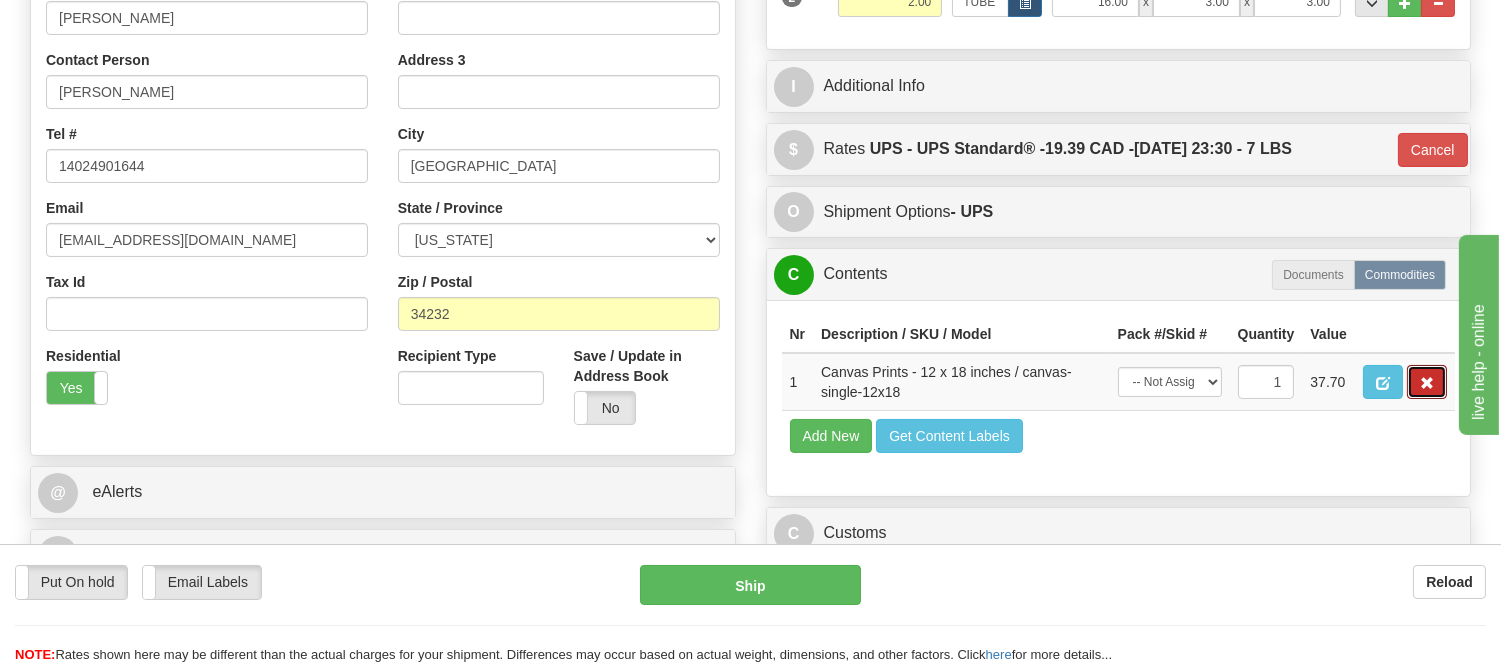 click at bounding box center [1427, 382] 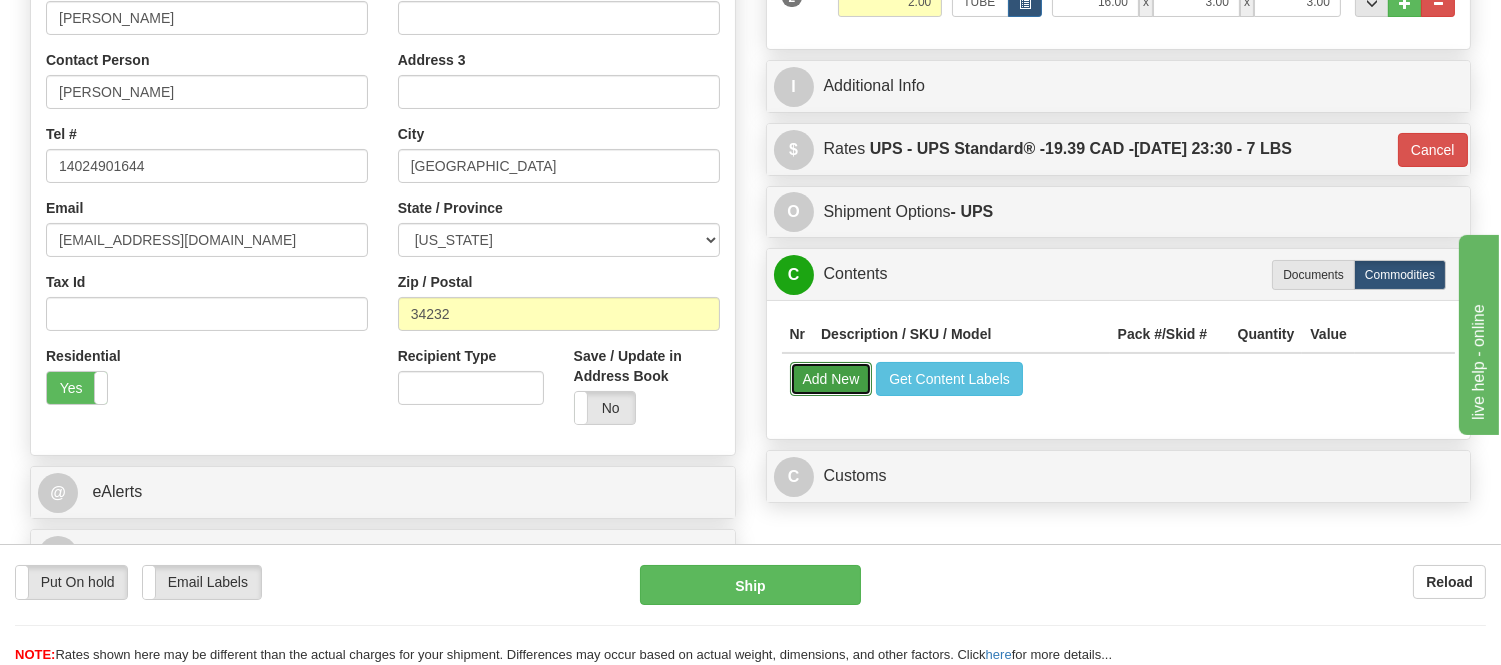 click on "Add New" at bounding box center (831, 379) 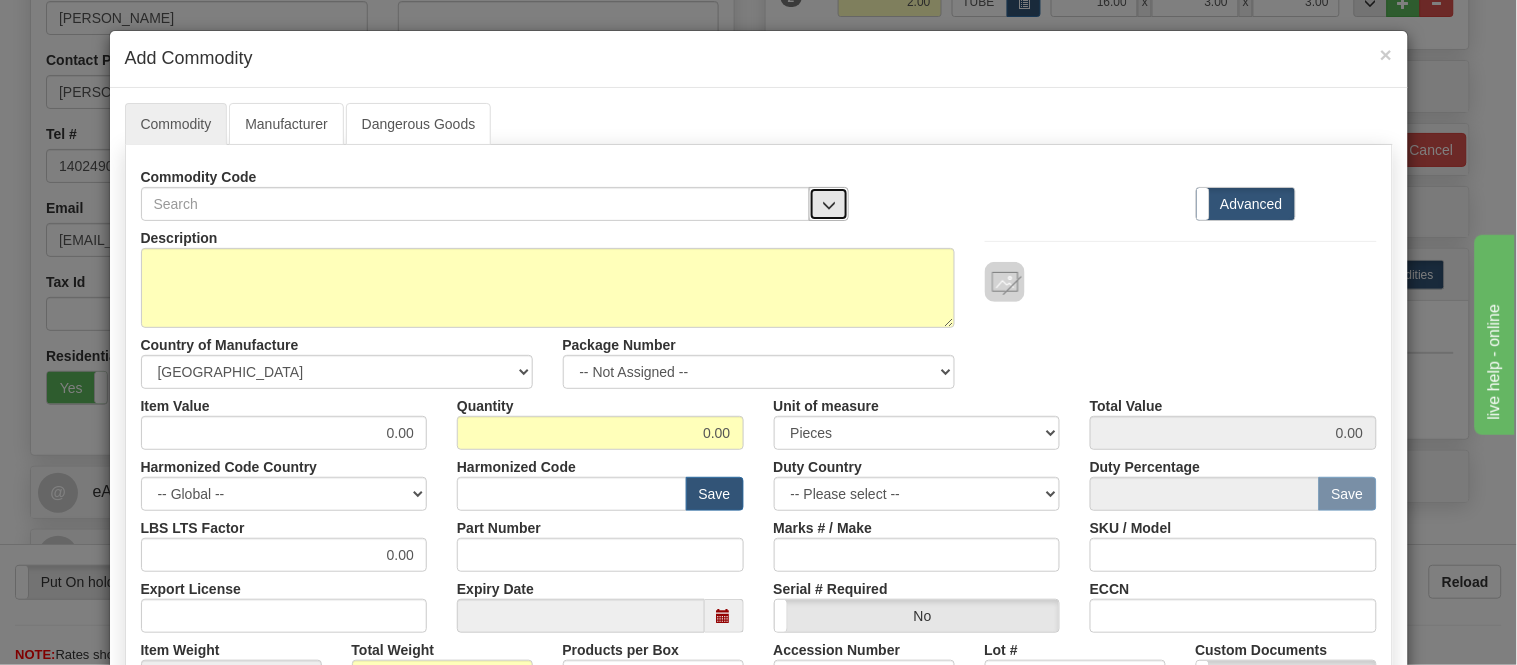 click at bounding box center [829, 205] 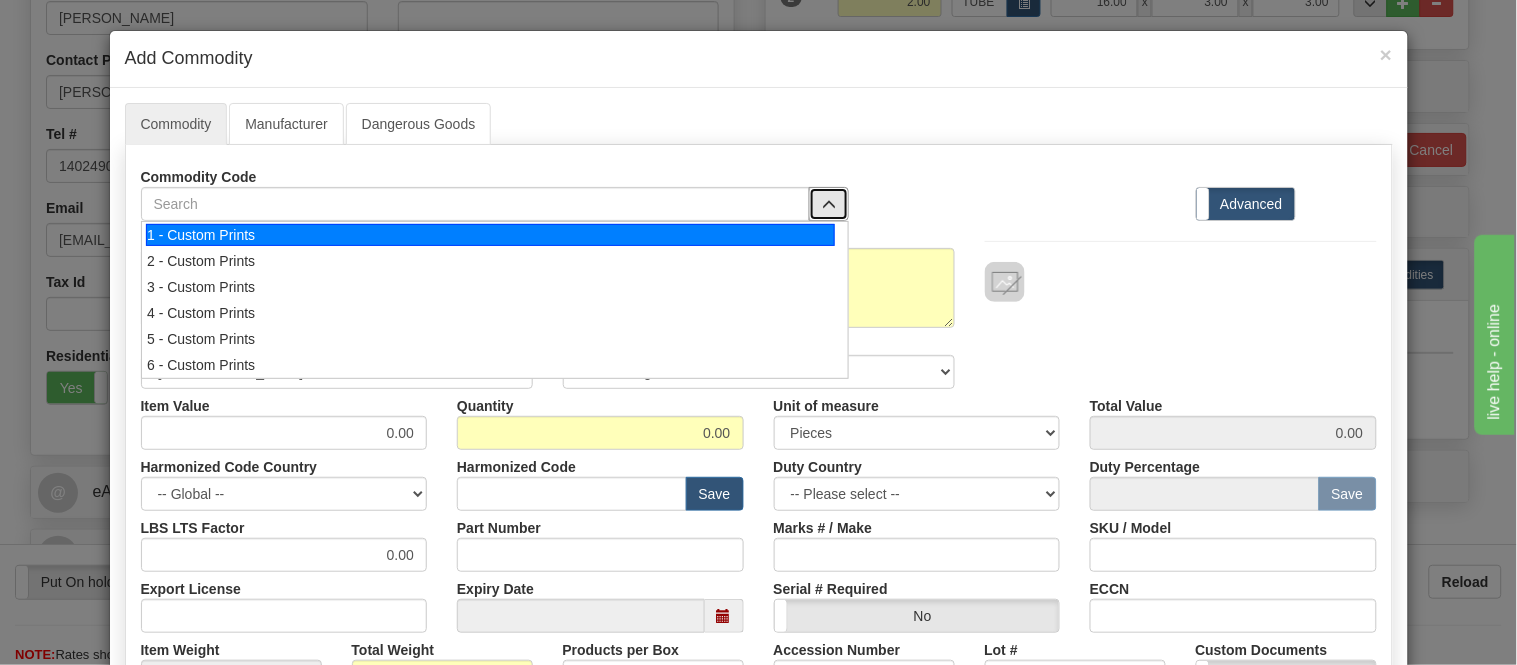 click on "1 - Custom Prints" at bounding box center (490, 235) 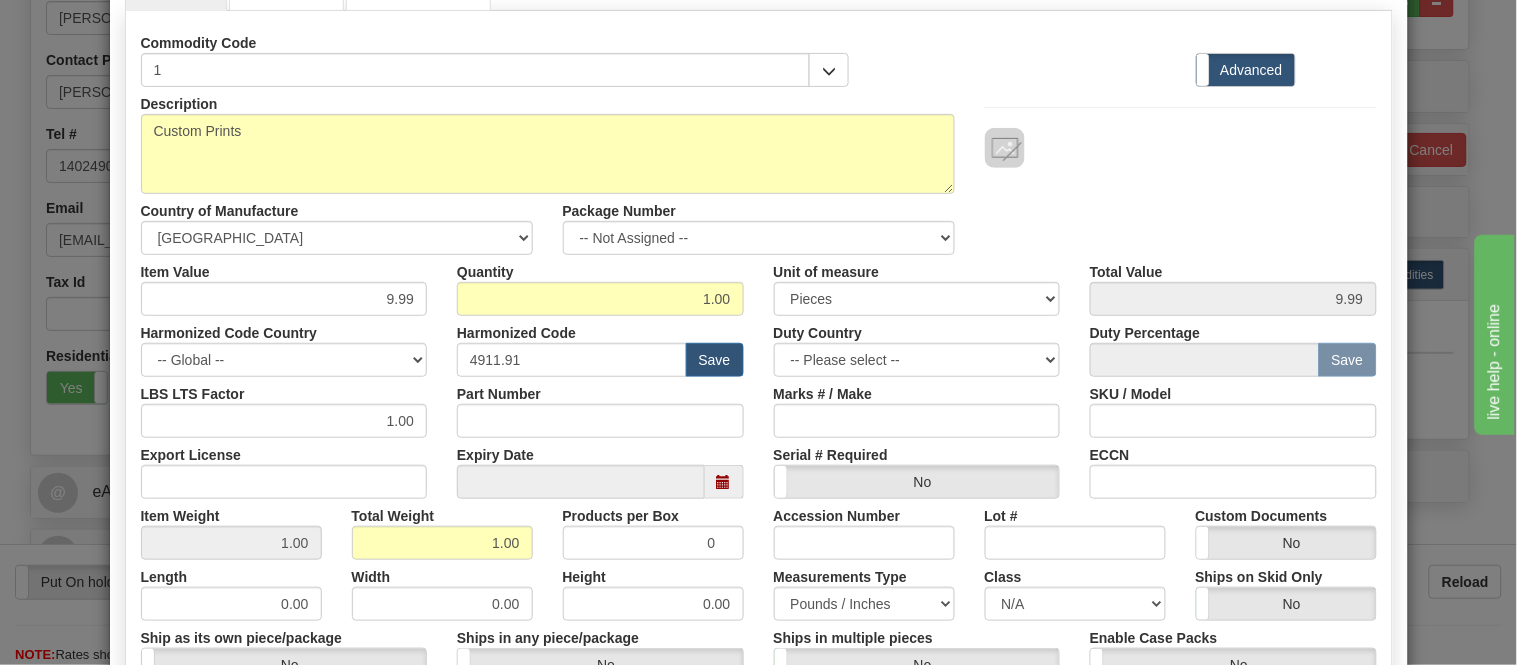 scroll, scrollTop: 444, scrollLeft: 0, axis: vertical 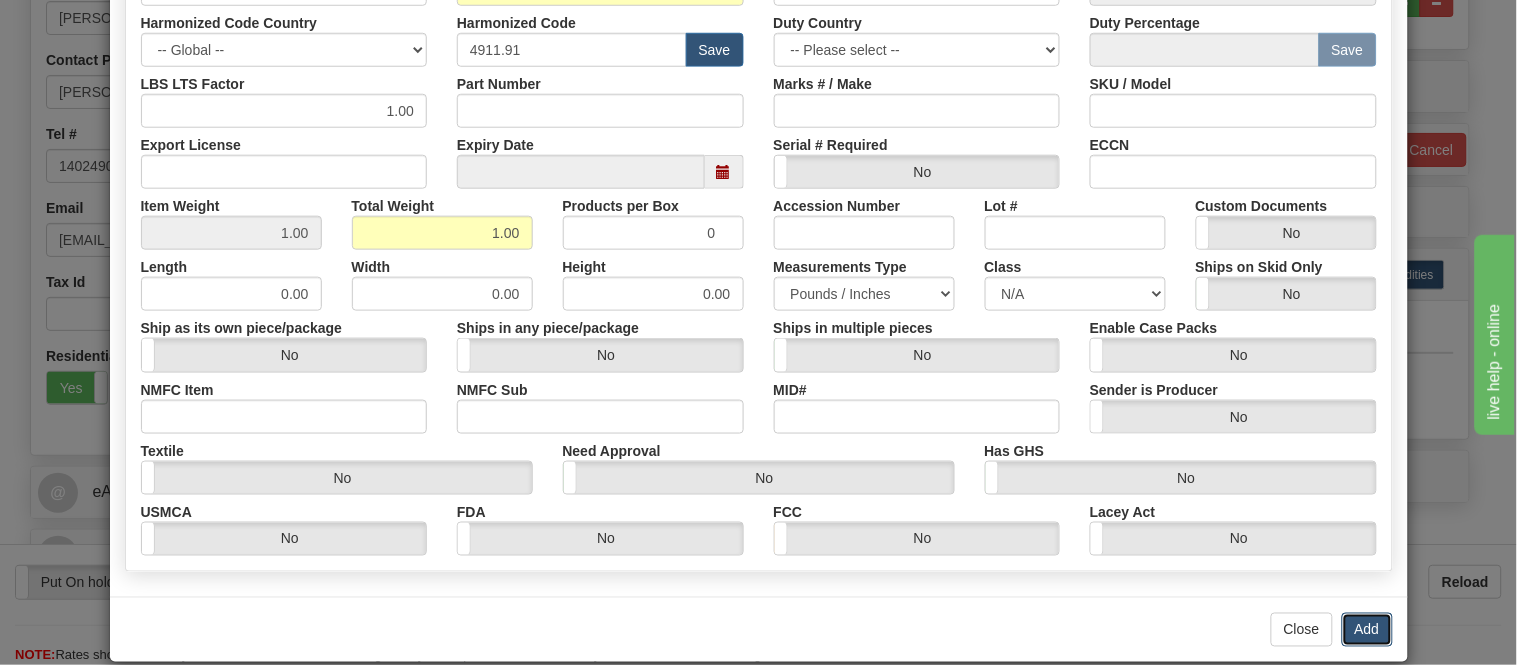 click on "Add" at bounding box center [1367, 630] 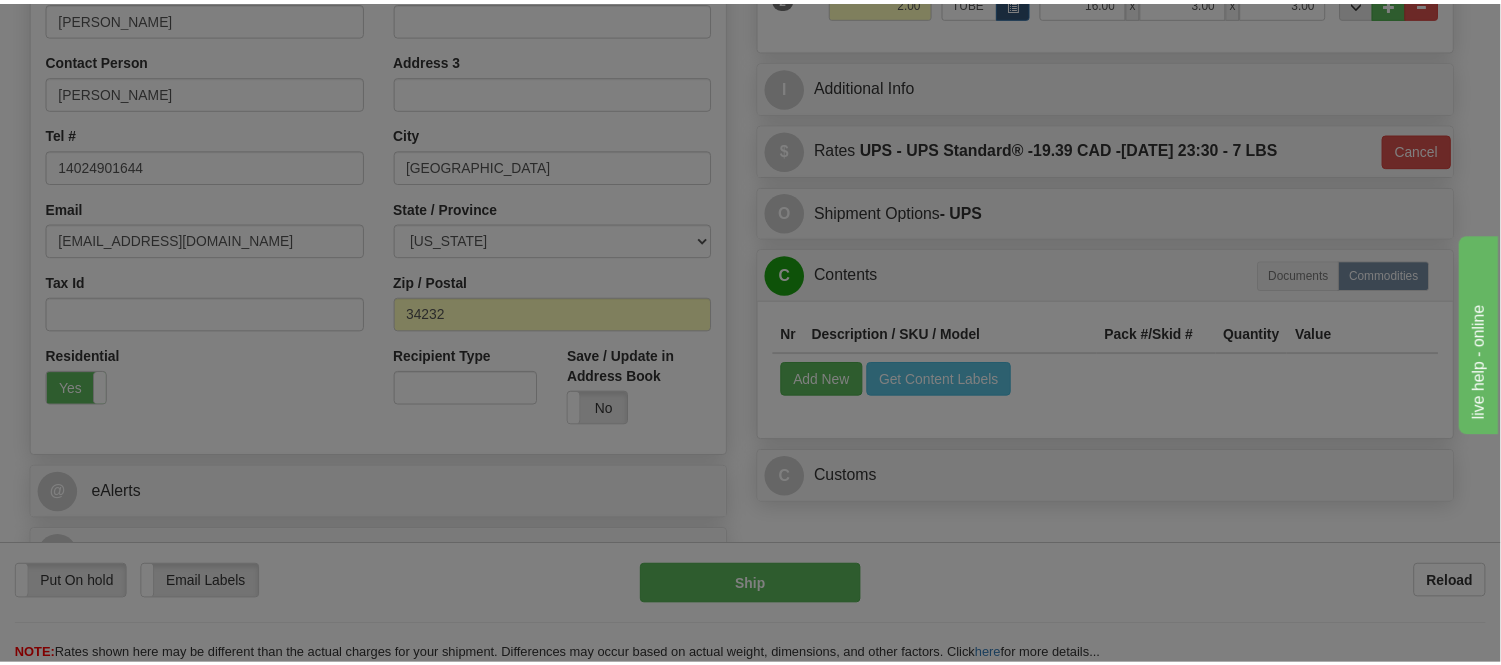 scroll, scrollTop: 0, scrollLeft: 0, axis: both 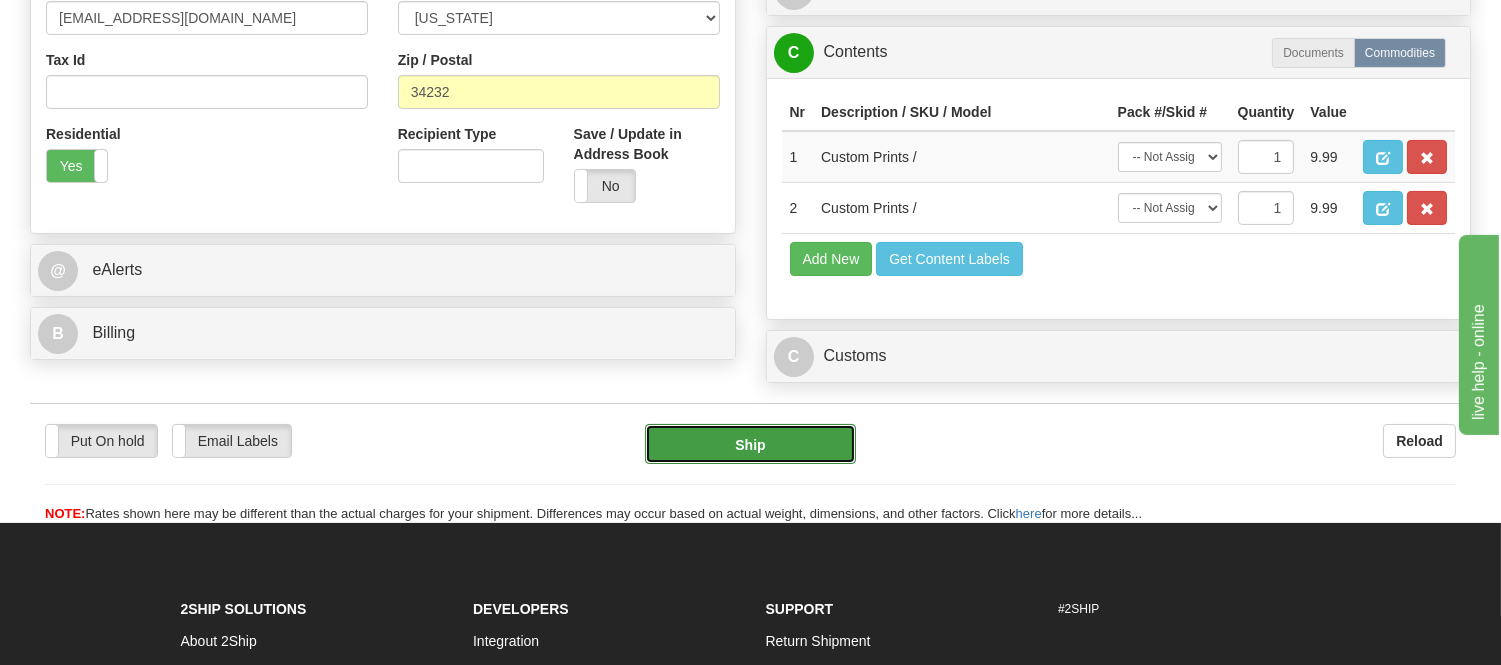 click on "Ship" at bounding box center [750, 444] 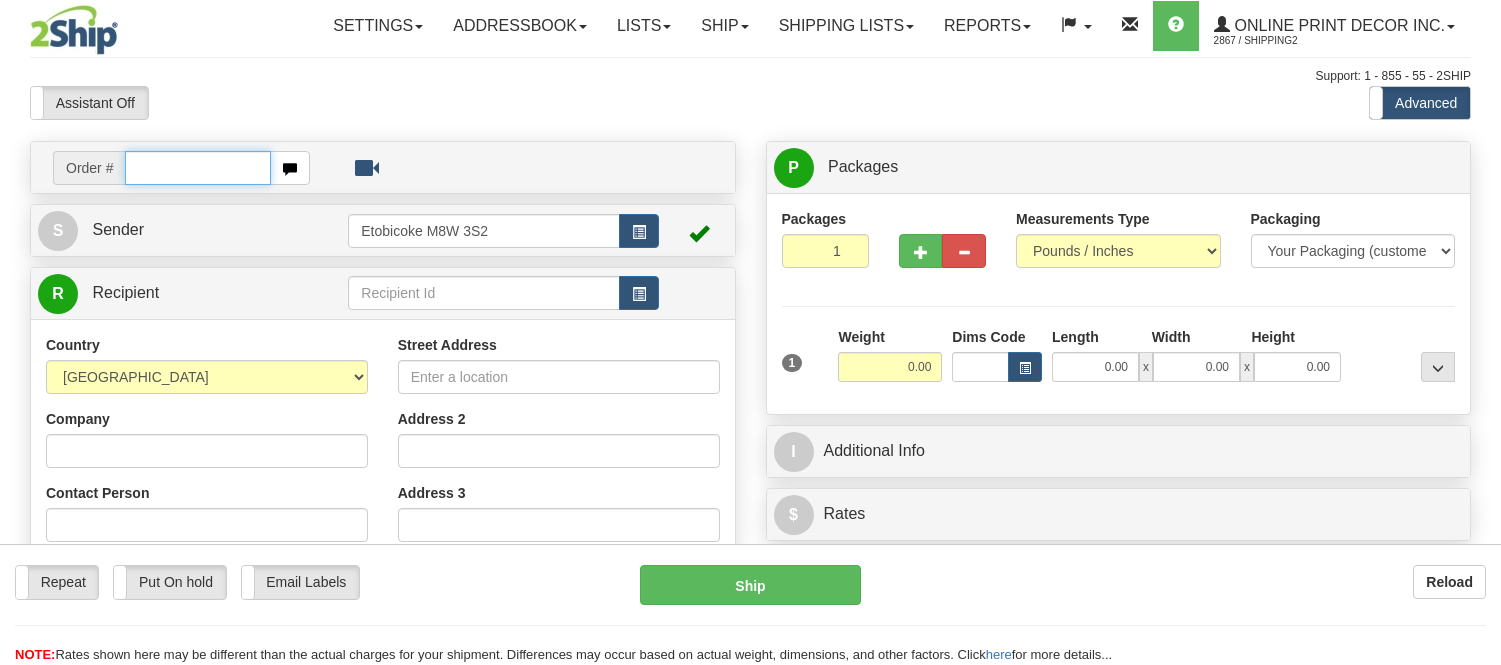 scroll, scrollTop: 0, scrollLeft: 0, axis: both 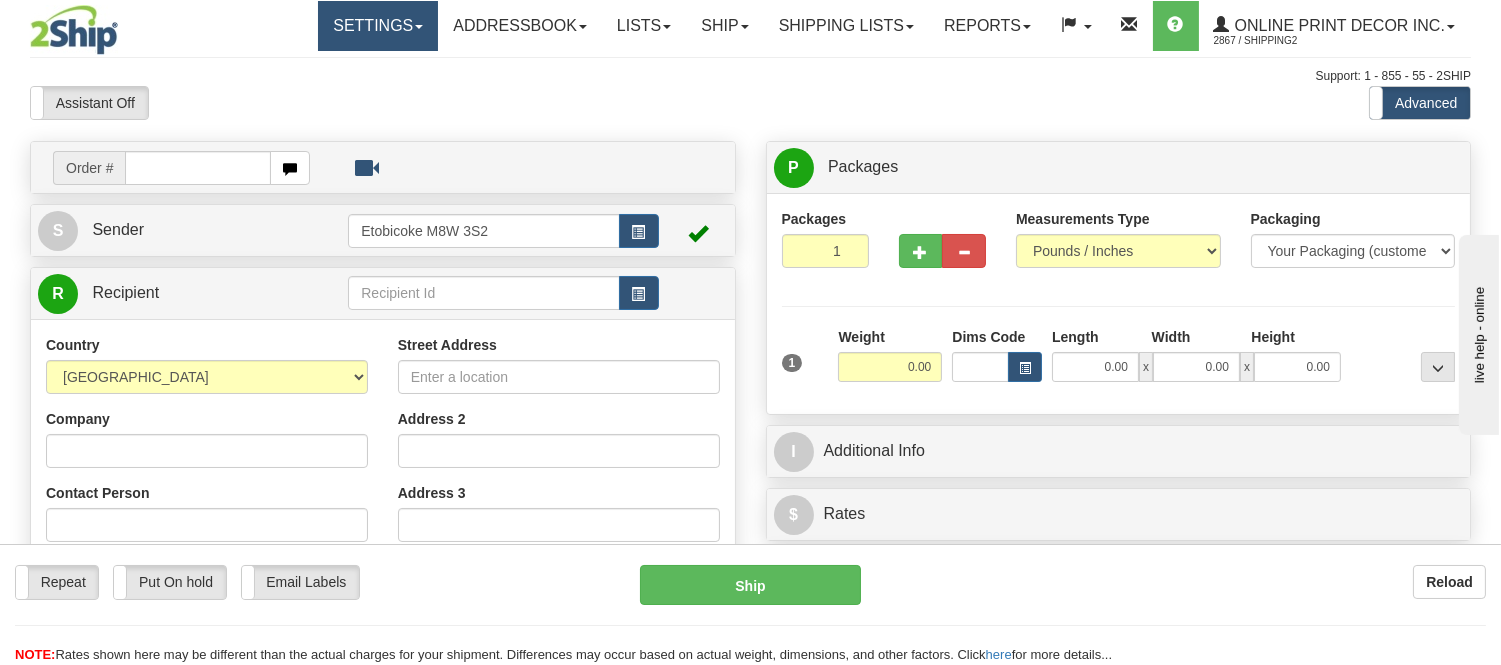 click on "Settings" at bounding box center (378, 26) 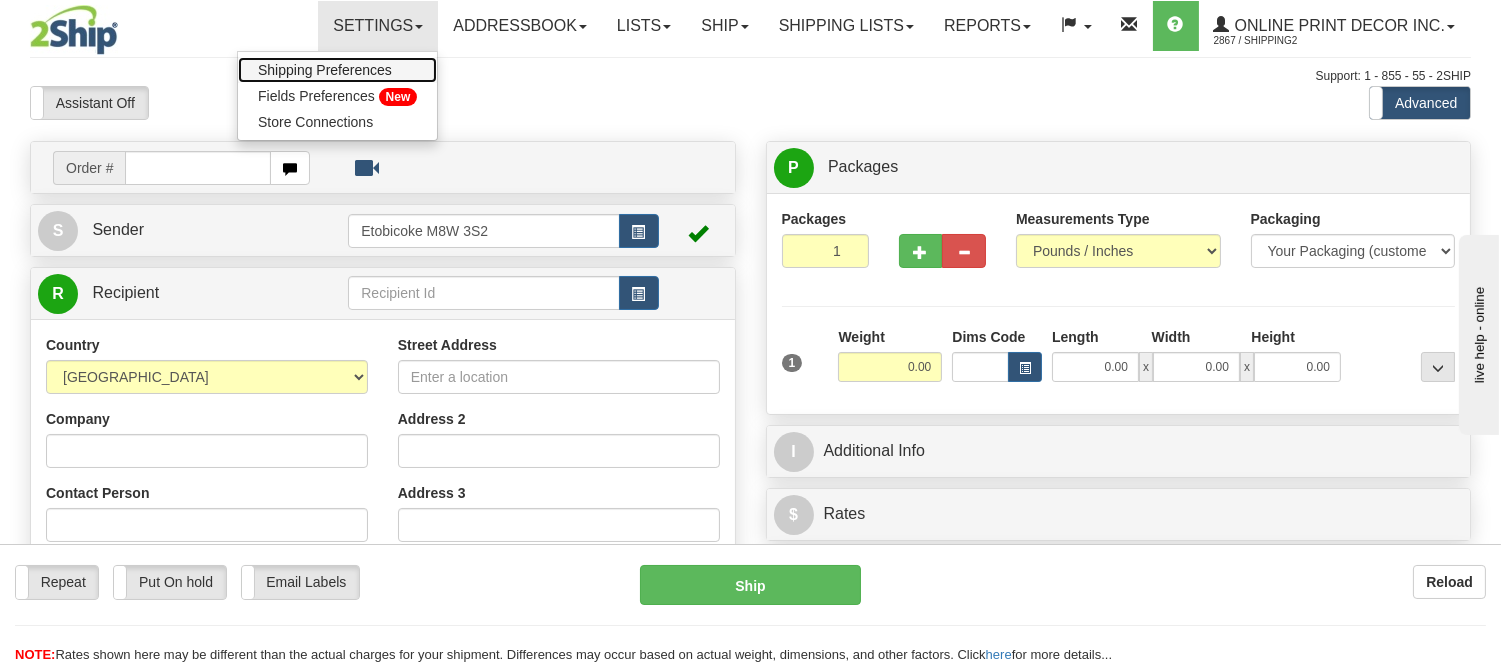 click on "Shipping Preferences" at bounding box center [337, 70] 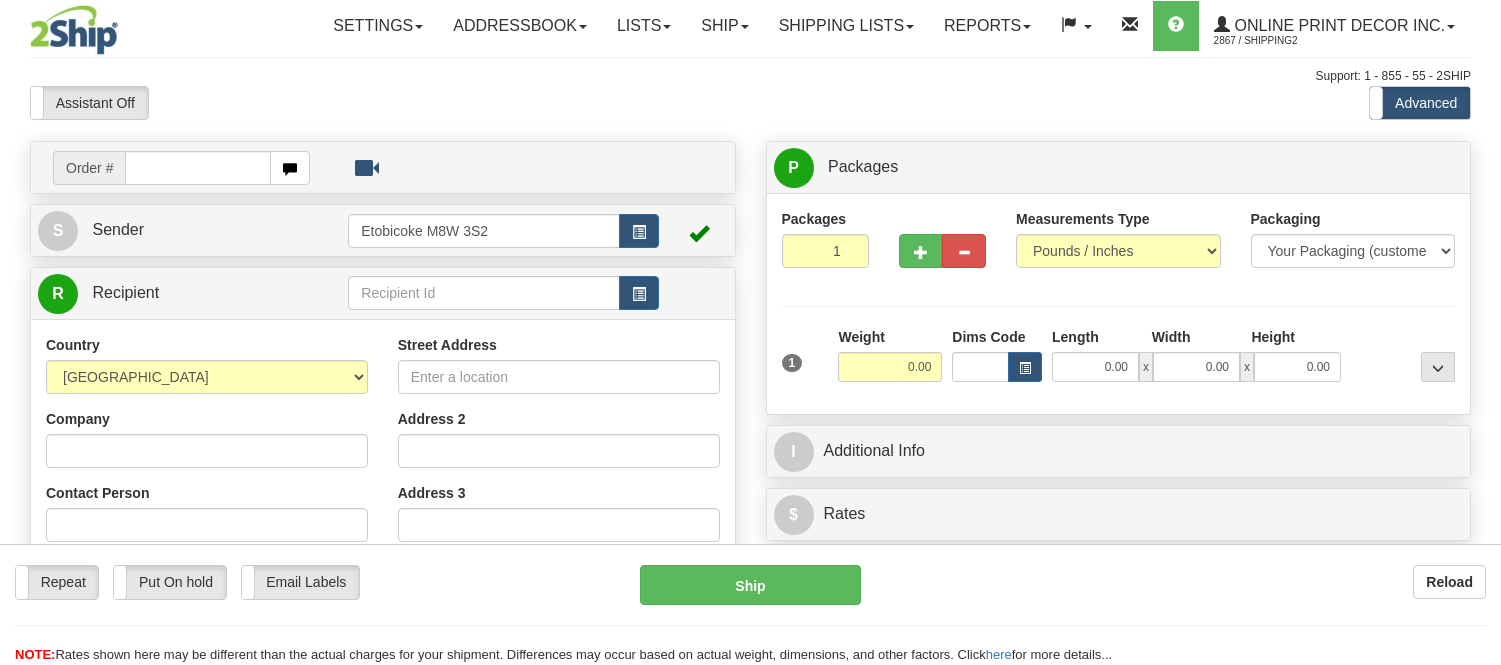 scroll, scrollTop: 0, scrollLeft: 0, axis: both 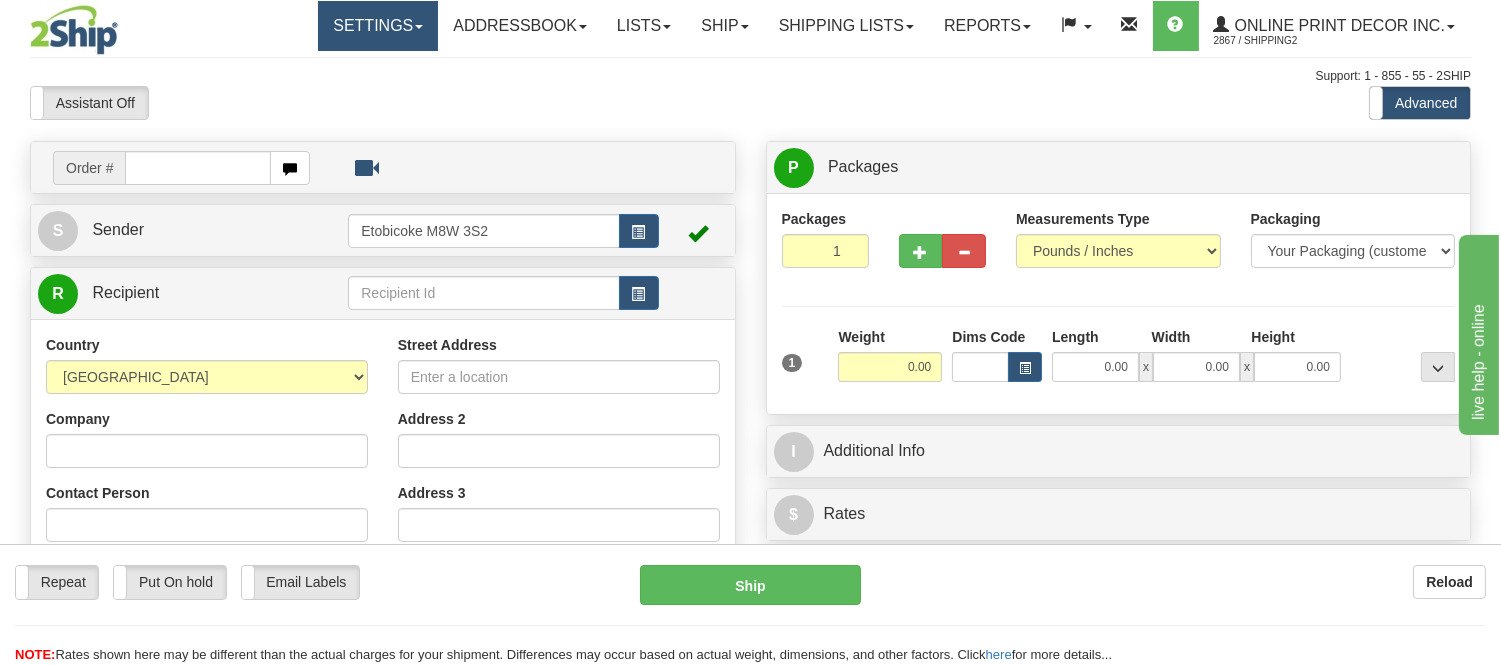 click on "Settings" at bounding box center [378, 26] 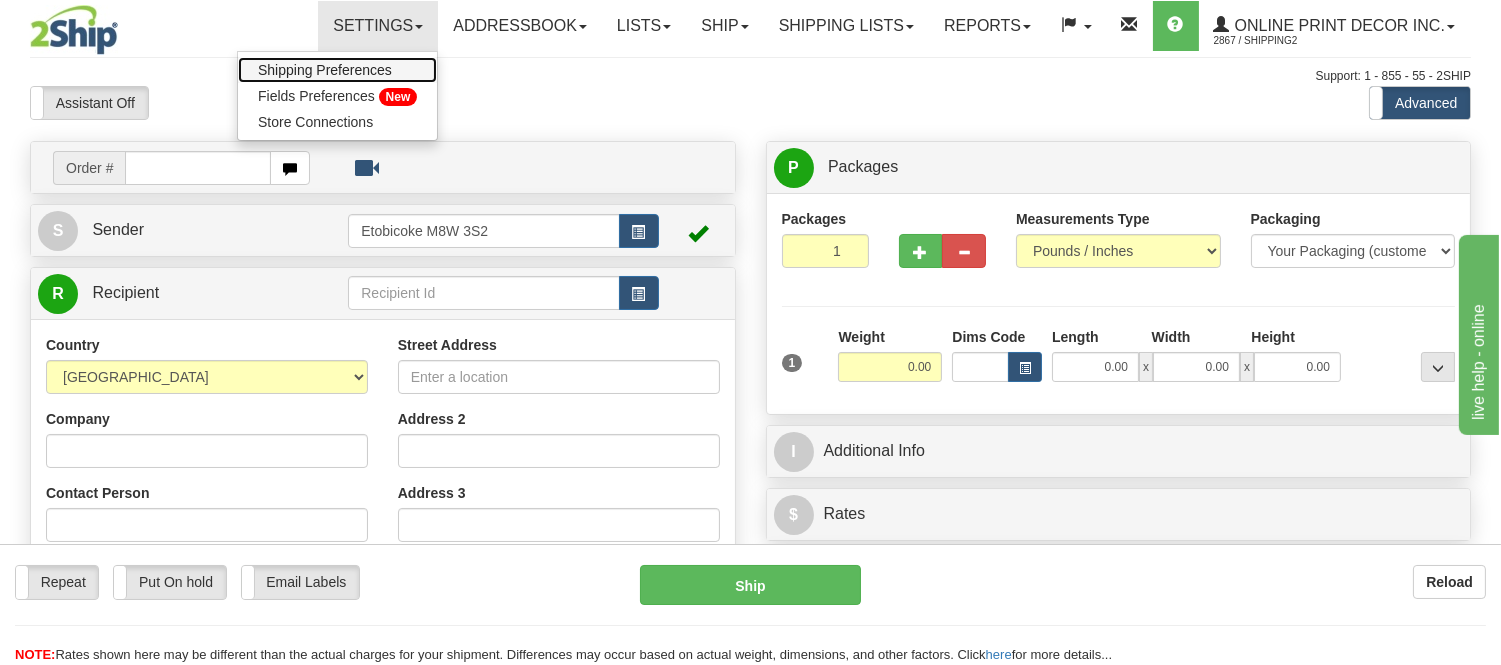 click on "Shipping Preferences" at bounding box center (325, 70) 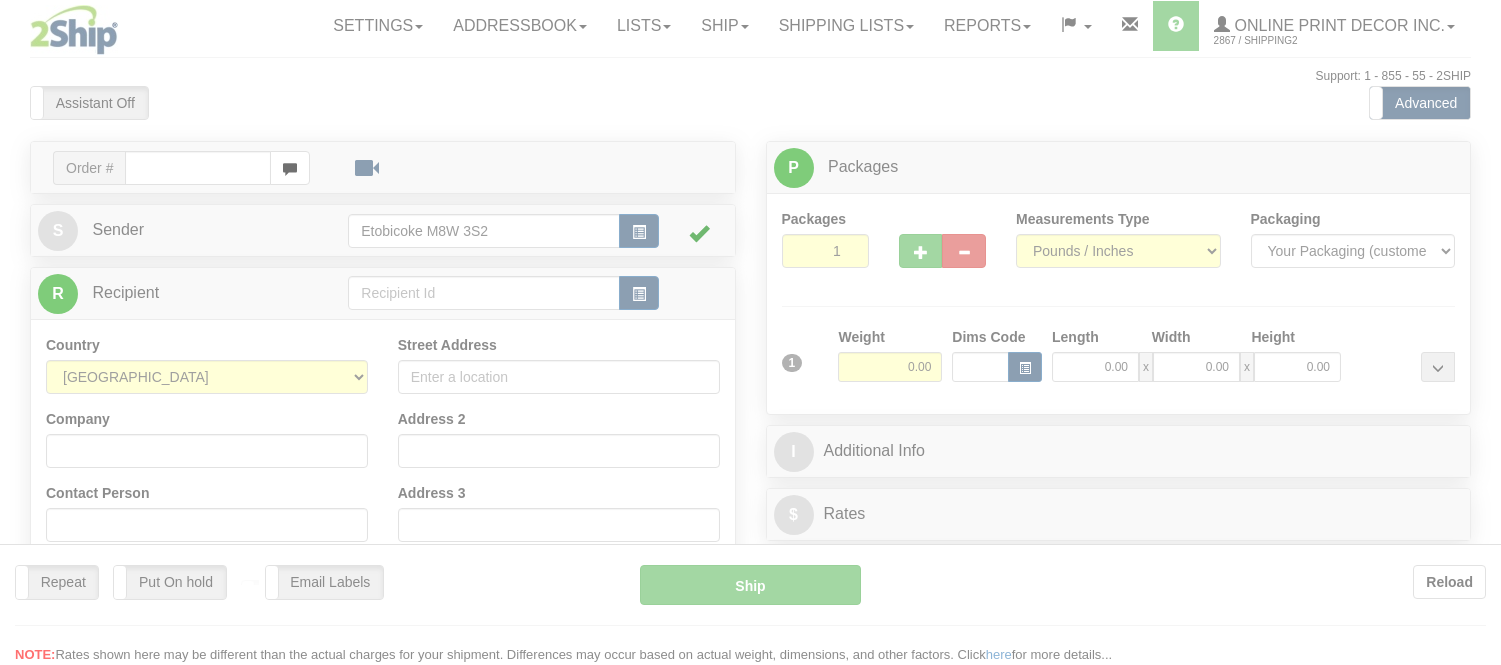 scroll, scrollTop: 0, scrollLeft: 0, axis: both 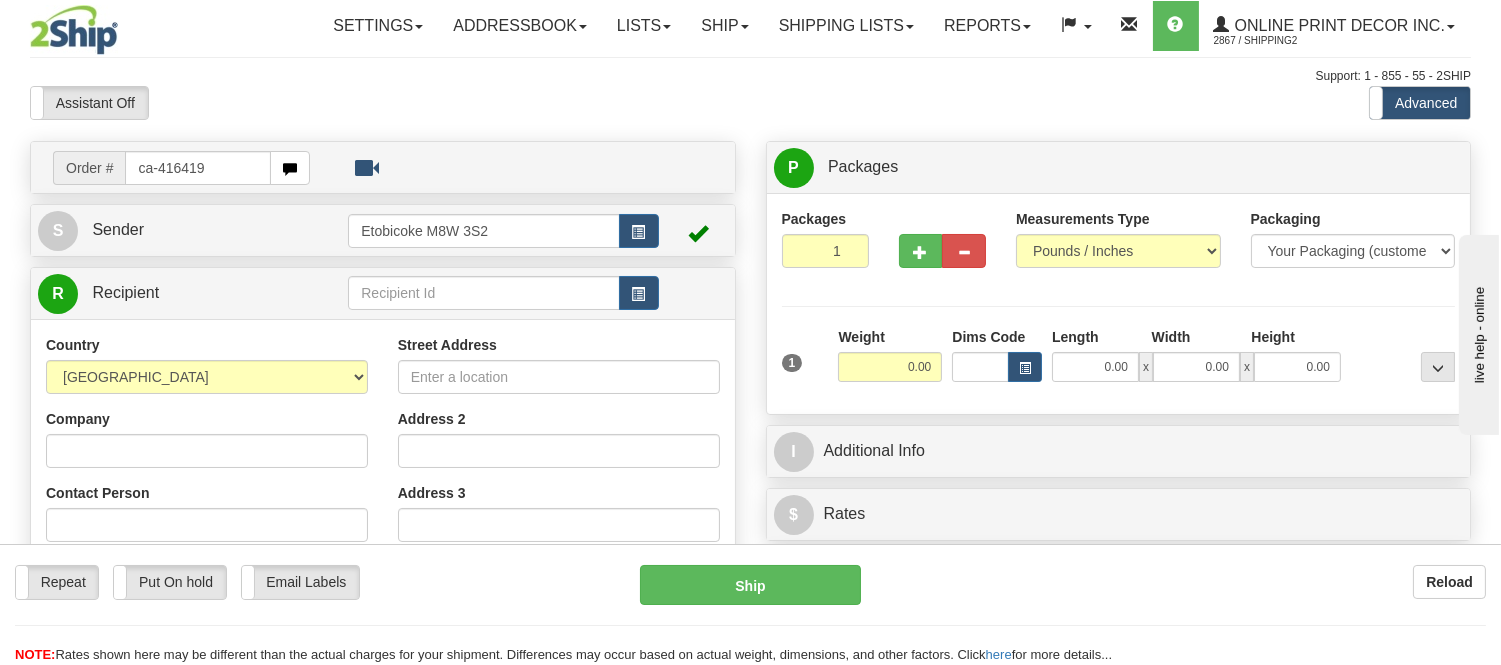 type on "ca-416419" 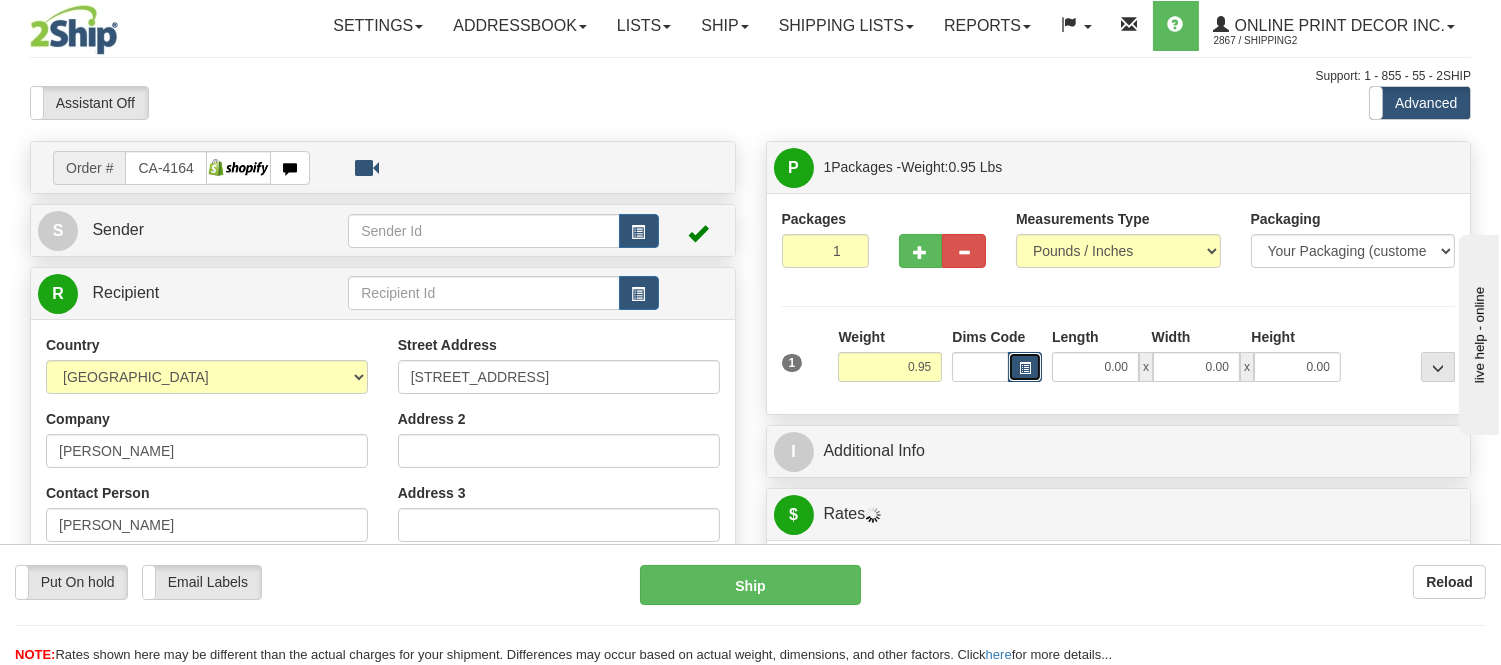 click 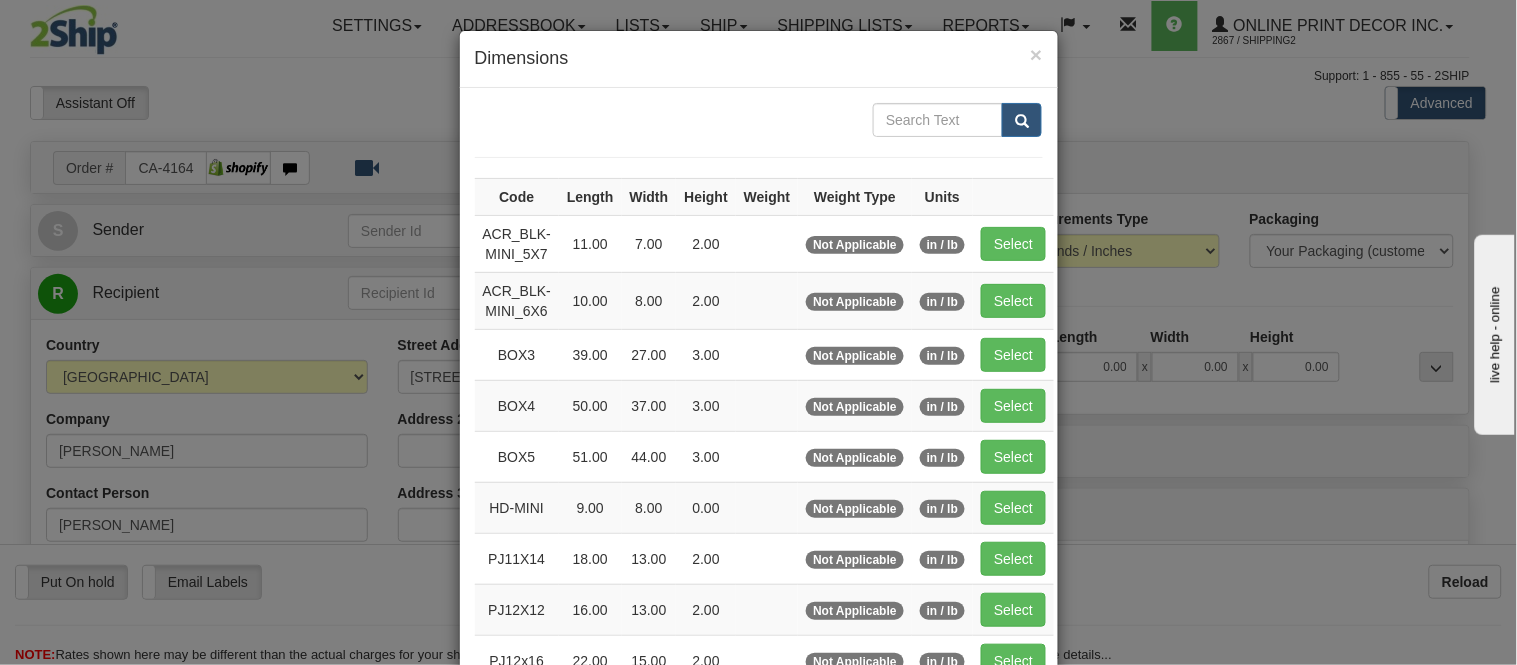 scroll, scrollTop: 222, scrollLeft: 0, axis: vertical 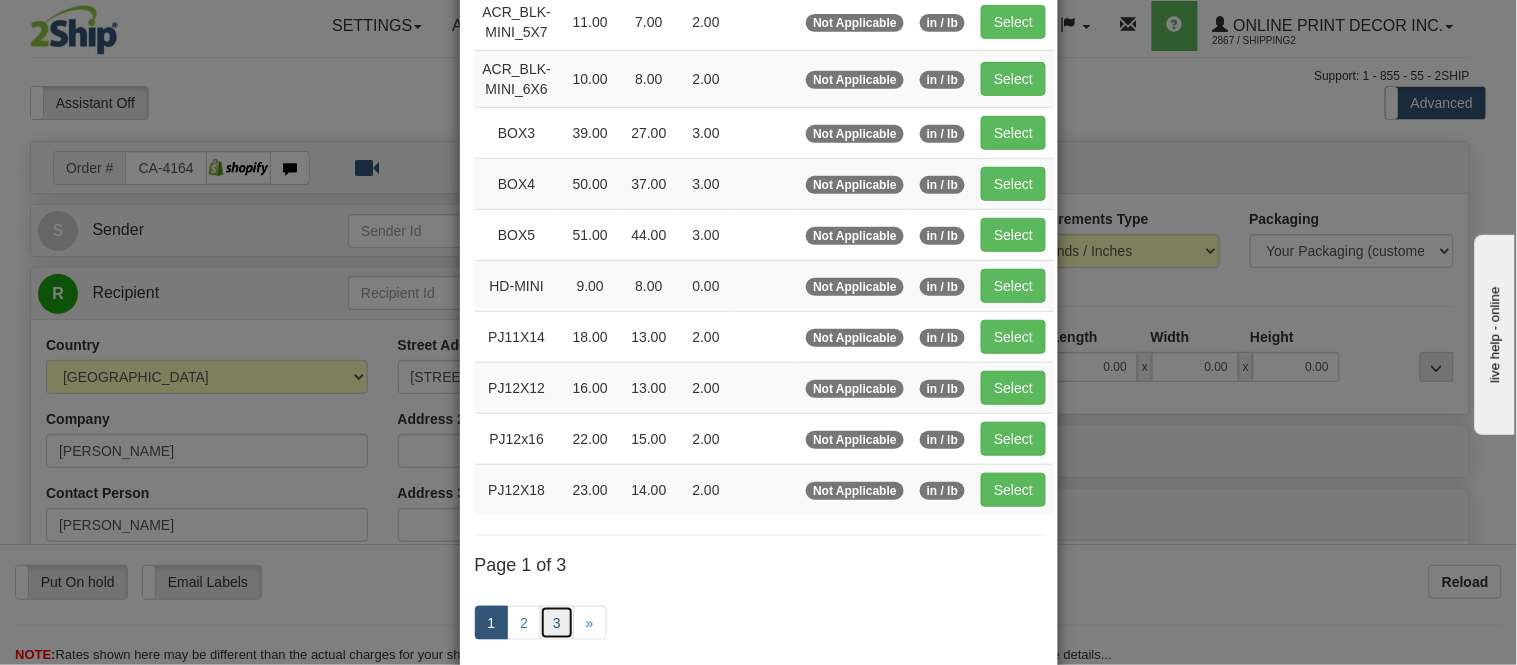 click on "3" 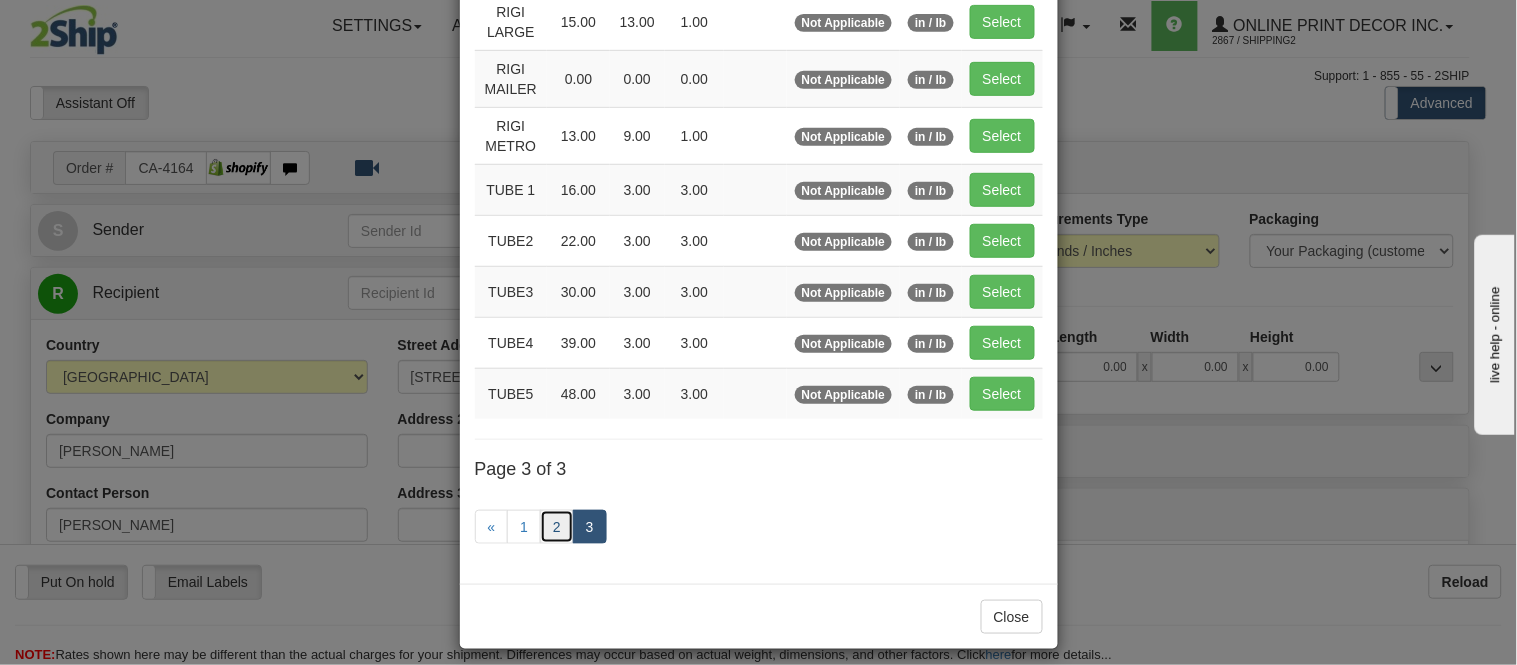 click on "2" 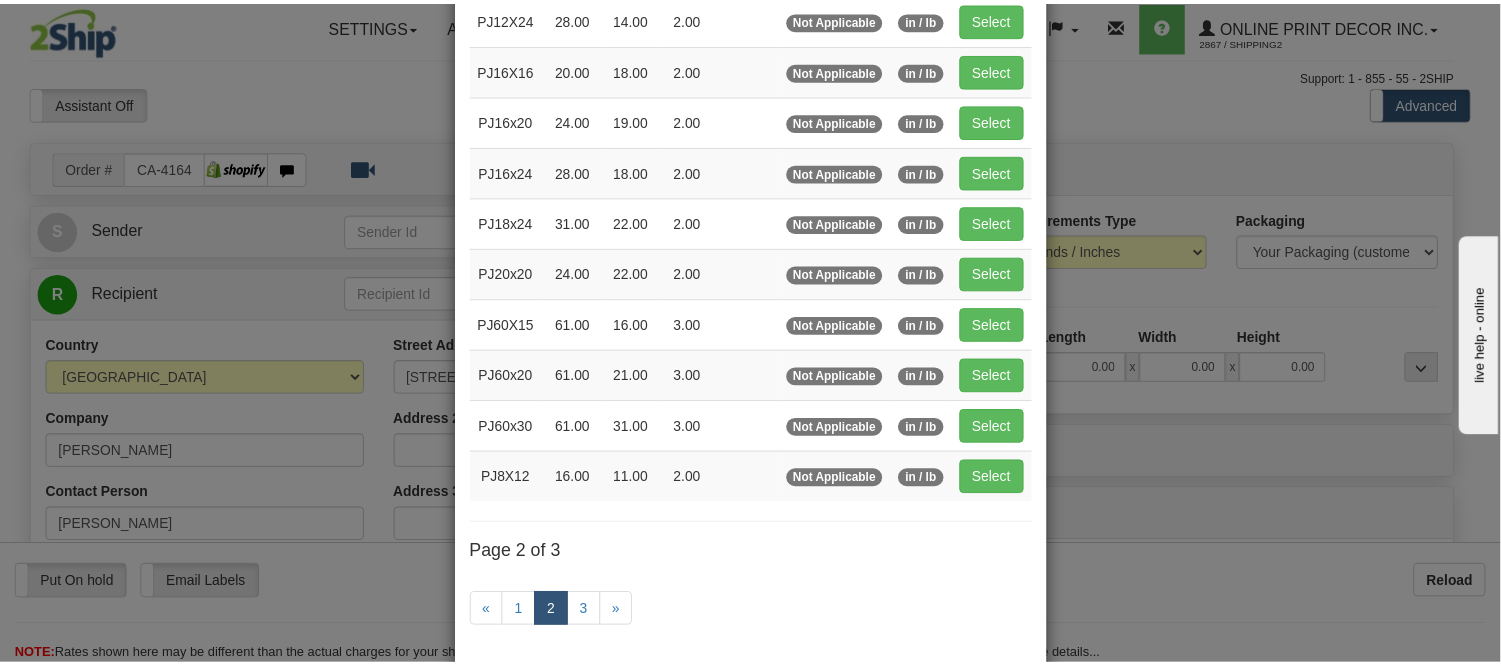 scroll, scrollTop: 111, scrollLeft: 0, axis: vertical 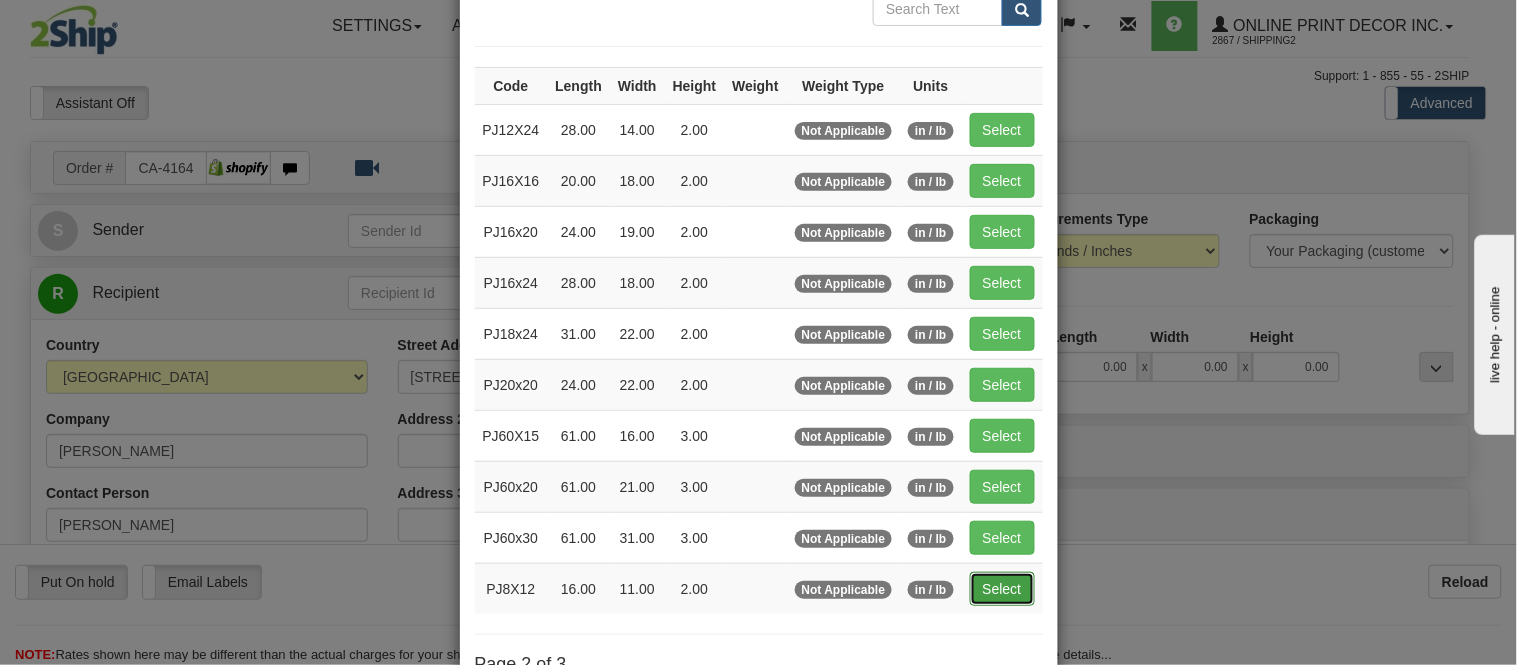 click on "Select" 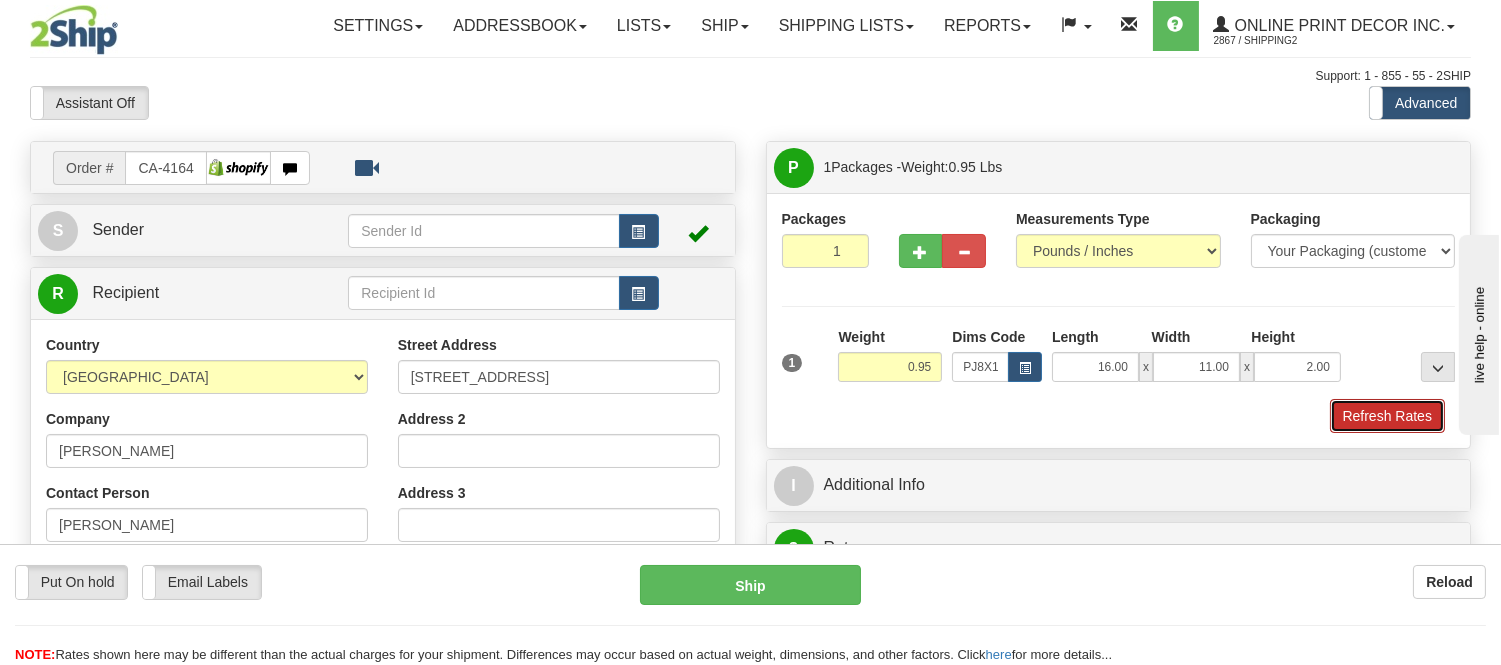 click on "Refresh Rates" 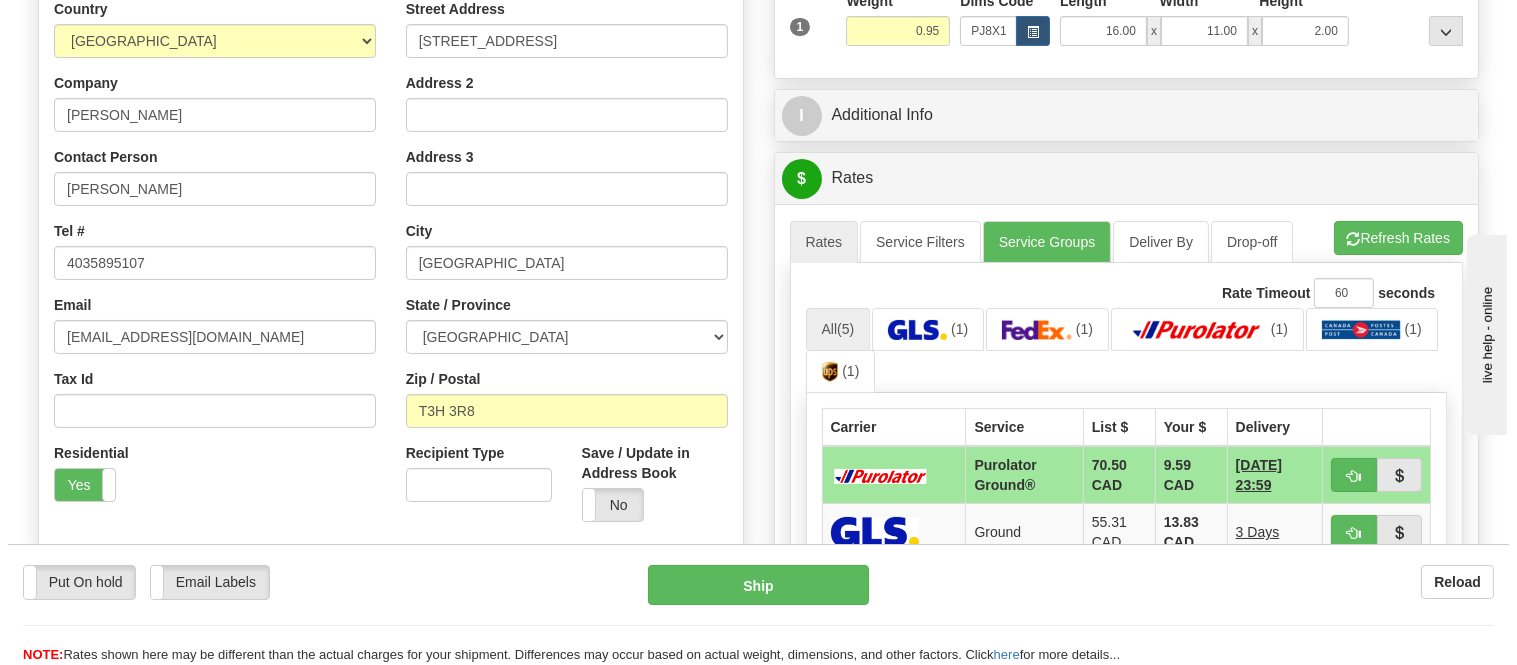 scroll, scrollTop: 444, scrollLeft: 0, axis: vertical 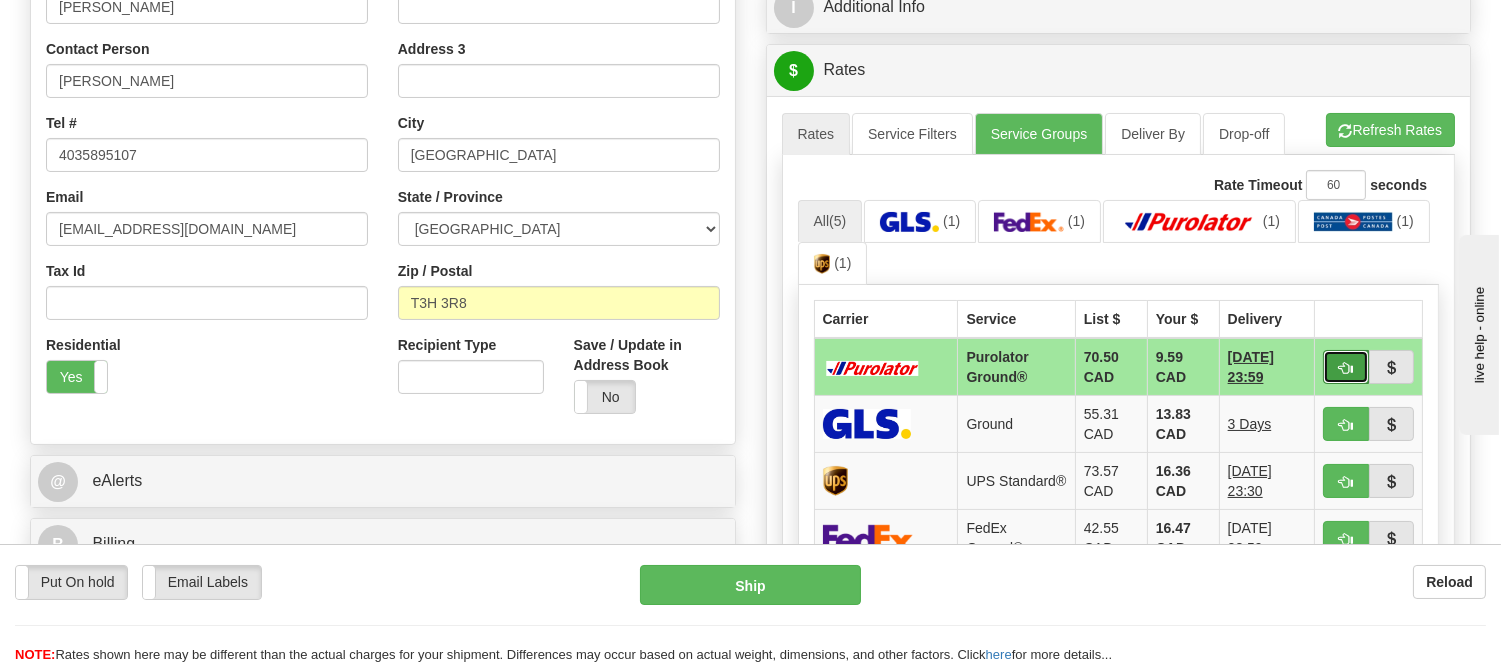 click 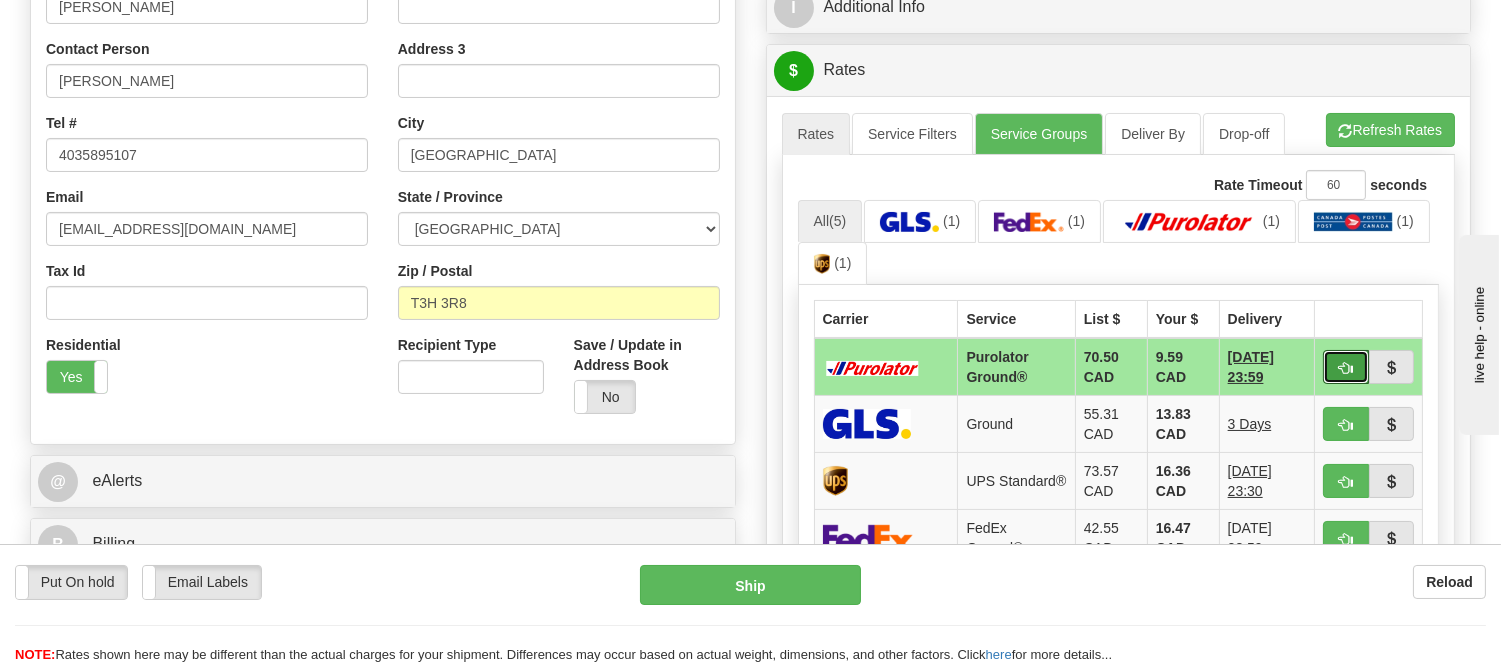 type on "260" 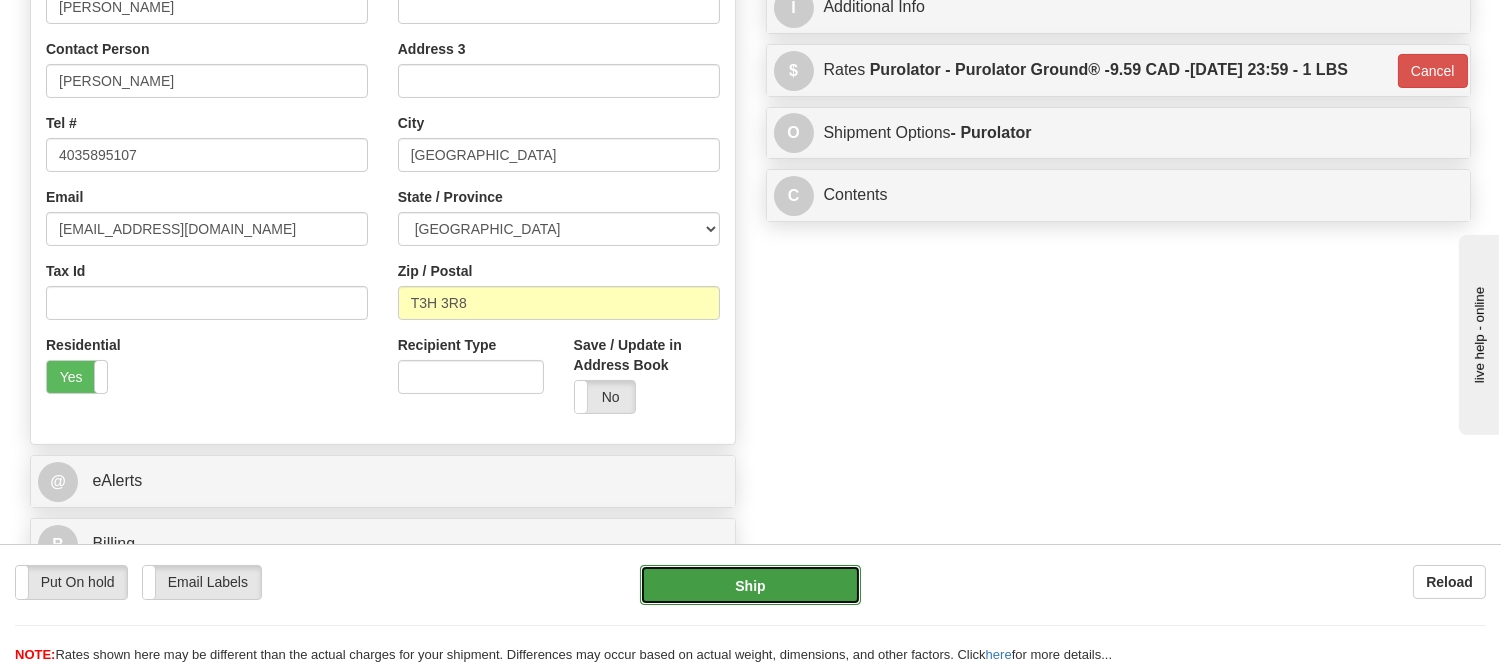 click on "Ship" 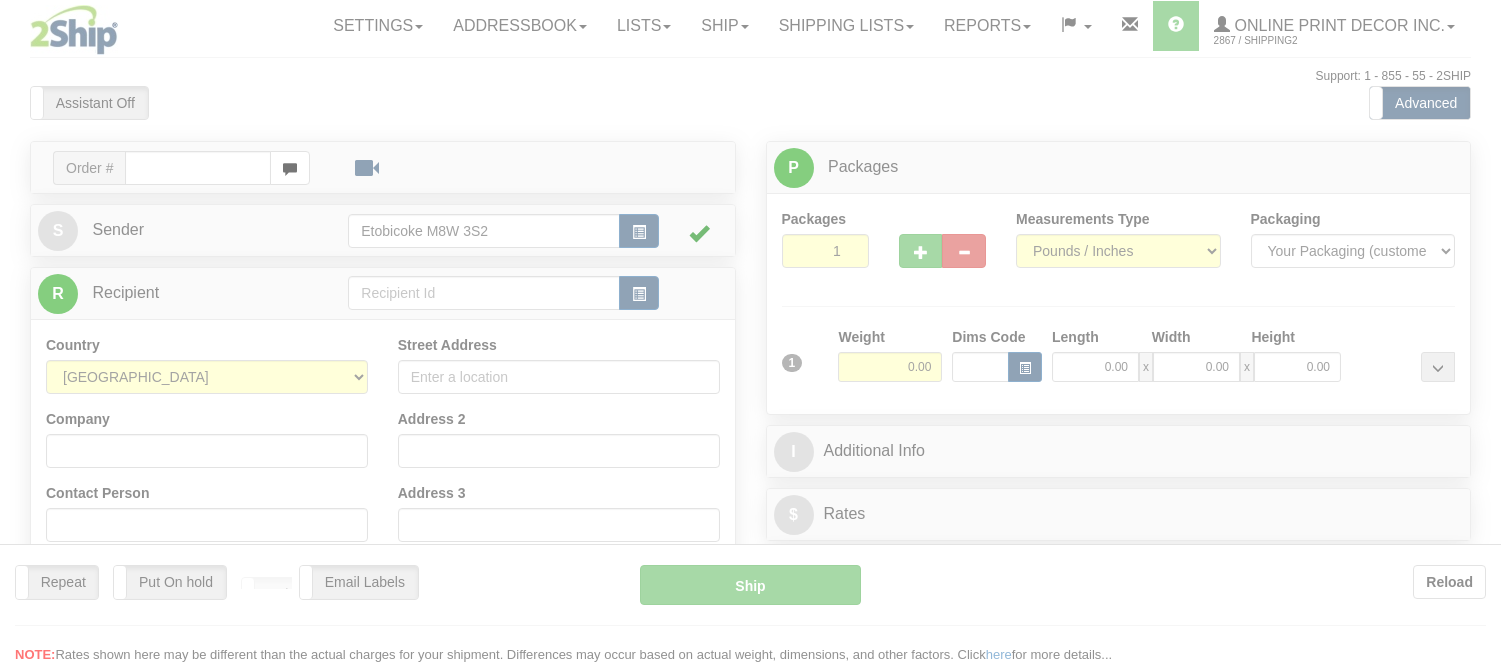 scroll, scrollTop: 0, scrollLeft: 0, axis: both 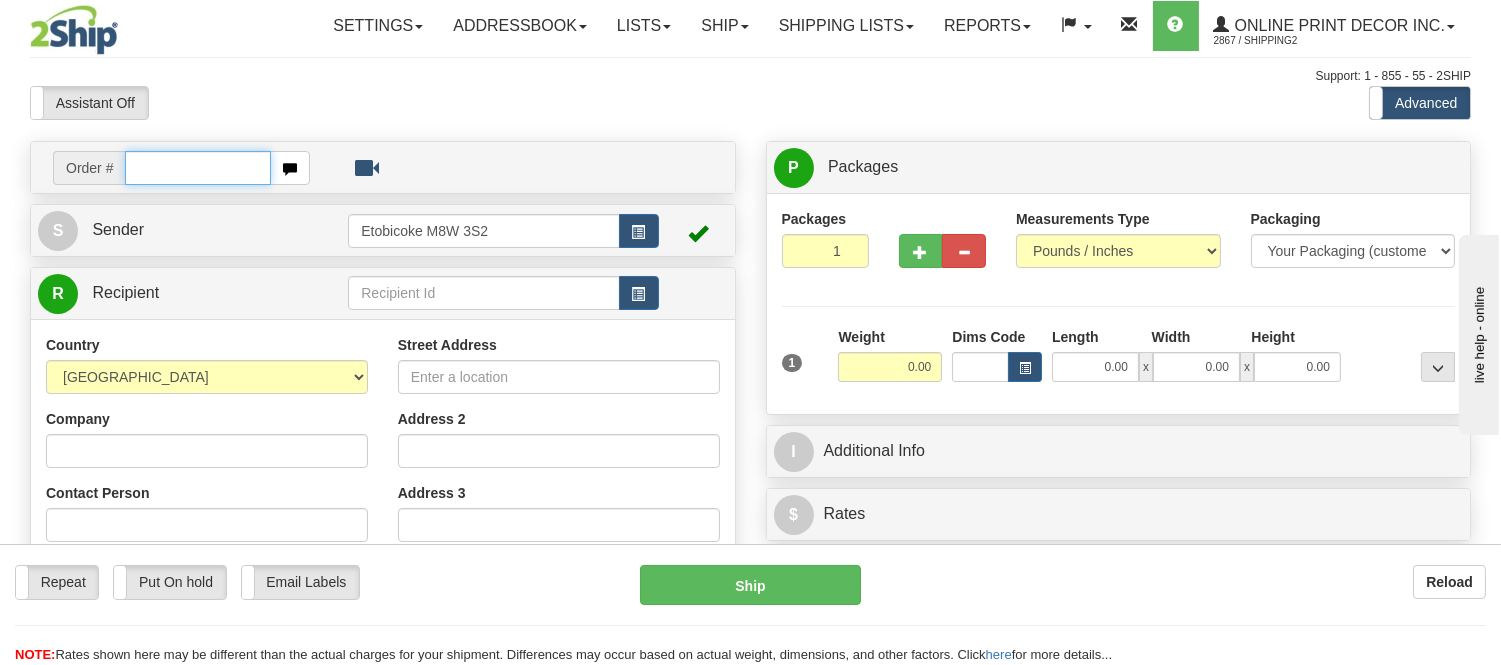 drag, startPoint x: 215, startPoint y: 181, endPoint x: 242, endPoint y: 178, distance: 27.166155 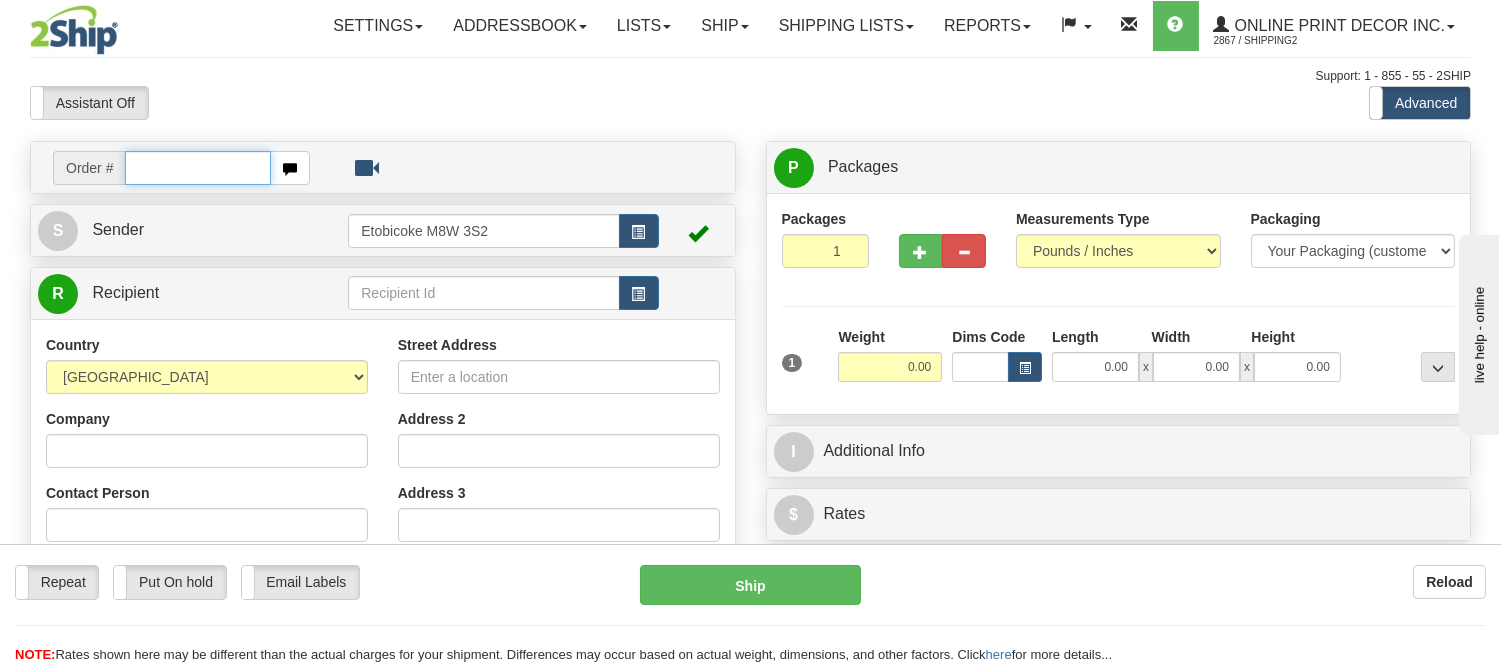 type on "0" 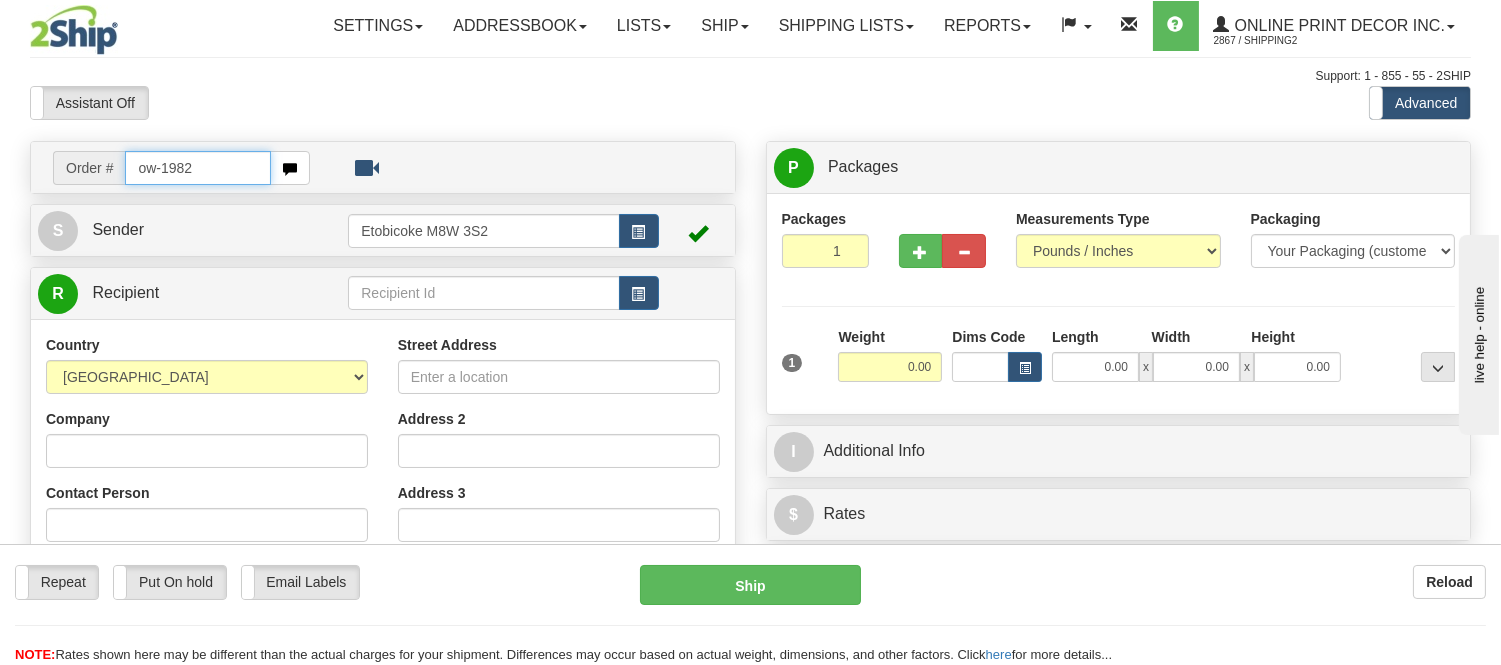 type on "ow-1982" 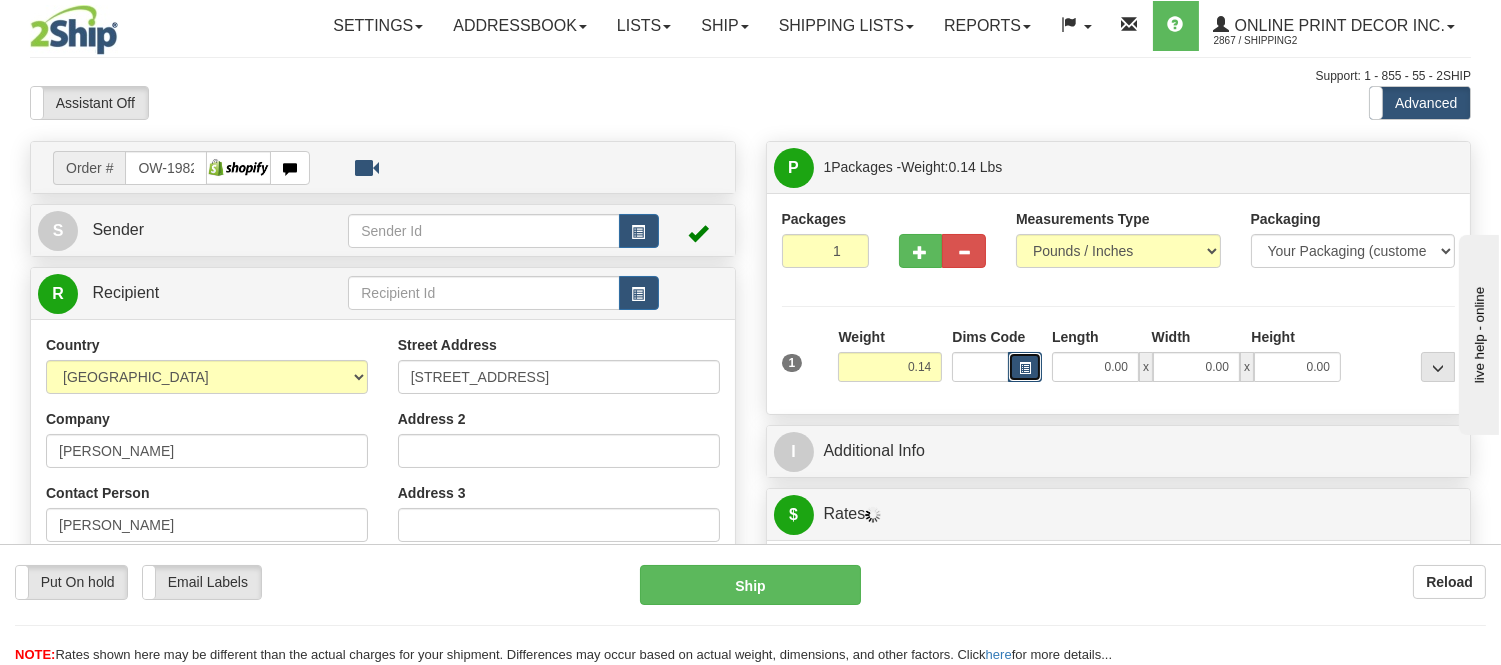 click at bounding box center [1025, 368] 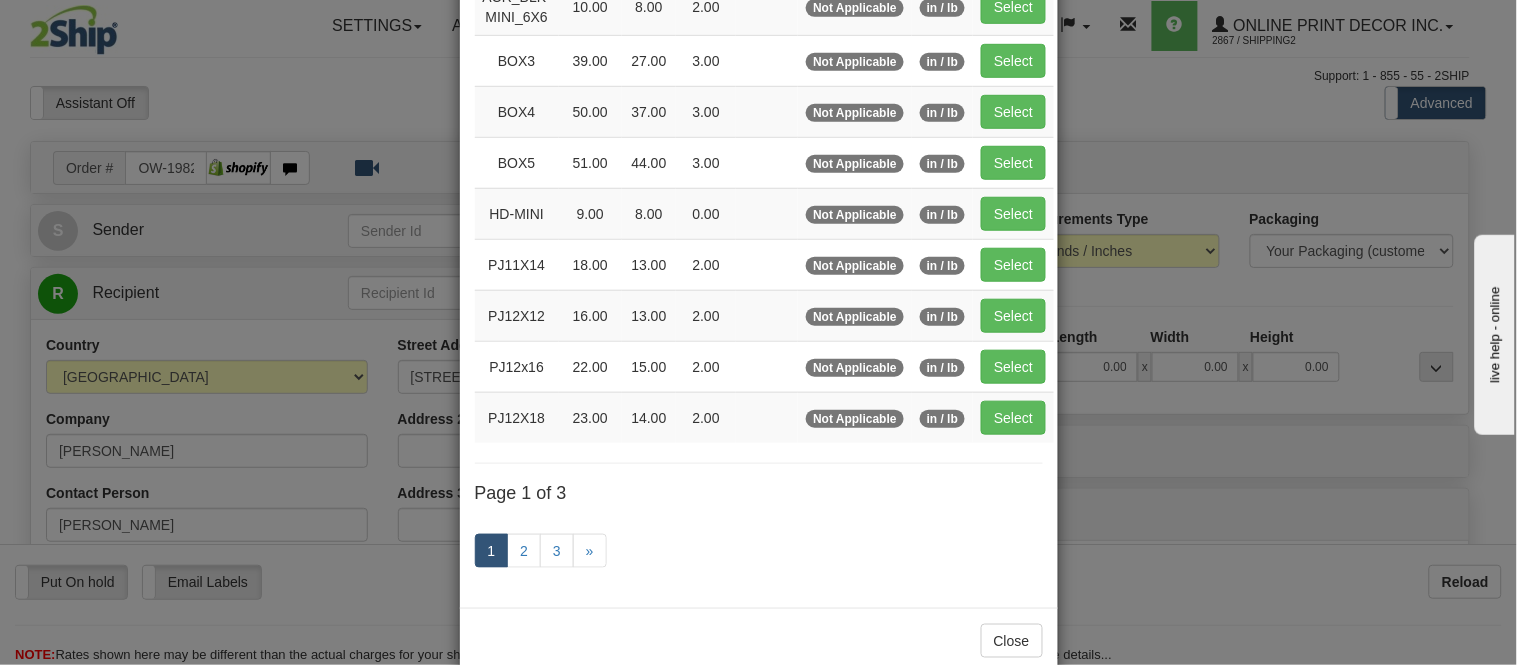 scroll, scrollTop: 333, scrollLeft: 0, axis: vertical 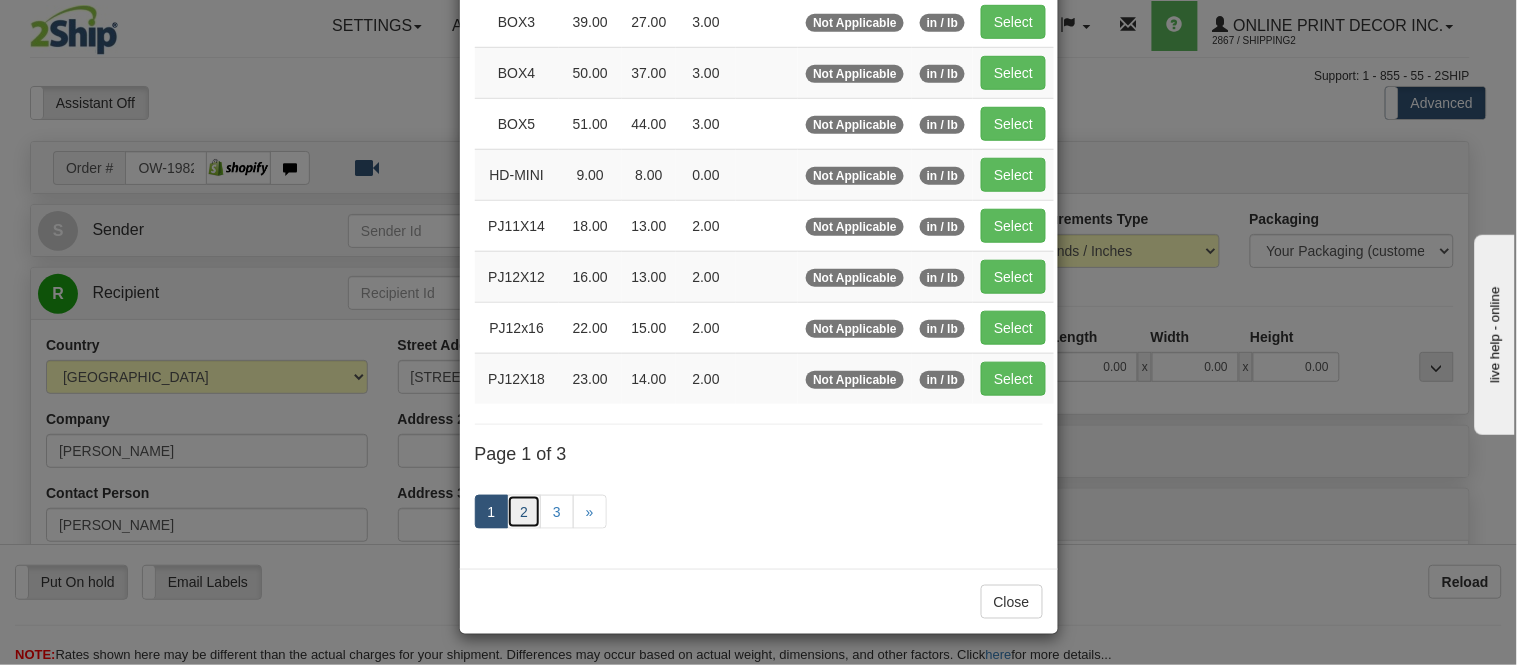 click on "2" at bounding box center [524, 512] 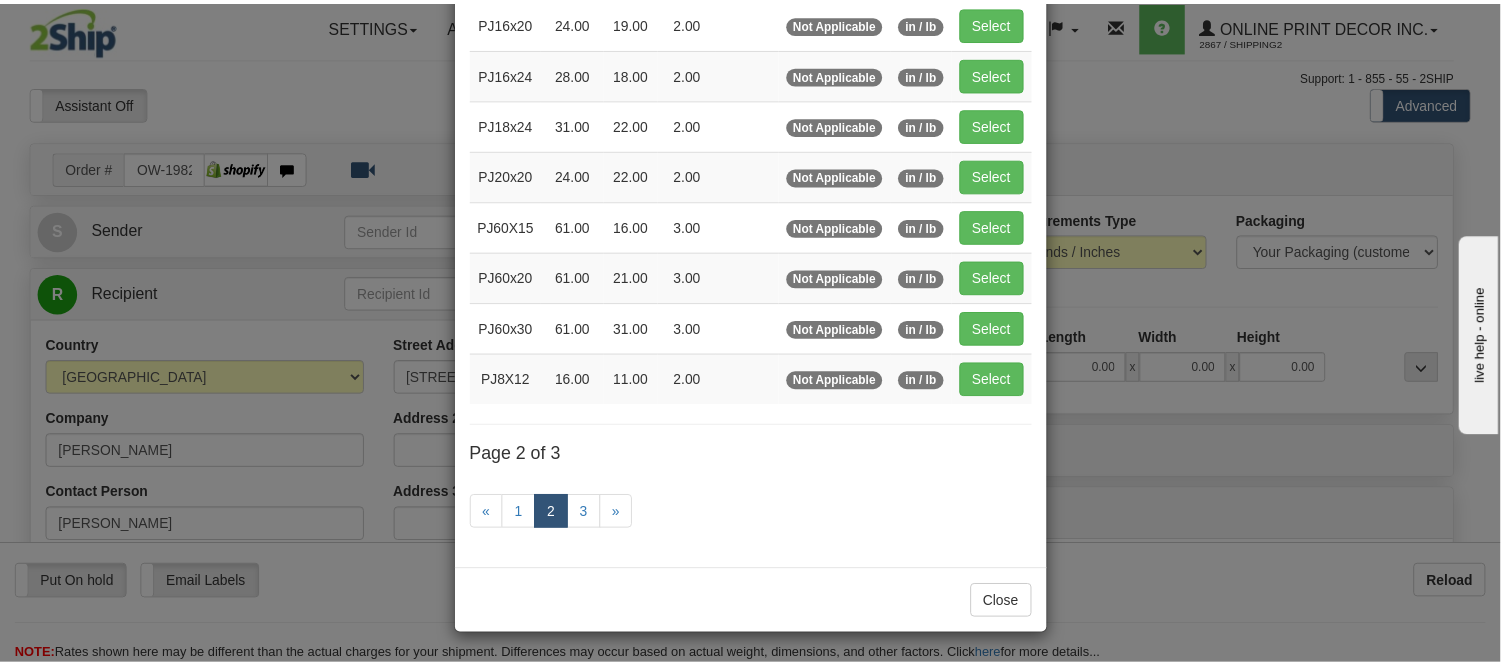 scroll, scrollTop: 325, scrollLeft: 0, axis: vertical 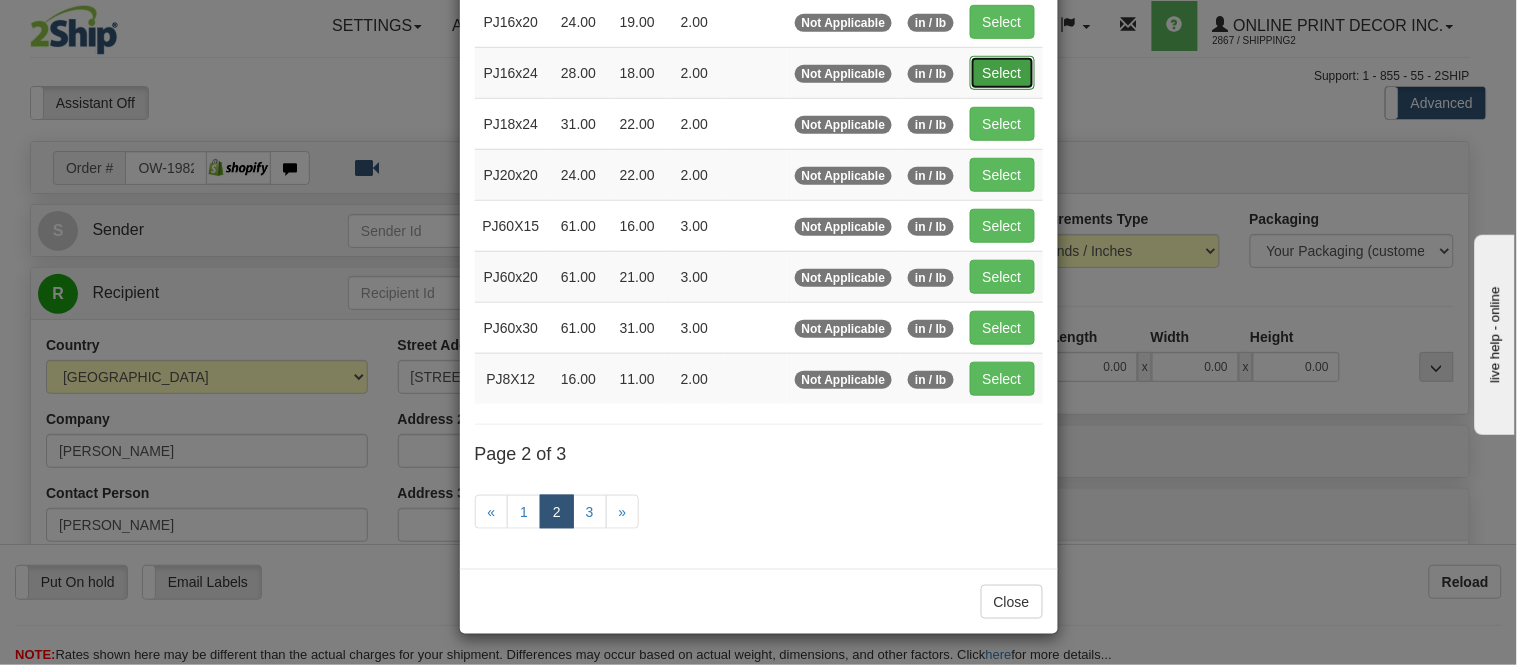 click on "Select" at bounding box center [1002, 73] 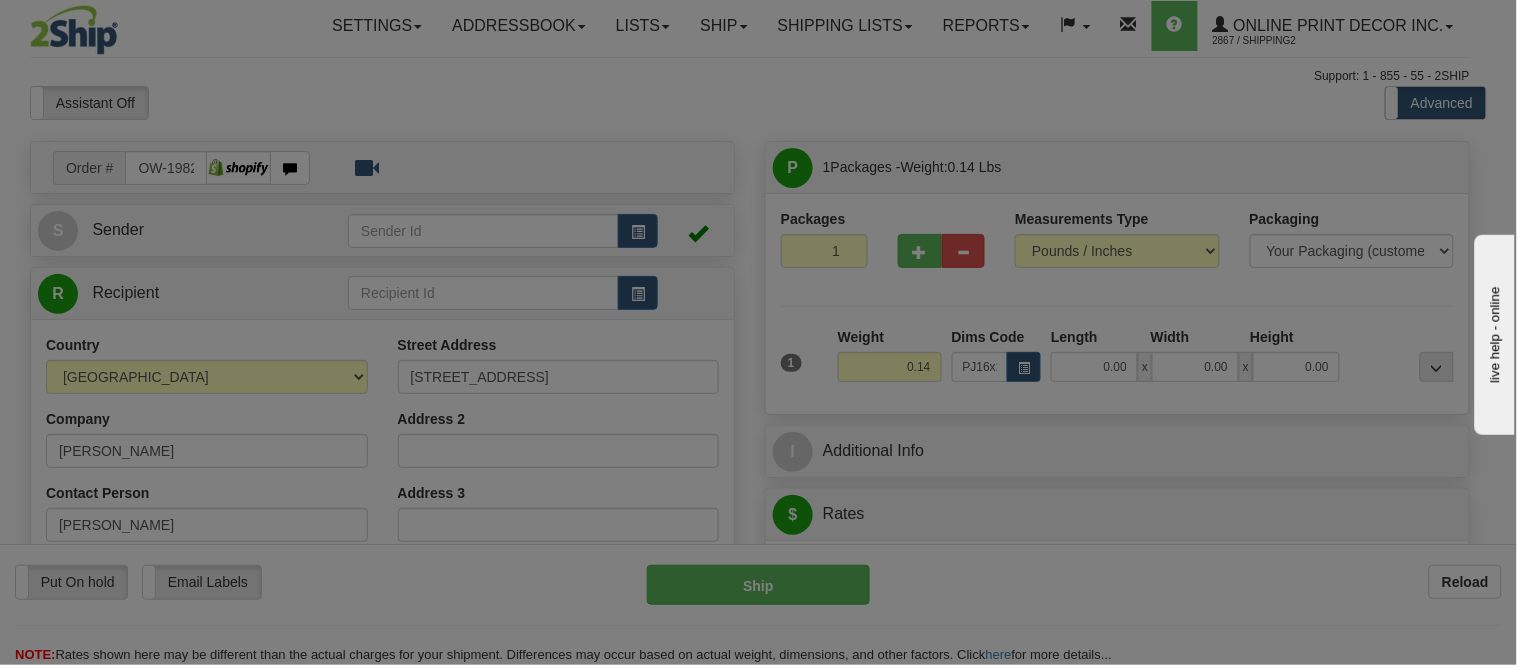 type on "28.00" 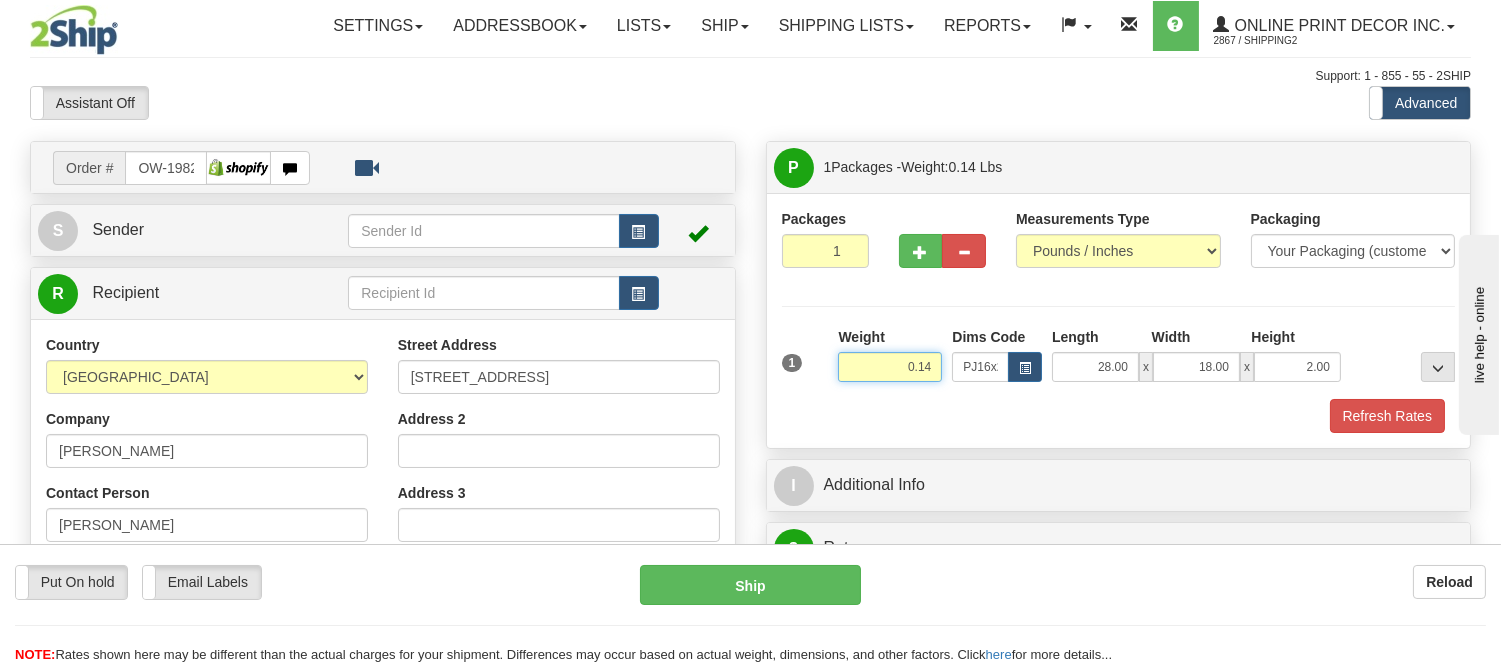 drag, startPoint x: 936, startPoint y: 364, endPoint x: 834, endPoint y: 352, distance: 102.70345 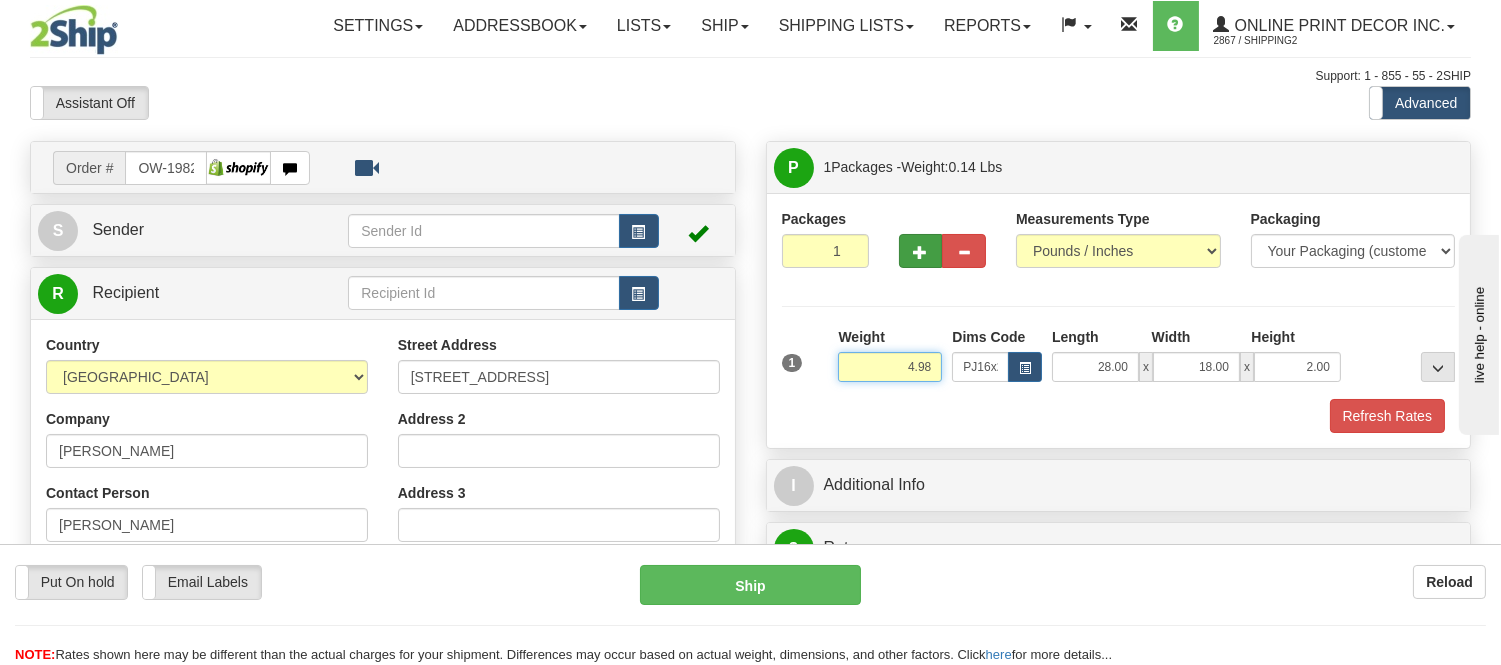 type on "4.98" 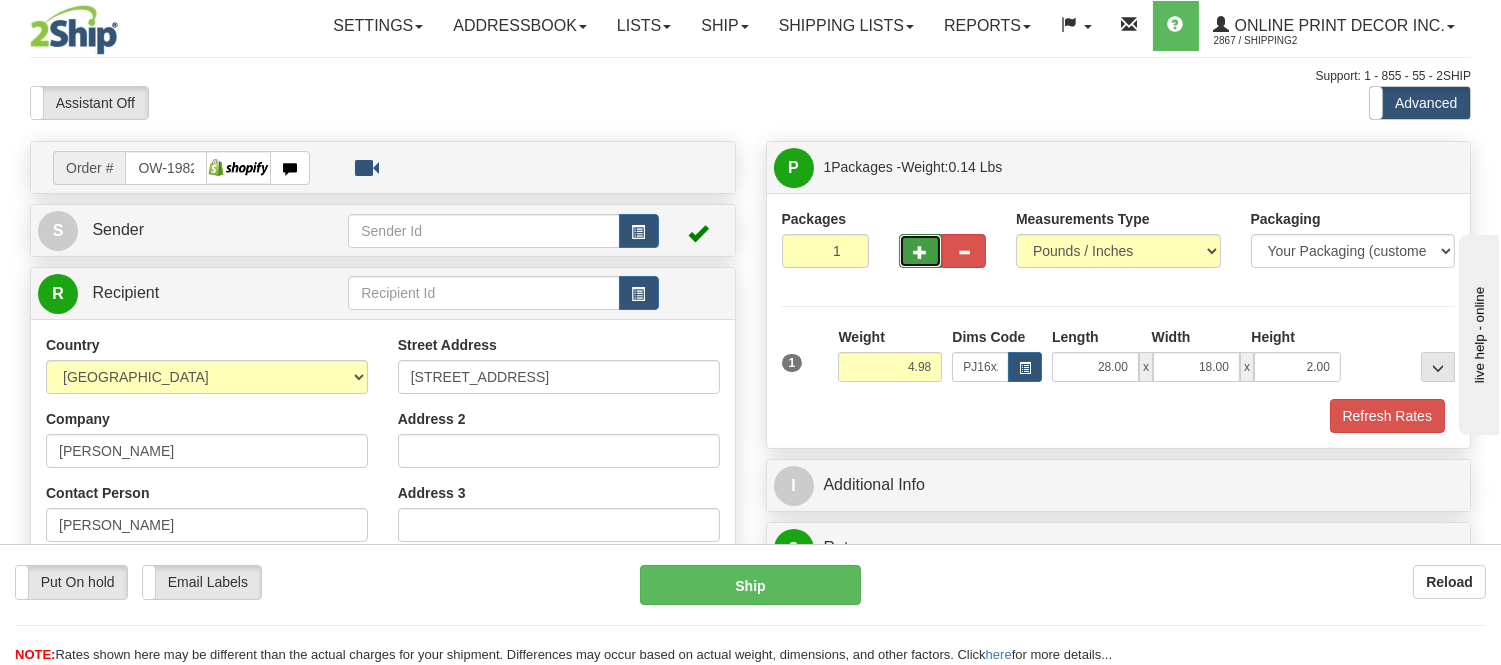 click at bounding box center [921, 252] 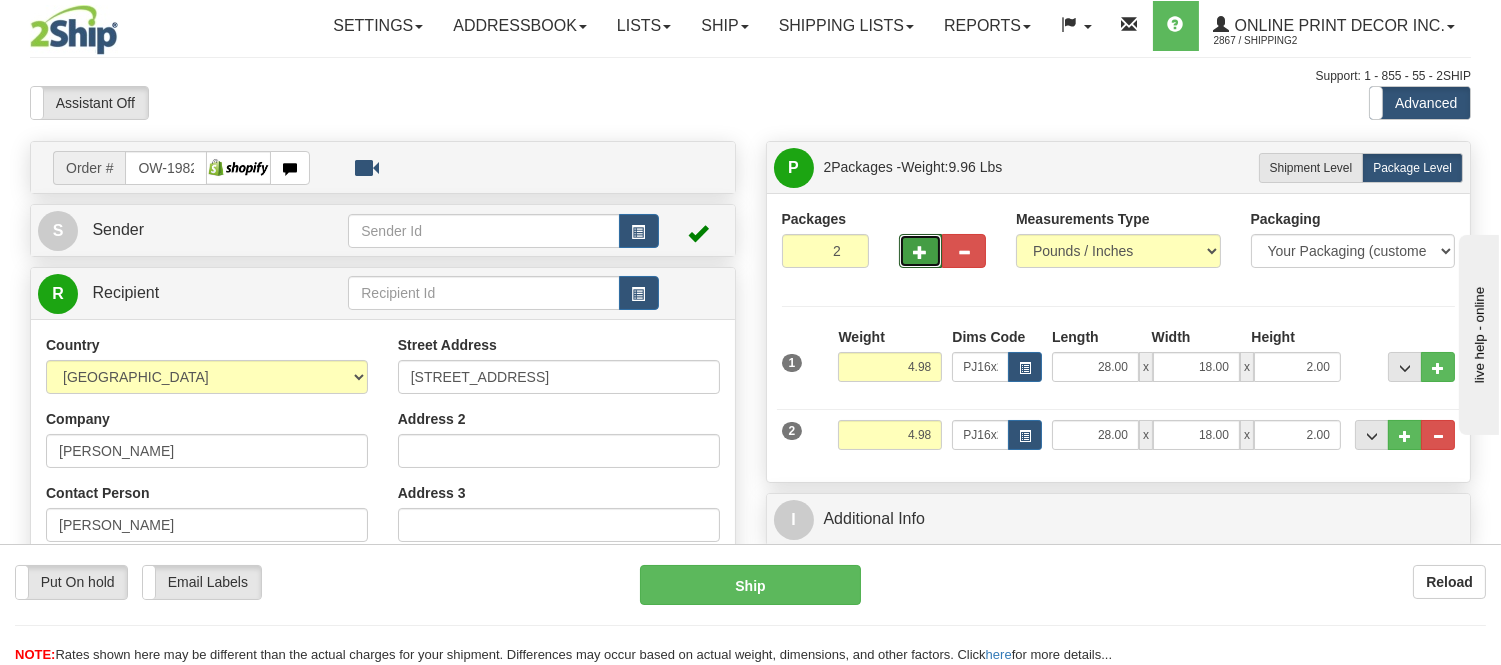 scroll, scrollTop: 582, scrollLeft: 0, axis: vertical 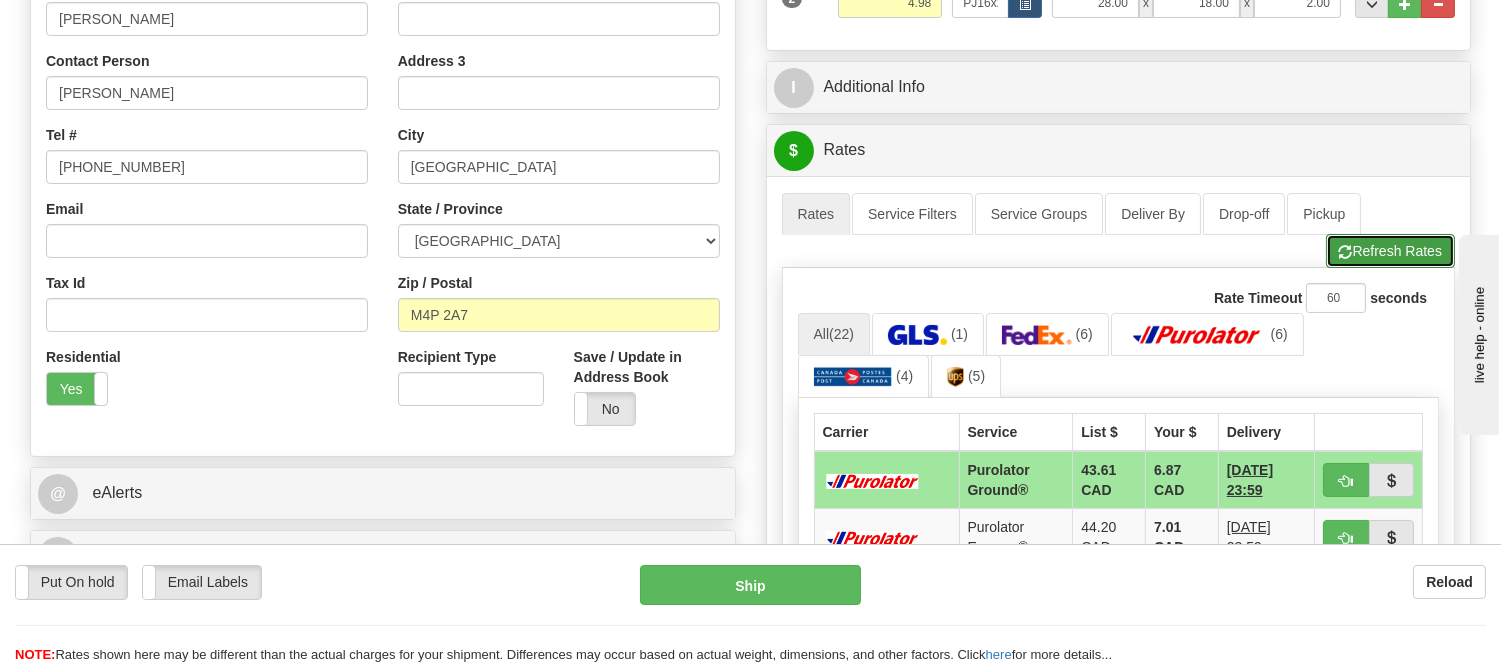 click on "Refresh Rates" at bounding box center [1390, 251] 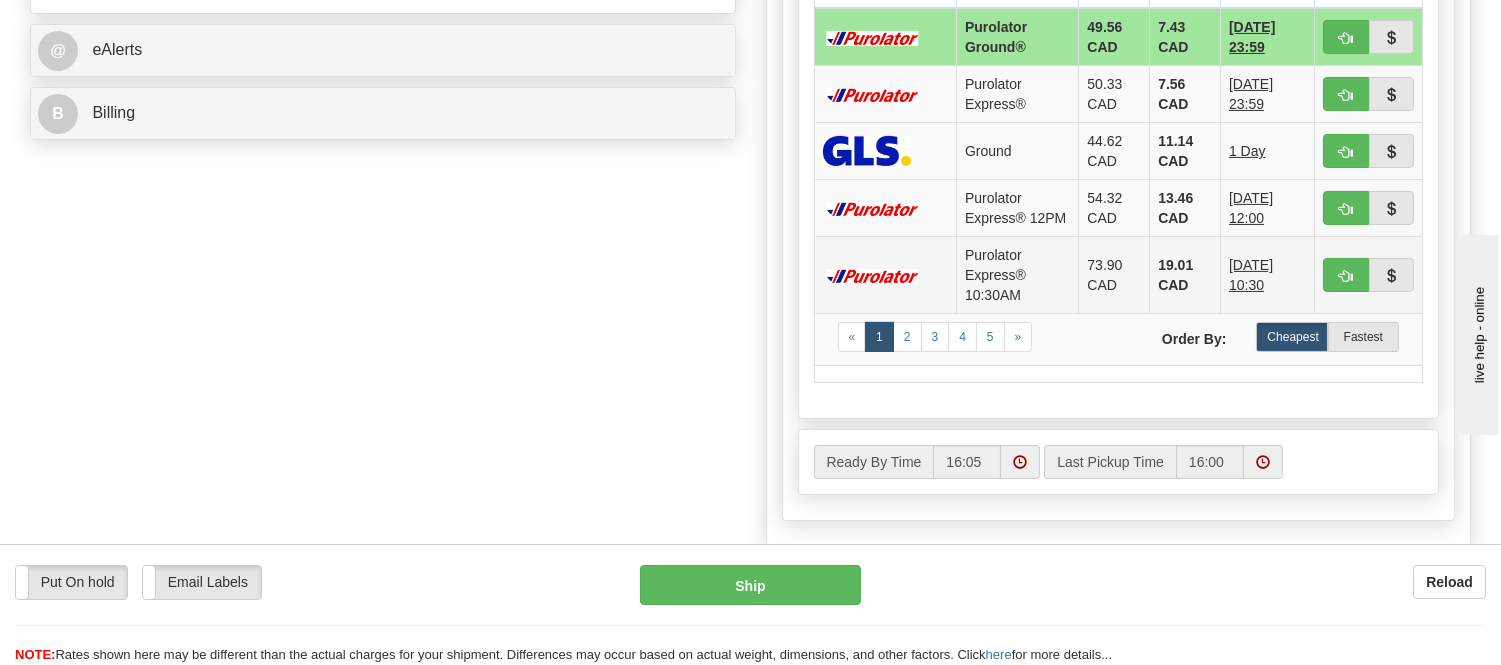 scroll, scrollTop: 876, scrollLeft: 0, axis: vertical 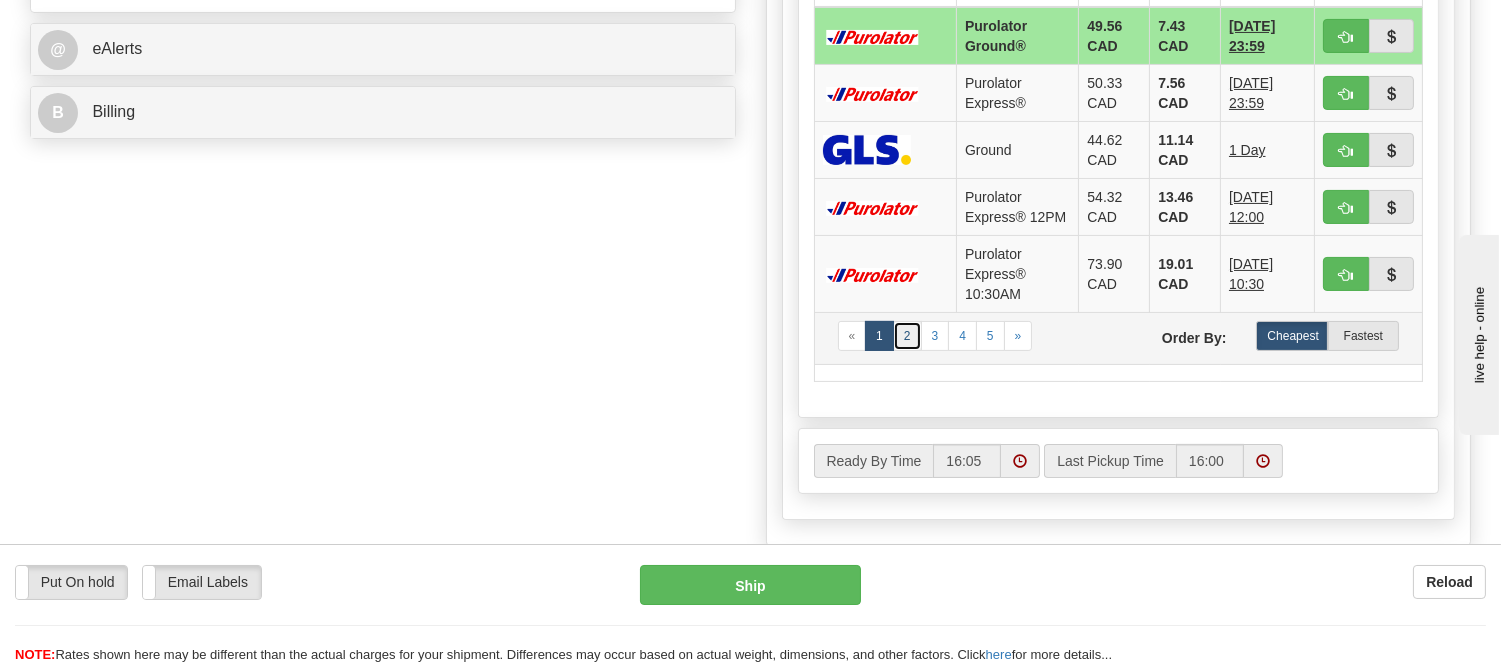 click on "2" at bounding box center [907, 336] 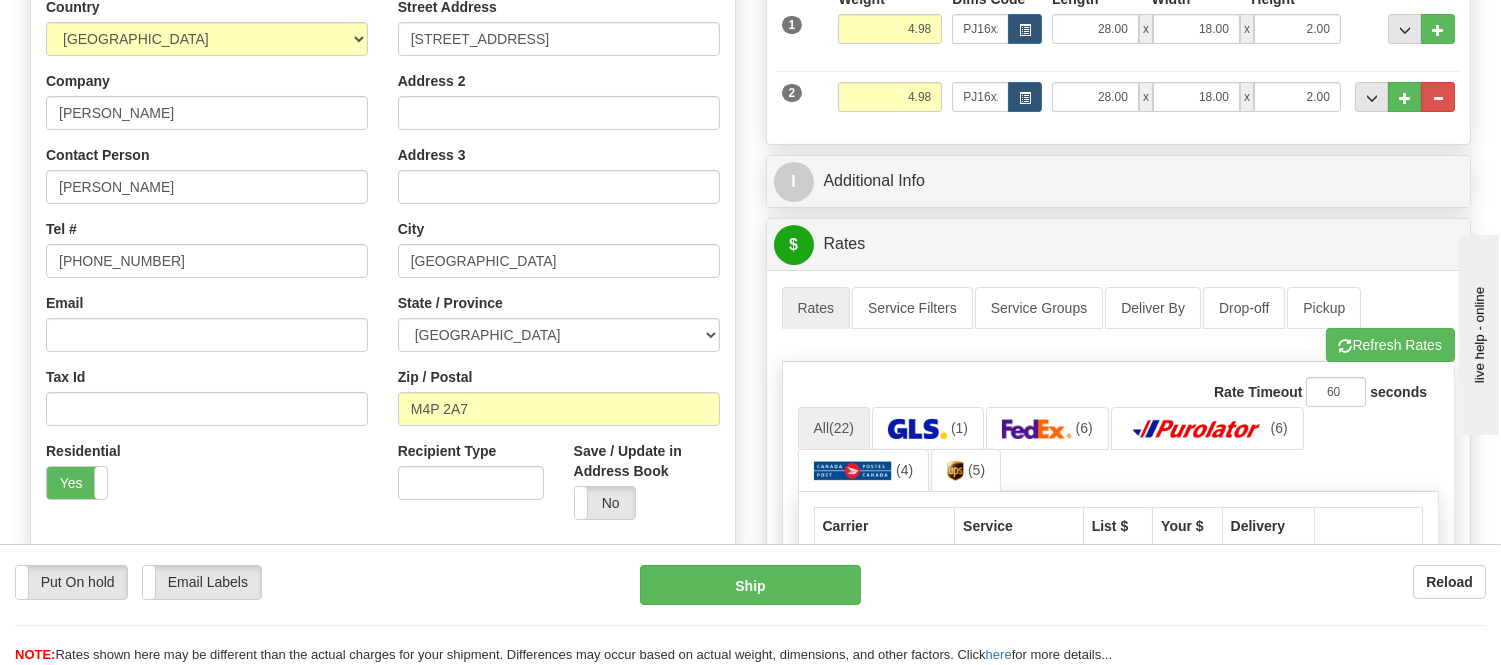 scroll, scrollTop: 210, scrollLeft: 0, axis: vertical 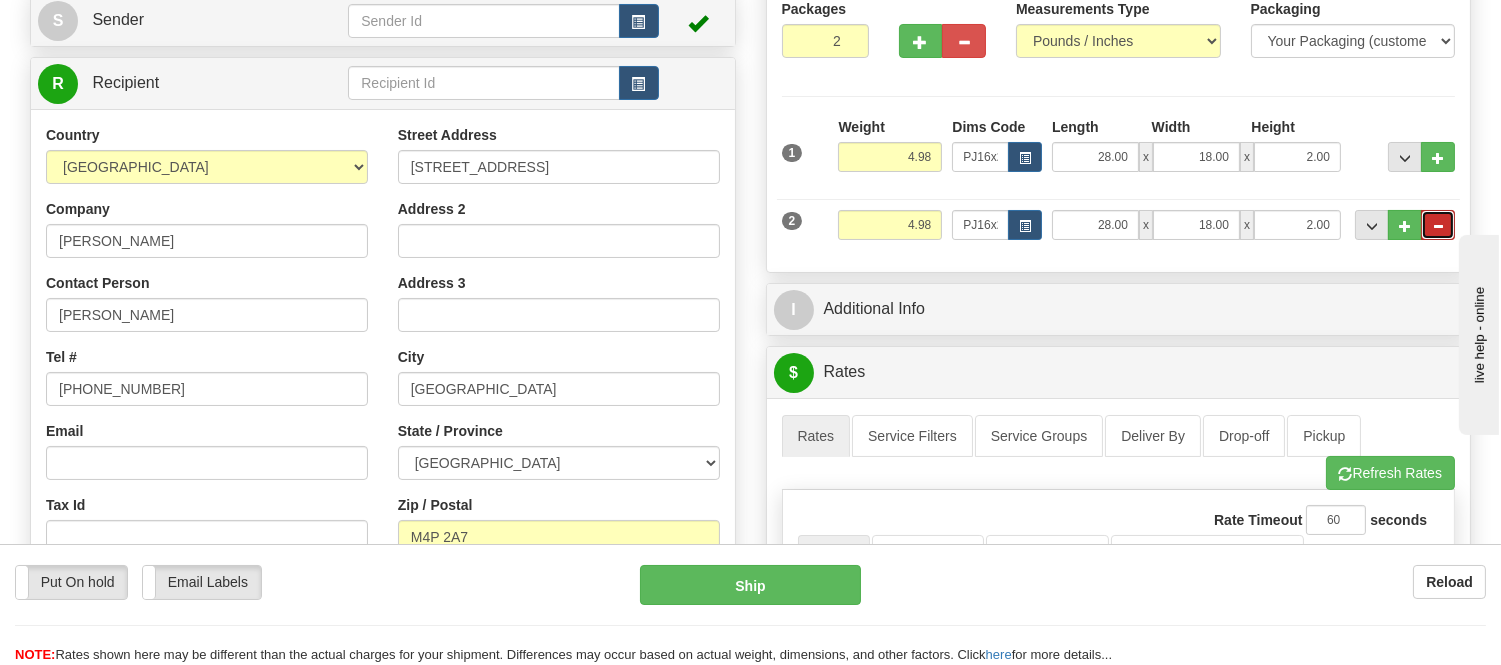 click at bounding box center [1438, 225] 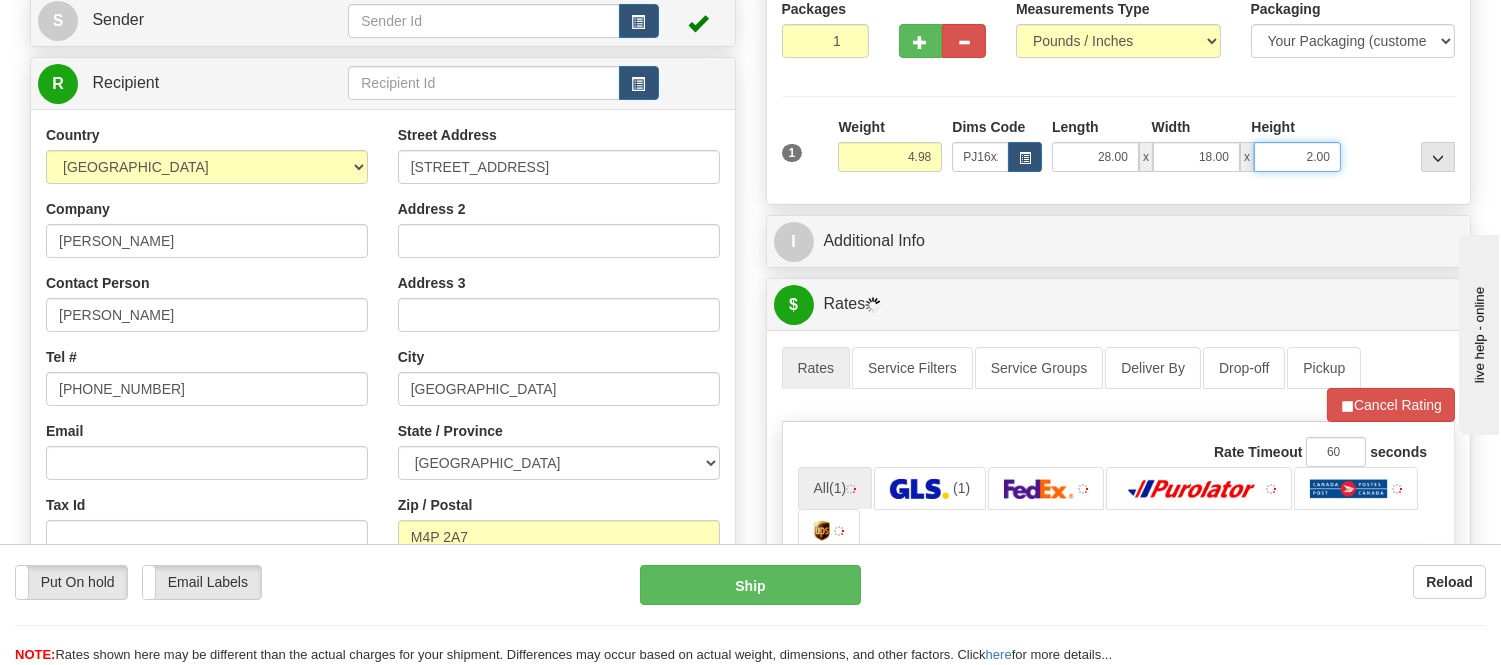 drag, startPoint x: 1340, startPoint y: 162, endPoint x: 1194, endPoint y: 168, distance: 146.12323 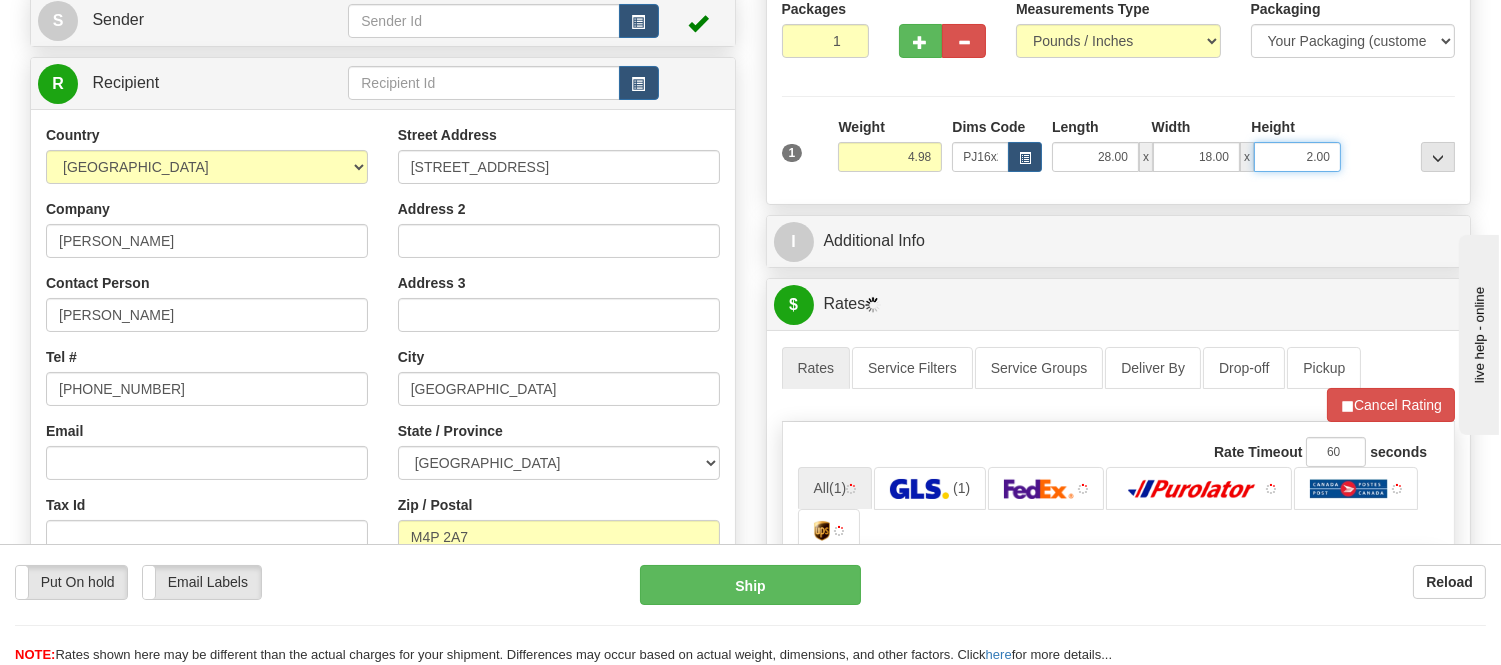 click on "28.00
x
18.00
x
2.00" at bounding box center (1196, 157) 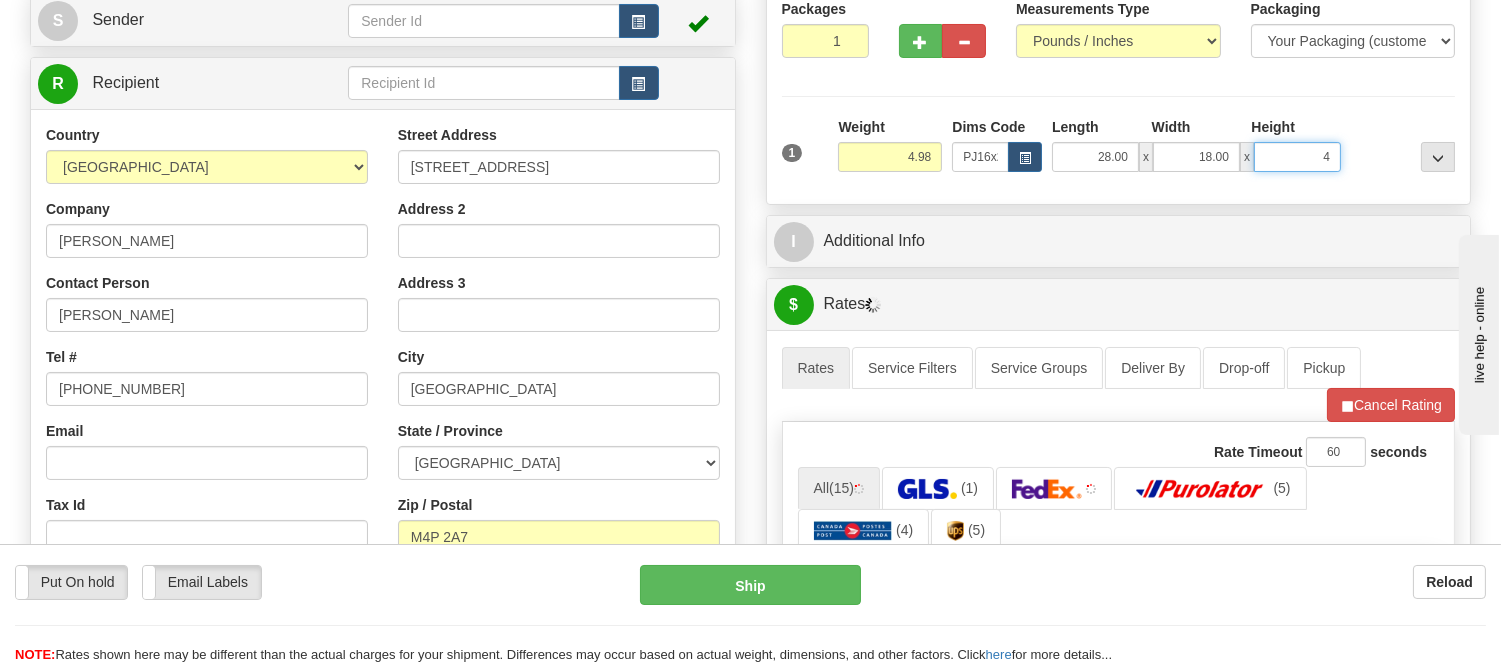 click on "Delete" at bounding box center (0, 0) 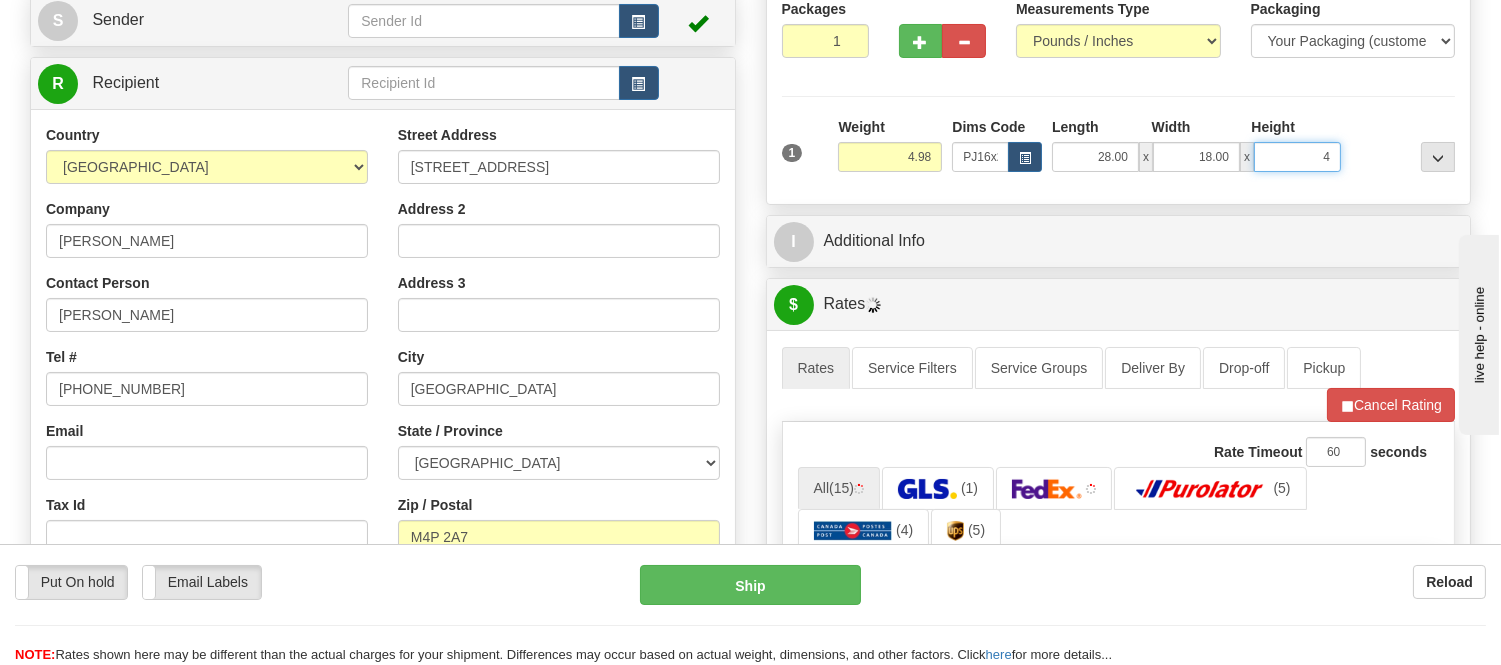 type on "4.00" 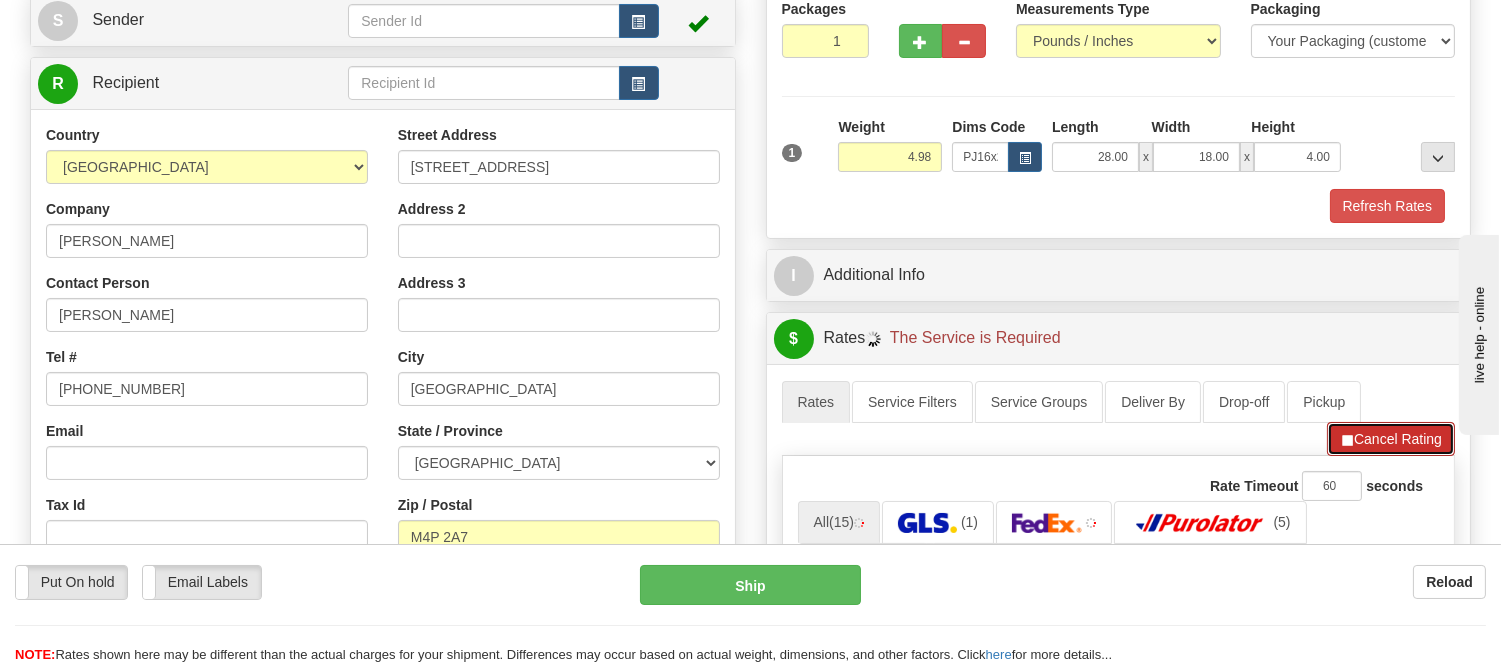 click on "Cancel Rating" at bounding box center [1391, 439] 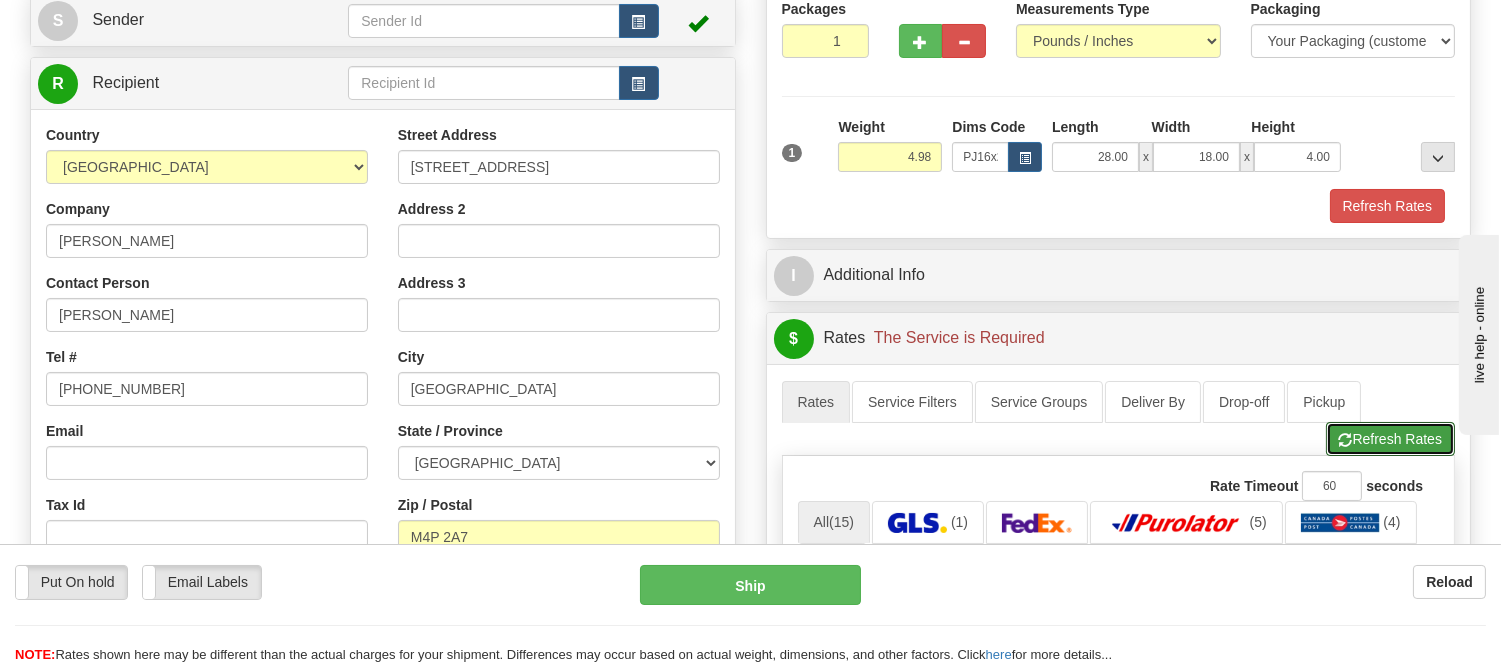 click on "Refresh Rates" at bounding box center (1390, 439) 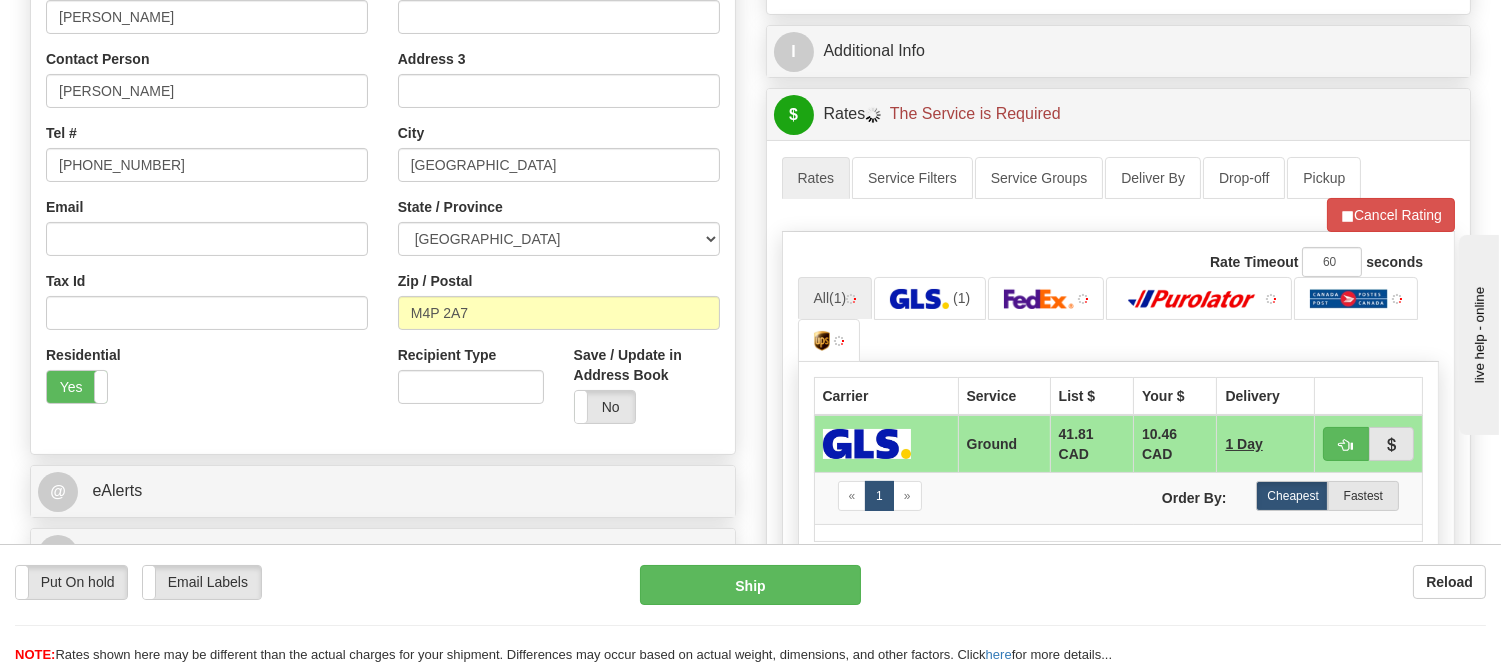 scroll, scrollTop: 543, scrollLeft: 0, axis: vertical 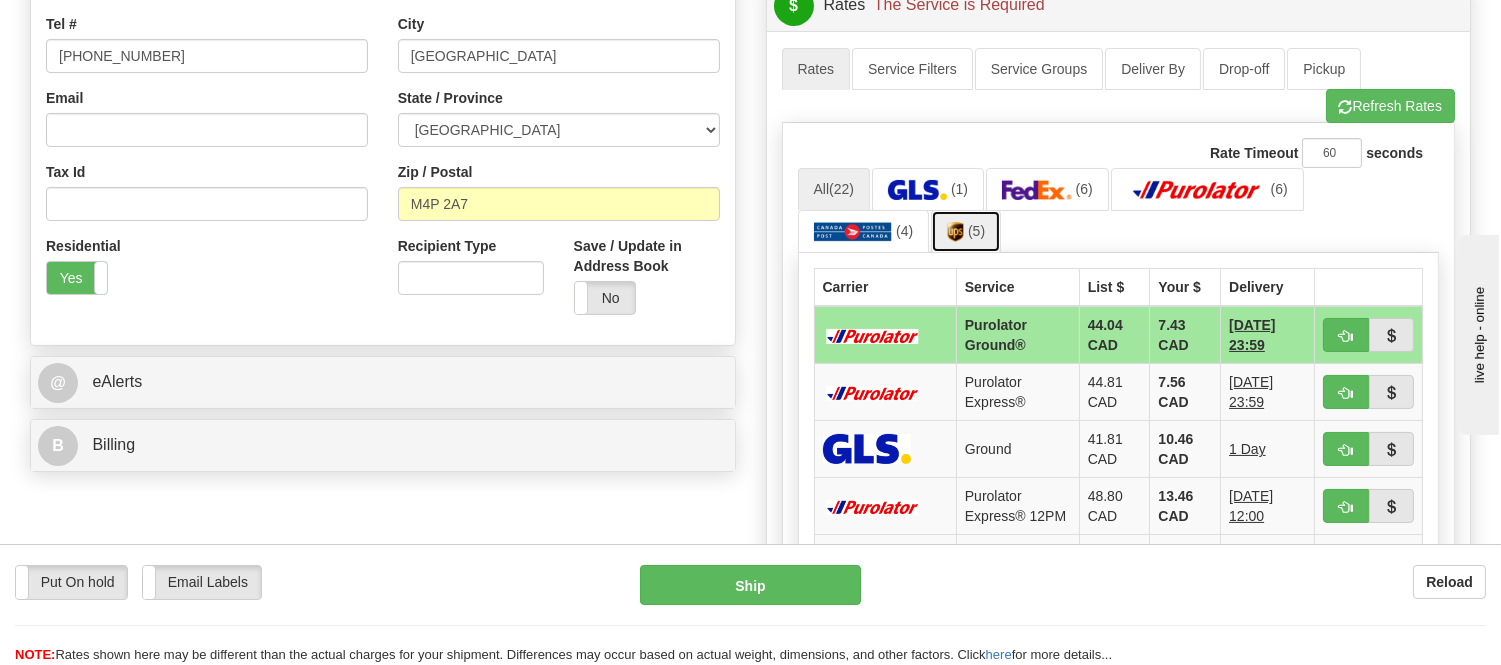 click on "(5)" at bounding box center (966, 231) 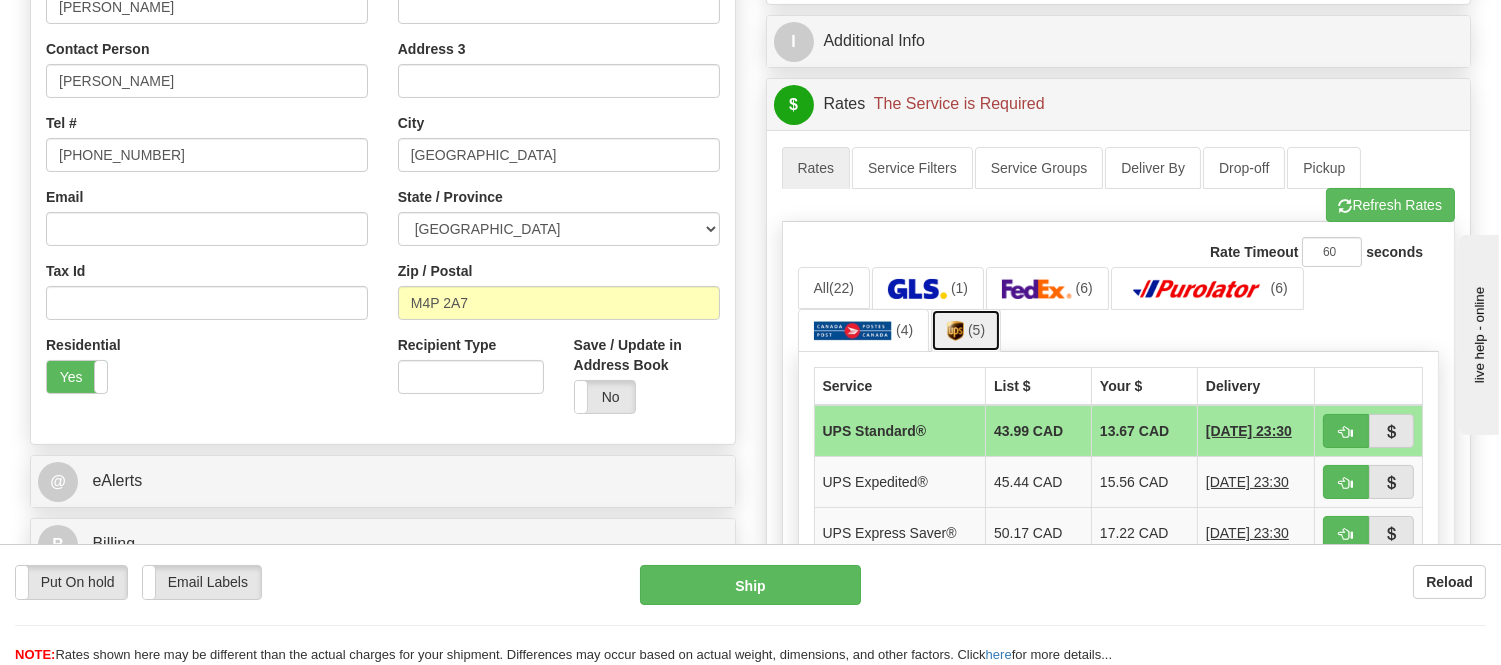 scroll, scrollTop: 555, scrollLeft: 0, axis: vertical 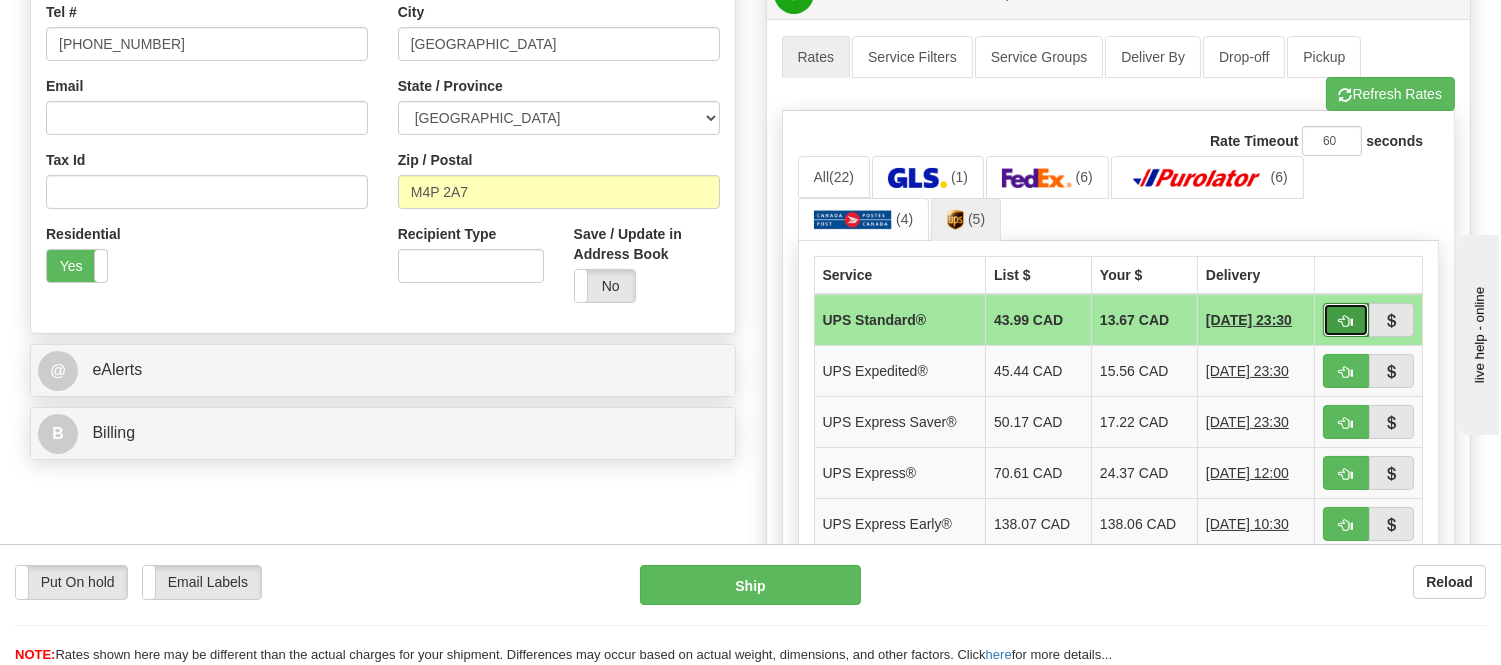 click at bounding box center [1346, 320] 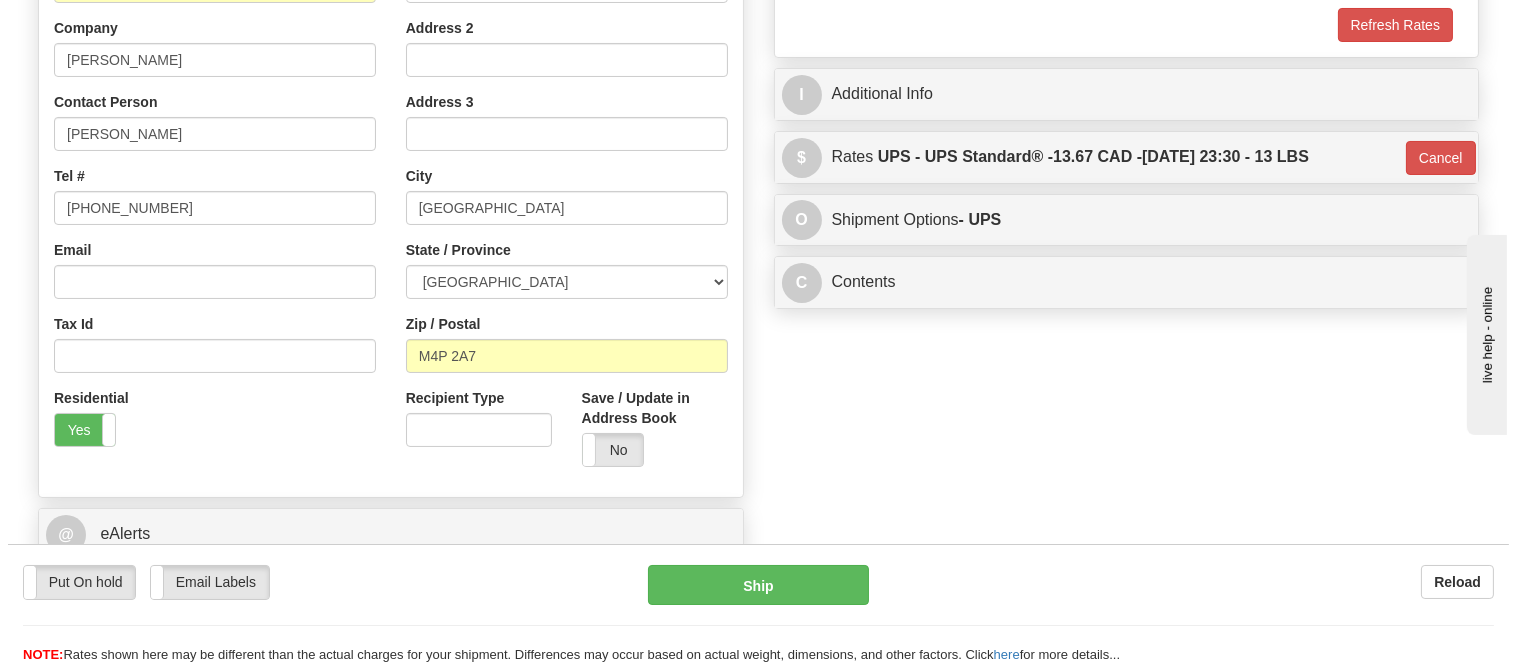 scroll, scrollTop: 222, scrollLeft: 0, axis: vertical 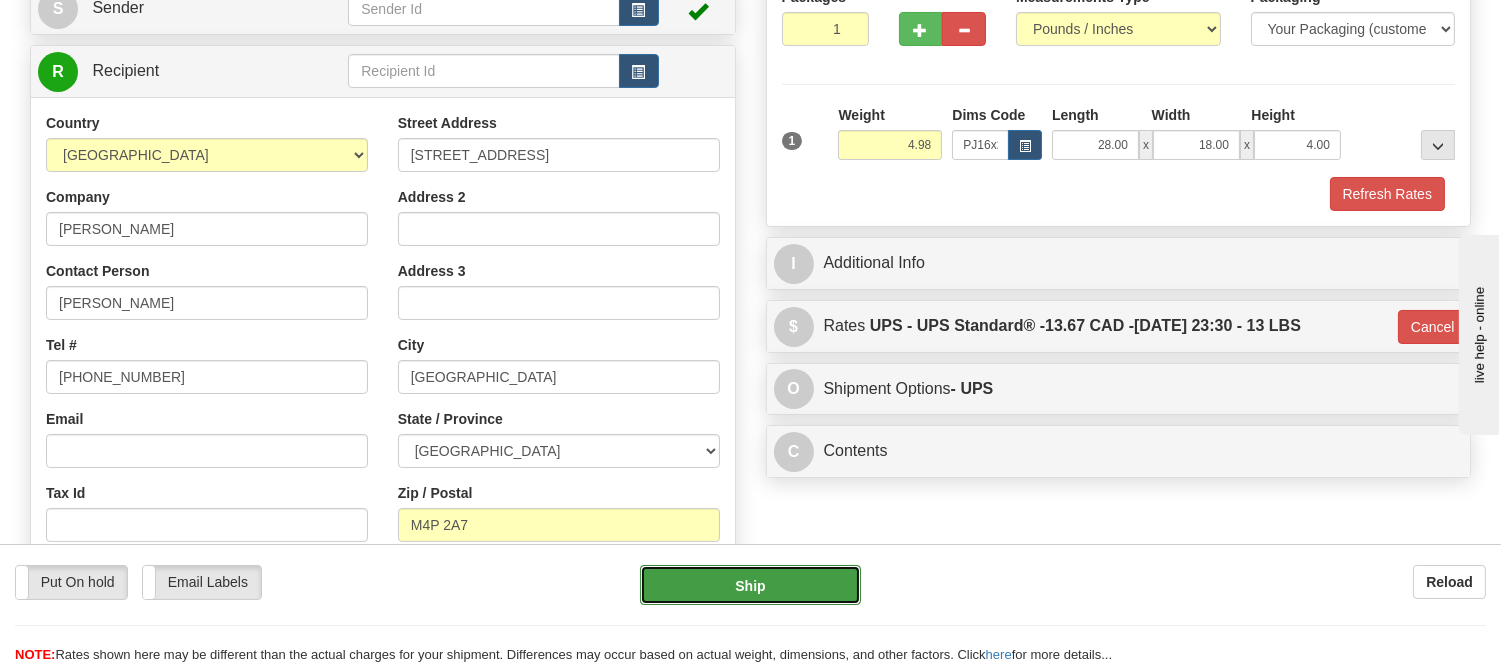 click on "Ship" at bounding box center (750, 585) 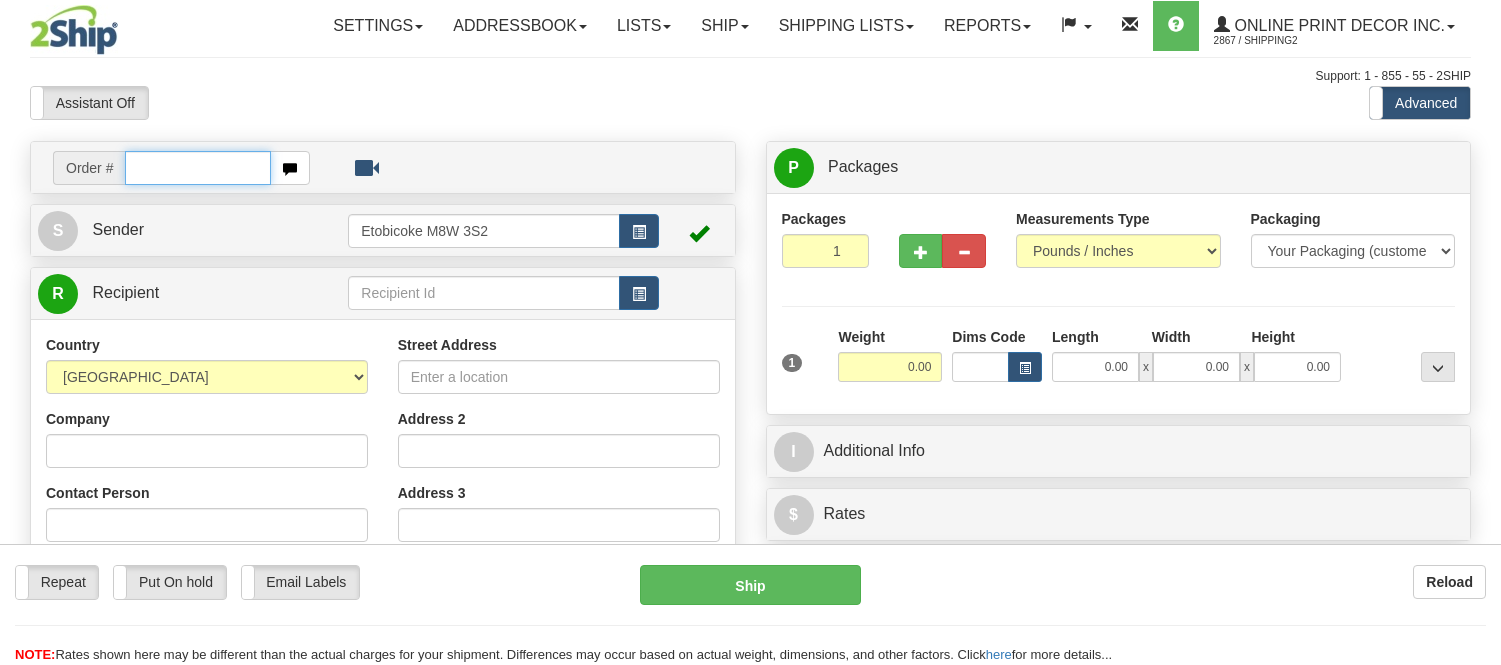 scroll, scrollTop: 0, scrollLeft: 0, axis: both 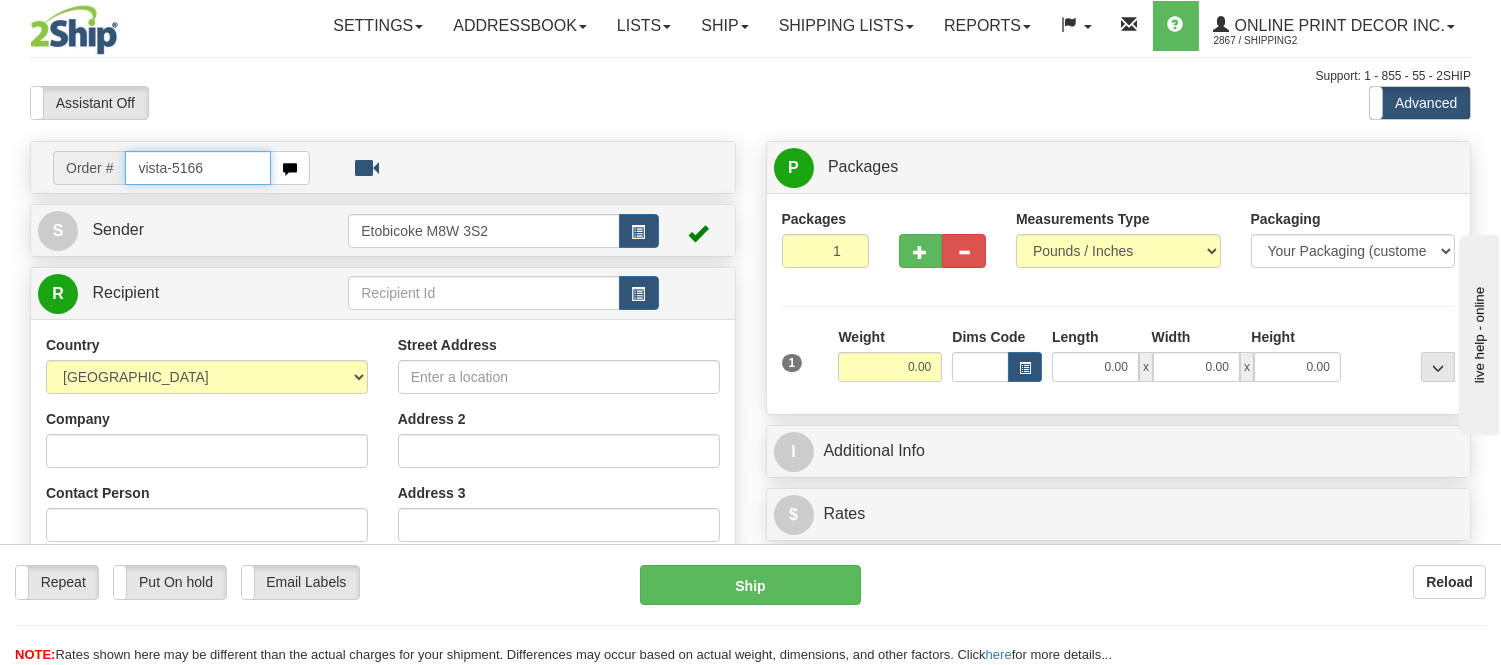 type on "vista-5166" 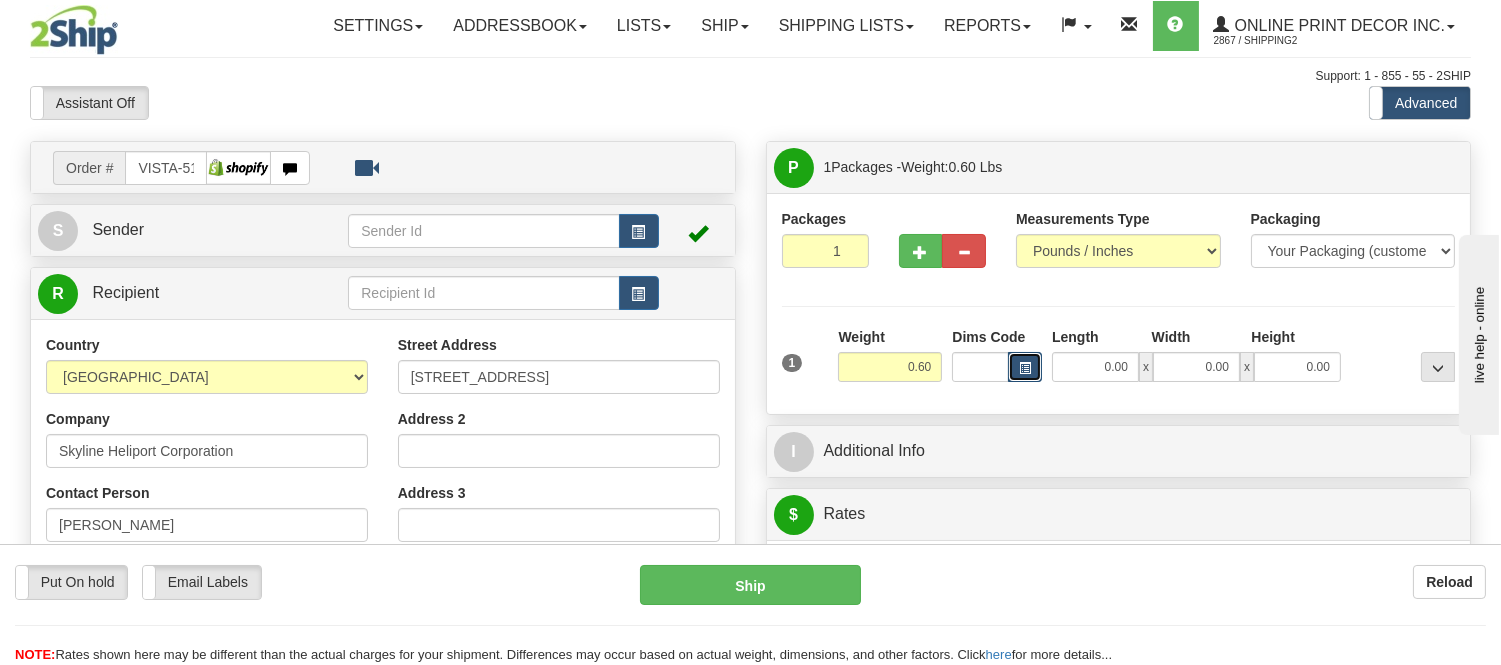 click at bounding box center [1025, 368] 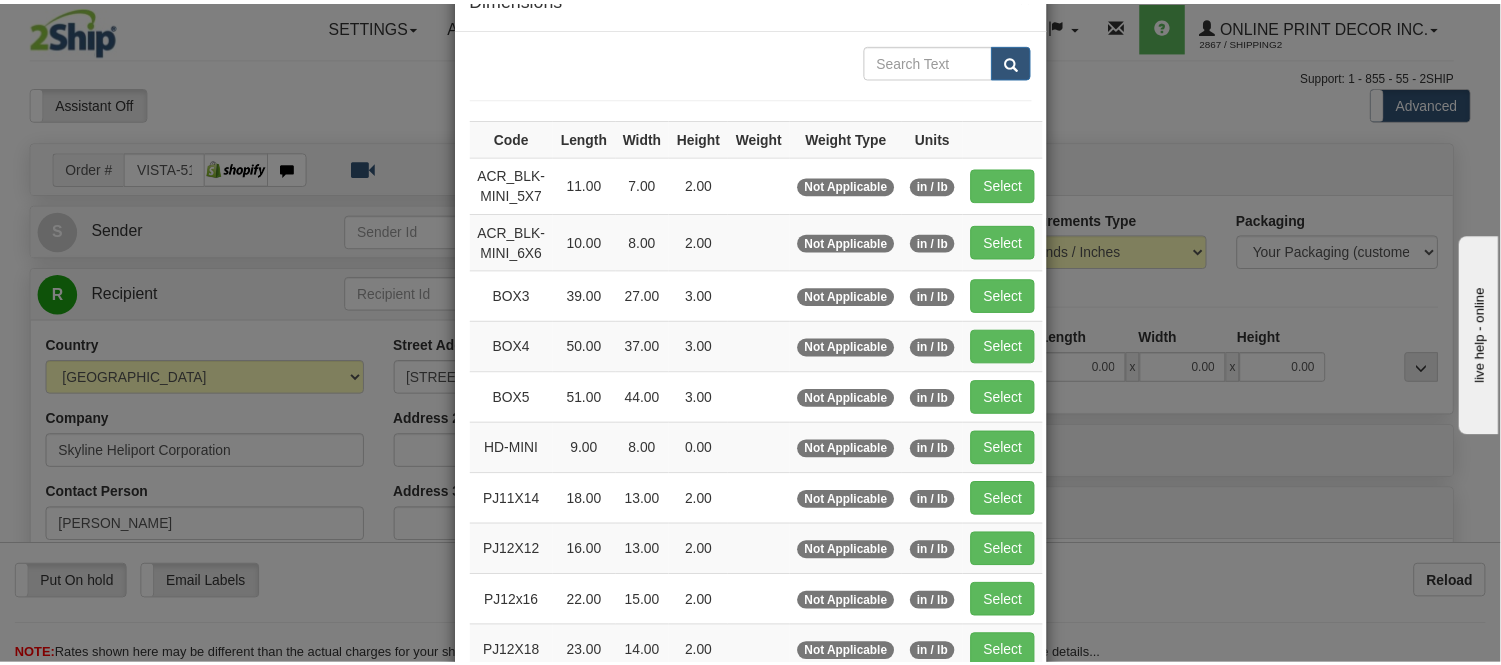 scroll, scrollTop: 111, scrollLeft: 0, axis: vertical 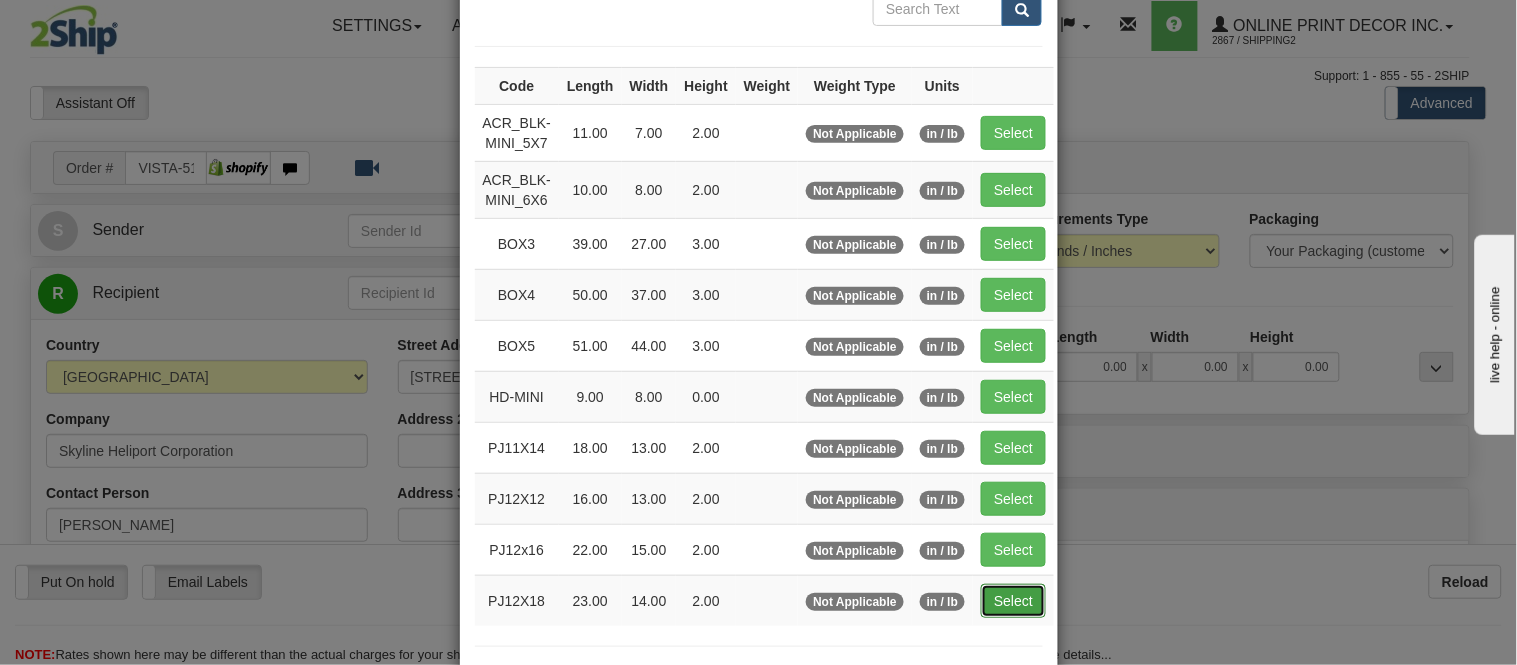 click on "Select" at bounding box center [1013, 601] 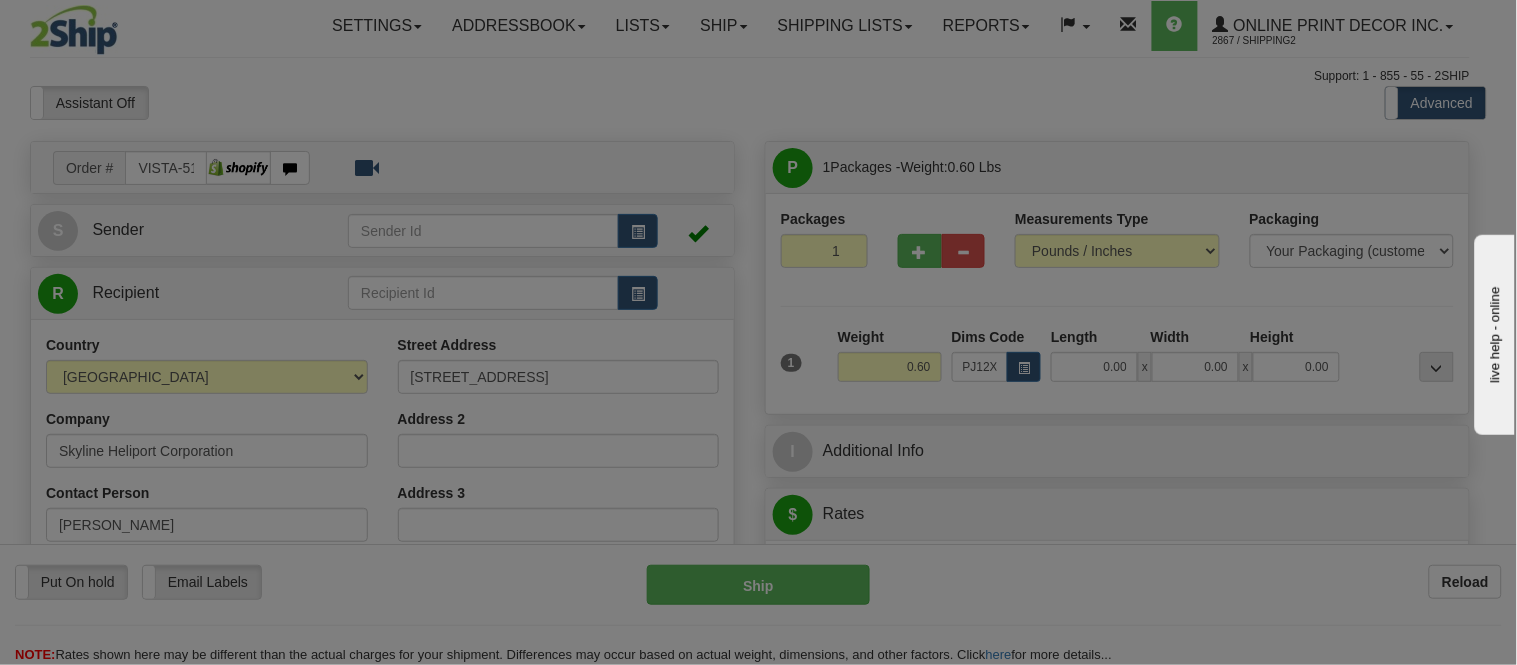 type on "23.00" 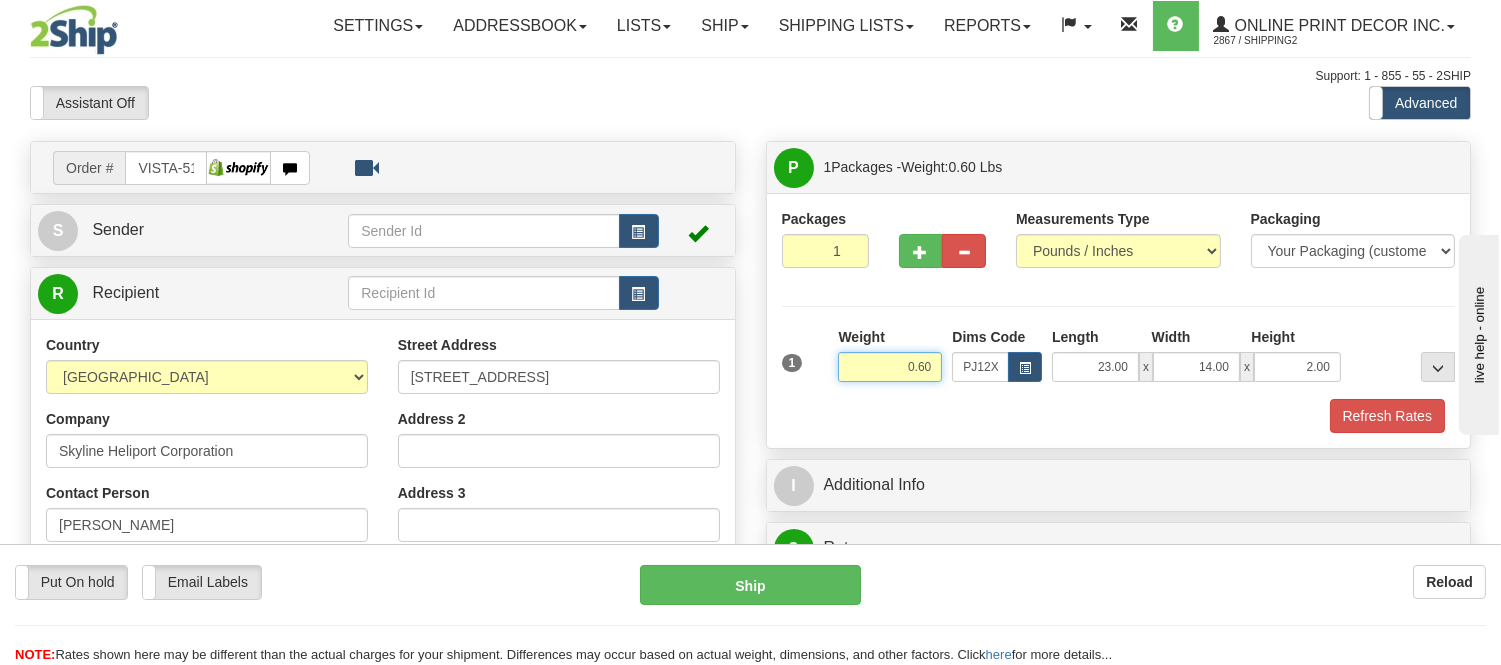 drag, startPoint x: 932, startPoint y: 364, endPoint x: 855, endPoint y: 355, distance: 77.52419 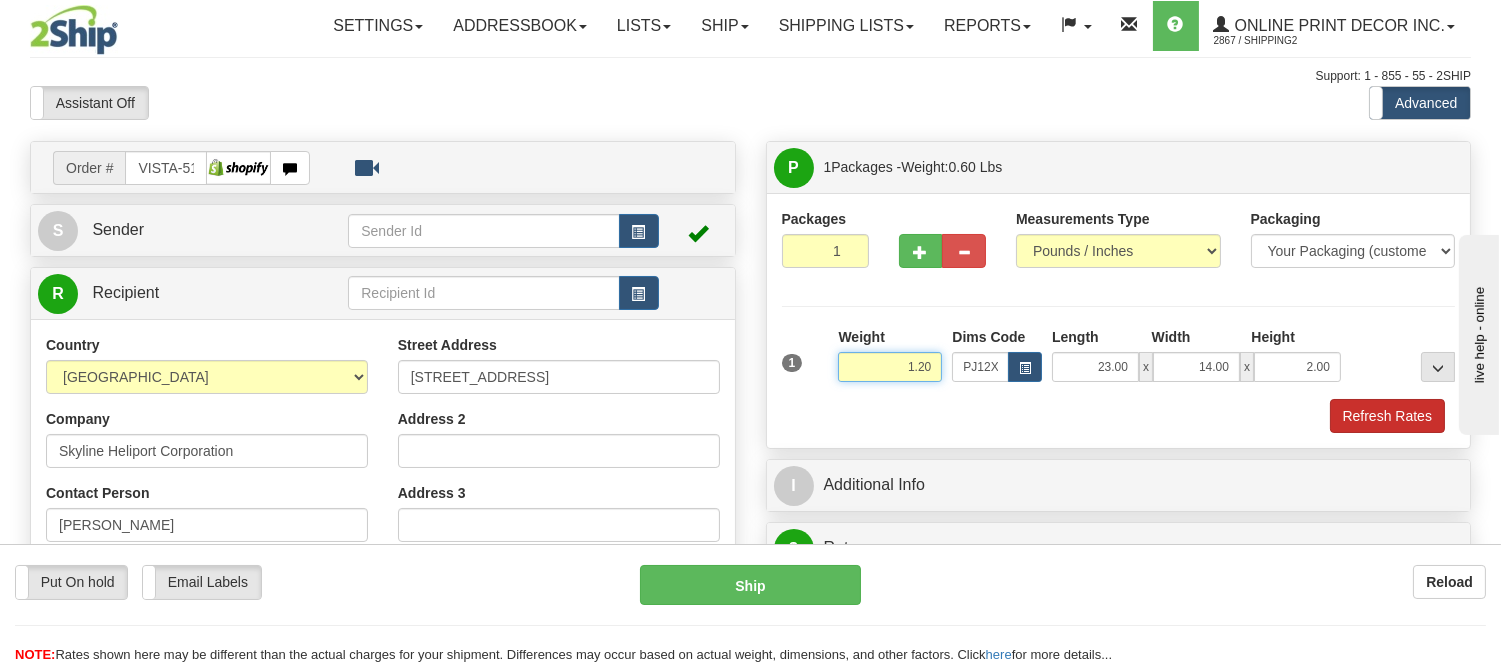 type on "1.20" 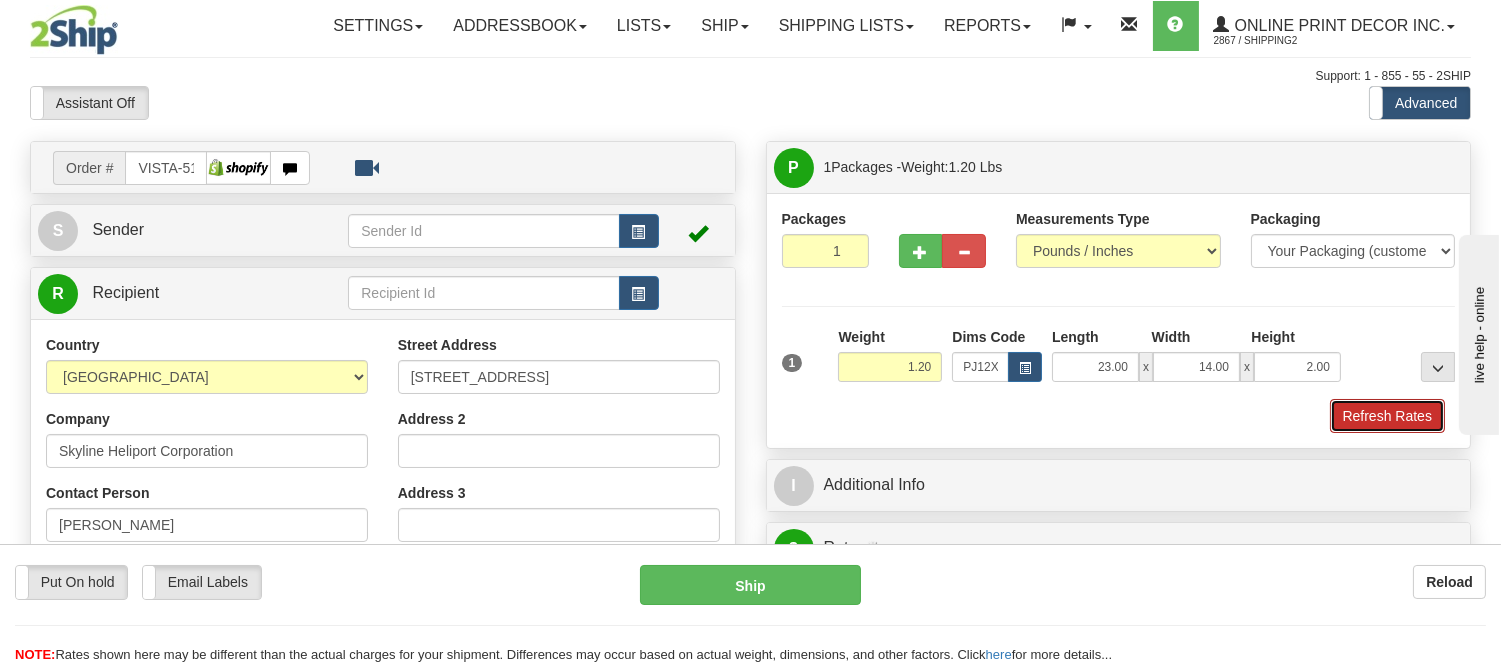 click on "Refresh Rates" at bounding box center (1387, 416) 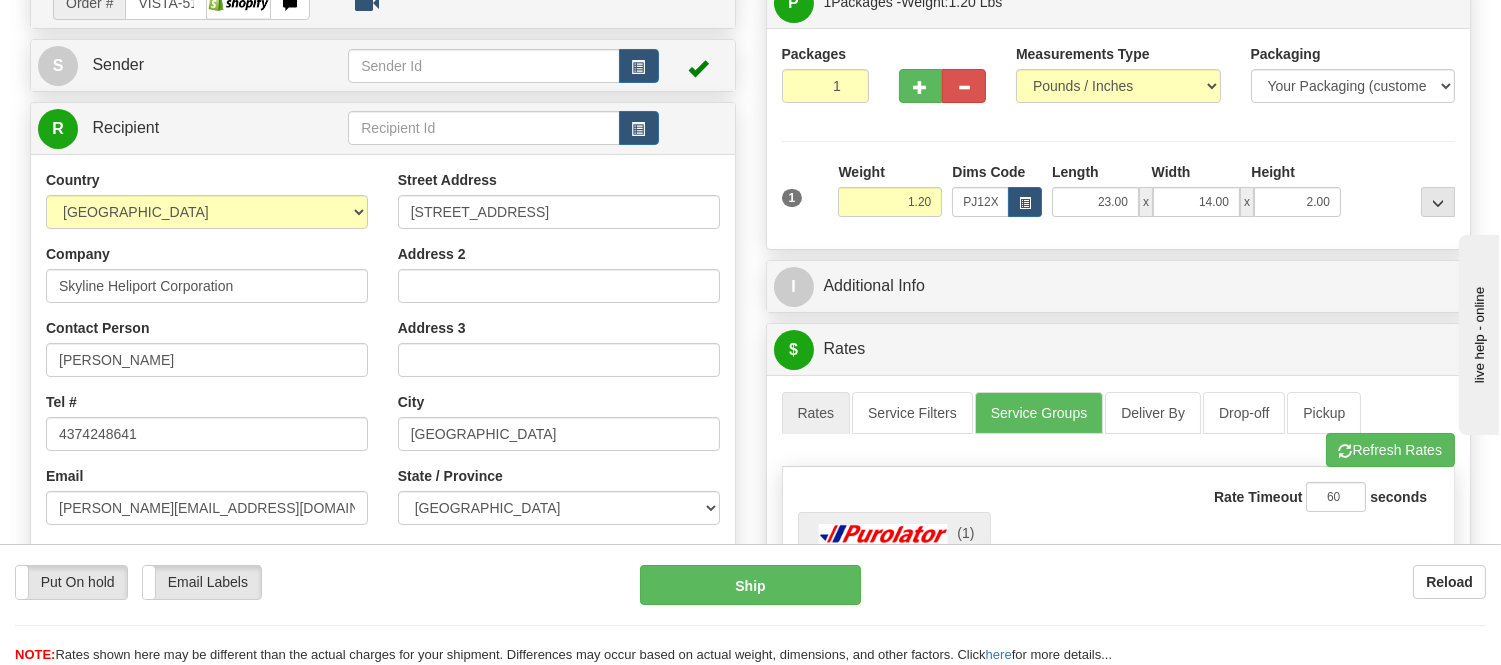 scroll, scrollTop: 91, scrollLeft: 0, axis: vertical 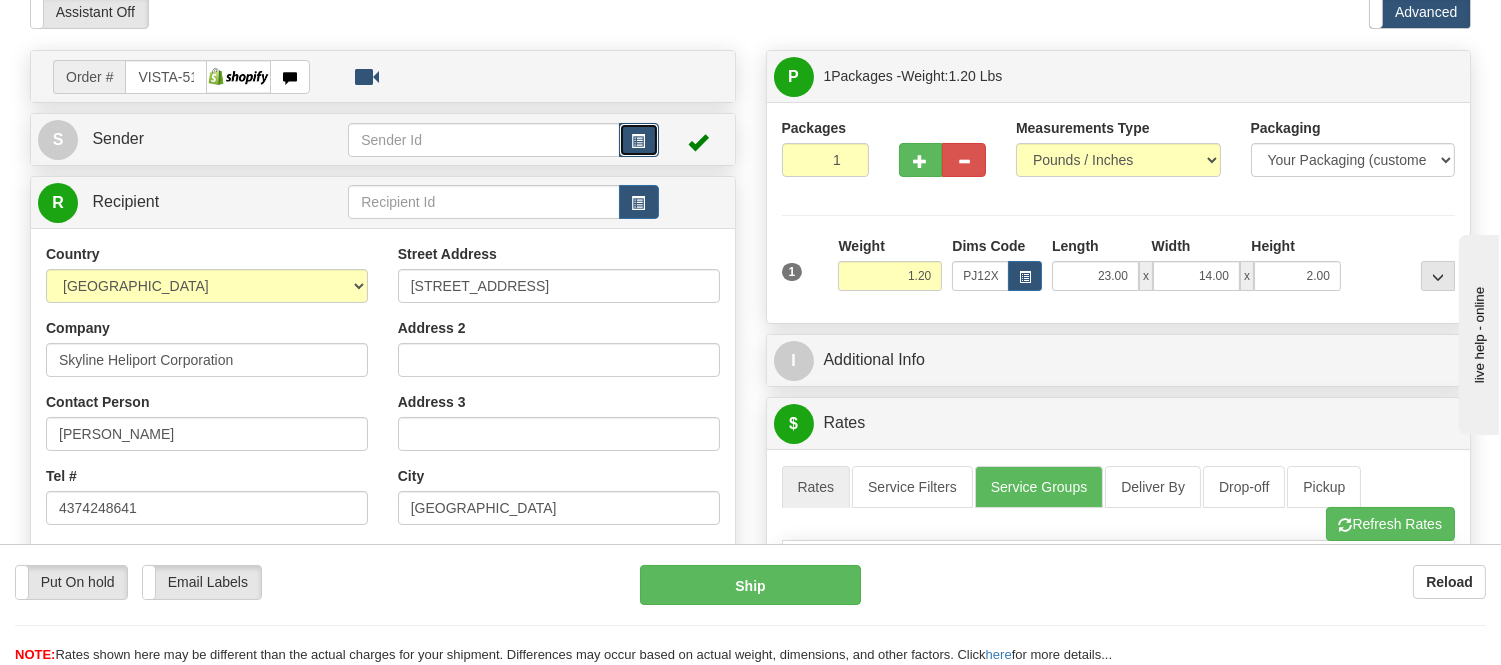 click at bounding box center [639, 140] 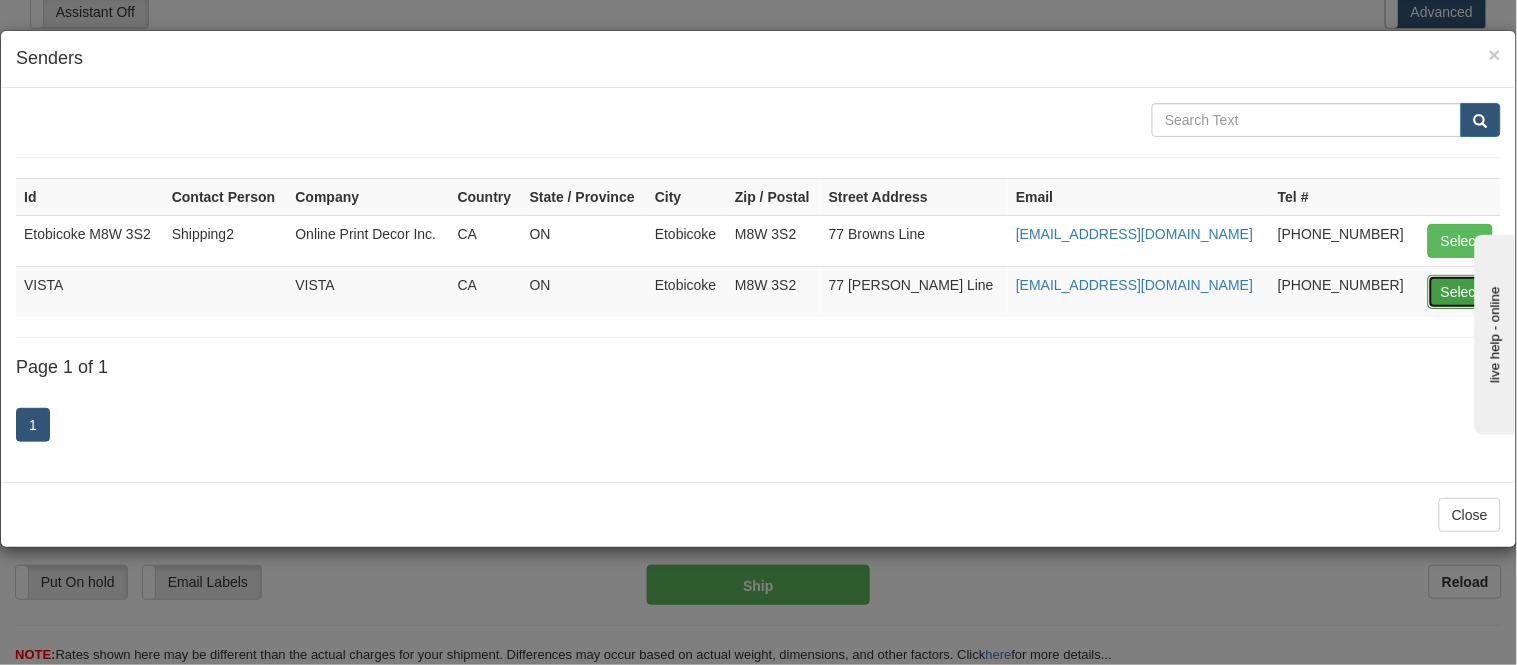 click on "Select" at bounding box center [1460, 292] 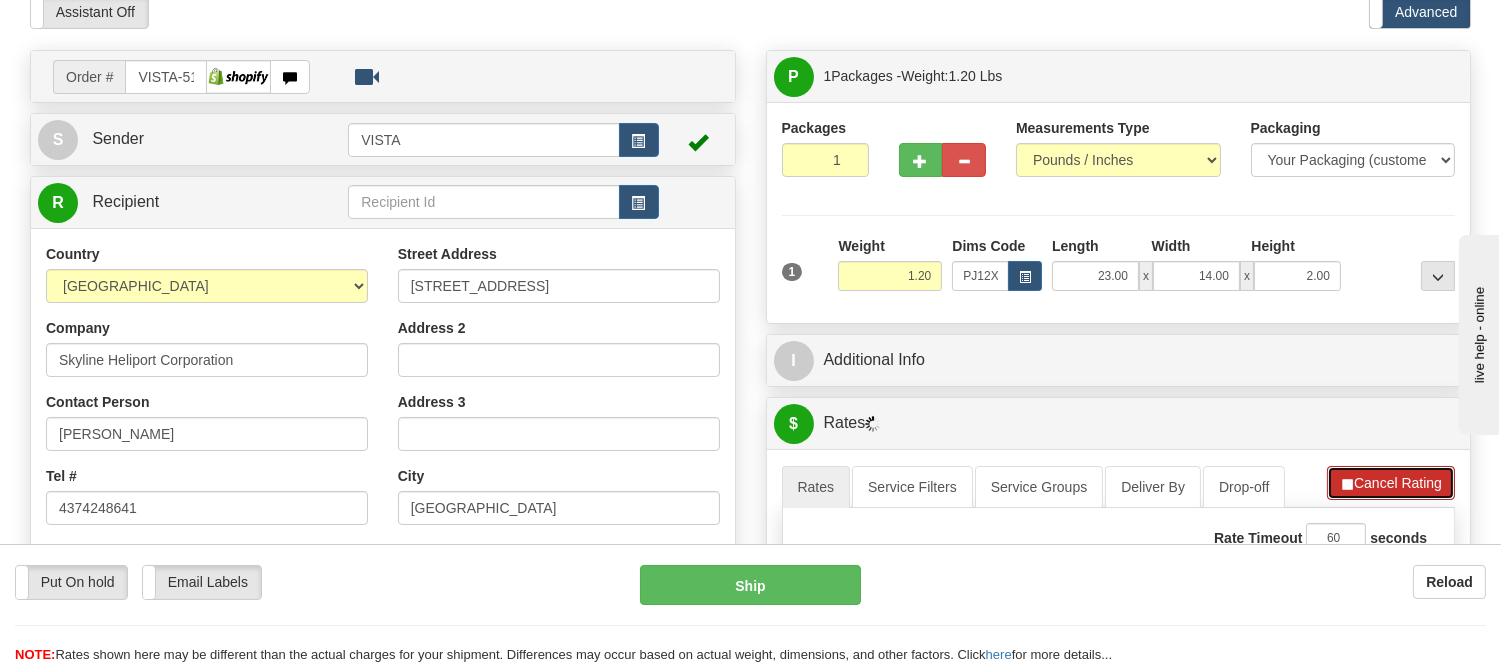click on "Cancel Rating" at bounding box center (1391, 483) 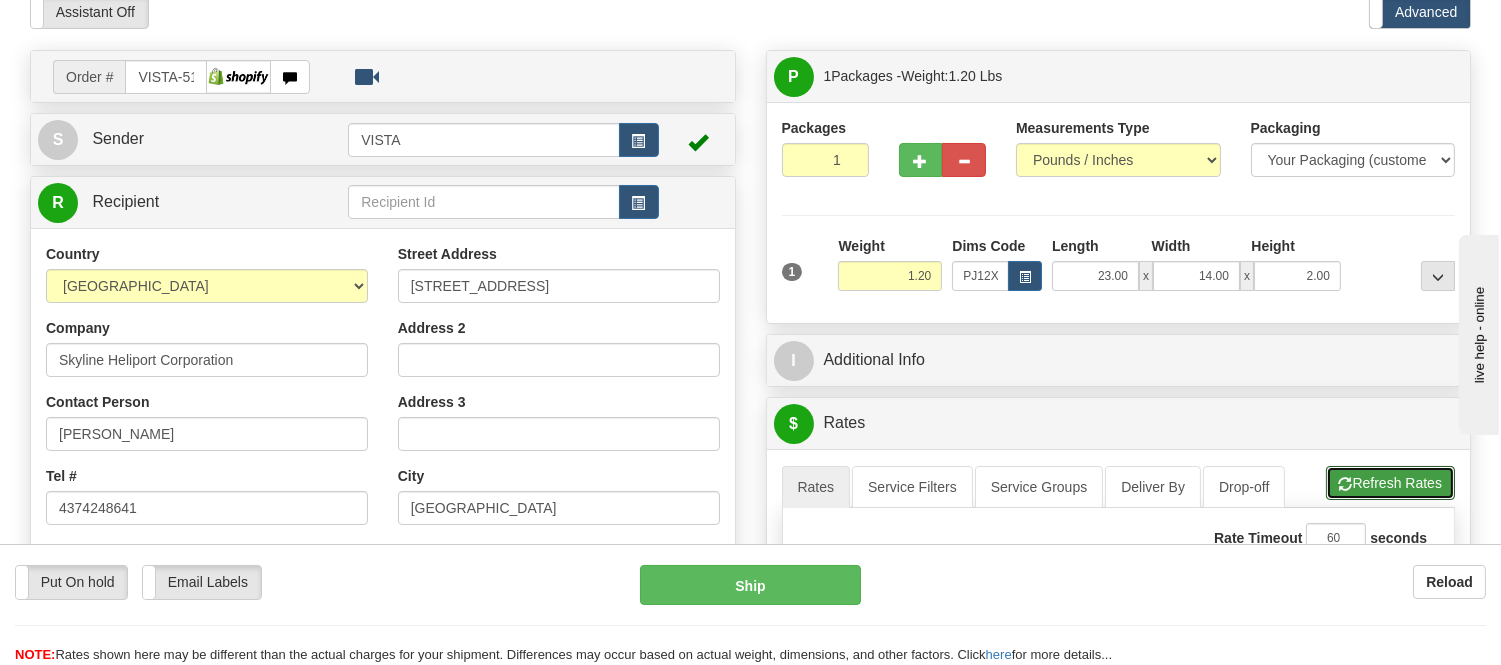 click on "Refresh Rates" at bounding box center (1390, 483) 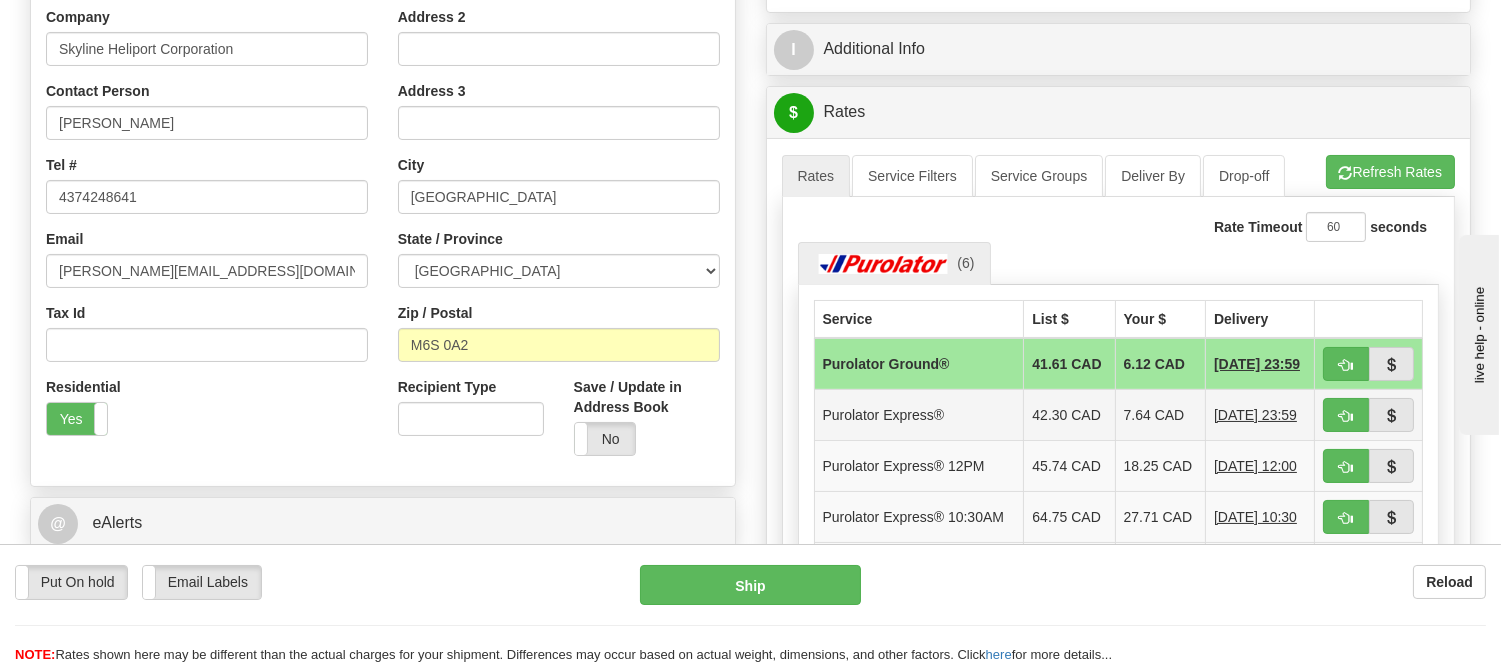 scroll, scrollTop: 424, scrollLeft: 0, axis: vertical 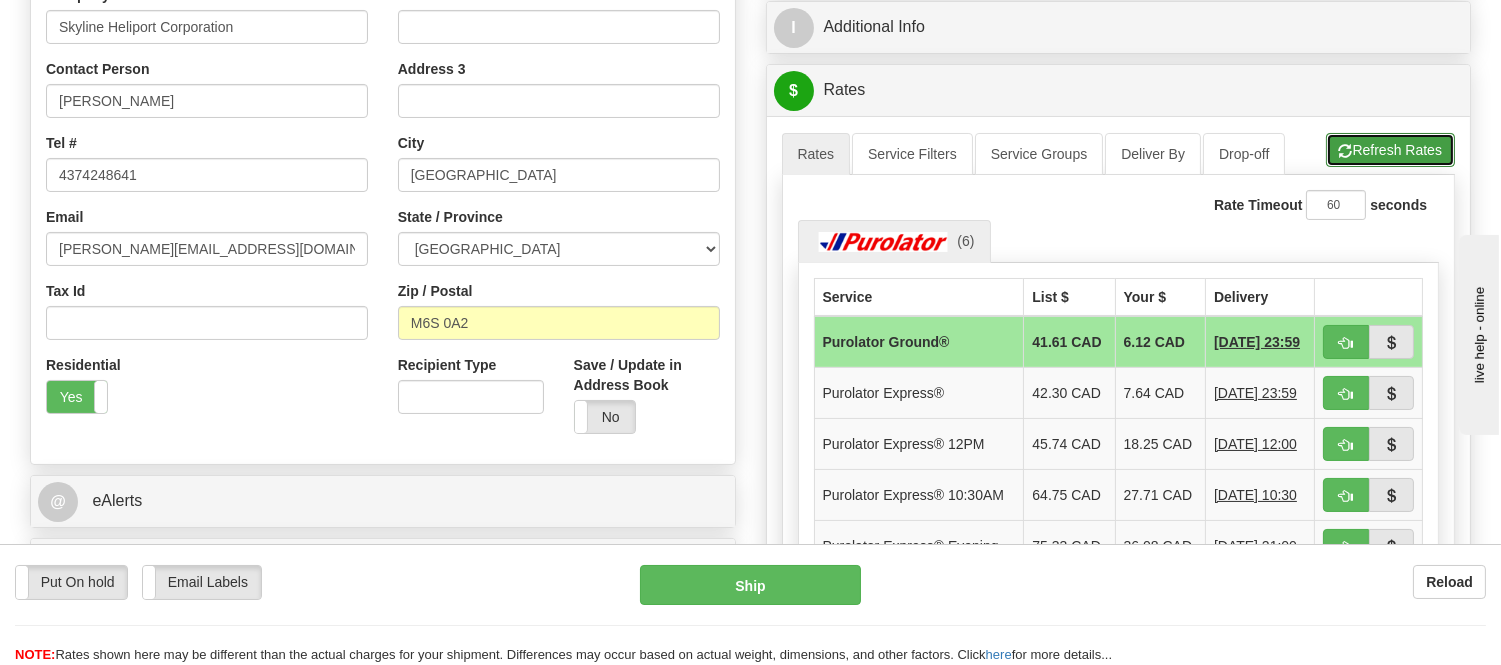click on "Refresh Rates" at bounding box center [1390, 150] 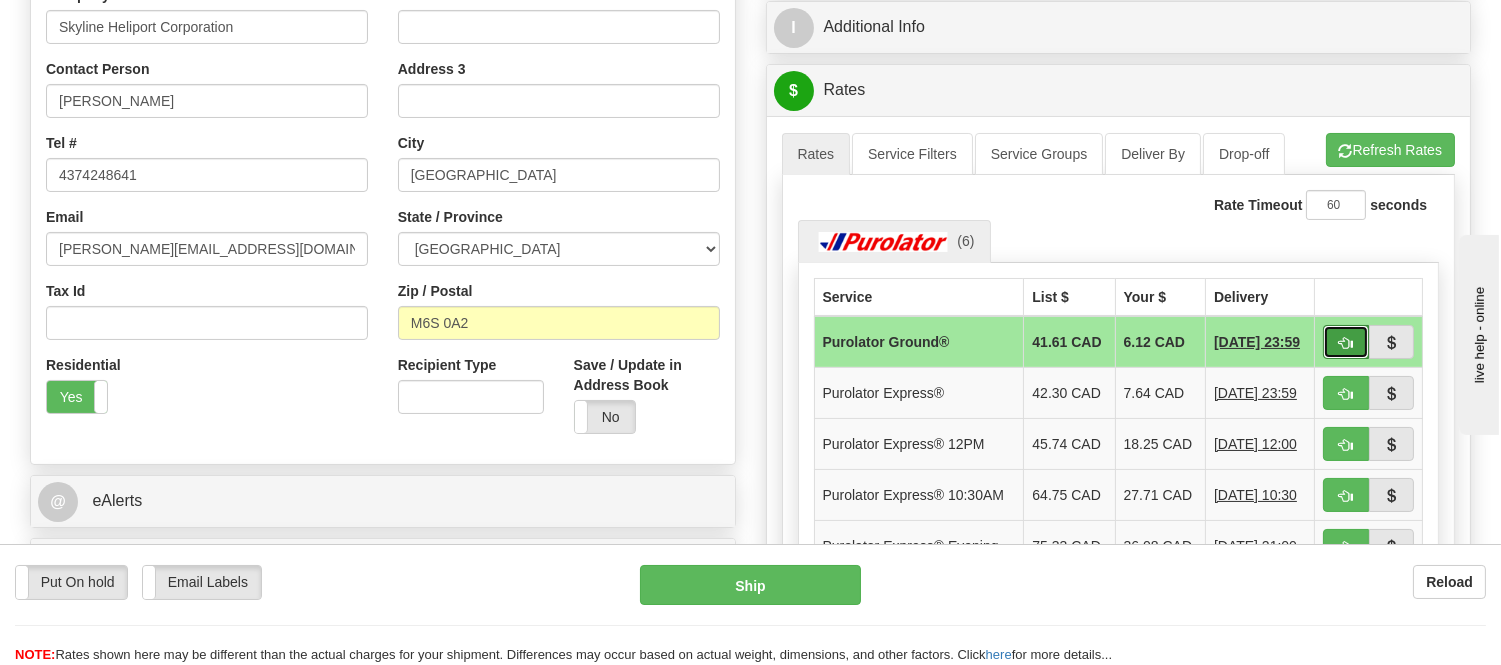 click at bounding box center [1346, 343] 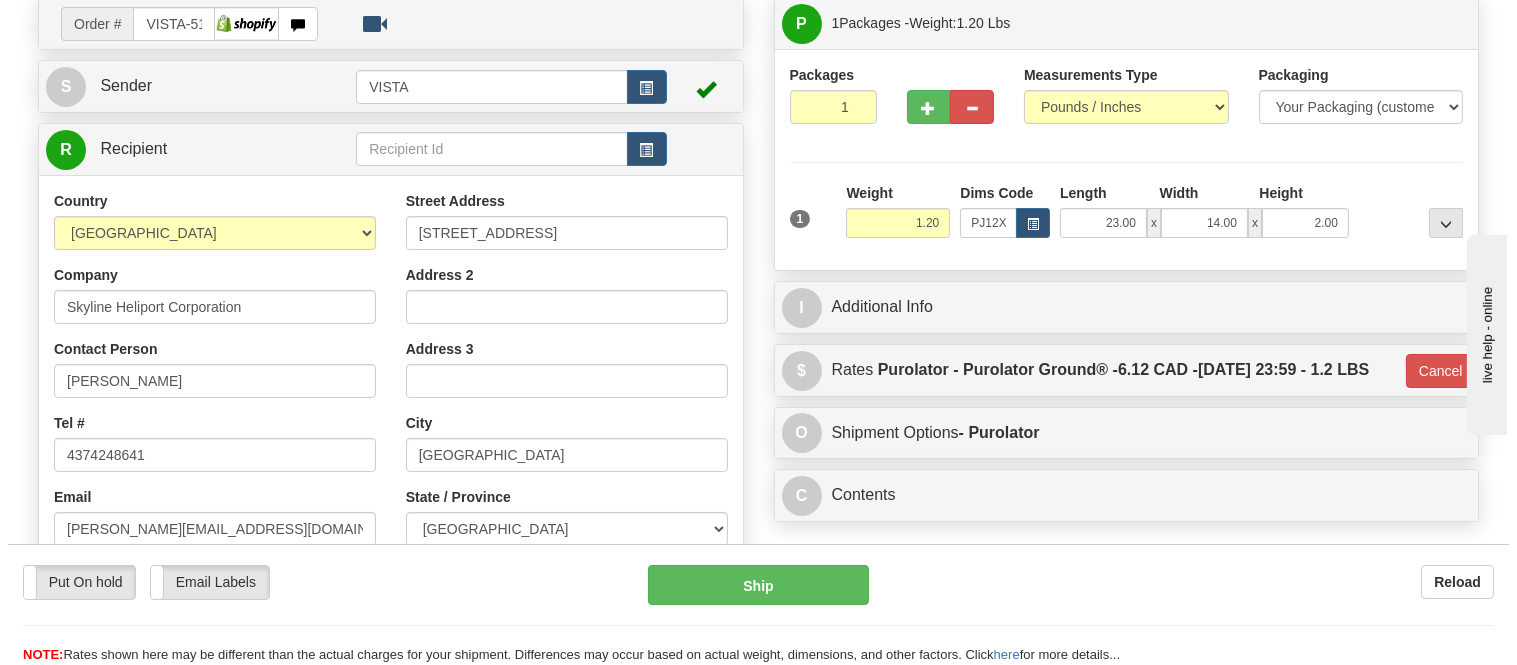 scroll, scrollTop: 91, scrollLeft: 0, axis: vertical 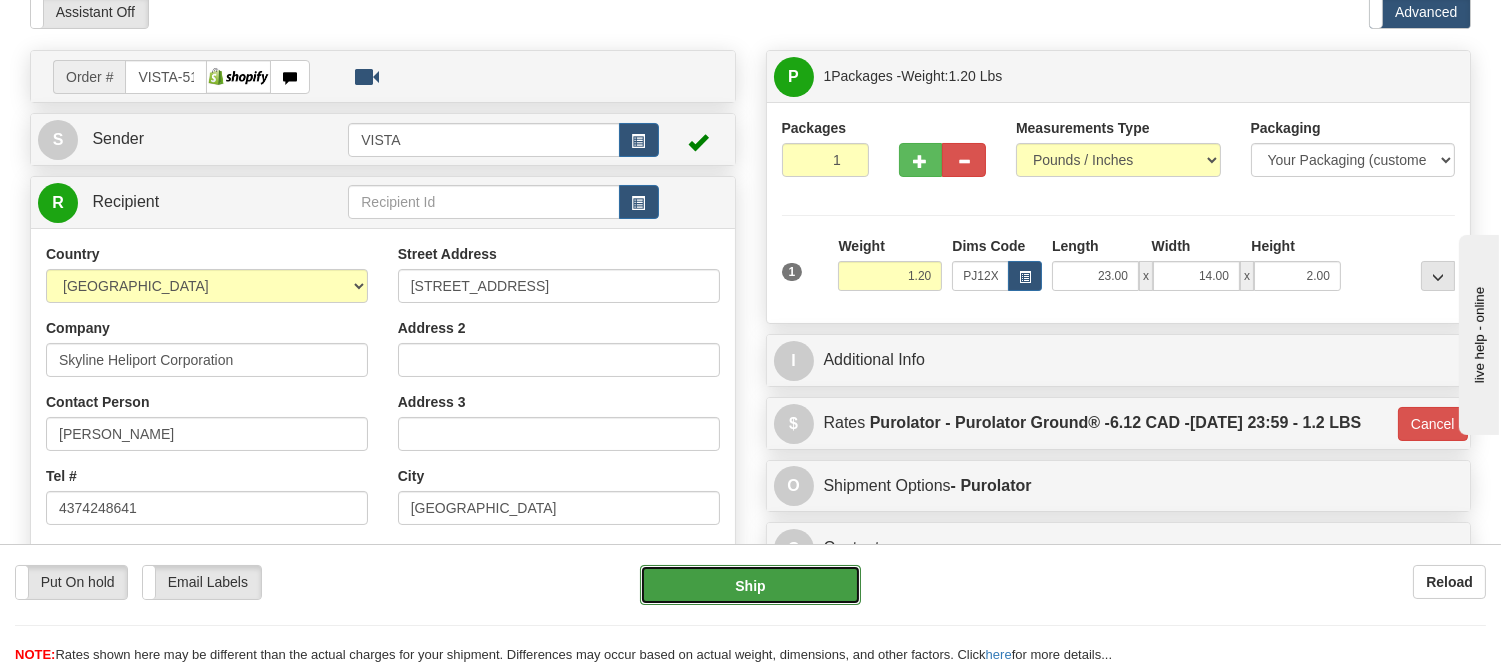 click on "Ship" at bounding box center [750, 585] 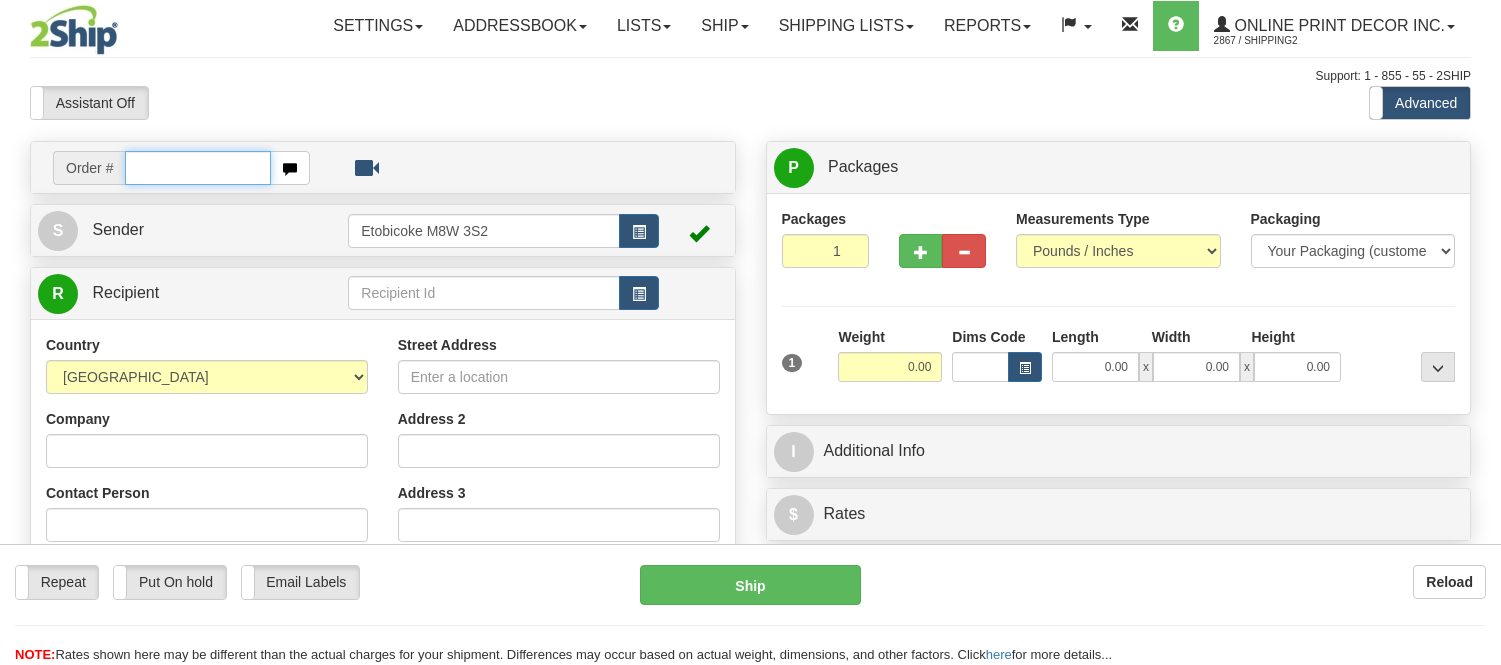 scroll, scrollTop: 0, scrollLeft: 0, axis: both 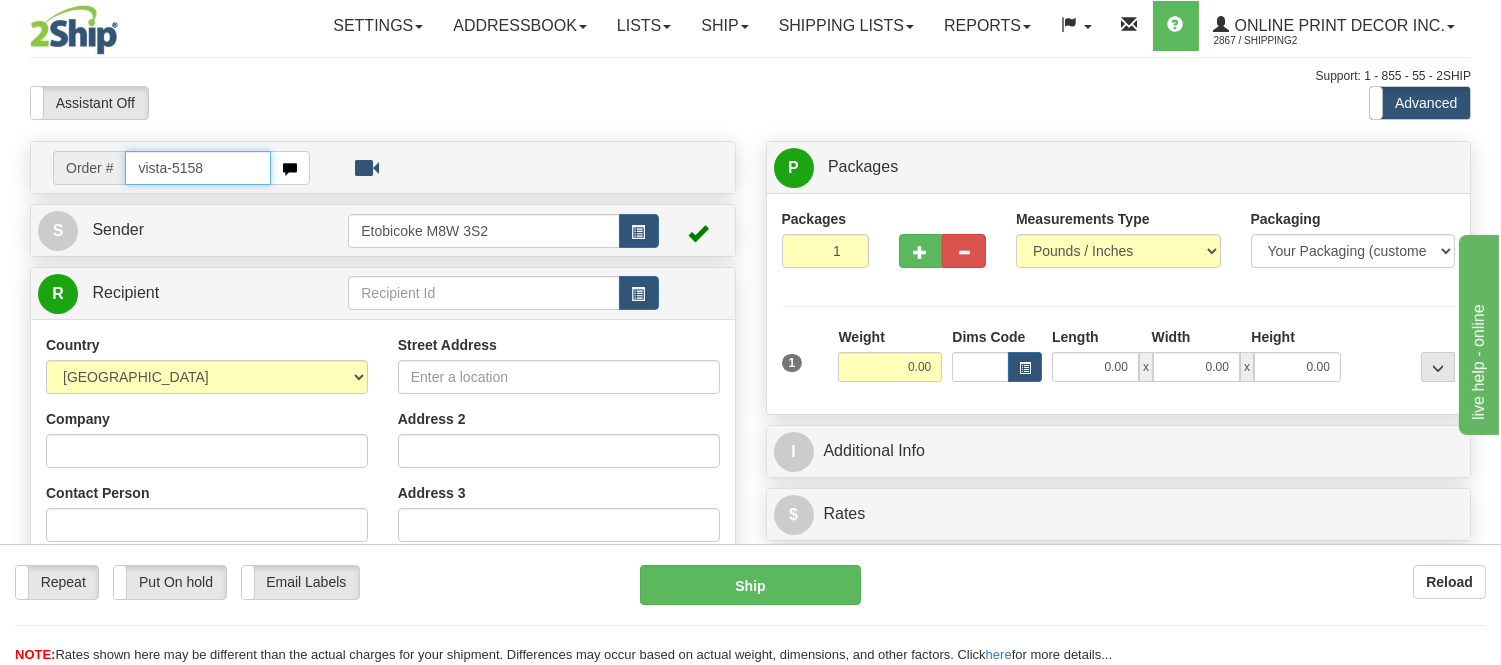 type on "vista-5158" 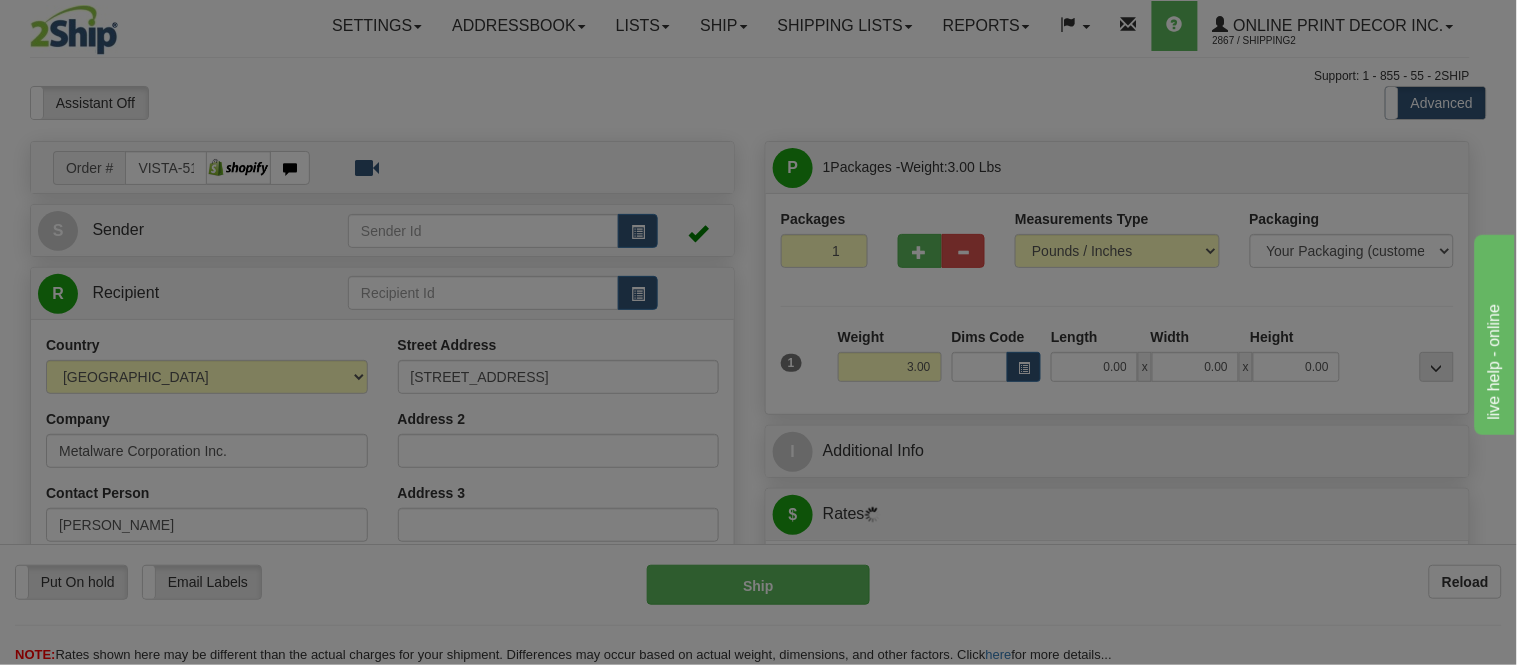 type on "[GEOGRAPHIC_DATA]" 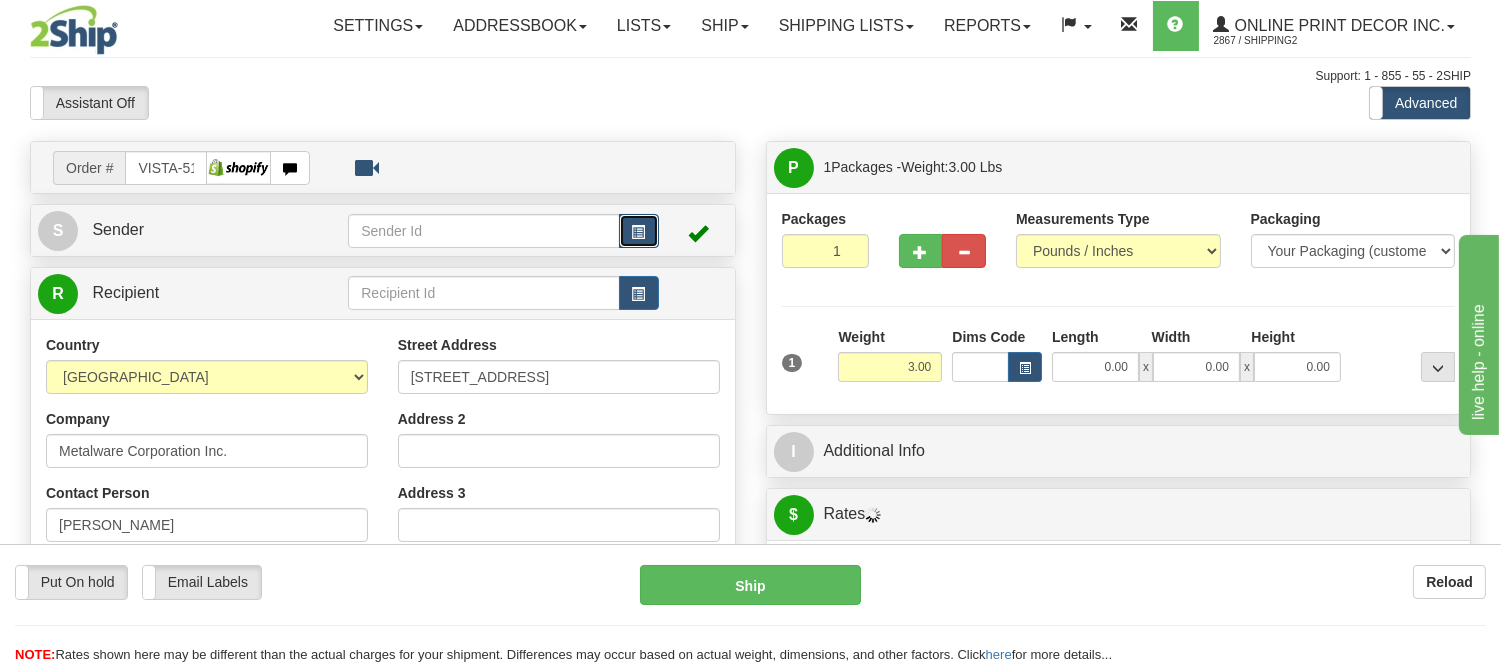 click at bounding box center [639, 231] 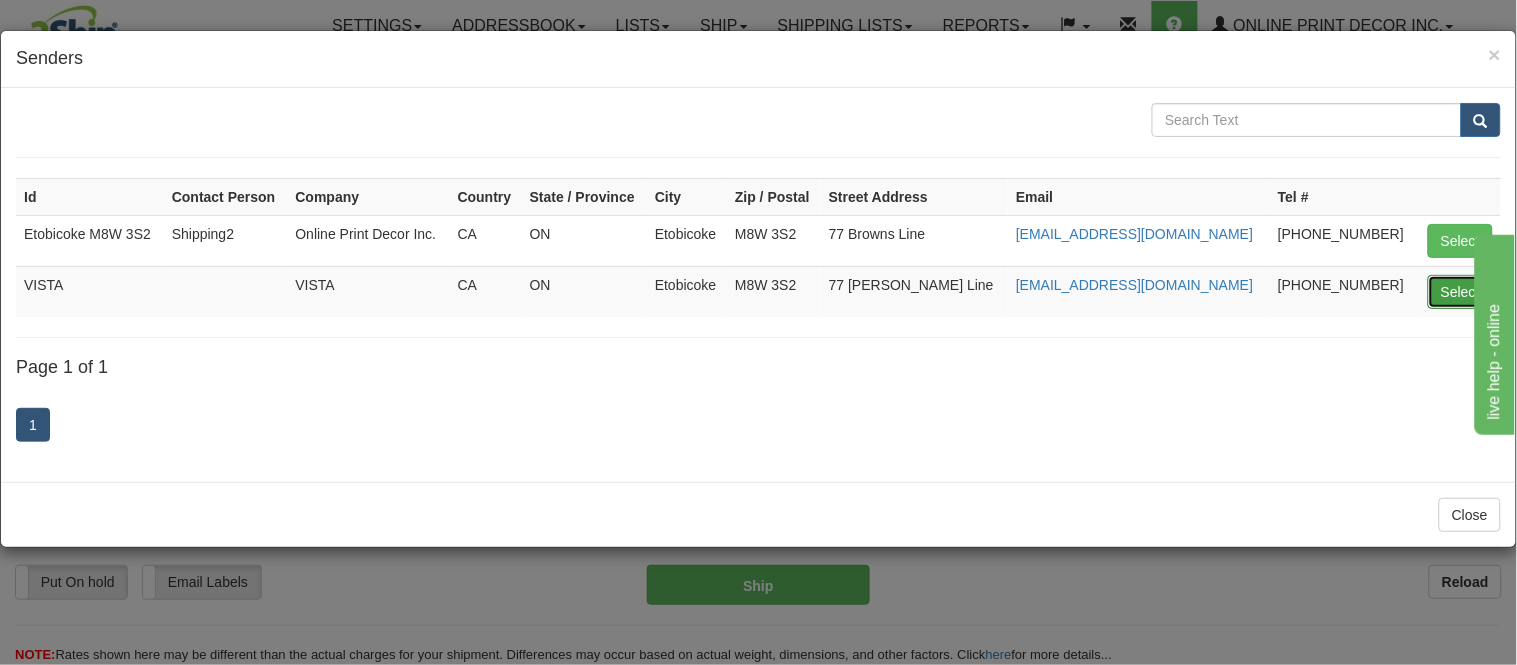 click on "Select" at bounding box center (1460, 292) 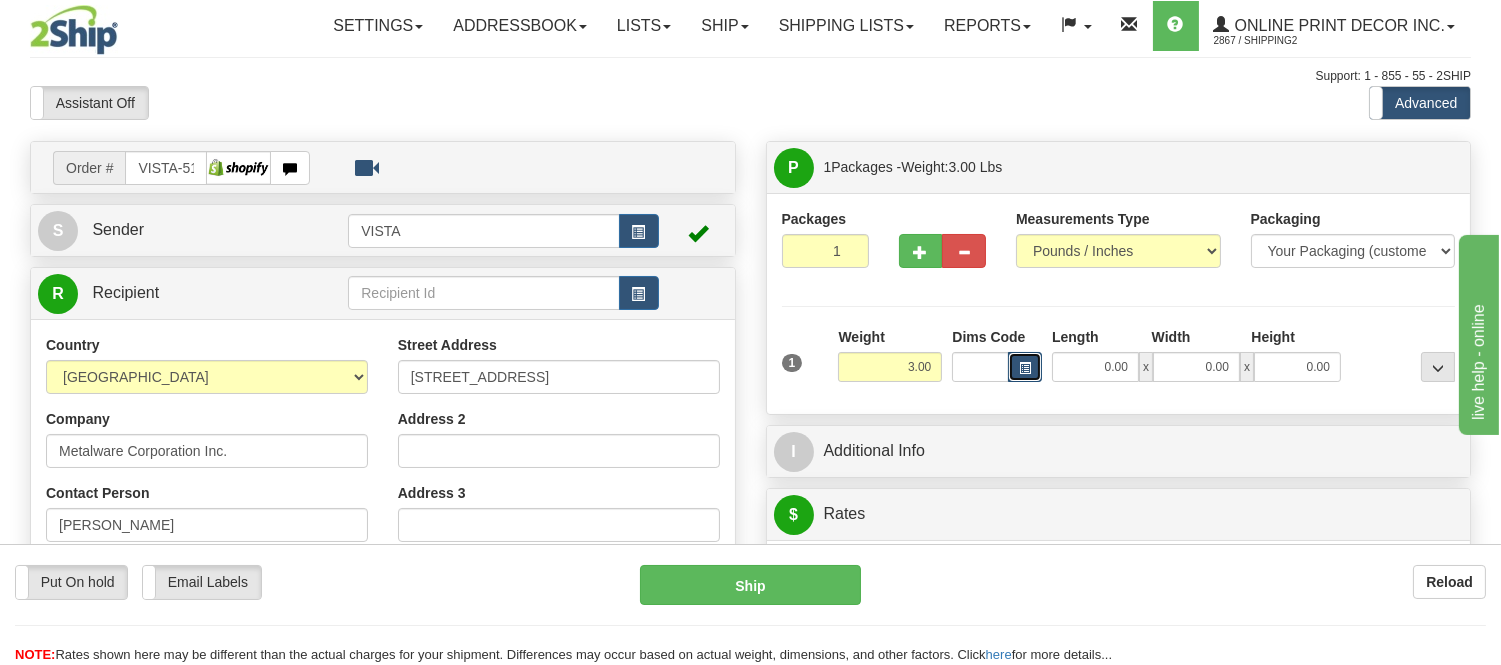click at bounding box center [1025, 367] 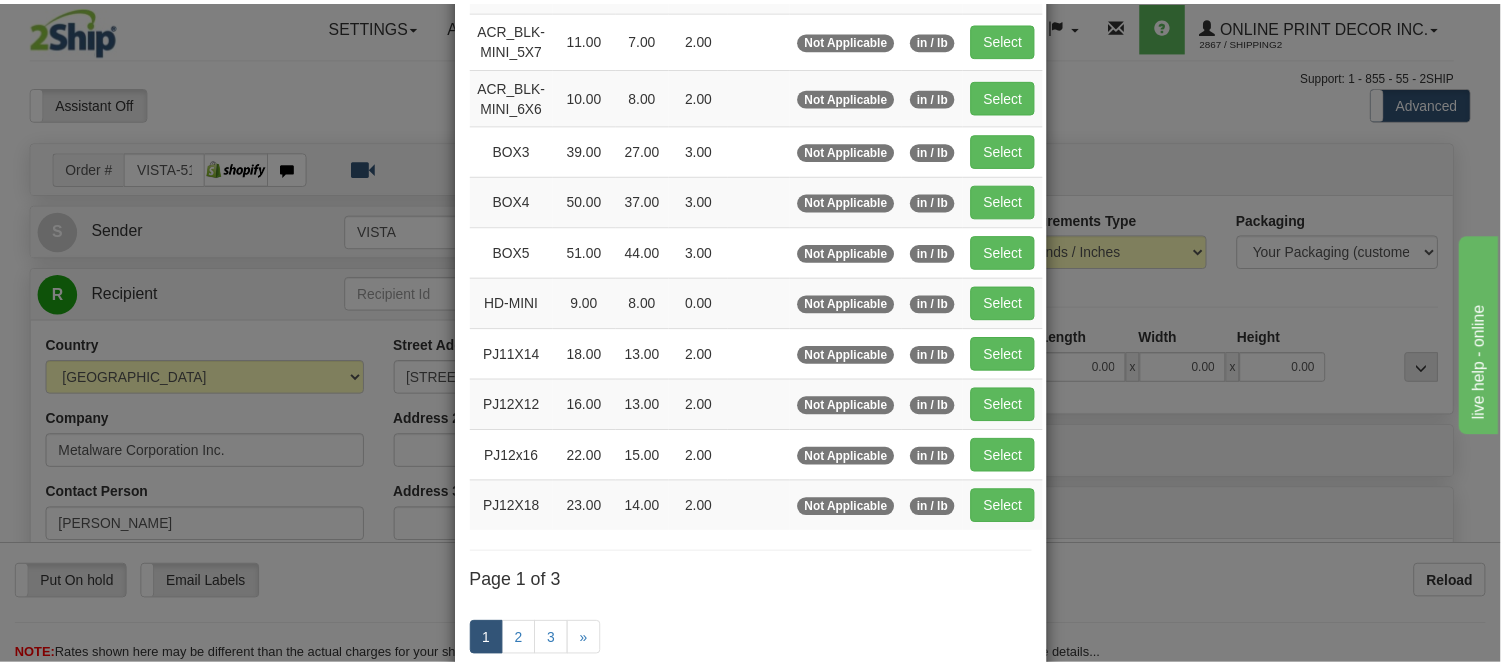 scroll, scrollTop: 333, scrollLeft: 0, axis: vertical 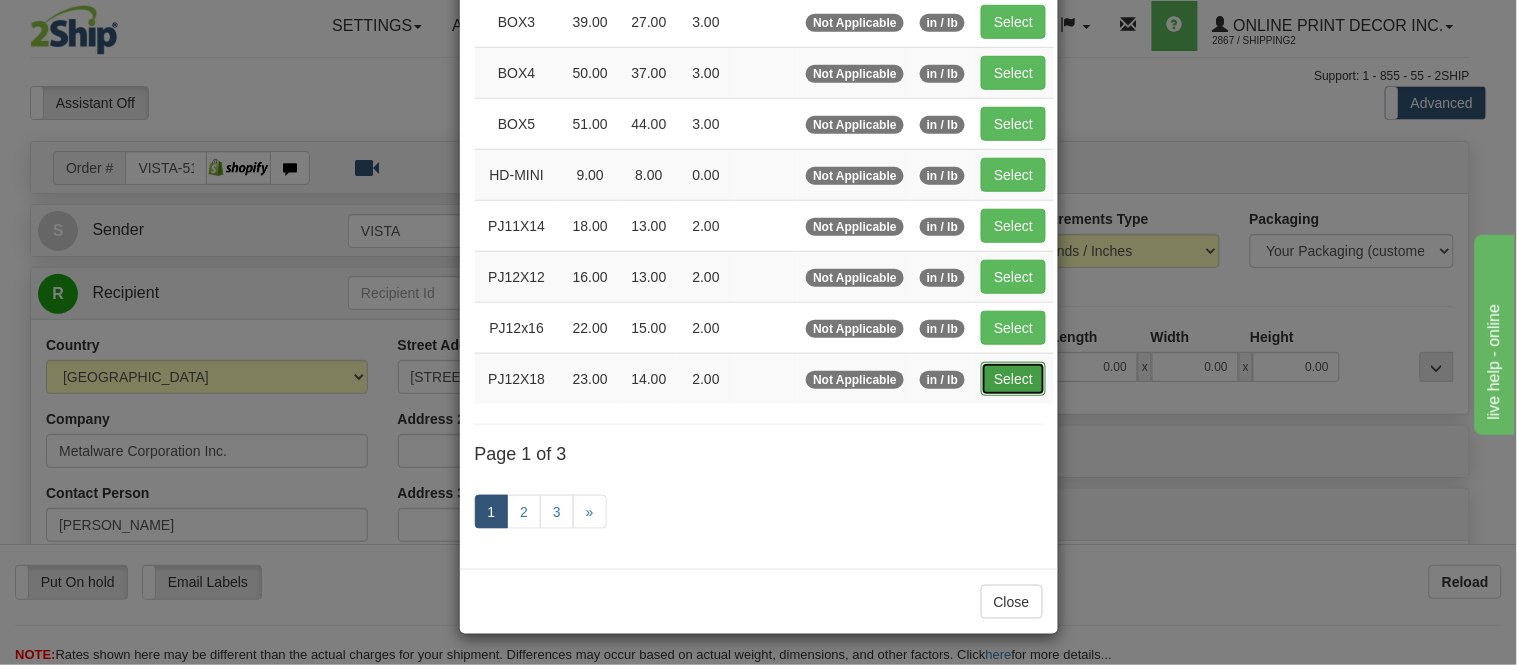 click on "Select" at bounding box center [1013, 379] 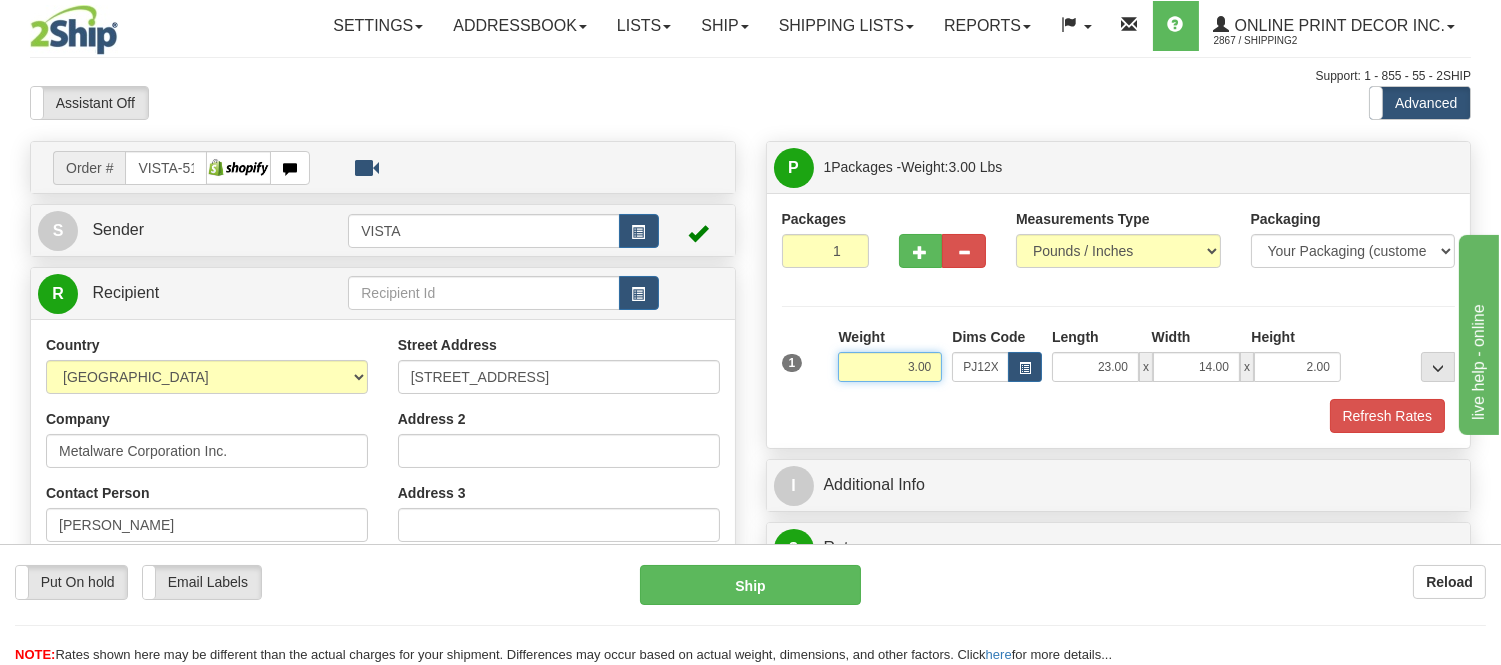 drag, startPoint x: 931, startPoint y: 368, endPoint x: 857, endPoint y: 384, distance: 75.70998 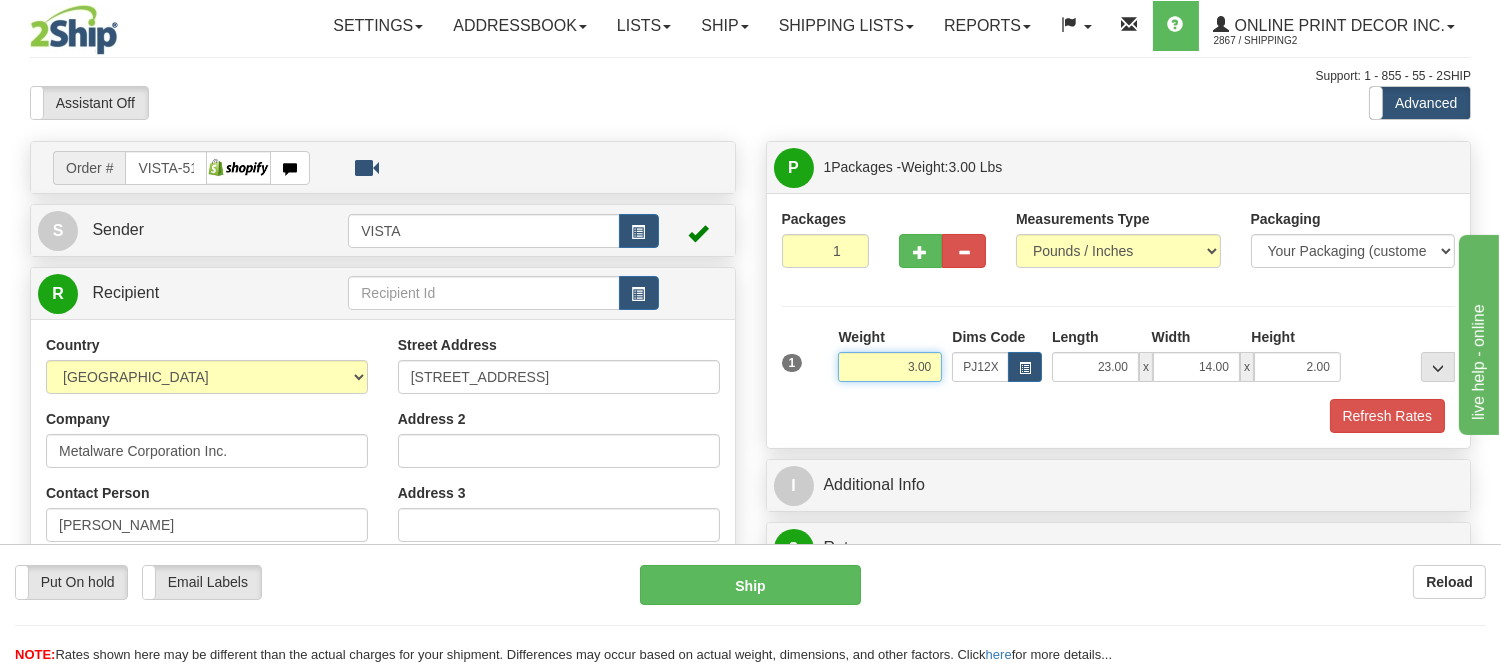 click on "Weight
3.00" at bounding box center [890, 362] 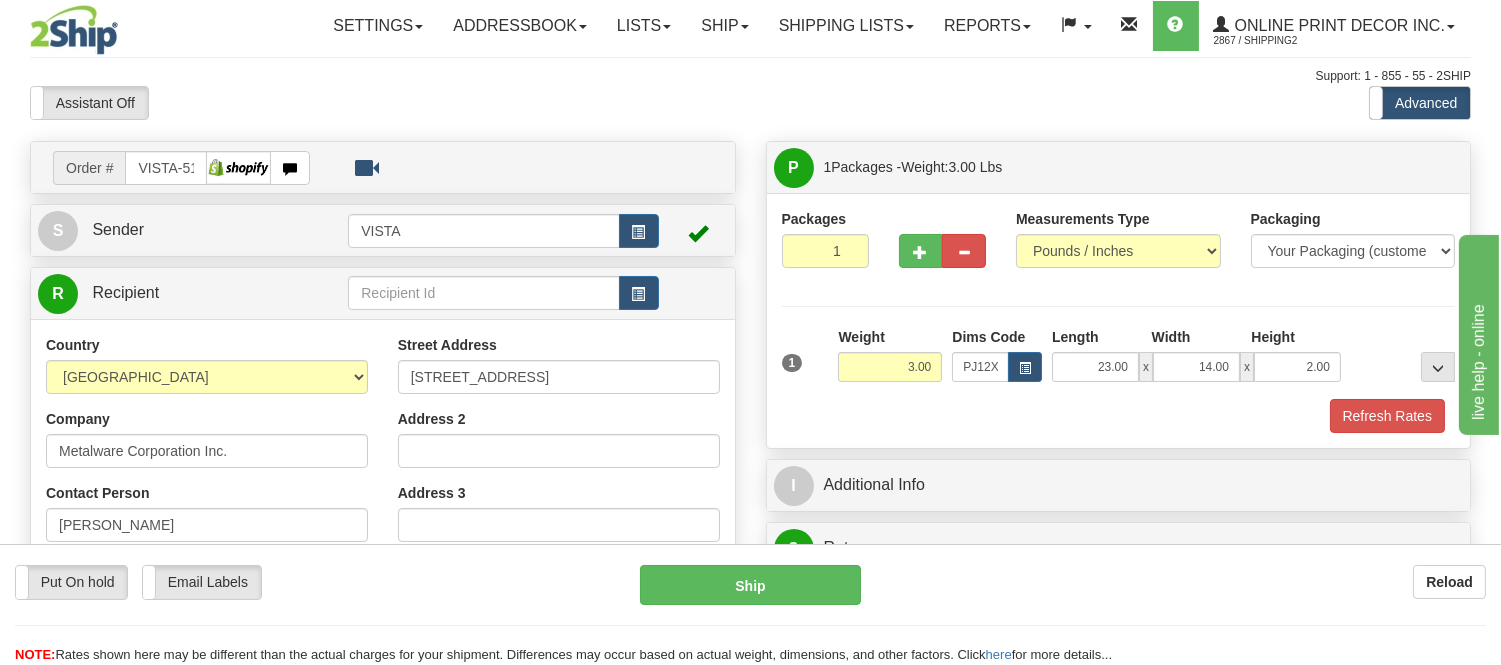click on "Packages                                              1
1
Measurements Type" at bounding box center (1119, 321) 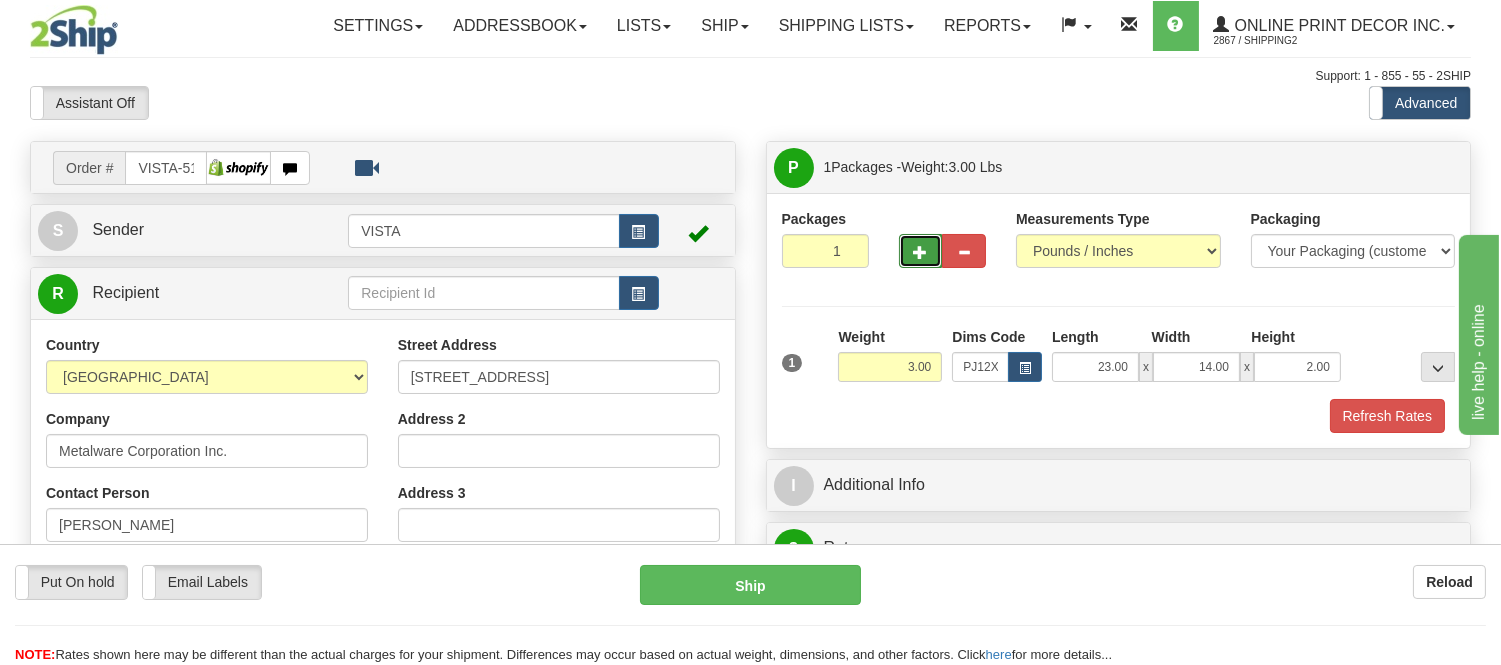 click at bounding box center [921, 252] 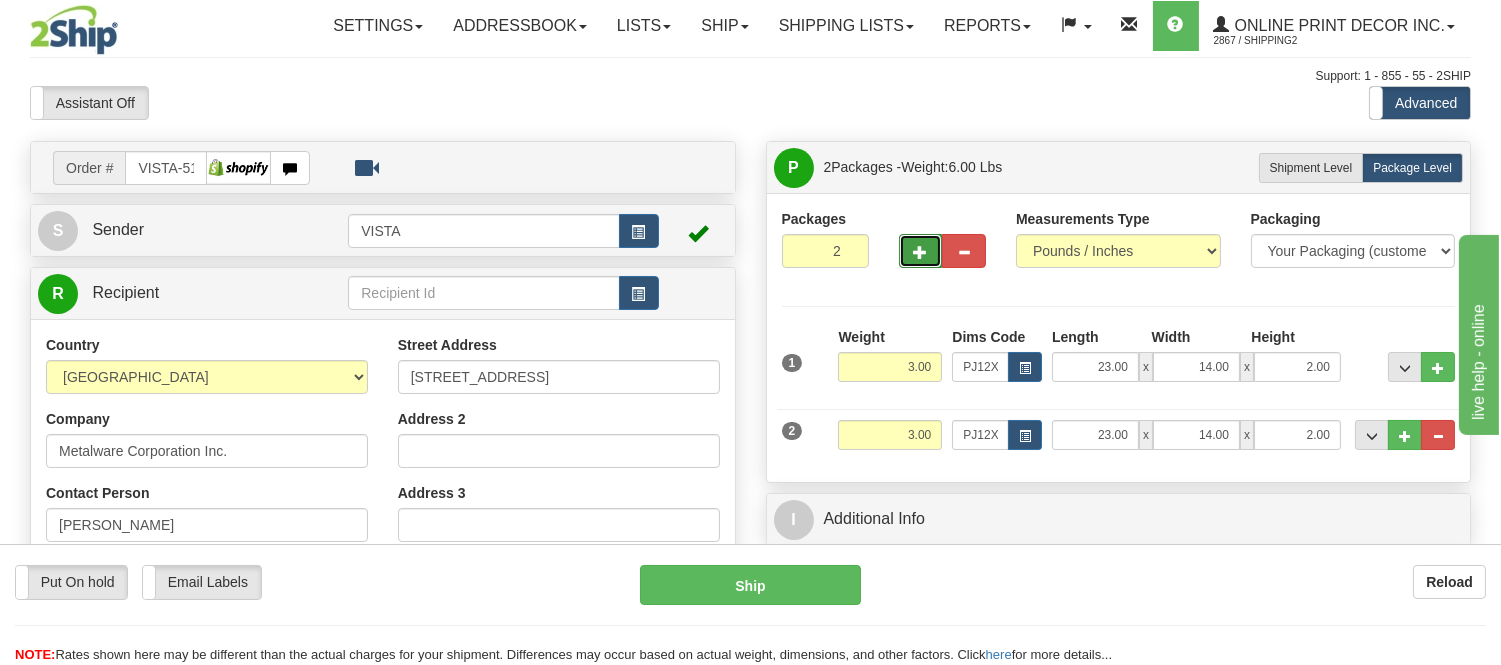 click at bounding box center (921, 251) 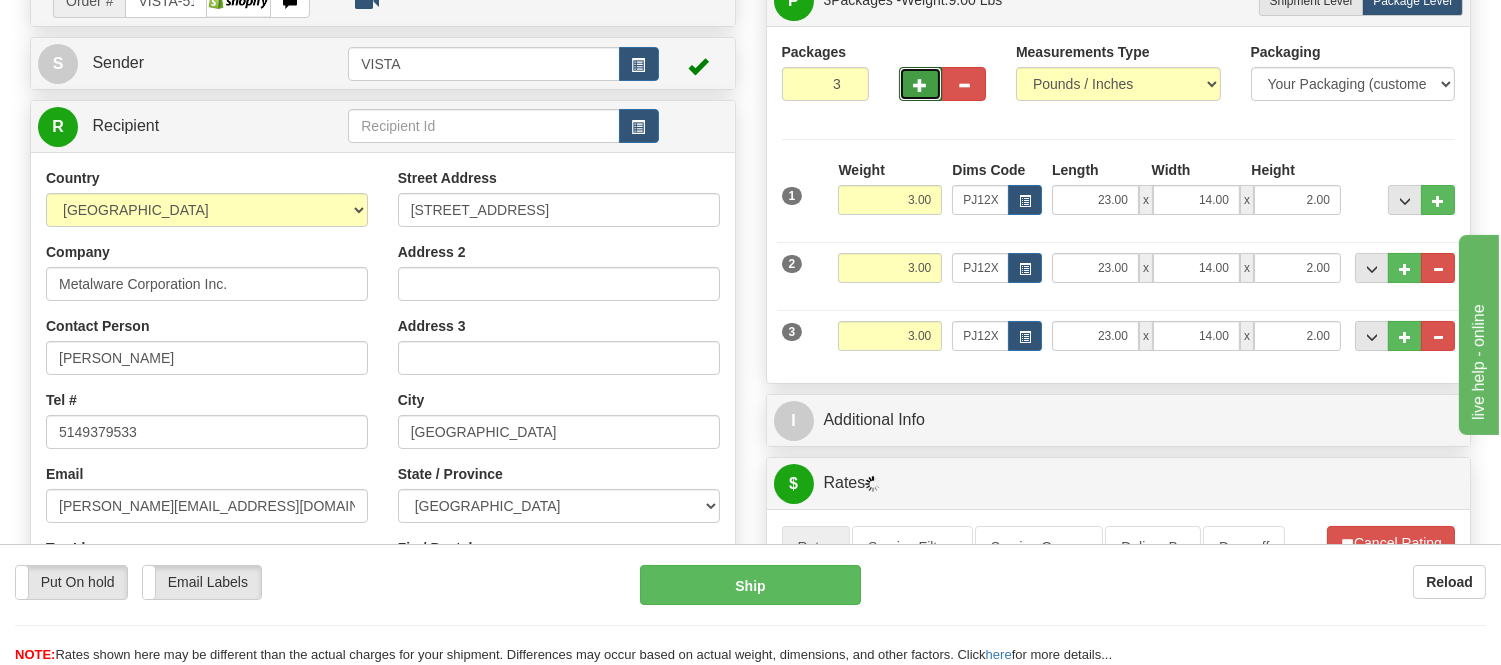 scroll, scrollTop: 222, scrollLeft: 0, axis: vertical 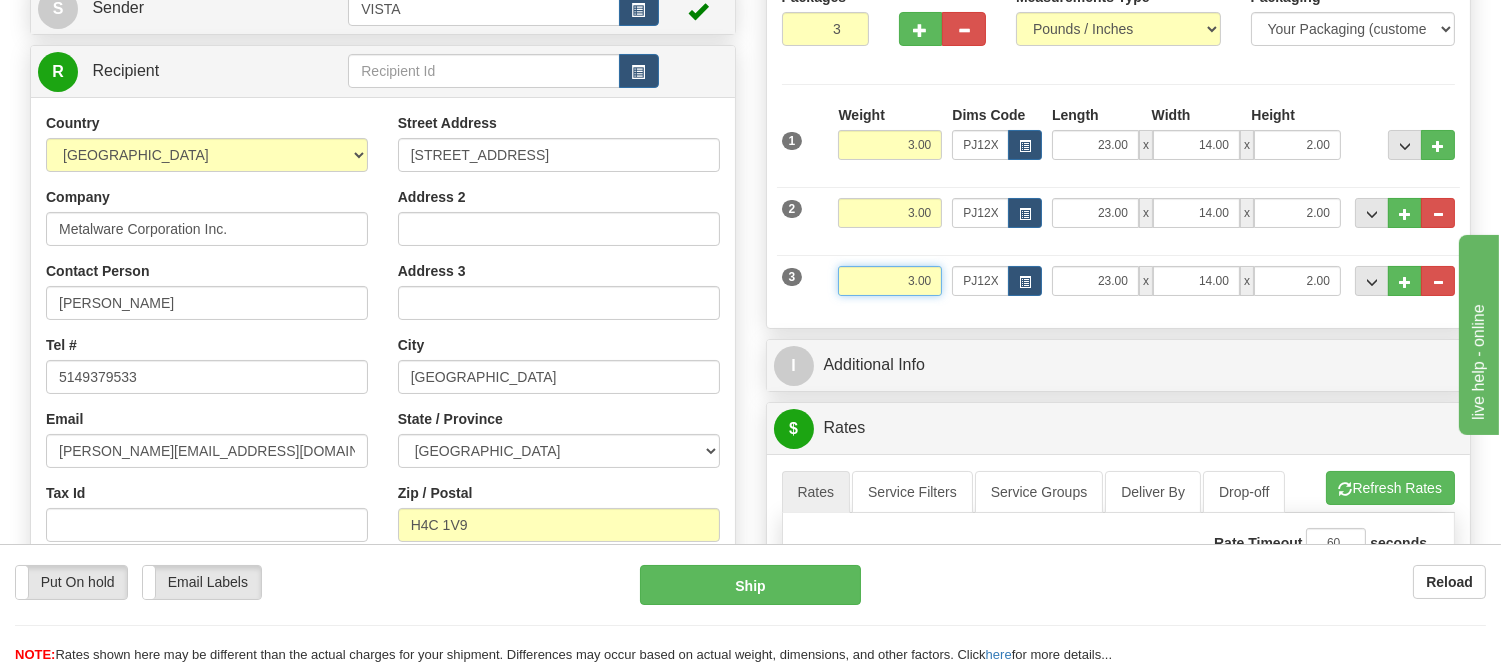 drag, startPoint x: 935, startPoint y: 285, endPoint x: 858, endPoint y: 275, distance: 77.64664 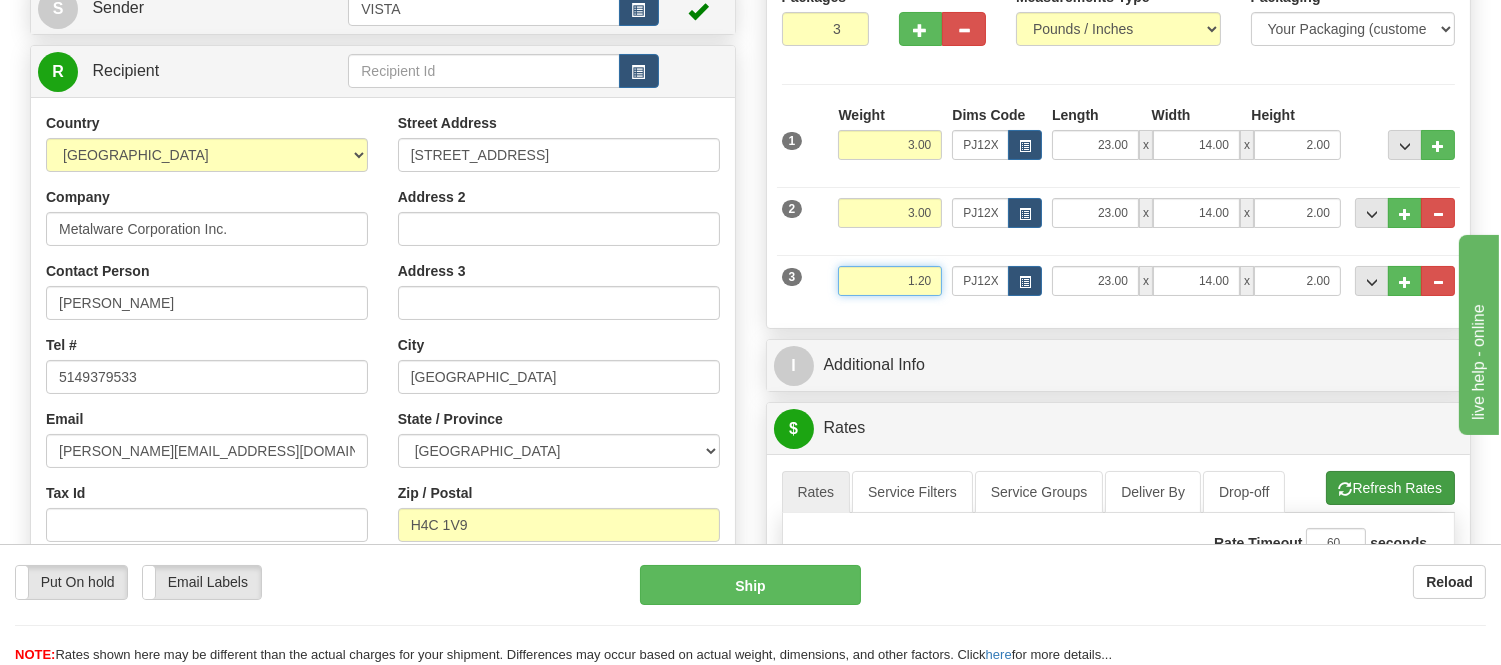 type on "1.20" 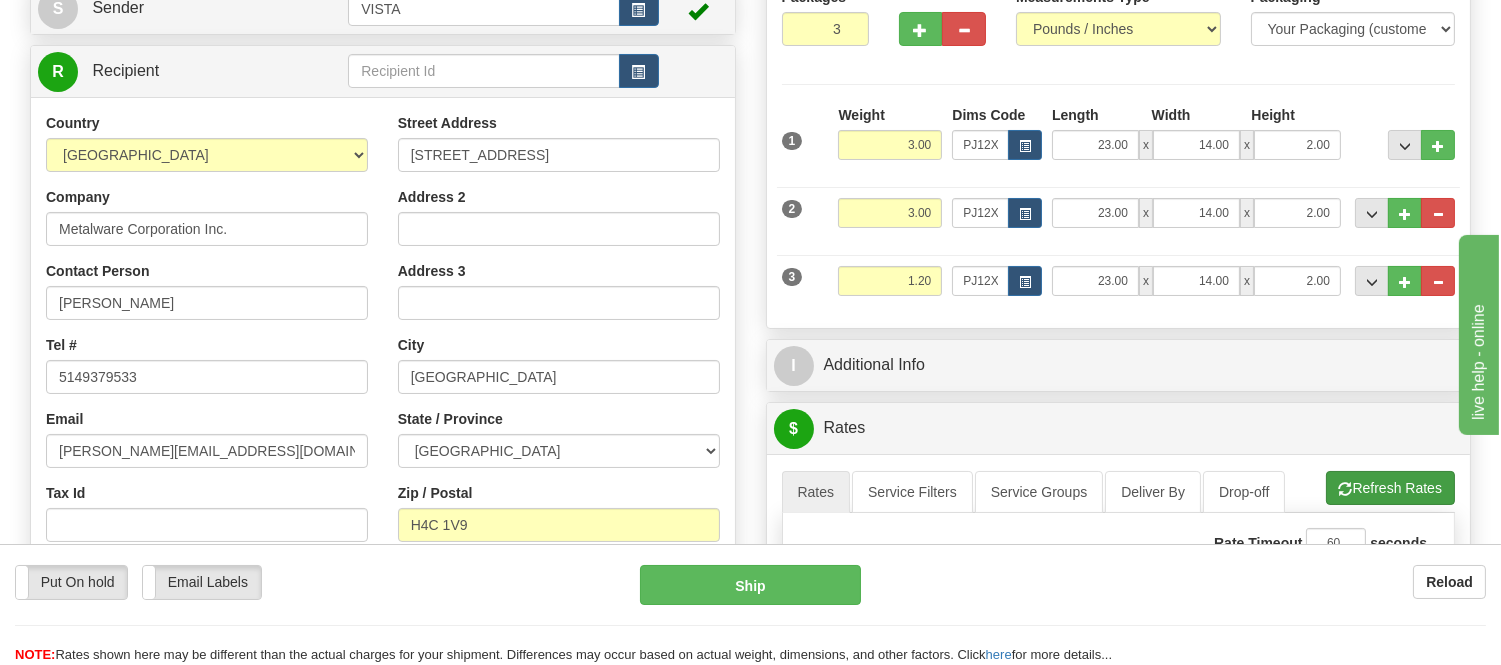 click on "Refresh Rates
Cancel Rating" at bounding box center [1390, 488] 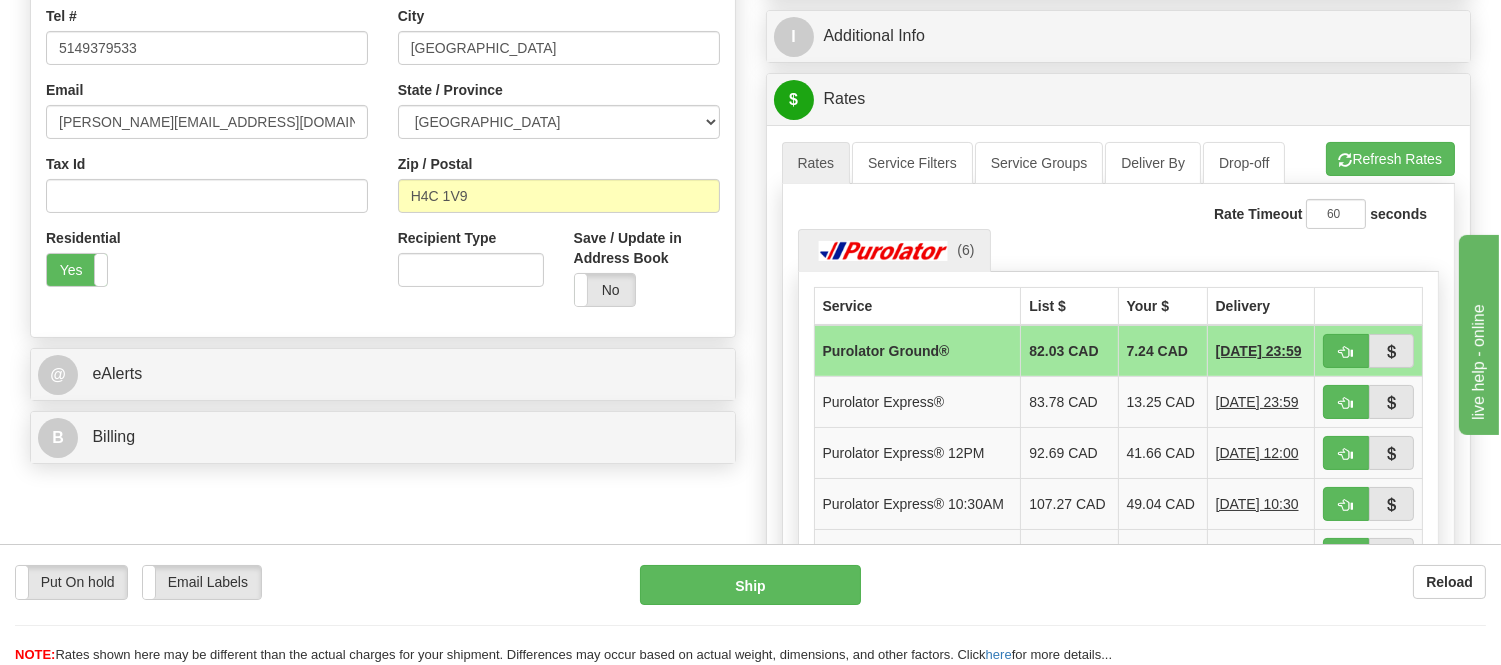 scroll, scrollTop: 555, scrollLeft: 0, axis: vertical 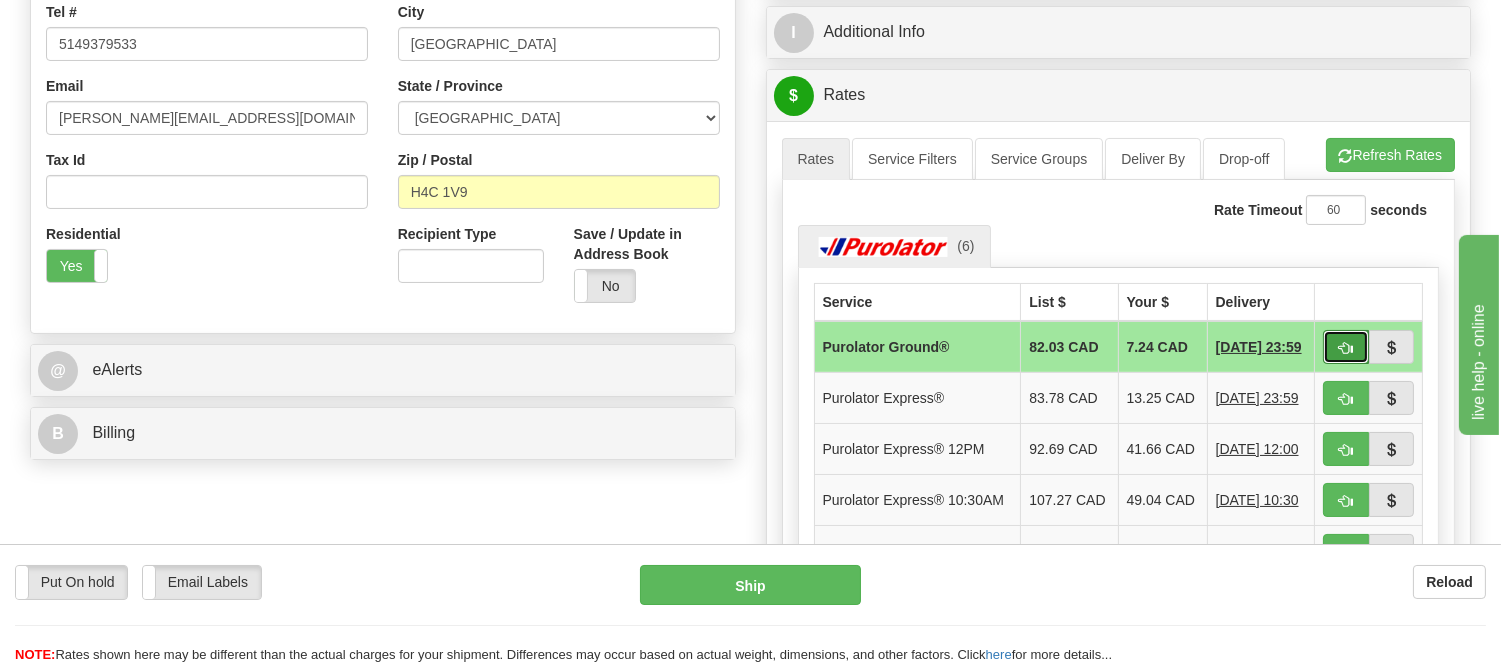 click at bounding box center (1346, 347) 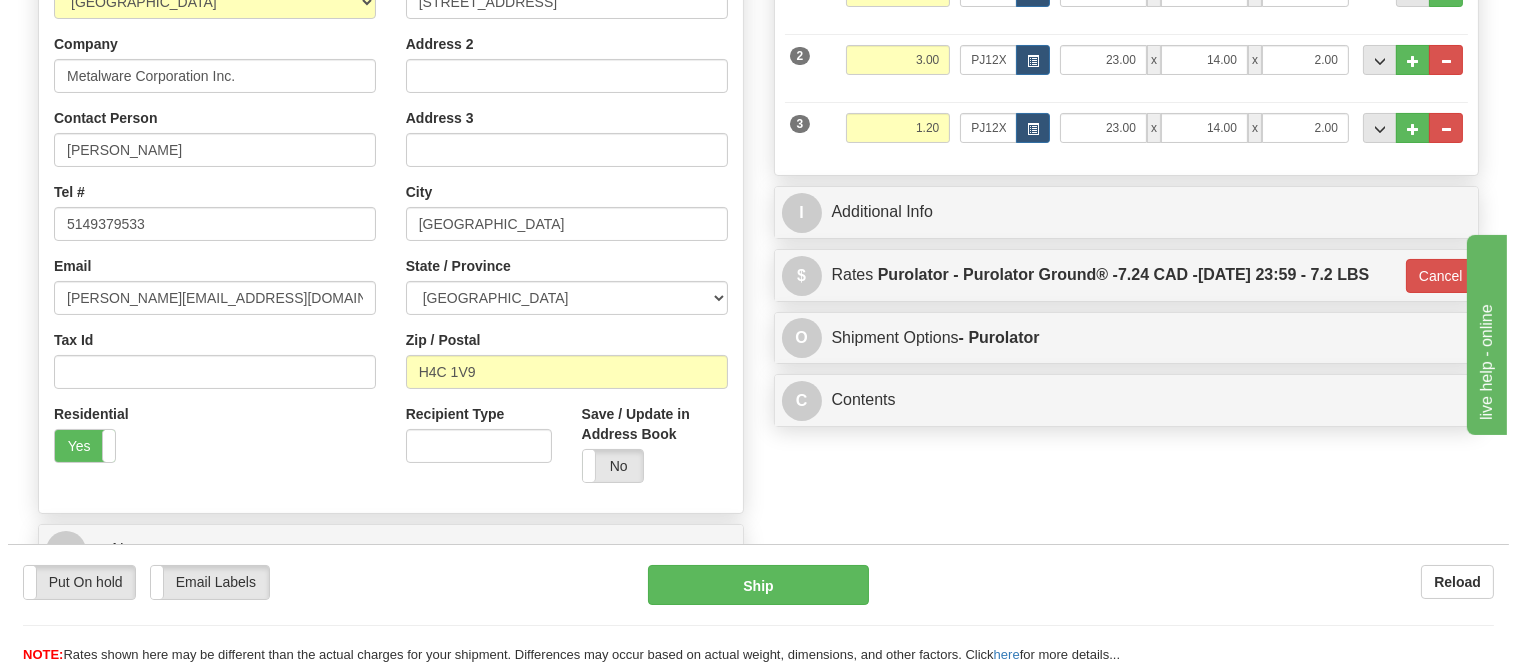 scroll, scrollTop: 111, scrollLeft: 0, axis: vertical 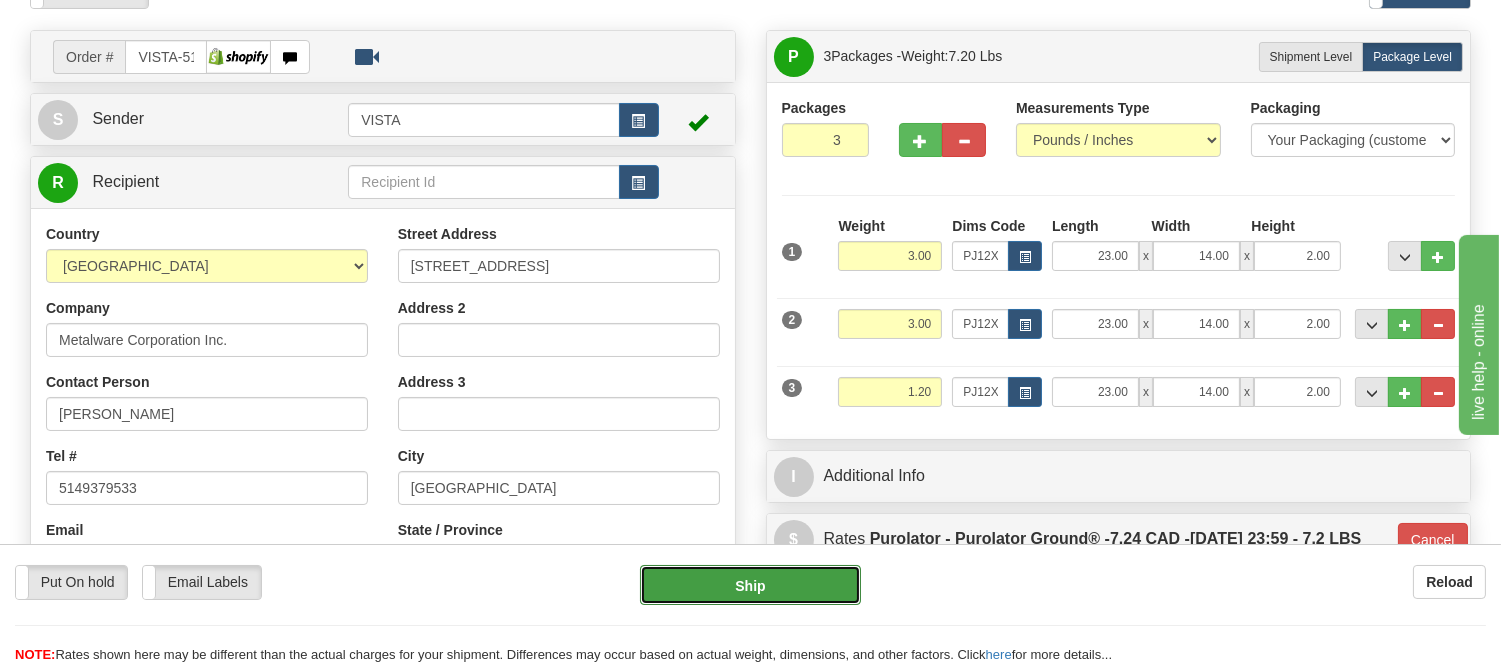 click on "Ship" at bounding box center (750, 585) 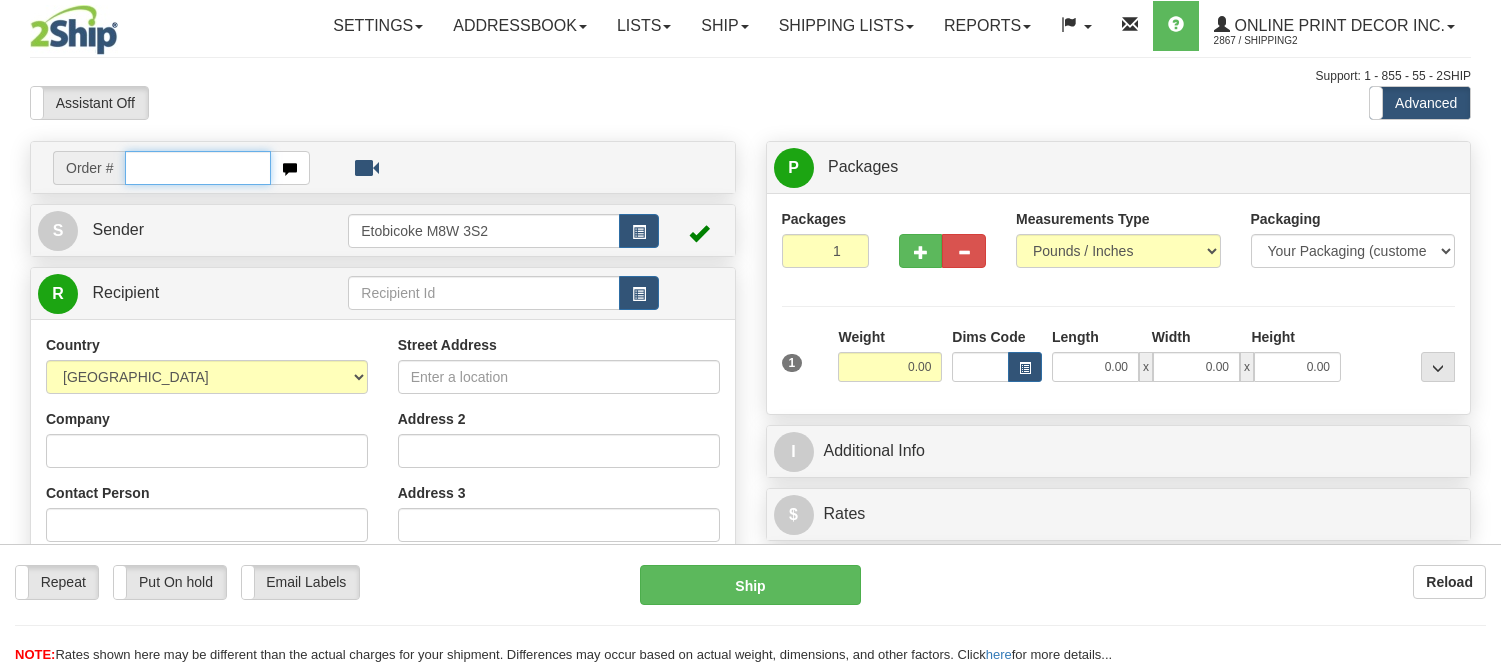 scroll, scrollTop: 0, scrollLeft: 0, axis: both 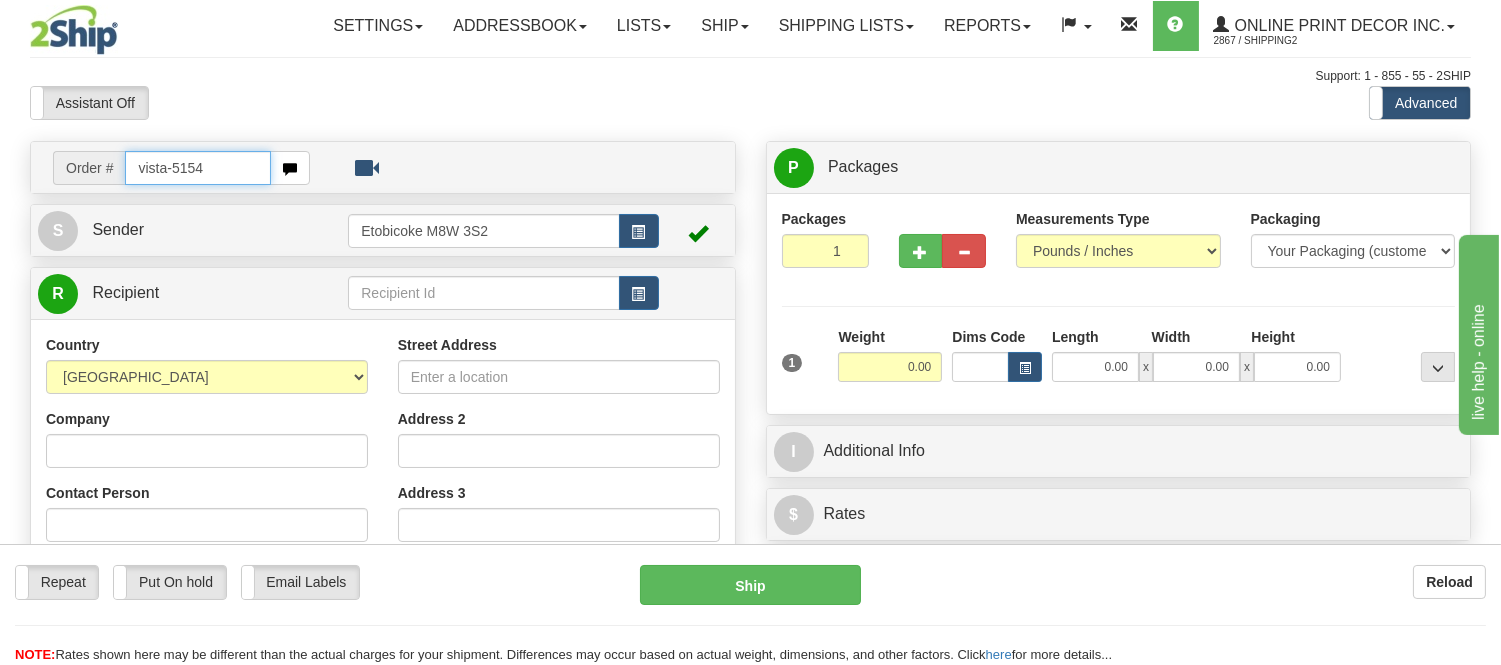 type on "vista-5154" 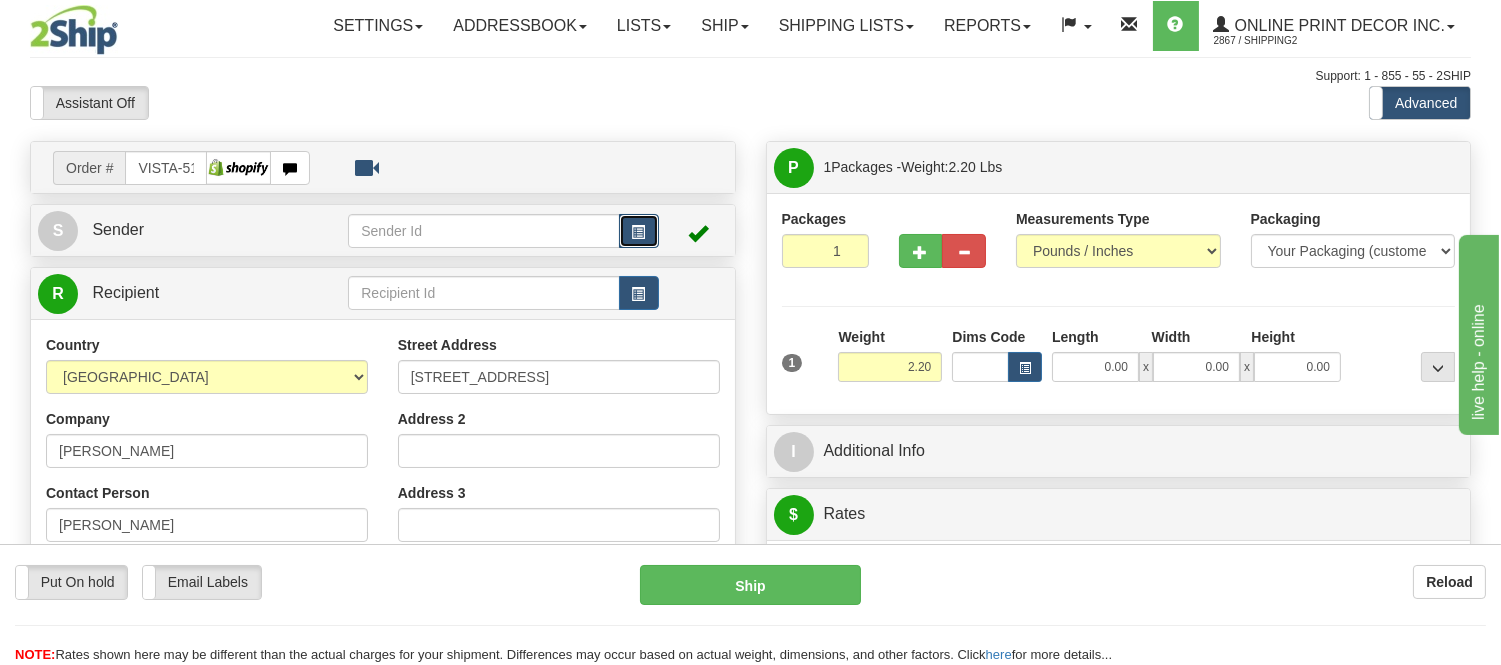 click at bounding box center [639, 231] 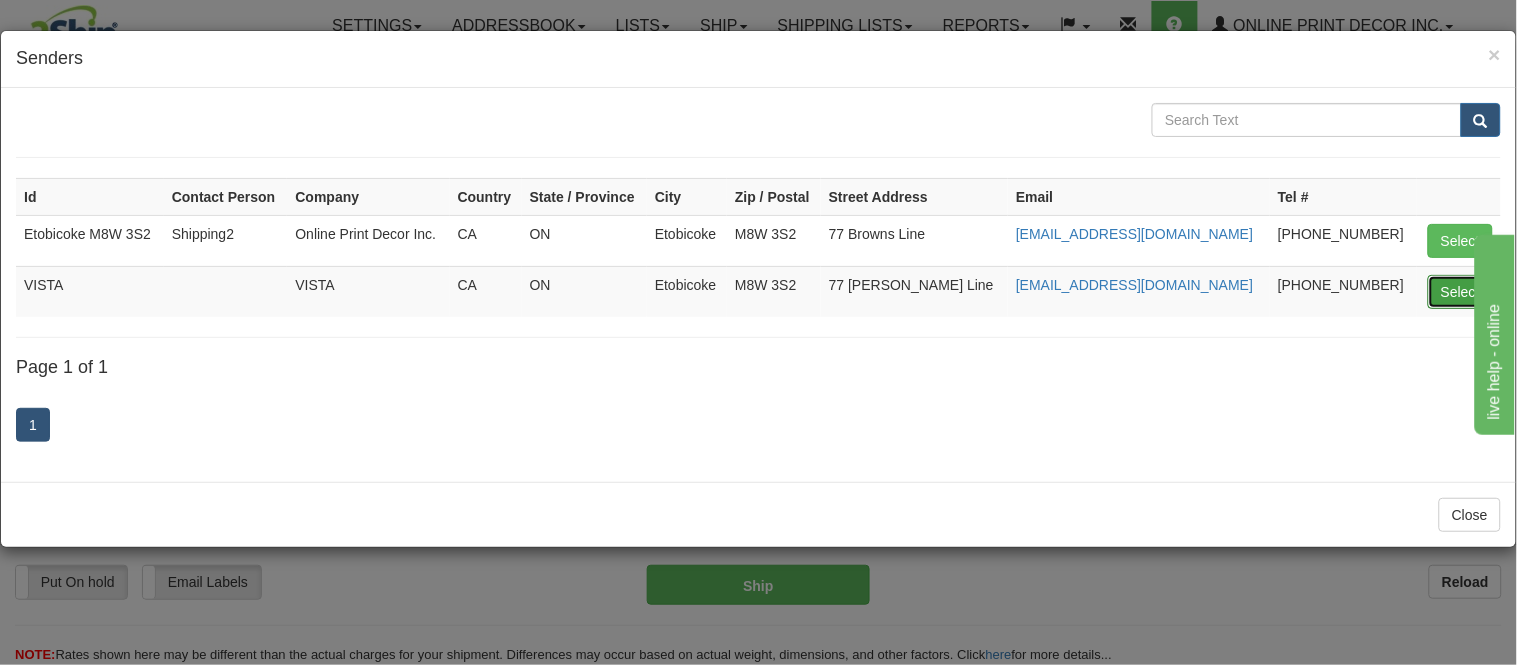 click on "Select" at bounding box center [1460, 292] 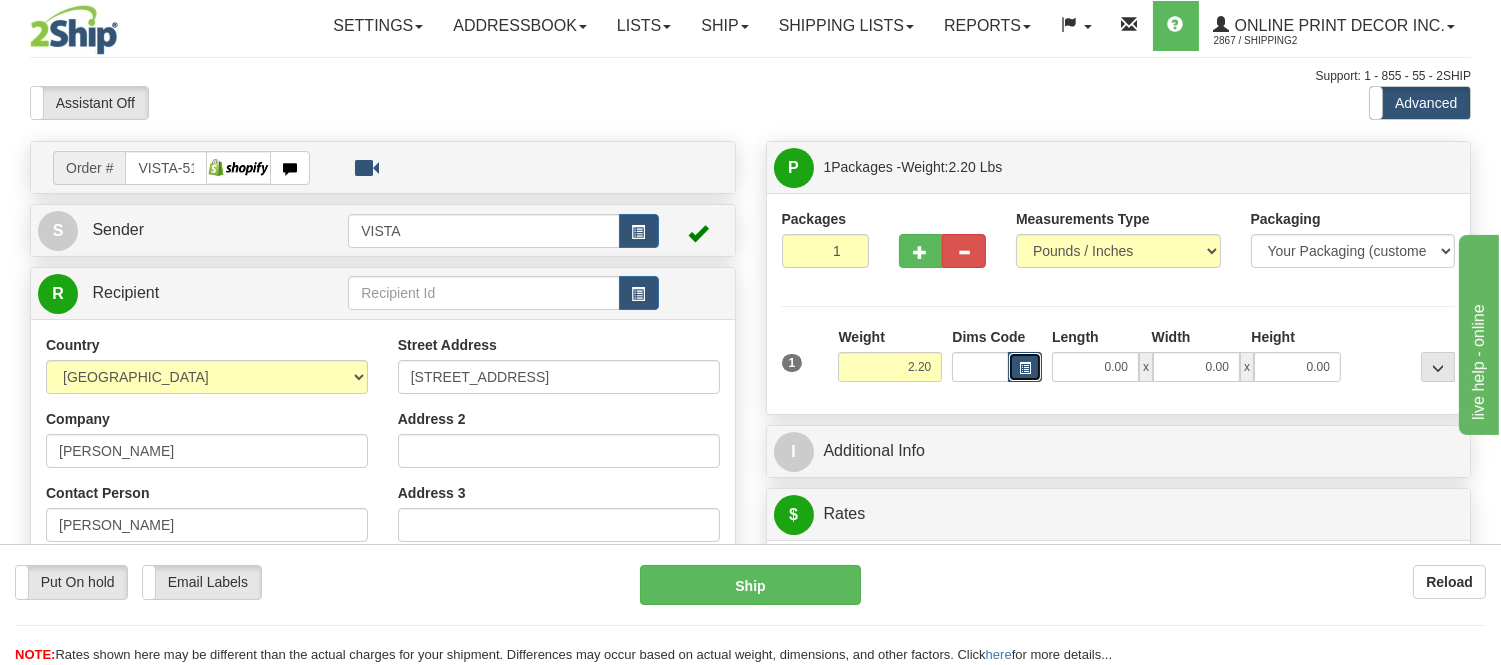 click at bounding box center (1025, 367) 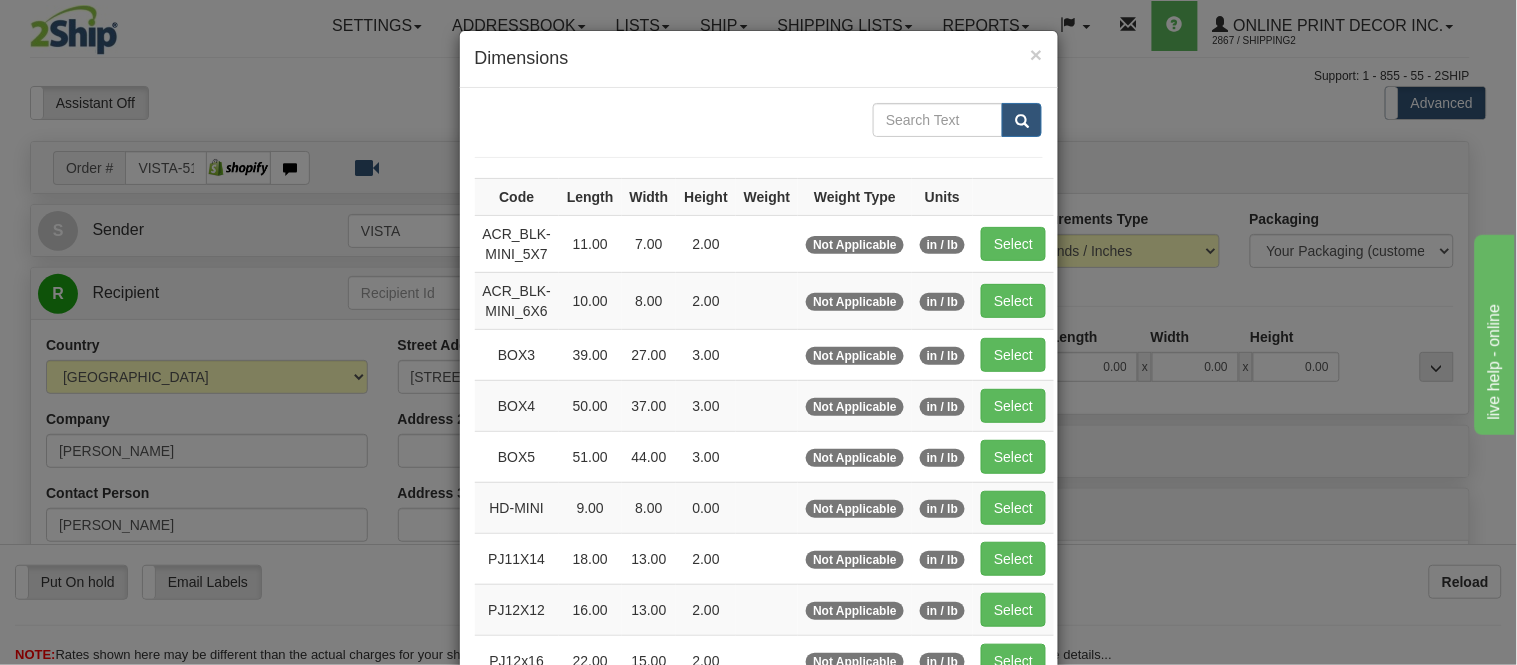 scroll, scrollTop: 333, scrollLeft: 0, axis: vertical 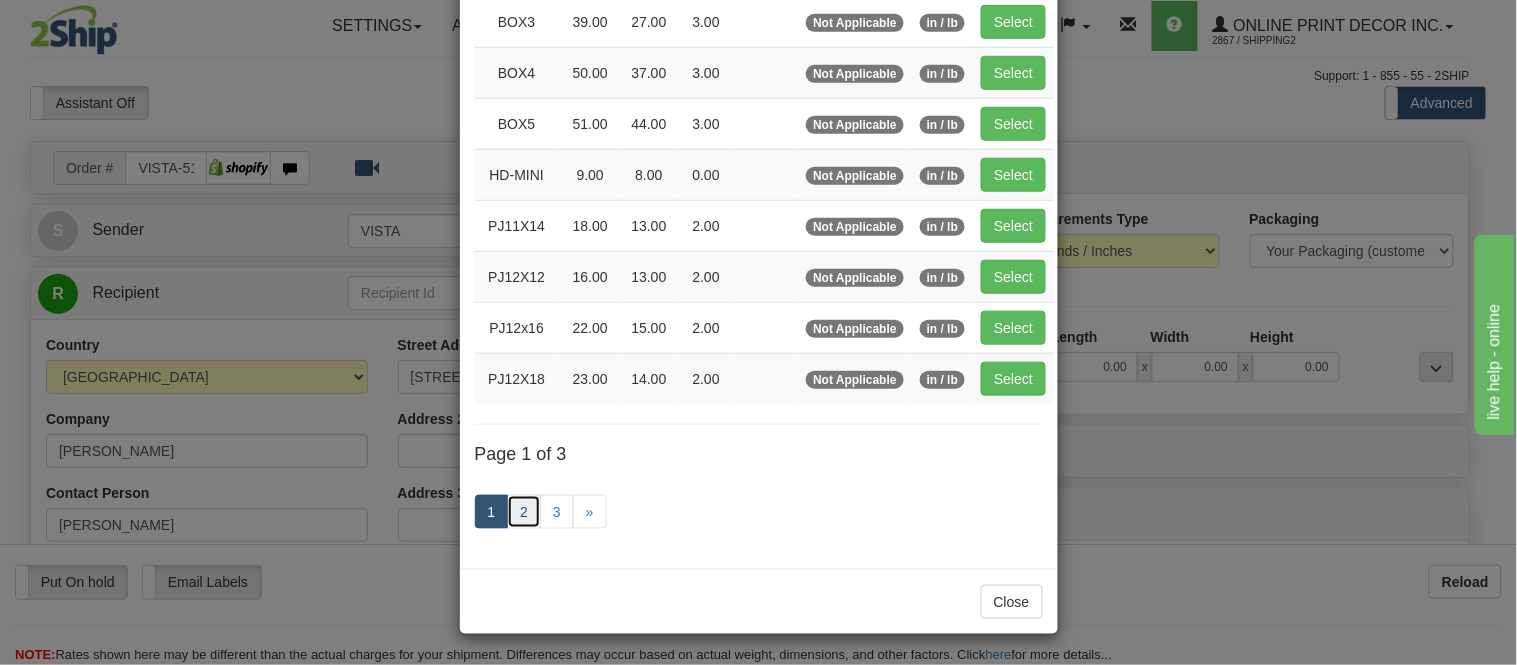 click on "2" at bounding box center (524, 512) 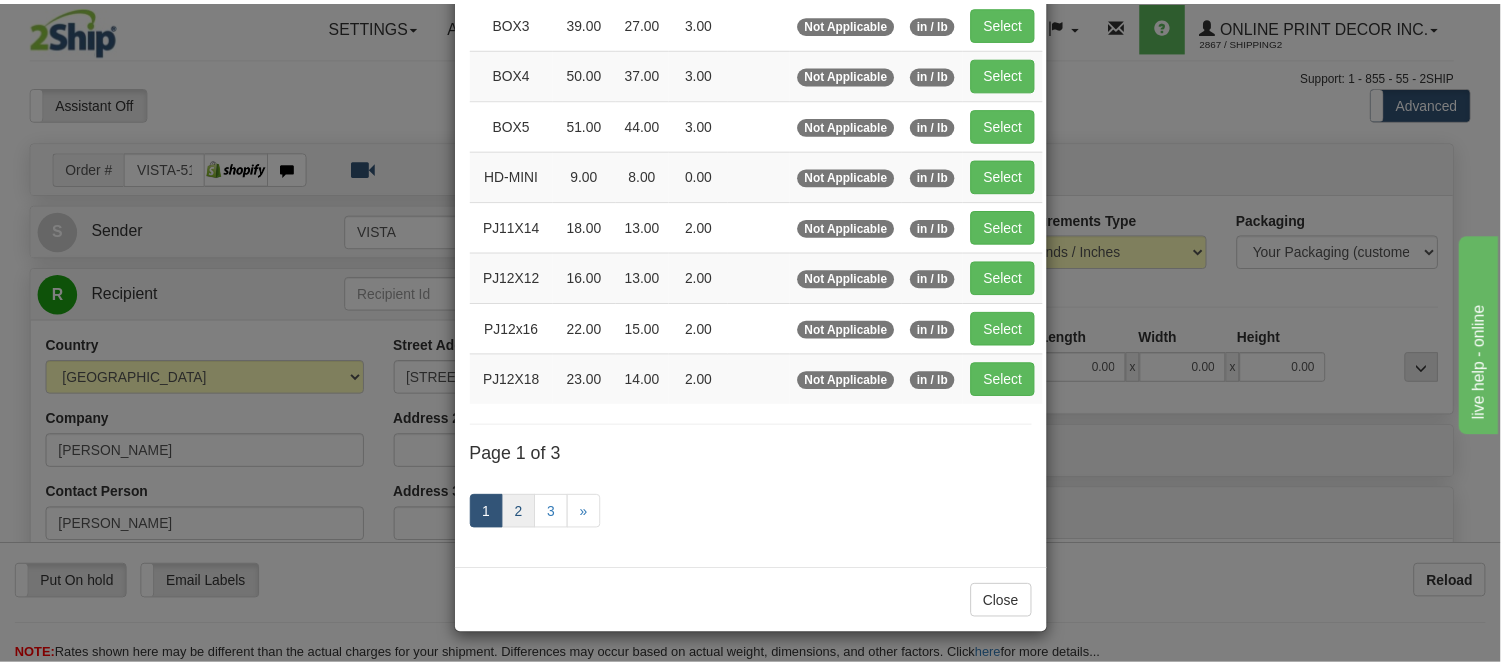 scroll, scrollTop: 325, scrollLeft: 0, axis: vertical 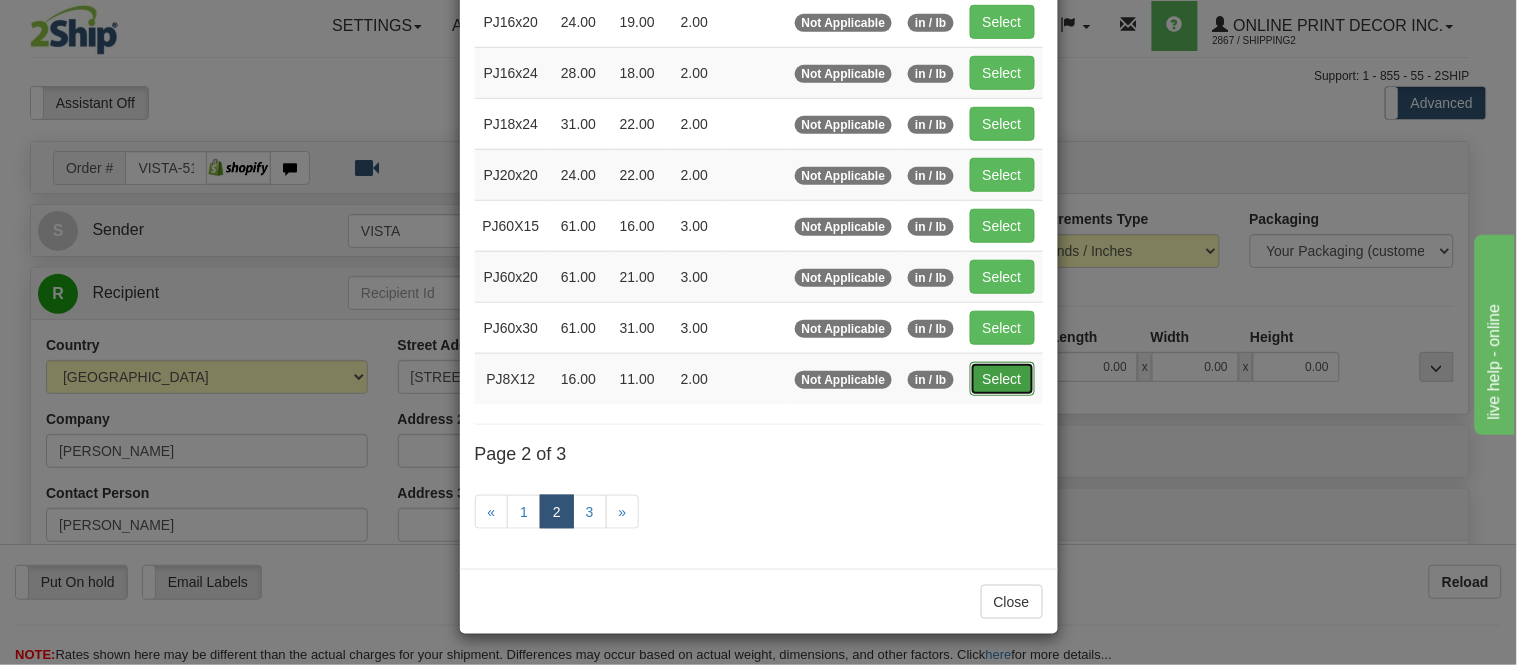 click on "Select" at bounding box center [1002, 379] 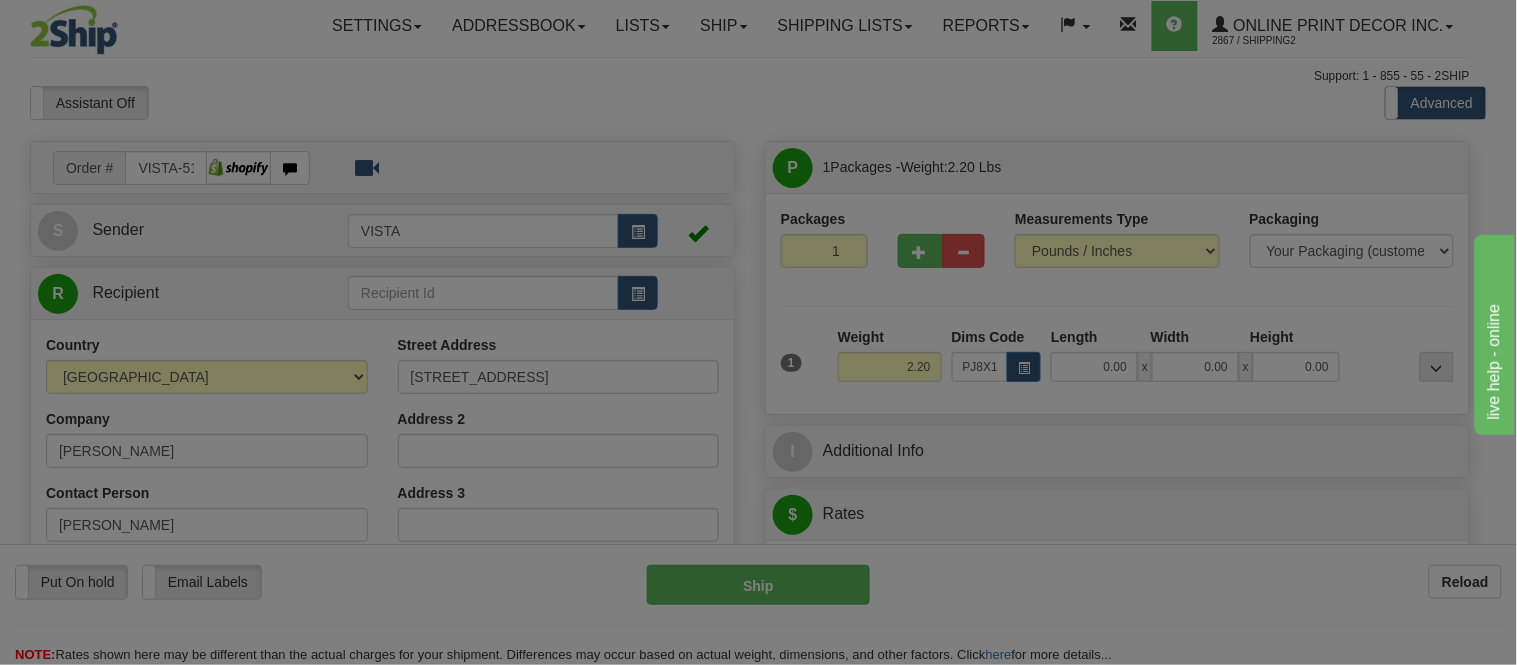 type on "16.00" 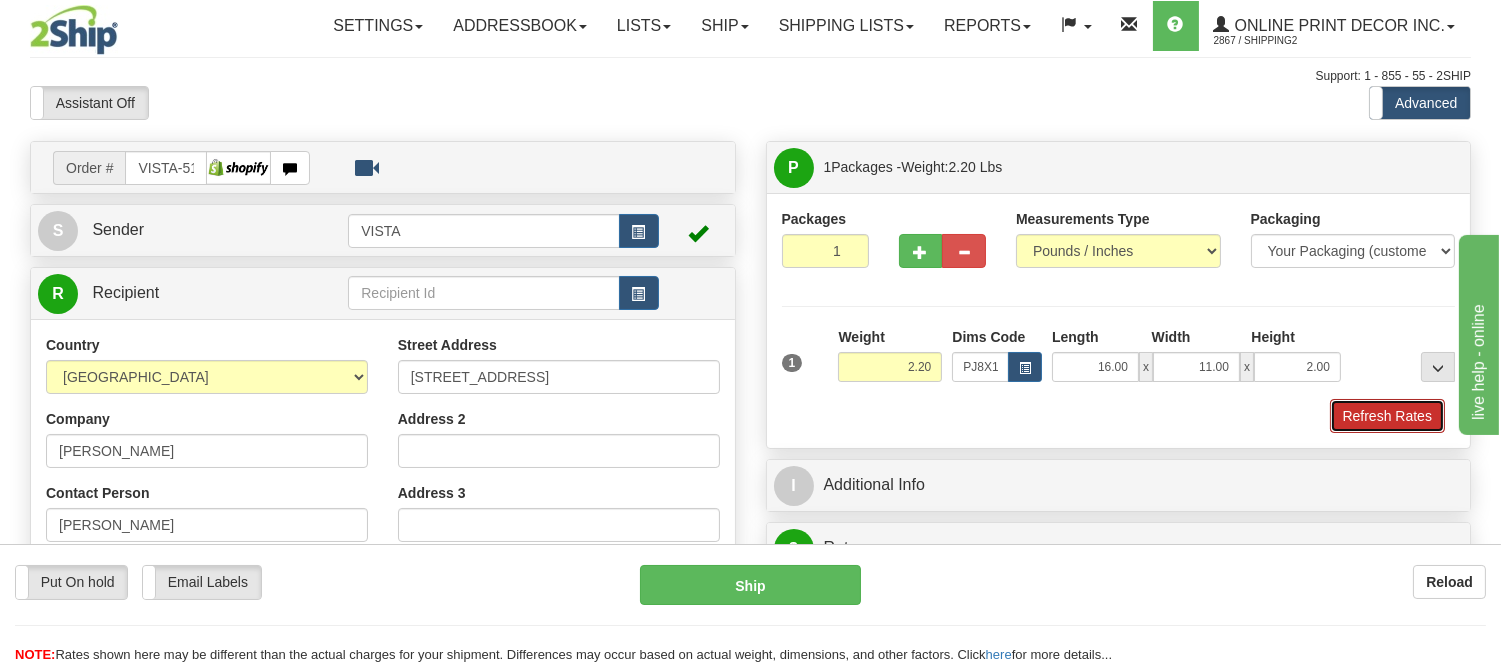 click on "Refresh Rates" at bounding box center [1387, 416] 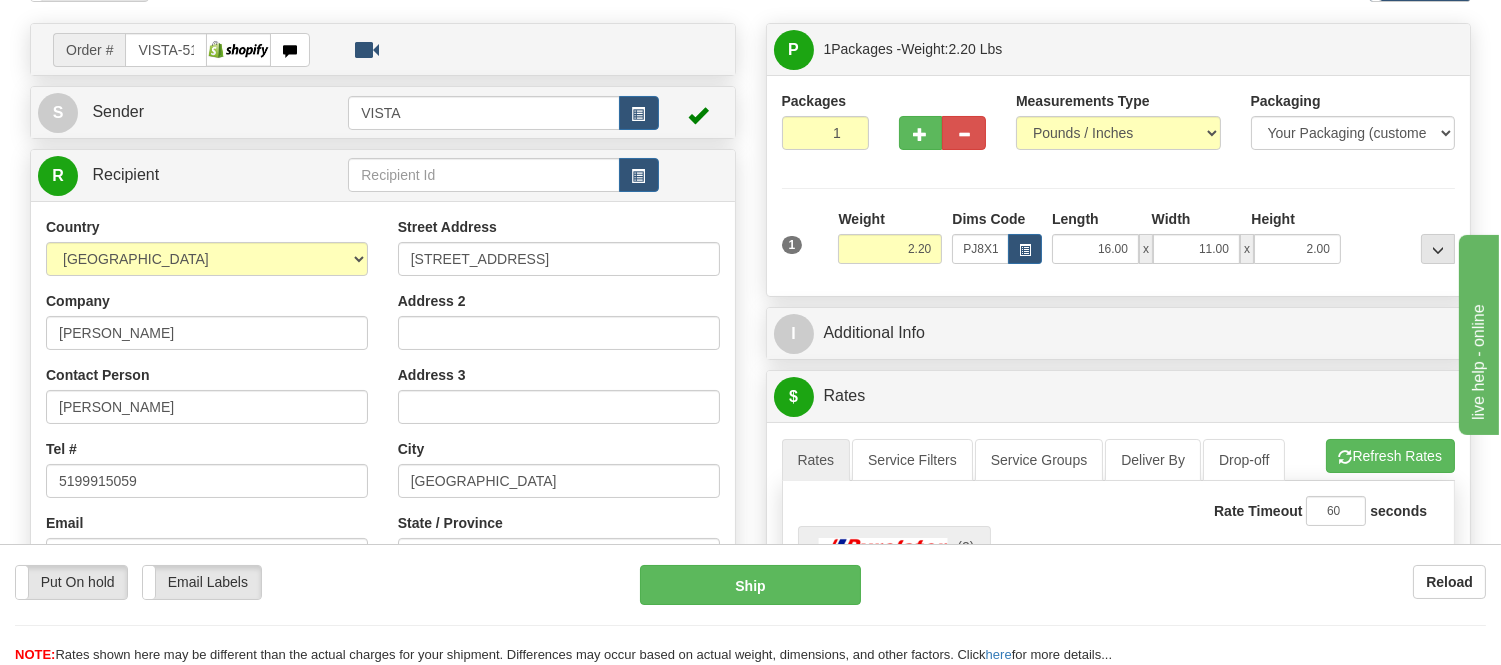 scroll, scrollTop: 111, scrollLeft: 0, axis: vertical 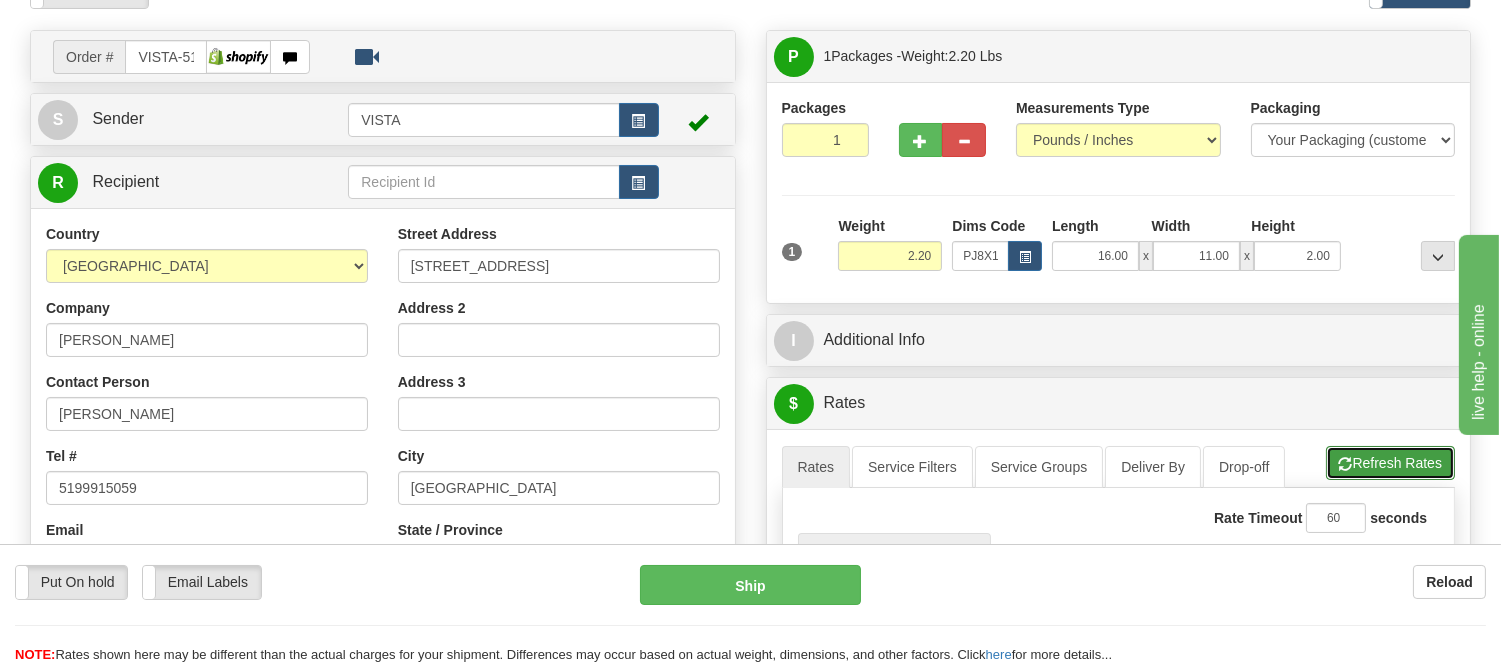 click on "Refresh Rates" at bounding box center [1390, 463] 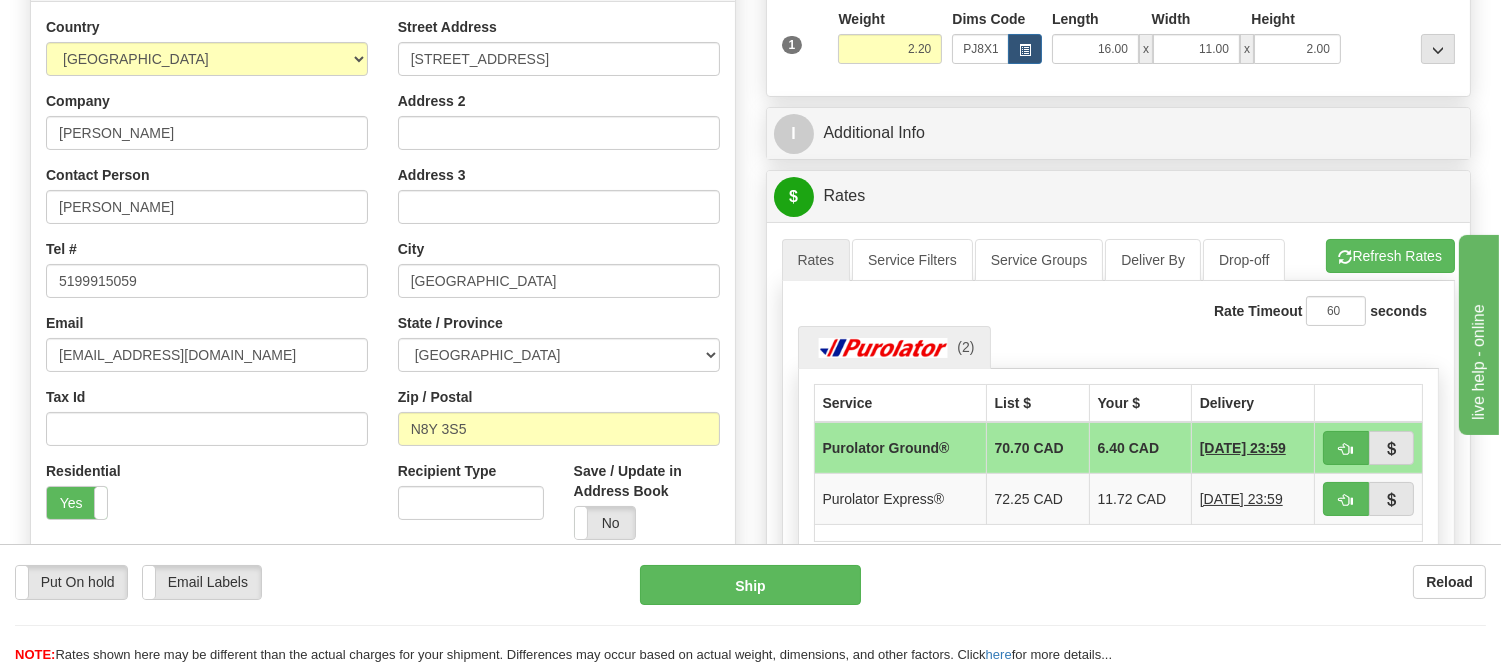 scroll, scrollTop: 444, scrollLeft: 0, axis: vertical 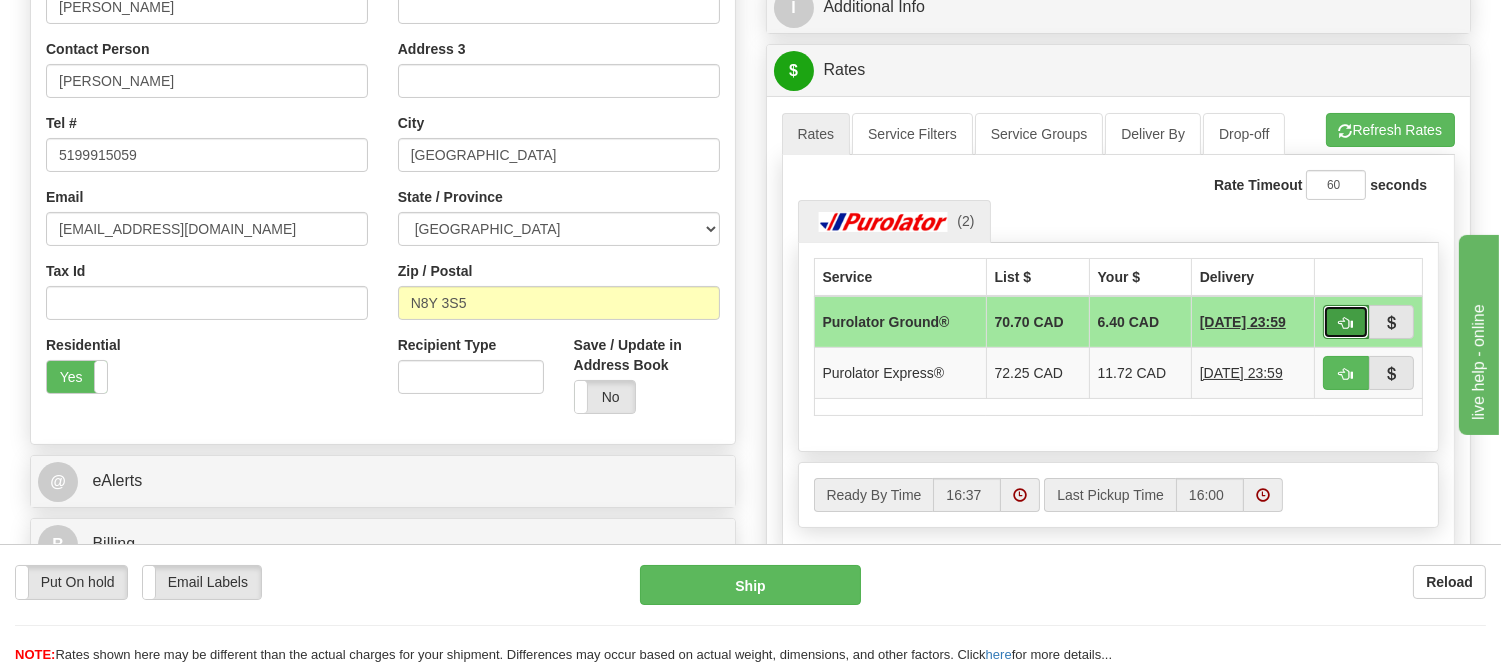 click at bounding box center [1346, 322] 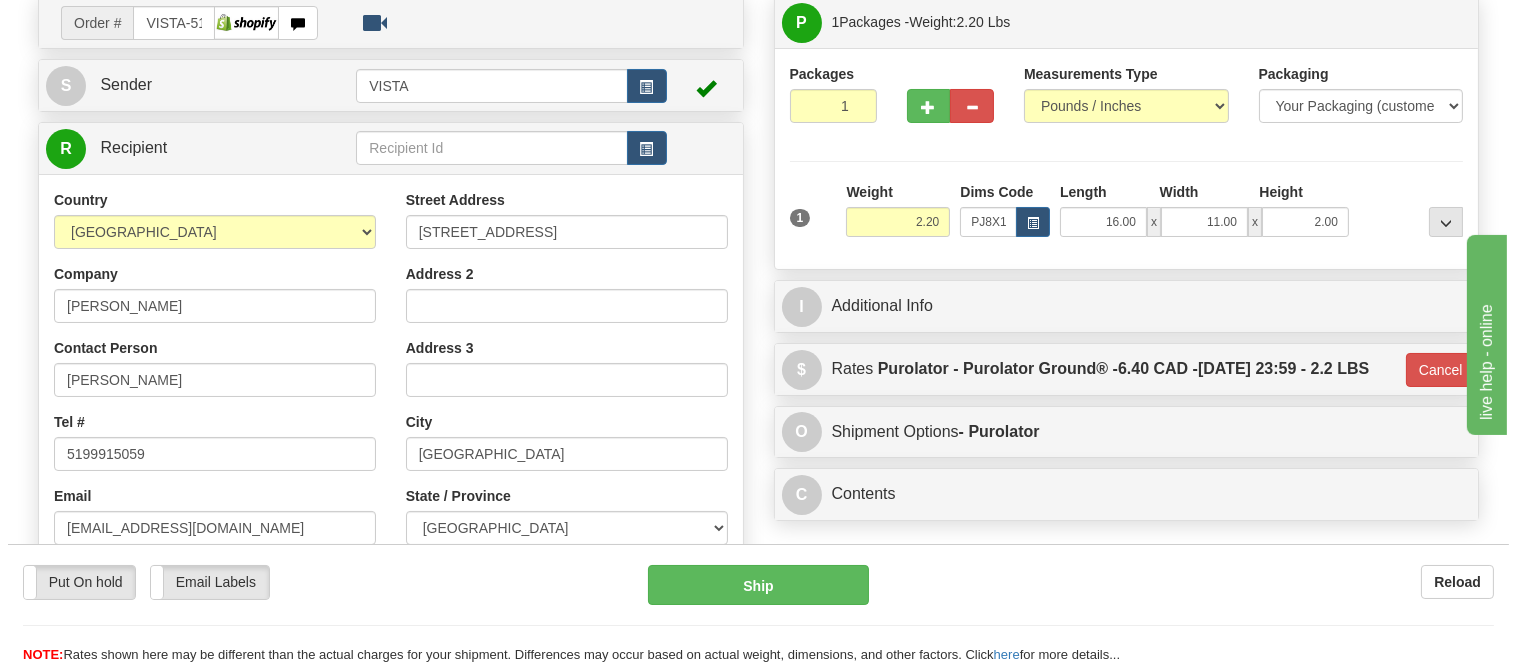 scroll, scrollTop: 111, scrollLeft: 0, axis: vertical 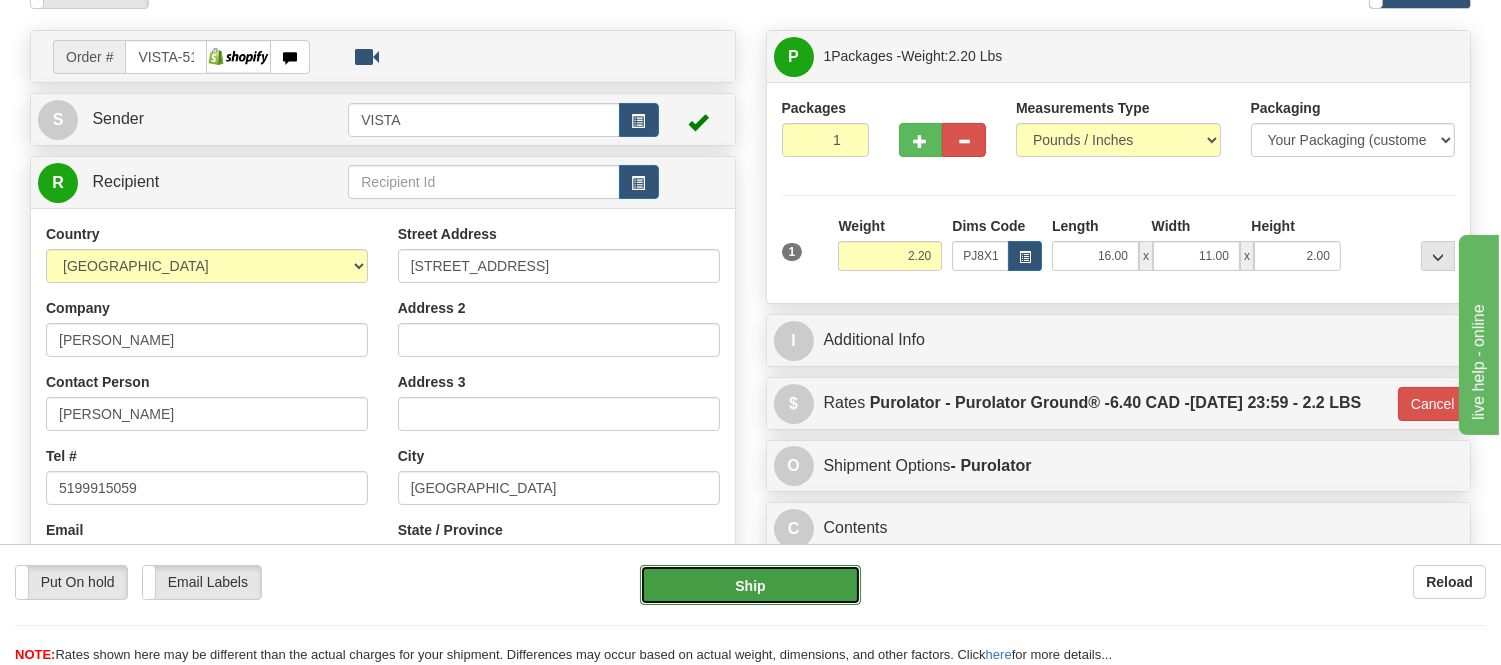 click on "Ship" at bounding box center [750, 585] 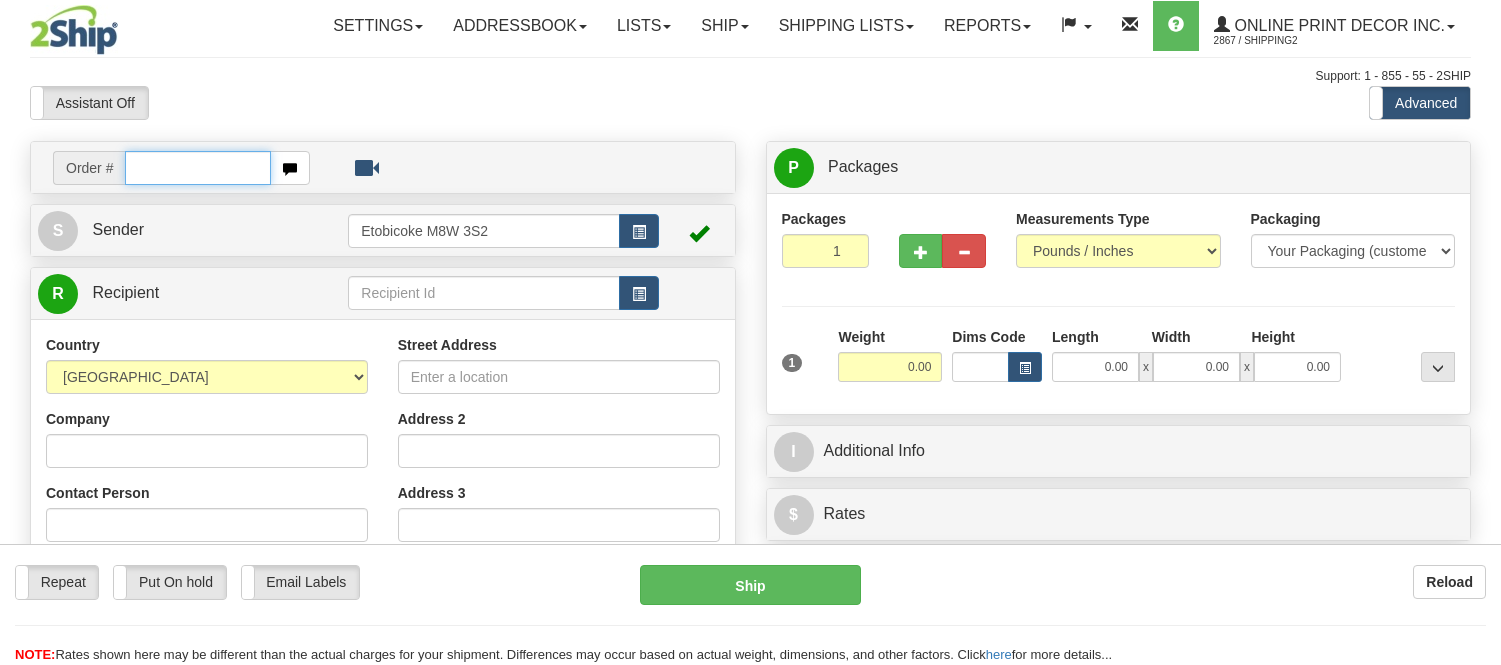 scroll, scrollTop: 0, scrollLeft: 0, axis: both 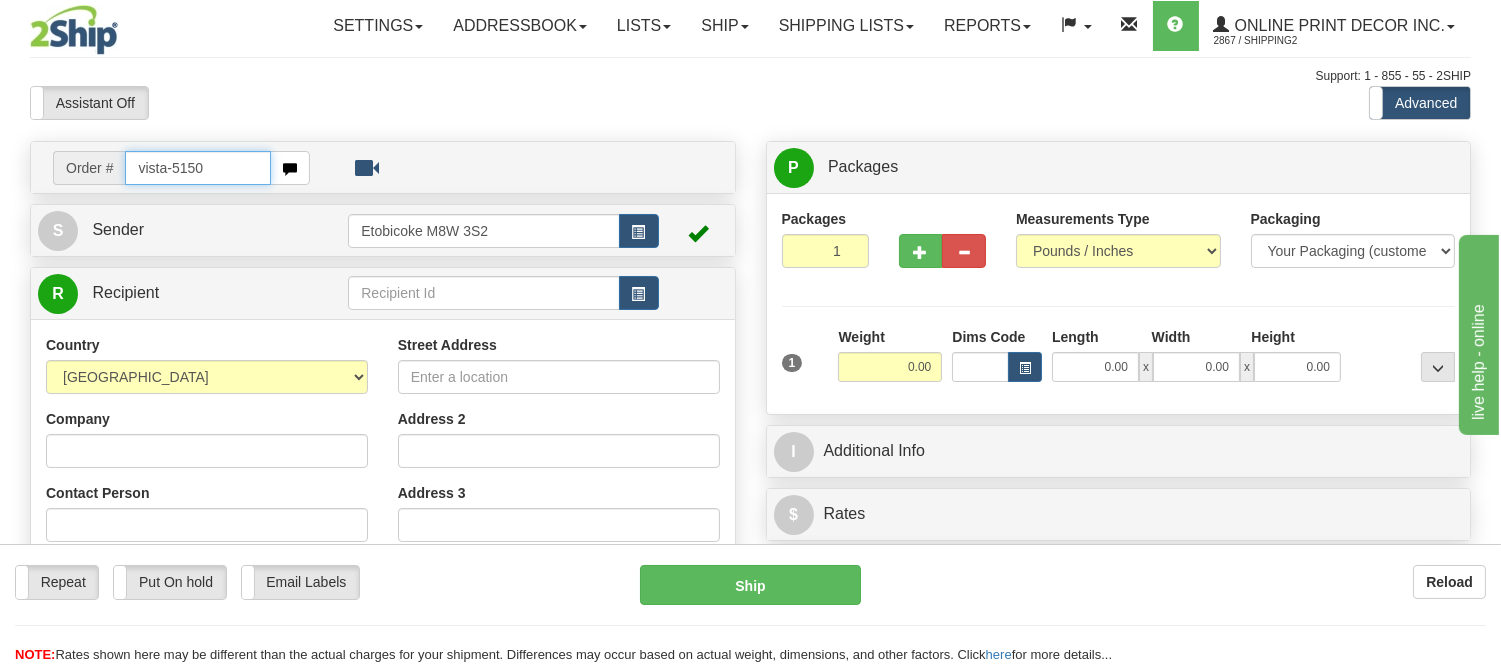 type on "vista-5150" 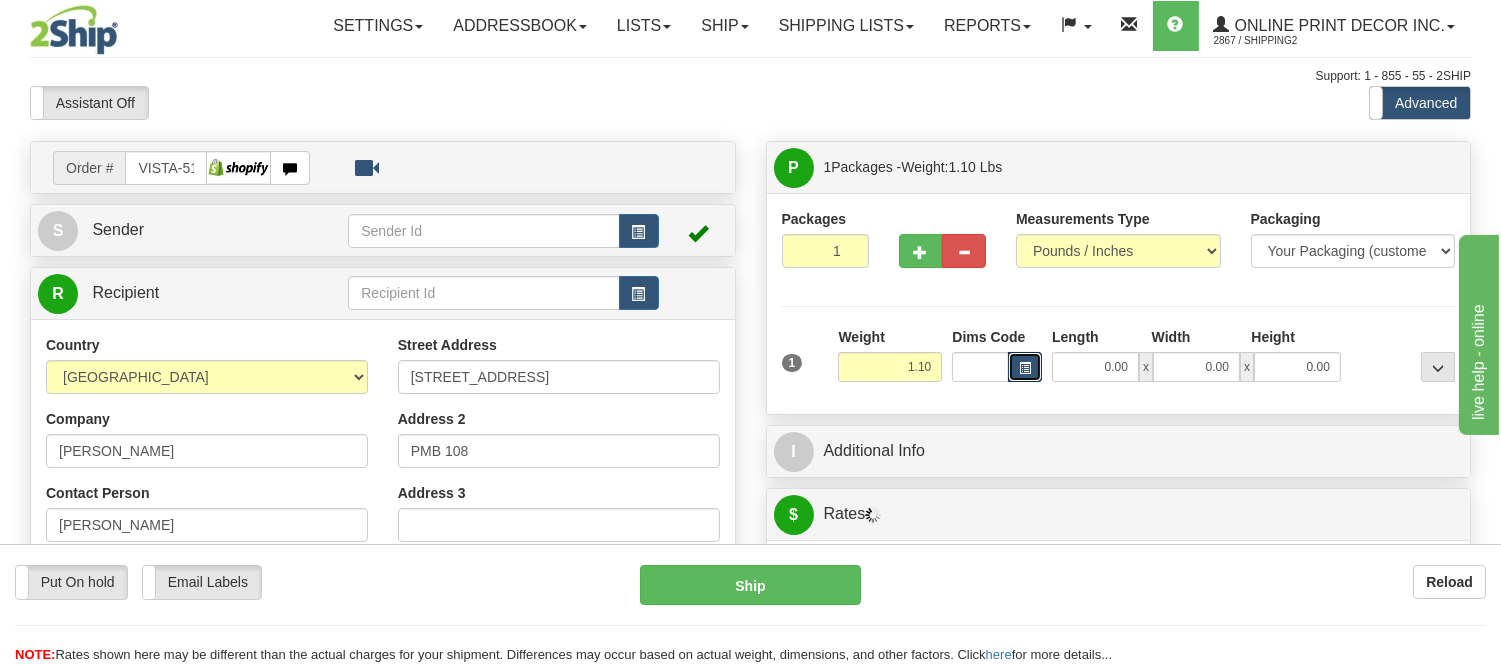 click at bounding box center [1025, 367] 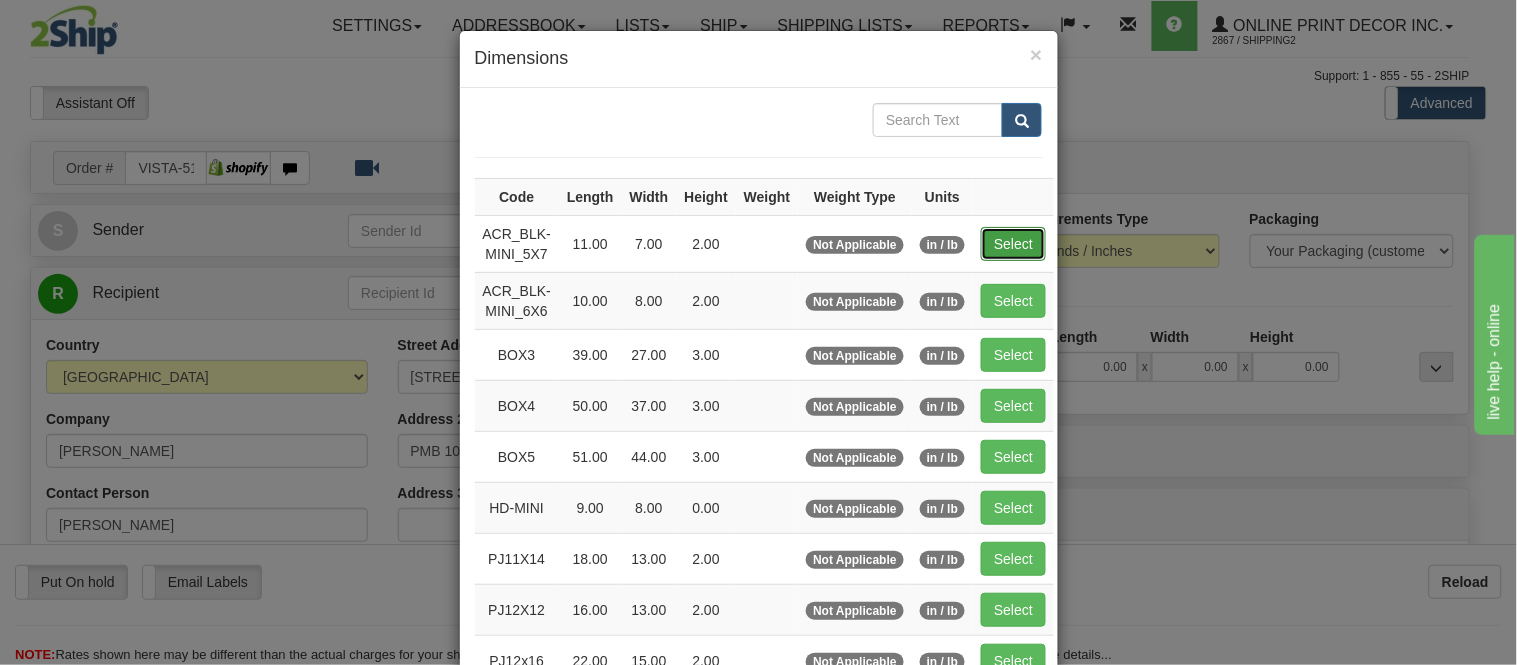 click on "Select" at bounding box center (1013, 244) 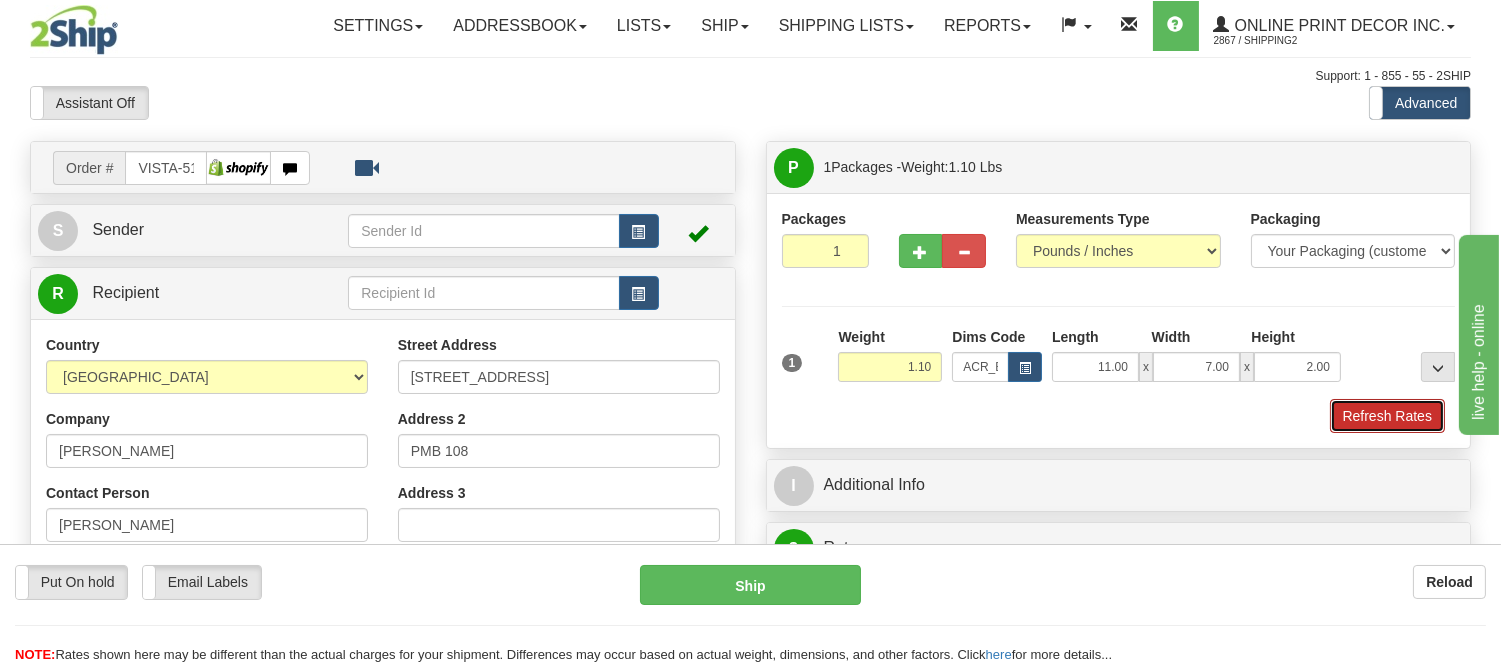 click on "Refresh Rates" at bounding box center [1387, 416] 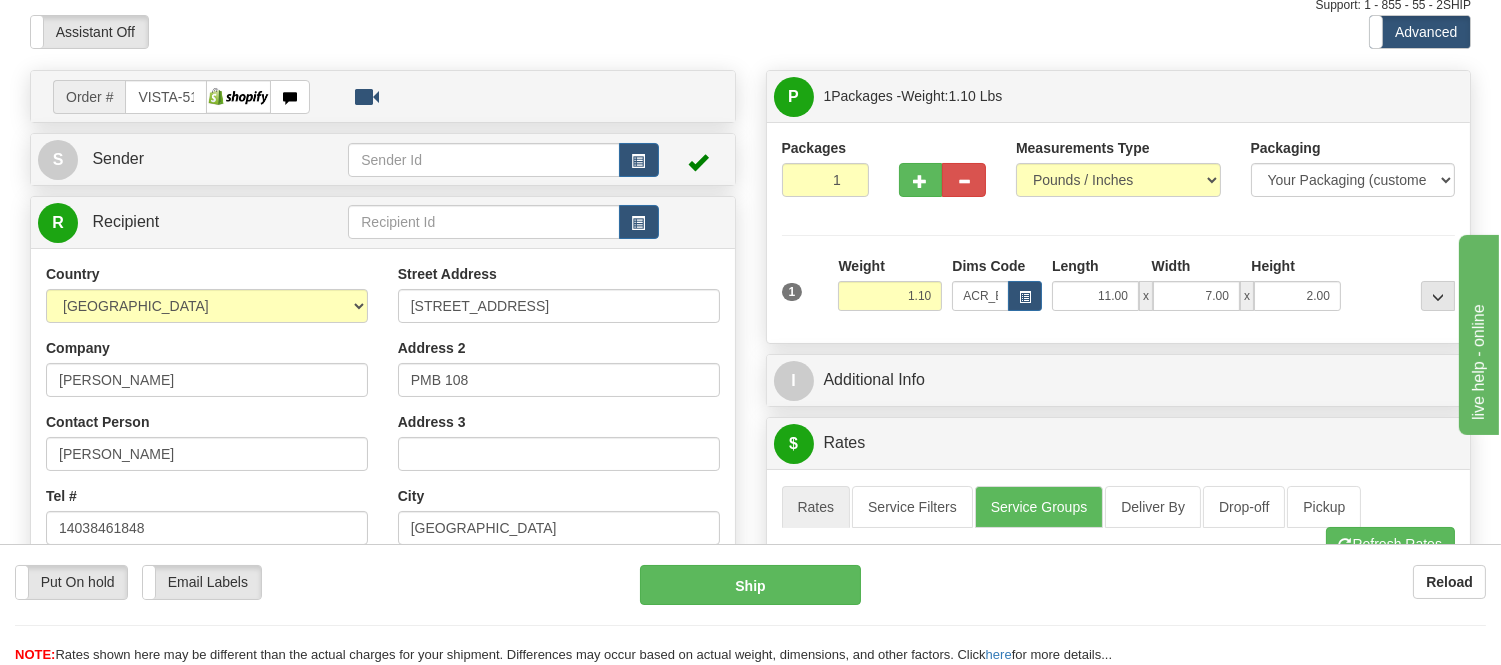 scroll, scrollTop: 111, scrollLeft: 0, axis: vertical 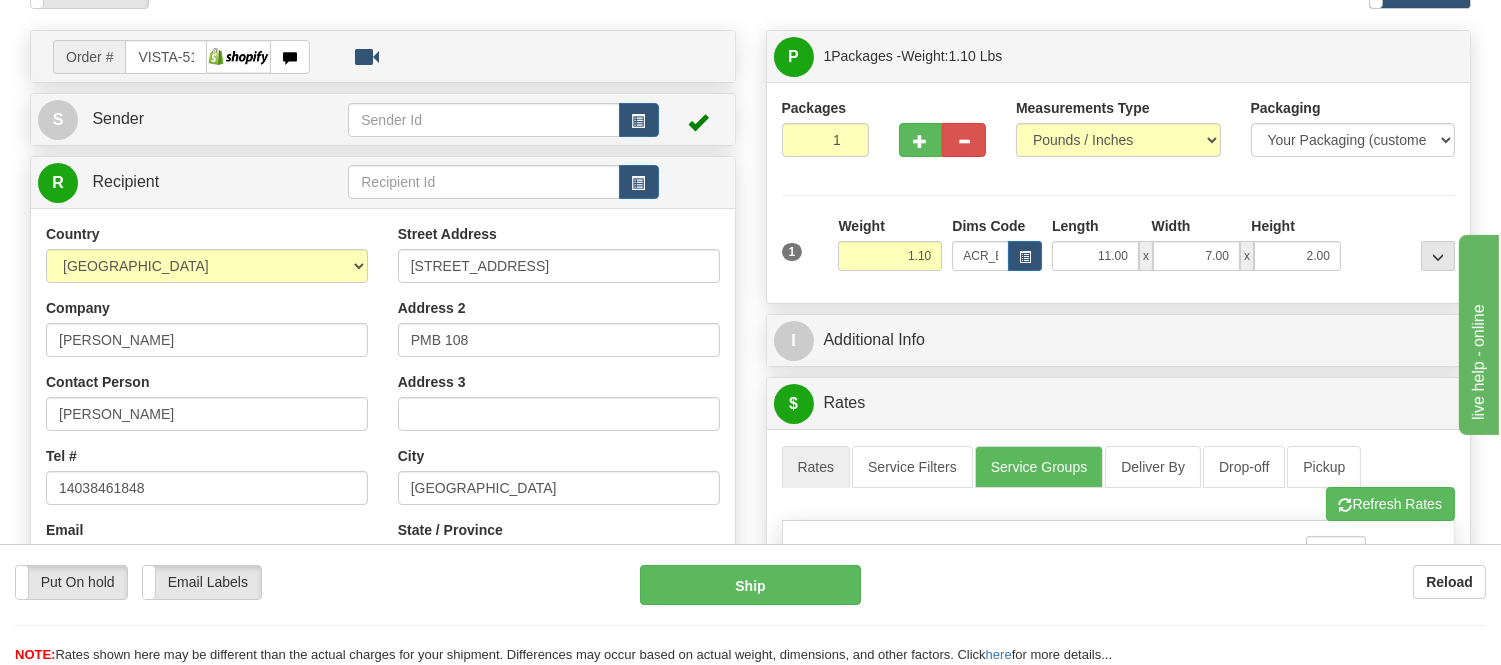 click on "S
Sender" at bounding box center [383, 119] 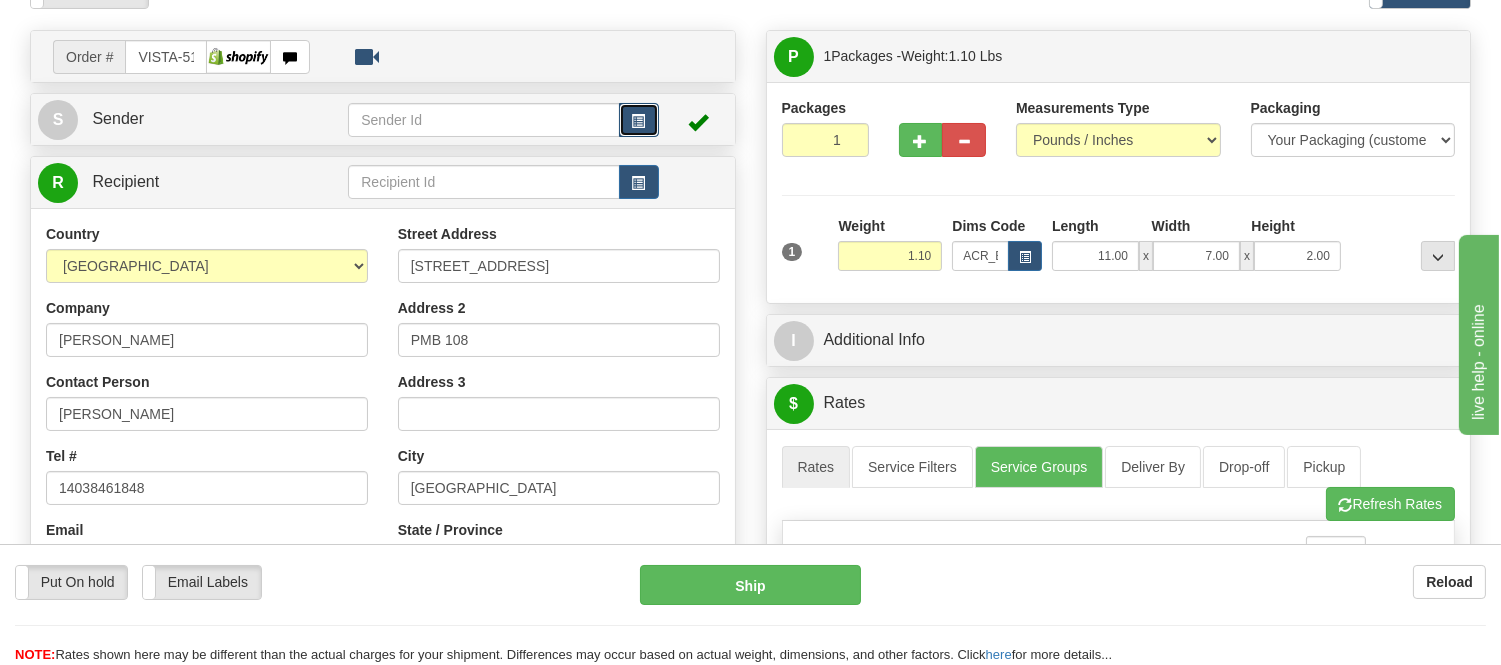click at bounding box center [639, 120] 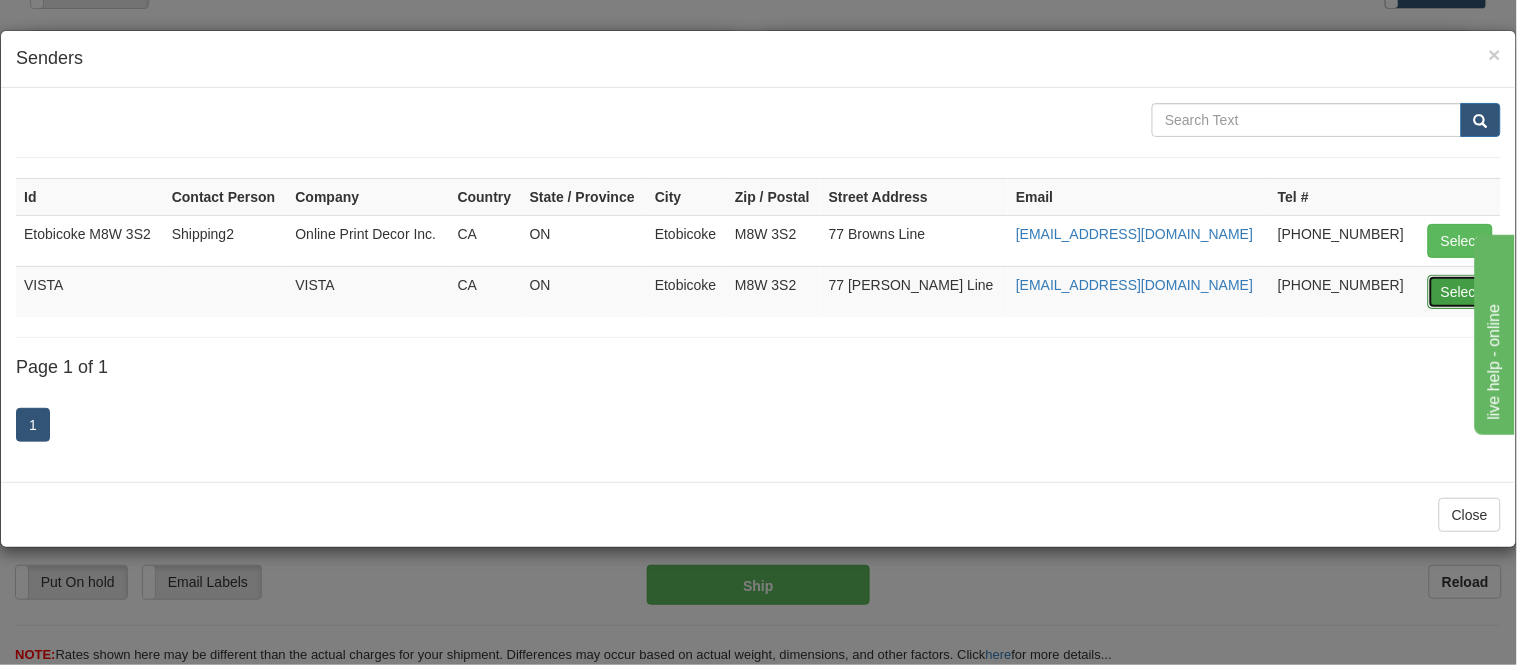 click on "Select" at bounding box center (1460, 292) 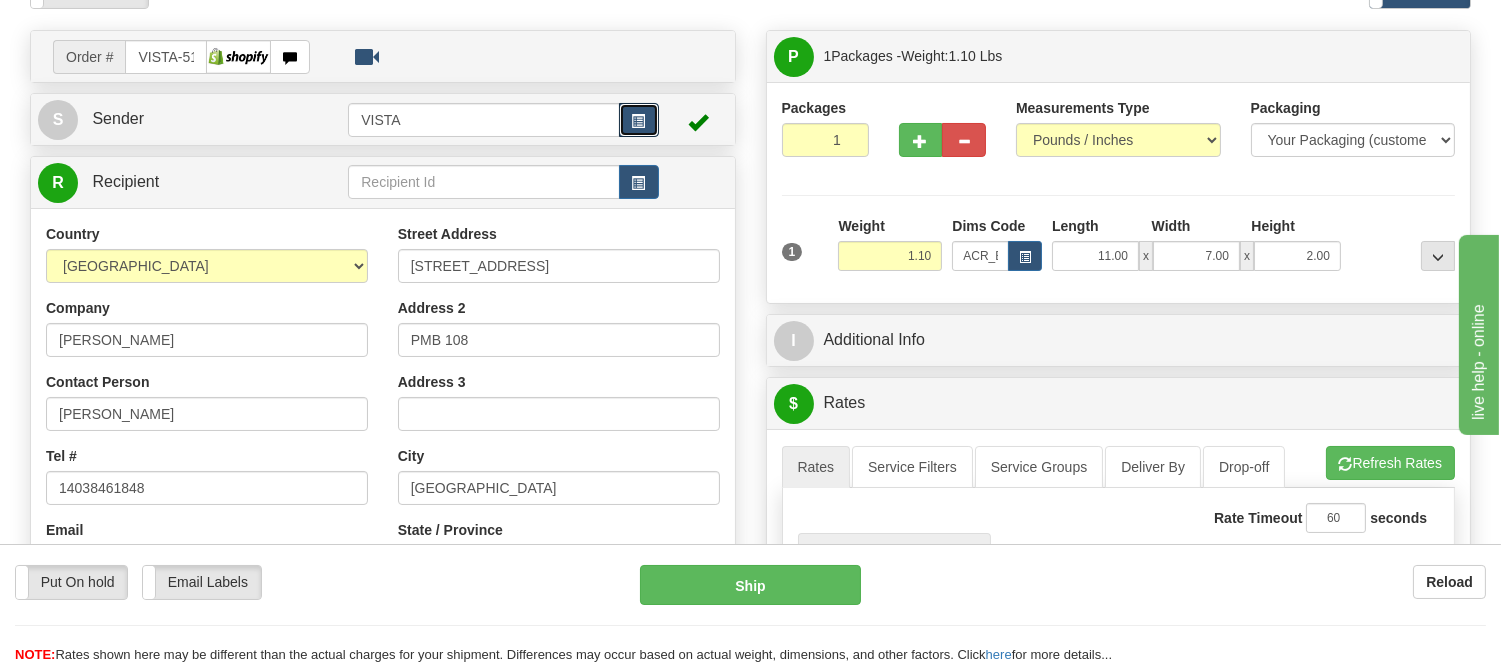 scroll, scrollTop: 333, scrollLeft: 0, axis: vertical 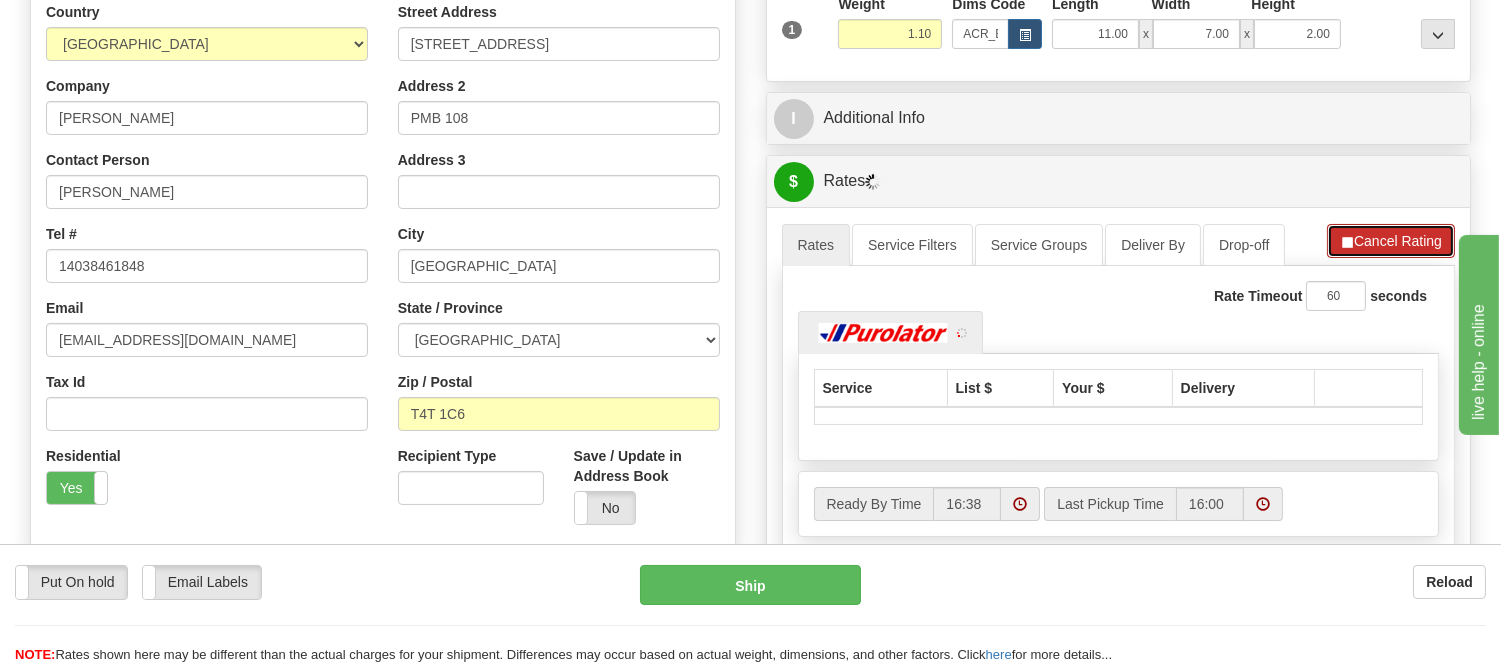 click at bounding box center [1347, 242] 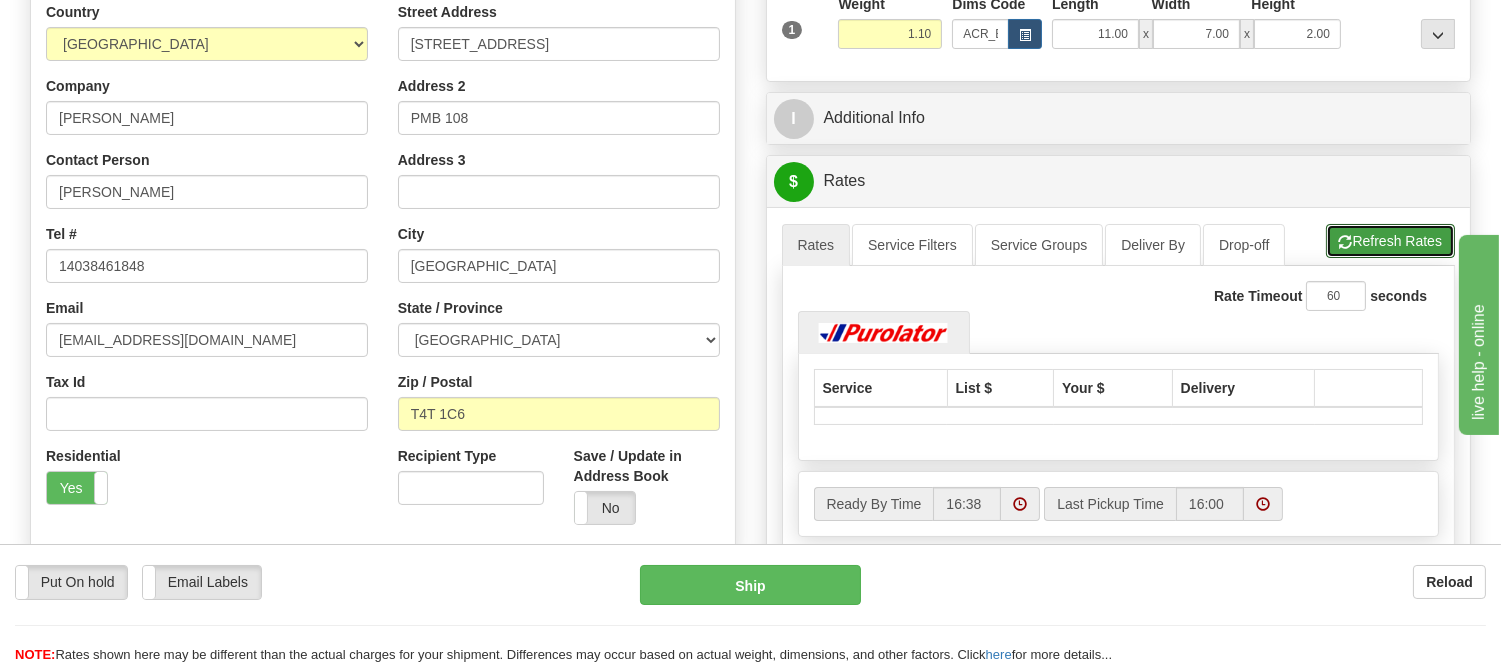click at bounding box center [1346, 242] 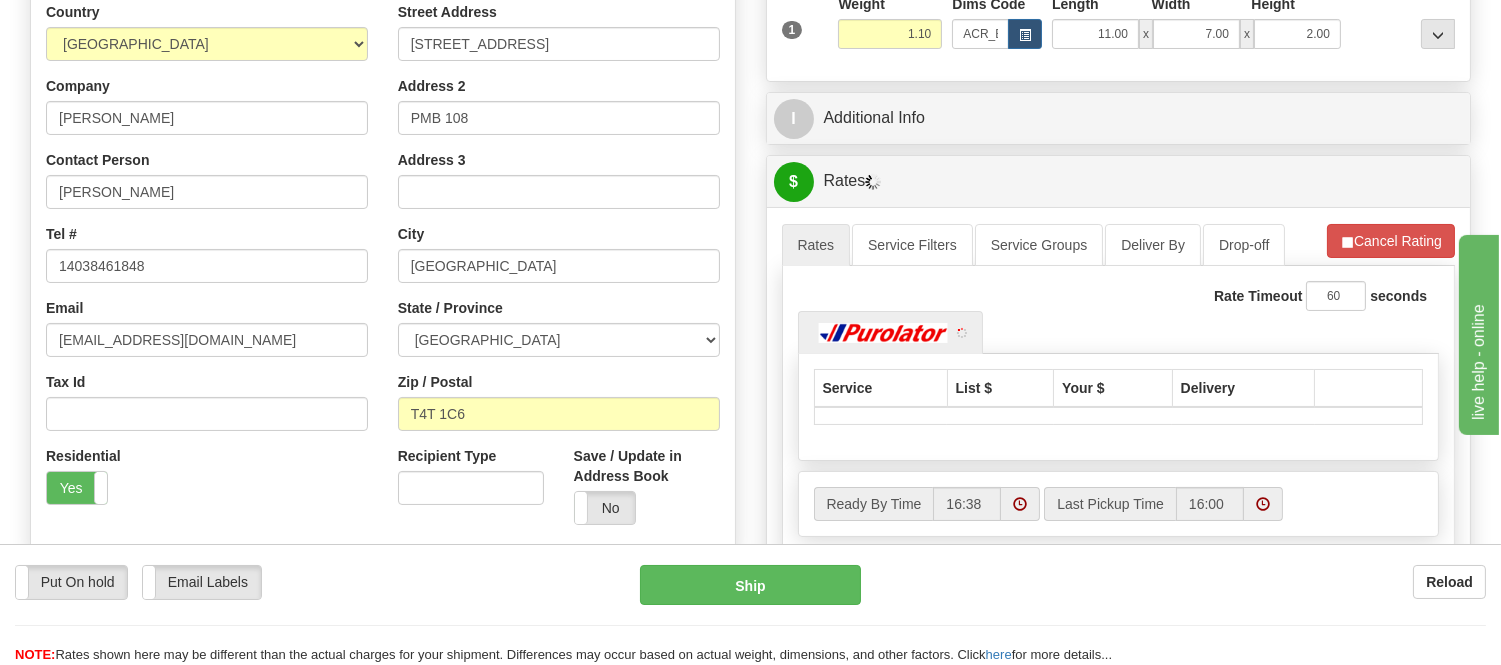 scroll, scrollTop: 444, scrollLeft: 0, axis: vertical 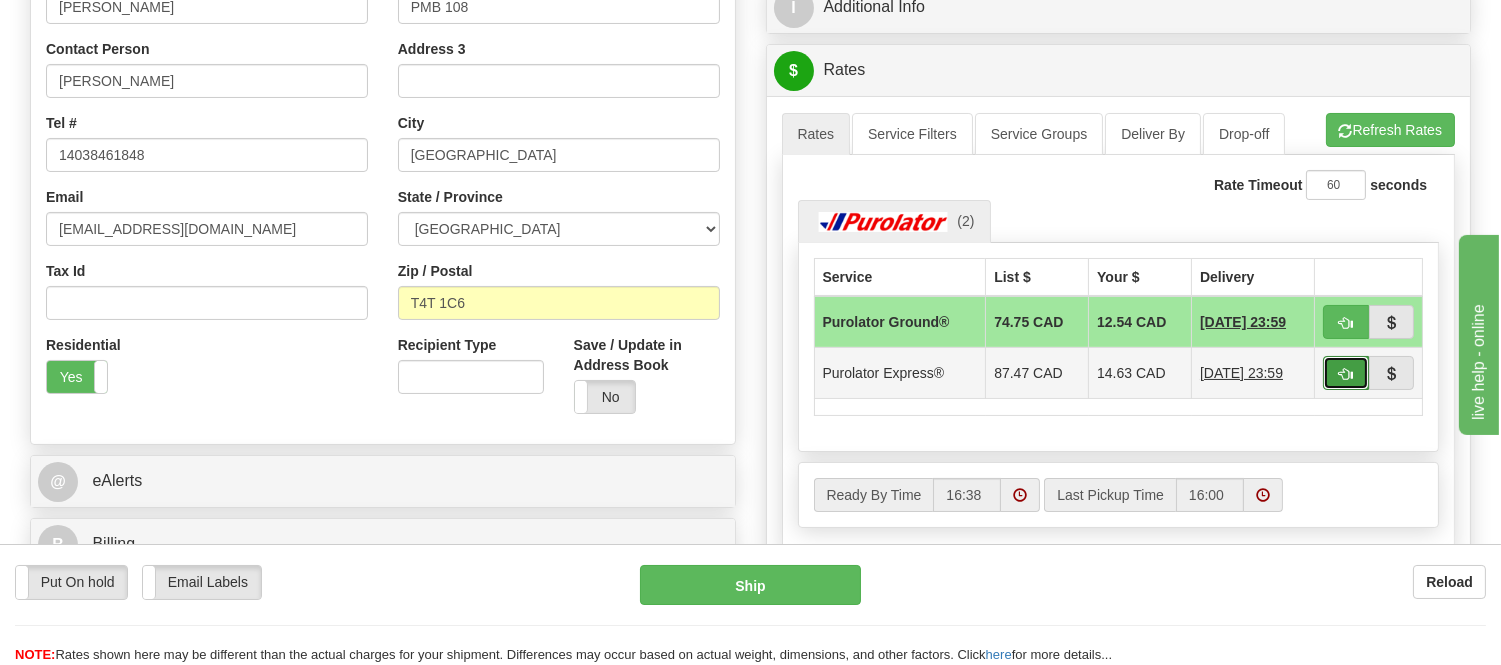 click at bounding box center (1346, 373) 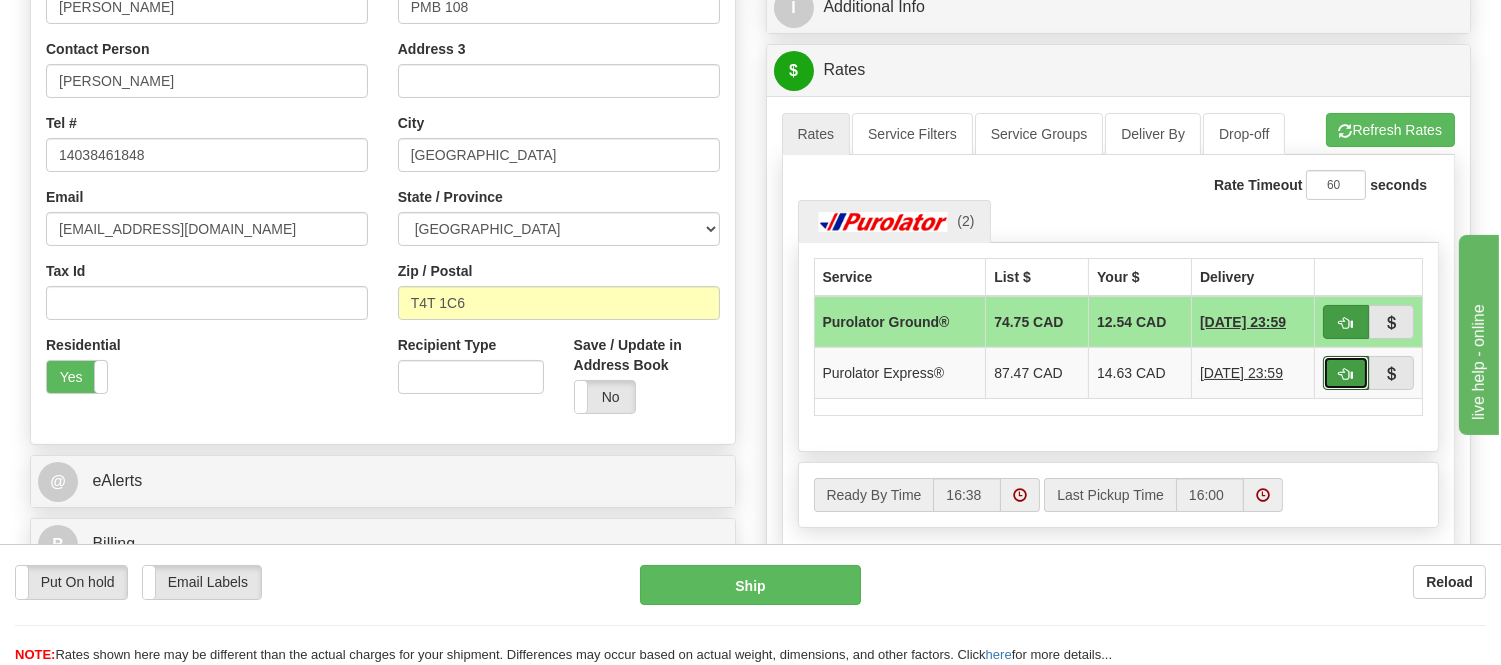 type on "202" 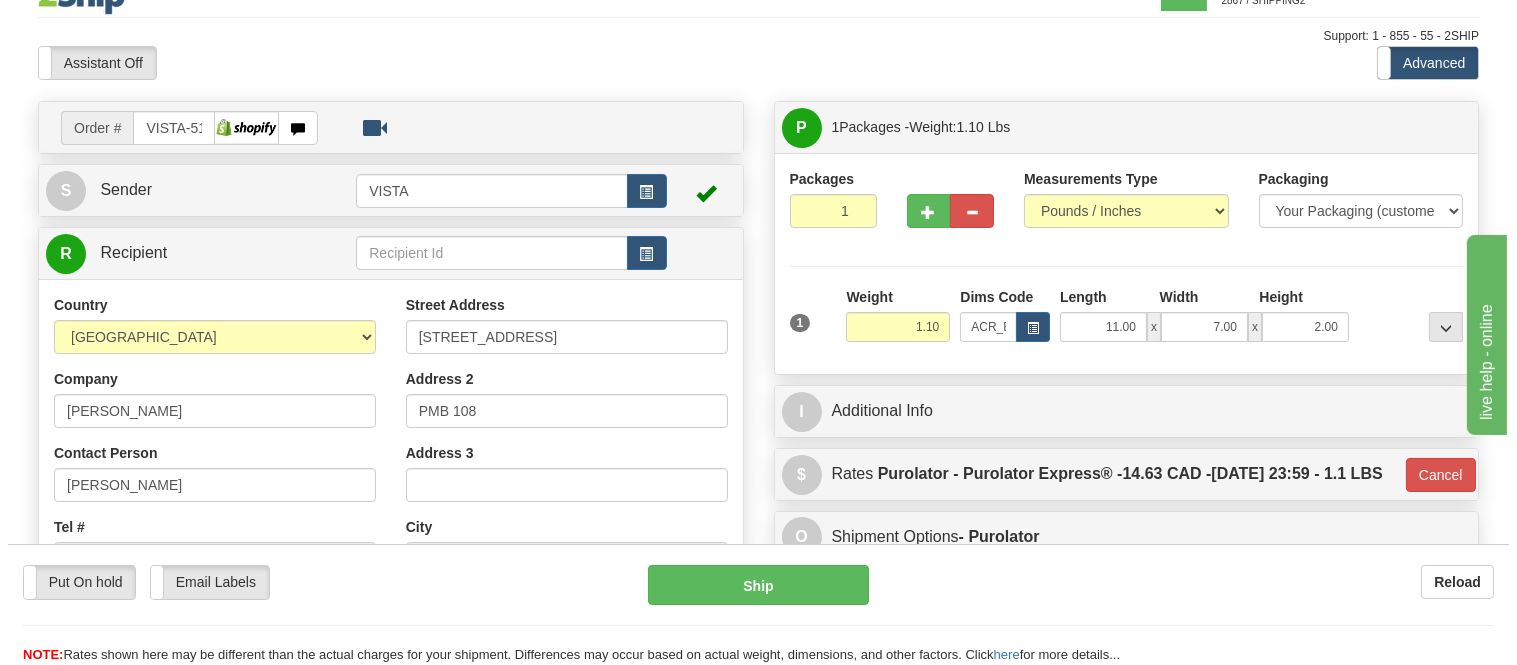 scroll, scrollTop: 0, scrollLeft: 0, axis: both 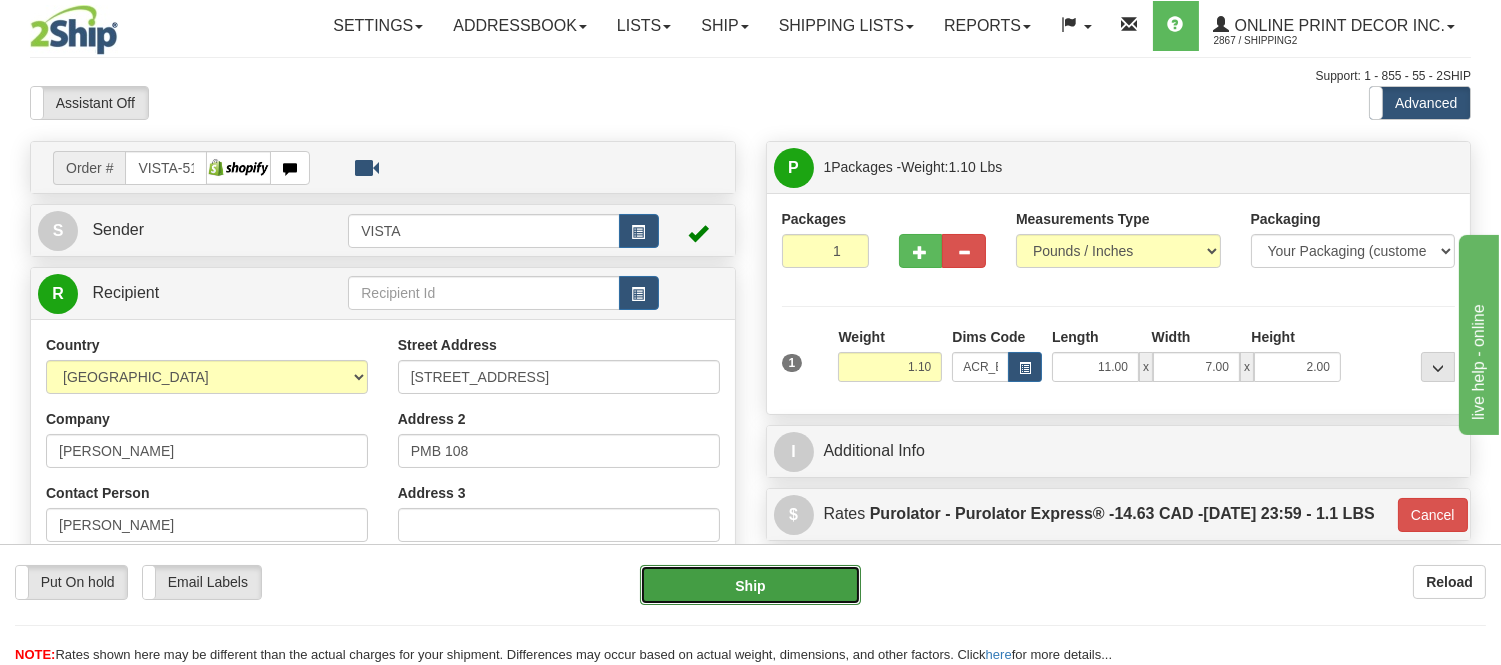 click on "Ship" at bounding box center (750, 585) 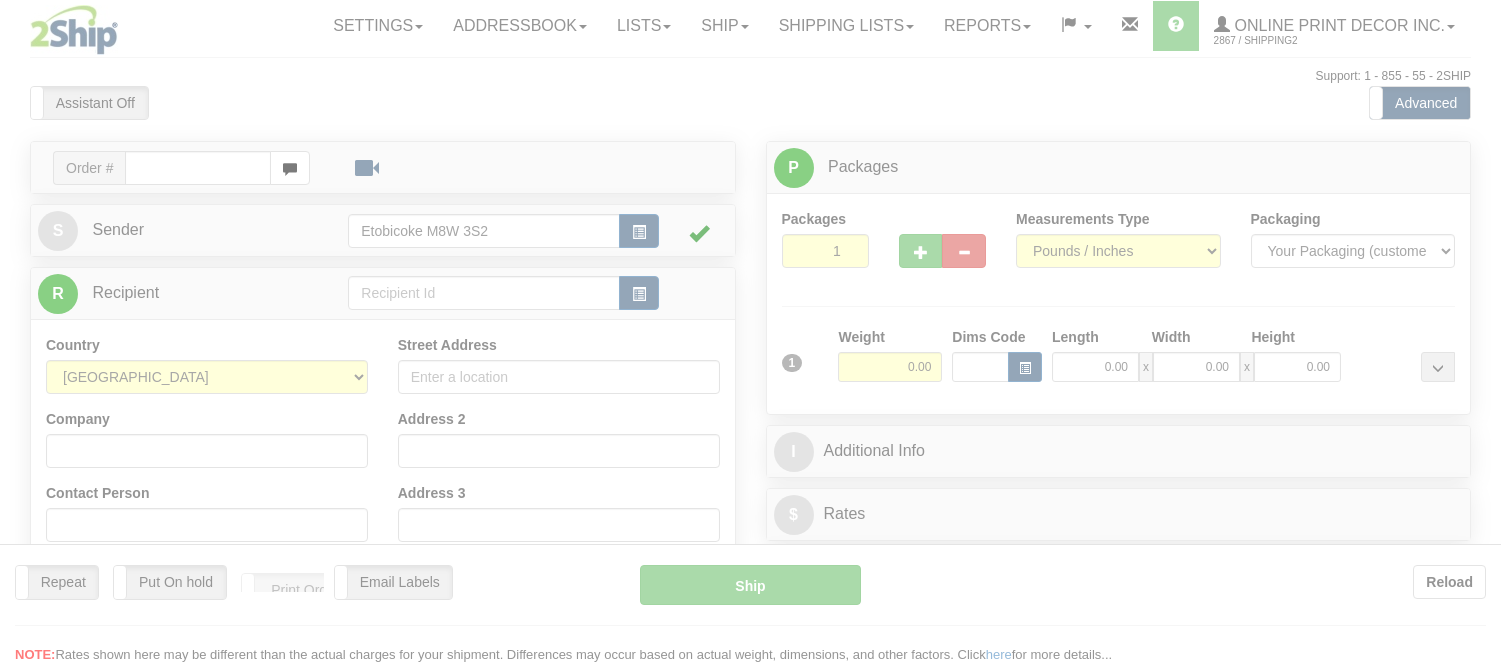 scroll, scrollTop: 0, scrollLeft: 0, axis: both 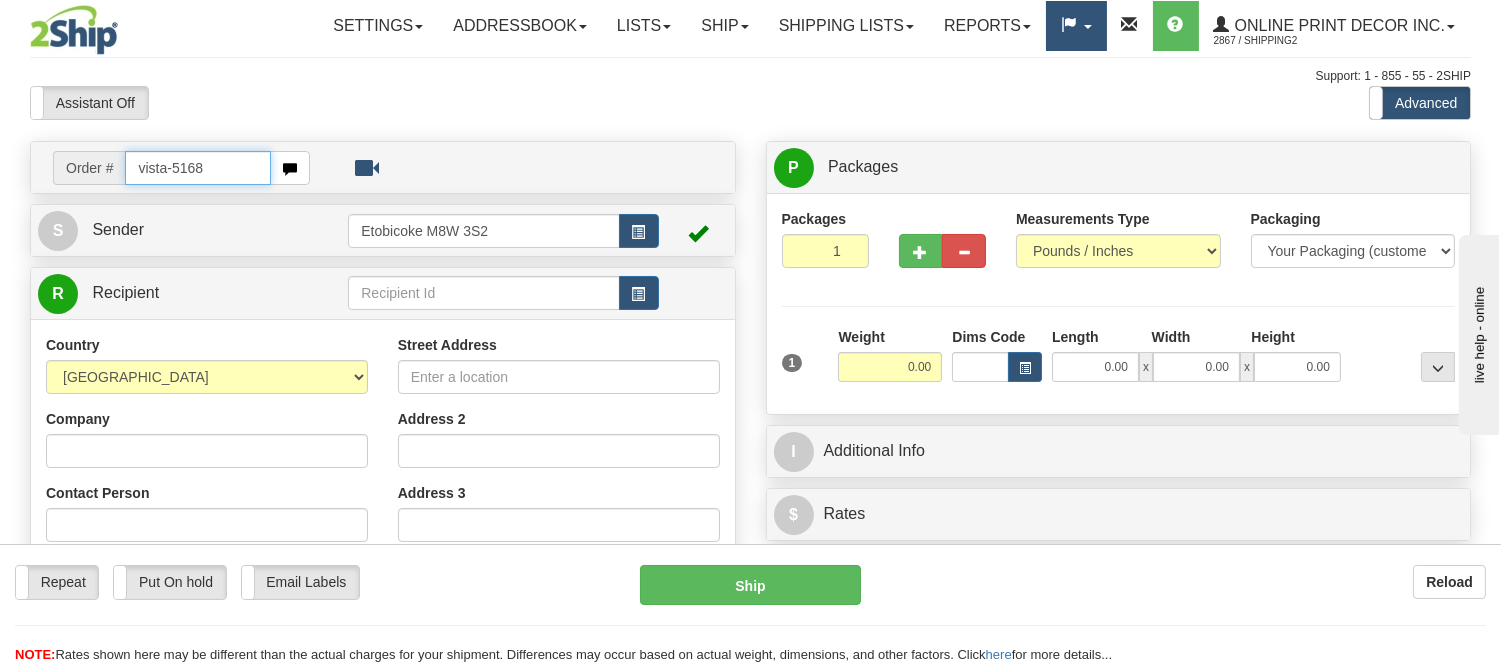 type on "vista-5168" 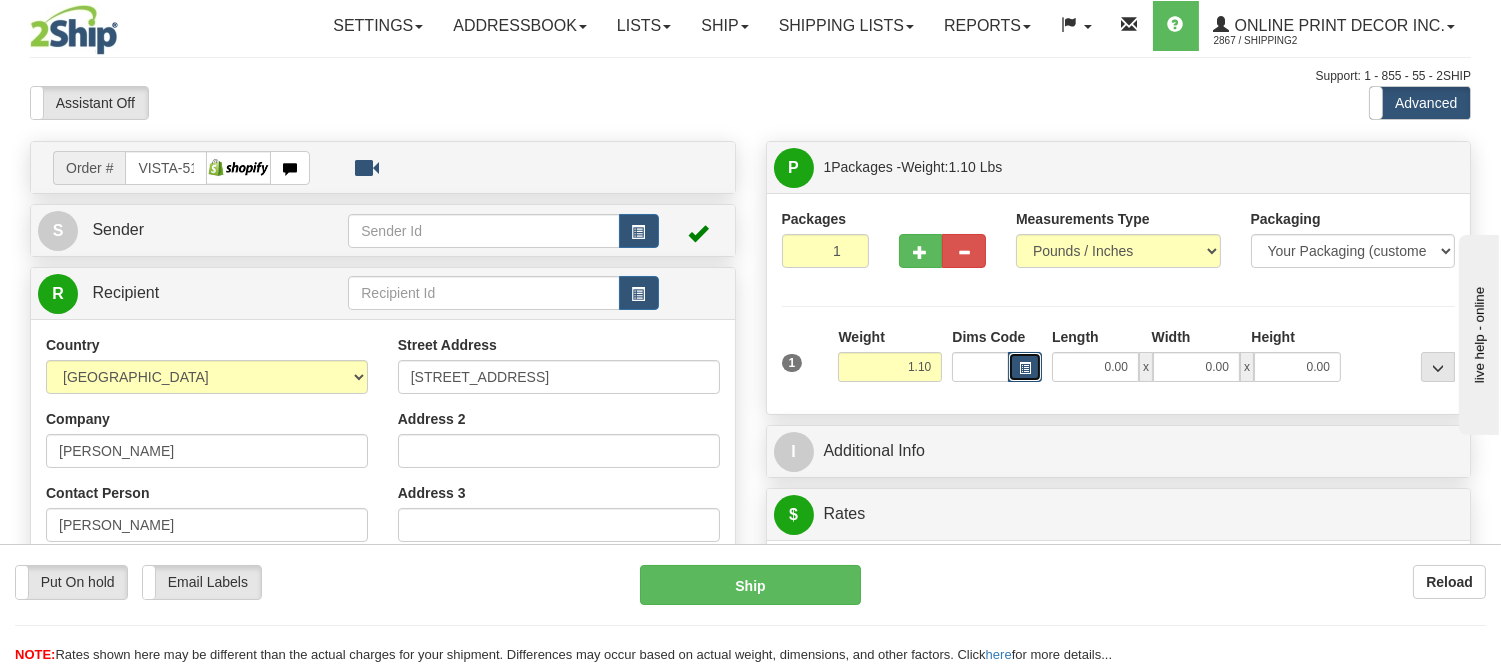 click at bounding box center [1025, 368] 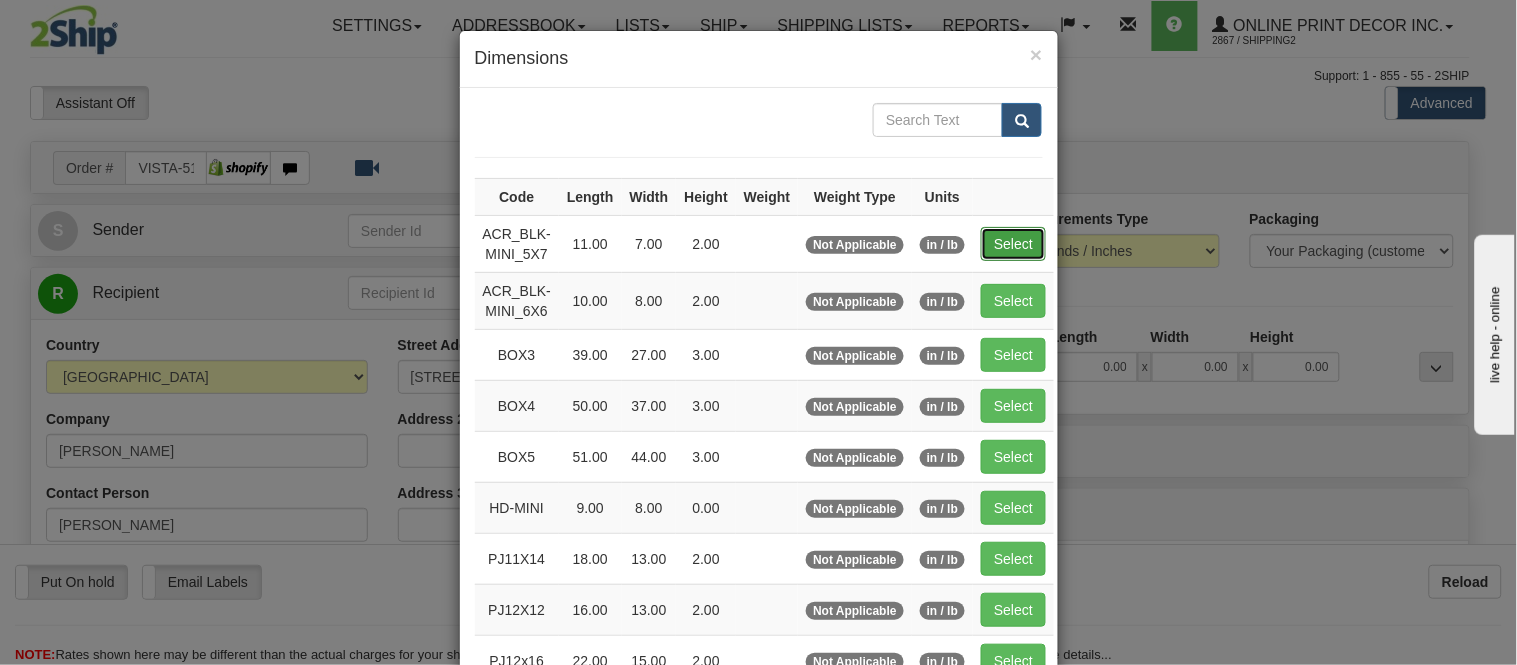 click on "Select" at bounding box center (1013, 244) 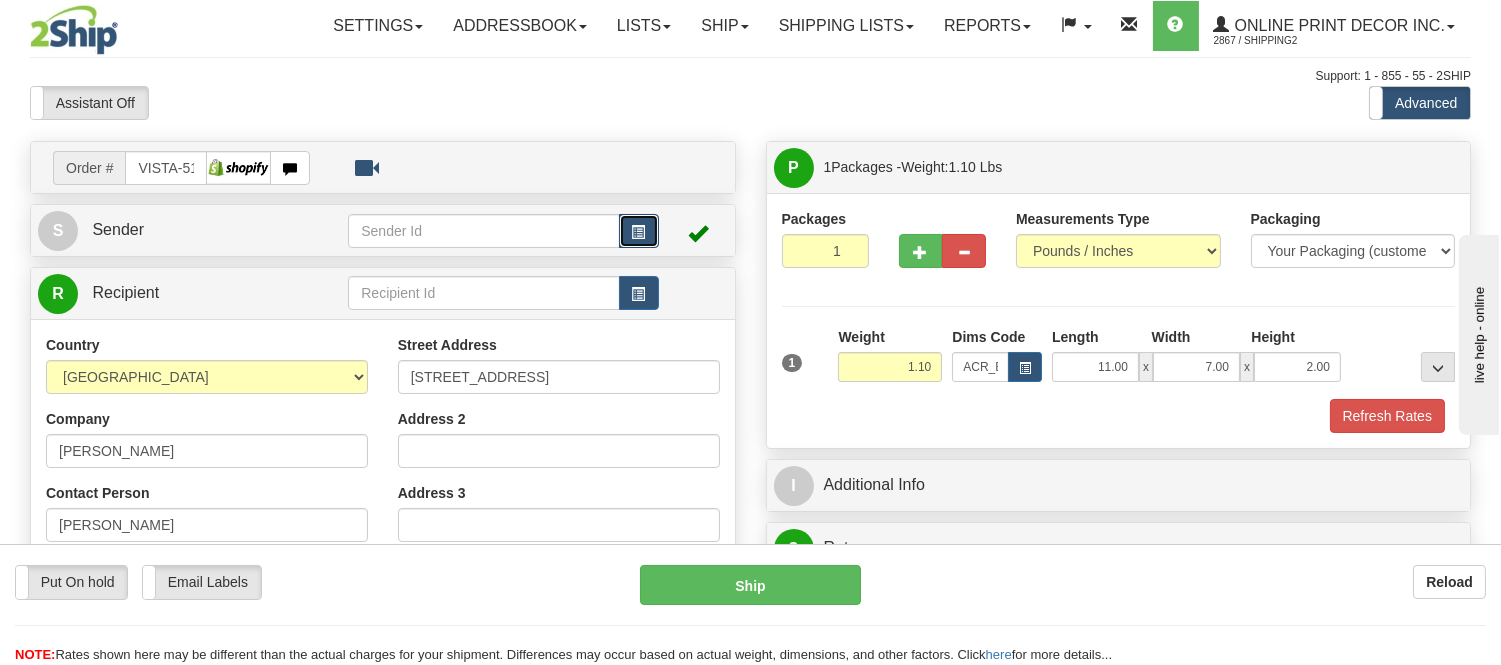 click at bounding box center (639, 231) 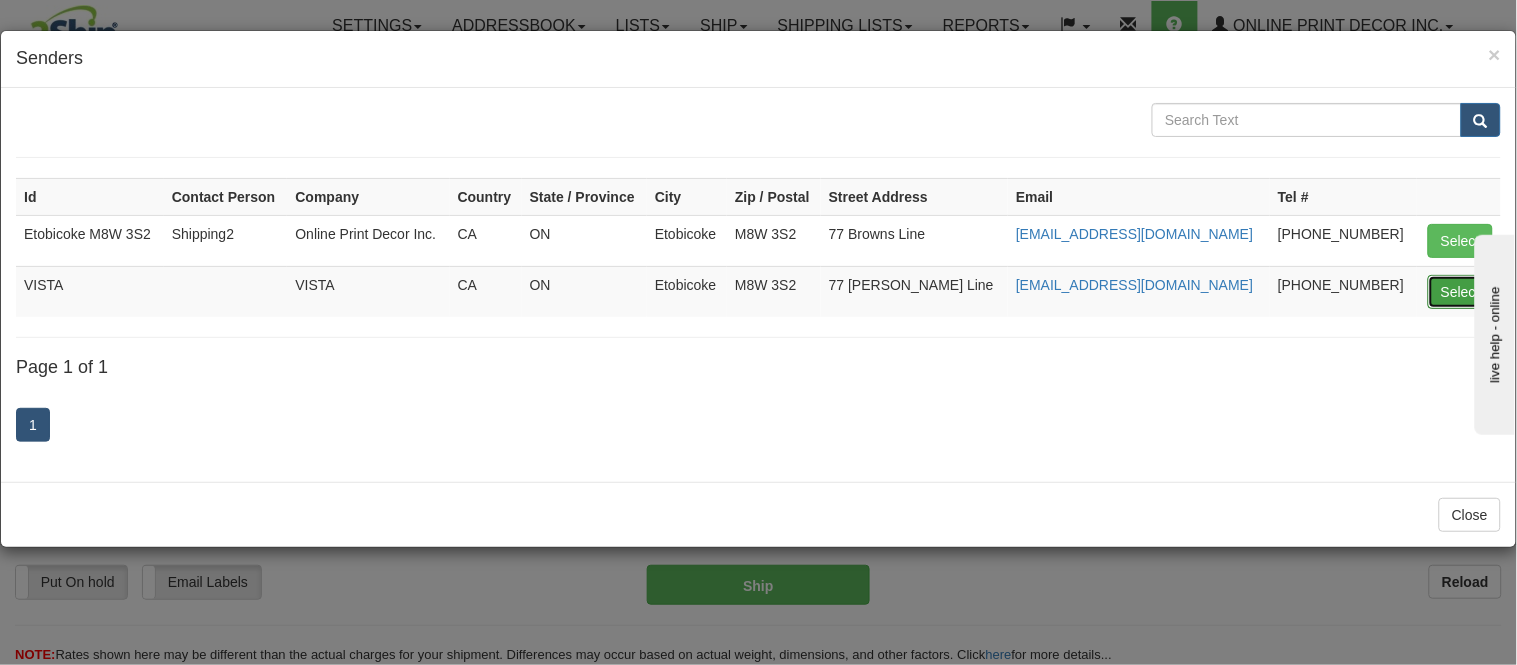 click on "Select" at bounding box center (1460, 292) 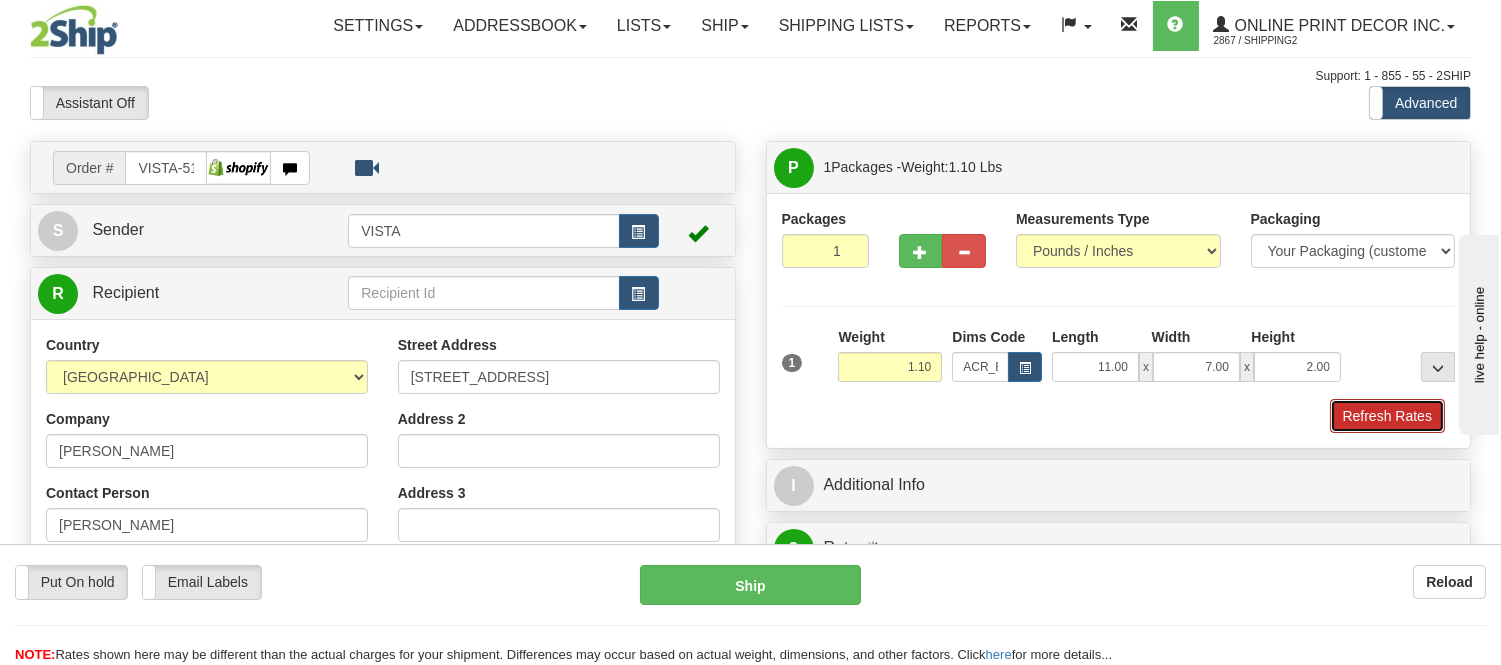 click on "Refresh Rates" at bounding box center [1387, 416] 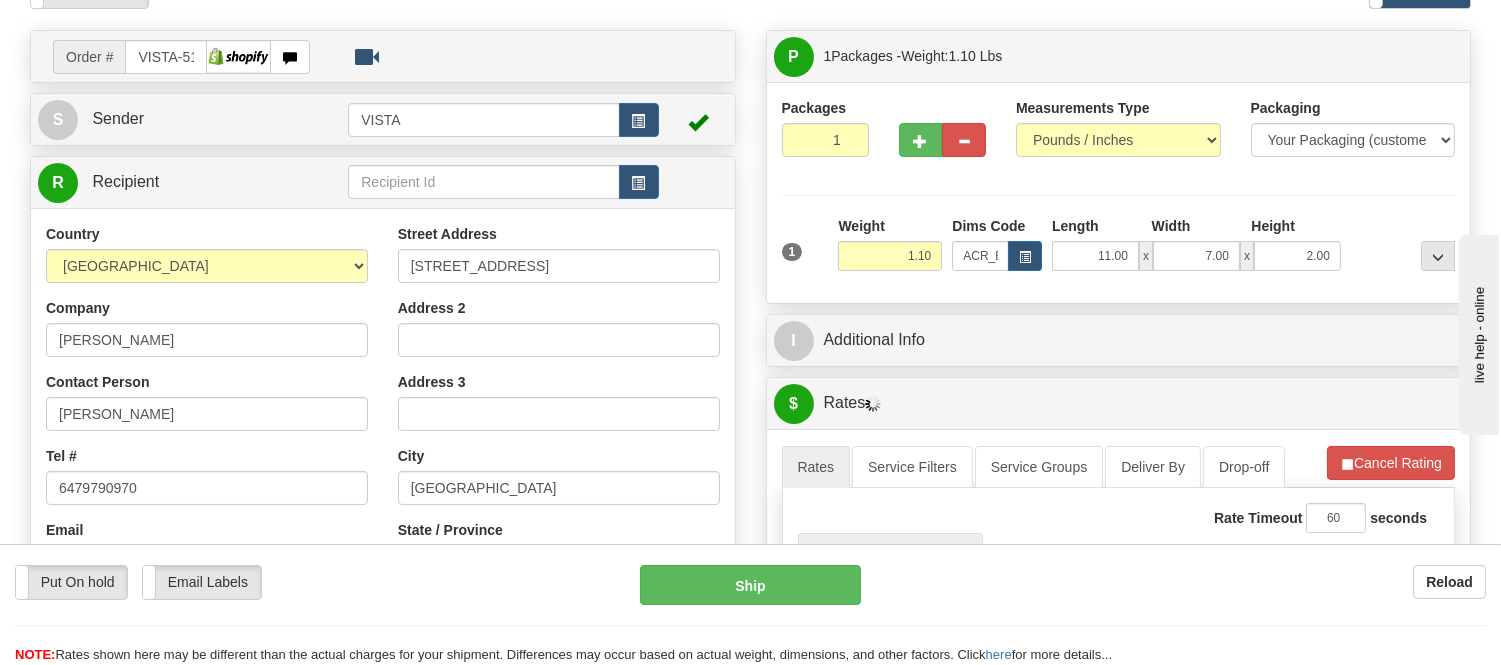 scroll, scrollTop: 222, scrollLeft: 0, axis: vertical 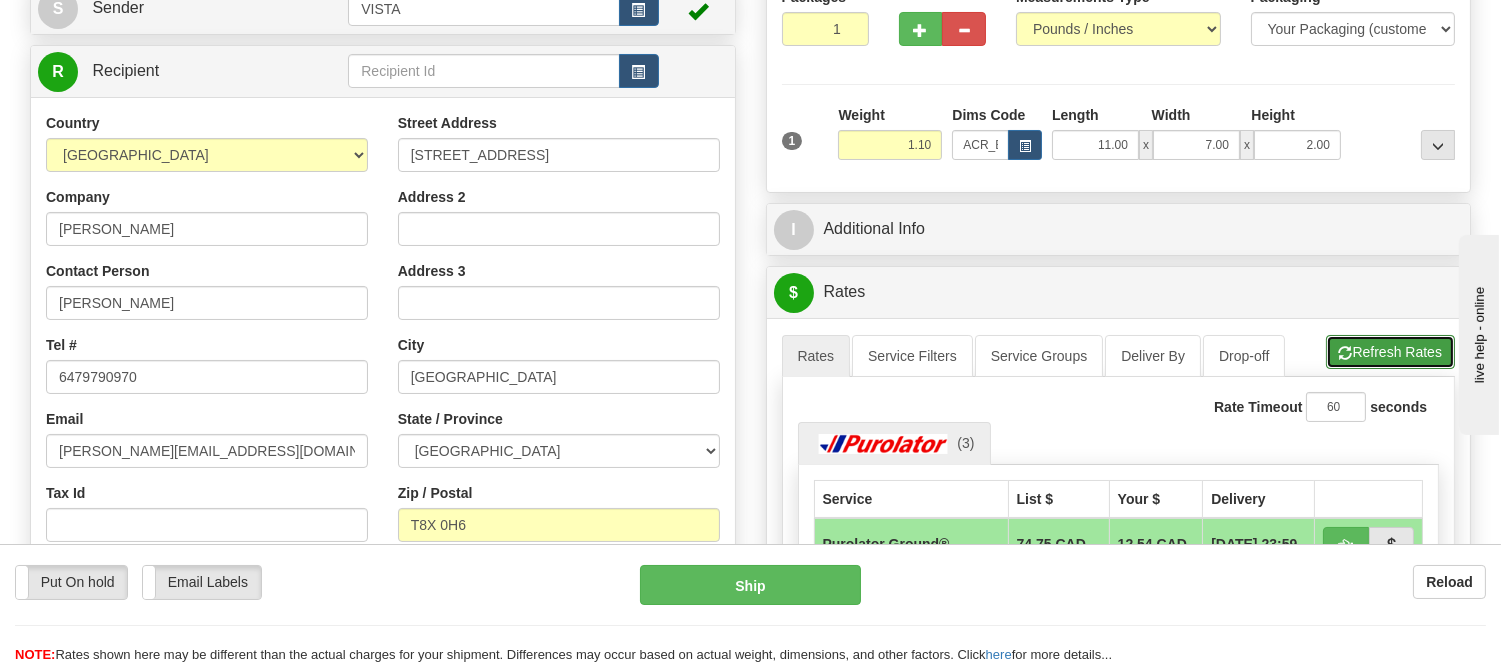 click on "Refresh Rates" at bounding box center (1390, 352) 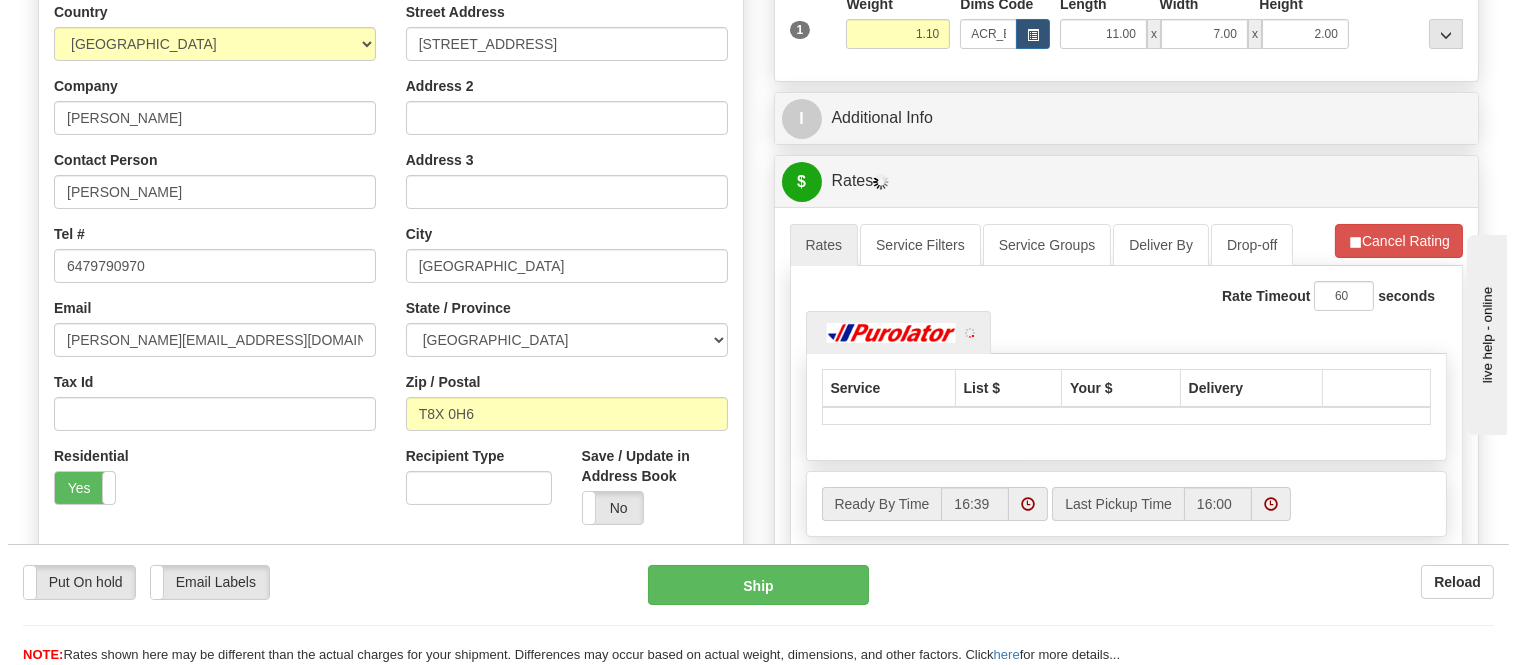 scroll, scrollTop: 444, scrollLeft: 0, axis: vertical 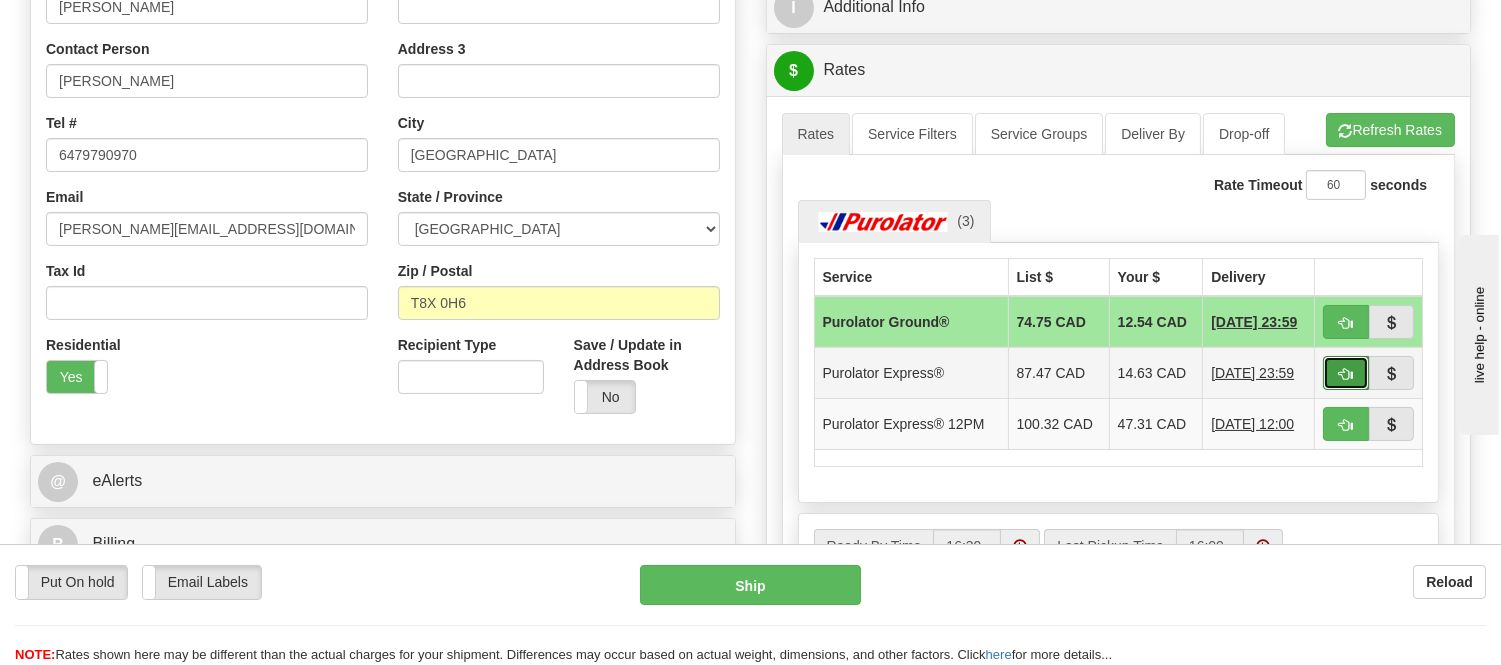 click at bounding box center [1346, 374] 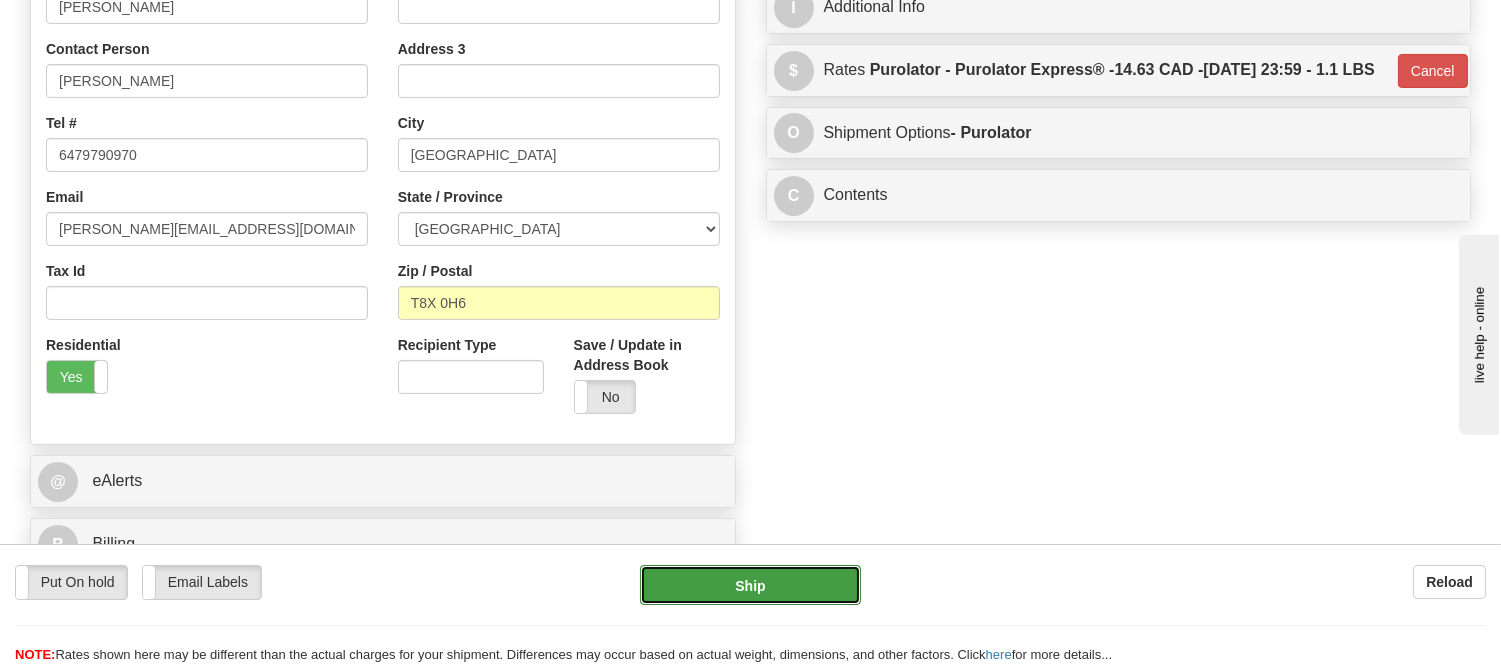 click on "Ship" at bounding box center [750, 585] 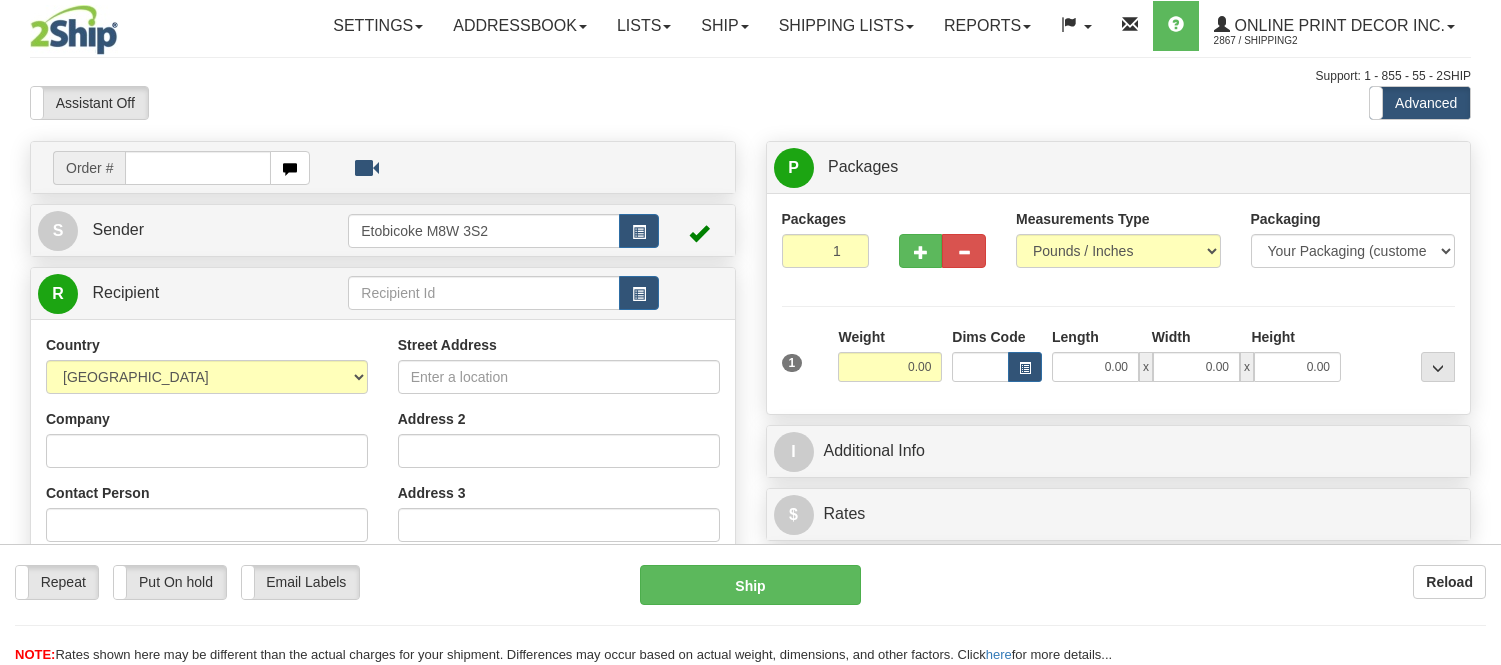 scroll, scrollTop: 0, scrollLeft: 0, axis: both 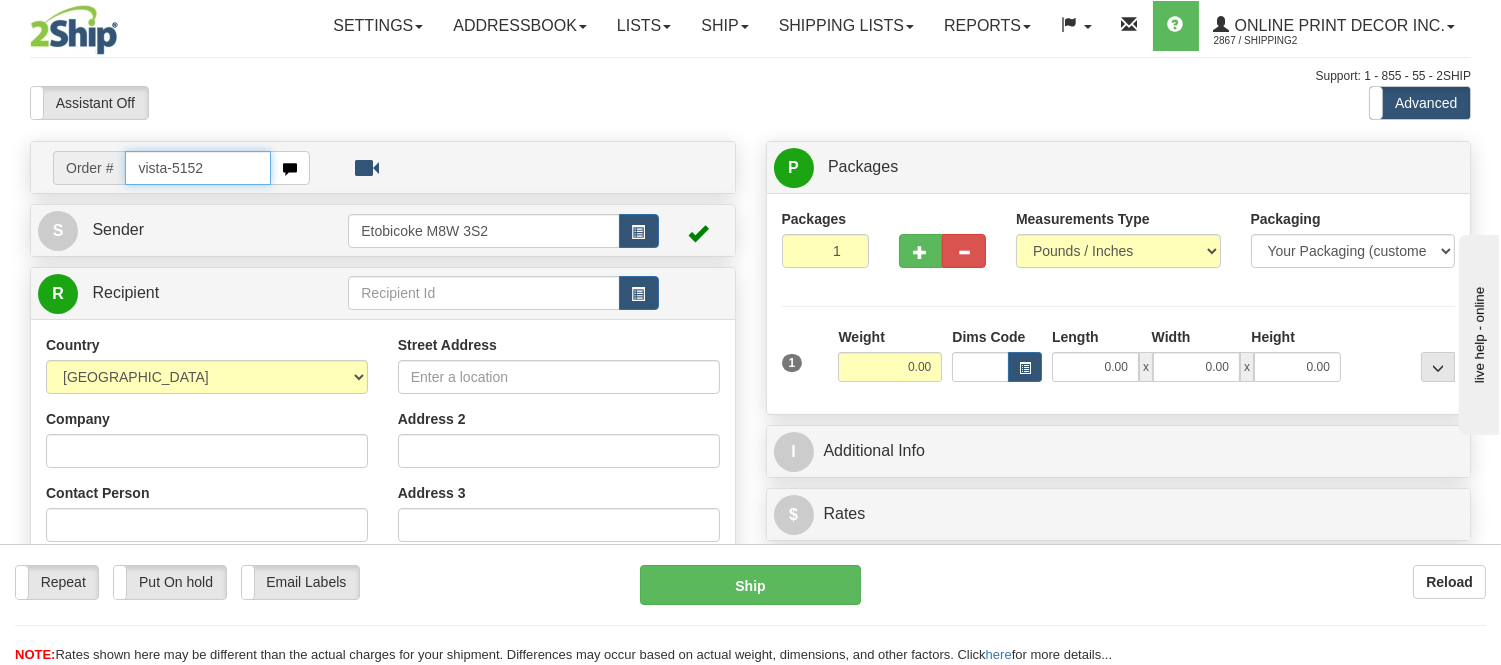 type on "vista-5152" 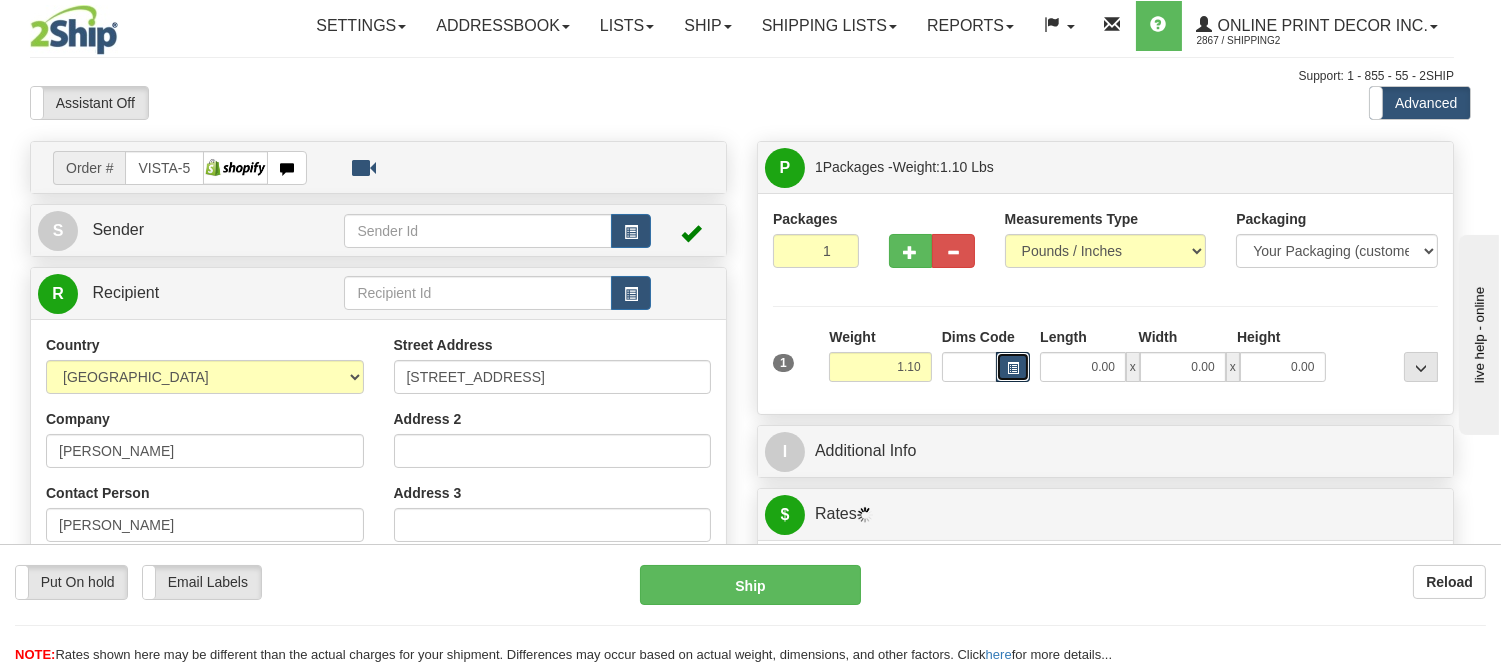 click at bounding box center [1013, 367] 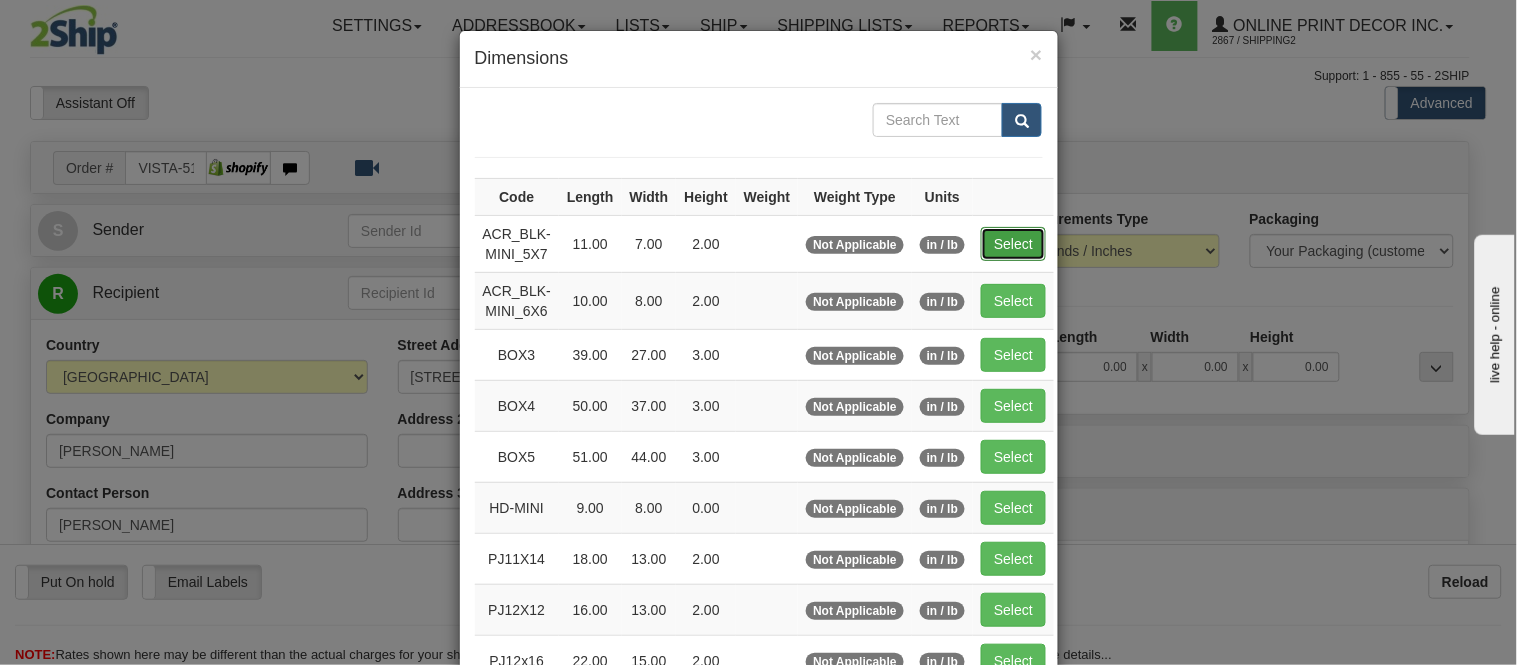 click on "Select" at bounding box center (1013, 244) 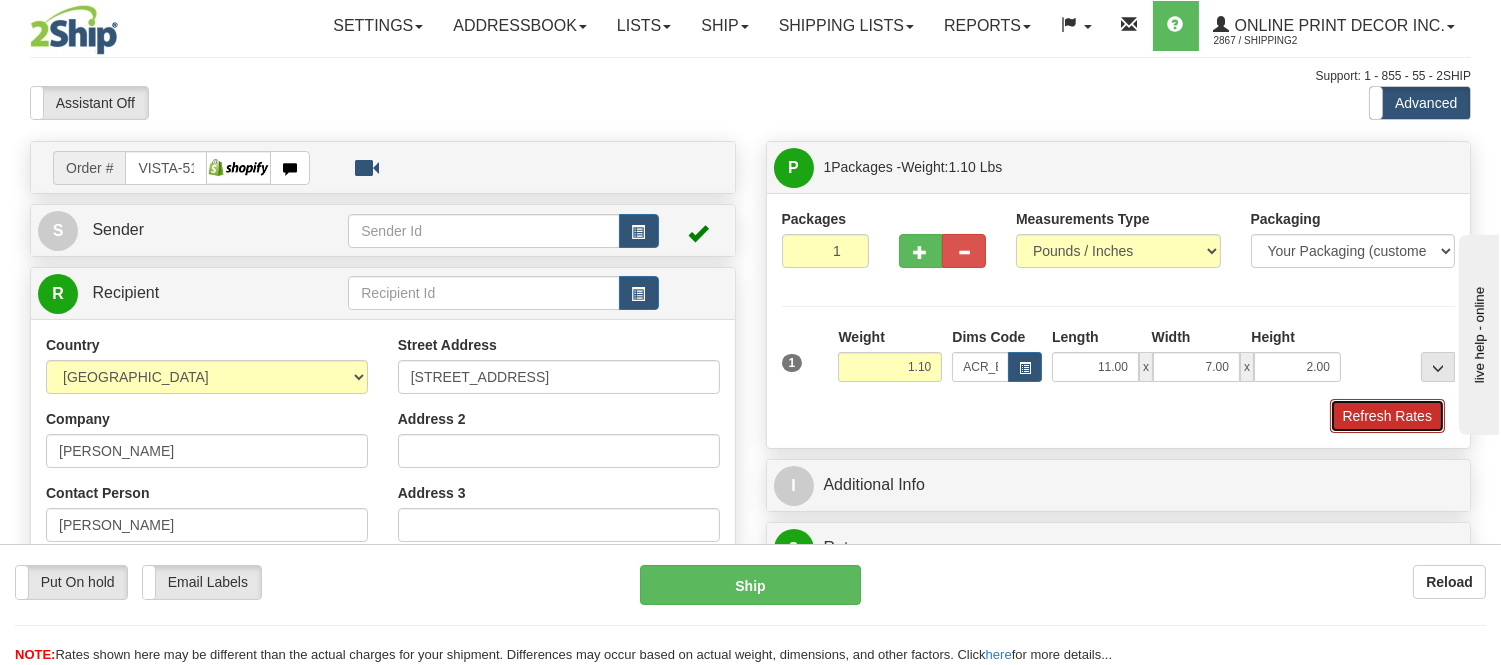 click on "Refresh Rates" at bounding box center [1387, 416] 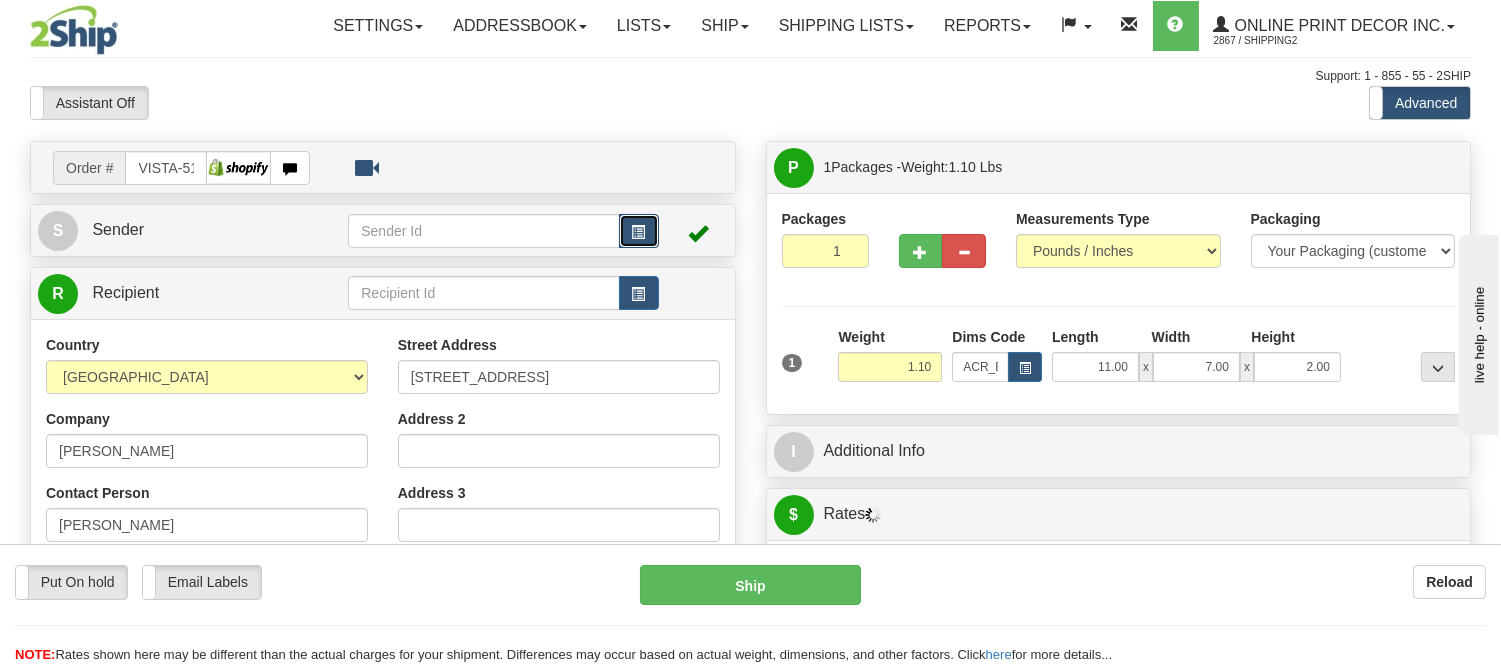 click at bounding box center [639, 232] 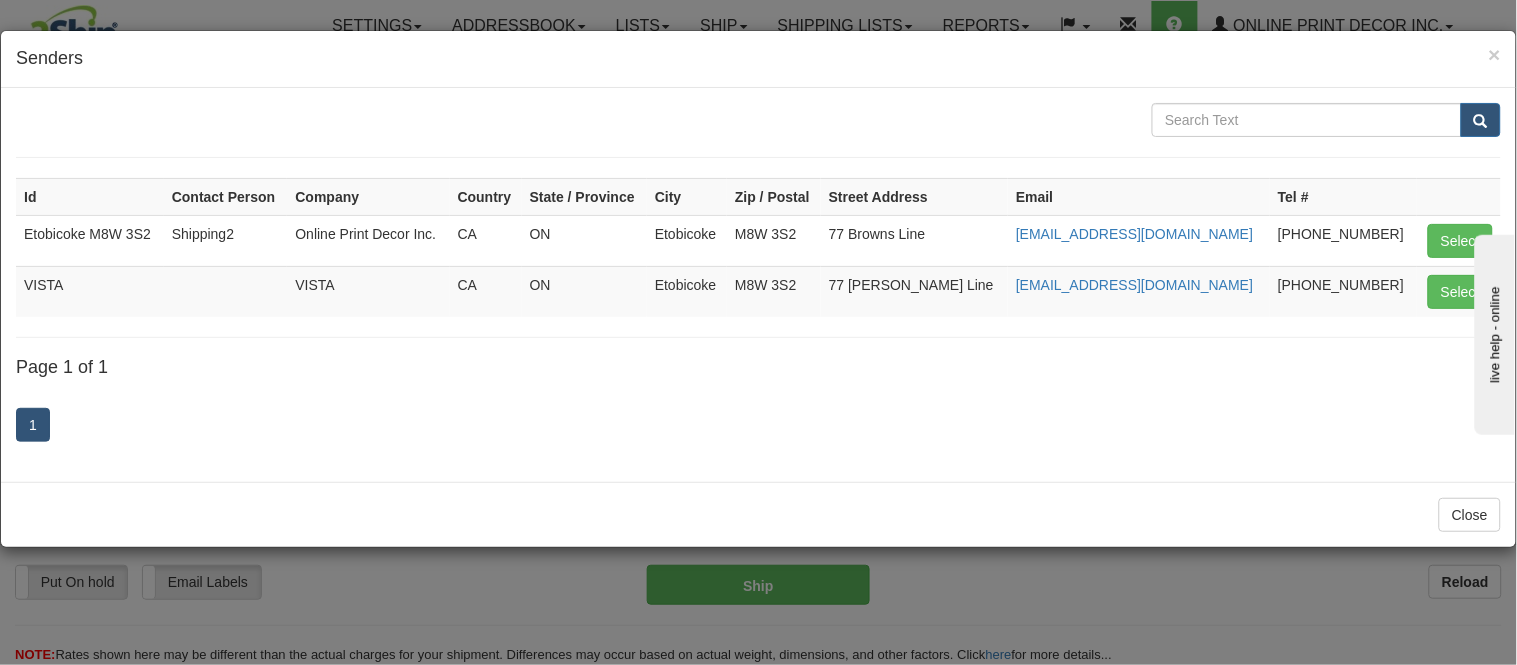 click on "Select" at bounding box center [1459, 291] 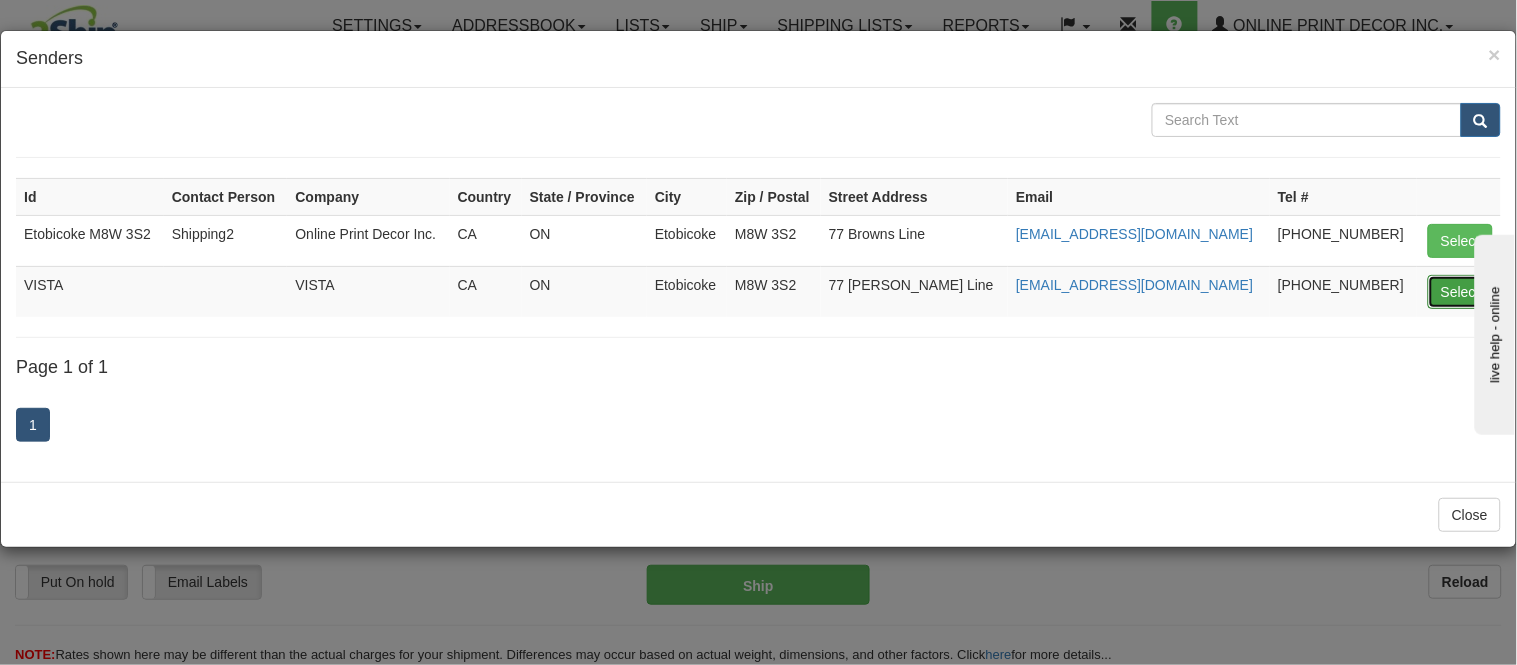 click on "Select" at bounding box center (1460, 292) 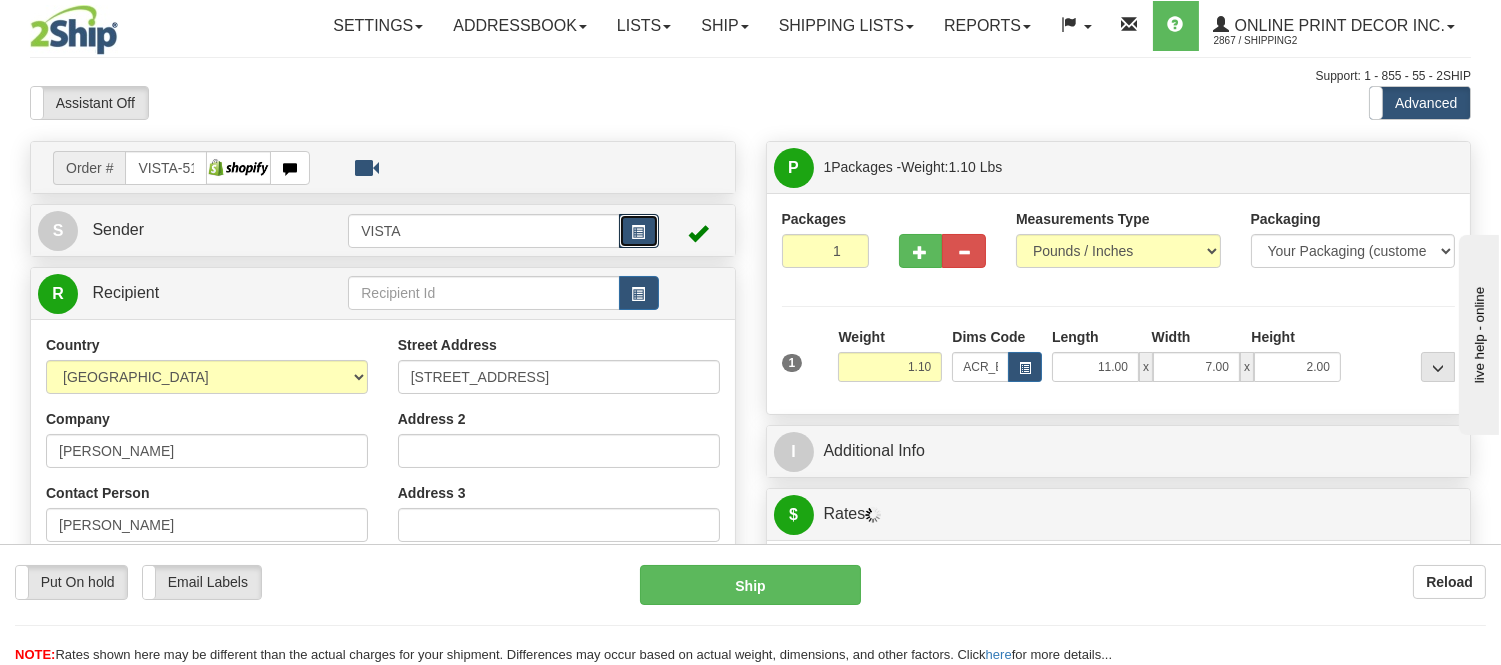 scroll, scrollTop: 222, scrollLeft: 0, axis: vertical 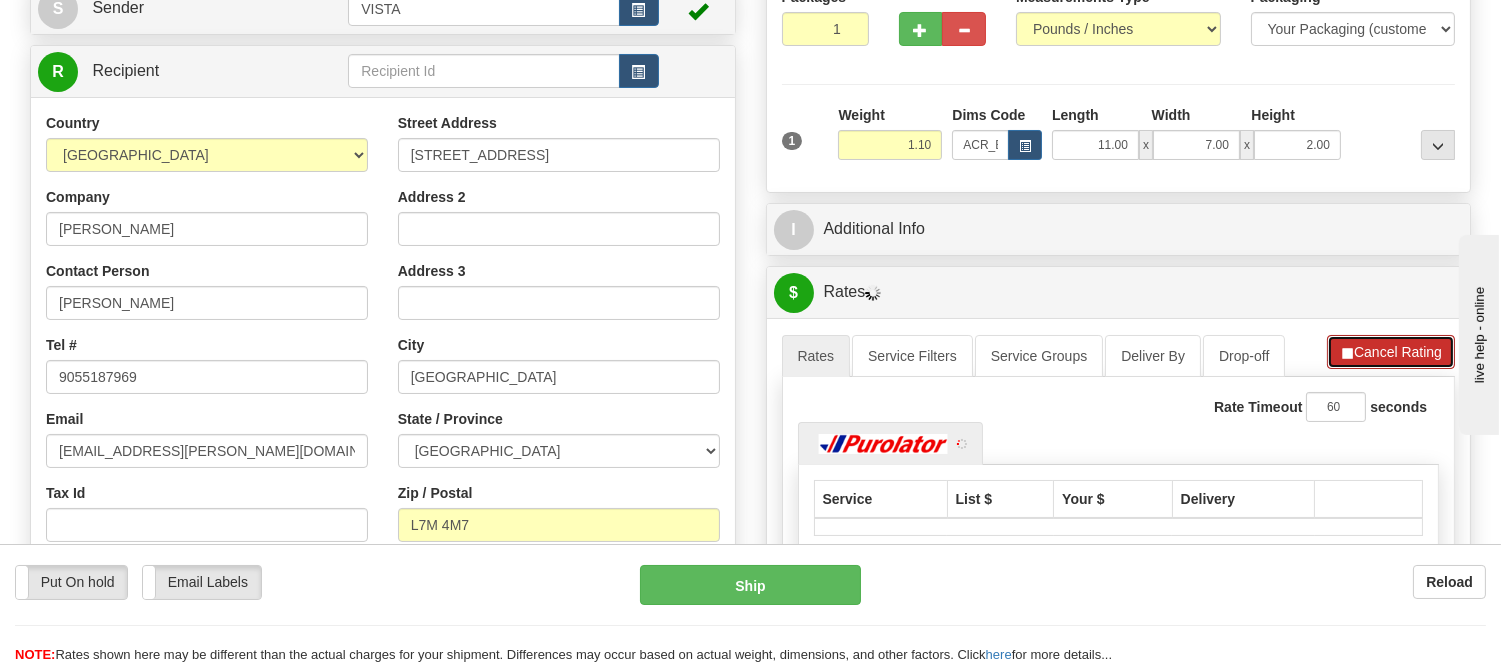 click on "Cancel Rating" at bounding box center (1391, 352) 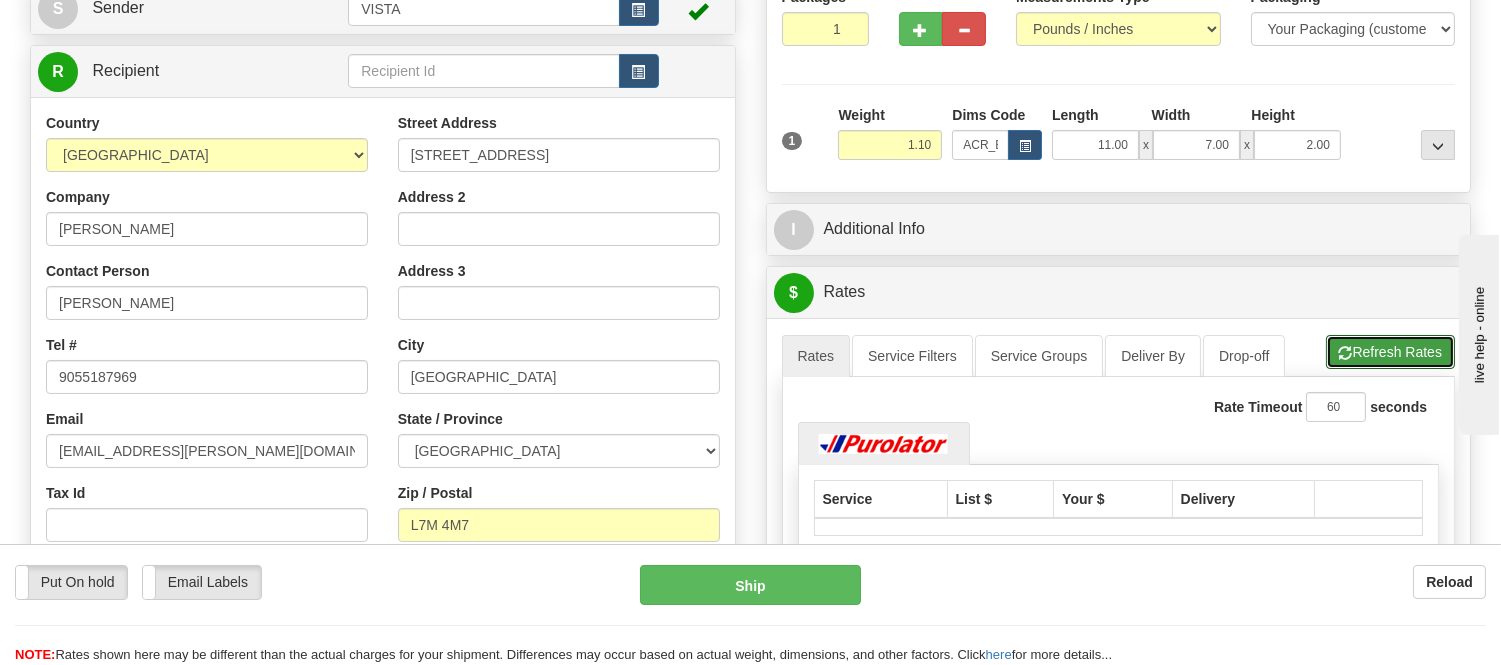 click on "Refresh Rates" at bounding box center (1390, 352) 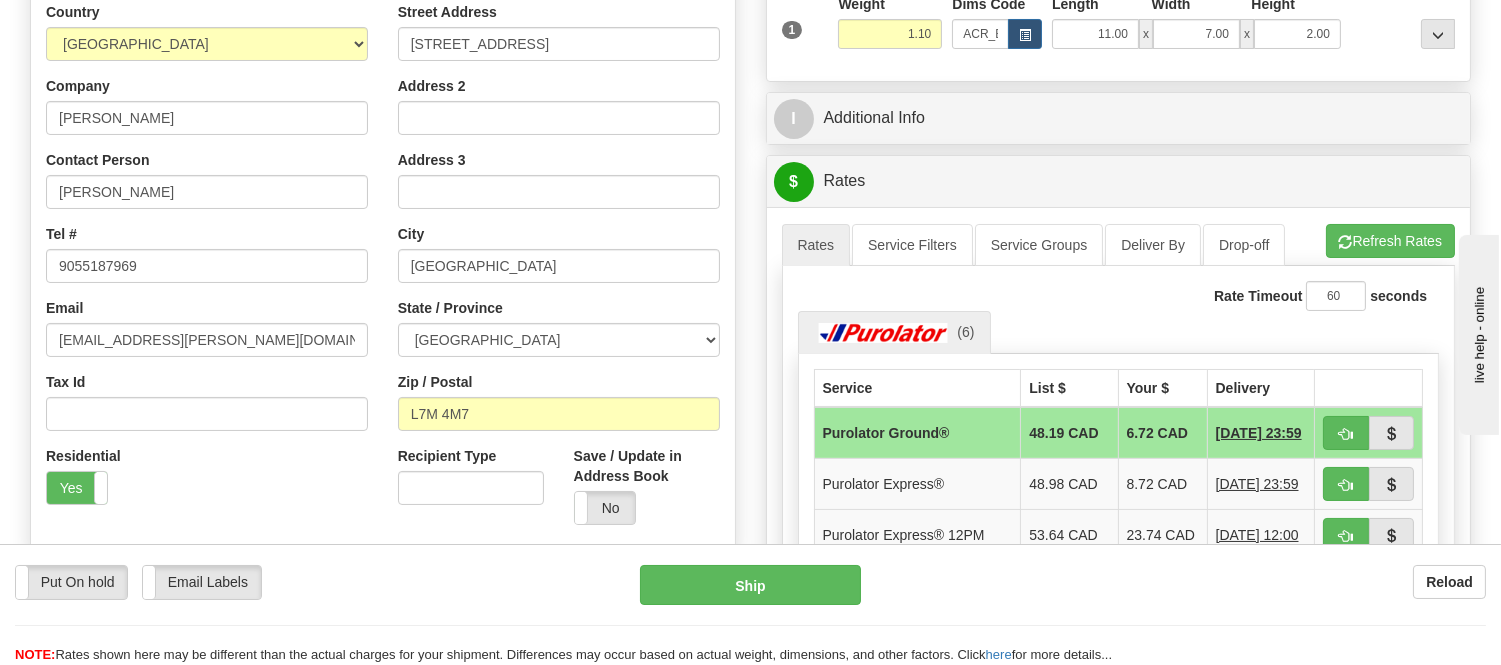 scroll, scrollTop: 444, scrollLeft: 0, axis: vertical 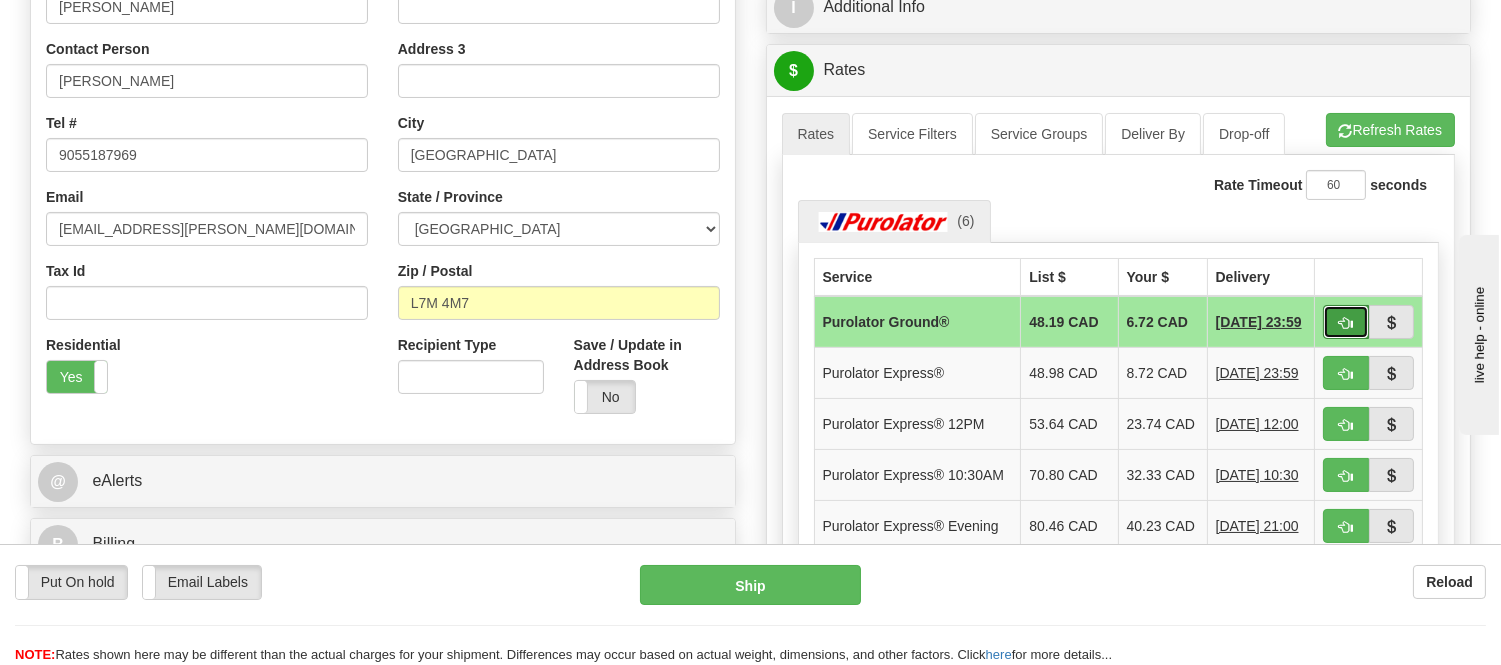 click at bounding box center (1346, 323) 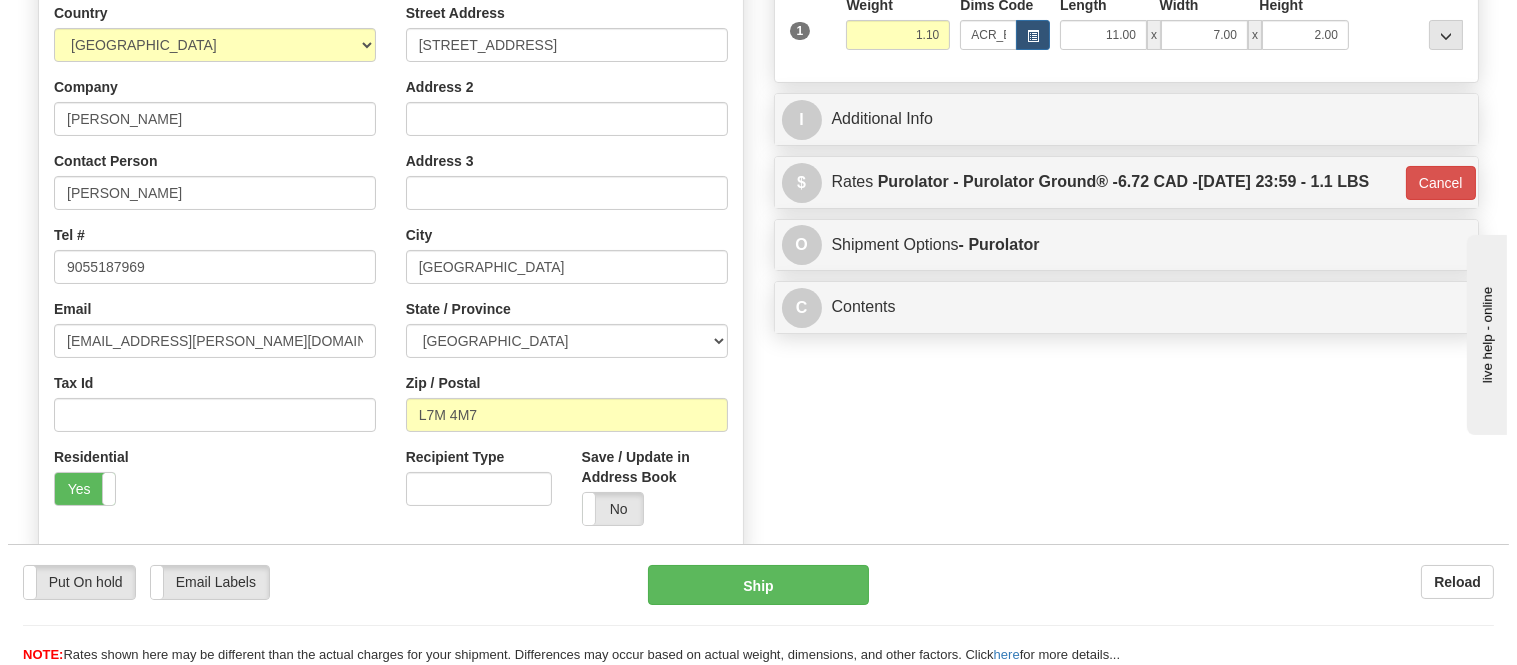 scroll, scrollTop: 111, scrollLeft: 0, axis: vertical 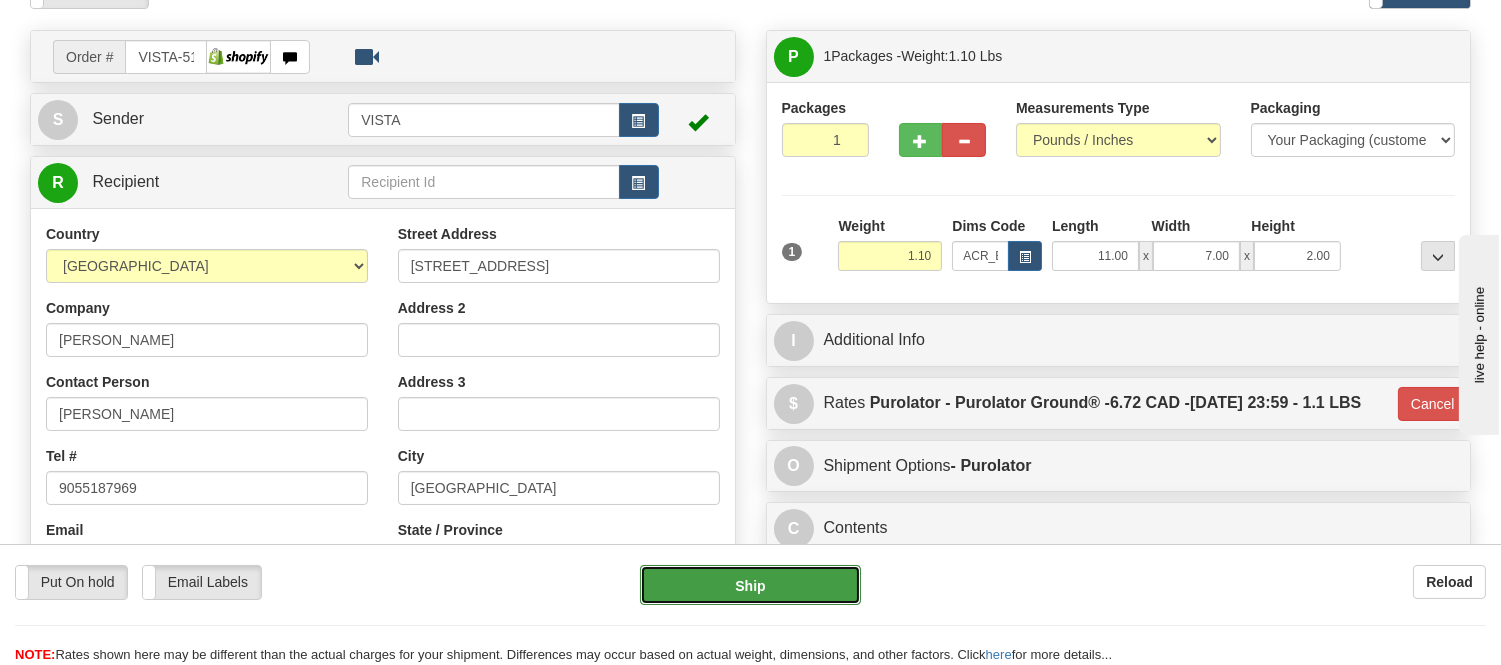 click on "Ship" at bounding box center [750, 585] 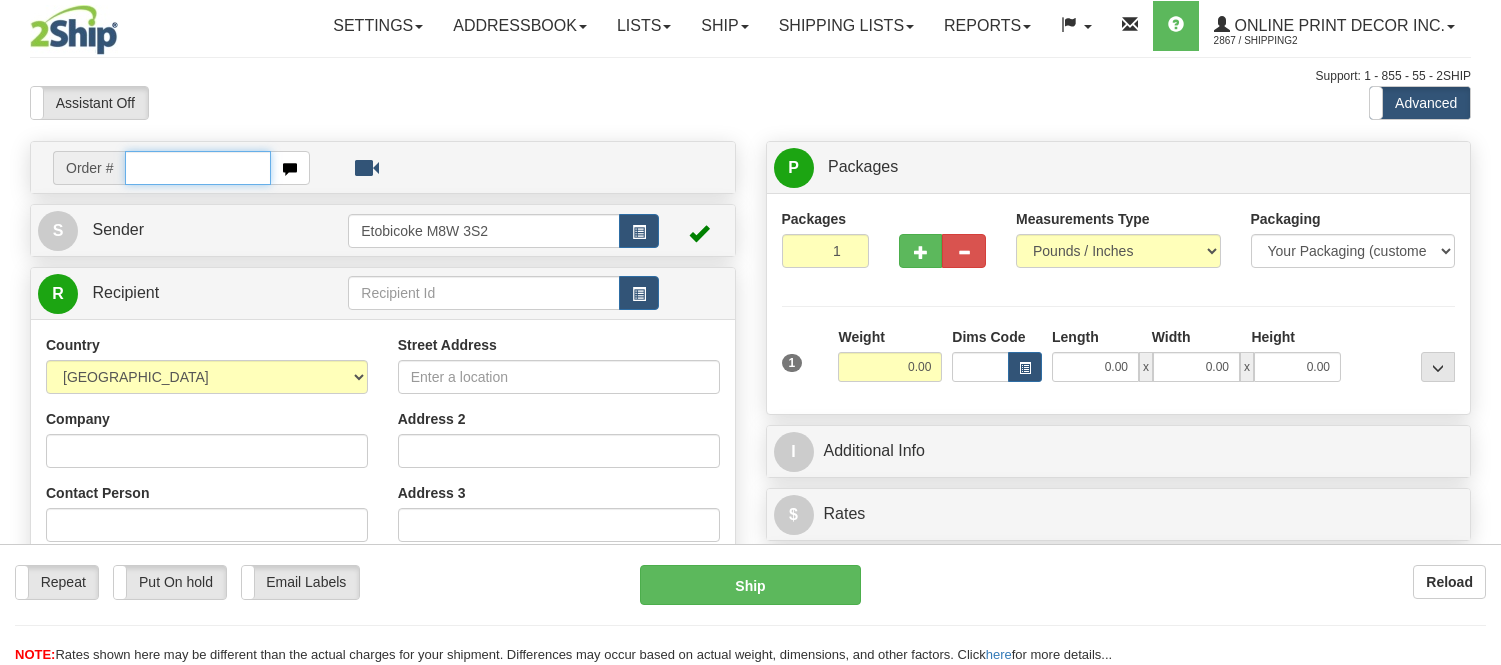 scroll, scrollTop: 0, scrollLeft: 0, axis: both 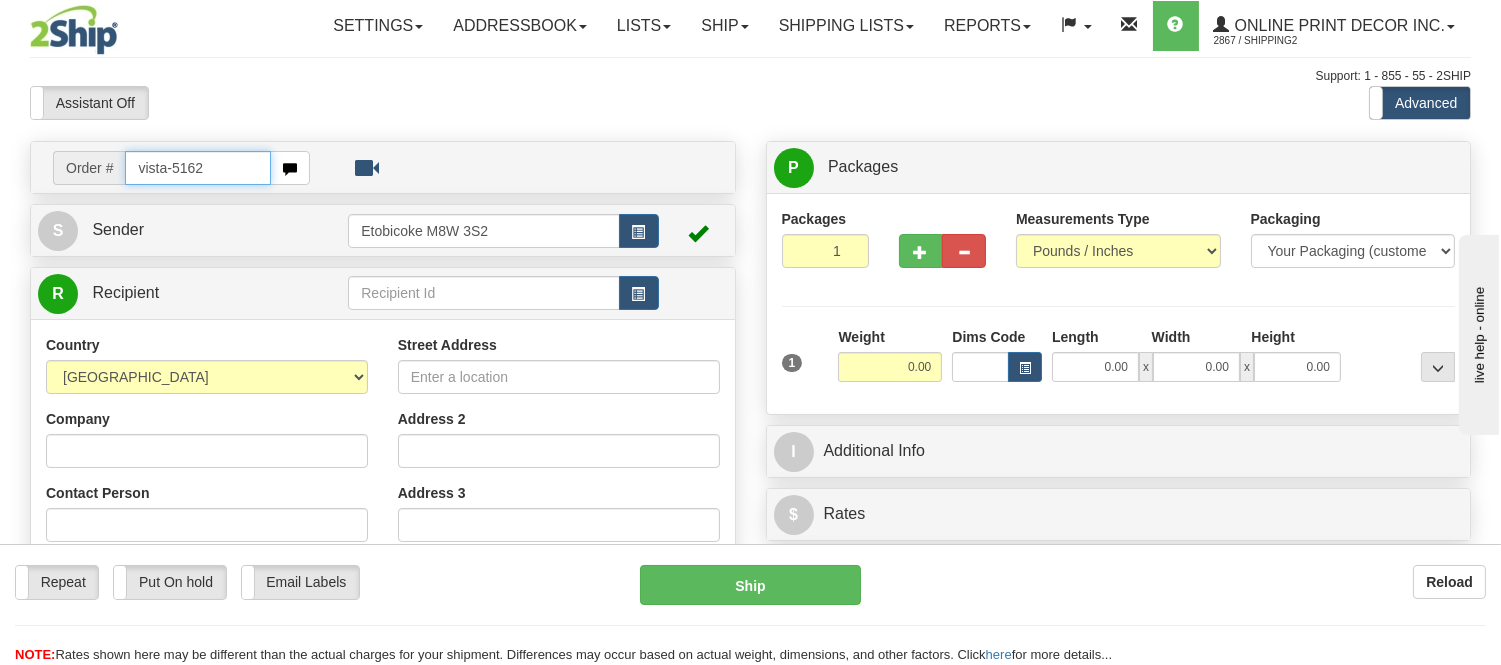 type on "vista-5162" 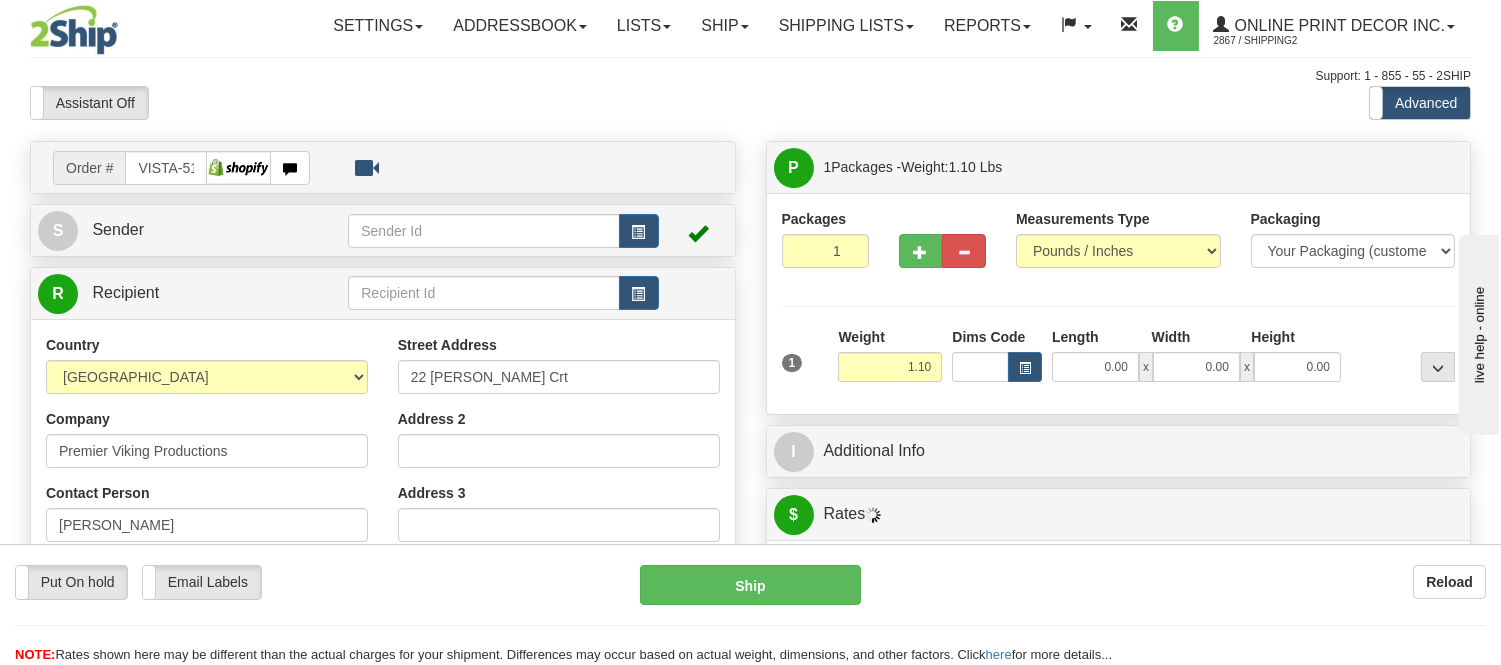 click on "Dims Code" at bounding box center (997, 354) 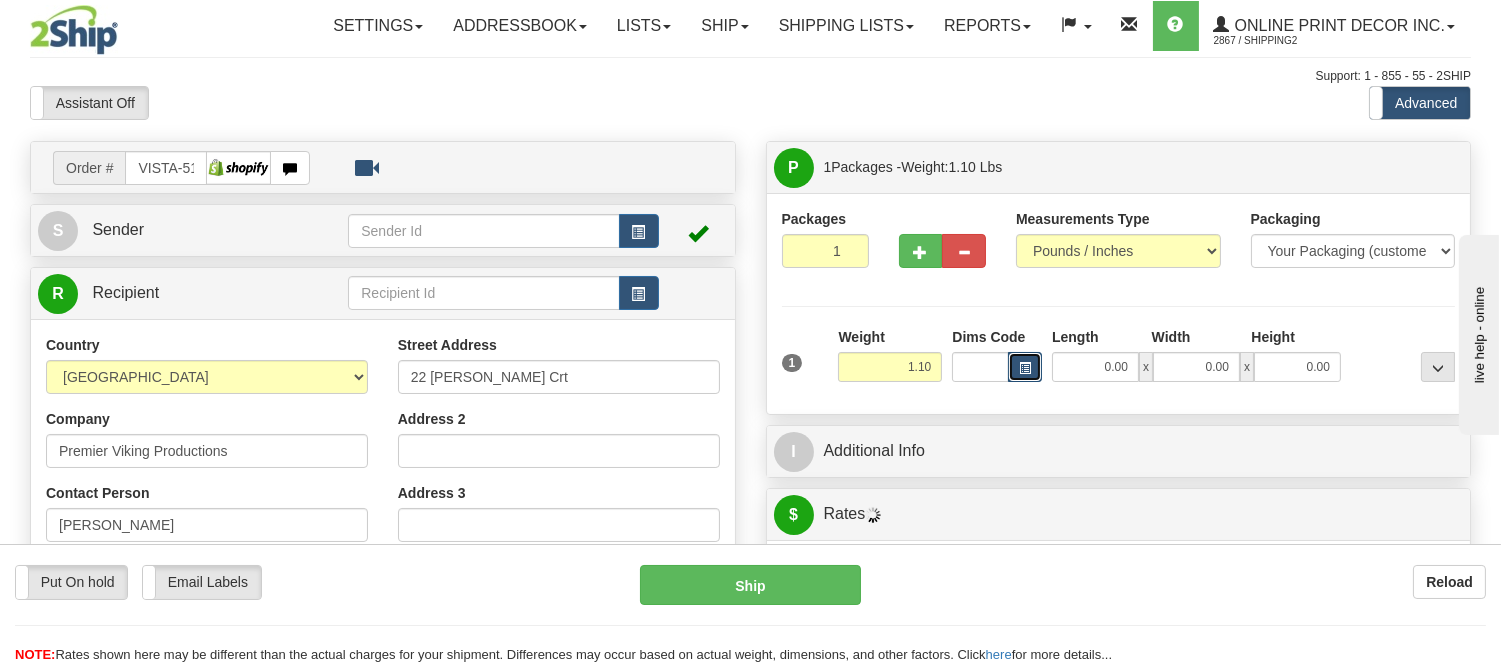 click at bounding box center [1025, 368] 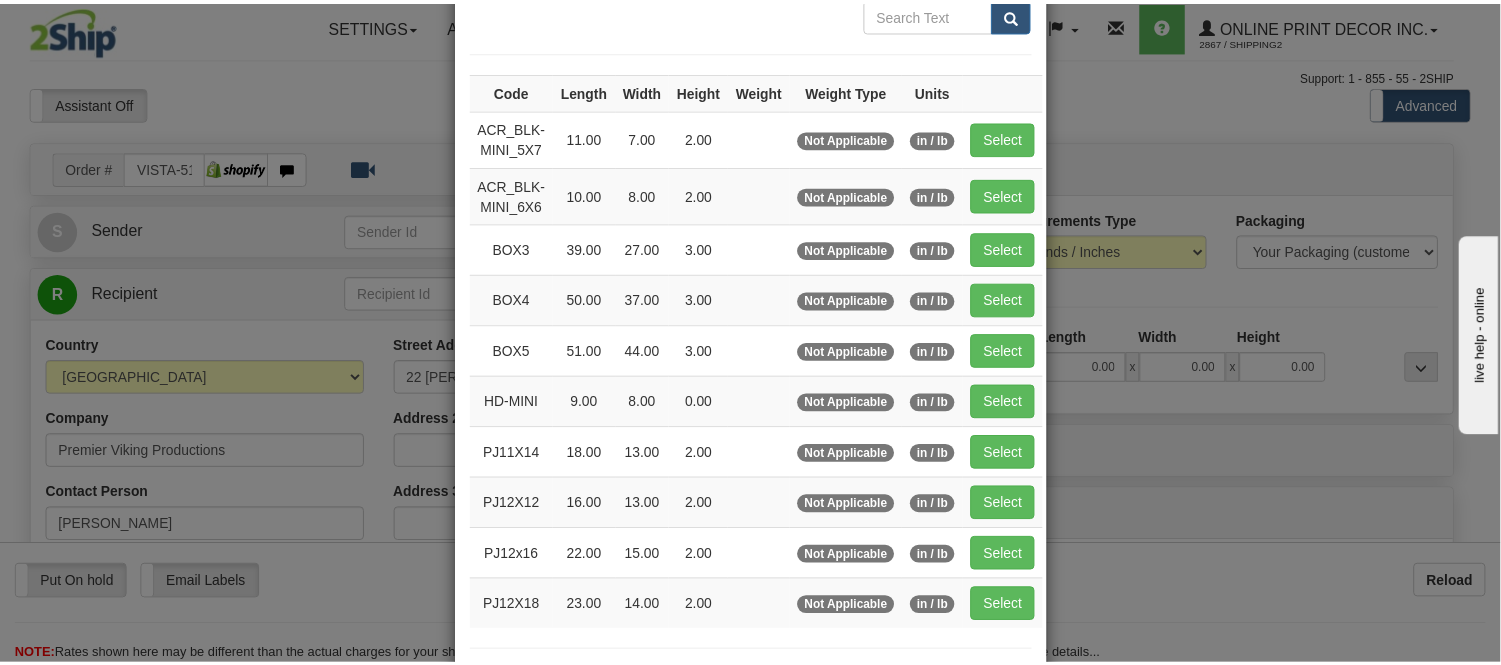 scroll, scrollTop: 0, scrollLeft: 0, axis: both 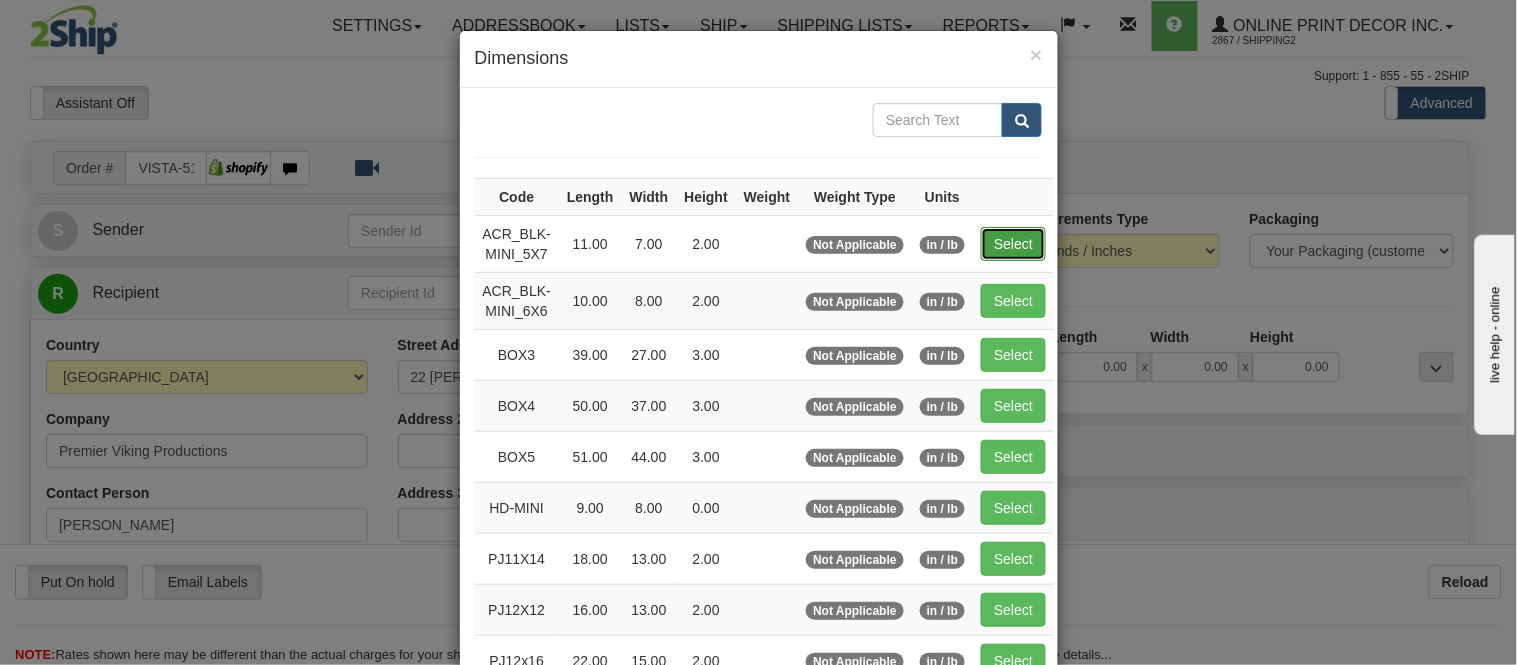 click on "Select" at bounding box center (1013, 244) 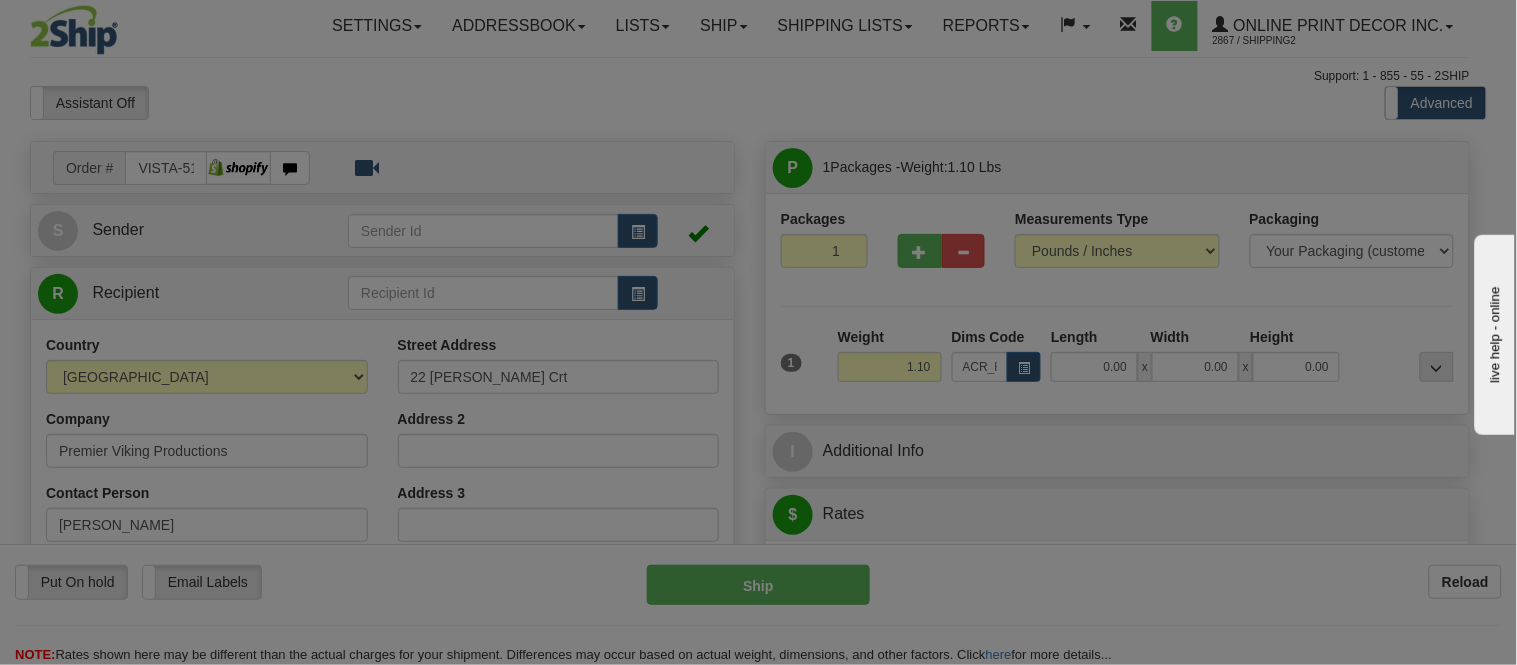 type on "11.00" 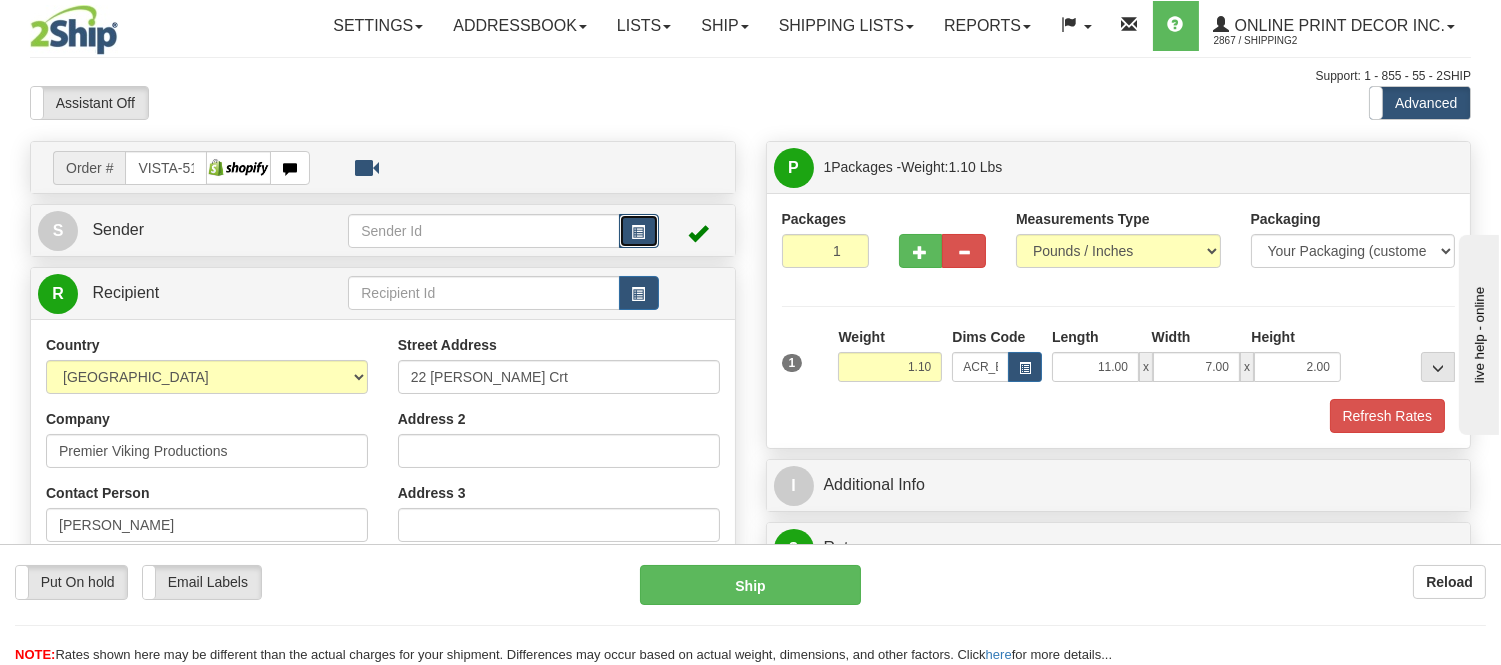 click at bounding box center [639, 231] 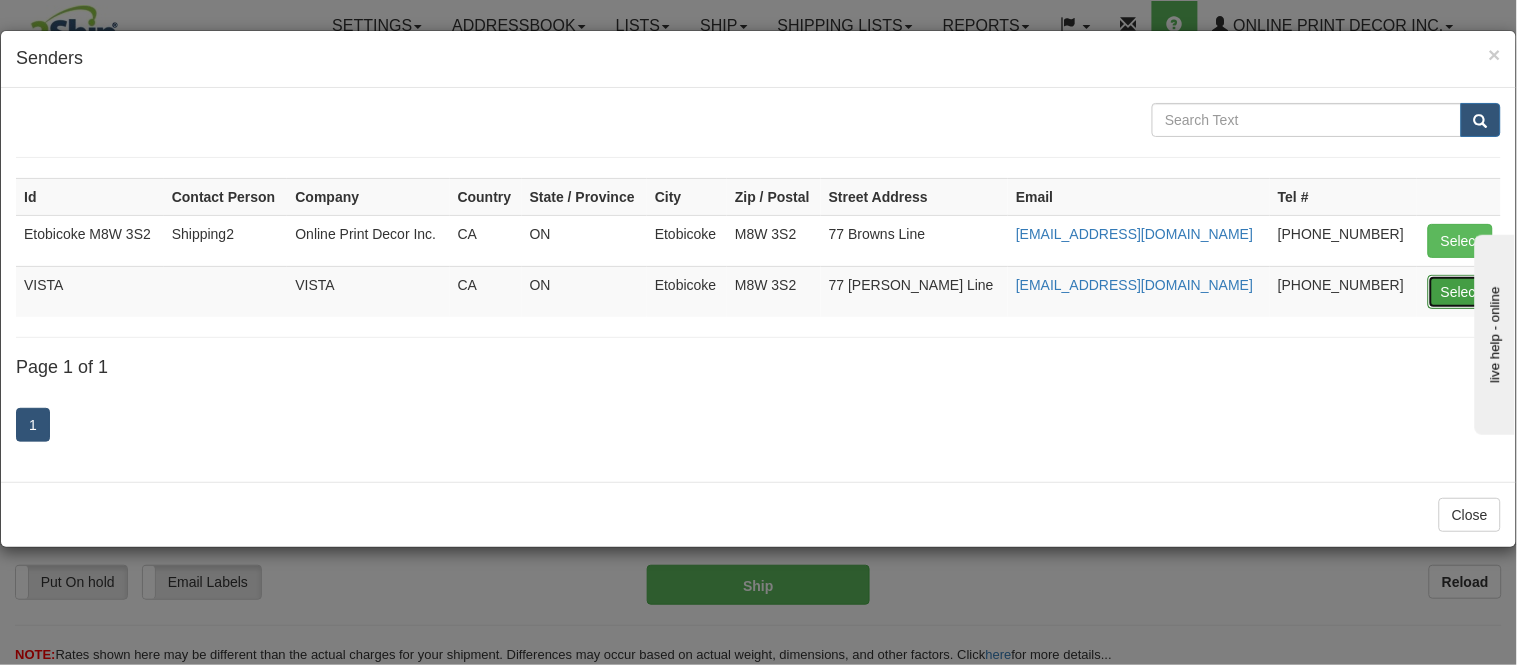 click on "Select" at bounding box center (1460, 292) 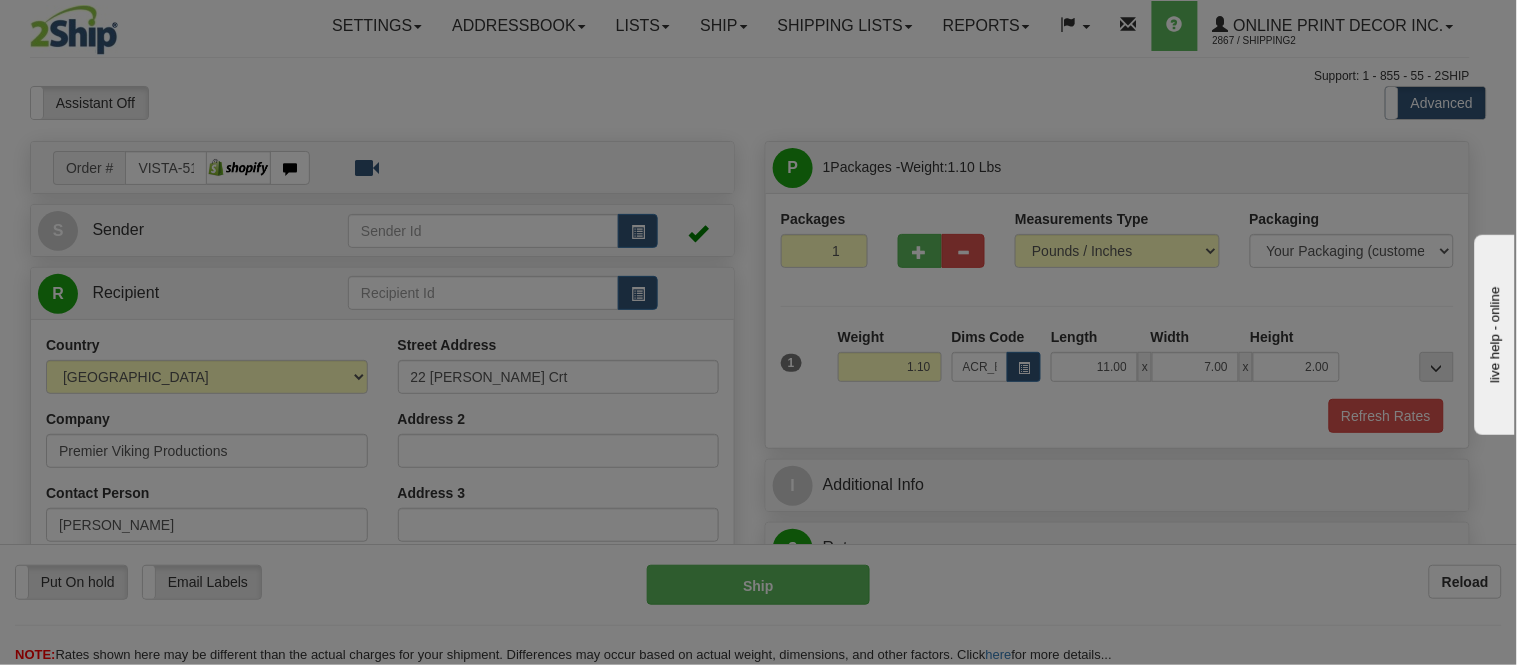 type on "VISTA" 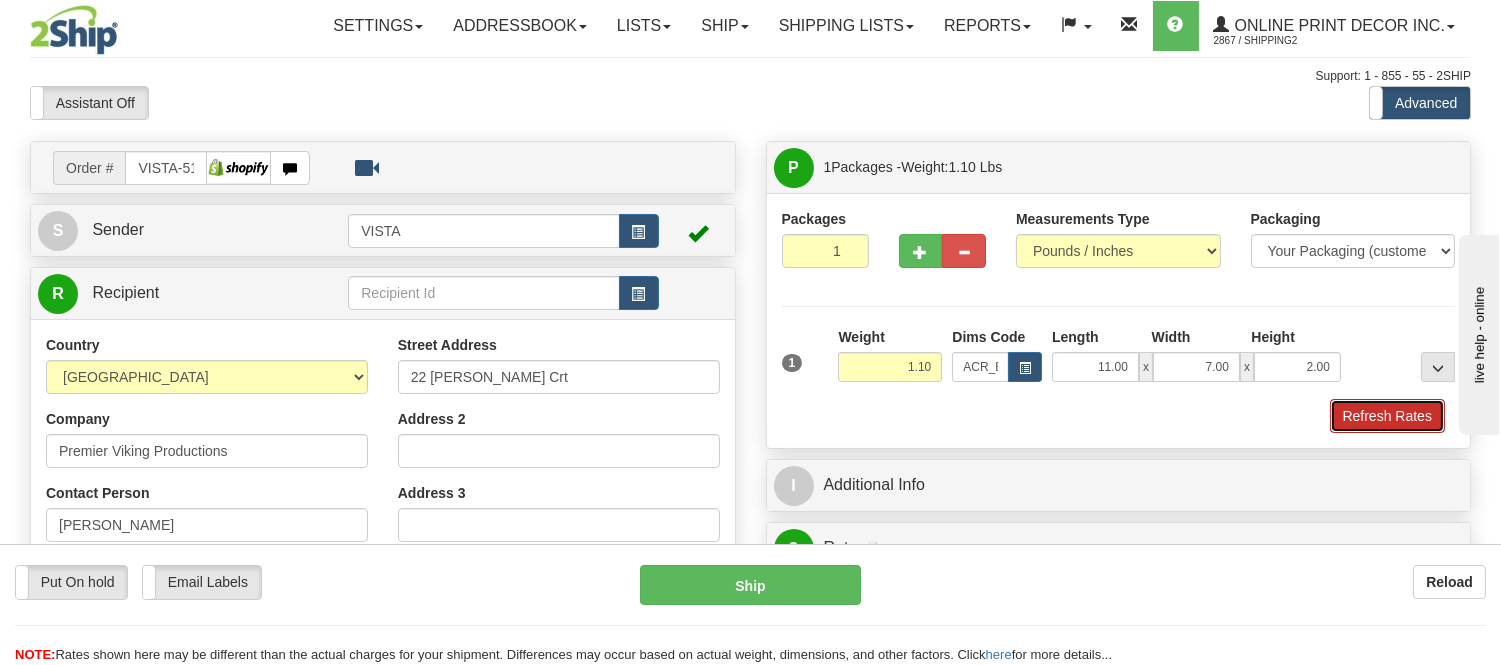 click on "Refresh Rates" at bounding box center [1387, 416] 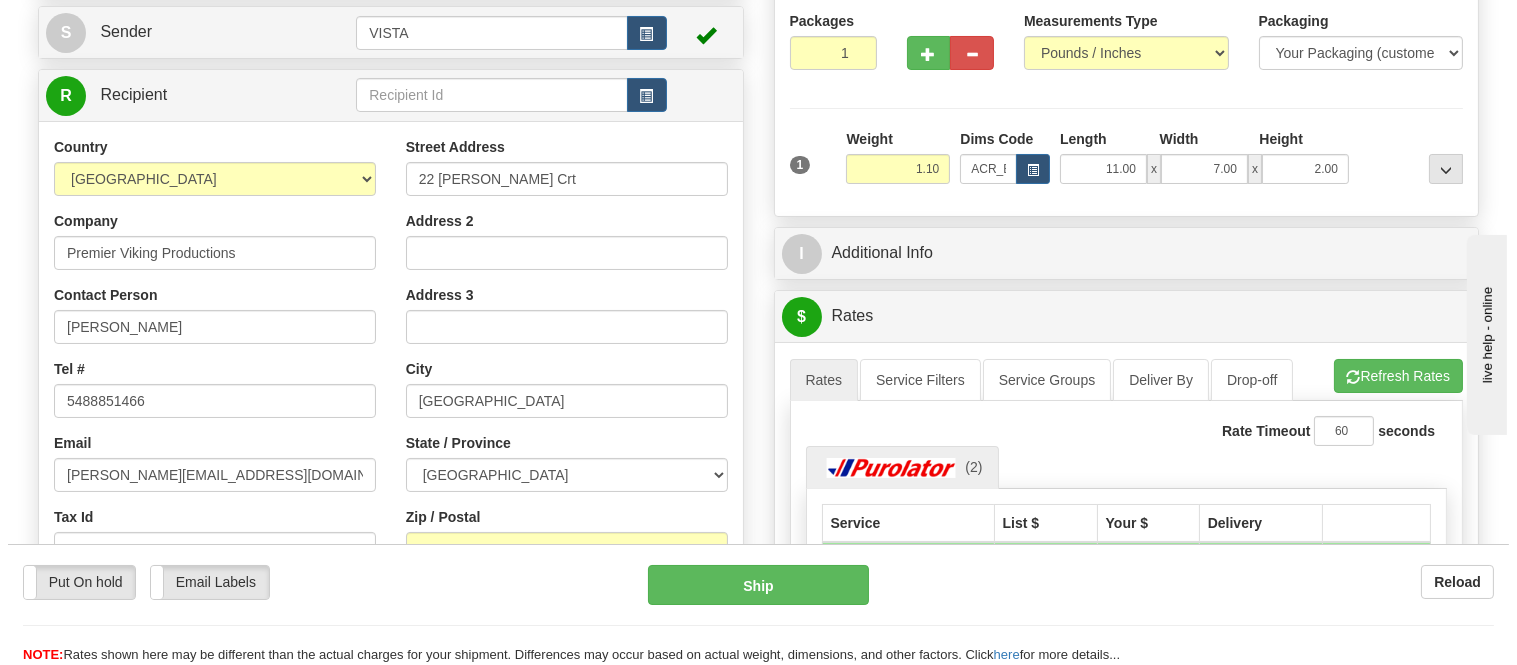 scroll, scrollTop: 444, scrollLeft: 0, axis: vertical 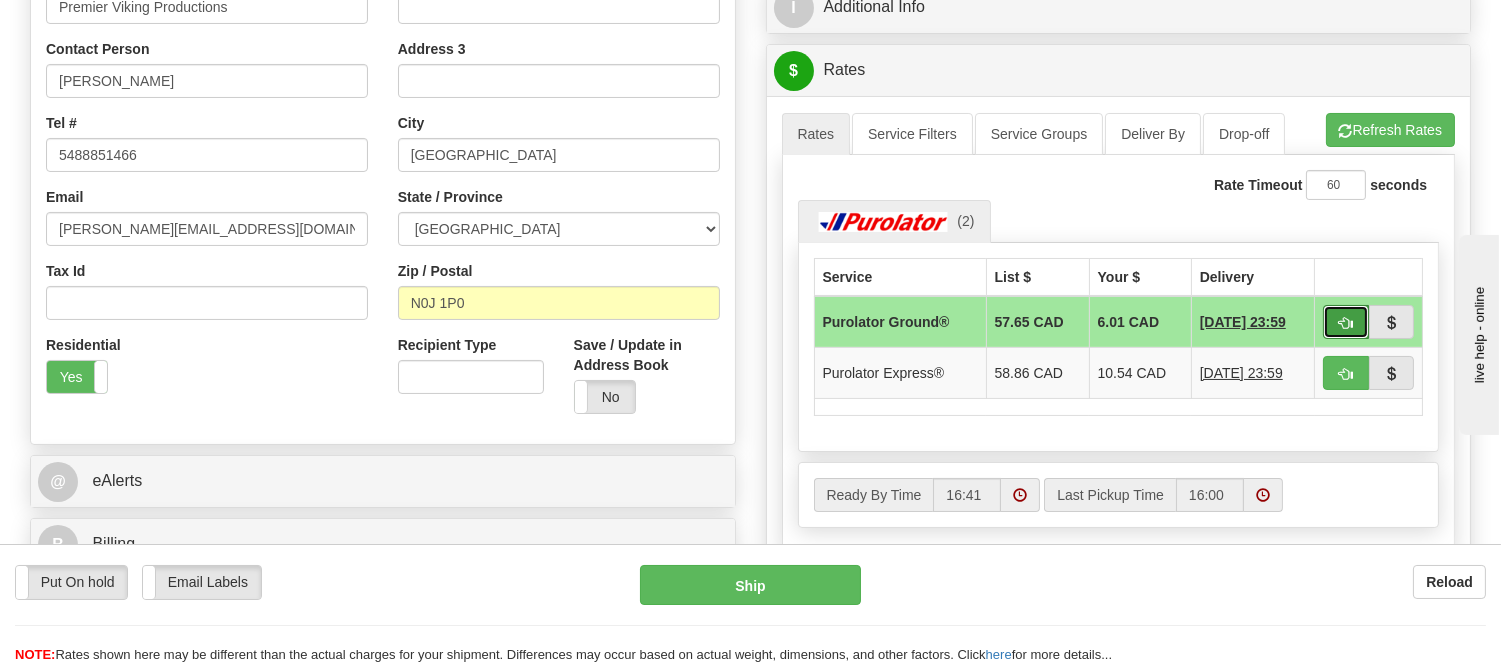 click at bounding box center [1346, 323] 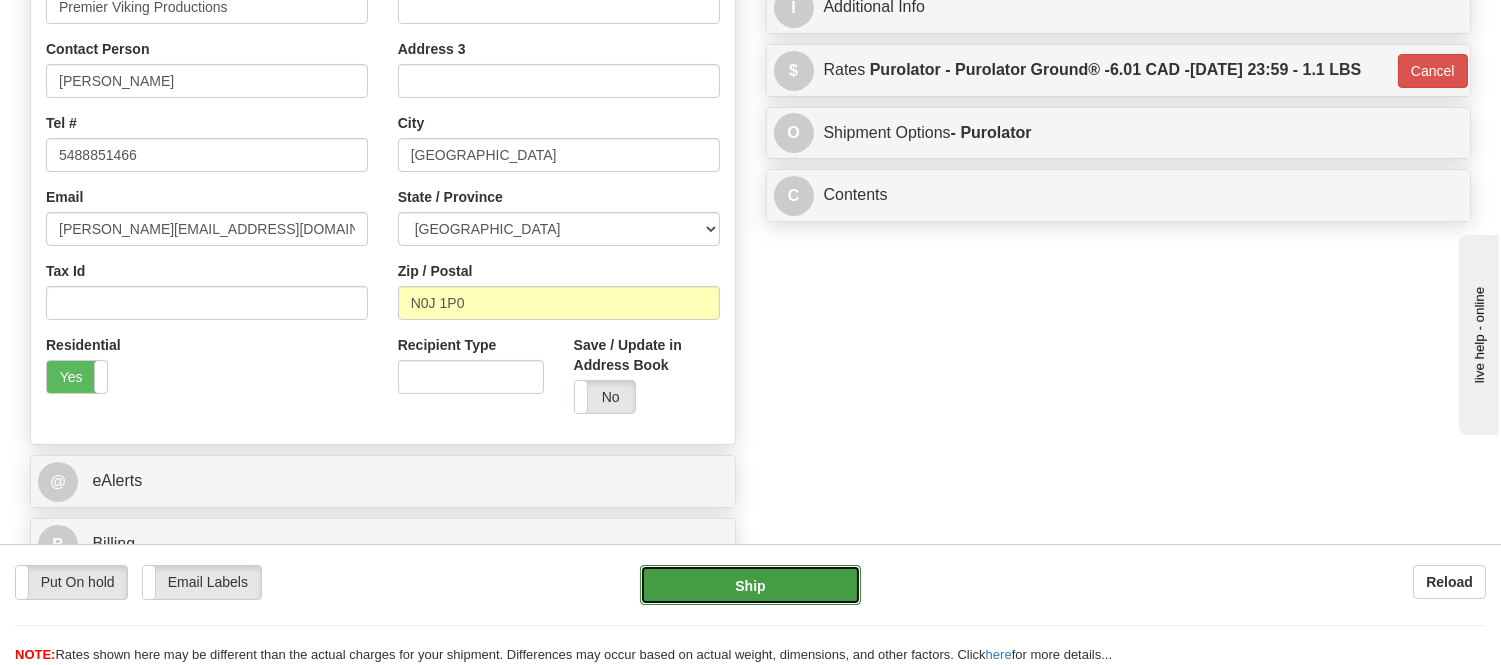 click on "Ship" at bounding box center [750, 585] 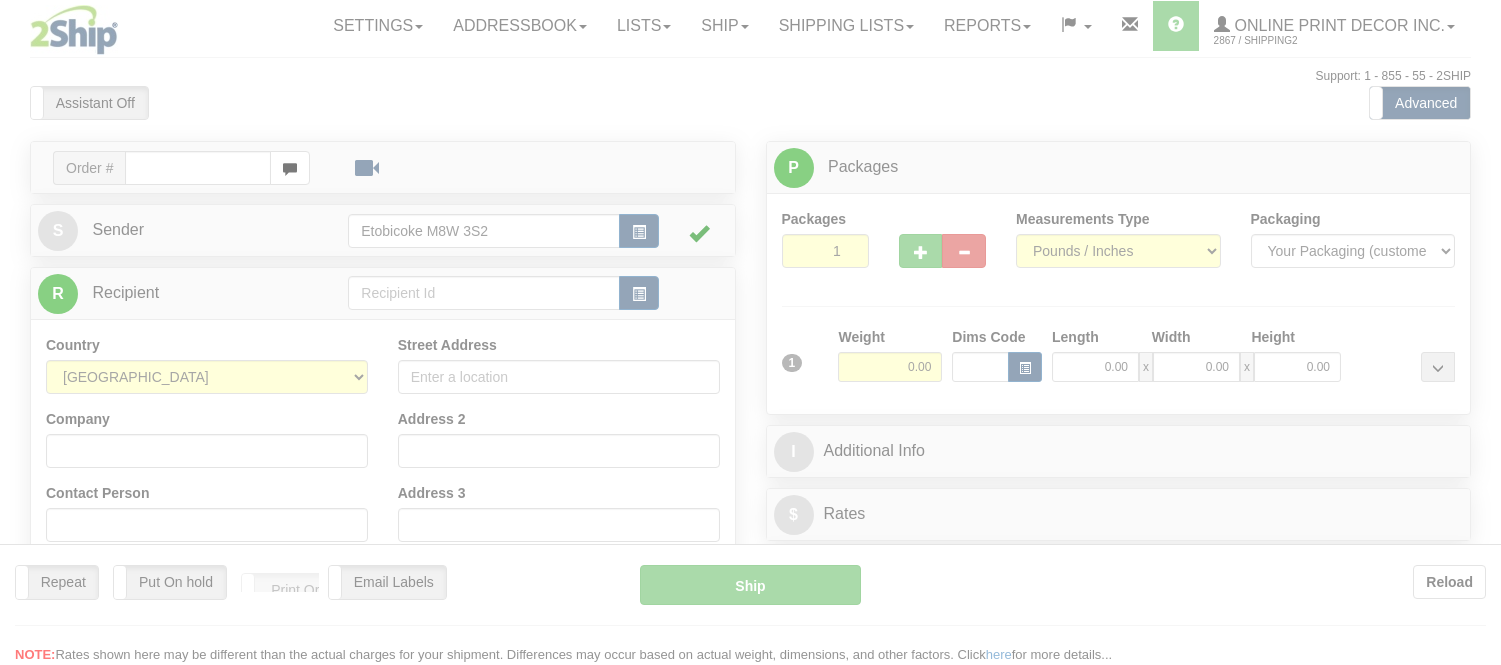 scroll, scrollTop: 0, scrollLeft: 0, axis: both 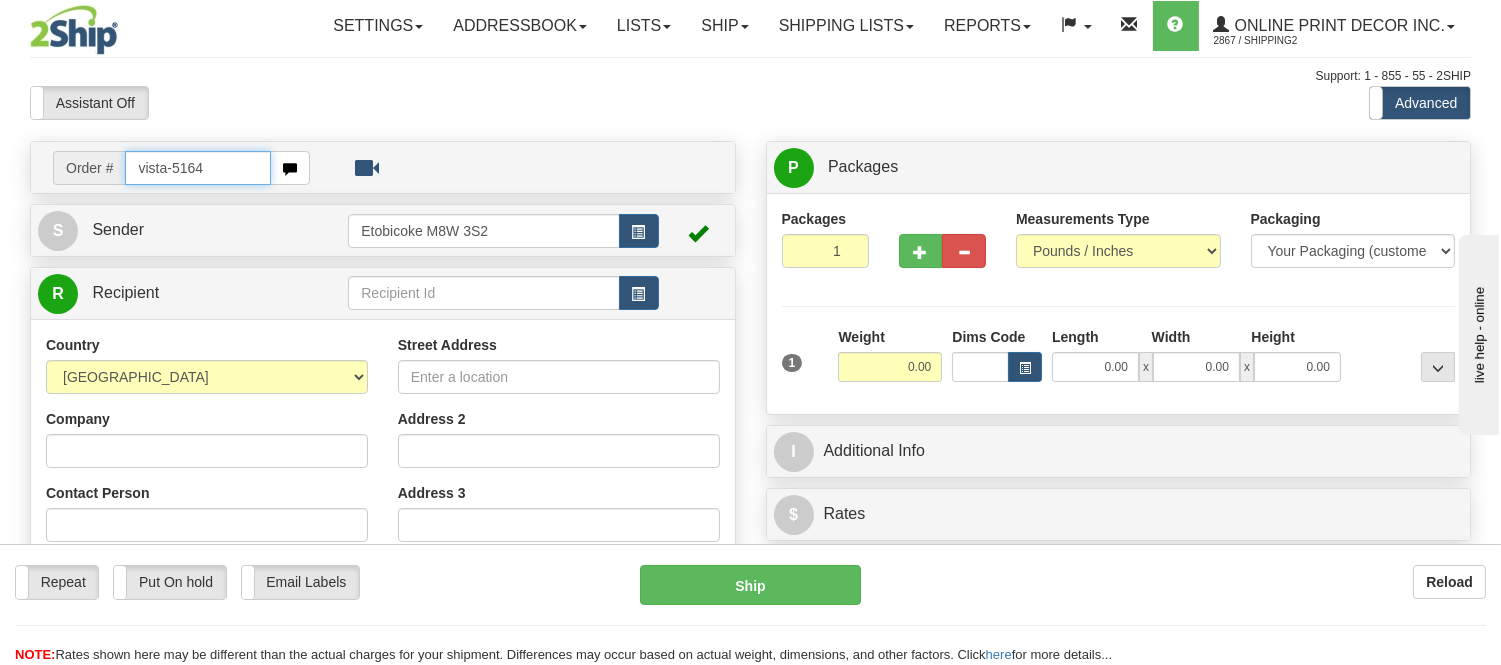 type on "vista-5164" 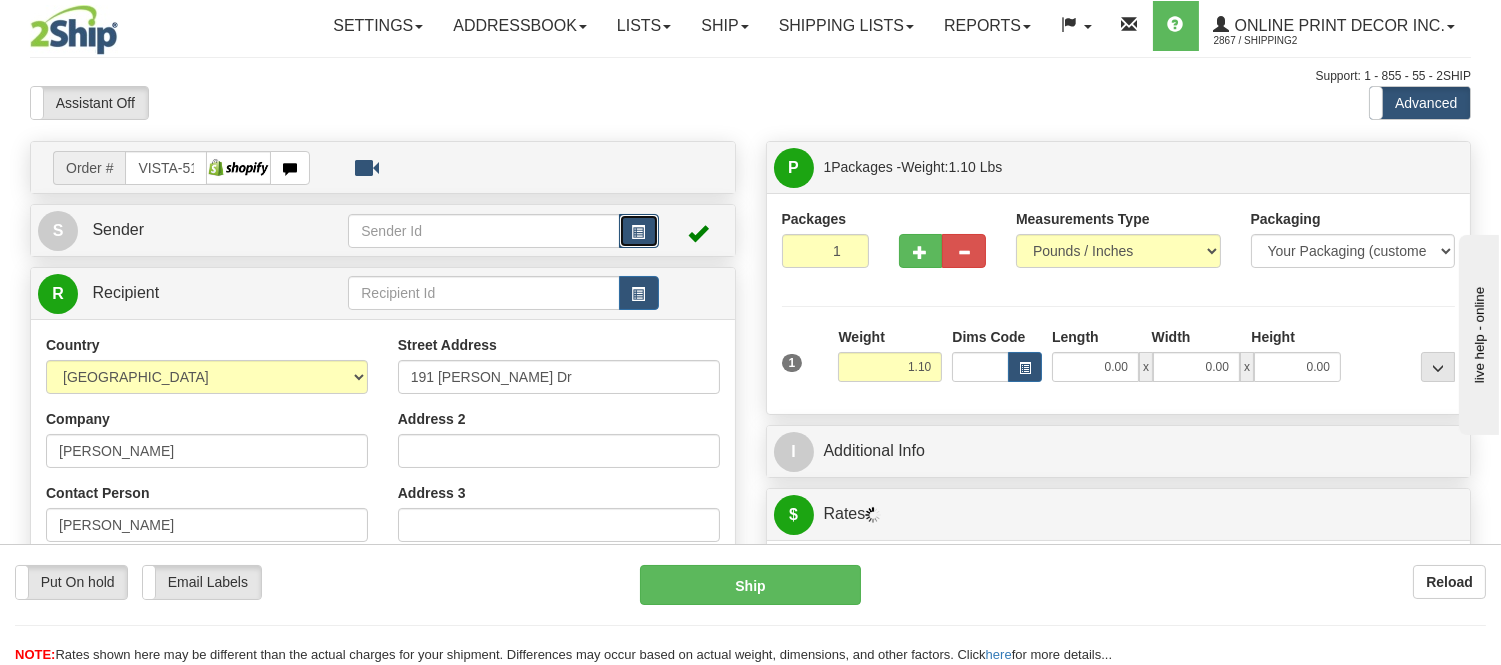 click at bounding box center [639, 232] 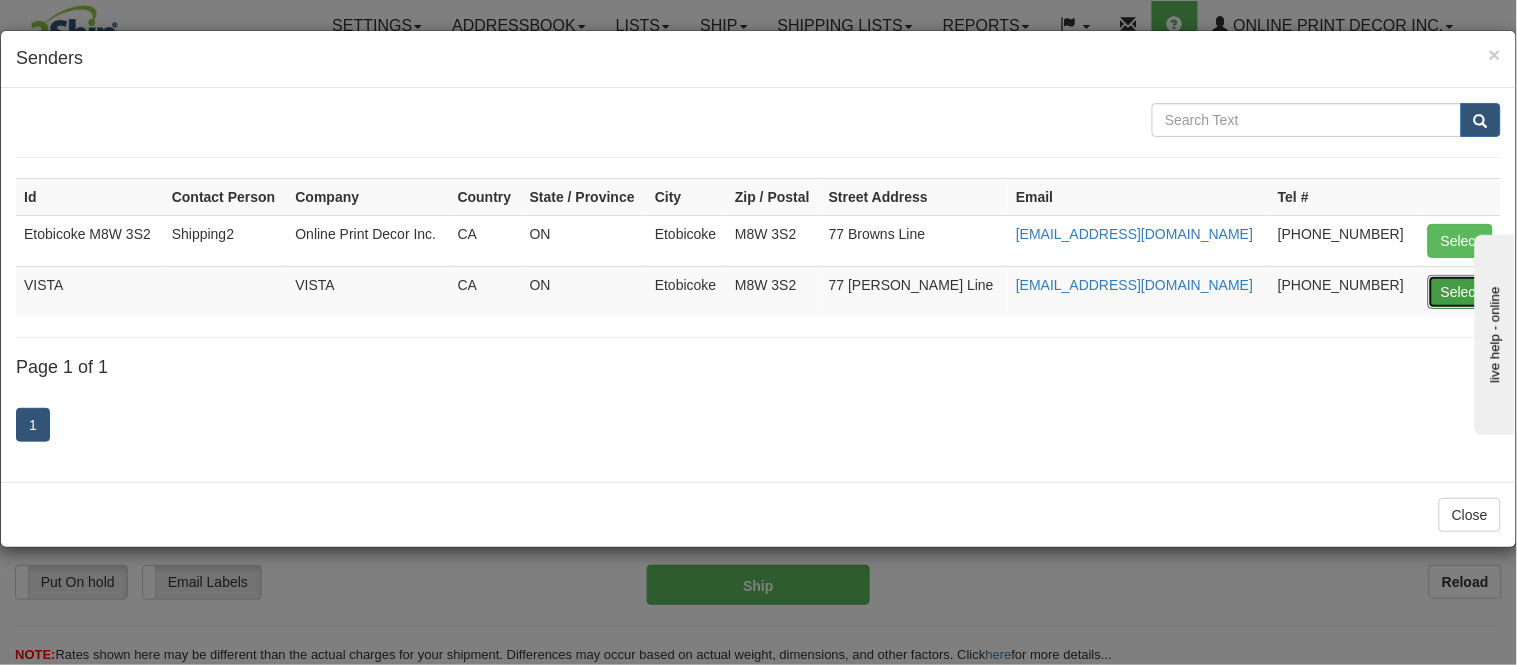 click on "Select" at bounding box center (1460, 292) 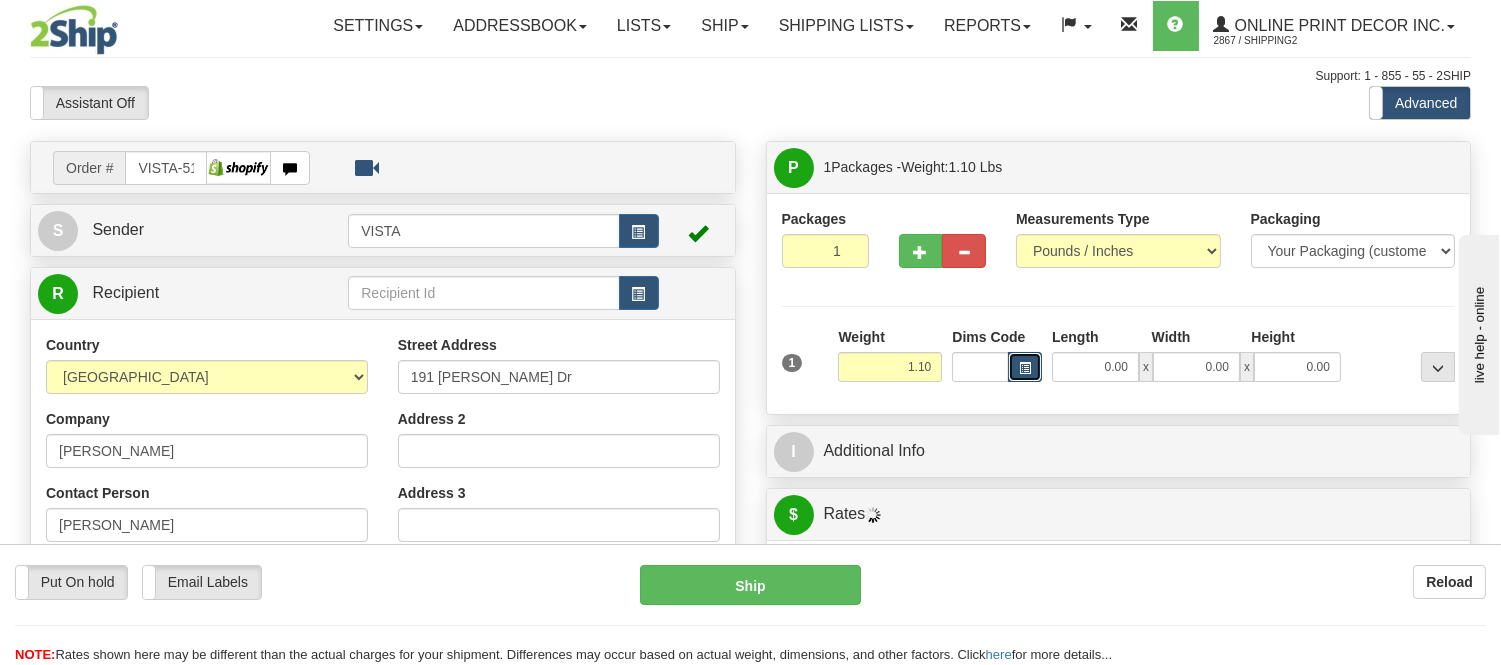 click at bounding box center (1025, 367) 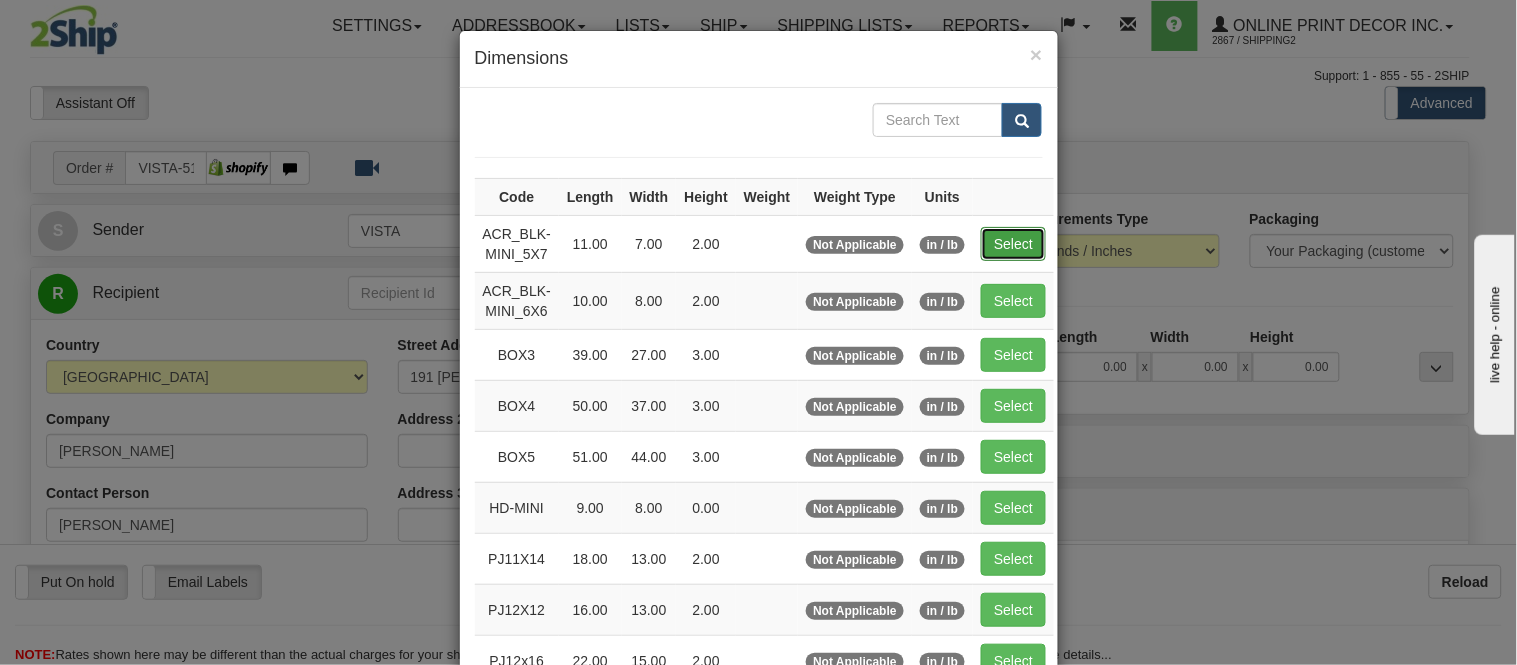 click on "Select" at bounding box center (1013, 244) 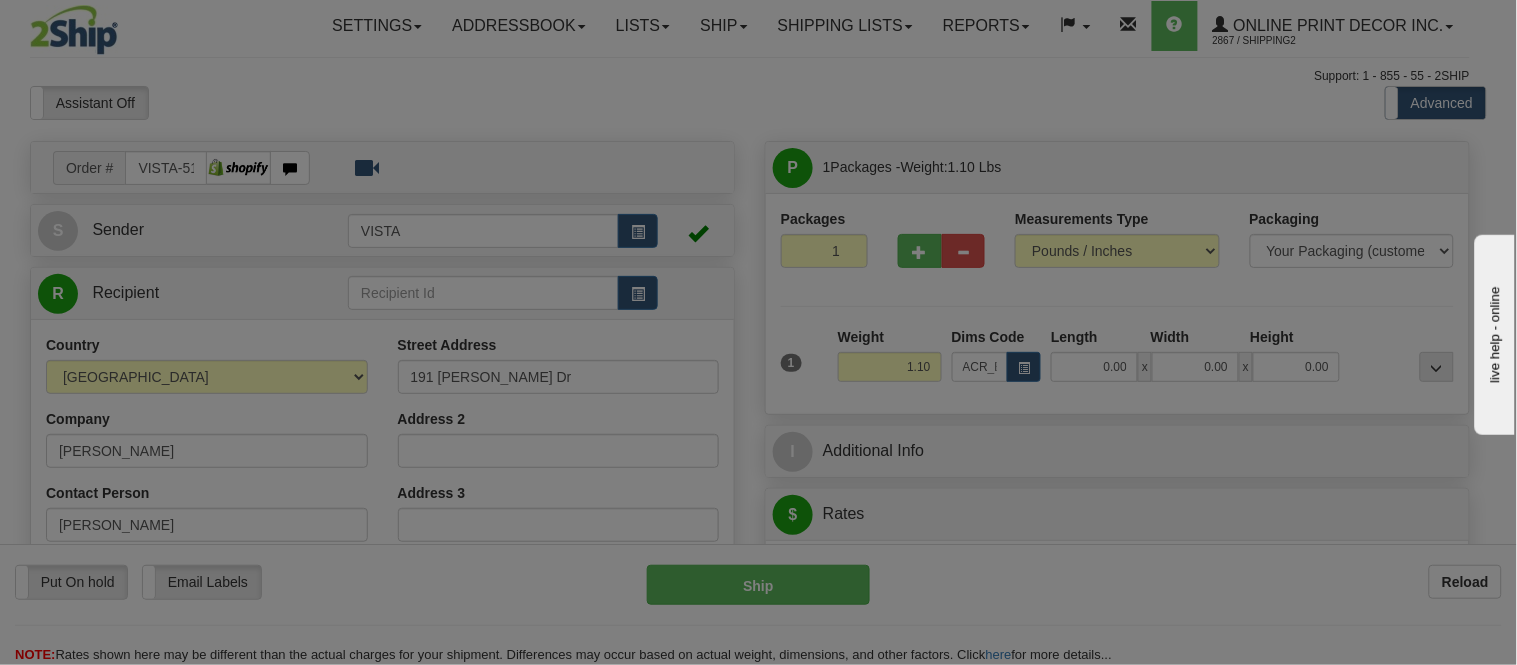 type on "11.00" 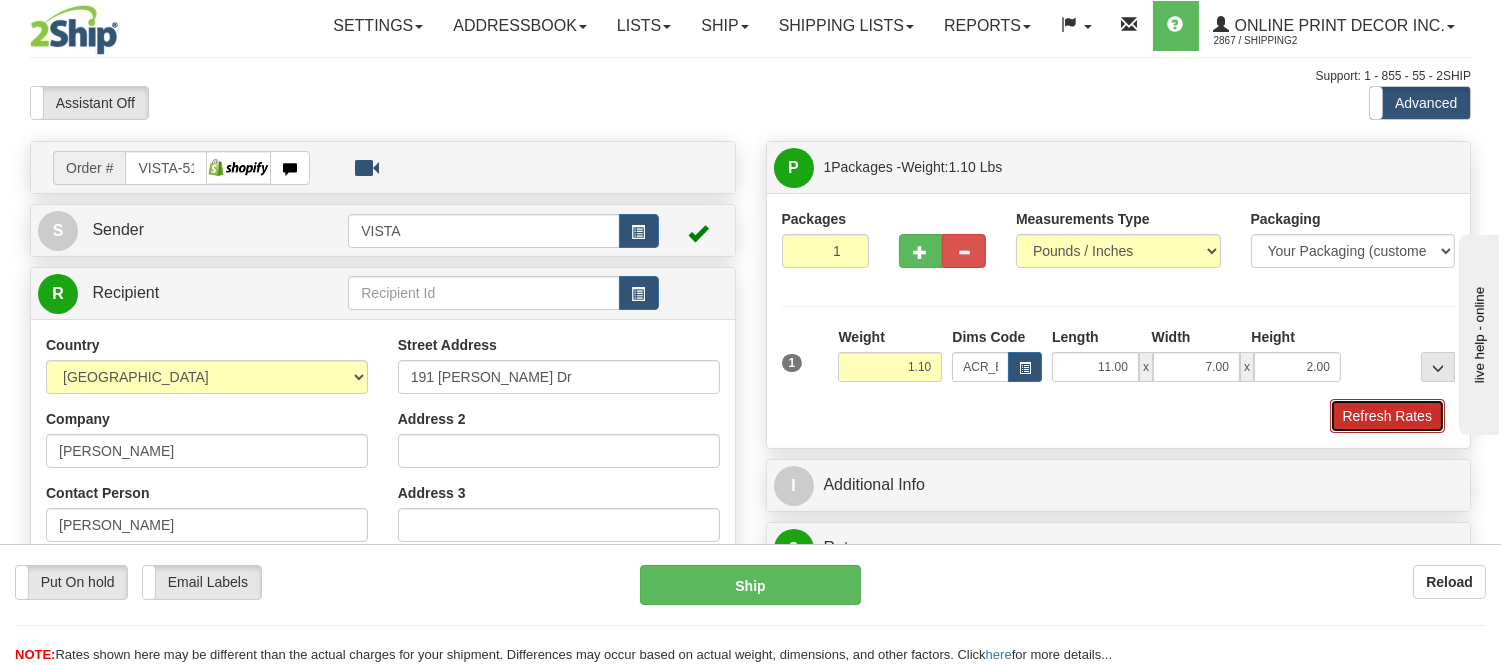 click on "Refresh Rates" at bounding box center [1387, 416] 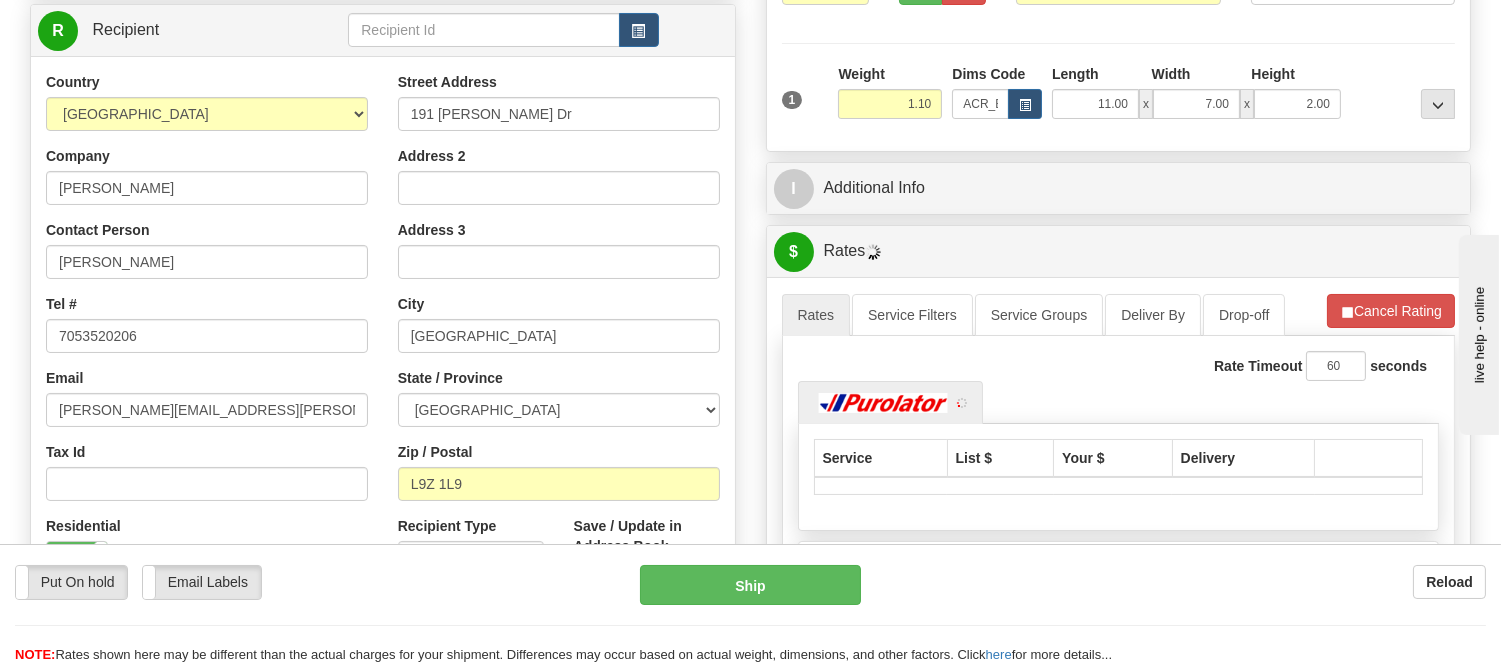 scroll, scrollTop: 318, scrollLeft: 0, axis: vertical 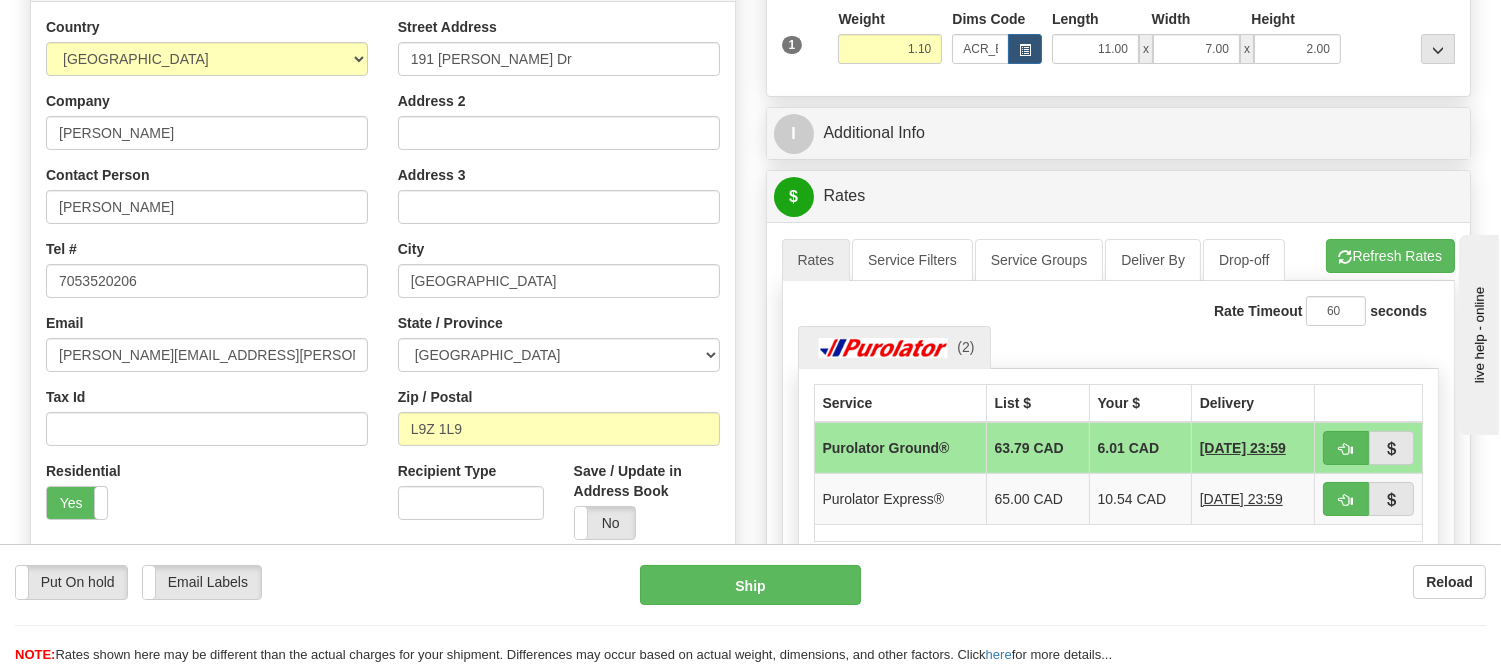drag, startPoint x: 1516, startPoint y: 193, endPoint x: 114, endPoint y: 42, distance: 1410.1082 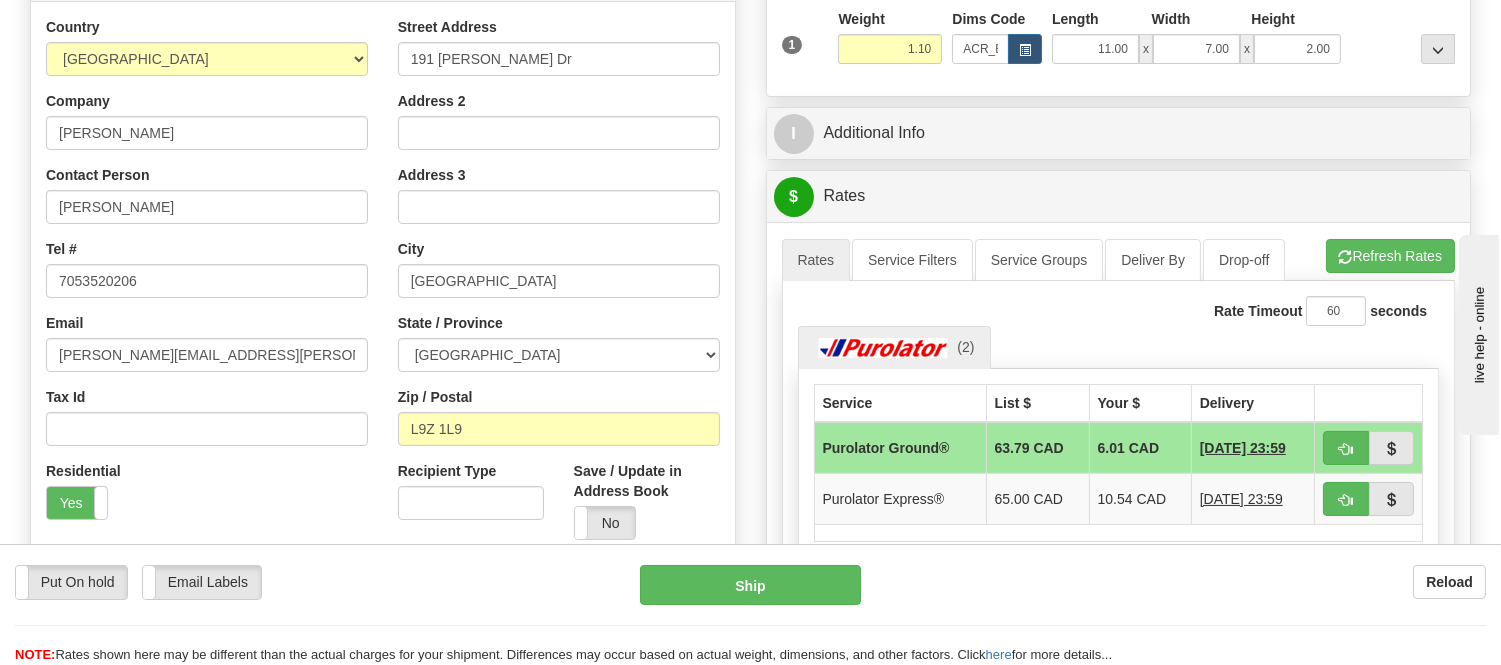 drag, startPoint x: 1568, startPoint y: 476, endPoint x: 2970, endPoint y: 654, distance: 1413.2544 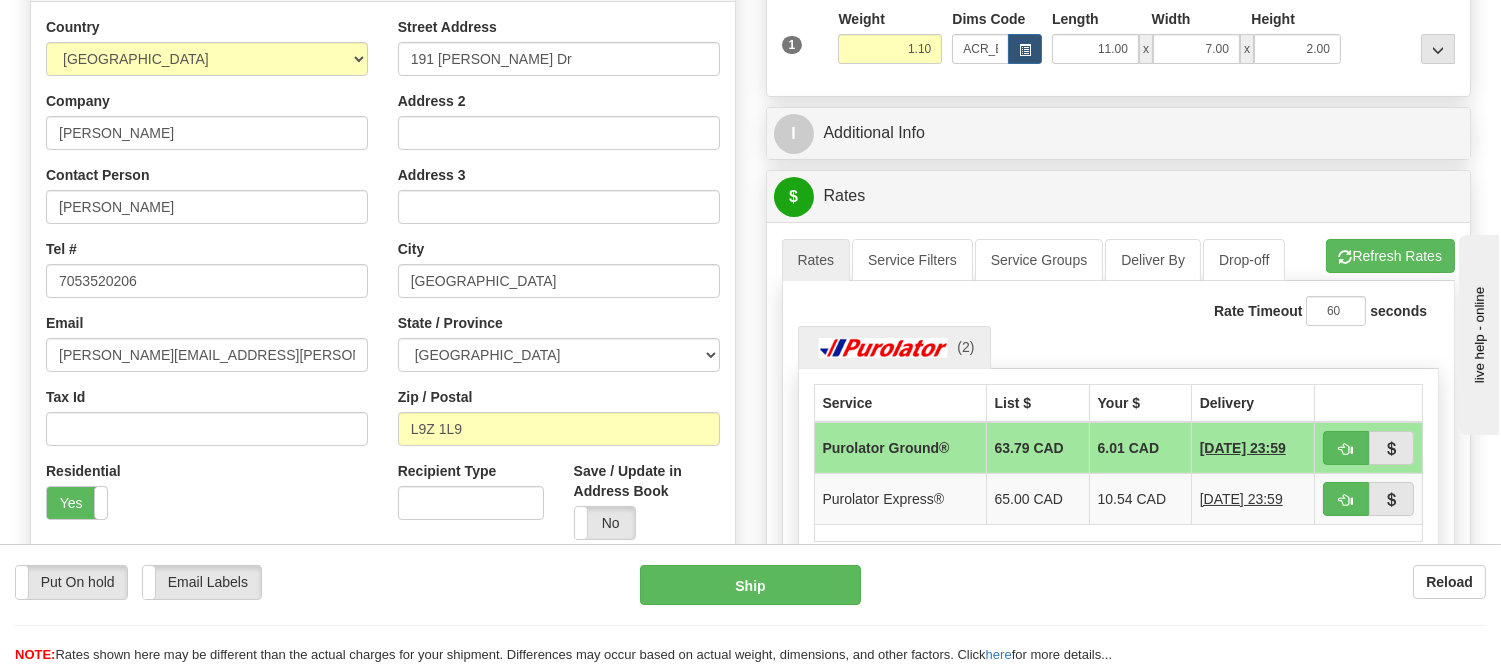 click on "live help - online" 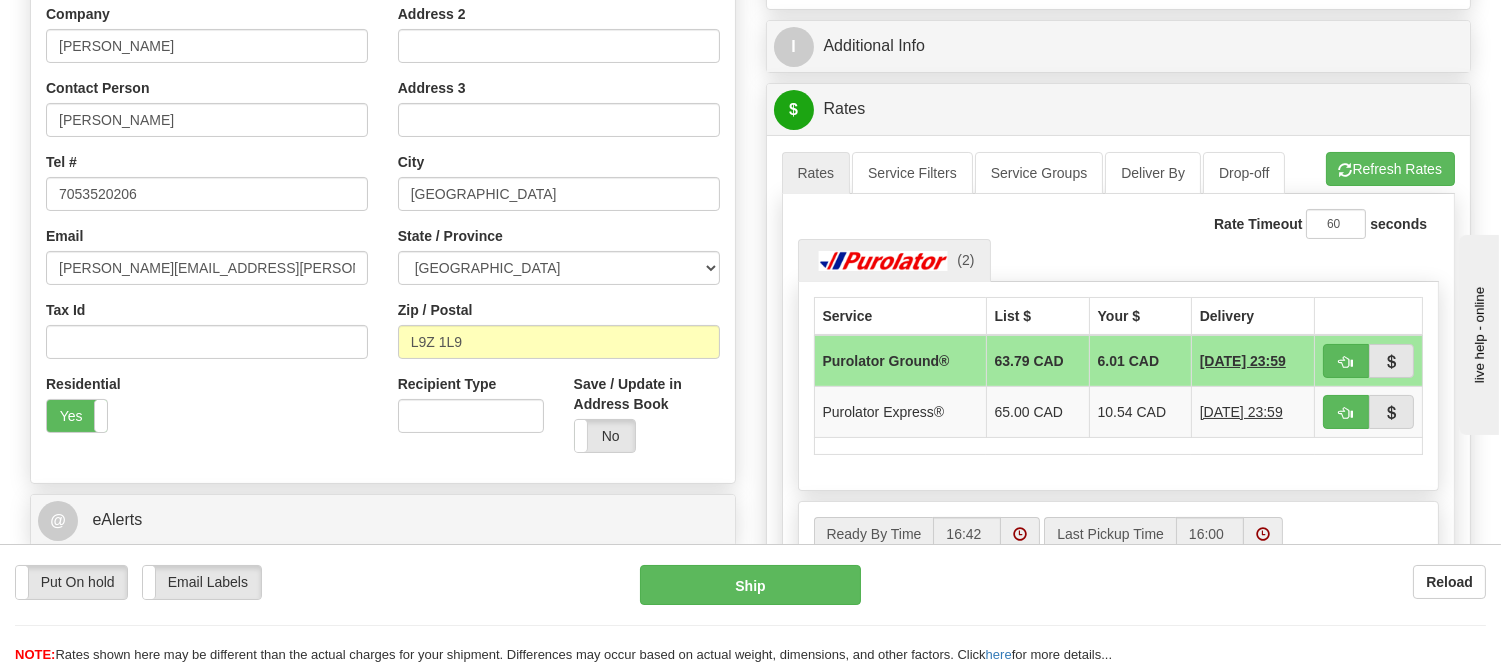 scroll, scrollTop: 441, scrollLeft: 0, axis: vertical 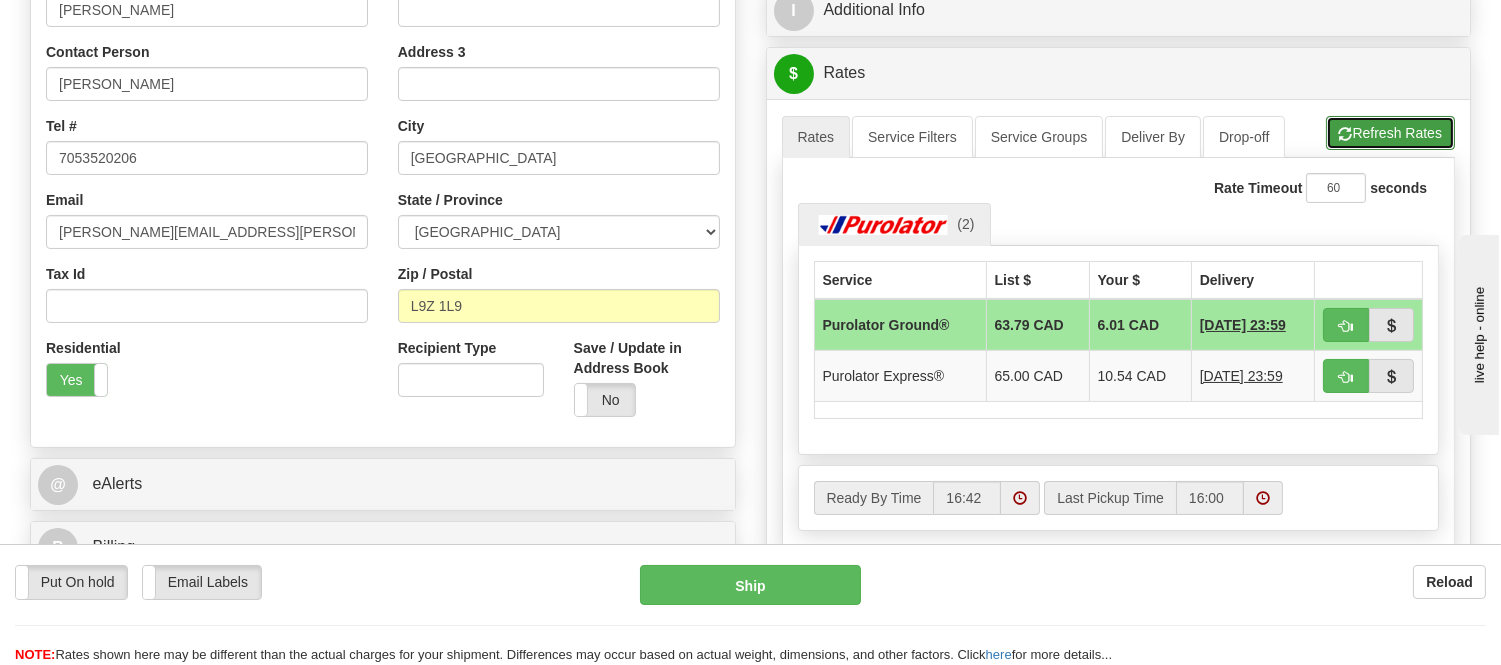 click on "Refresh Rates" at bounding box center [1390, 133] 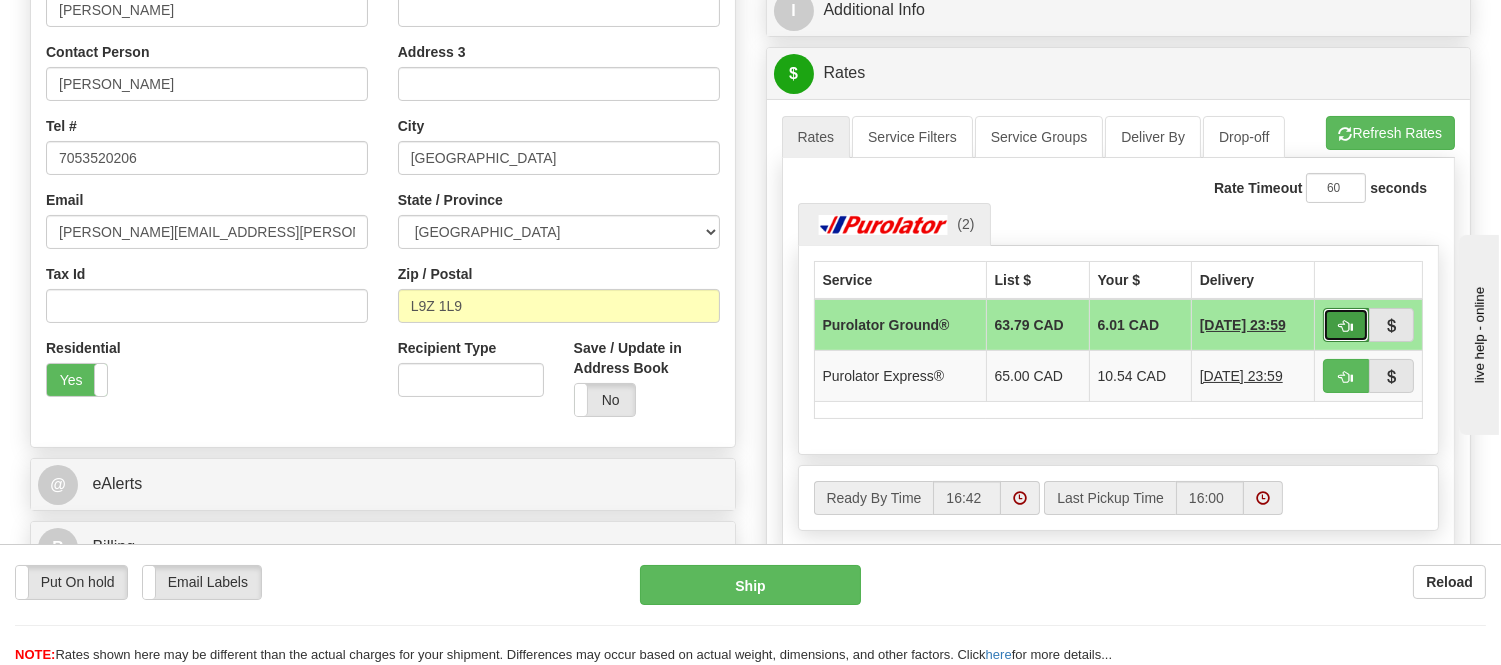 click at bounding box center (1346, 326) 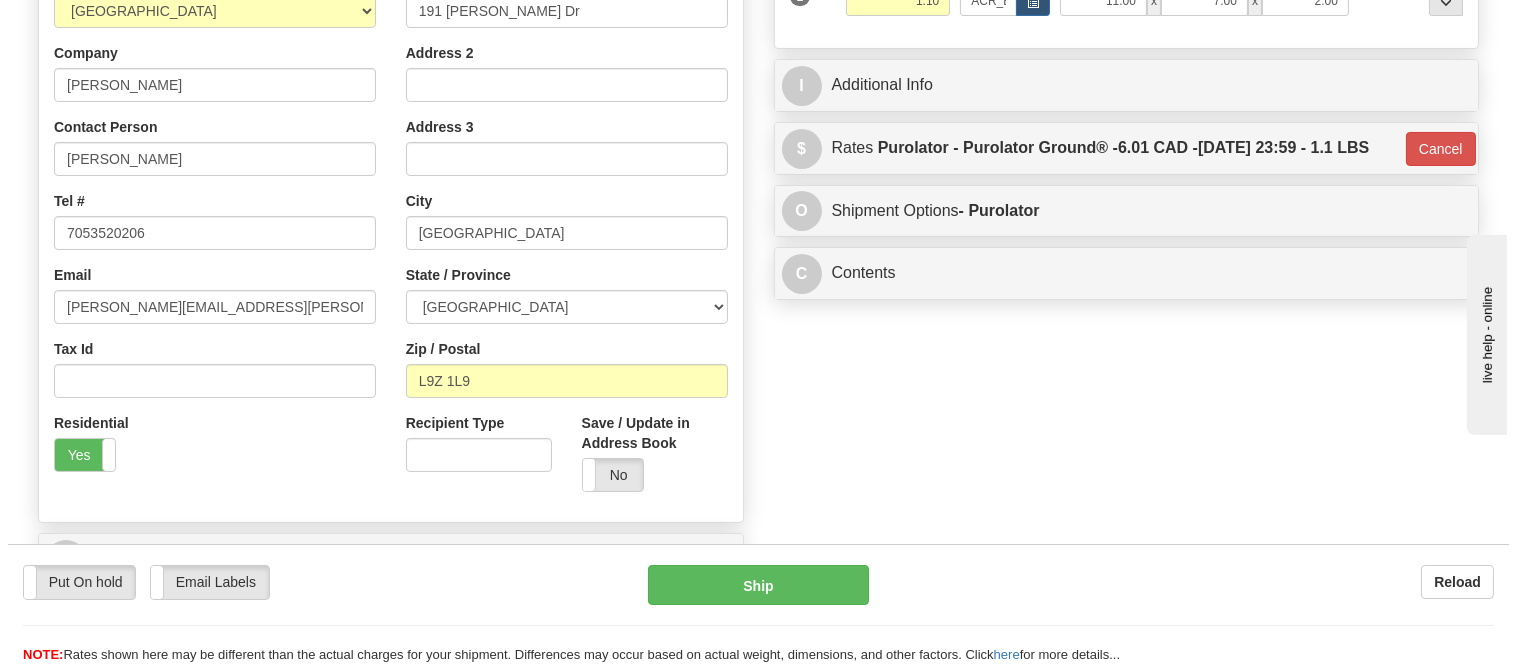 scroll, scrollTop: 330, scrollLeft: 0, axis: vertical 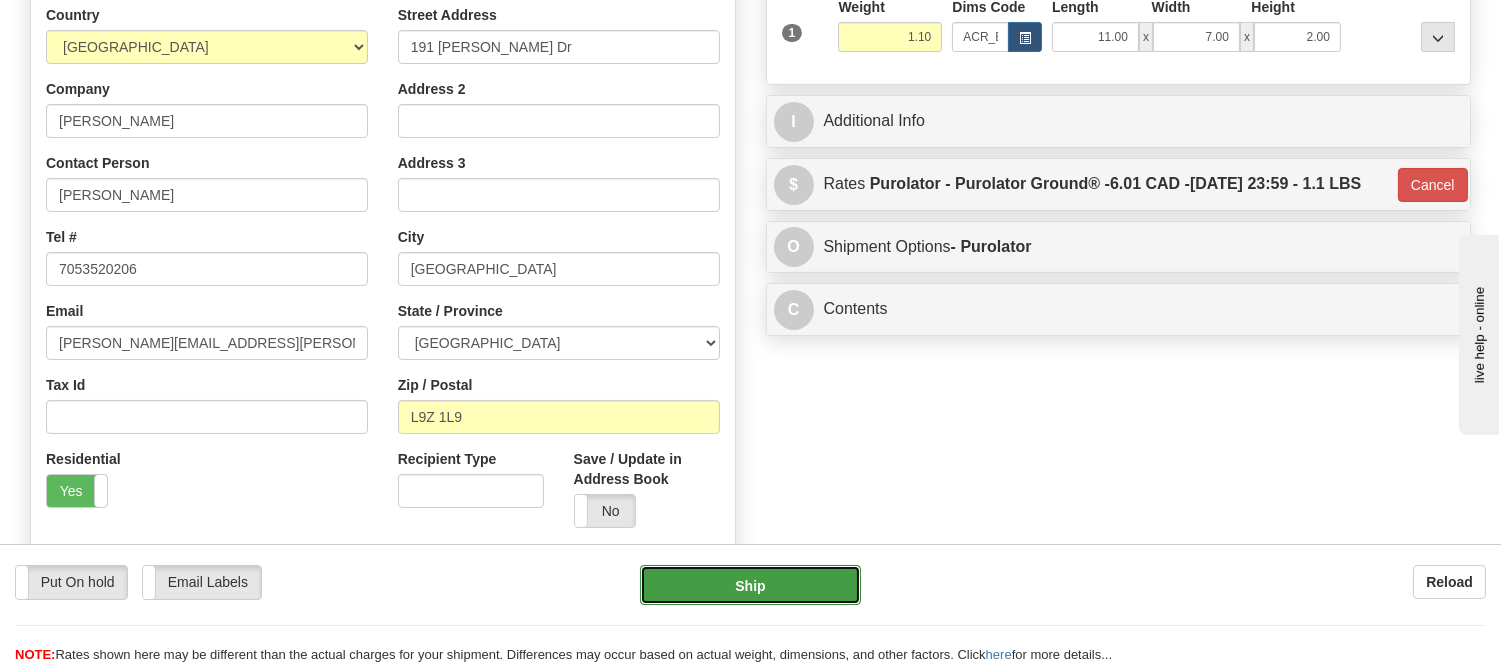 click on "Ship" at bounding box center (750, 585) 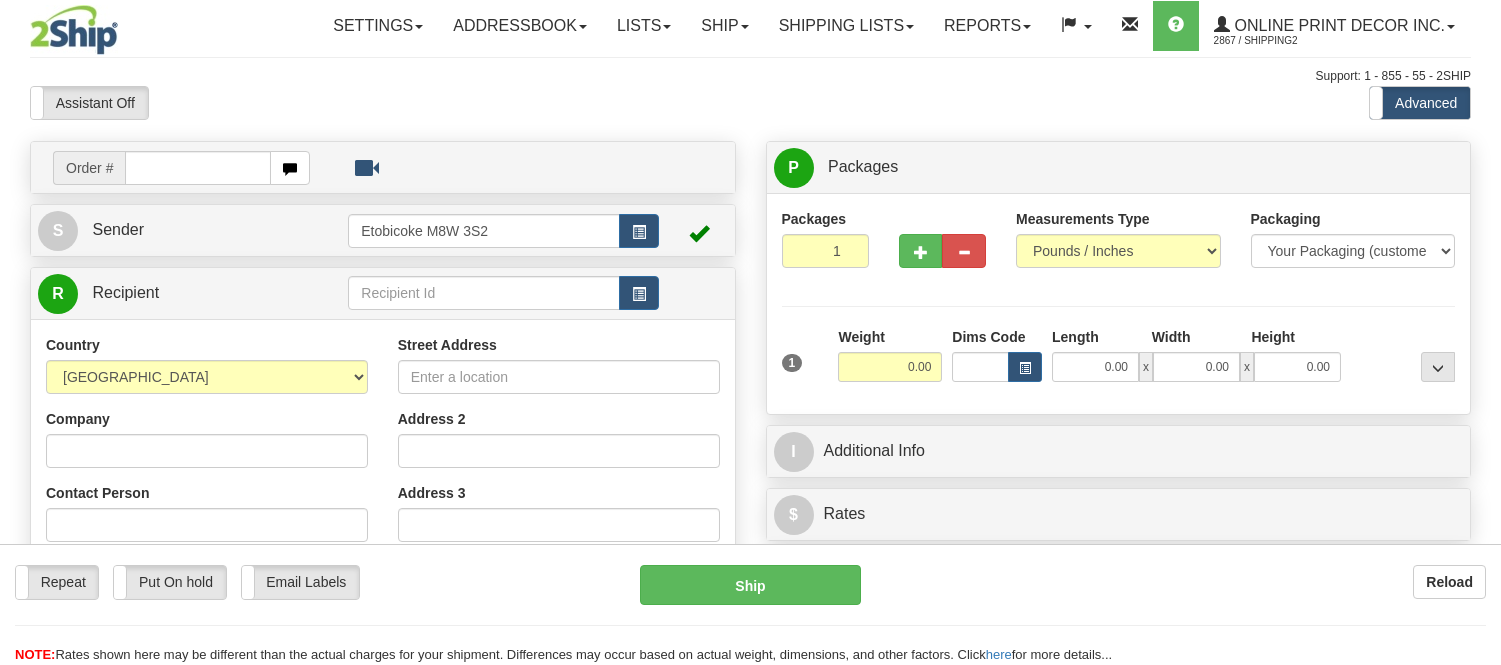 scroll, scrollTop: 0, scrollLeft: 0, axis: both 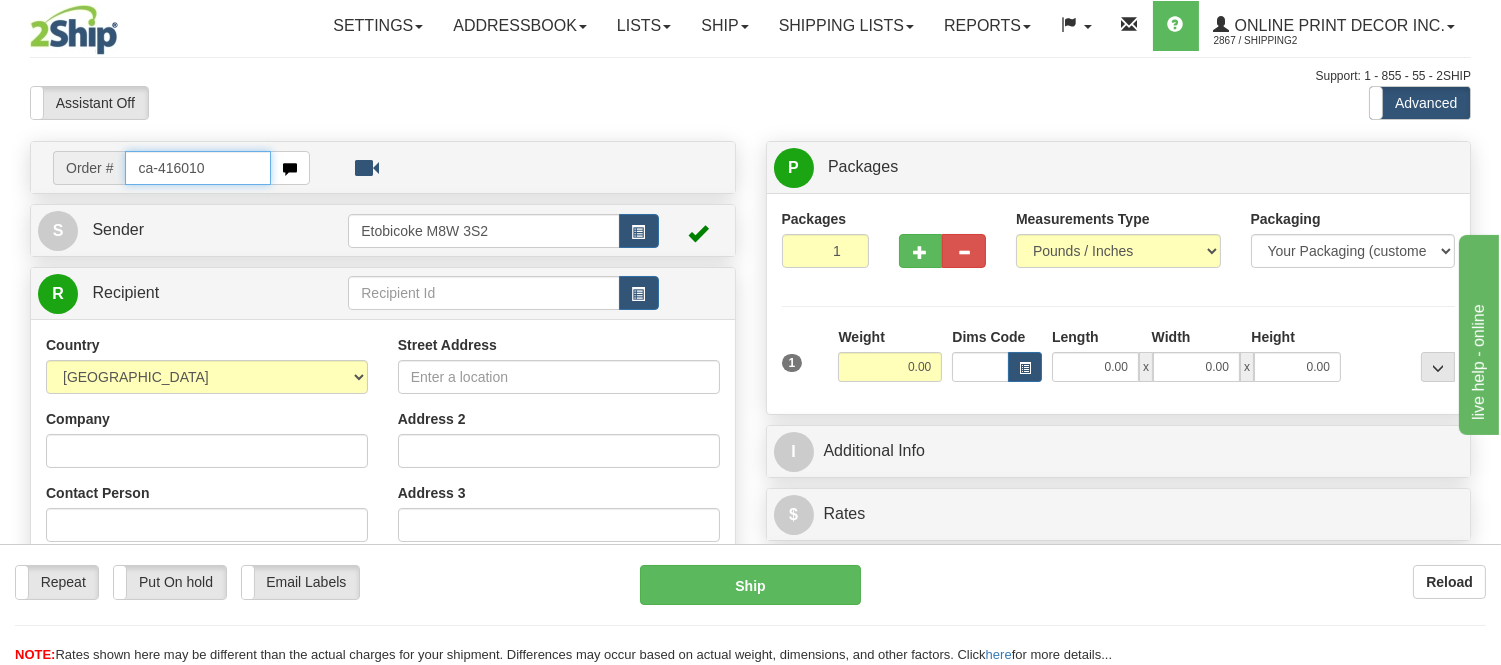 type on "ca-416010" 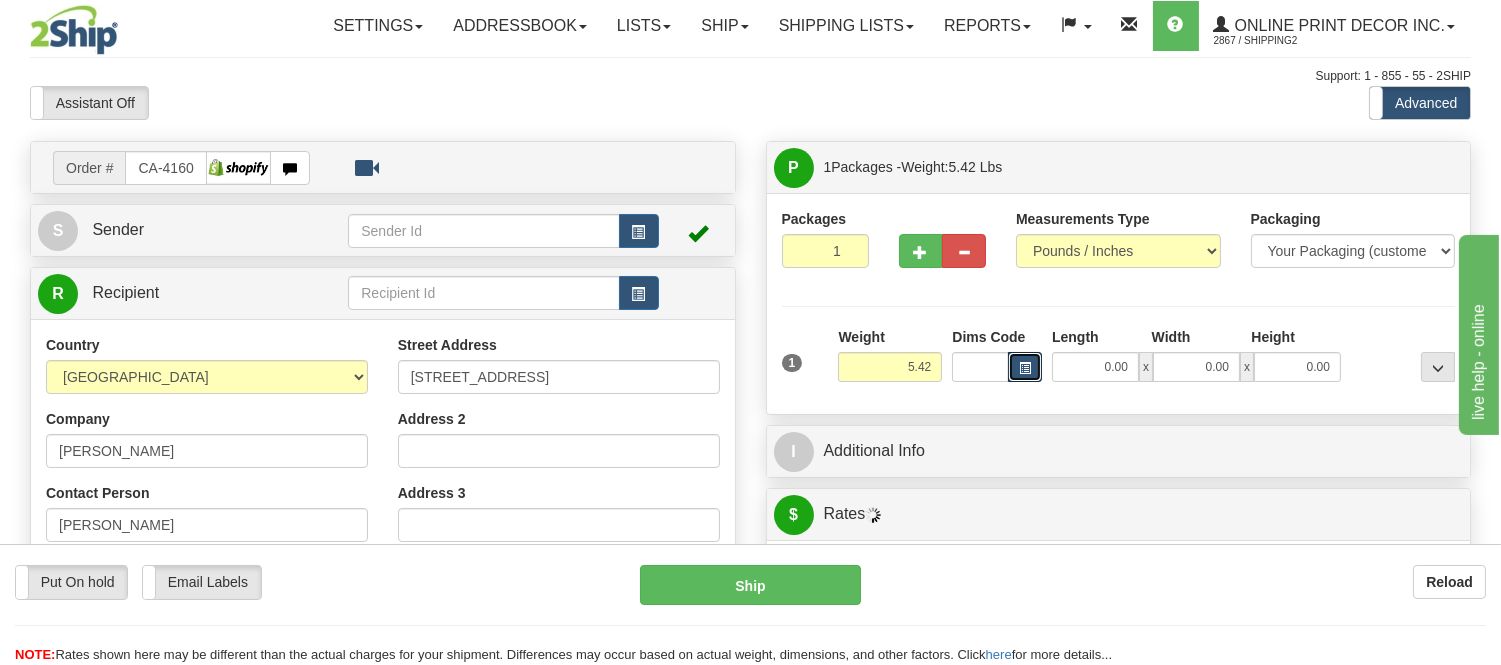 click at bounding box center [1025, 367] 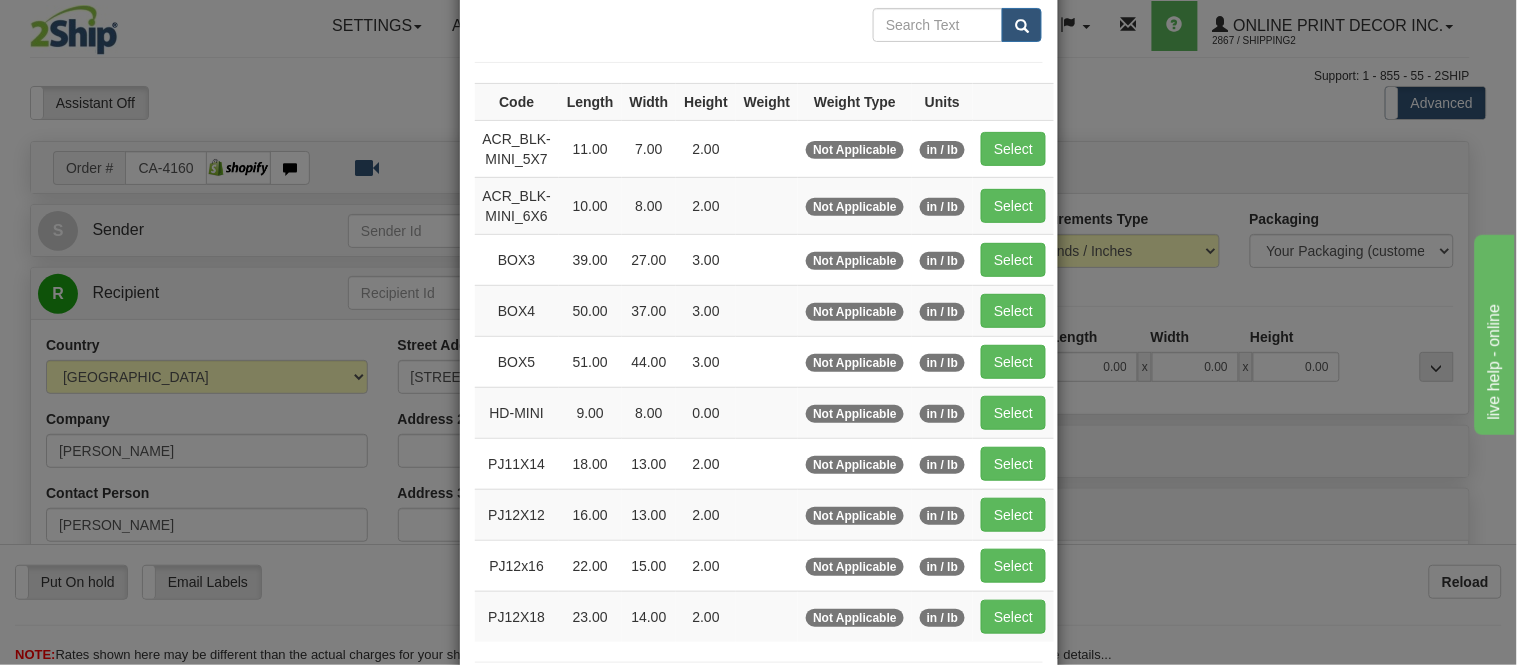 scroll, scrollTop: 222, scrollLeft: 0, axis: vertical 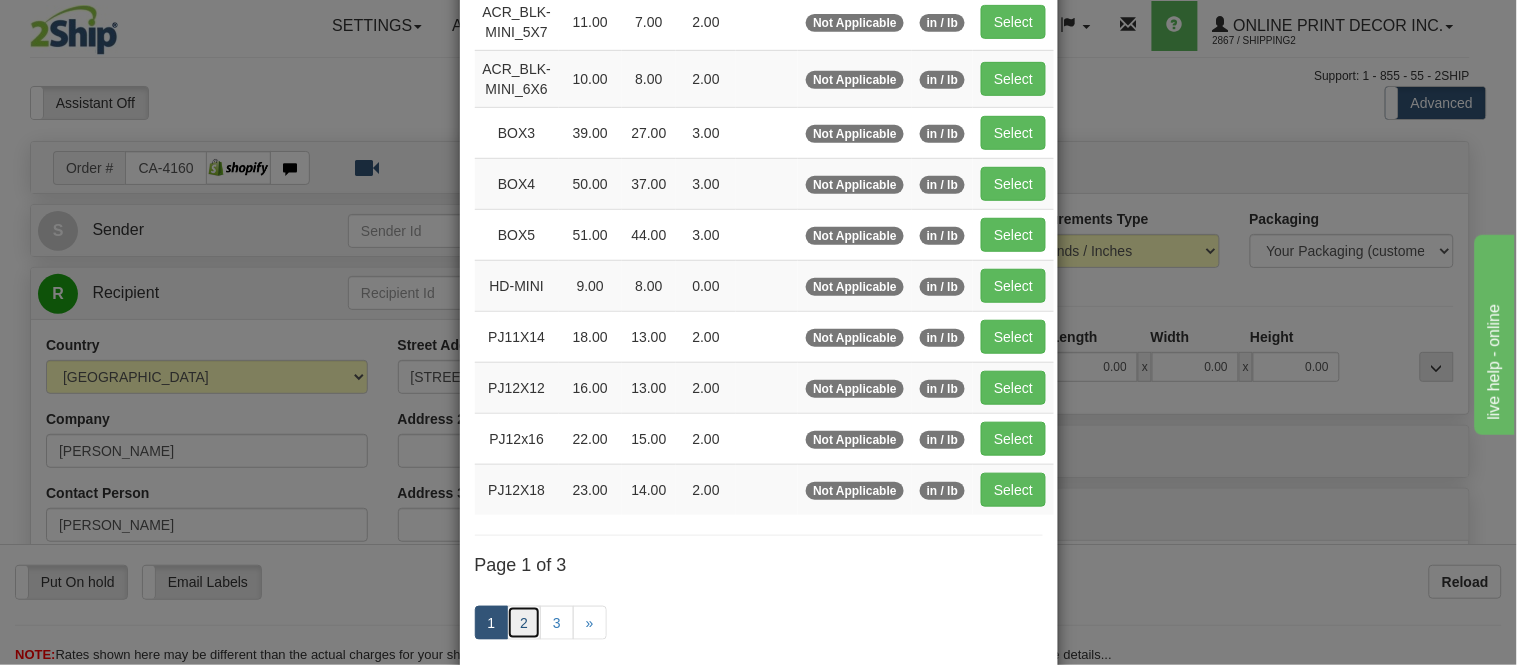 click on "2" at bounding box center [524, 623] 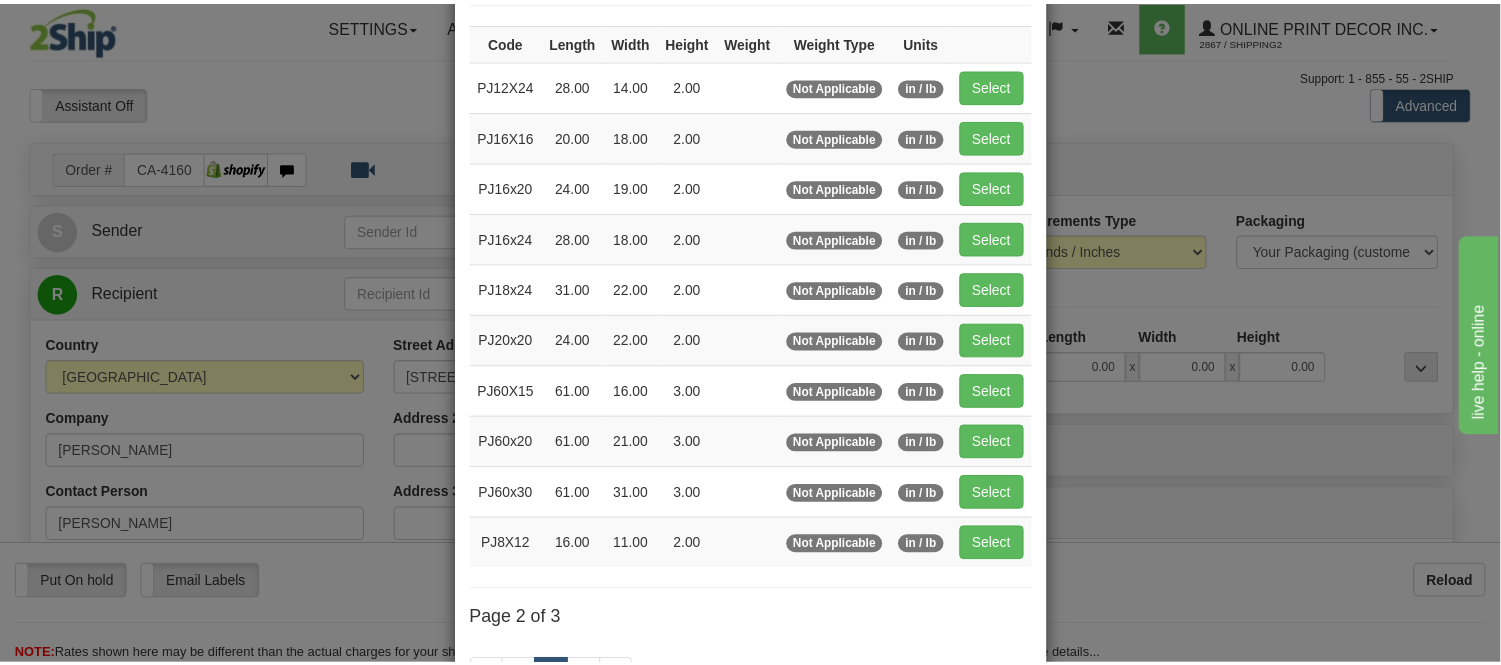 scroll, scrollTop: 222, scrollLeft: 0, axis: vertical 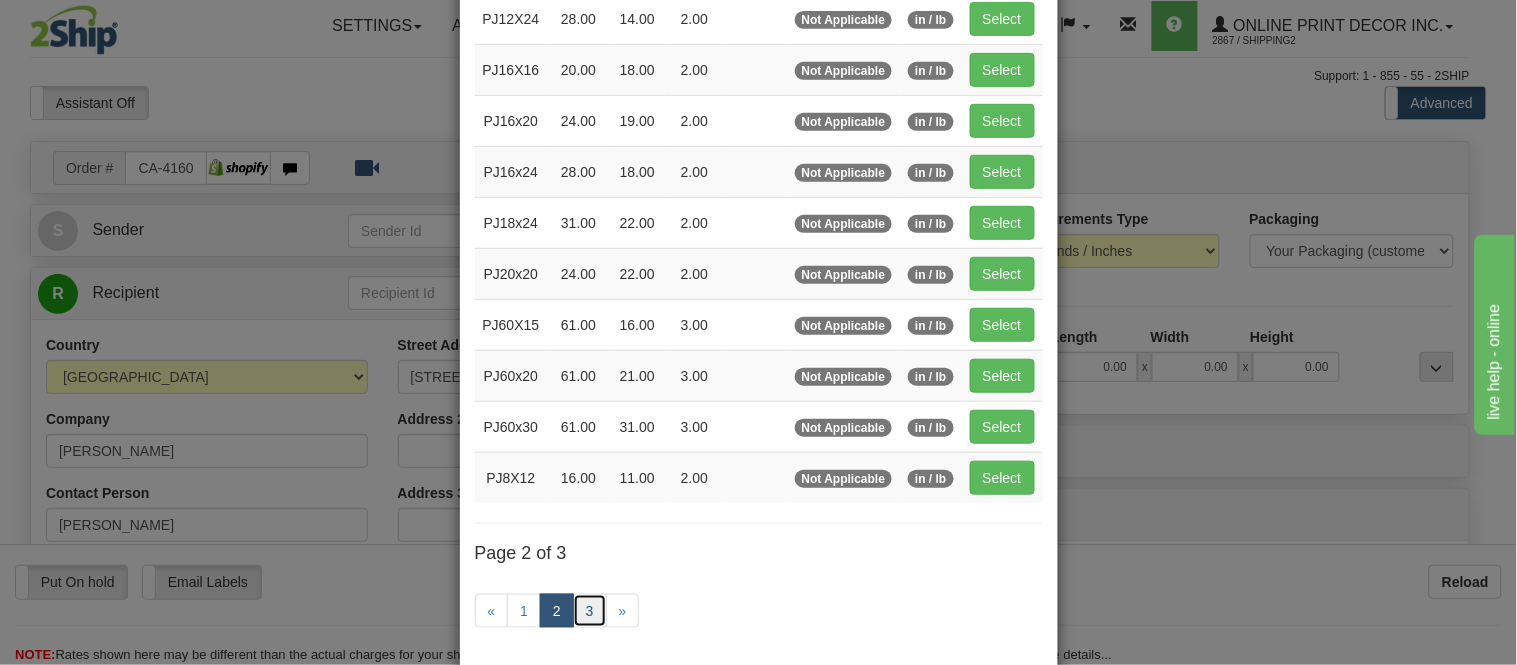click on "3" at bounding box center (590, 611) 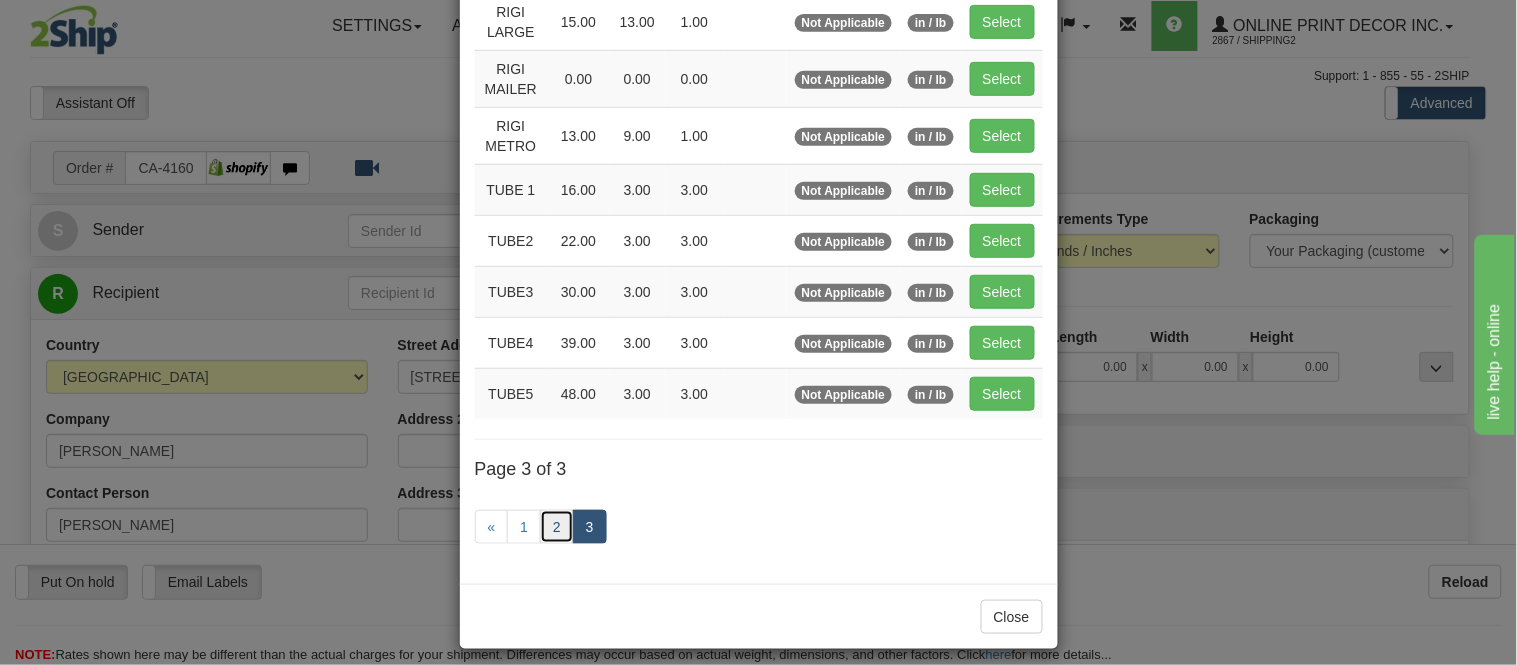 click on "2" at bounding box center [557, 527] 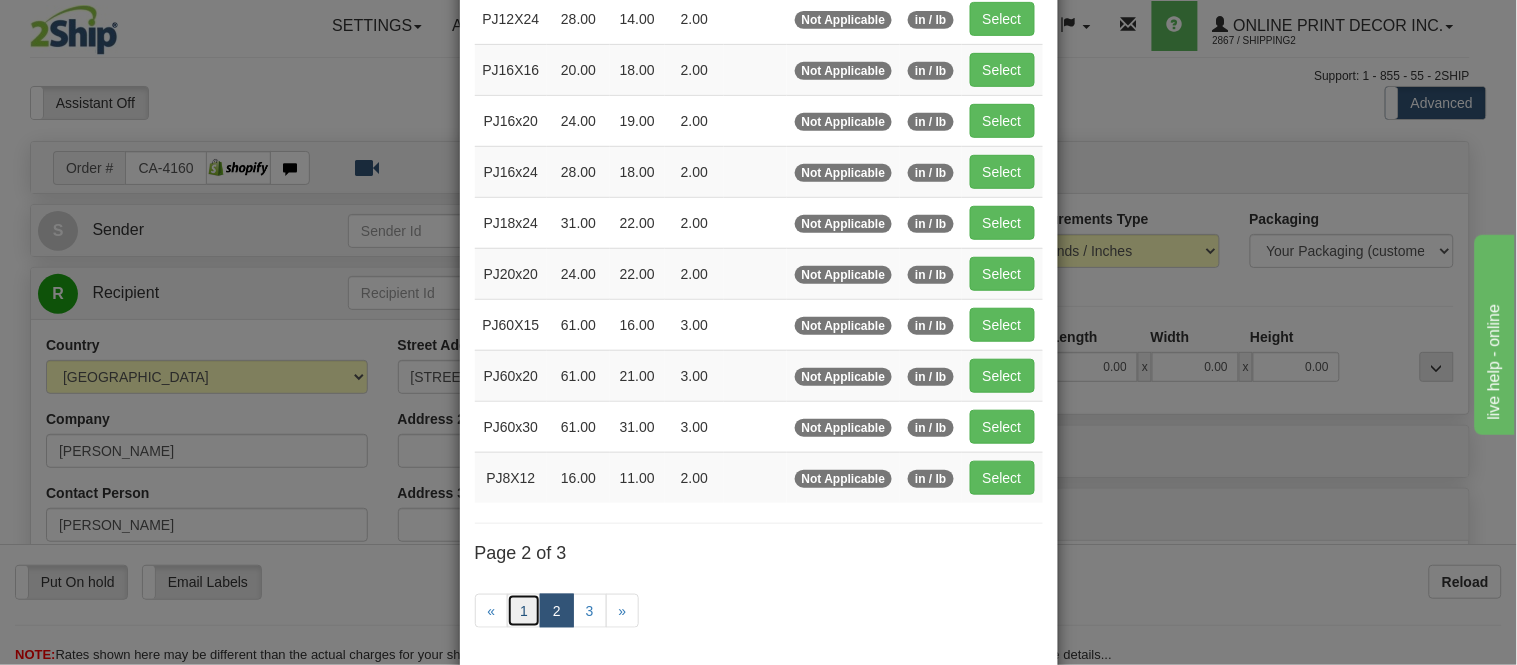 click on "1" at bounding box center [524, 611] 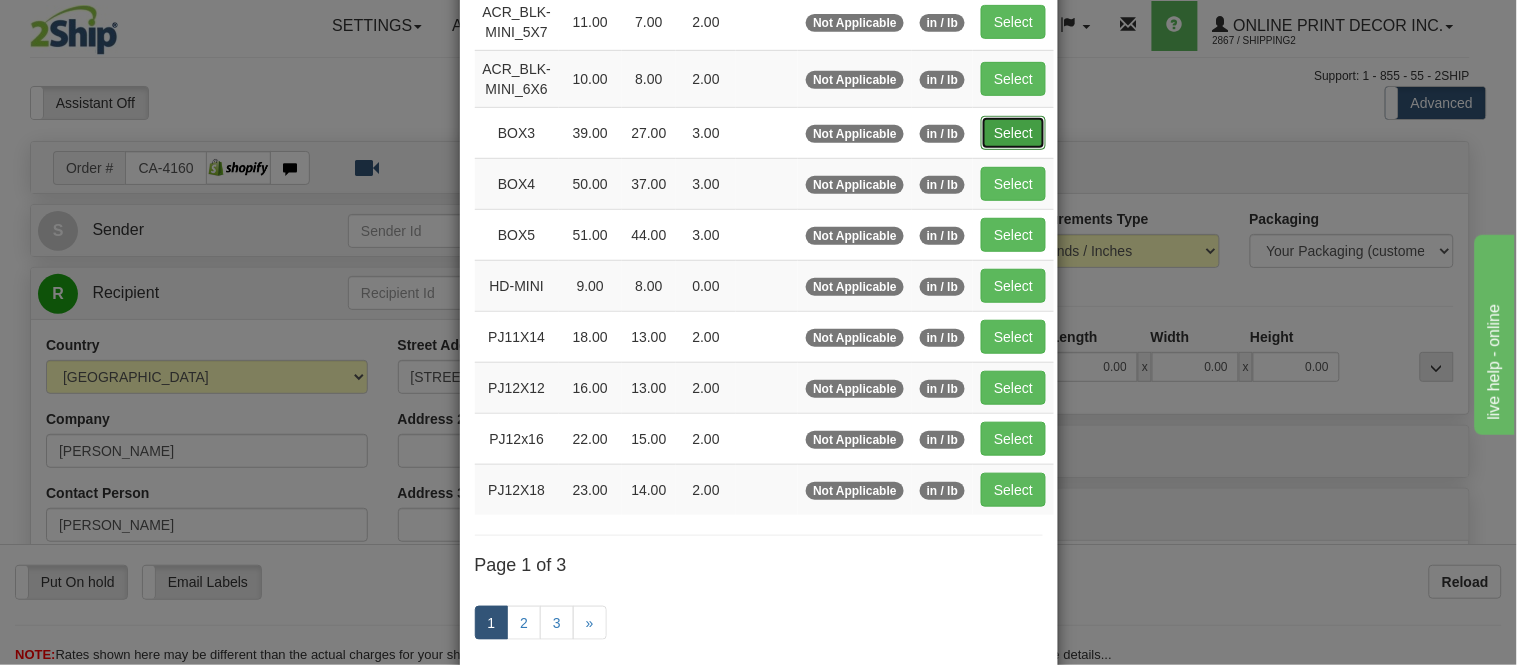 click on "Select" at bounding box center [1013, 133] 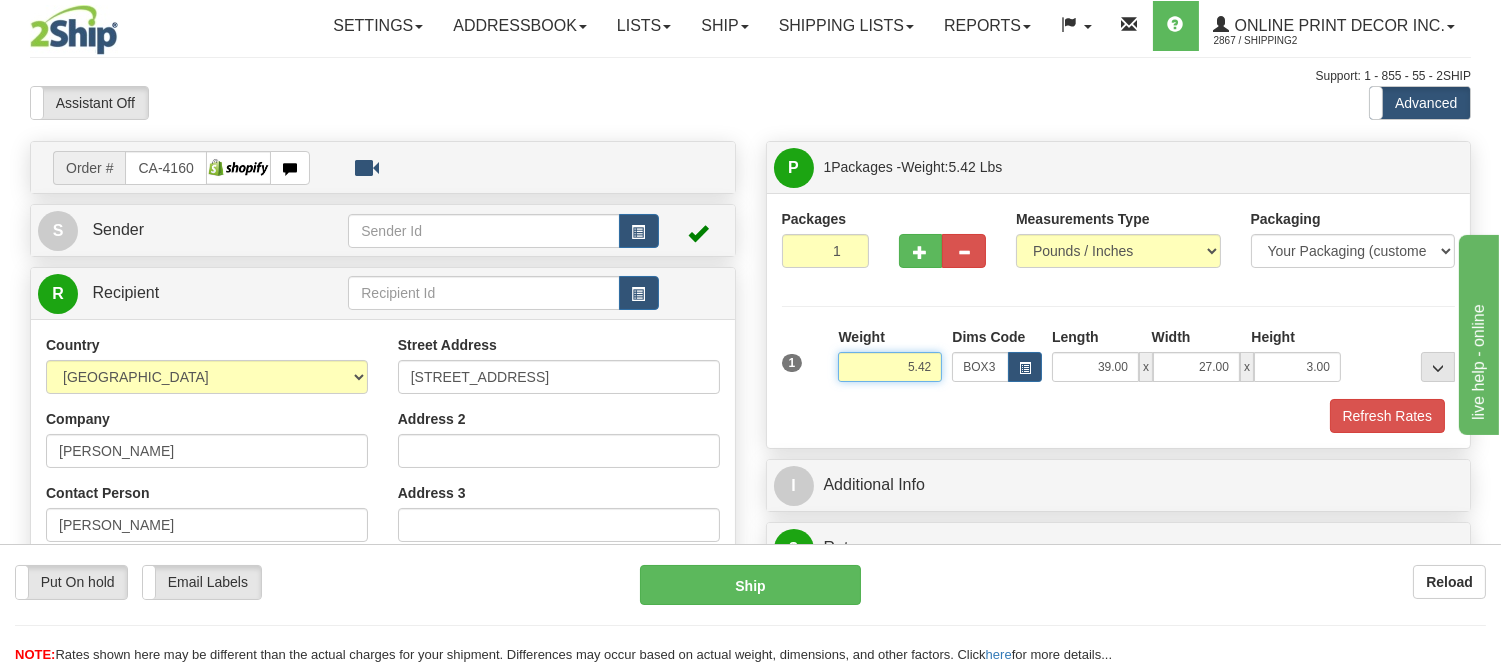 drag, startPoint x: 940, startPoint y: 362, endPoint x: 855, endPoint y: 385, distance: 88.0568 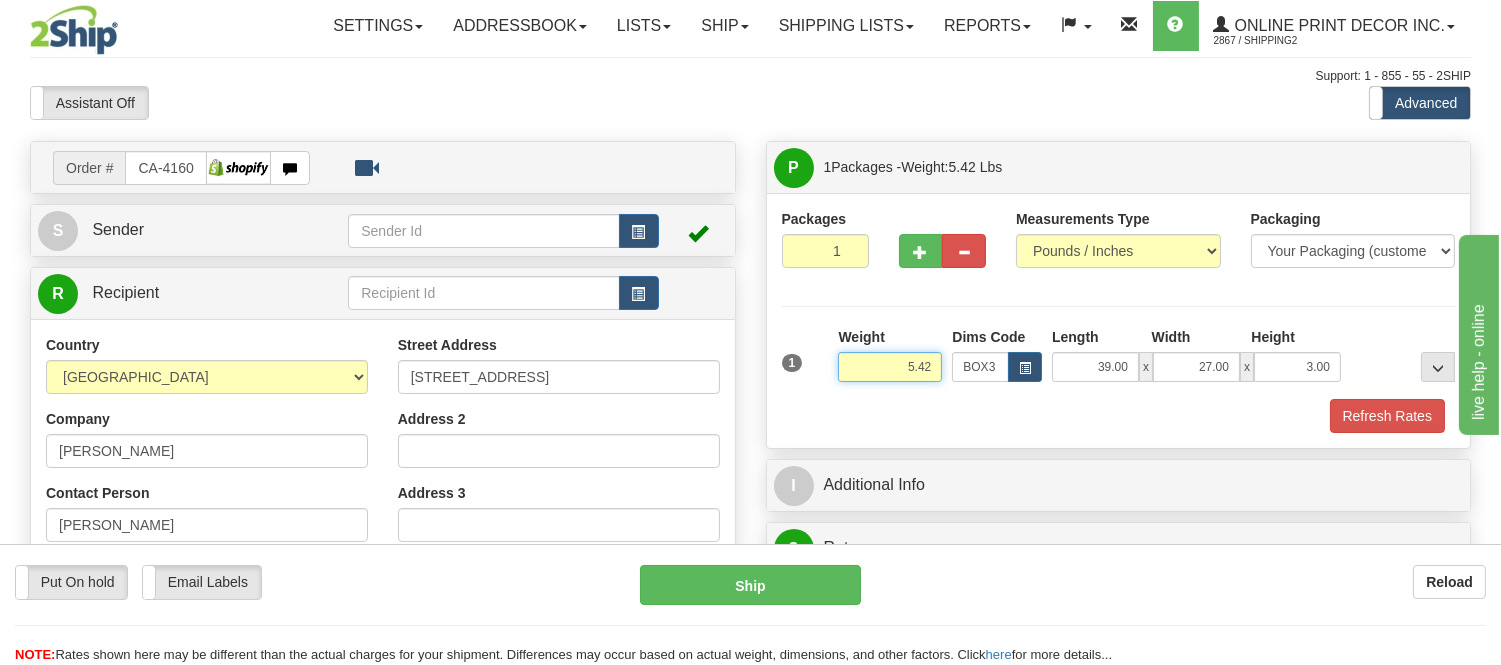 click on "Weight
5.42" at bounding box center [890, 362] 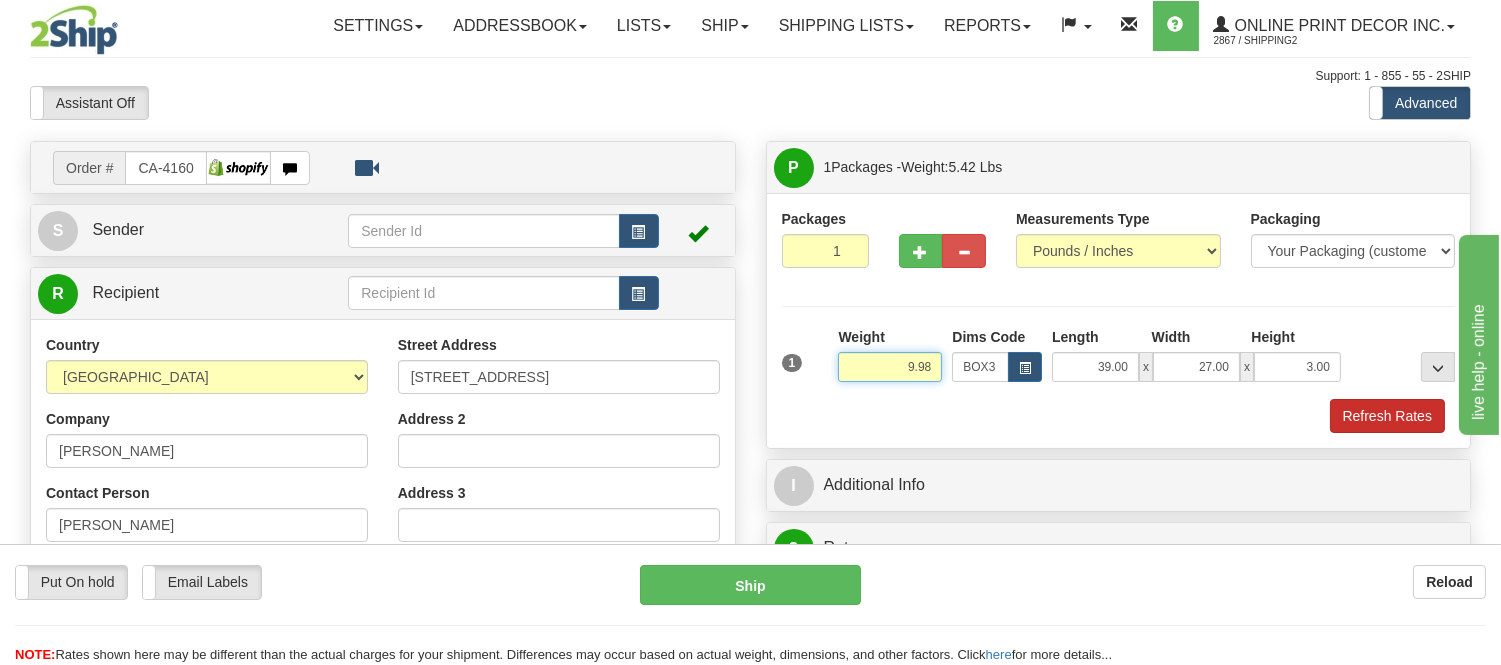 type on "9.98" 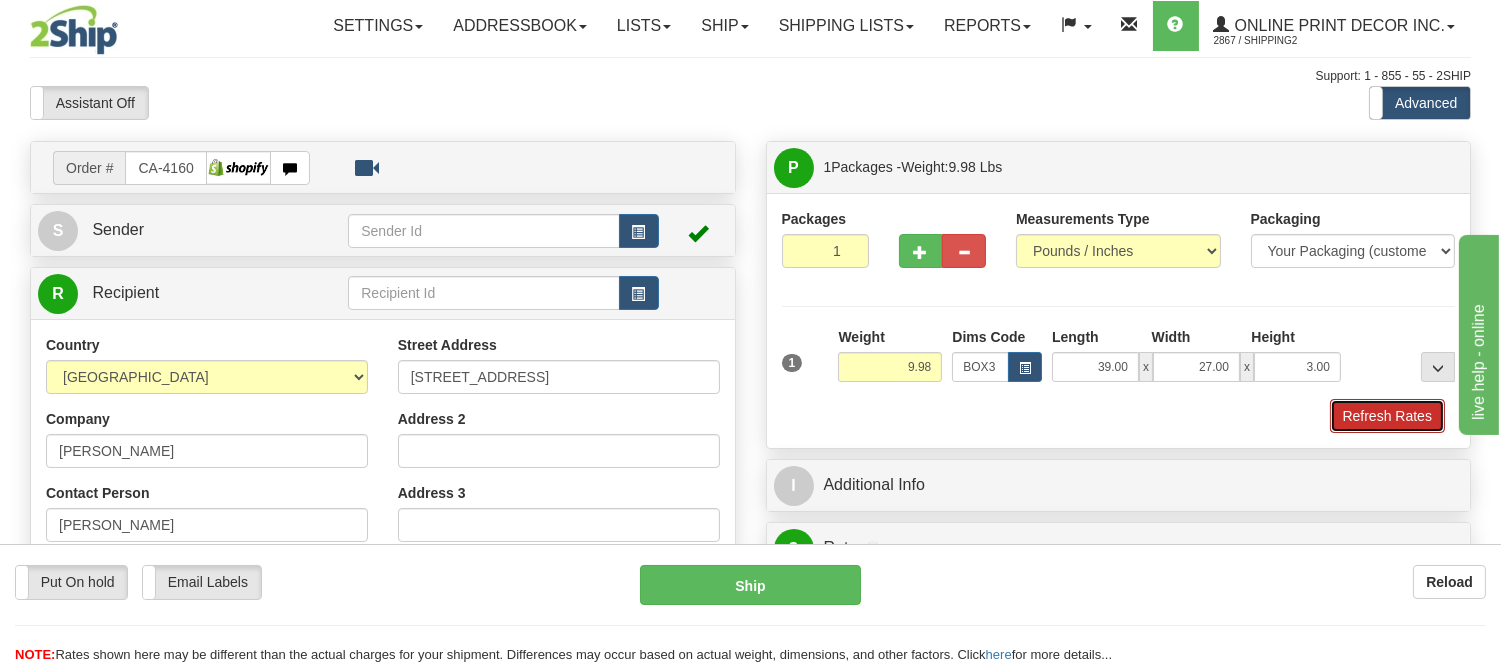 click on "Refresh Rates" at bounding box center (1387, 416) 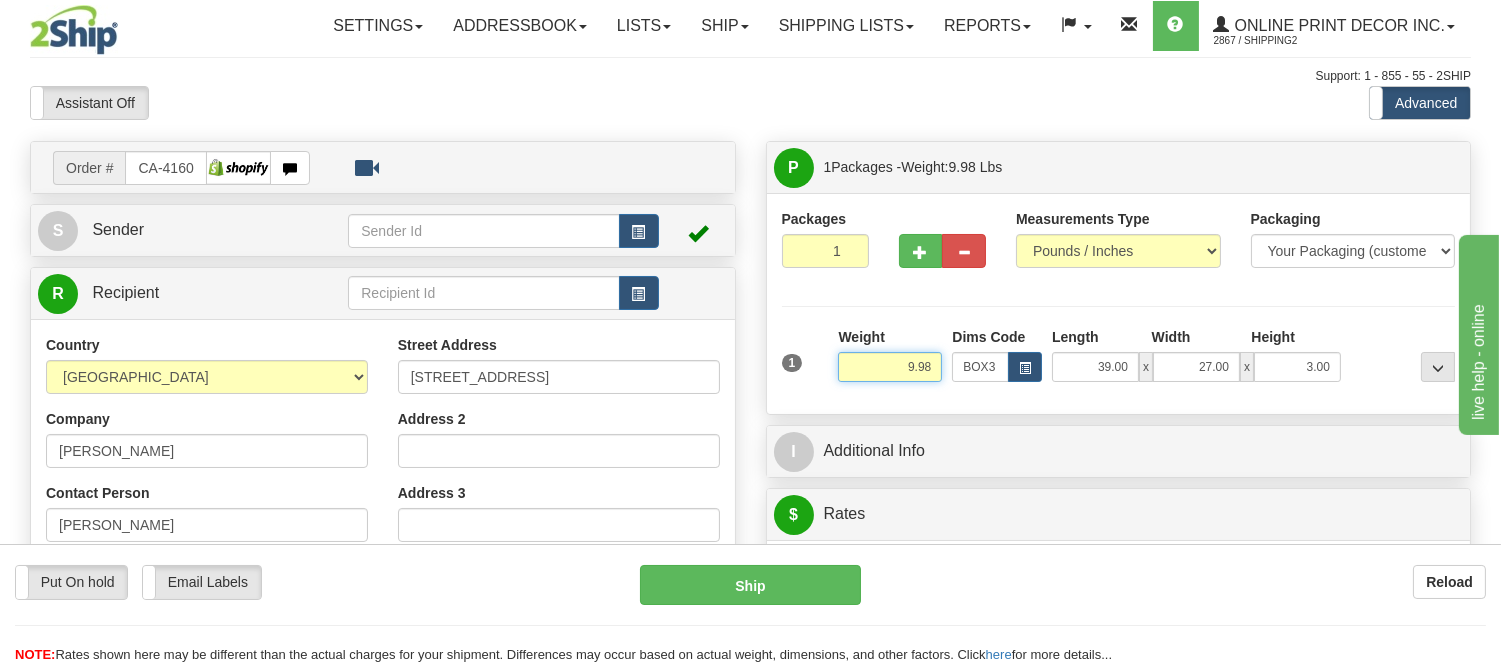 drag, startPoint x: 935, startPoint y: 367, endPoint x: 852, endPoint y: 392, distance: 86.683334 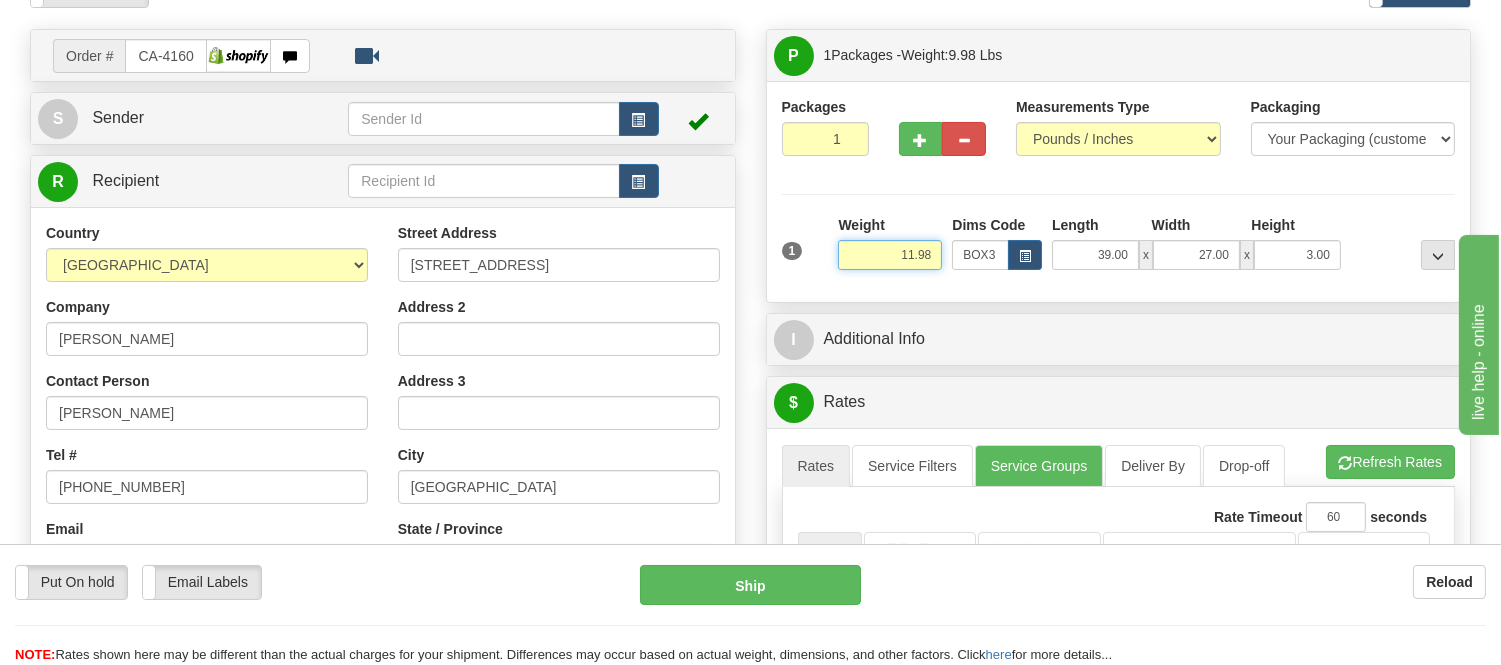 scroll, scrollTop: 333, scrollLeft: 0, axis: vertical 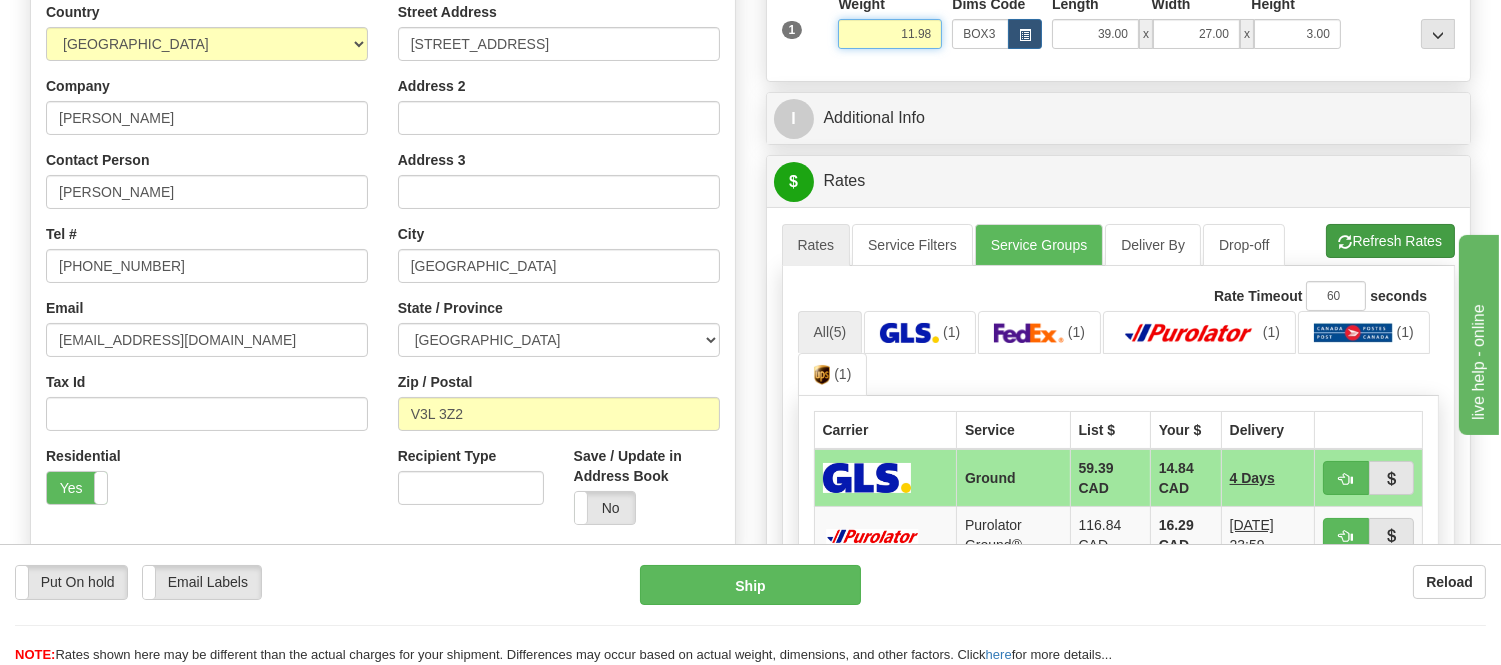type on "11.98" 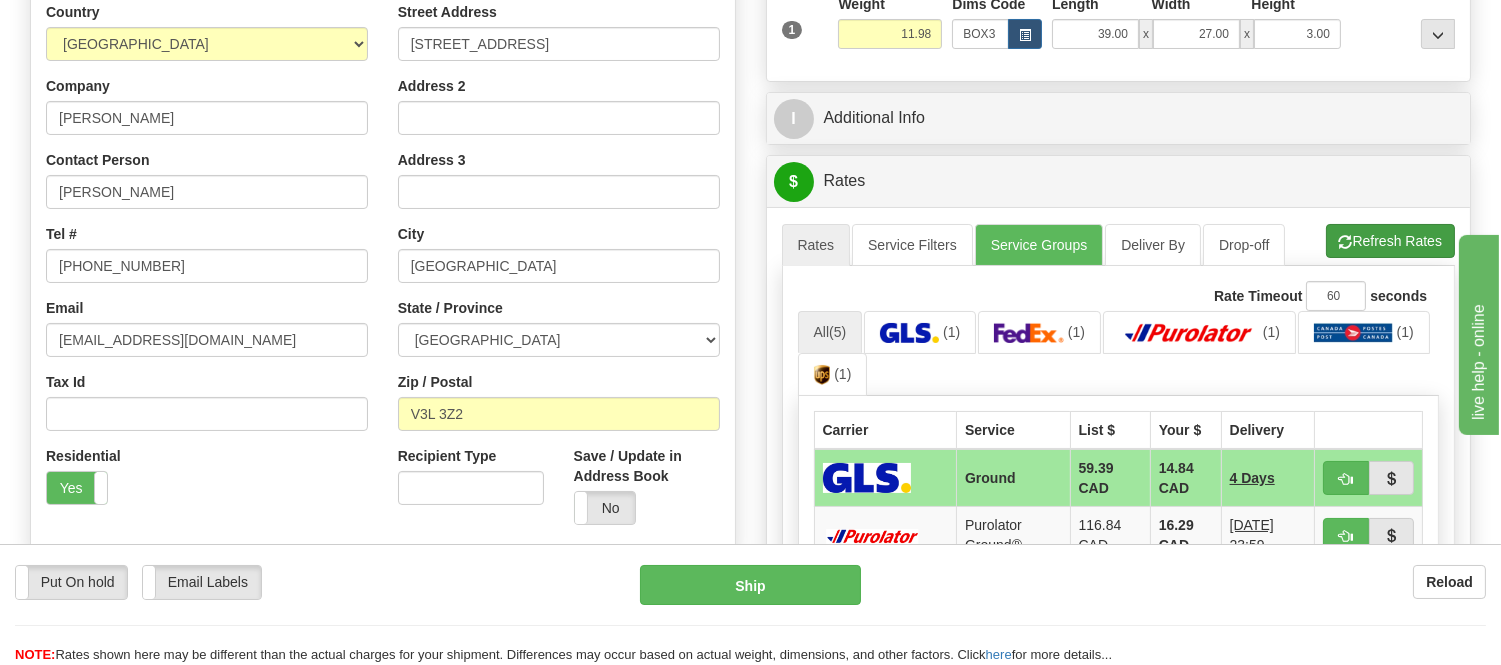 click on "Refresh Rates
Cancel Rating" at bounding box center [1390, 241] 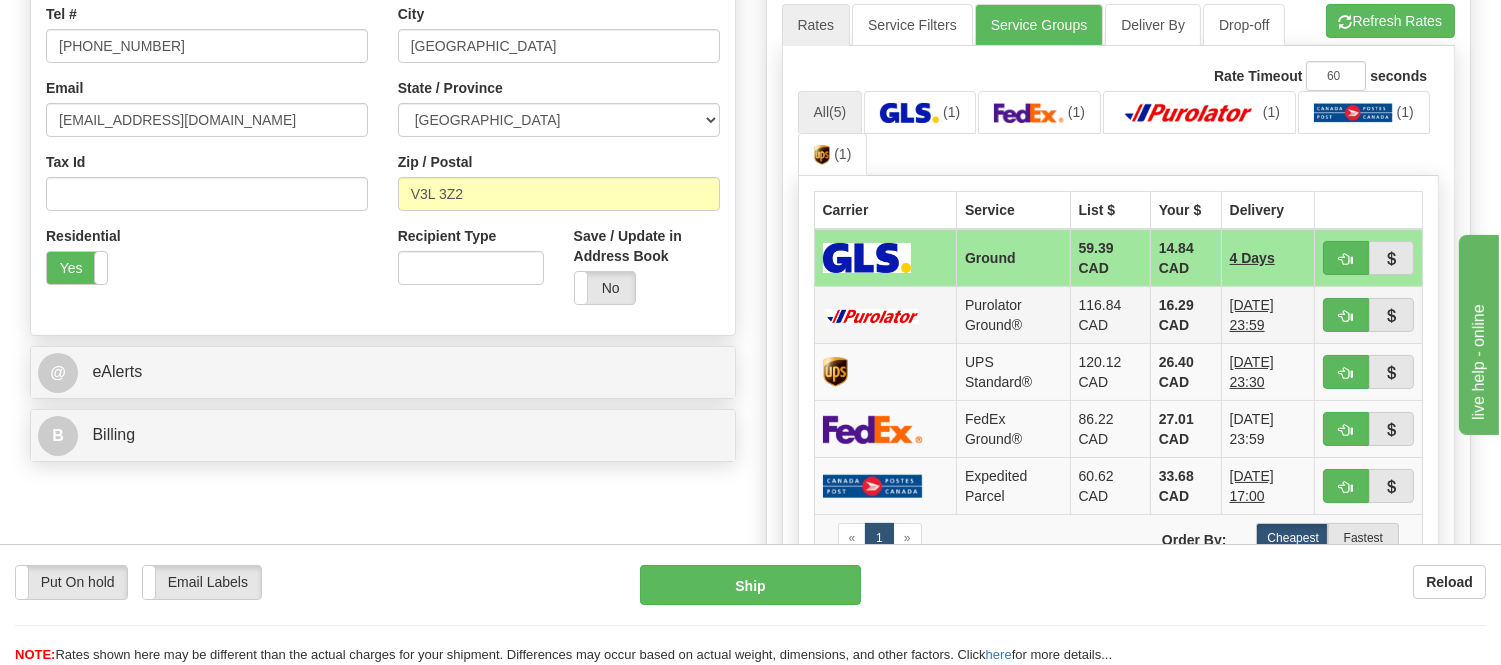 scroll, scrollTop: 555, scrollLeft: 0, axis: vertical 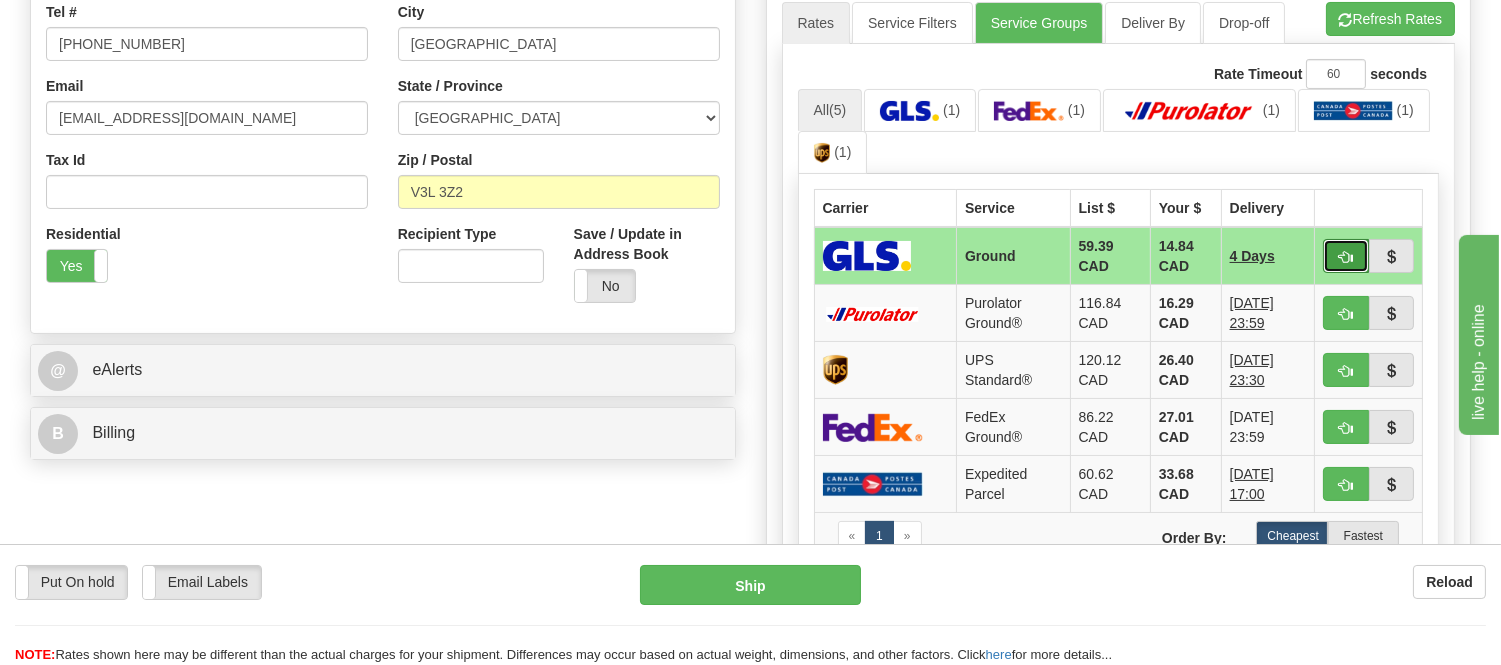 click at bounding box center (1346, 257) 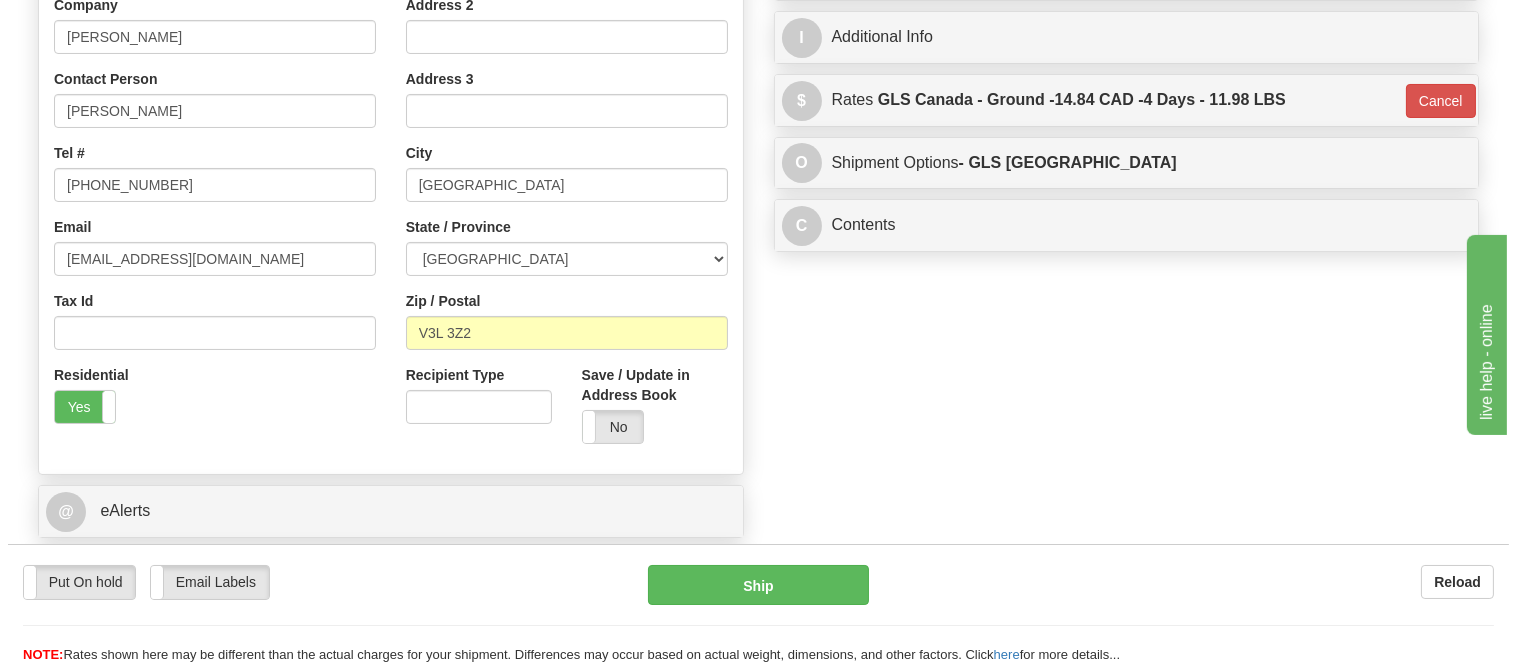 scroll, scrollTop: 222, scrollLeft: 0, axis: vertical 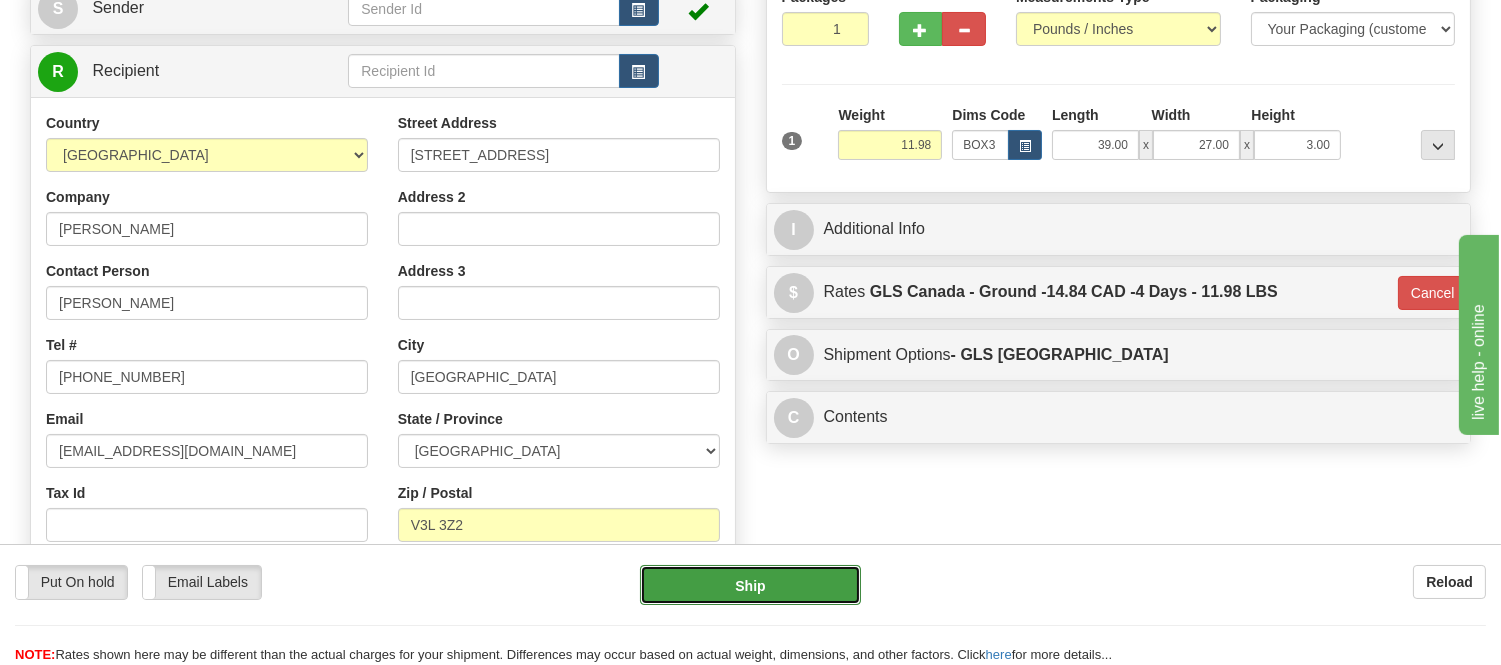 click on "Ship" at bounding box center (750, 585) 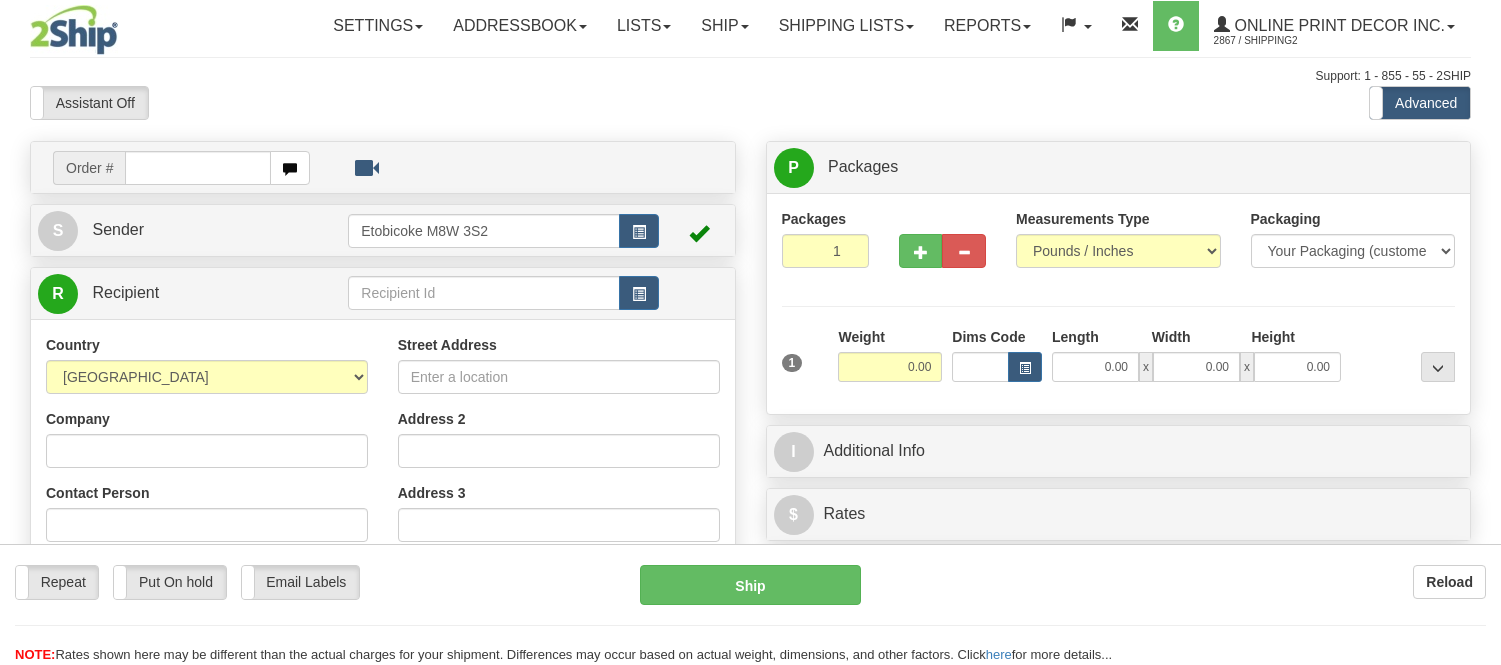 scroll, scrollTop: 0, scrollLeft: 0, axis: both 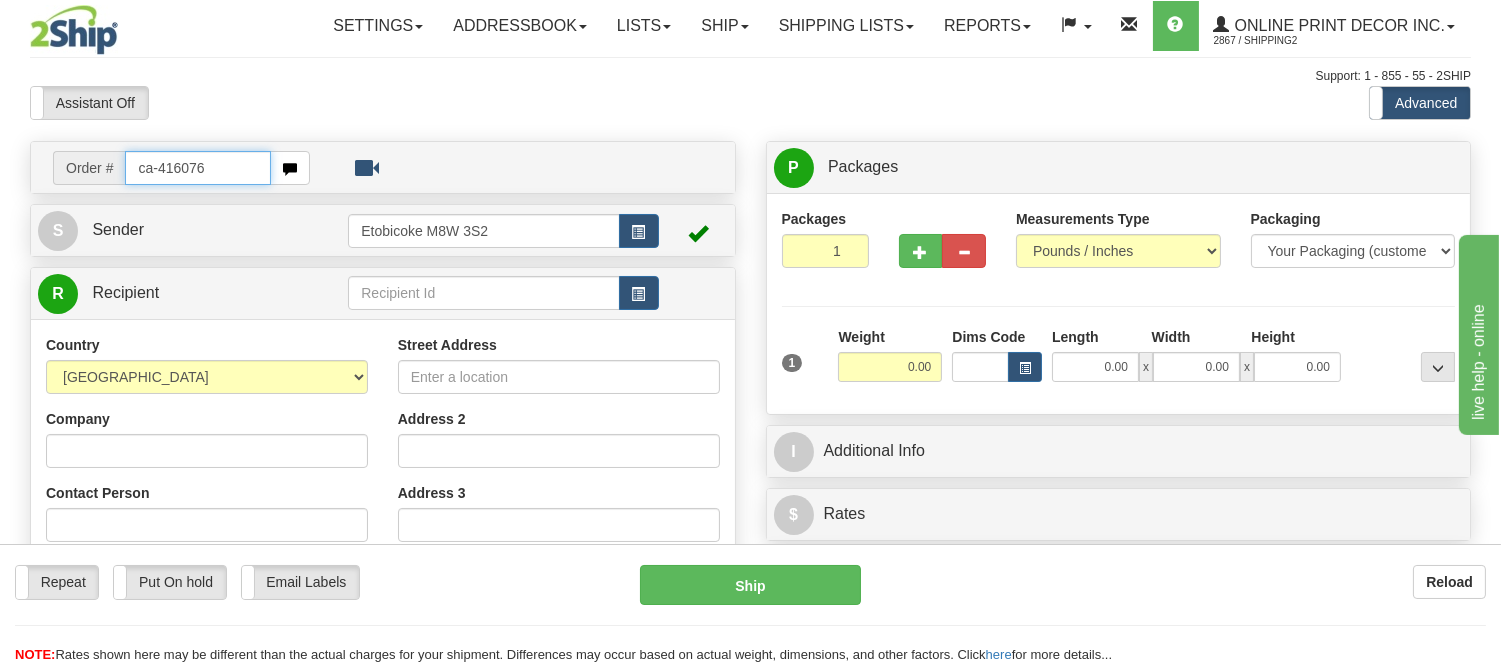 type on "ca-416076" 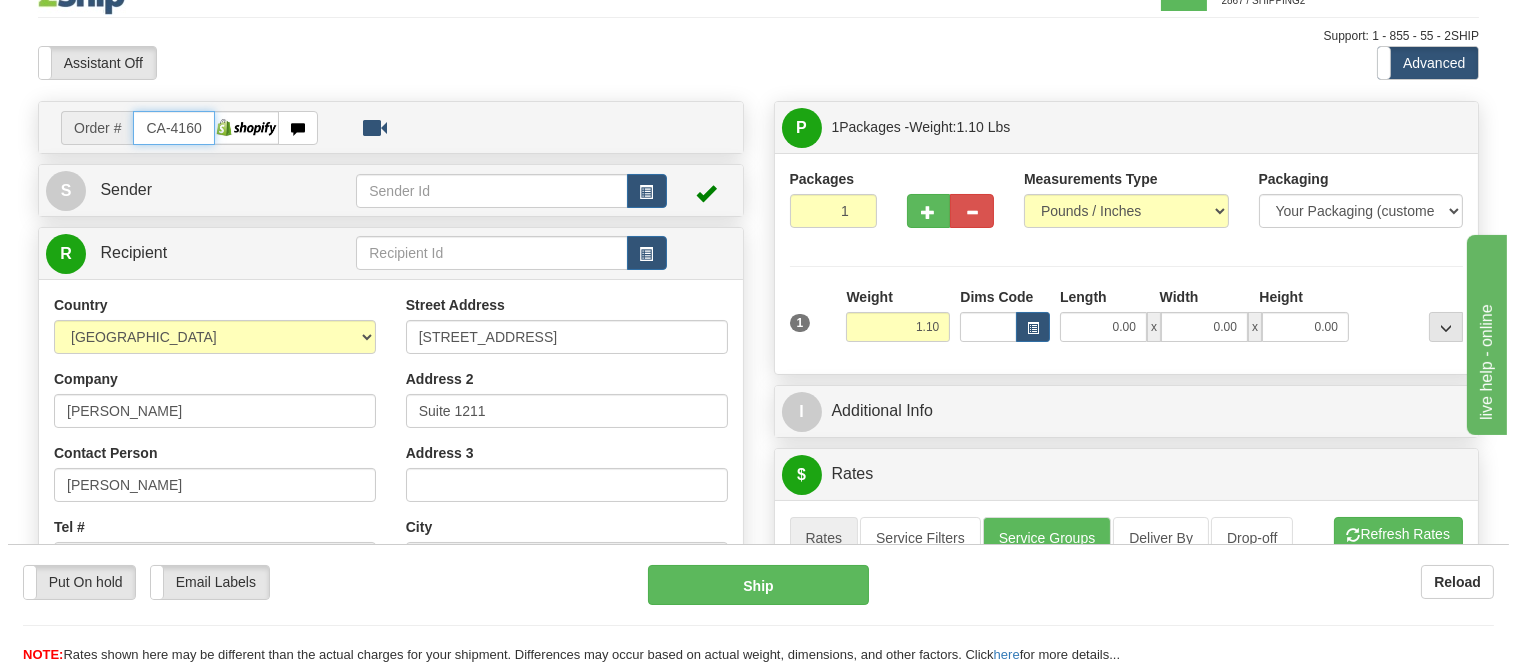 scroll, scrollTop: 111, scrollLeft: 0, axis: vertical 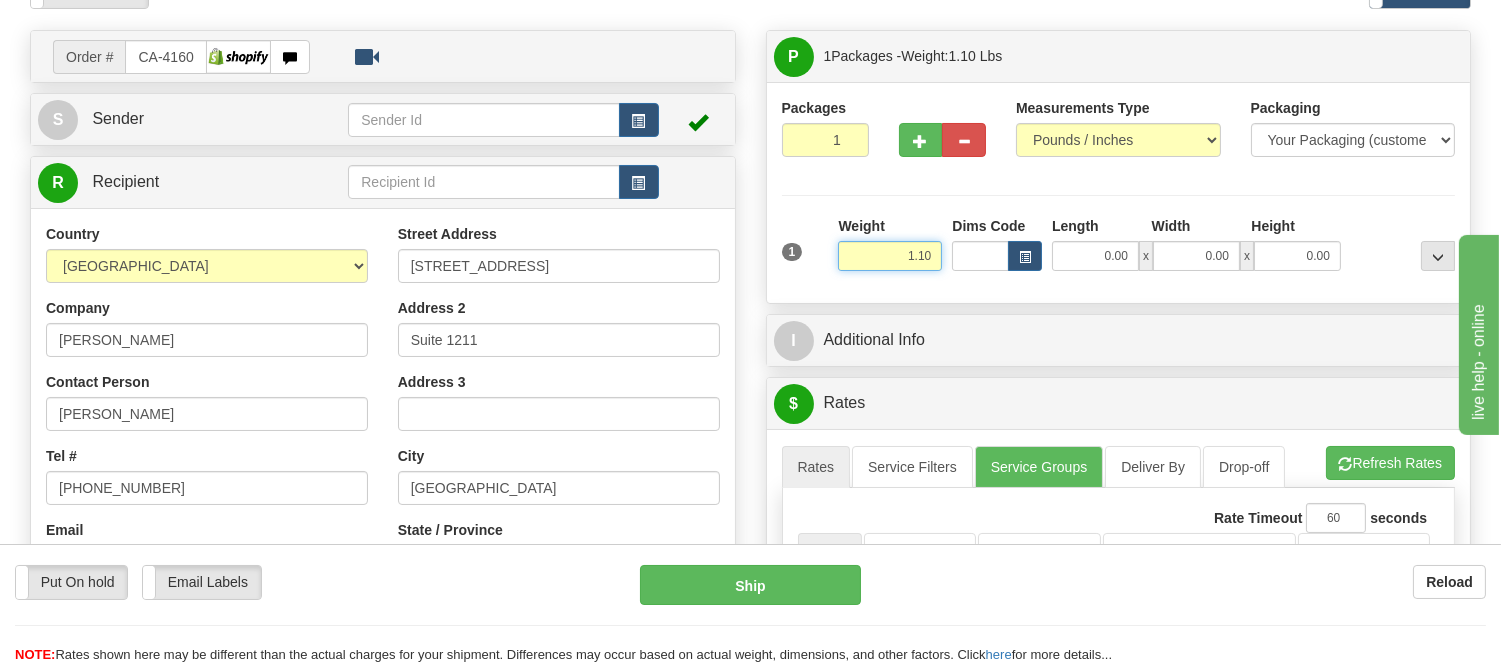 drag, startPoint x: 931, startPoint y: 252, endPoint x: 826, endPoint y: 262, distance: 105.47511 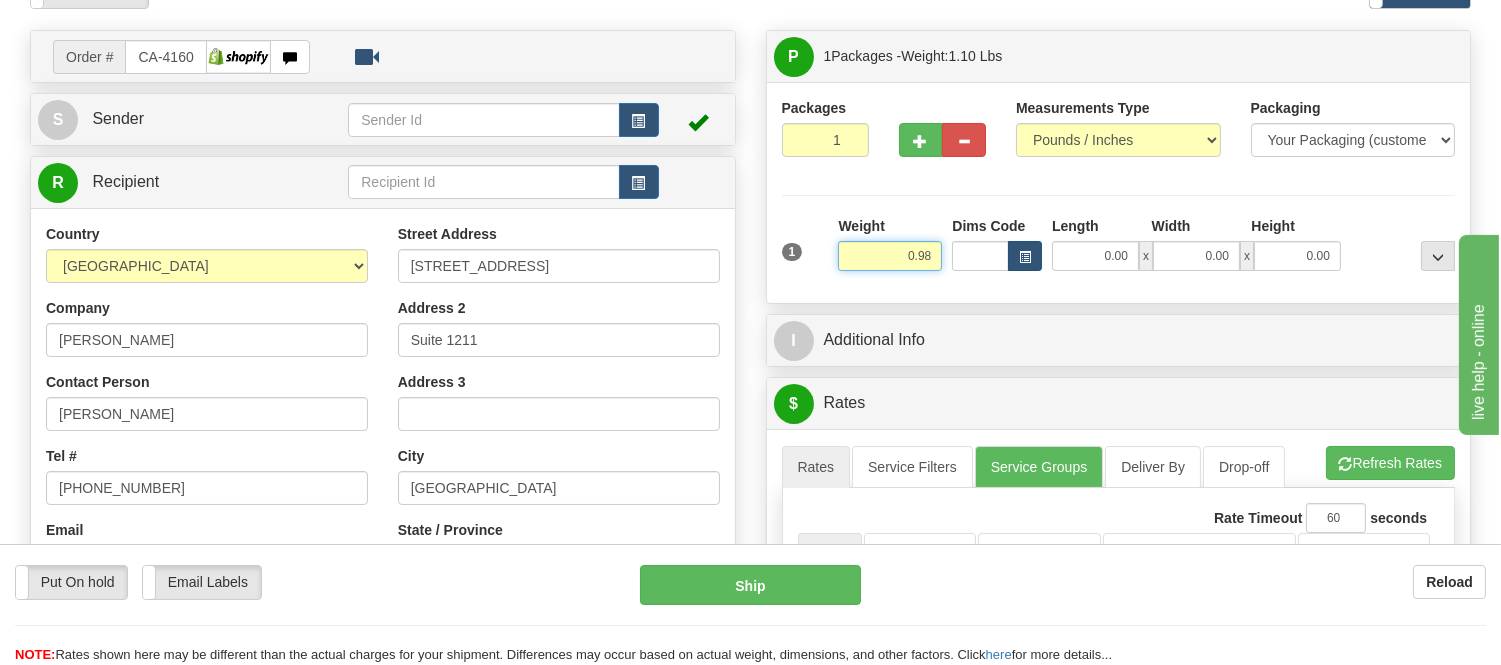 type on "0.98" 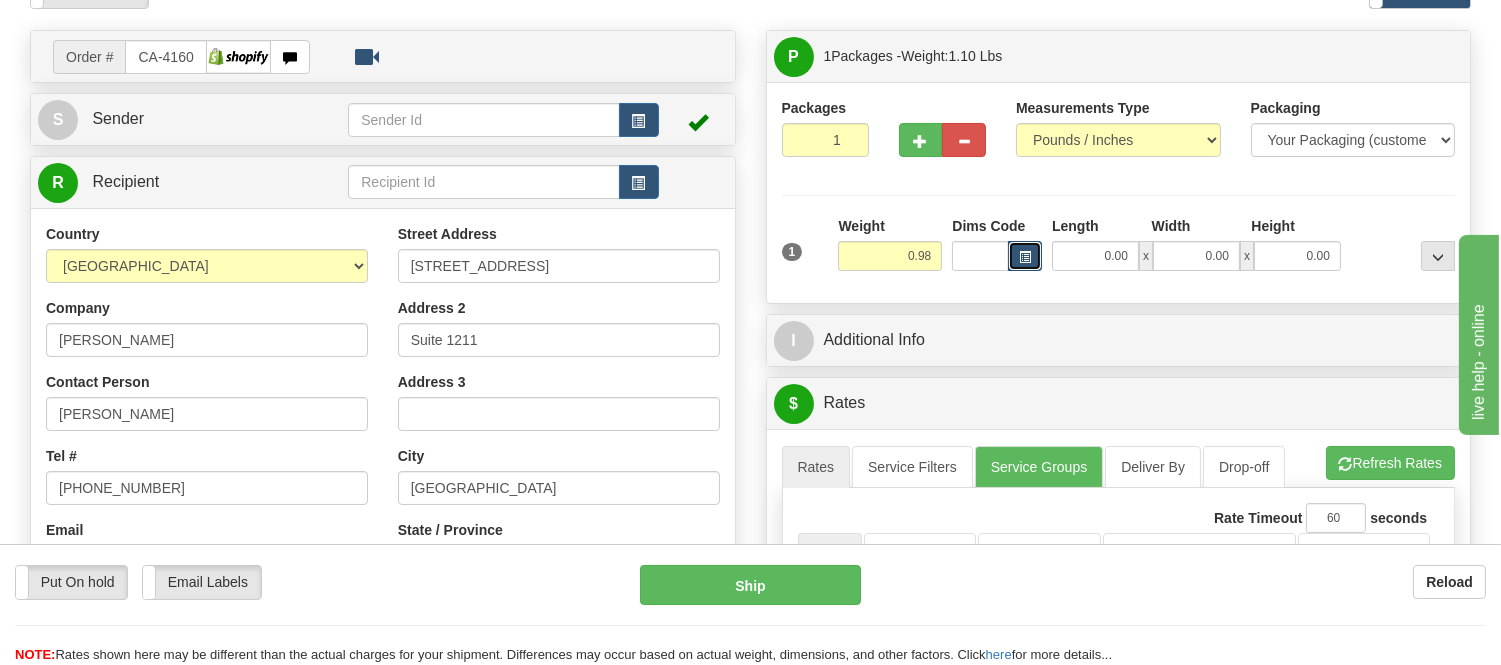 click at bounding box center (1025, 256) 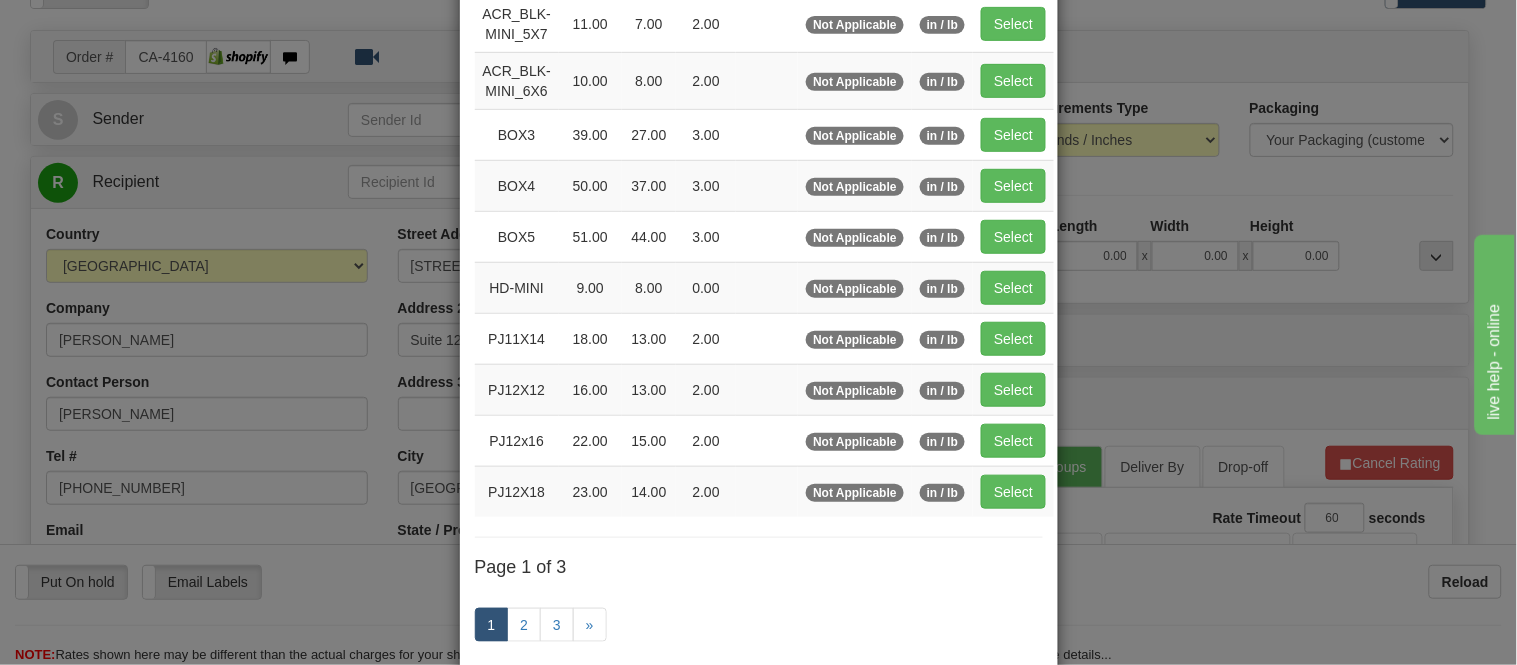 scroll, scrollTop: 222, scrollLeft: 0, axis: vertical 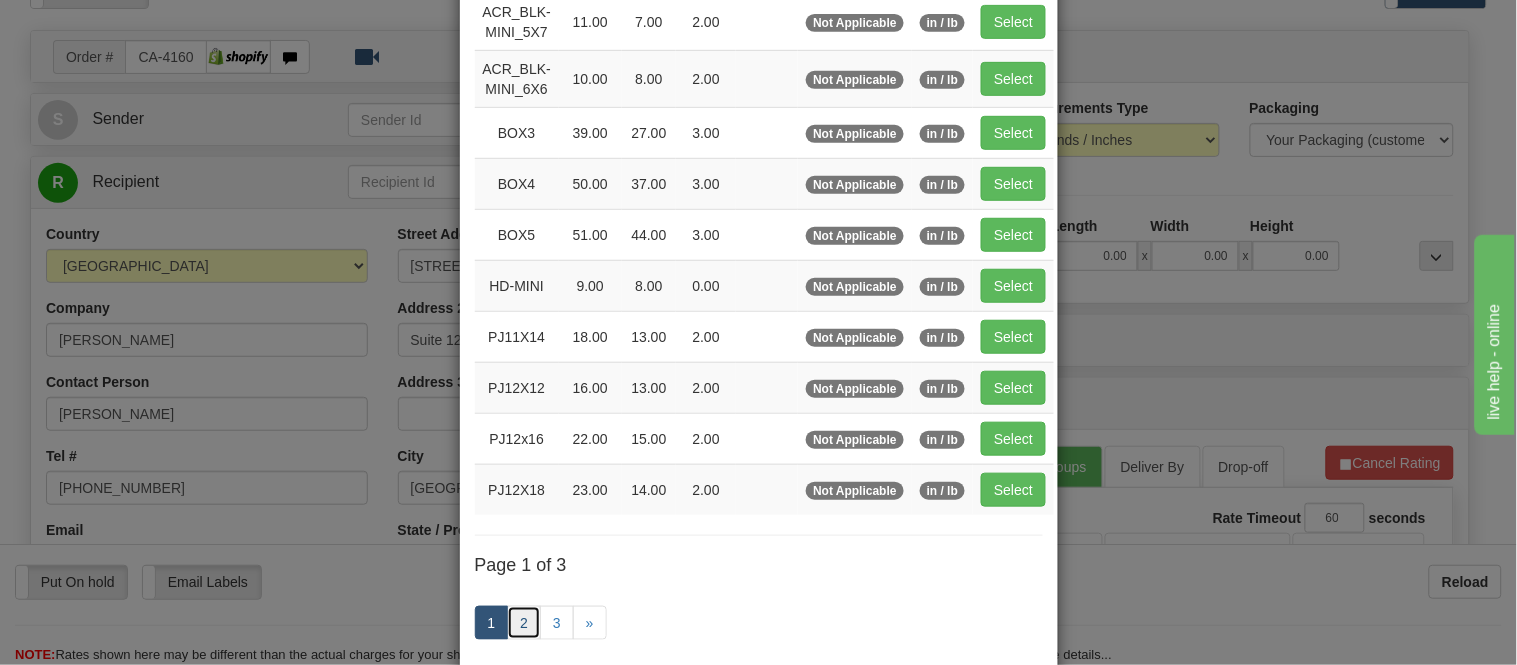 click on "2" at bounding box center [524, 623] 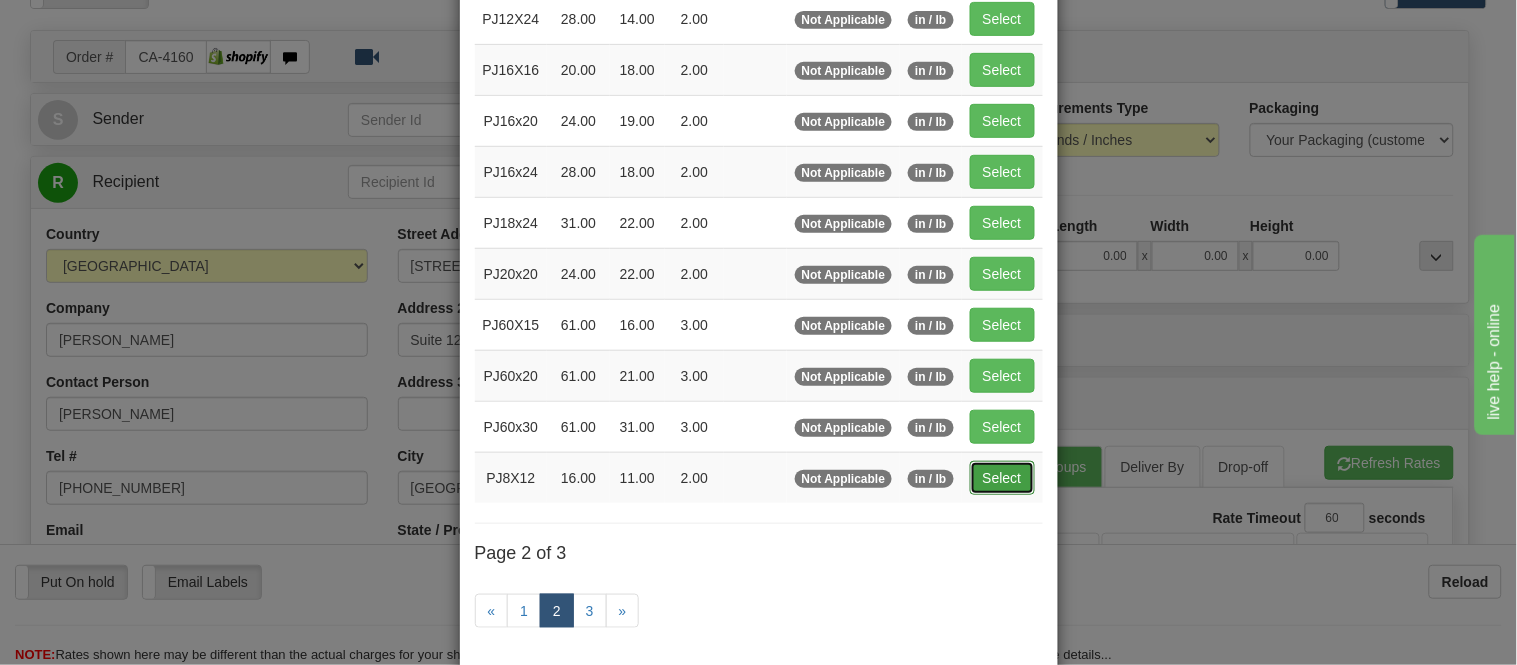 click on "Select" at bounding box center (1002, 478) 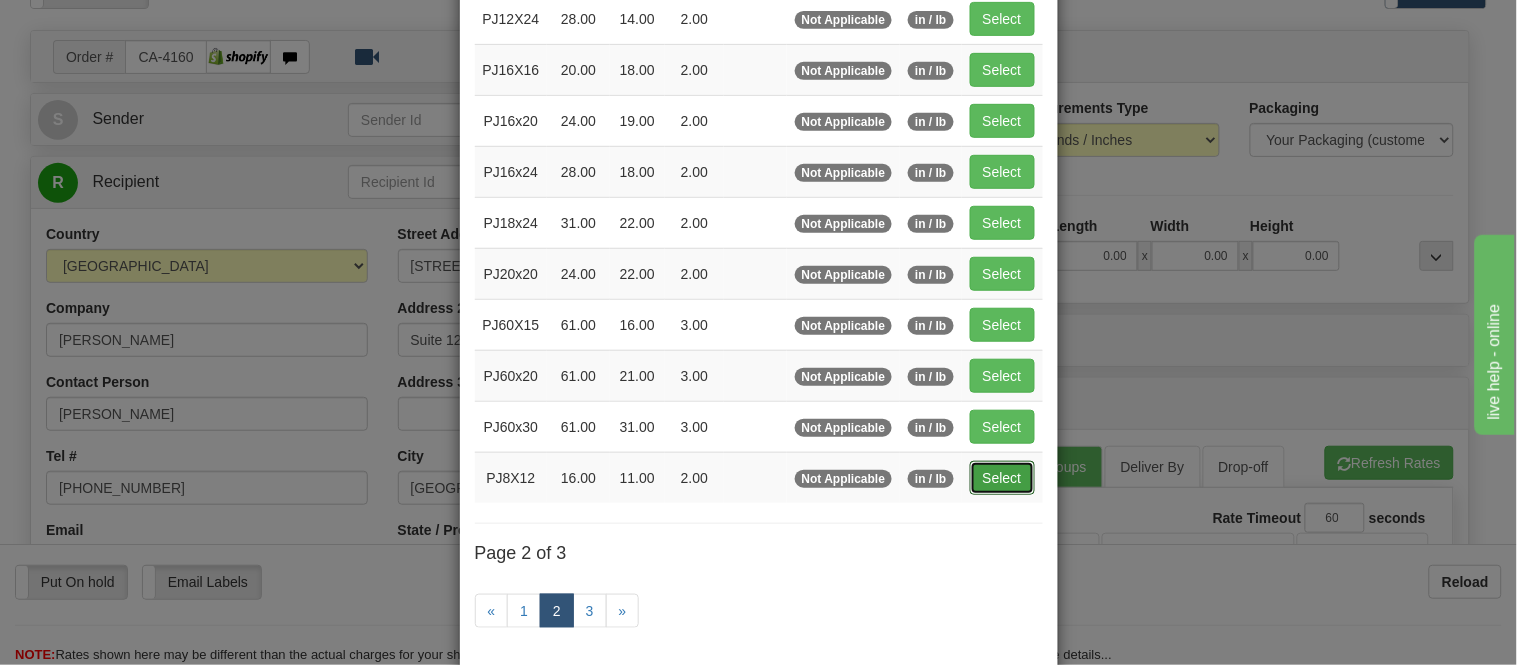 type on "16.00" 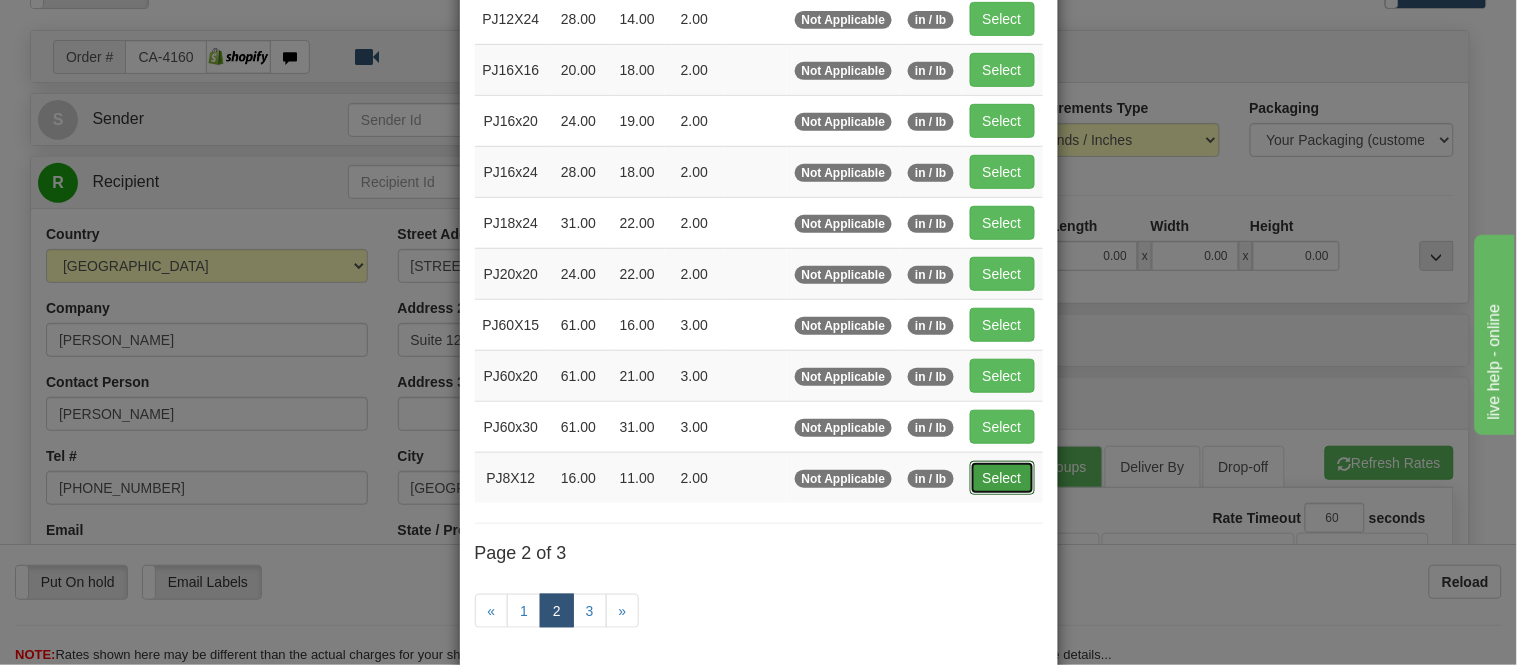 type on "11.00" 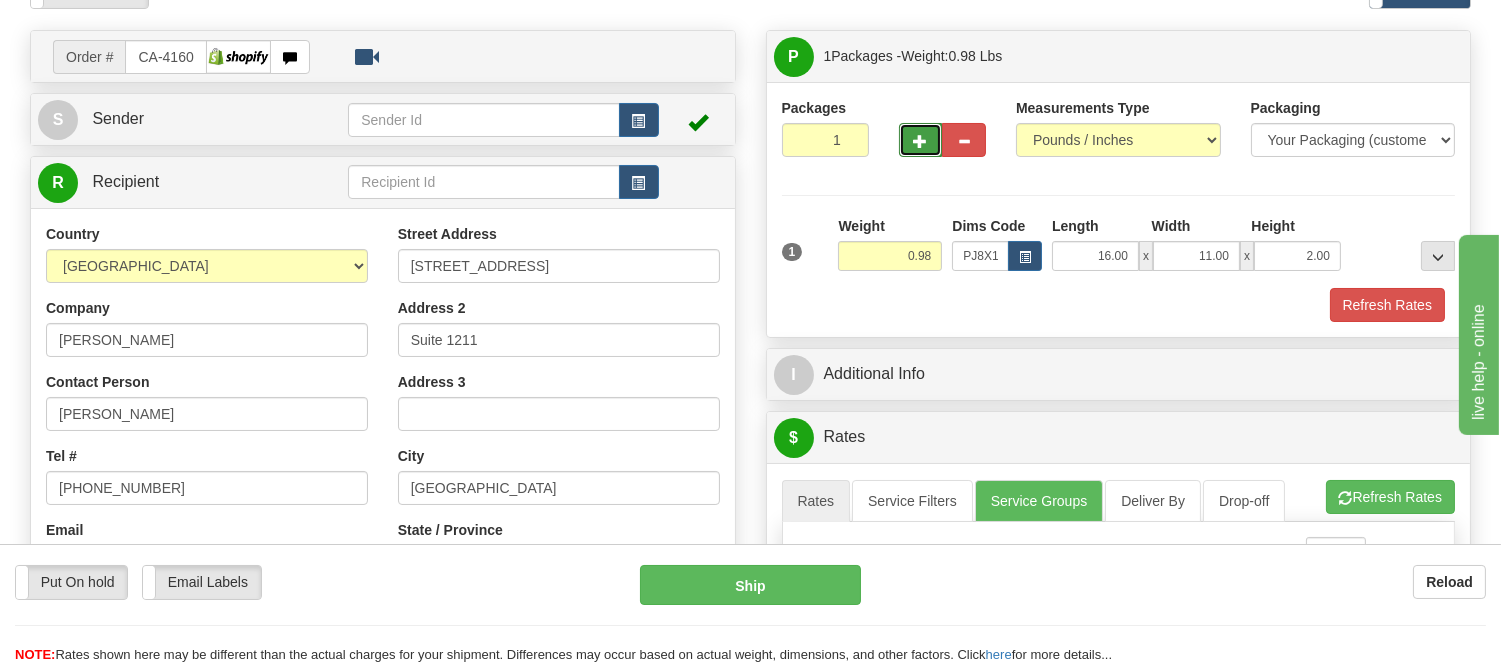 click at bounding box center (921, 141) 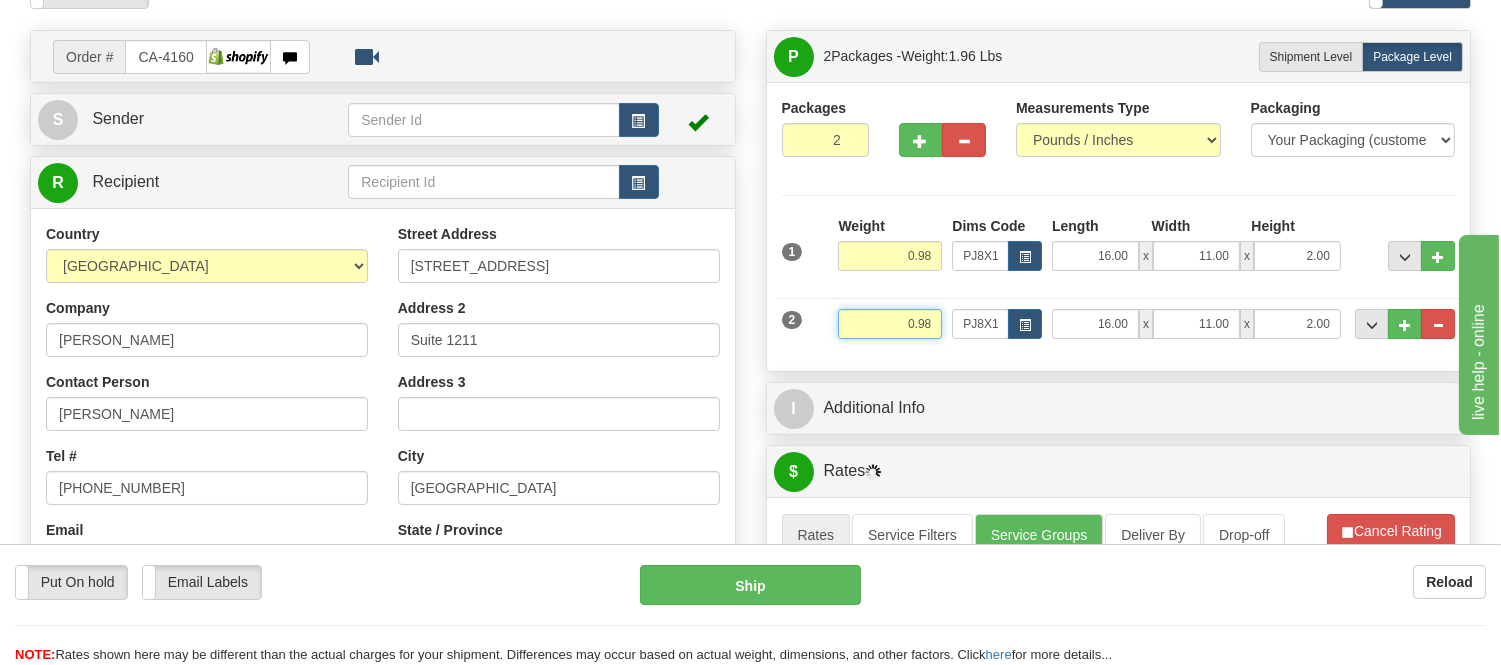 drag, startPoint x: 936, startPoint y: 318, endPoint x: 790, endPoint y: 320, distance: 146.0137 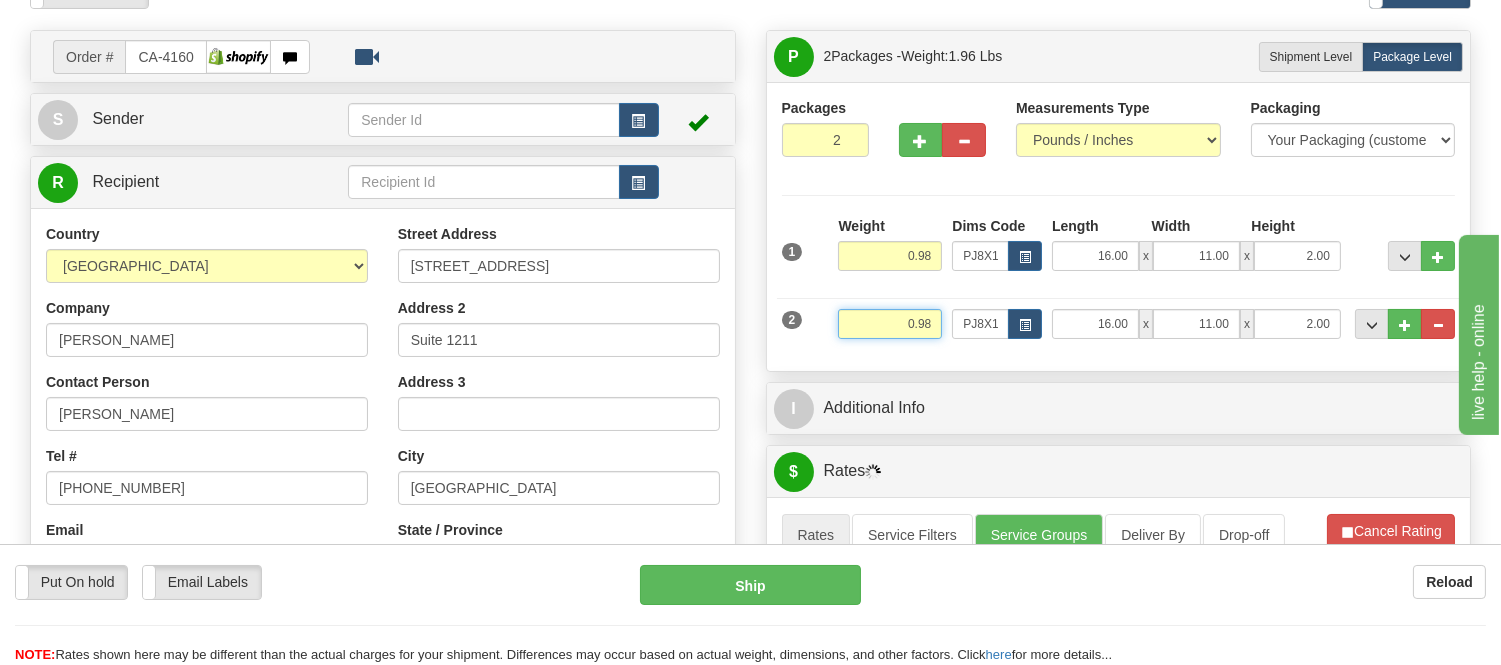 click on "2
Weight
0.98
Dims Code PJ8X12 Length Width" at bounding box center (1119, 321) 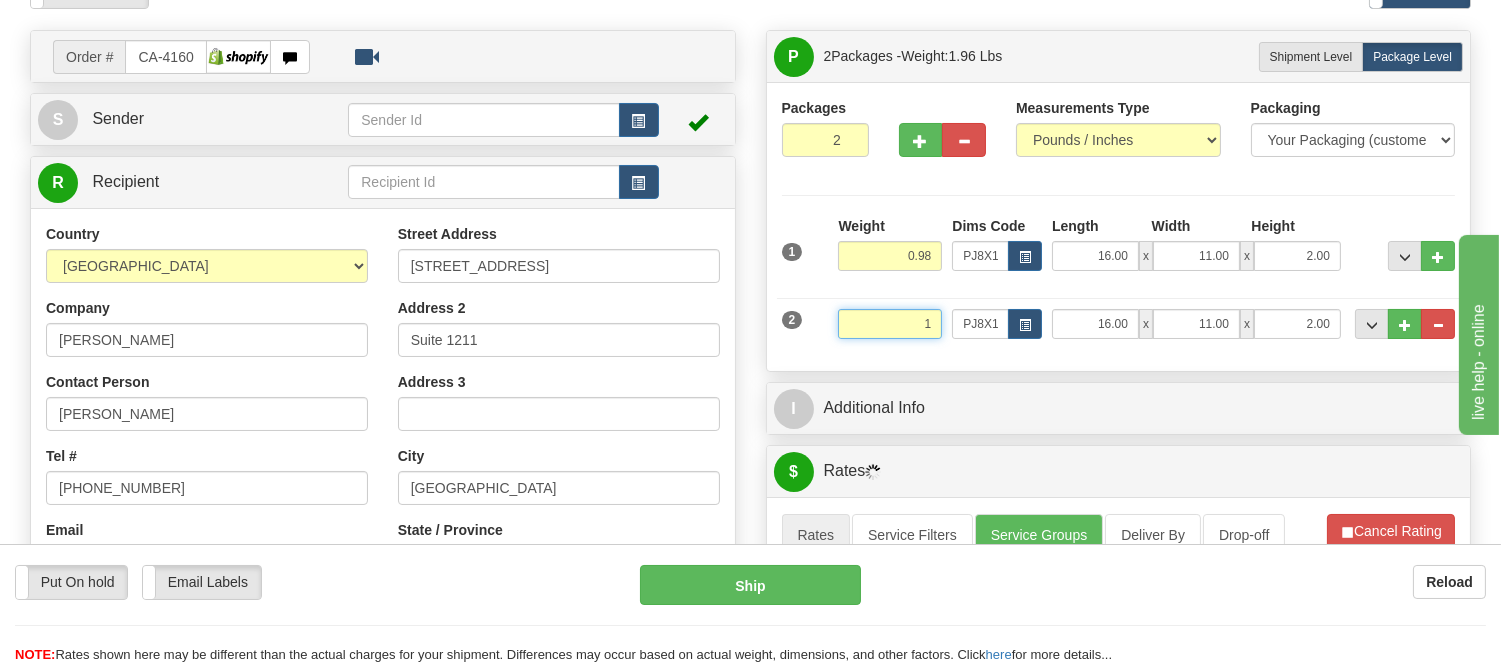 click on "Delete" at bounding box center (0, 0) 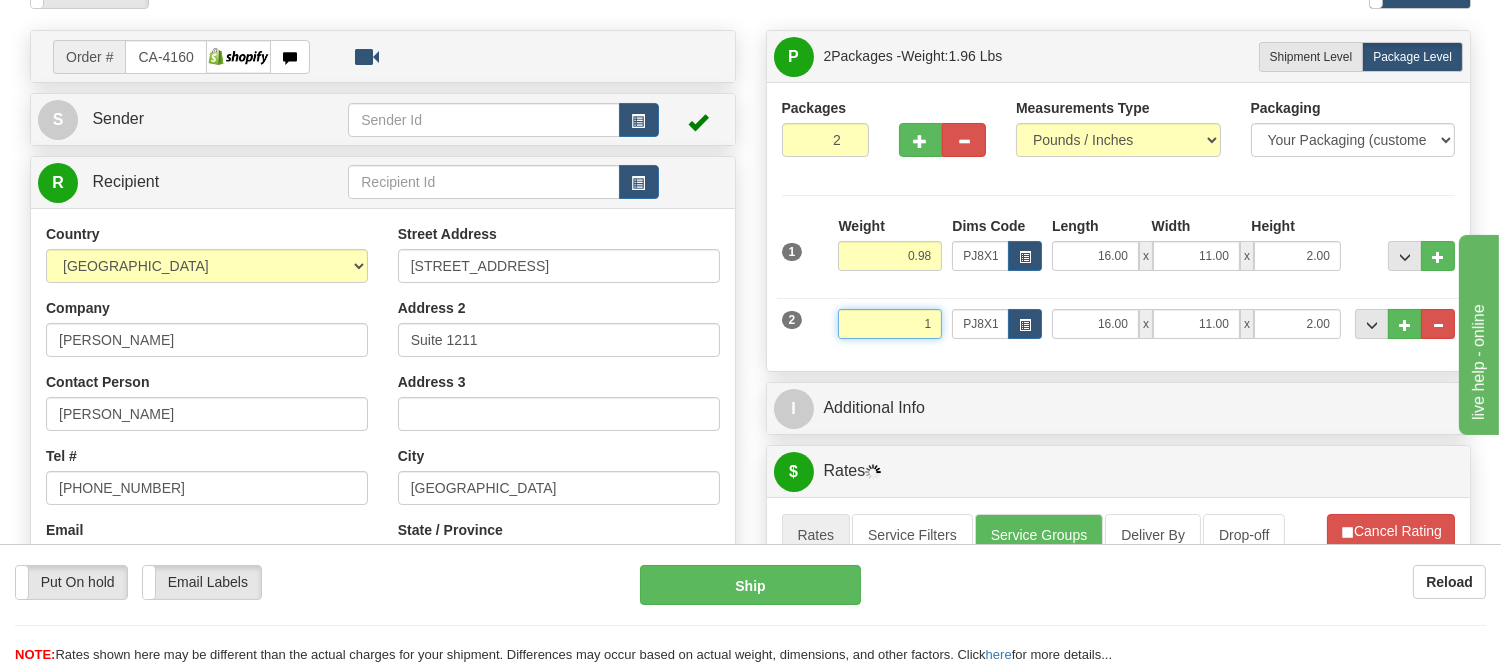 type on "1.00" 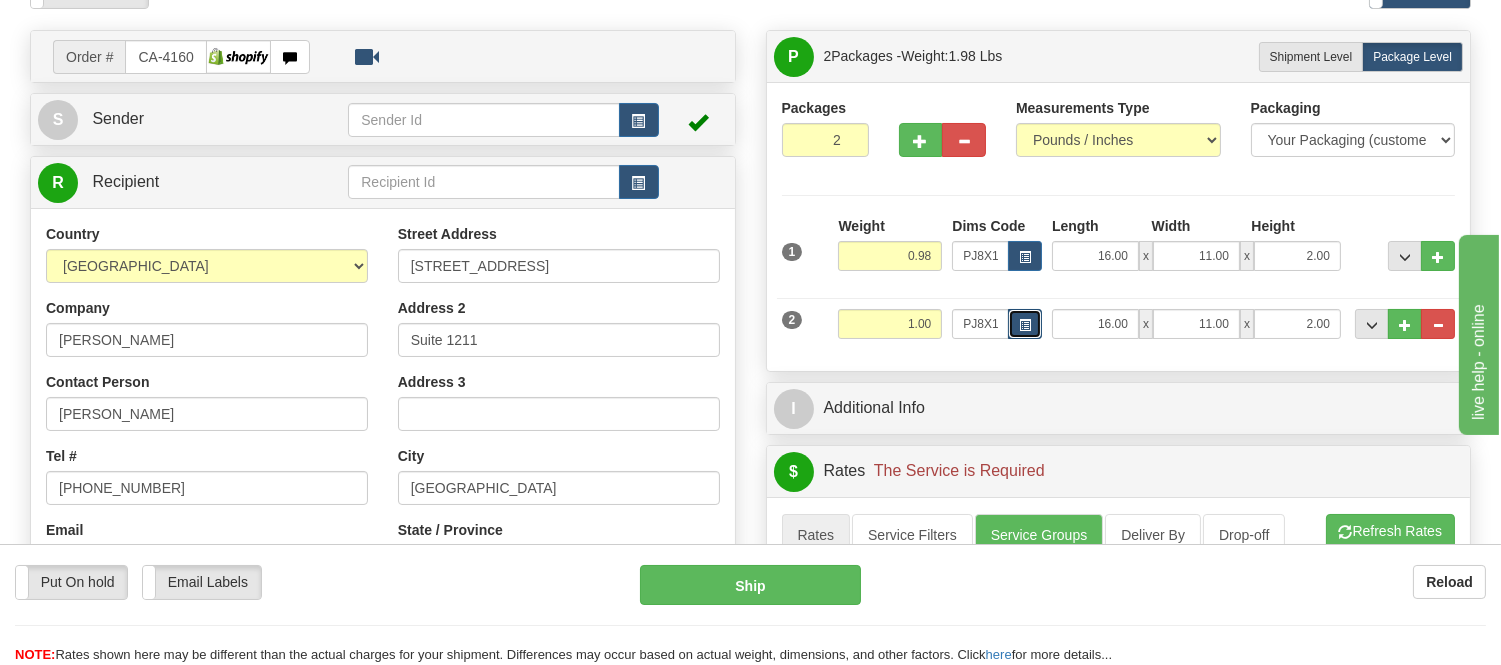 click at bounding box center [1025, 325] 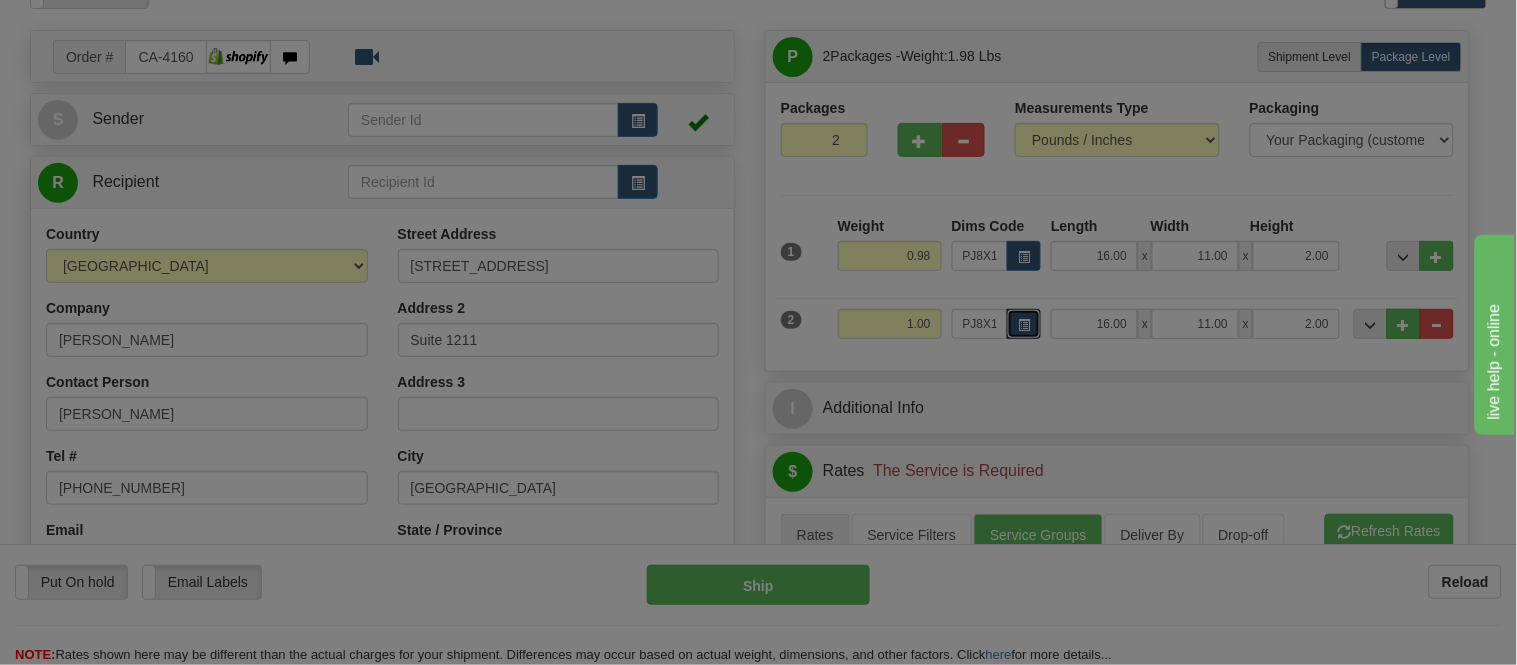 scroll, scrollTop: 0, scrollLeft: 0, axis: both 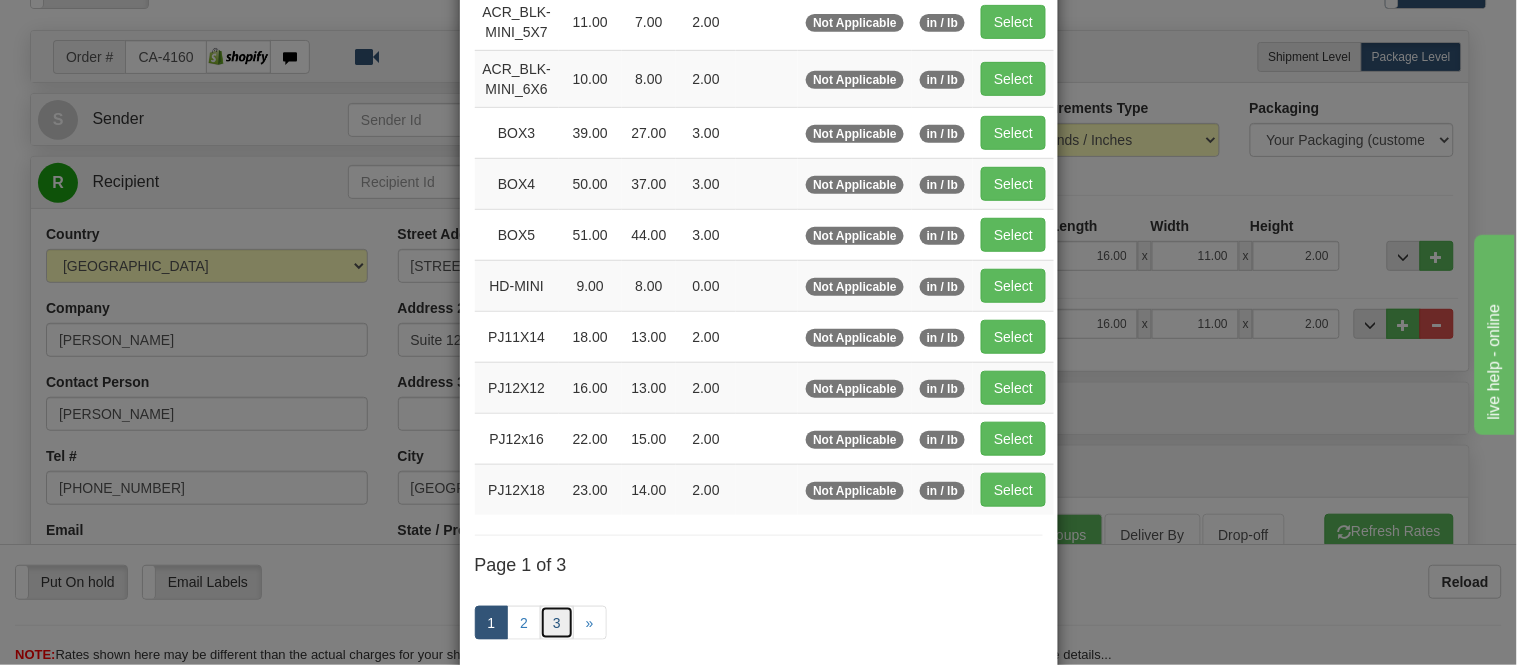 click on "3" at bounding box center [557, 623] 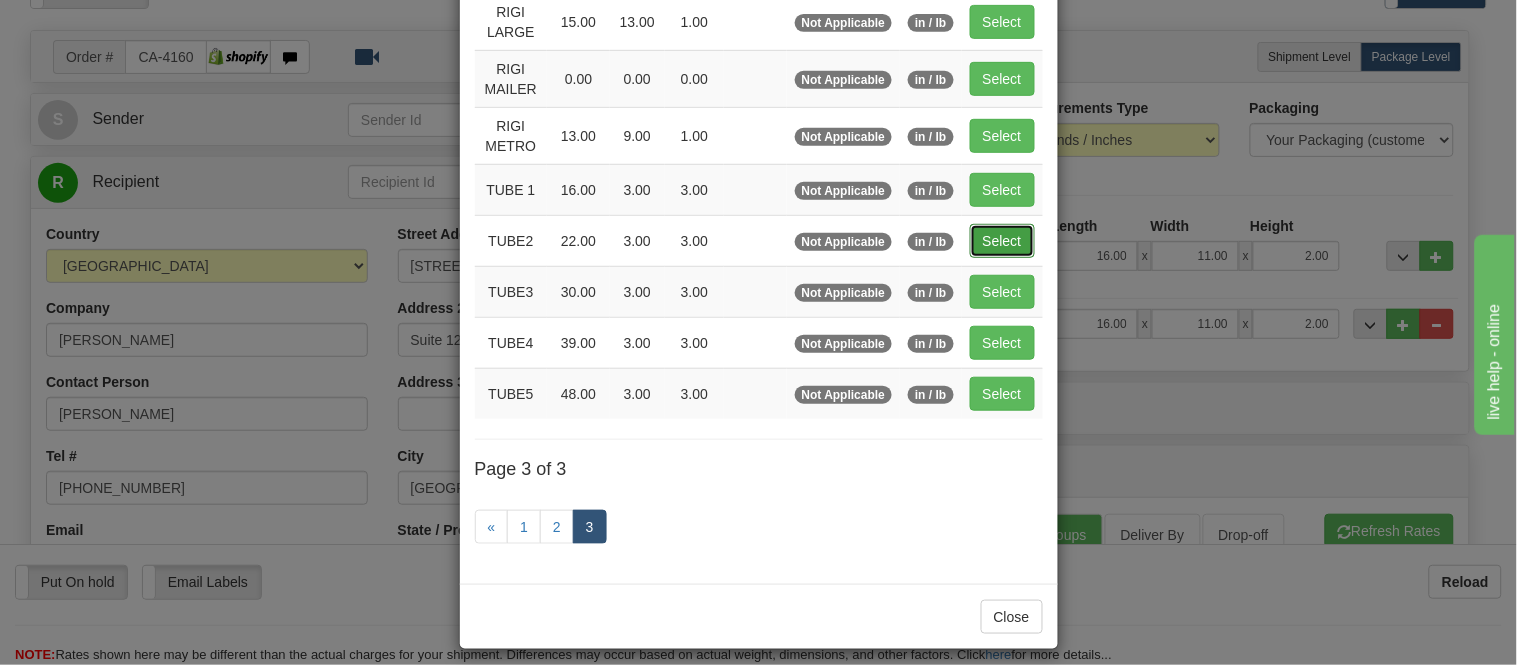 click on "Select" at bounding box center [1002, 241] 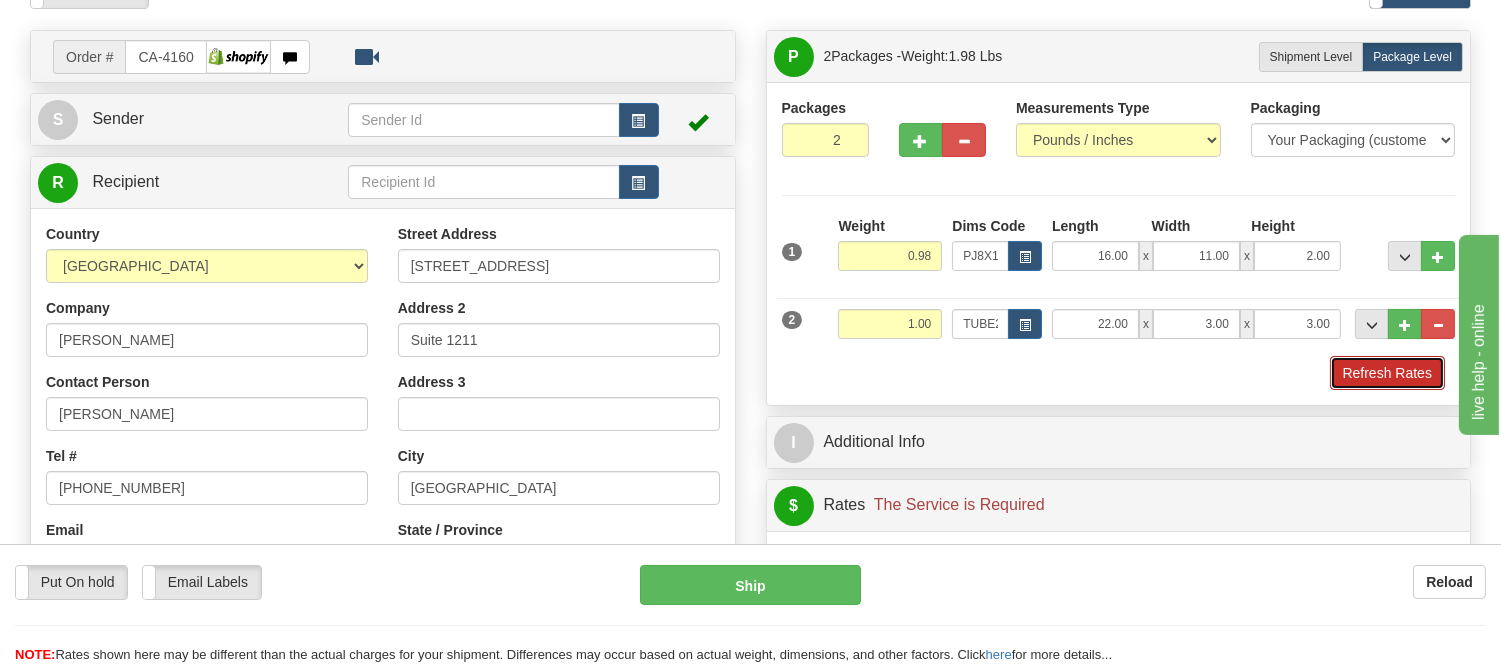 click on "Refresh Rates" at bounding box center [1387, 373] 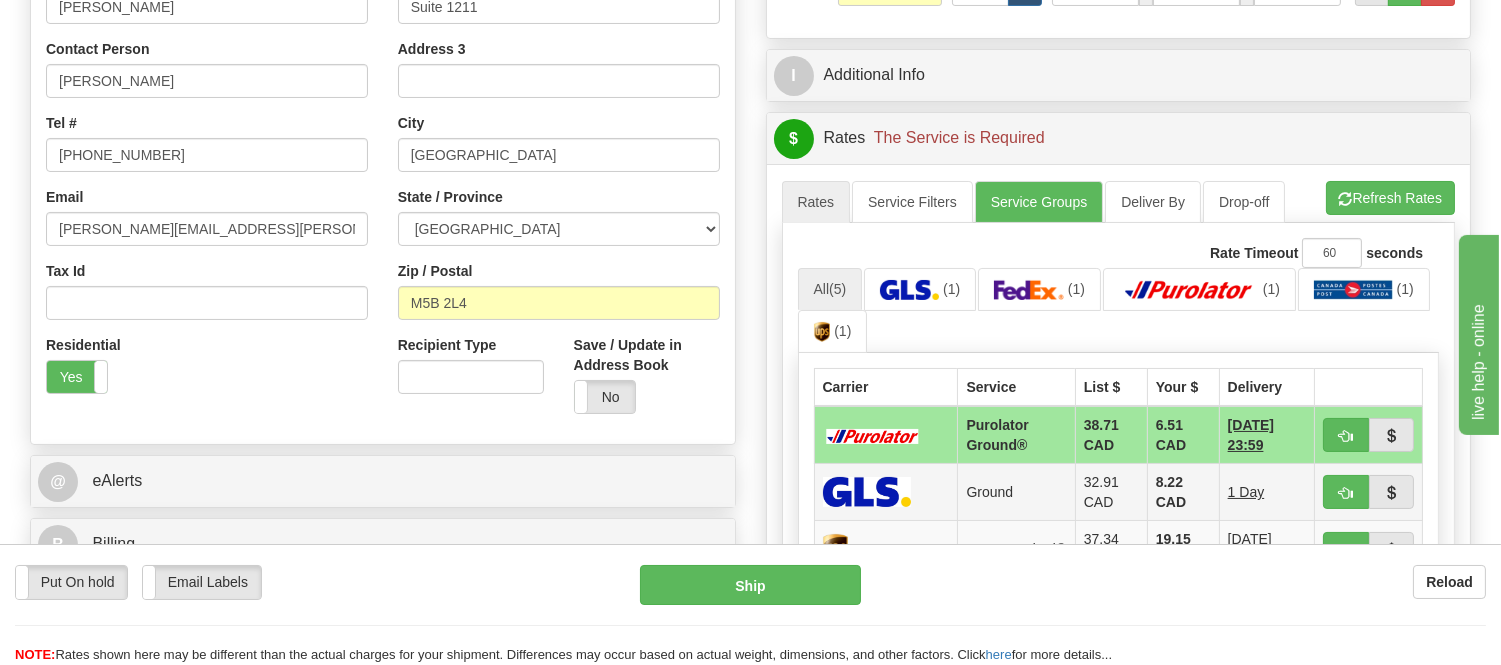 scroll, scrollTop: 555, scrollLeft: 0, axis: vertical 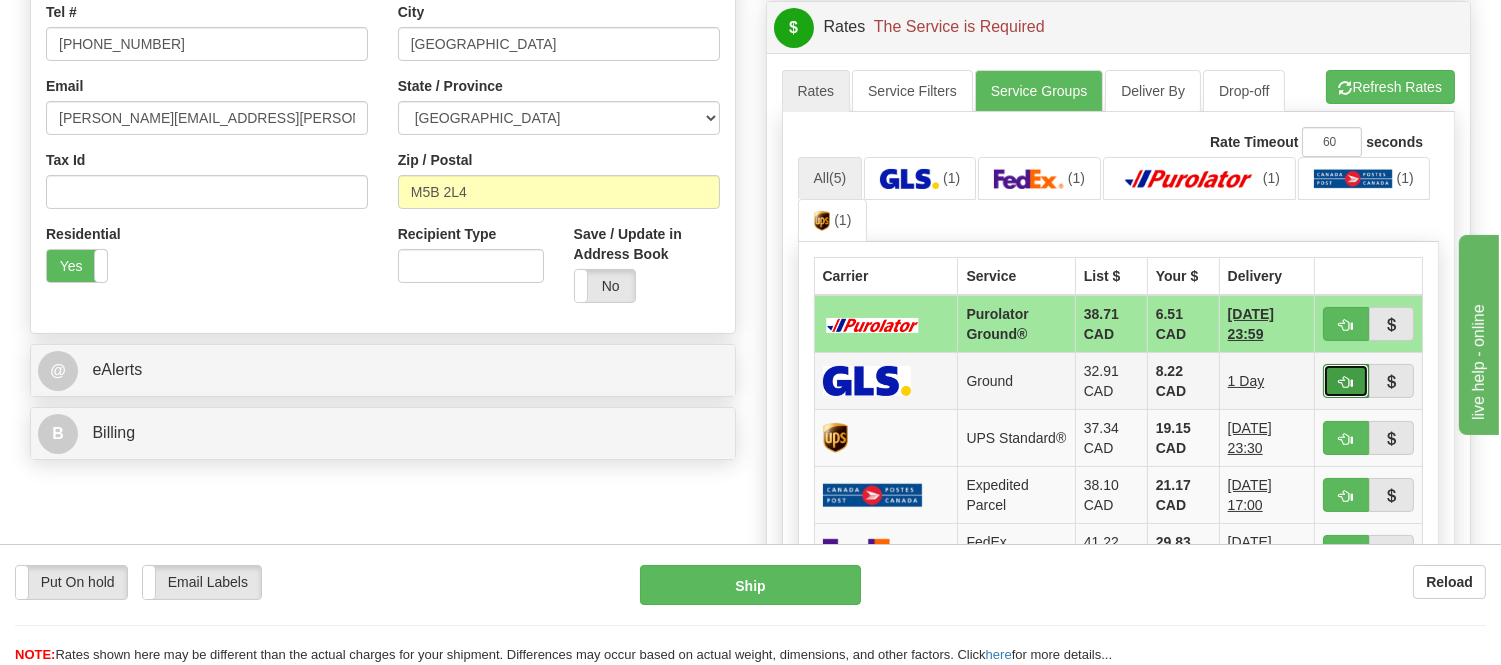 click at bounding box center [1346, 381] 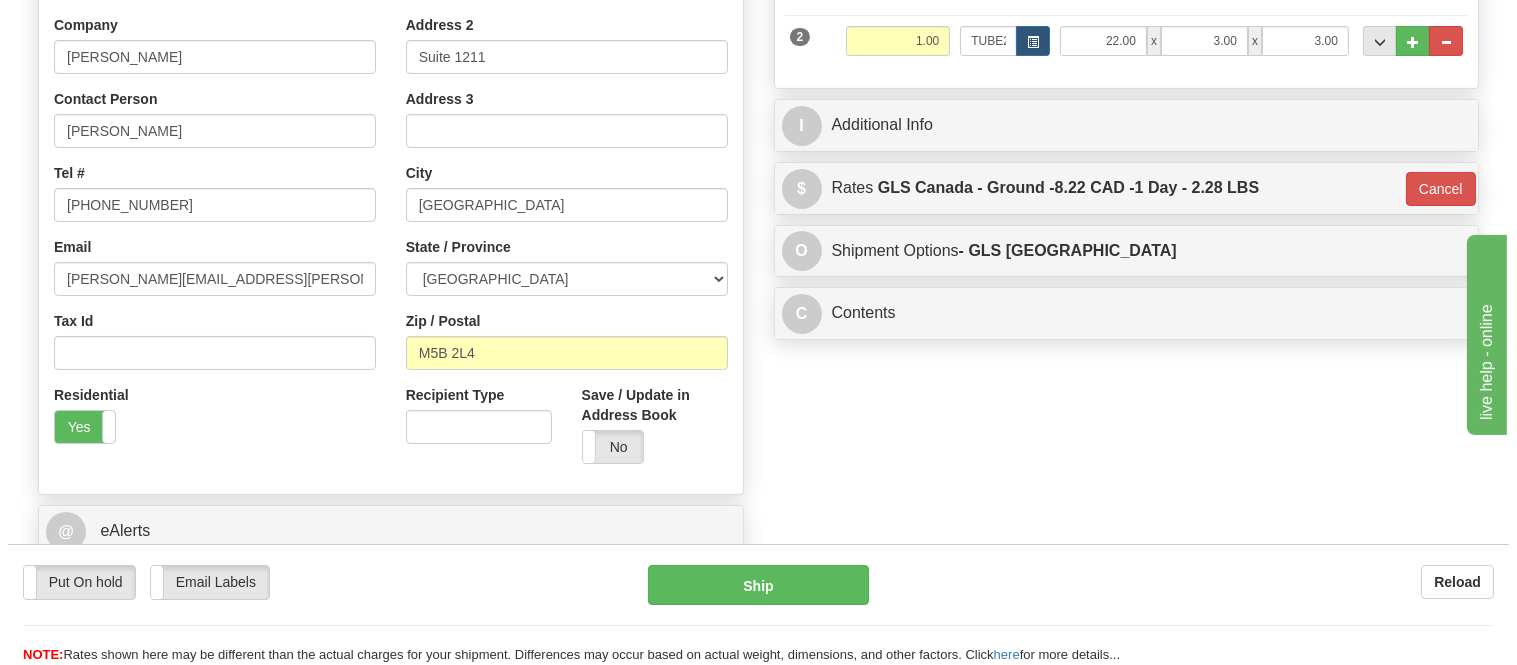scroll, scrollTop: 222, scrollLeft: 0, axis: vertical 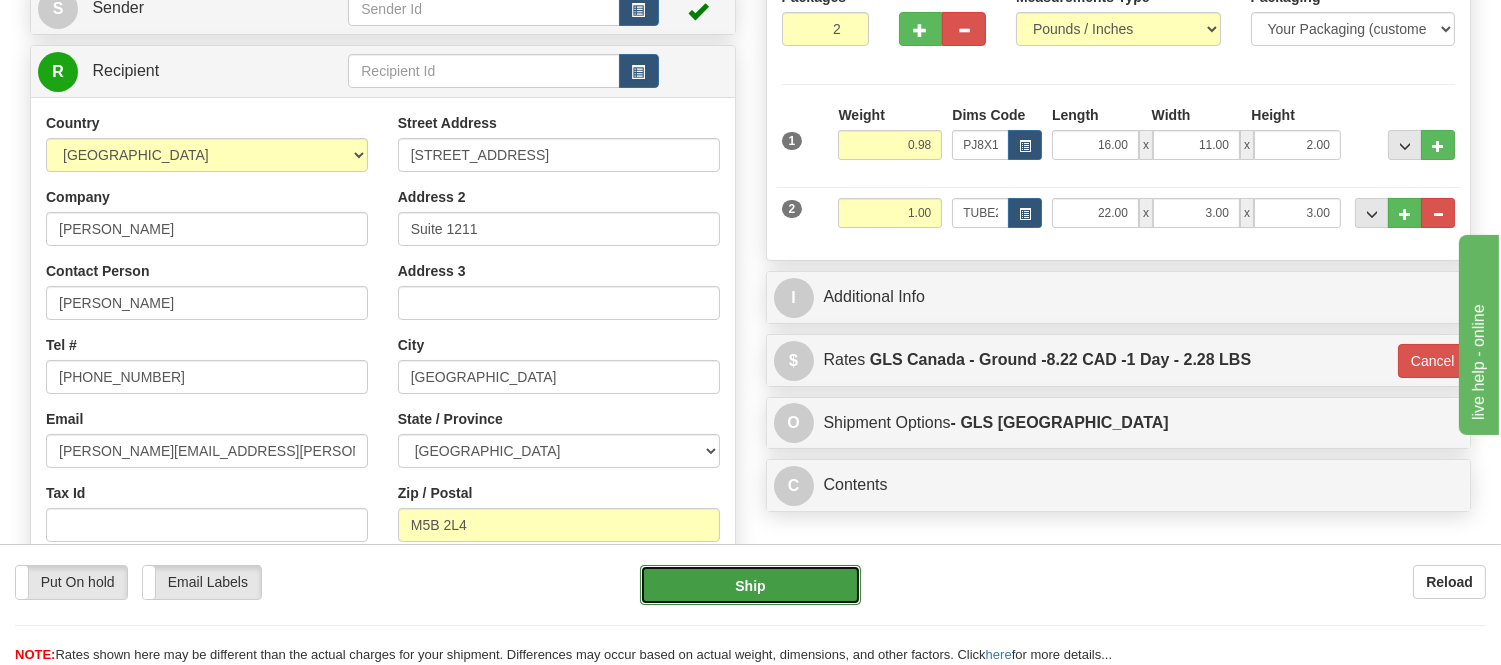 click on "Ship" at bounding box center (750, 585) 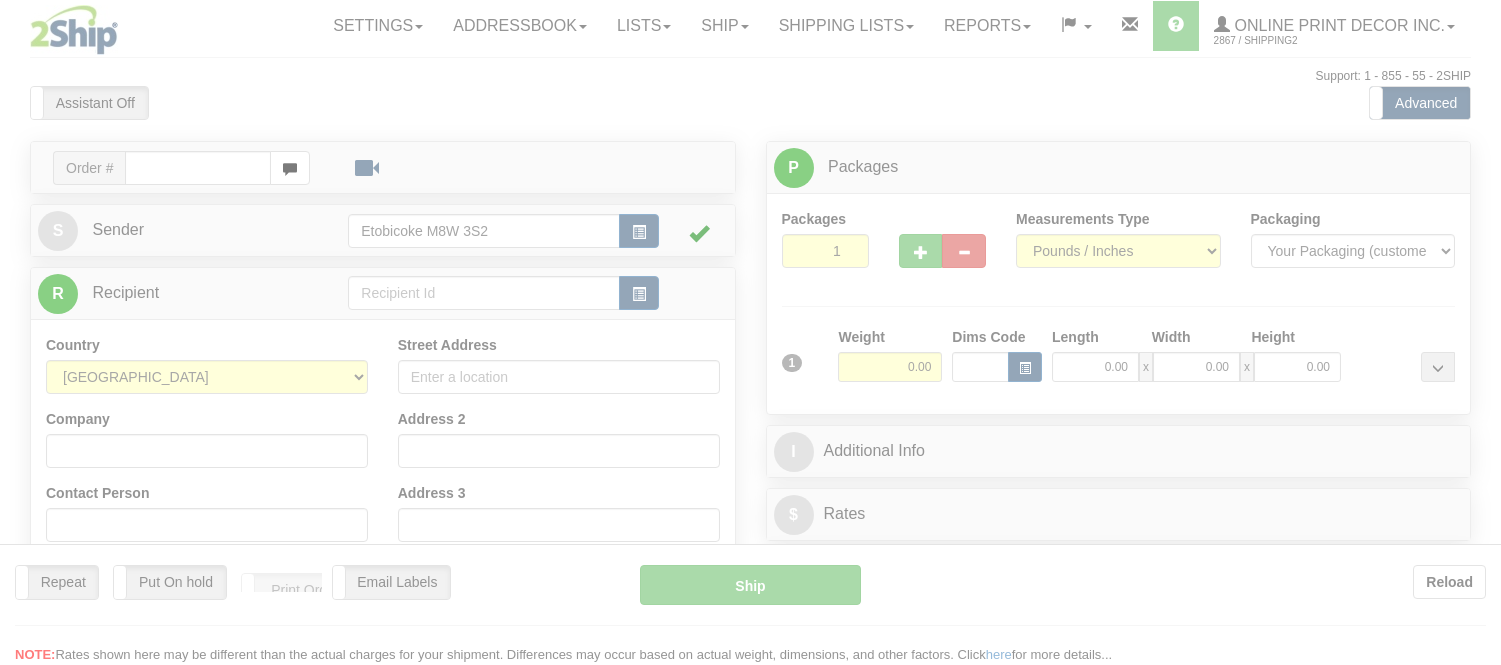 scroll, scrollTop: 0, scrollLeft: 0, axis: both 